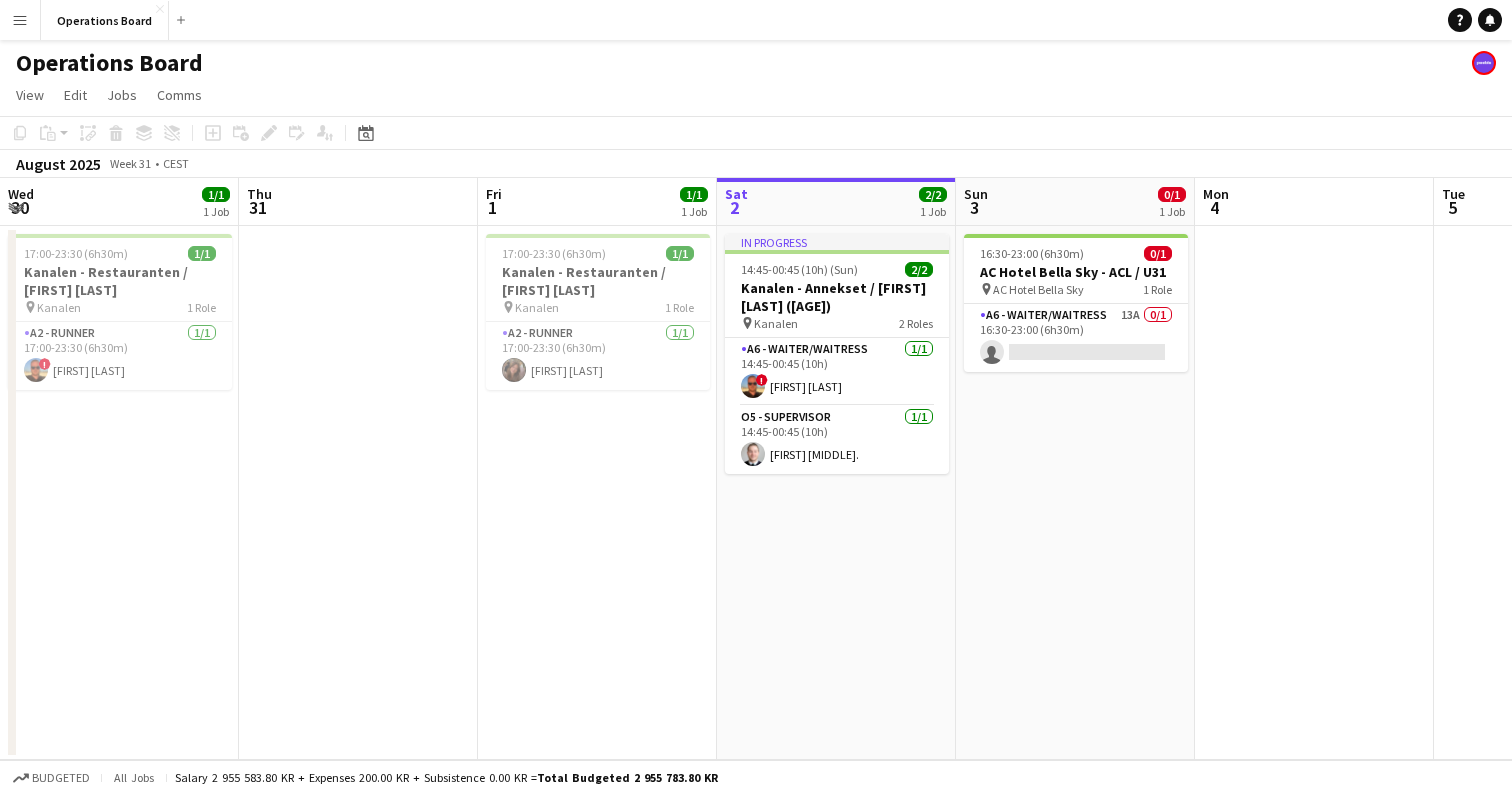 scroll, scrollTop: 0, scrollLeft: 0, axis: both 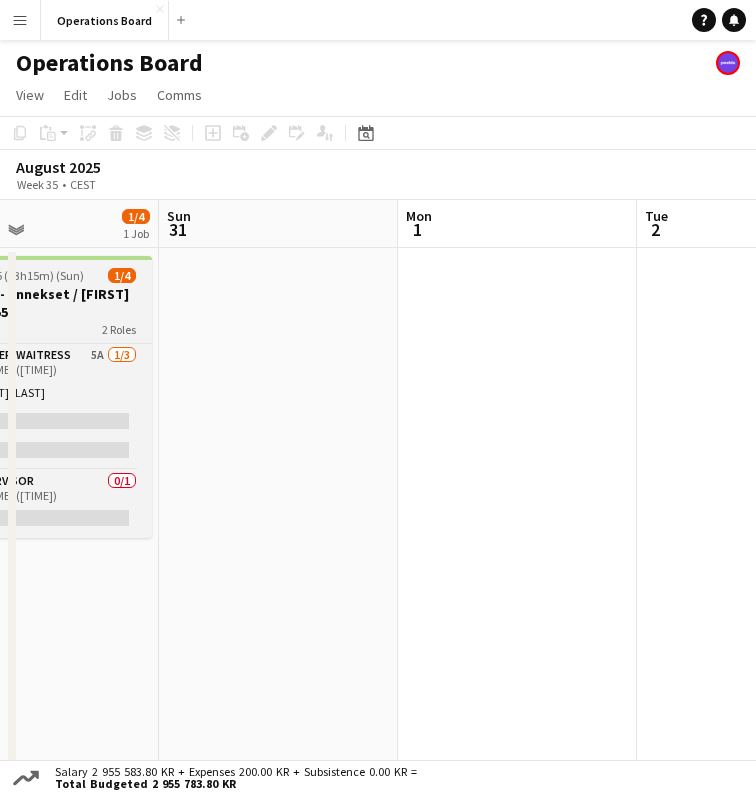 click on "Kanalen - Annekset / [FIRST] [LAST] (55)" at bounding box center (40, 303) 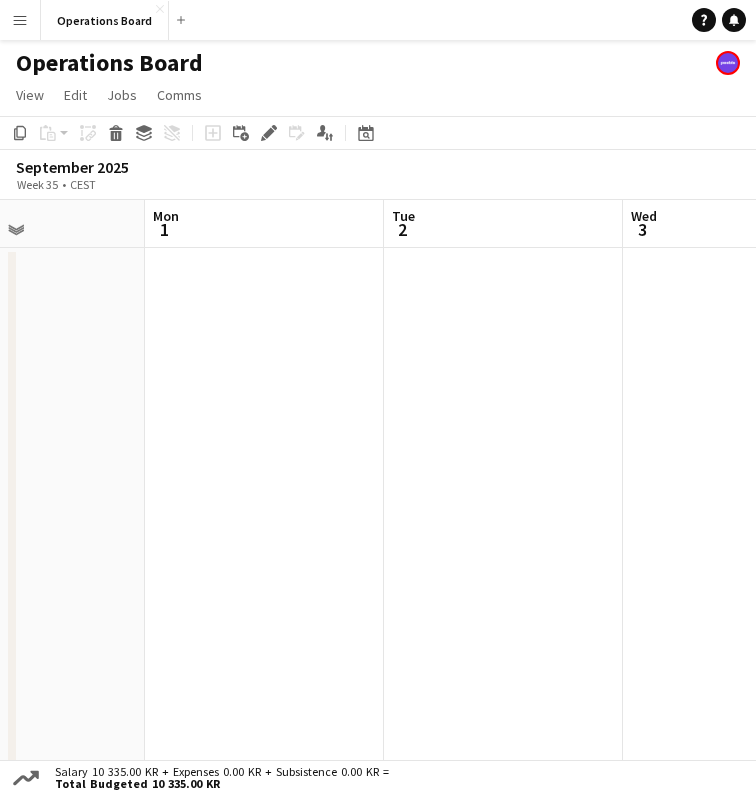 scroll, scrollTop: 0, scrollLeft: 807, axis: horizontal 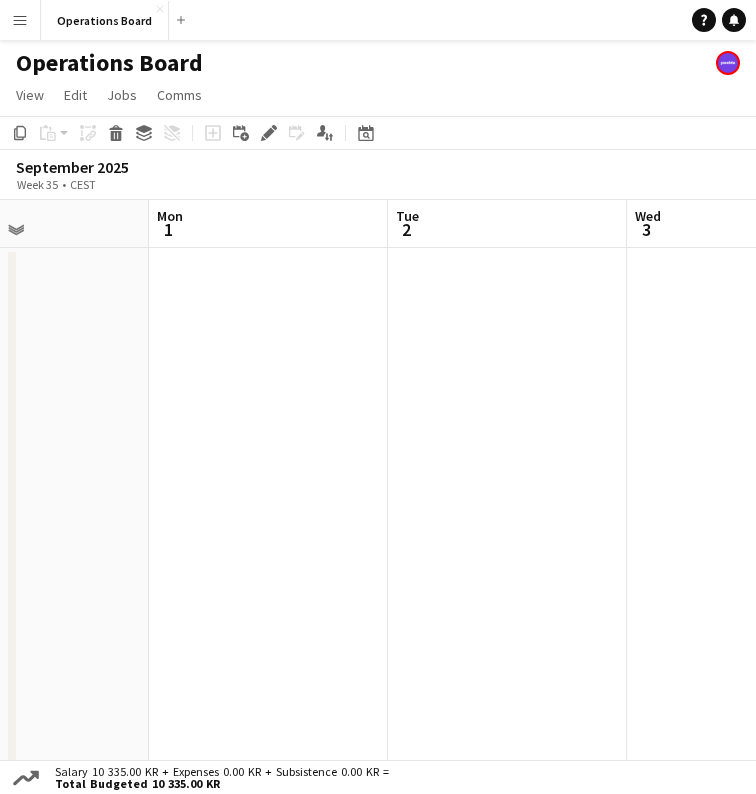 click at bounding box center (268, 515) 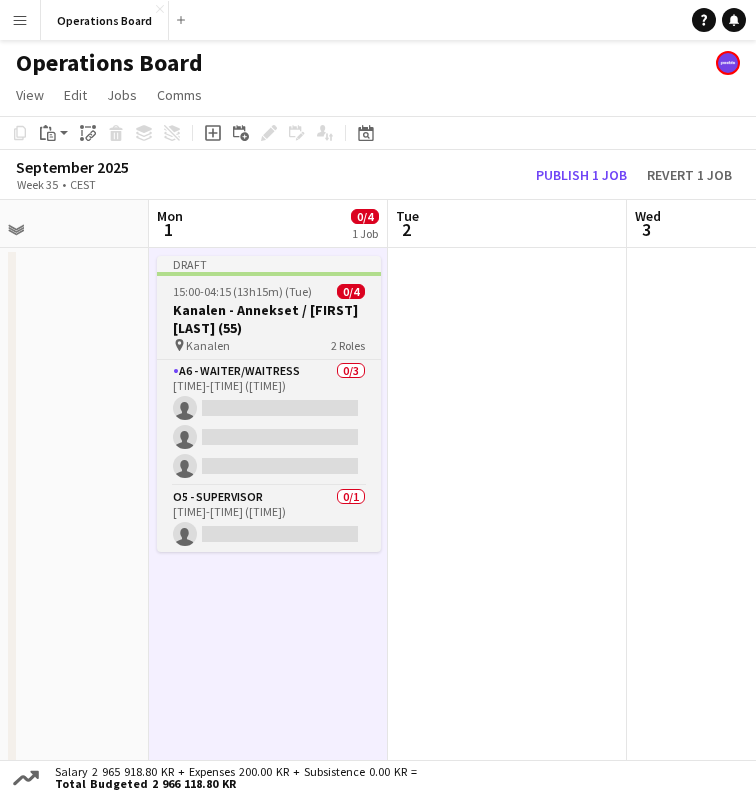 click on "15:00-04:15 (13h15m) (Tue)" at bounding box center [242, 291] 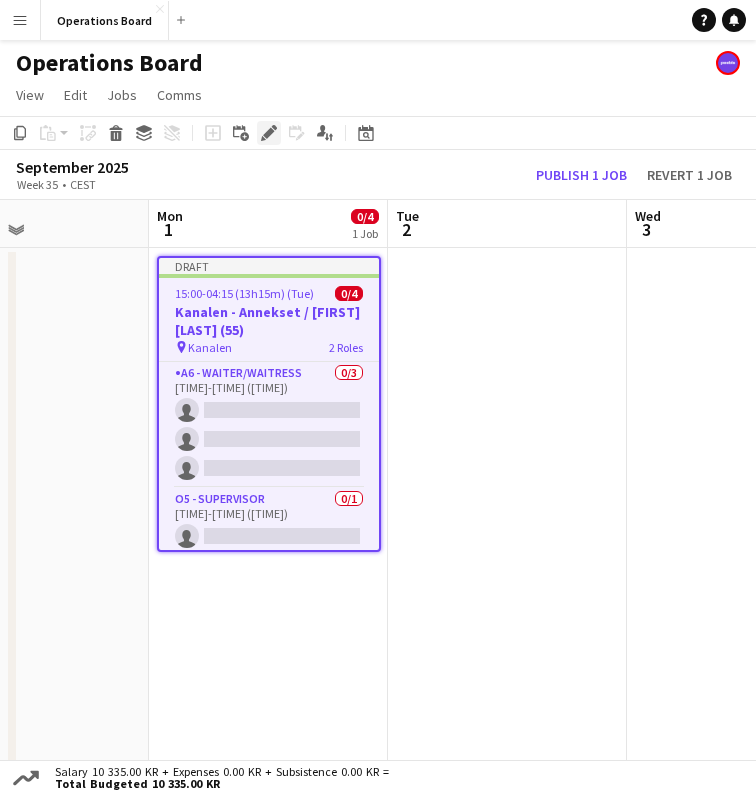 click 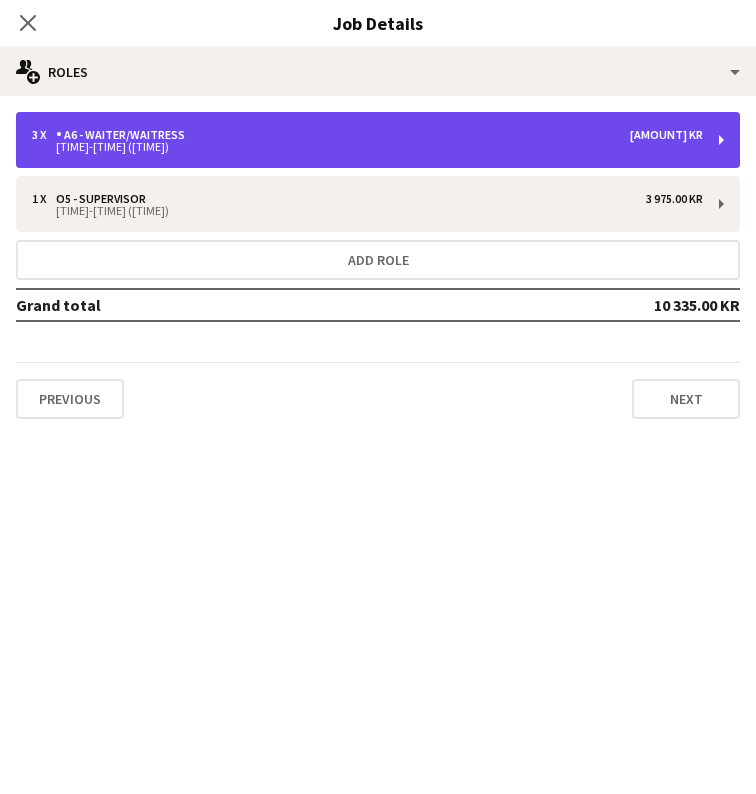 click on "15:00-04:15 (13h15m)" at bounding box center (367, 147) 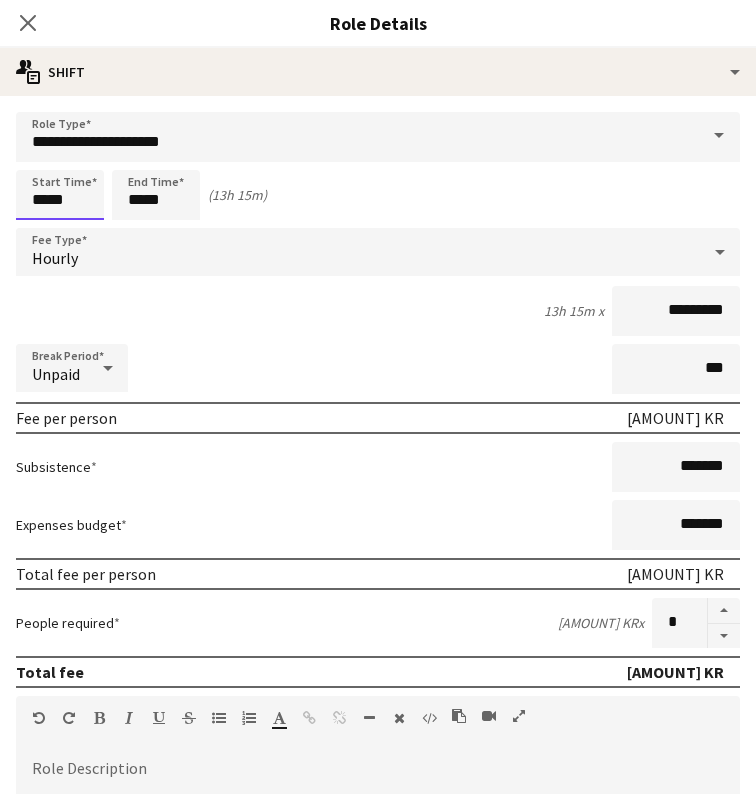 click on "*****" at bounding box center [60, 195] 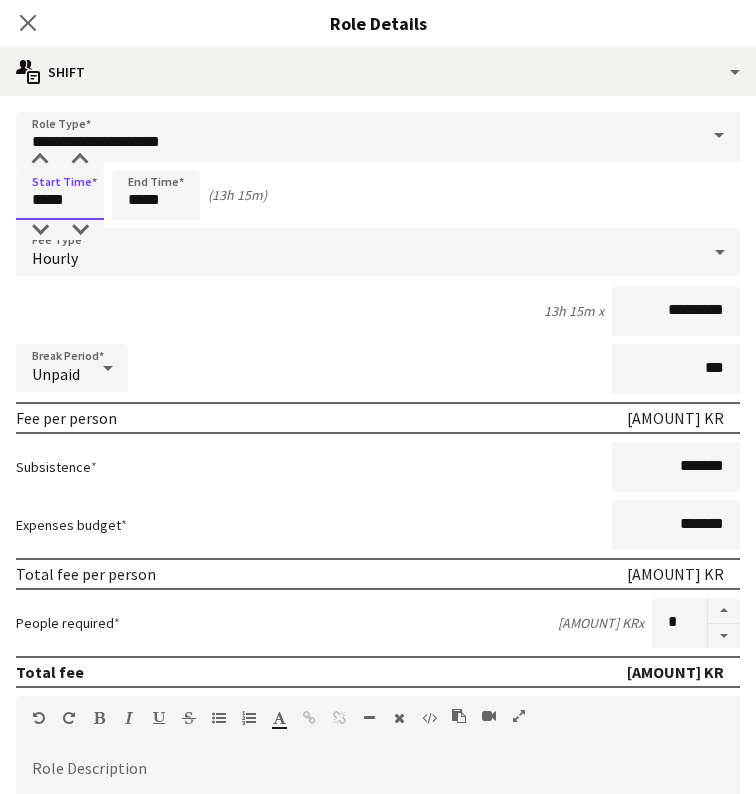 click on "*****" at bounding box center (60, 195) 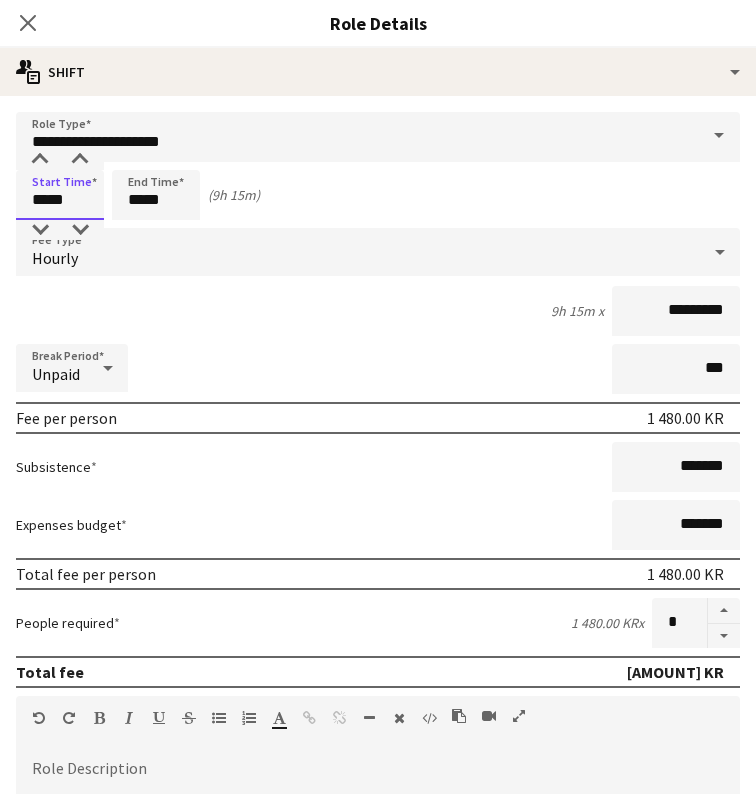 type on "*****" 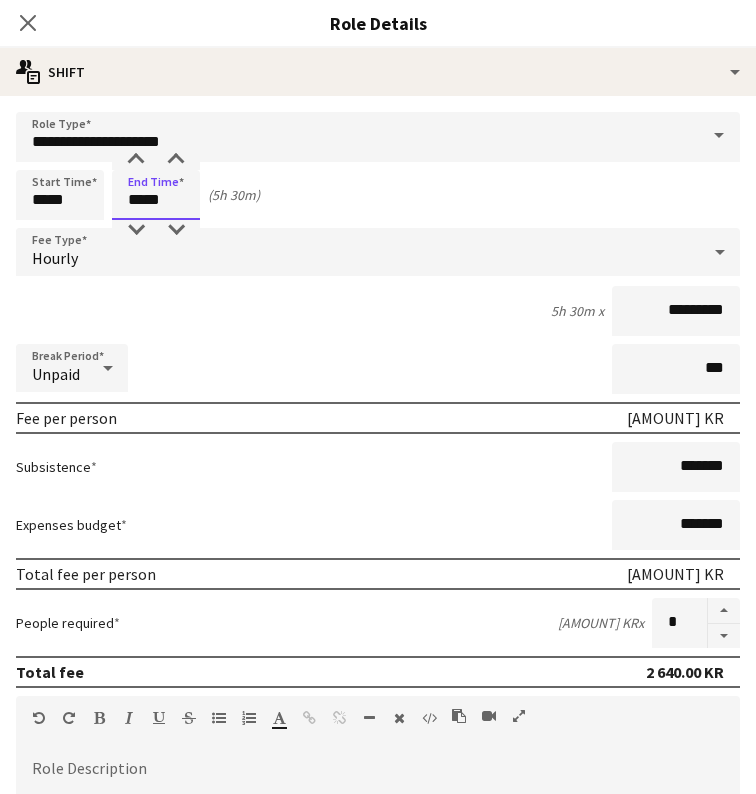 type on "*****" 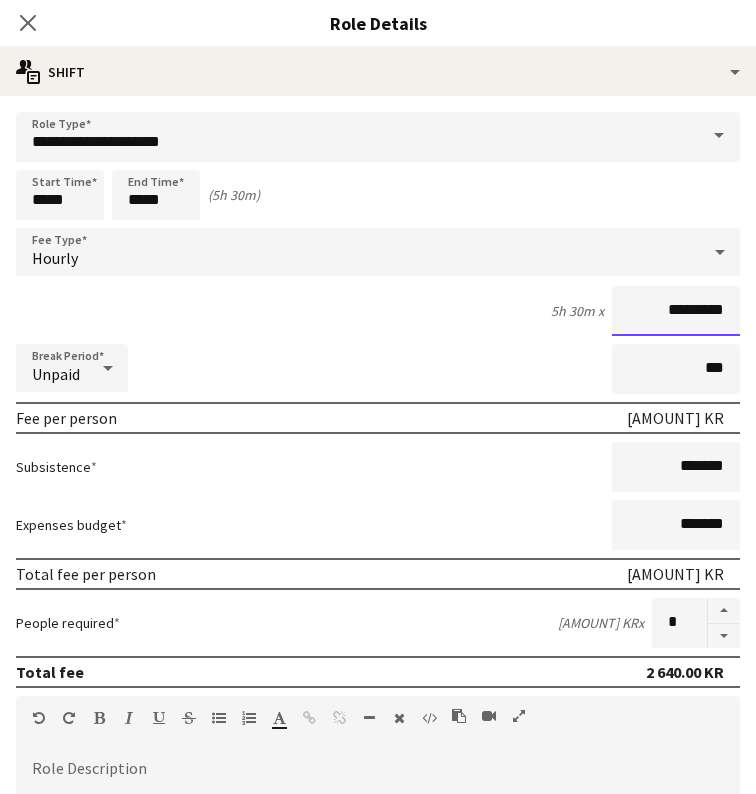 click on "*********" at bounding box center (676, 311) 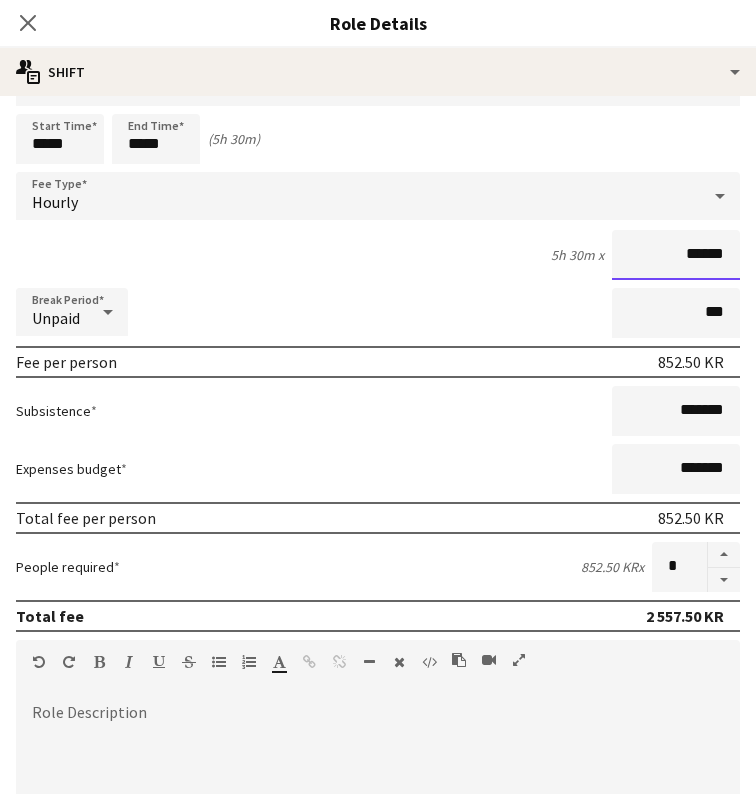 scroll, scrollTop: 60, scrollLeft: 0, axis: vertical 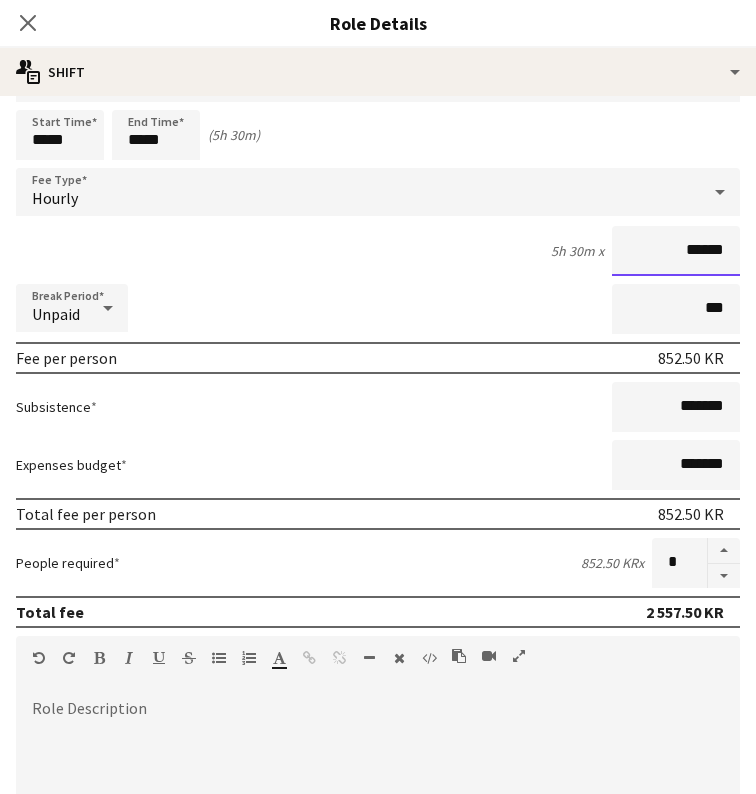type on "******" 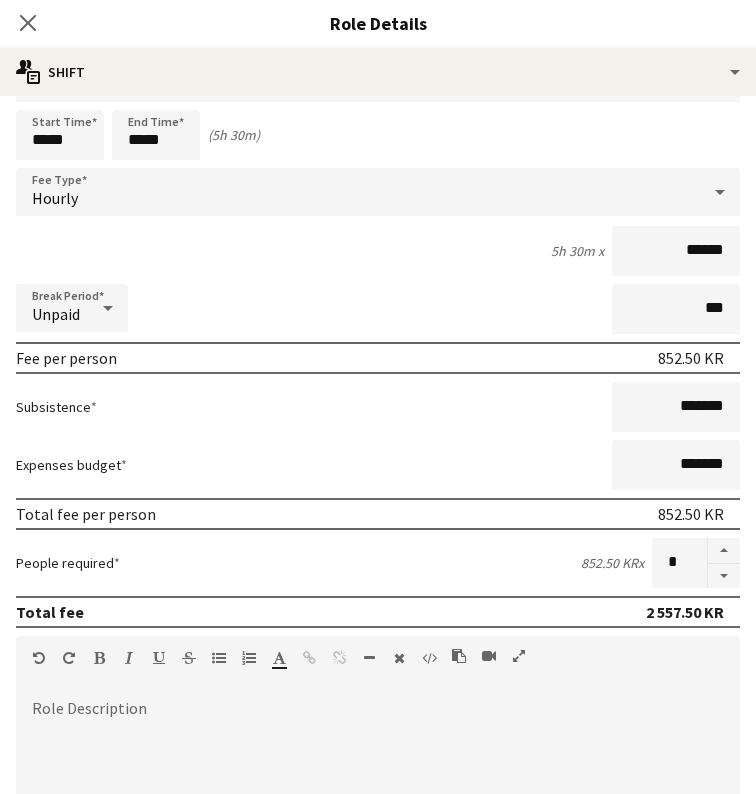 click on "Close pop-in" 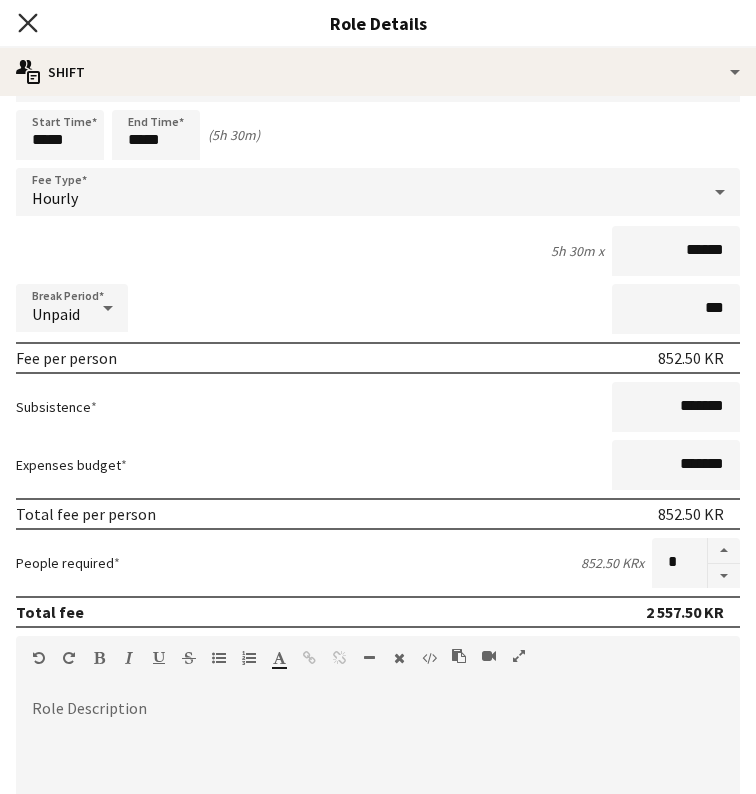 click 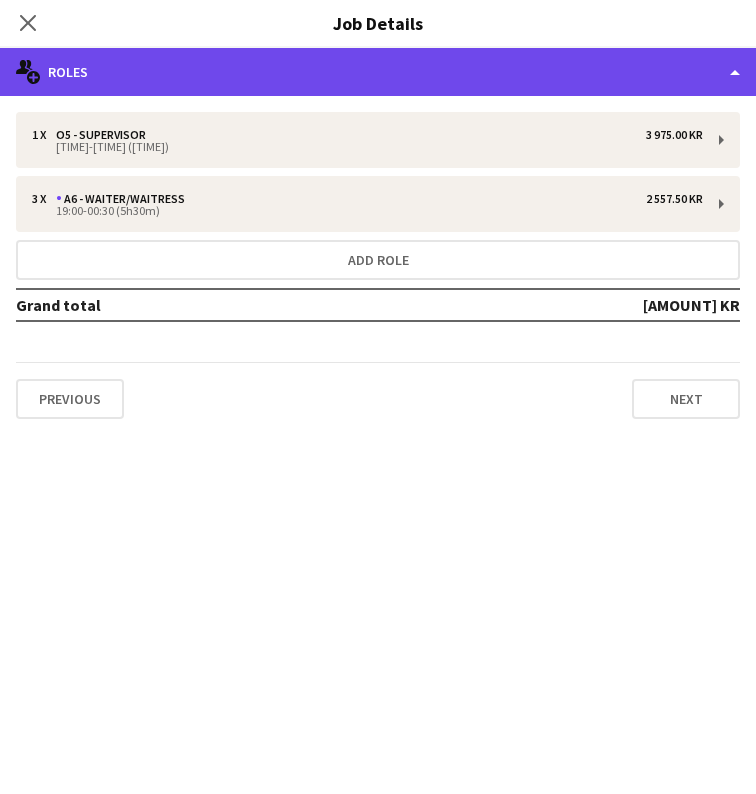 click on "multiple-users-add
Roles" 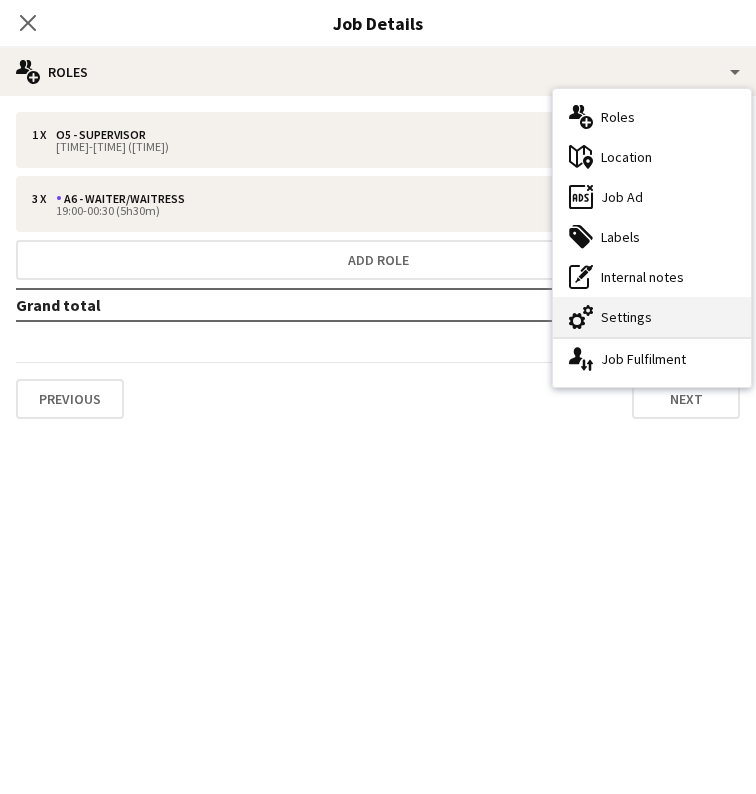 click on "cog-double-3
Settings" at bounding box center [652, 317] 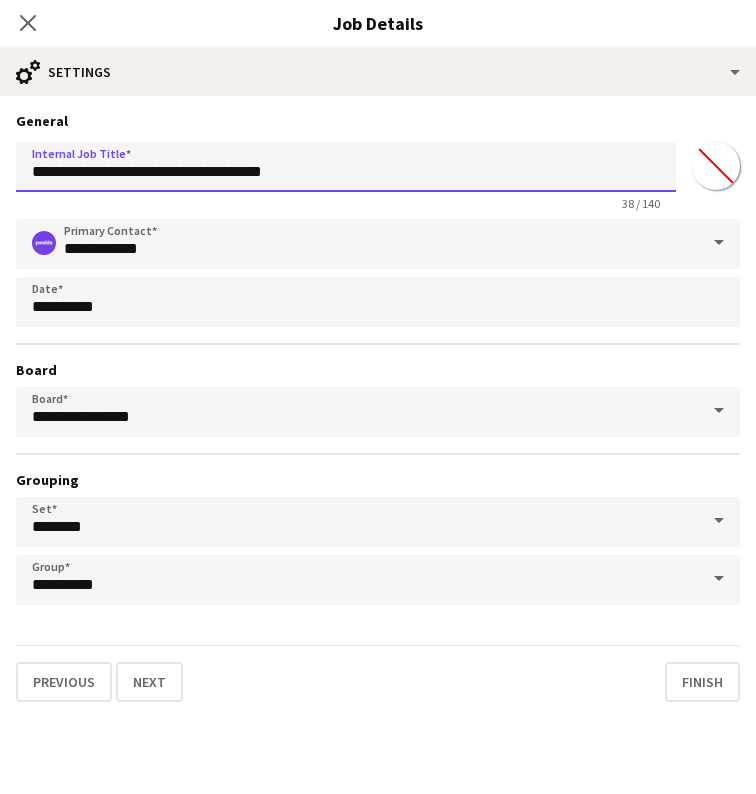 drag, startPoint x: 174, startPoint y: 178, endPoint x: 343, endPoint y: 172, distance: 169.10648 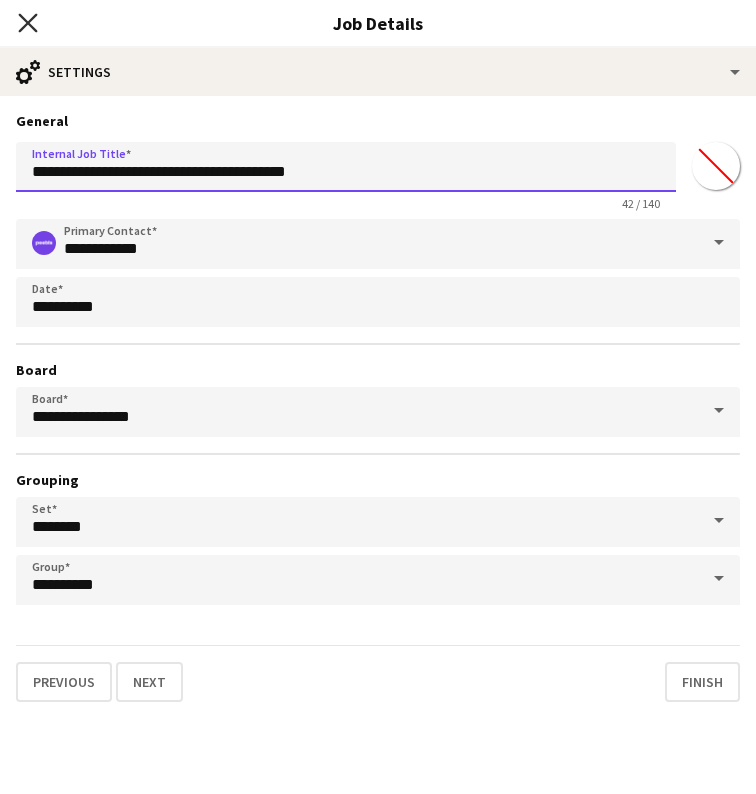 type on "**********" 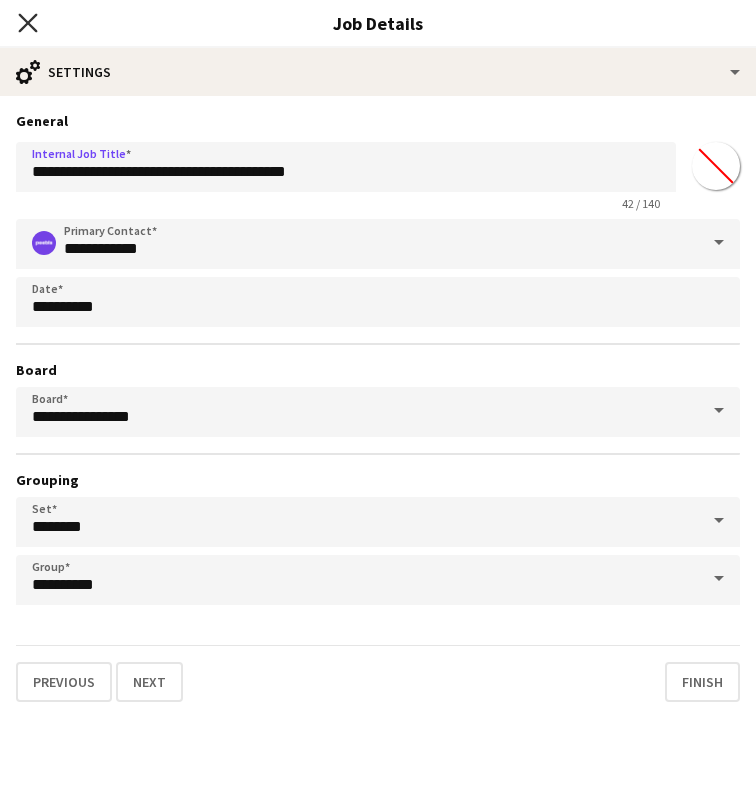 click 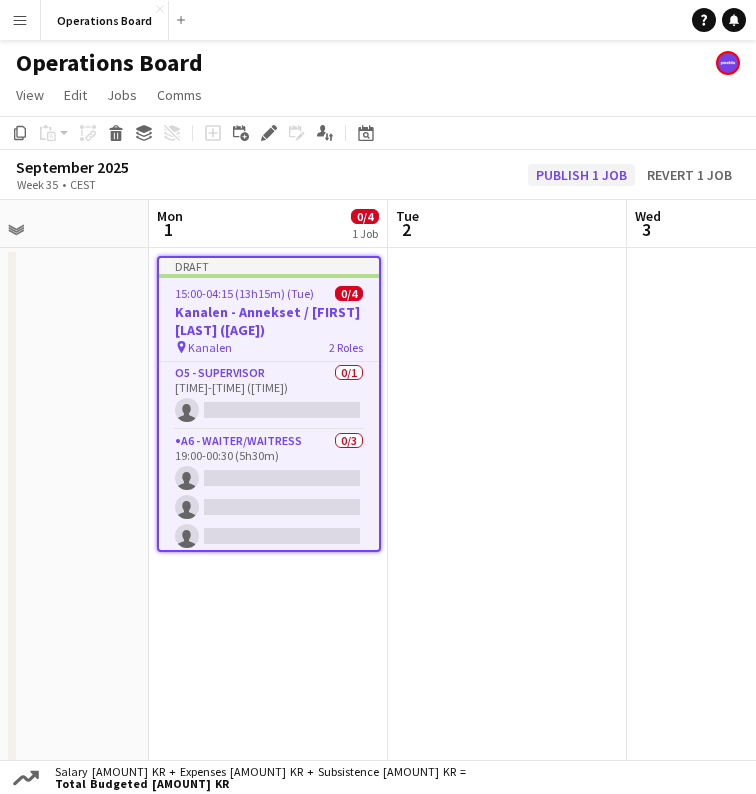 click on "Publish 1 job" 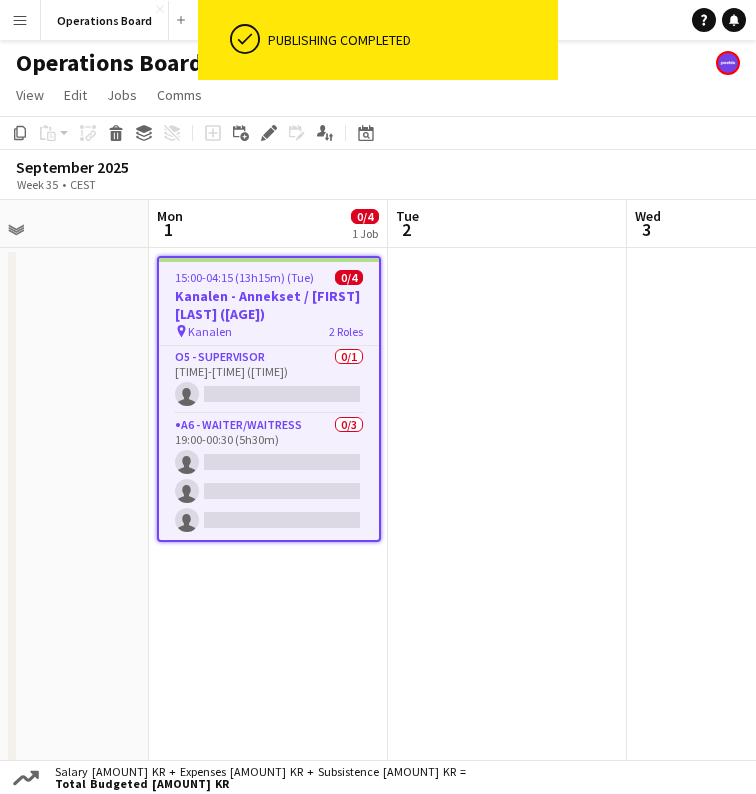 click on "15:00-04:15 (13h15m) (Tue)   0/4" at bounding box center (269, 277) 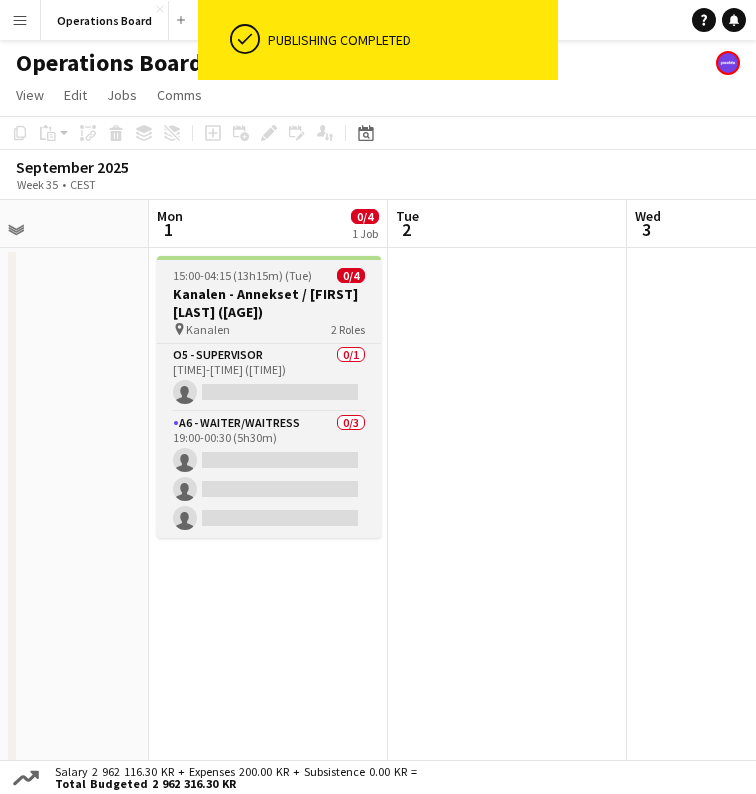 click on "15:00-04:15 (13h15m) (Tue)   0/4" at bounding box center [269, 275] 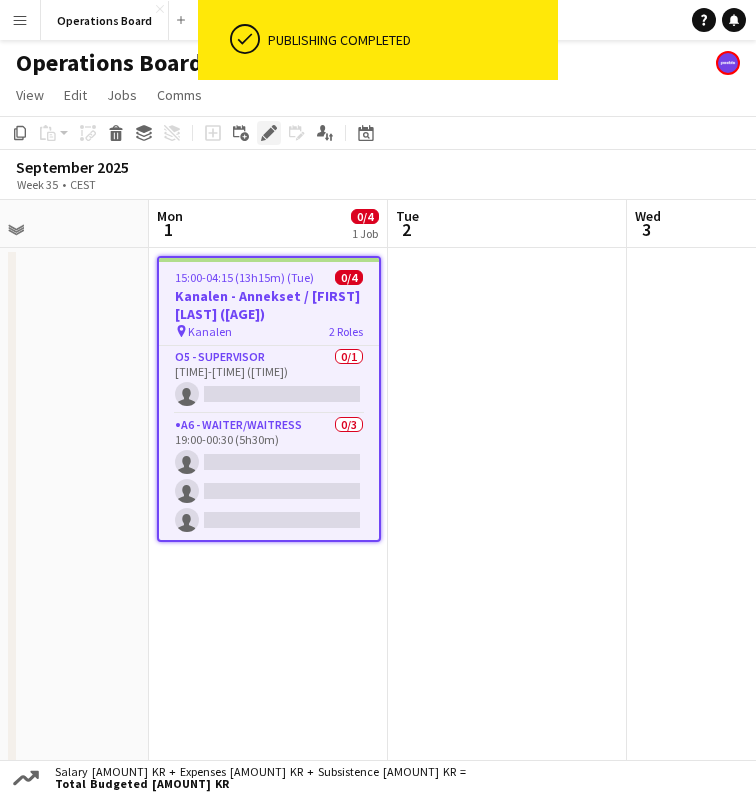click on "Edit" 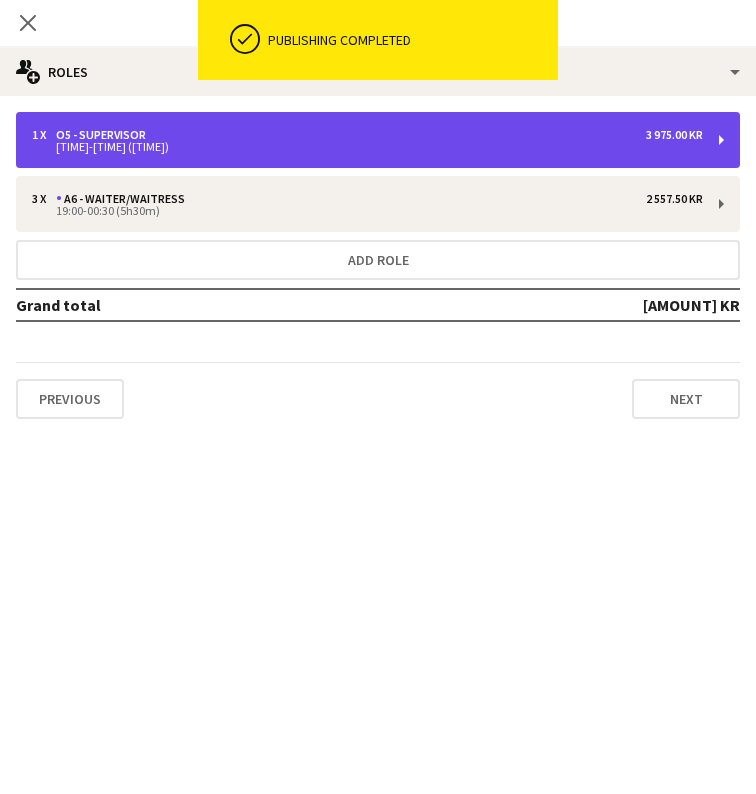 click on "1 x   O5 -  SUPERVISOR   3 975.00 KR   15:00-04:15 (13h15m)" at bounding box center (378, 140) 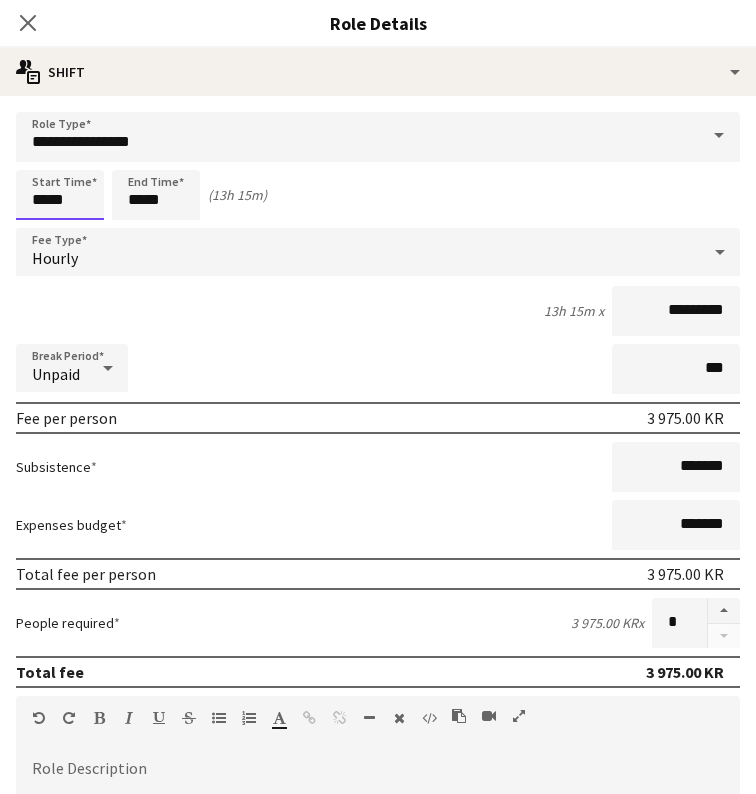 click on "*****" at bounding box center [60, 195] 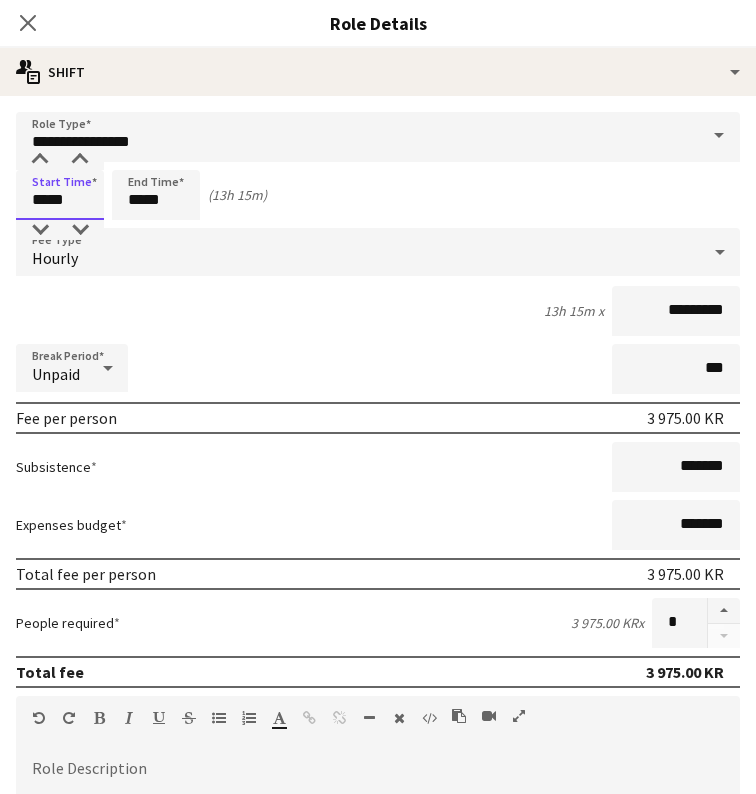 click on "*****" at bounding box center [60, 195] 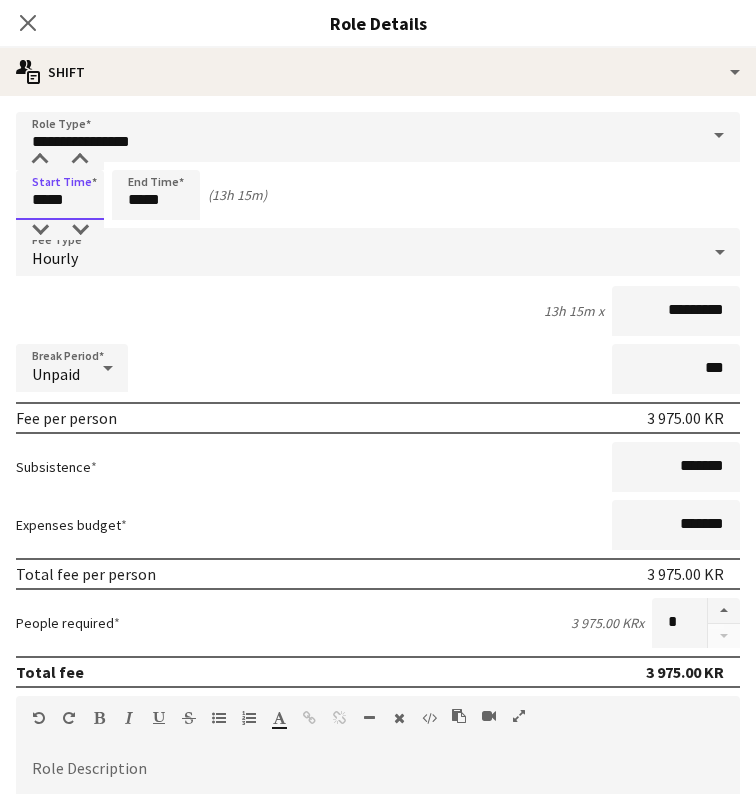 click on "*****" at bounding box center (60, 195) 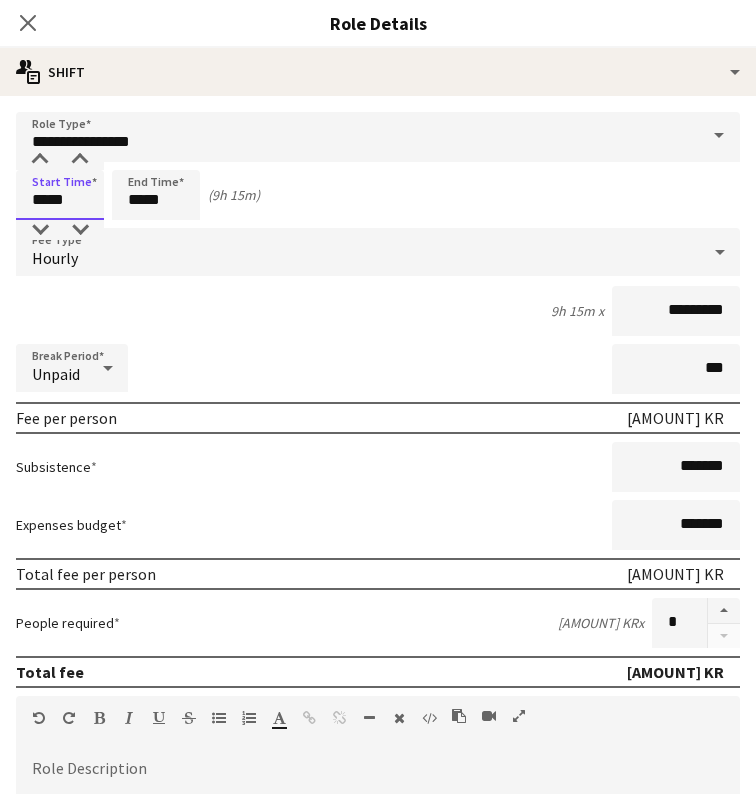 type on "*****" 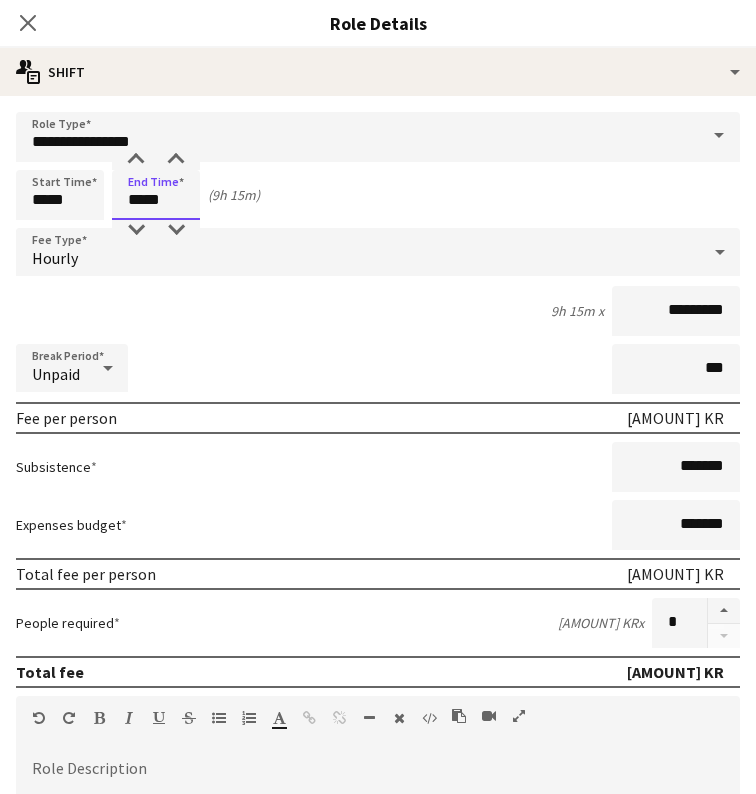 scroll, scrollTop: 0, scrollLeft: 0, axis: both 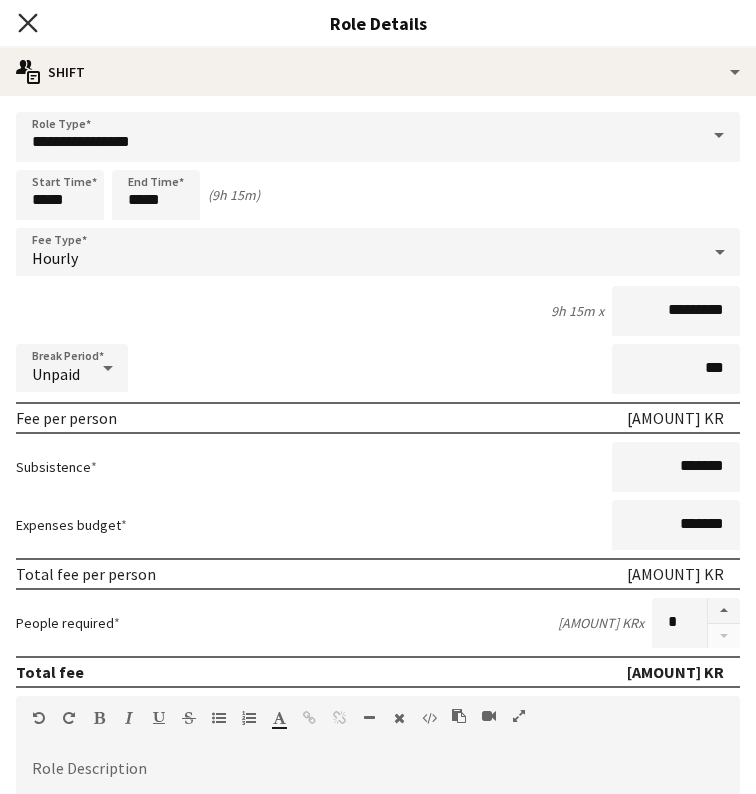 click on "Close pop-in" 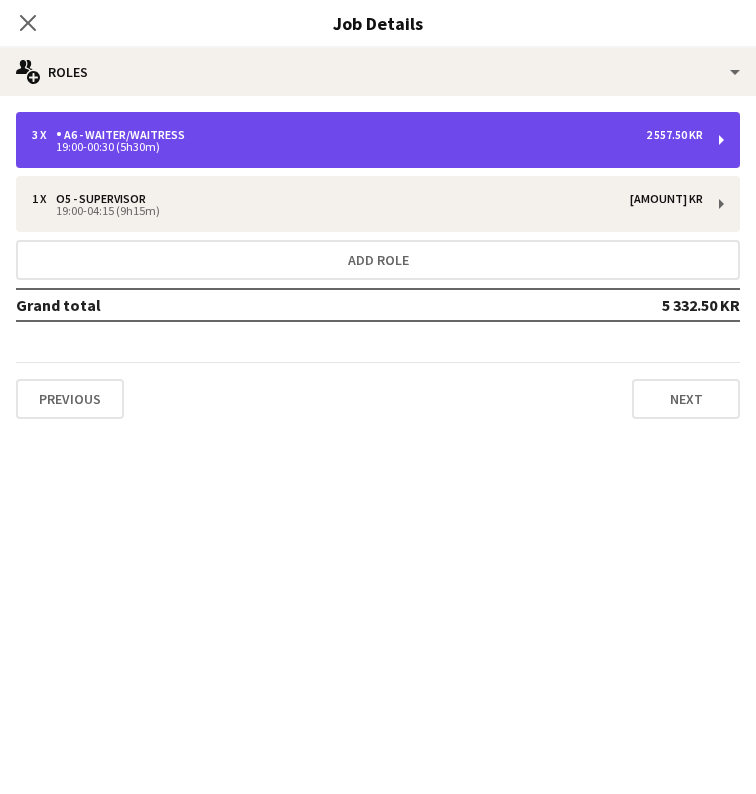 click on "3 x   A6 -  WAITER/WAITRESS   2 557.50 KR" at bounding box center [367, 135] 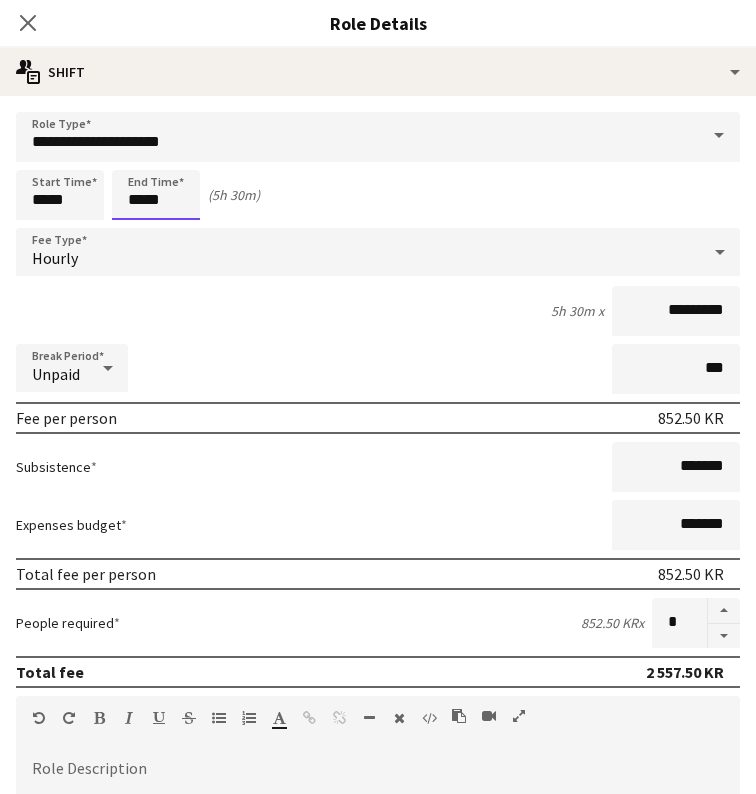 click on "*****" at bounding box center [156, 195] 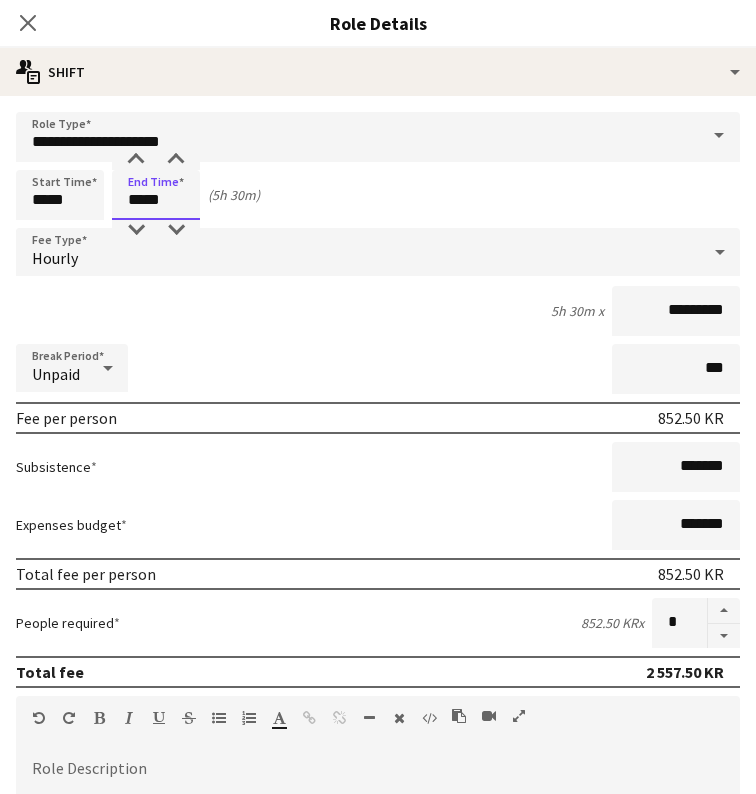 click on "*****" at bounding box center [156, 195] 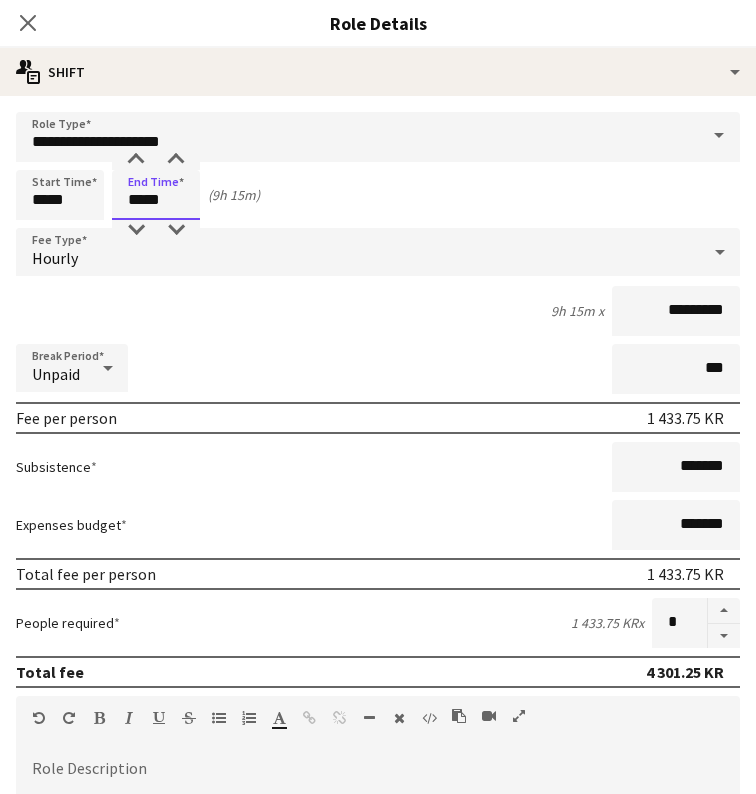 click on "*****" at bounding box center (156, 195) 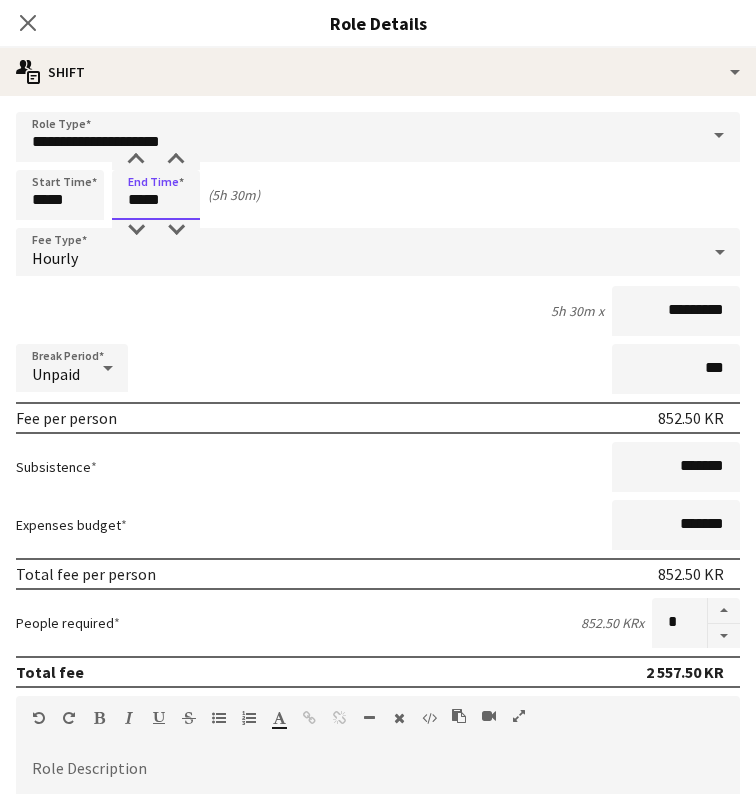 type on "*****" 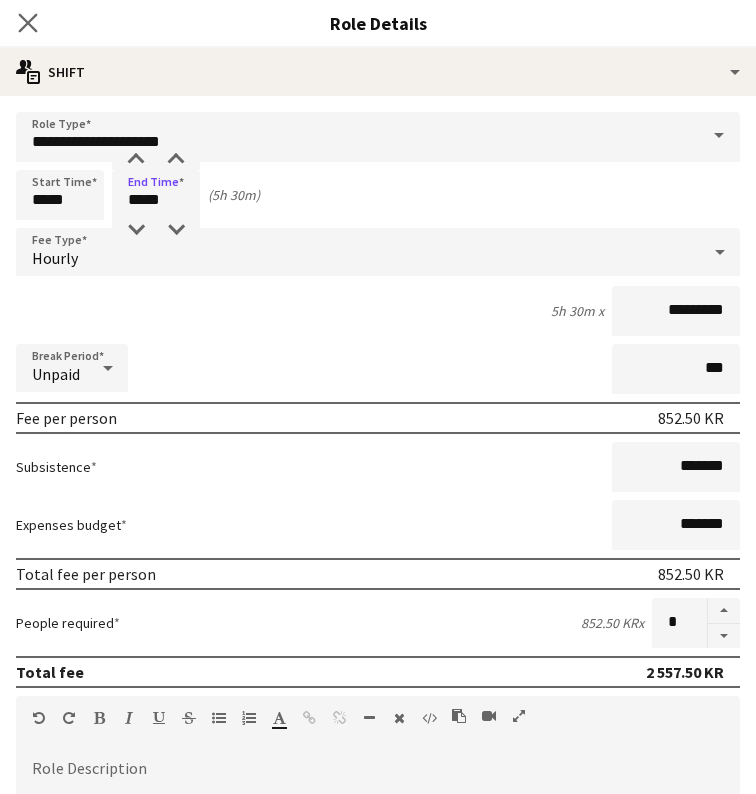 click on "Close pop-in" 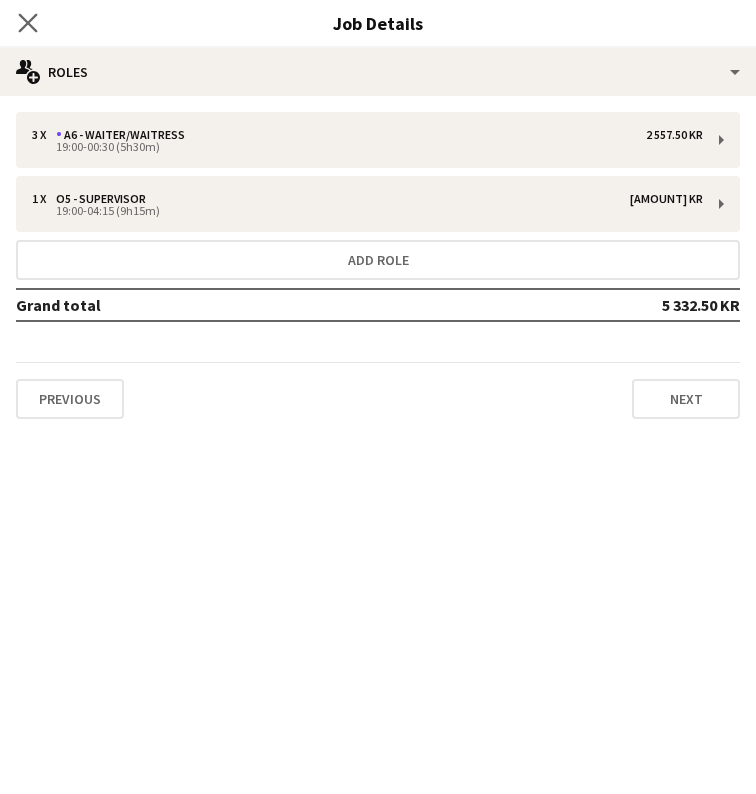 click on "Close pop-in" 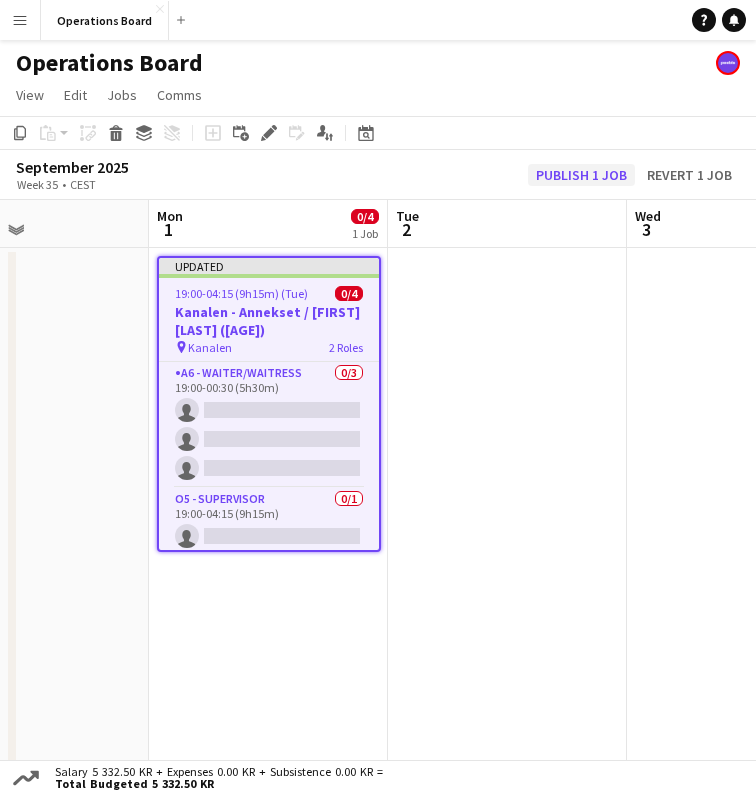 click on "Publish 1 job" 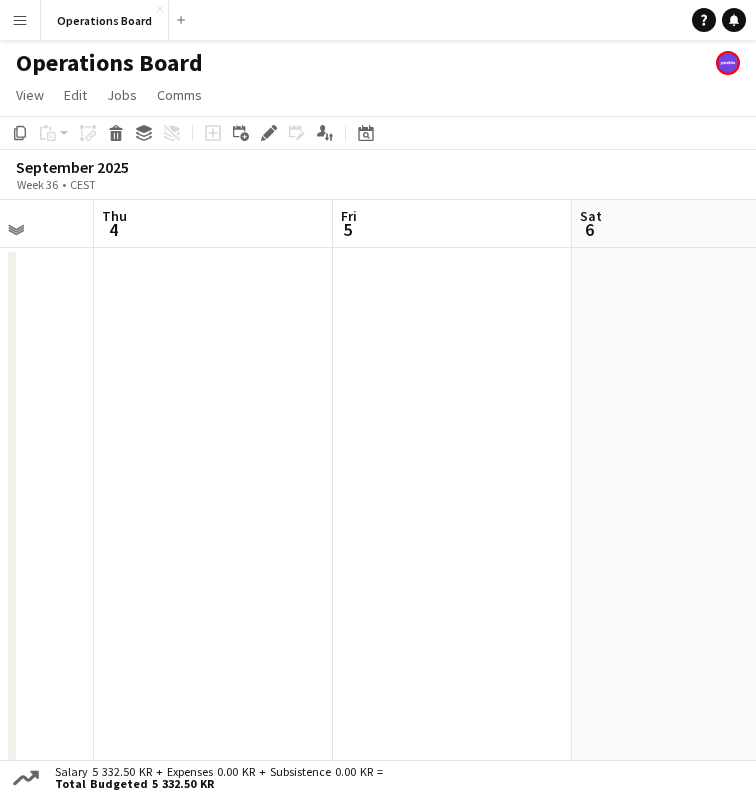 scroll, scrollTop: 0, scrollLeft: 625, axis: horizontal 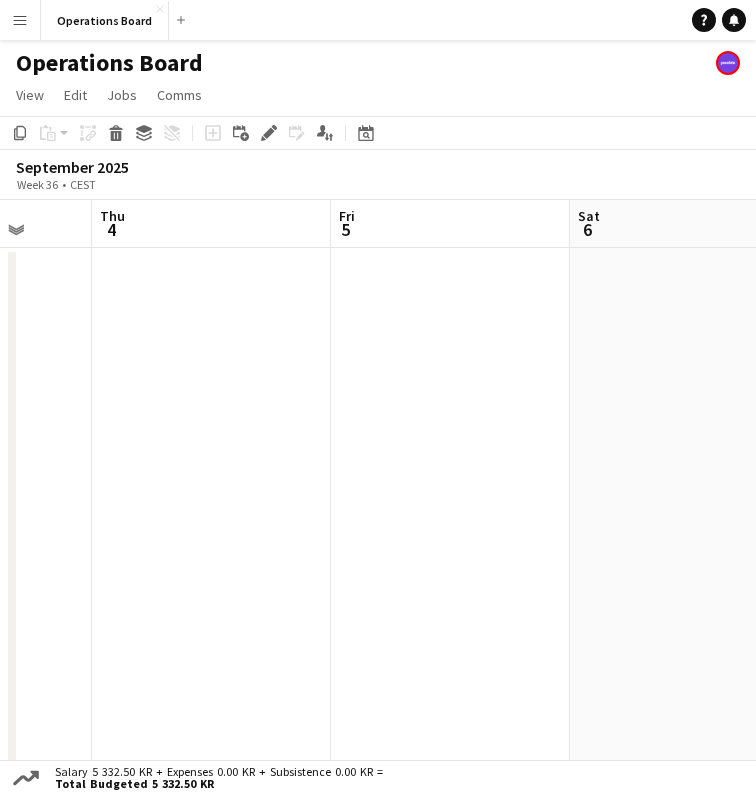 click at bounding box center (211, 515) 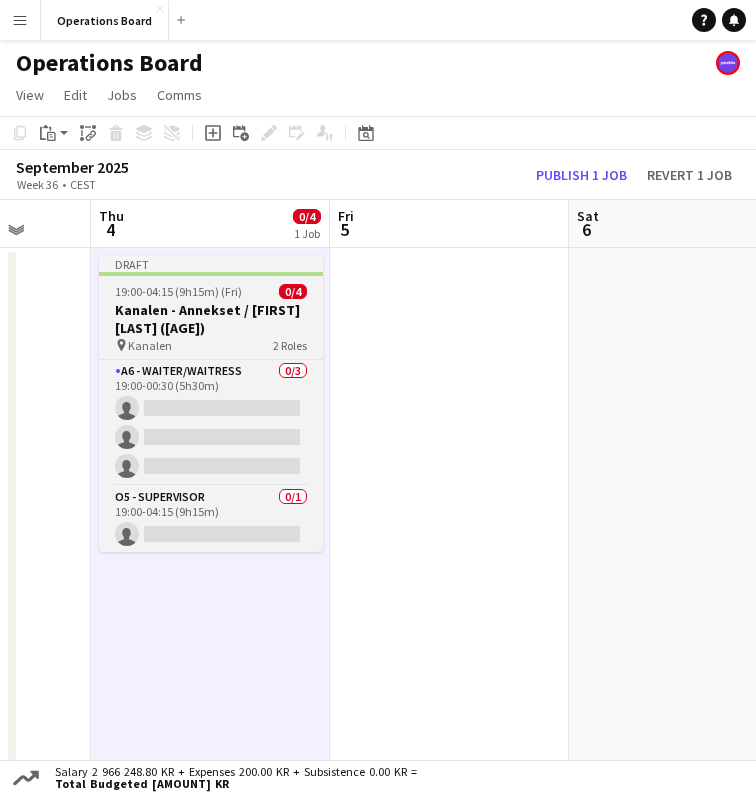 click on "Kanalen - Annekset / [FIRST] [LAST] (55)" at bounding box center [211, 319] 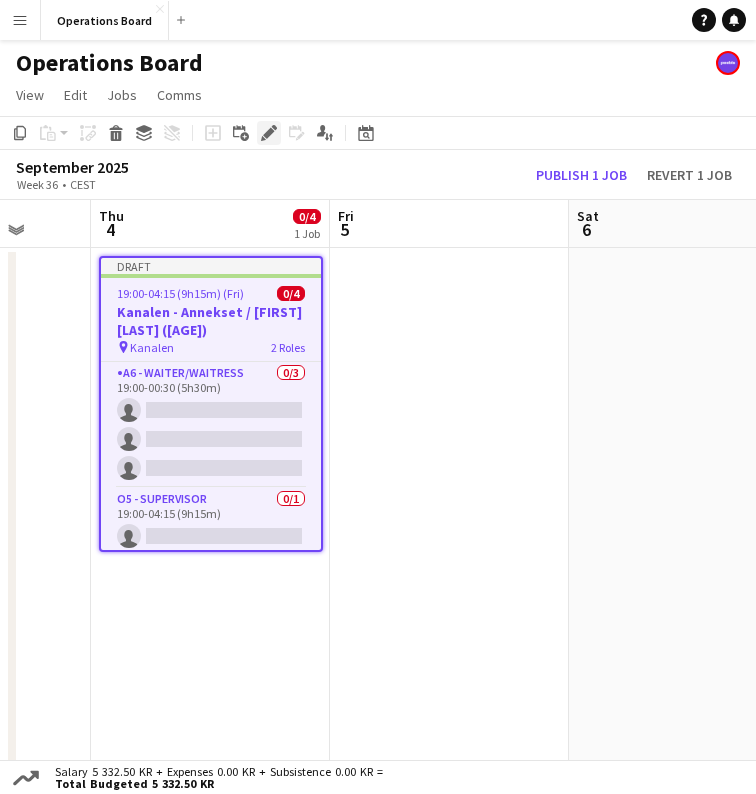 click on "Edit" at bounding box center [269, 133] 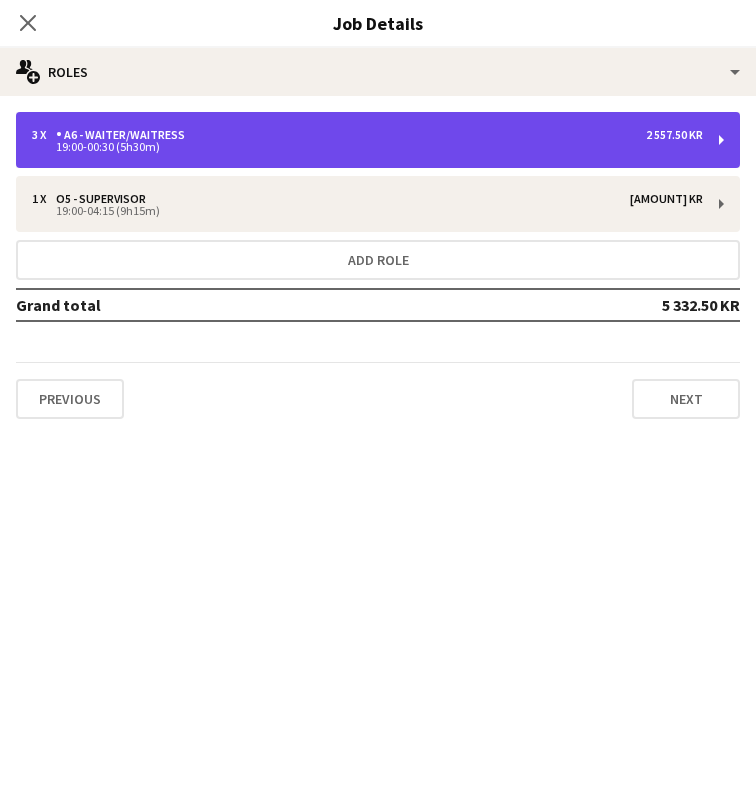 click on "19:00-00:30 (5h30m)" at bounding box center [367, 147] 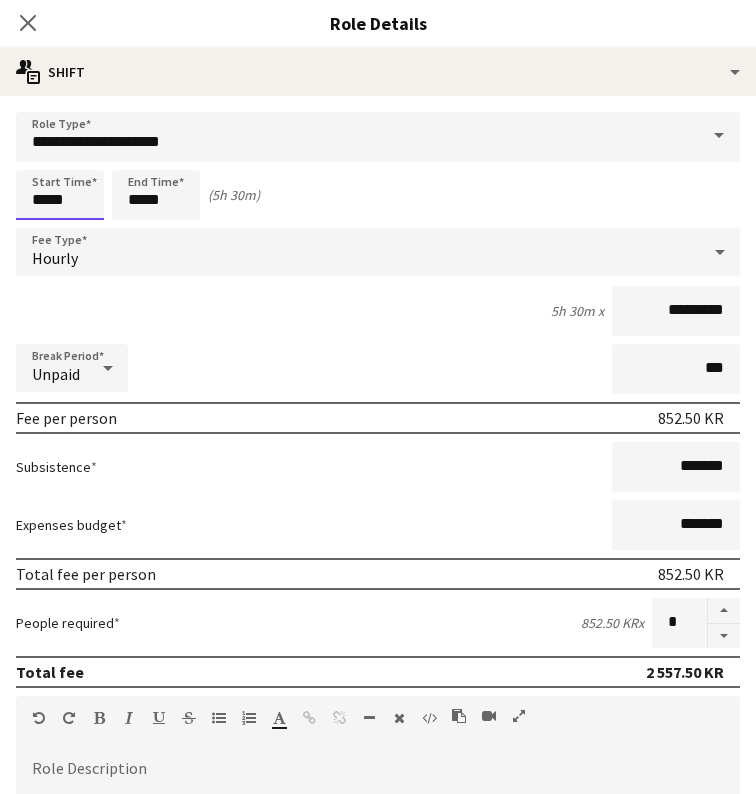 click on "*****" at bounding box center [60, 195] 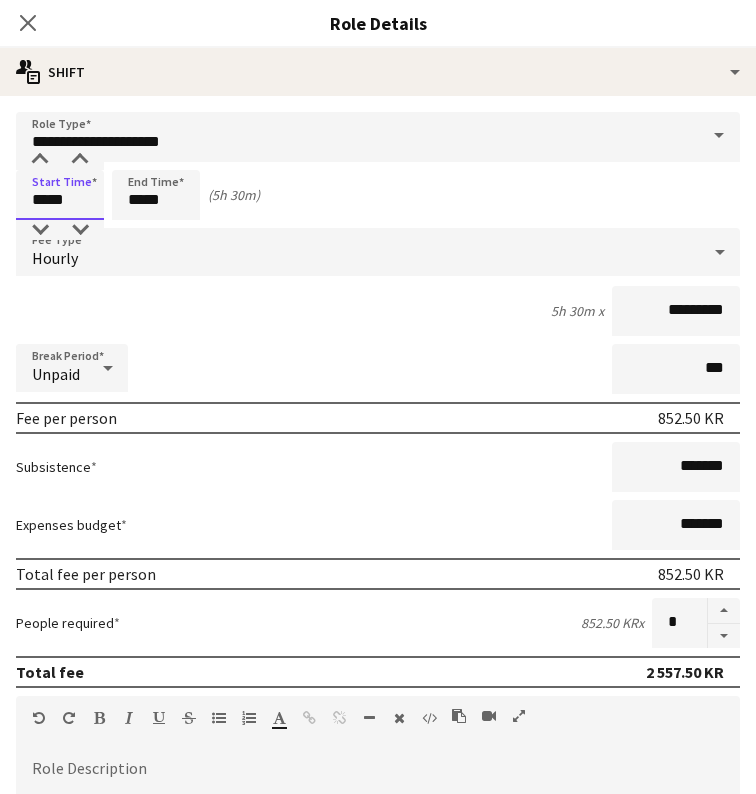 click on "*****" at bounding box center (60, 195) 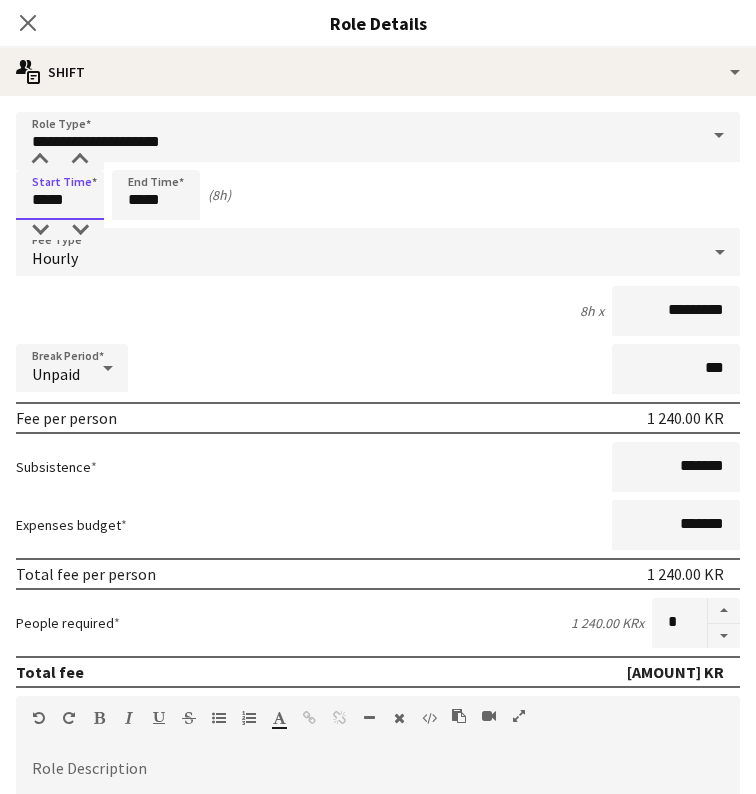 type on "*****" 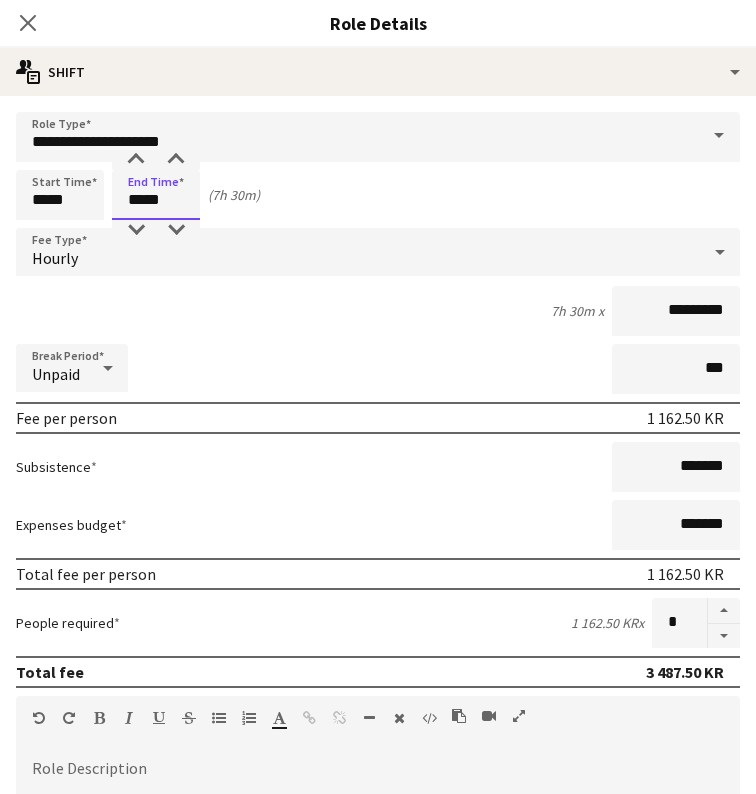 type on "*****" 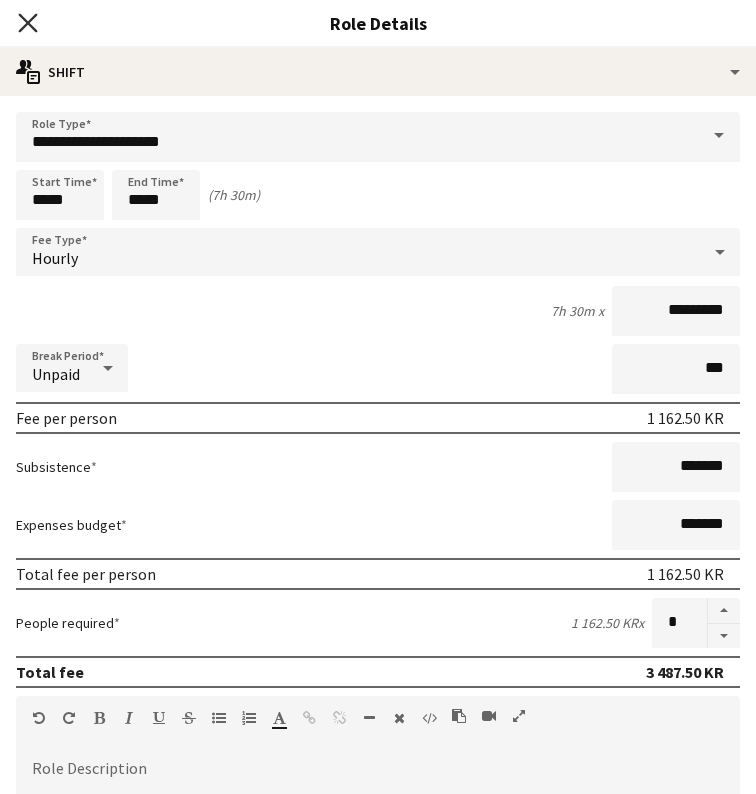 click on "Close pop-in" 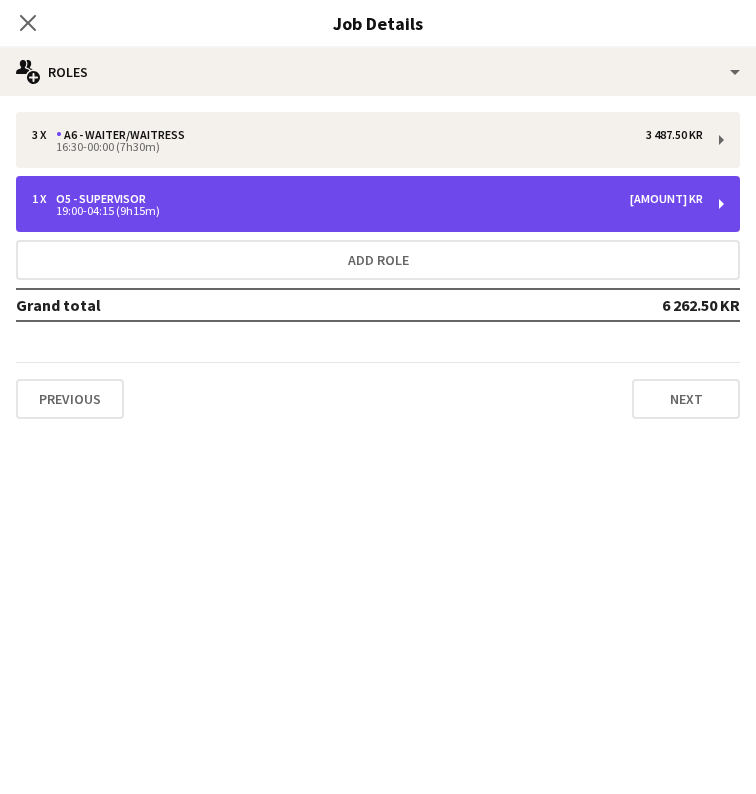 click on "1 x   O5 -  SUPERVISOR   2 775.00 KR" at bounding box center [367, 199] 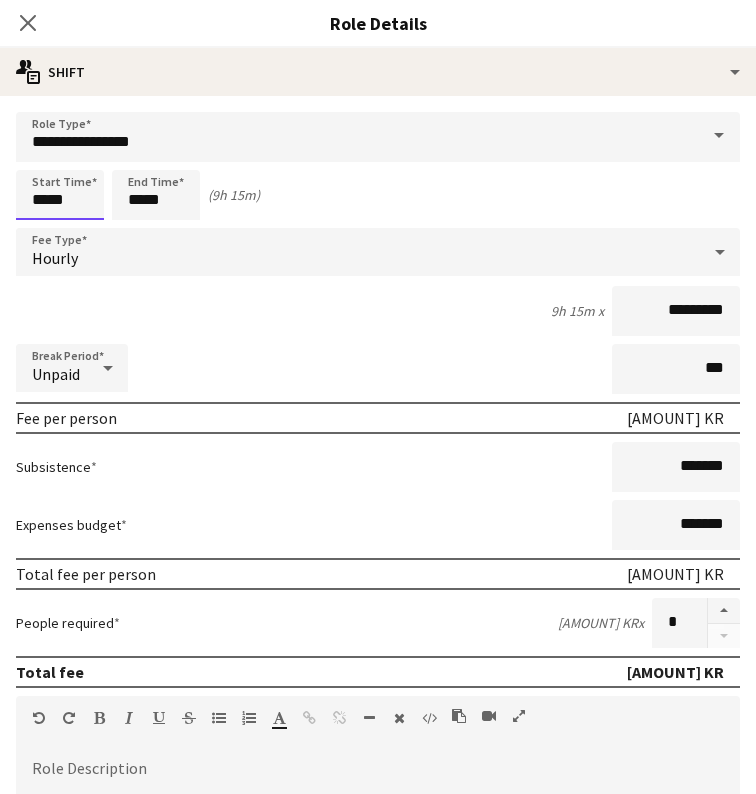 click on "*****" at bounding box center [60, 195] 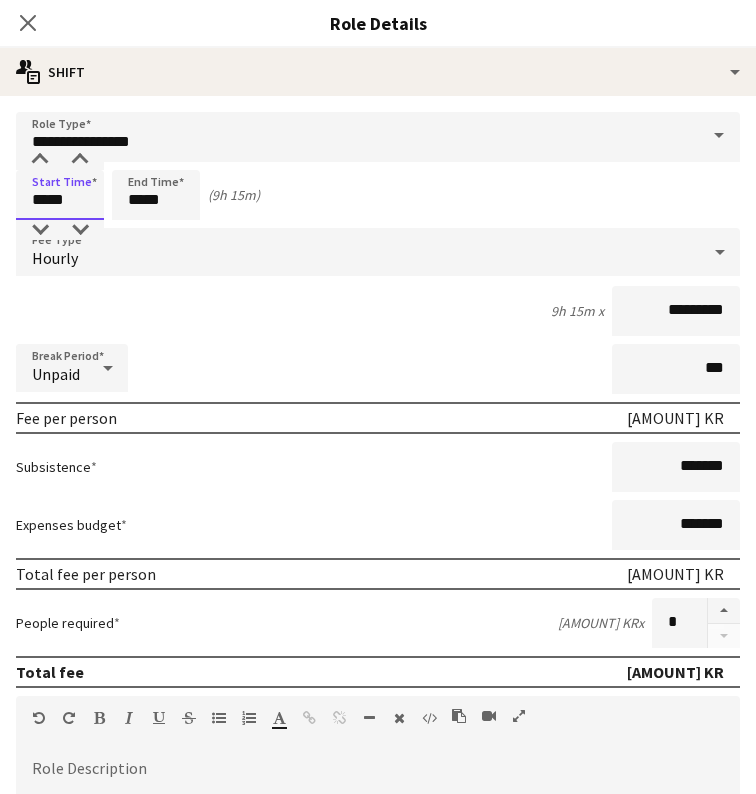 click on "*****" at bounding box center (60, 195) 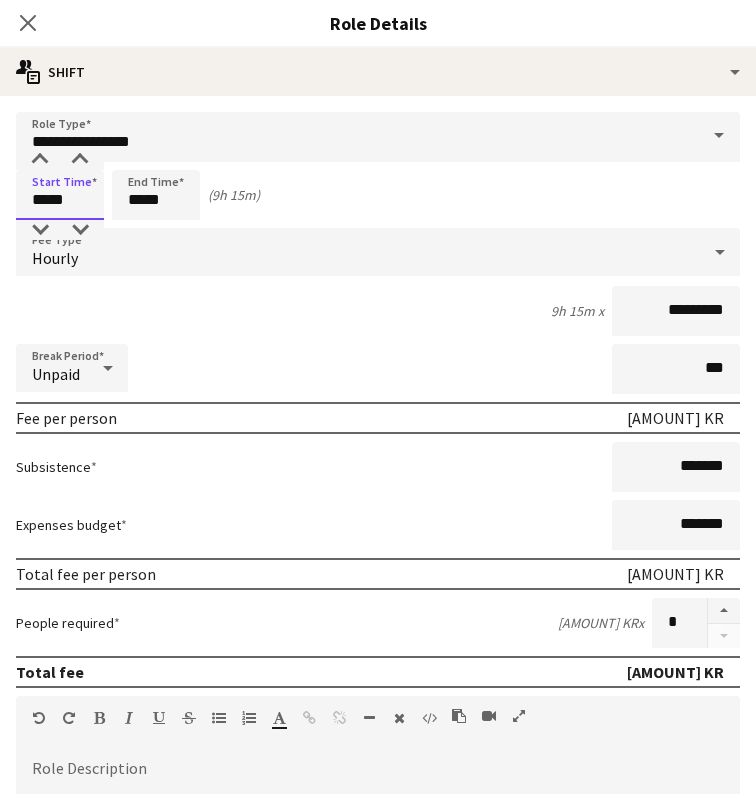 click on "*****" at bounding box center (60, 195) 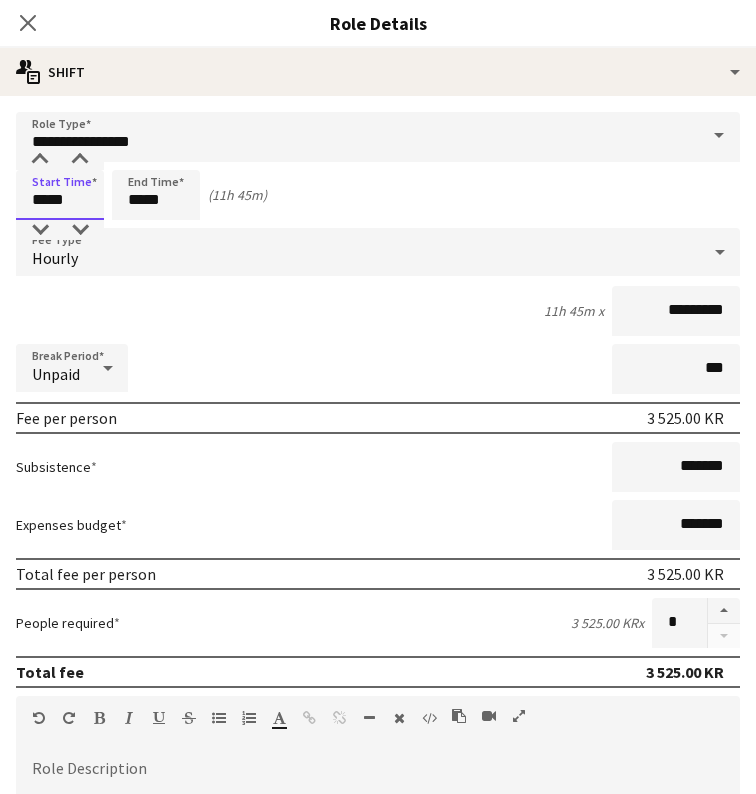type on "*****" 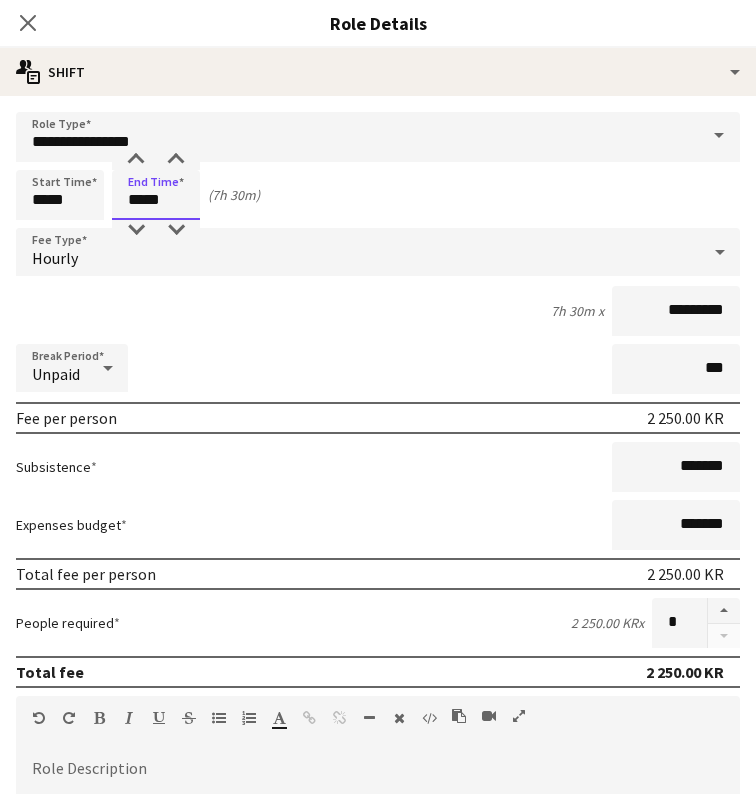 type on "*****" 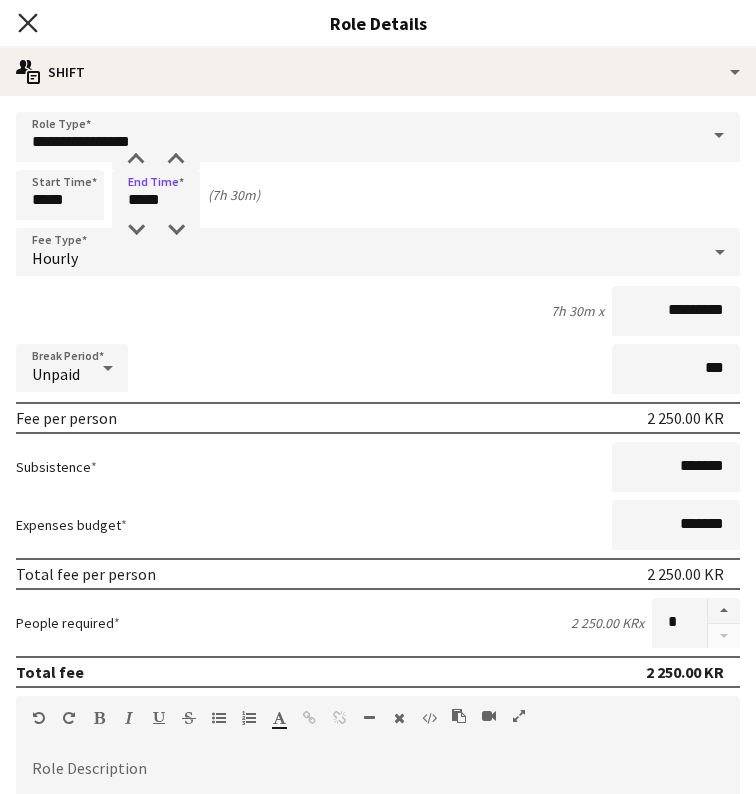 click 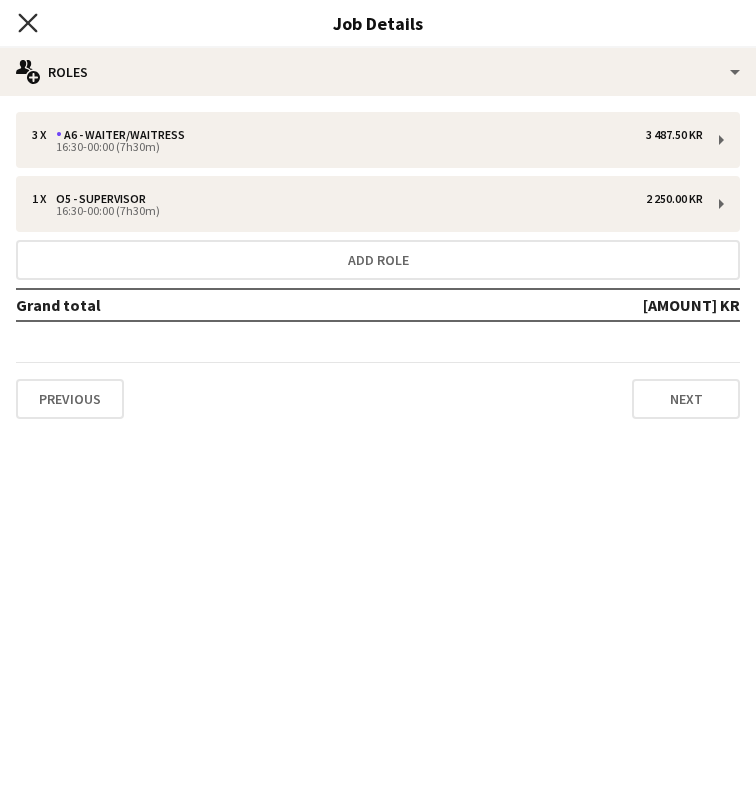 click on "Close pop-in" 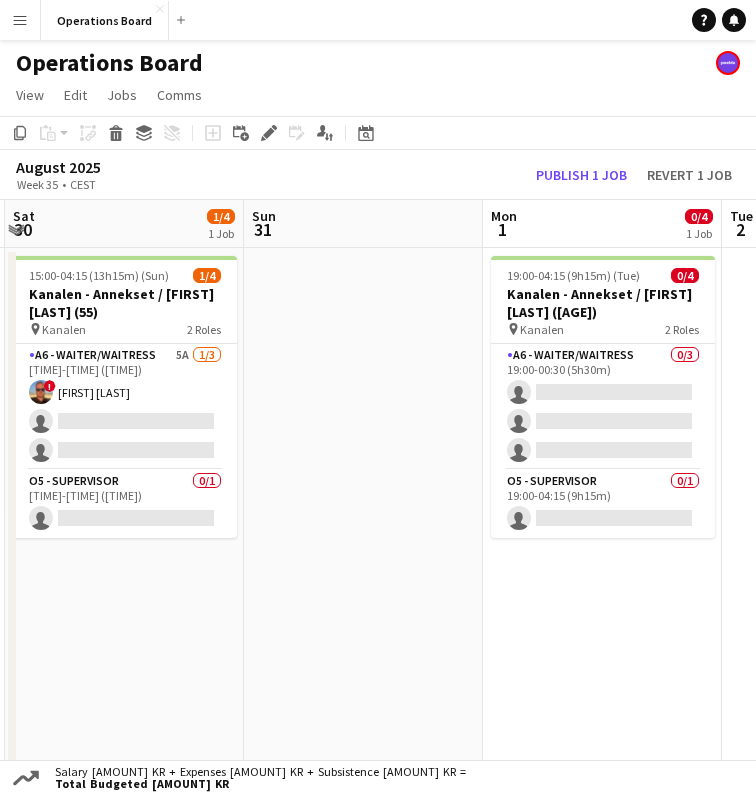 scroll, scrollTop: 0, scrollLeft: 716, axis: horizontal 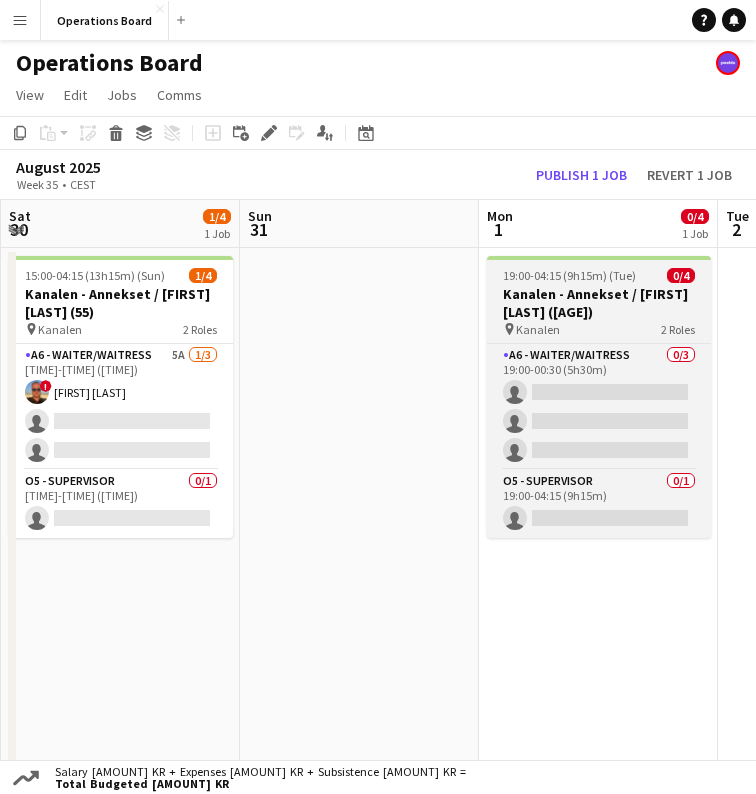 click on "Kanalen" at bounding box center [538, 329] 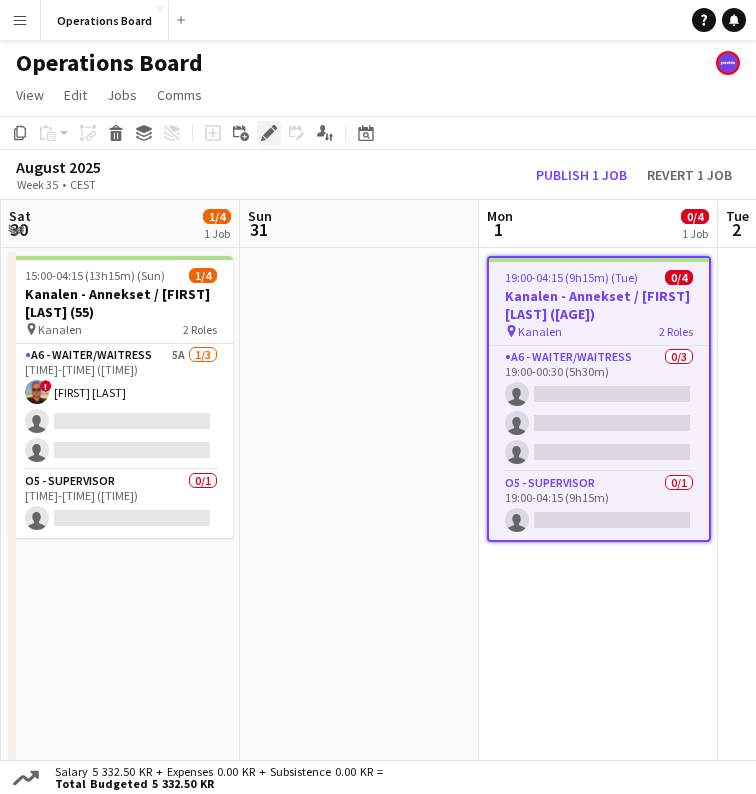 click 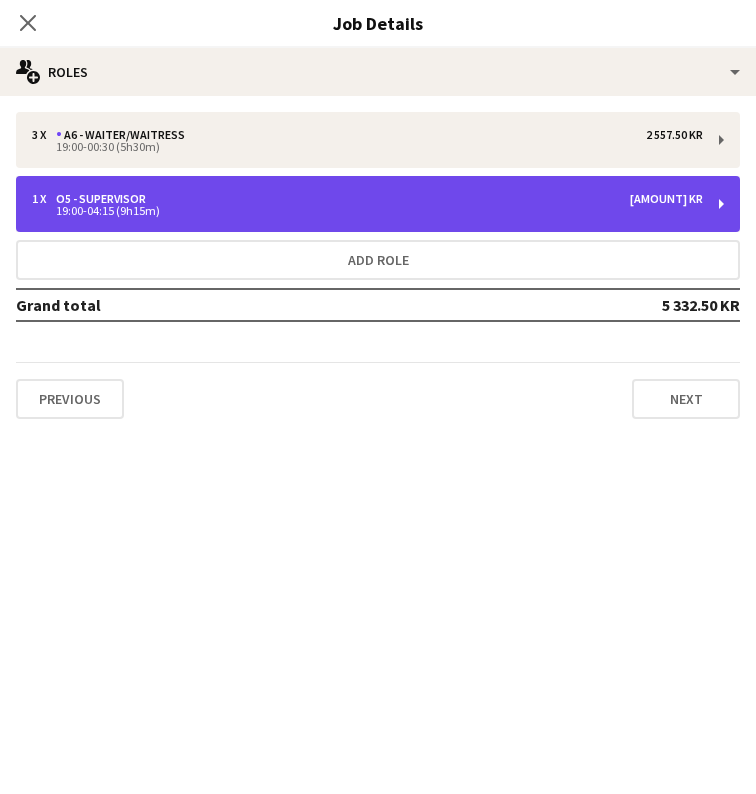 click on "19:00-04:15 (9h15m)" at bounding box center (367, 211) 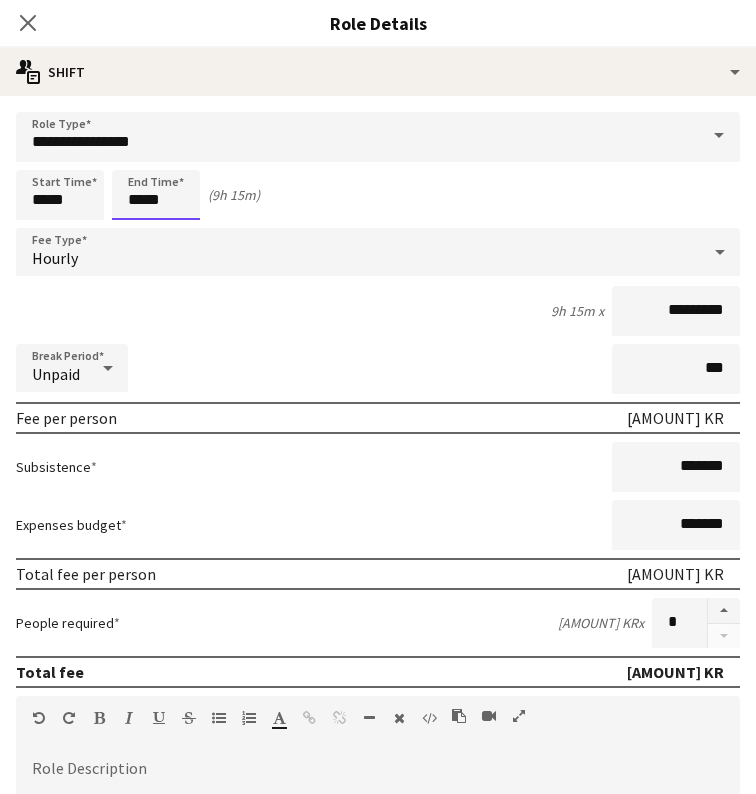click on "*****" at bounding box center (156, 195) 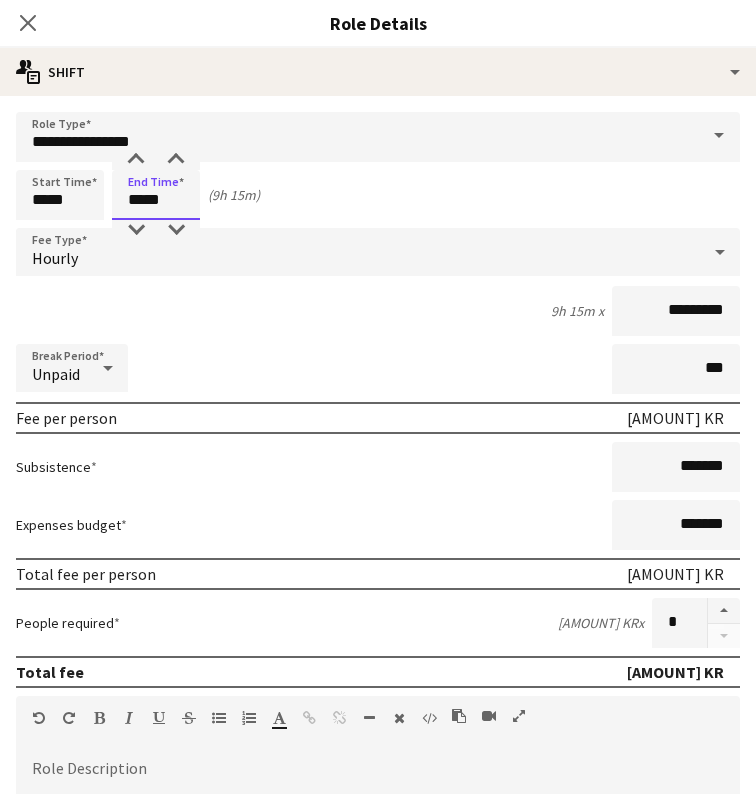 click on "*****" at bounding box center (156, 195) 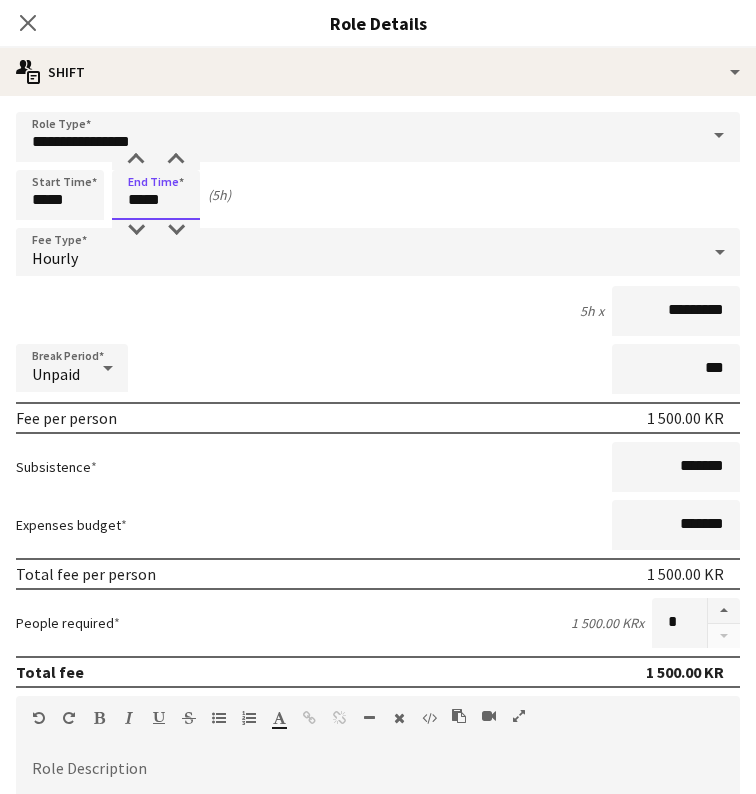 type on "*****" 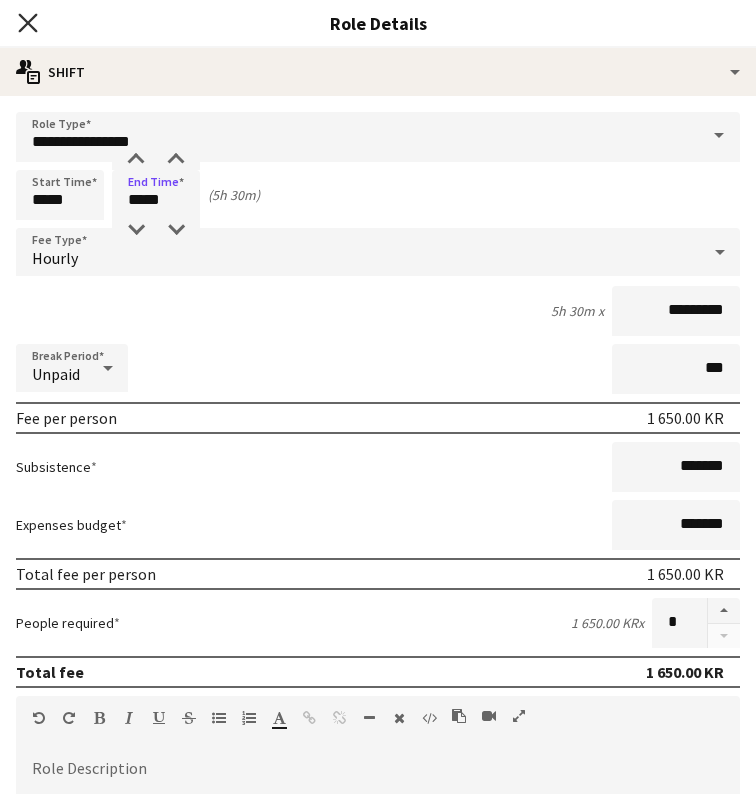 click on "Close pop-in" 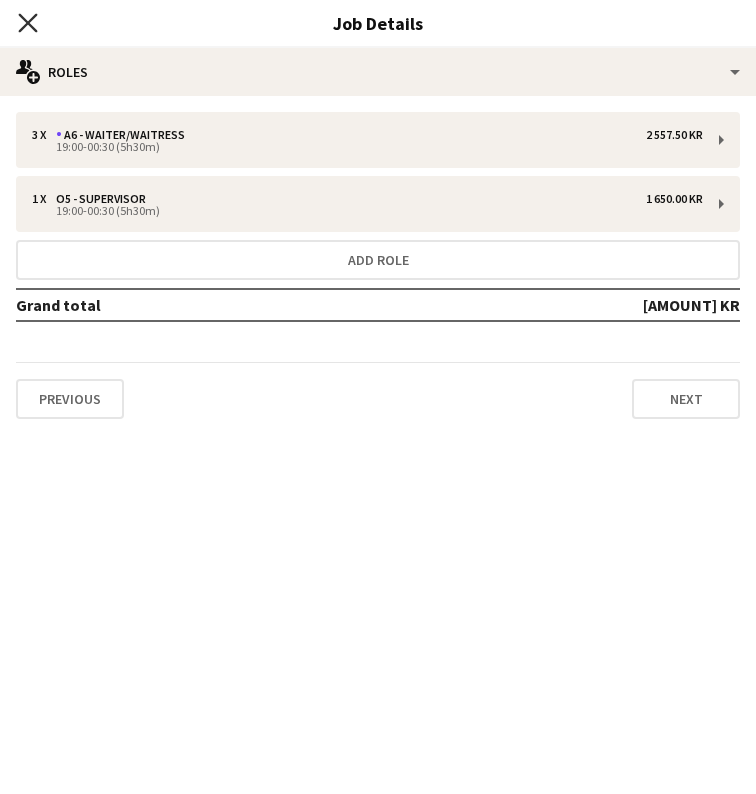 click on "Close pop-in" 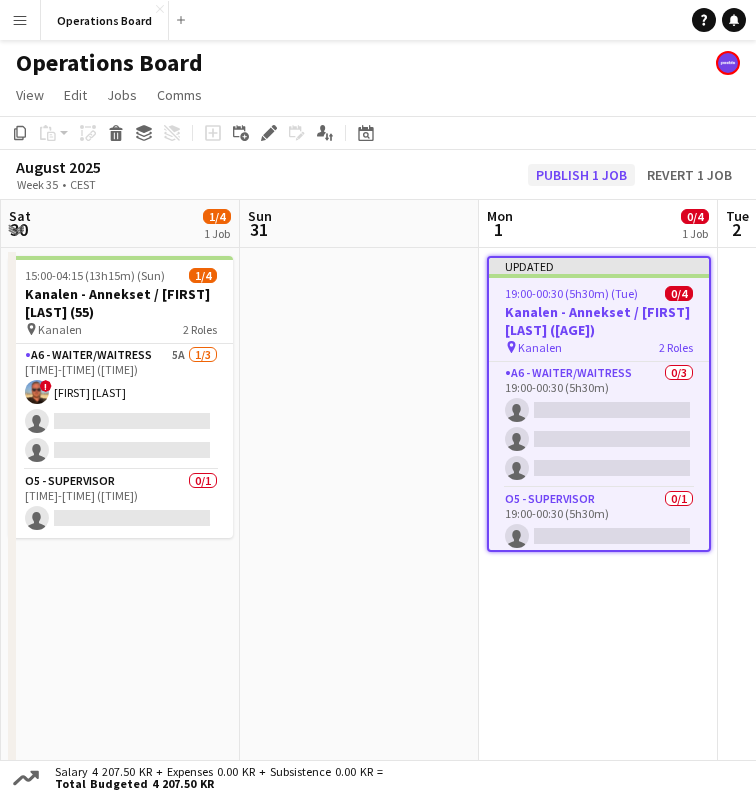 click on "Publish 1 job" 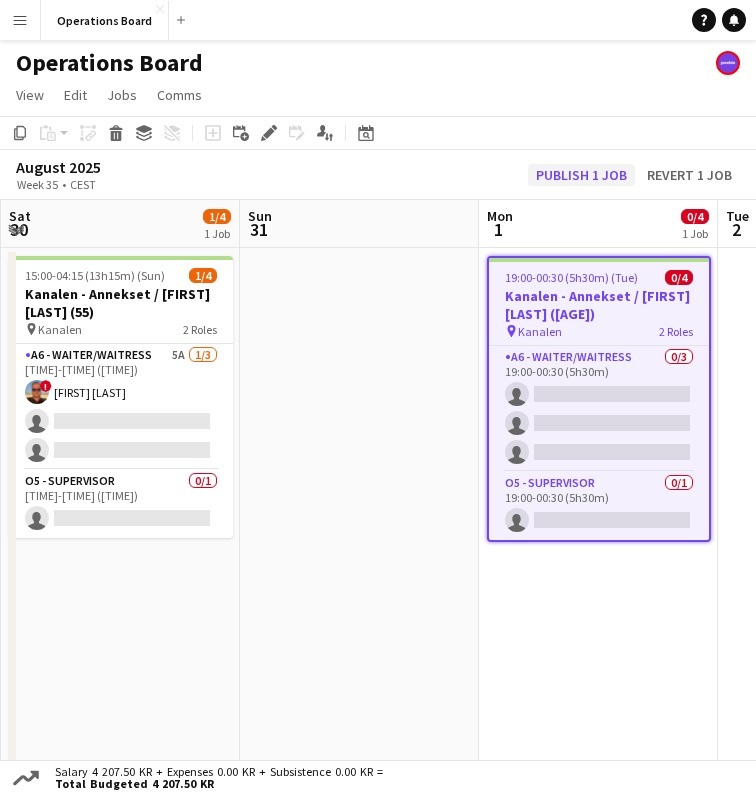 click on "Publish 1 job" 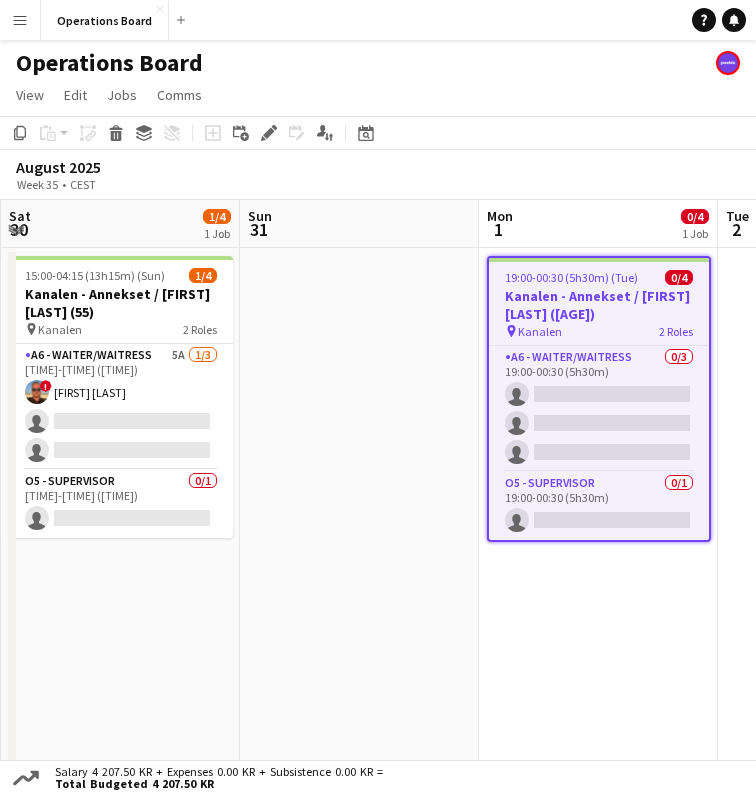 click on "Kanalen - Annekset / [FIRST] [LAST] (55)" at bounding box center [599, 305] 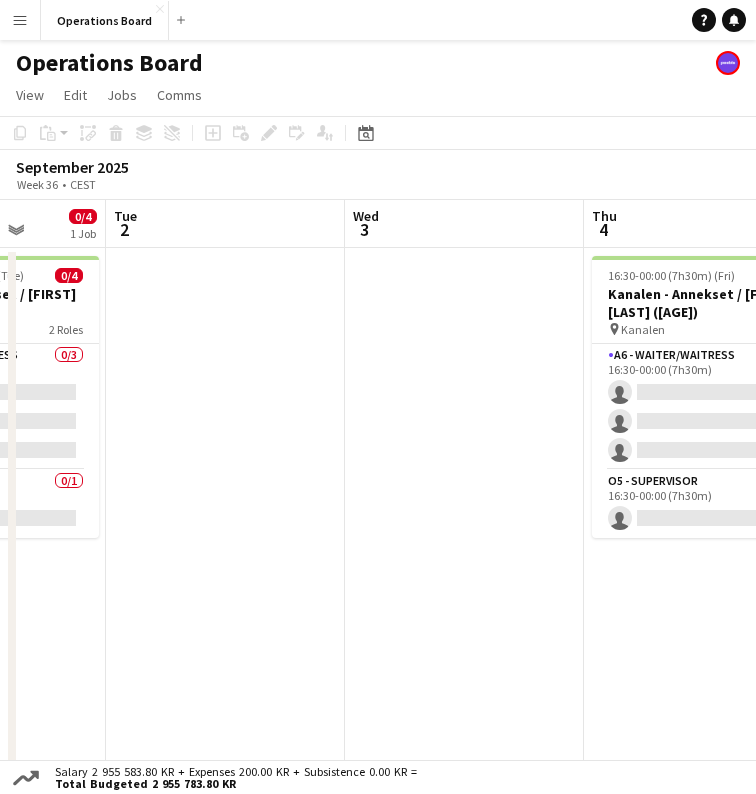 scroll, scrollTop: 0, scrollLeft: 633, axis: horizontal 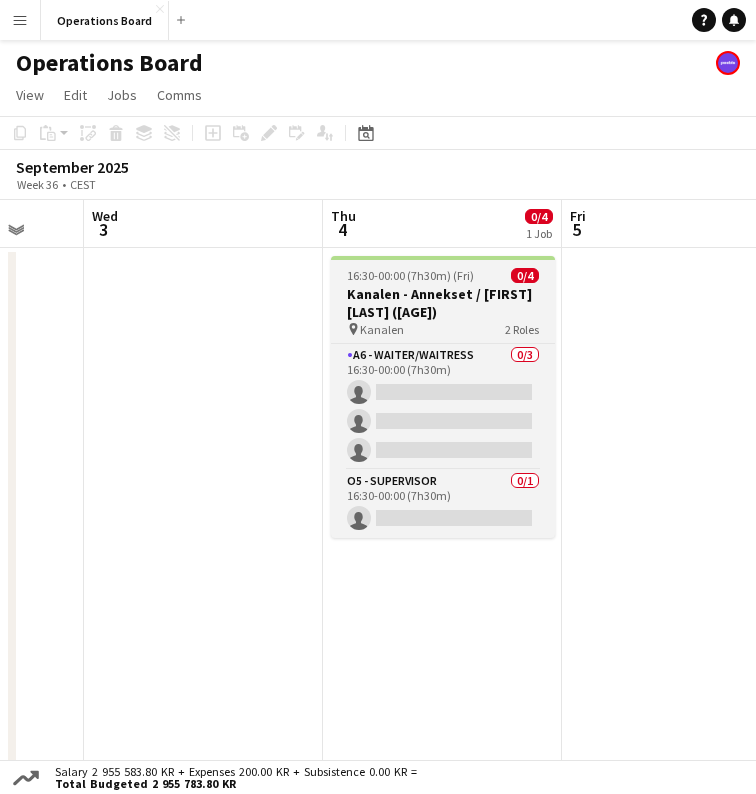 click on "16:30-00:00 (7h30m) (Fri)   0/4   Kanalen - Annekset / Teresa Werdinius (55)
pin
Kanalen   2 Roles   A6 -  WAITER/WAITRESS   0/3   16:30-00:00 (7h30m)
single-neutral-actions
single-neutral-actions
single-neutral-actions
O5 -  SUPERVISOR   0/1   16:30-00:00 (7h30m)
single-neutral-actions" at bounding box center (443, 397) 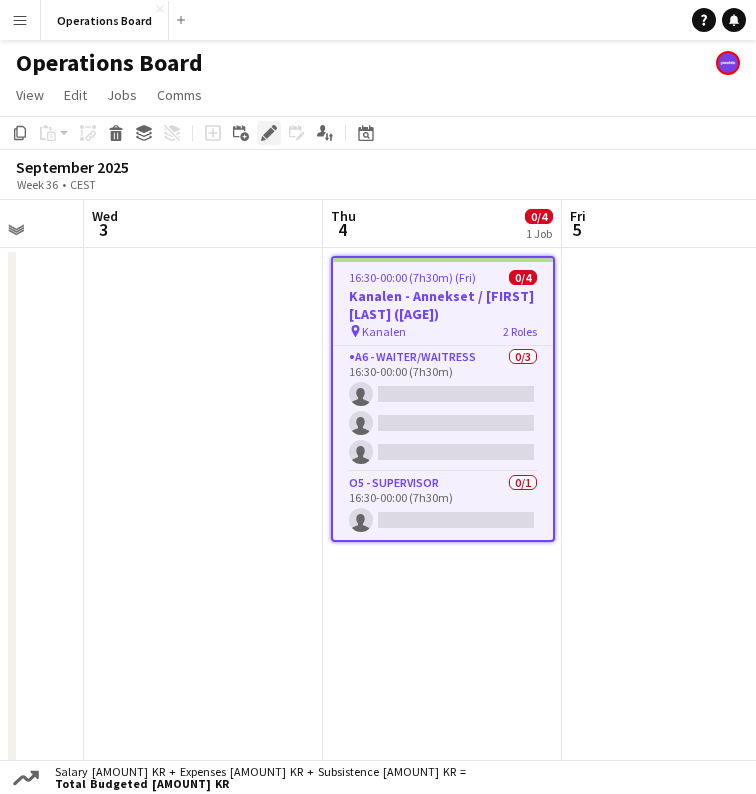 click 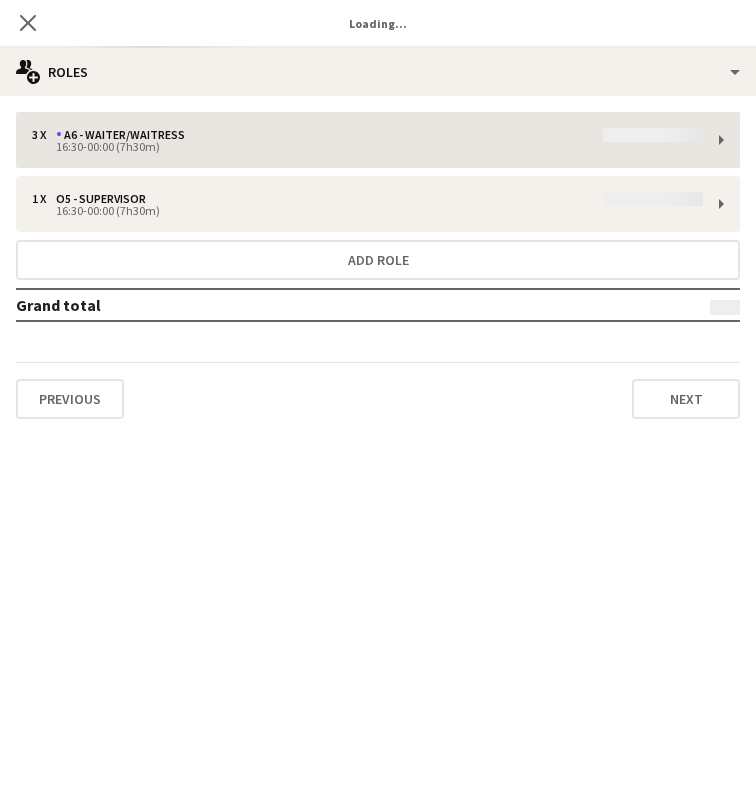 type on "*******" 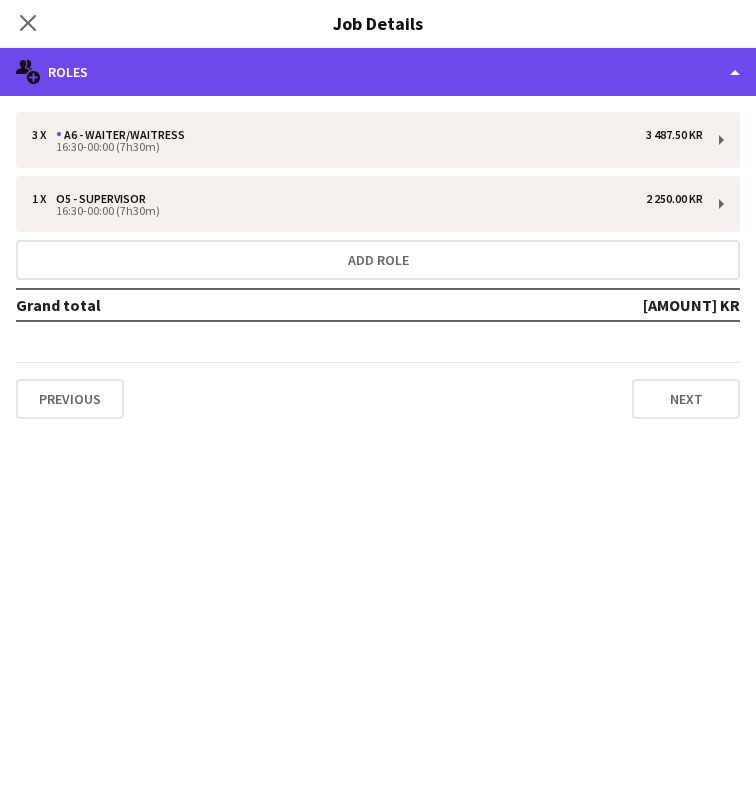 click on "multiple-users-add
Roles" 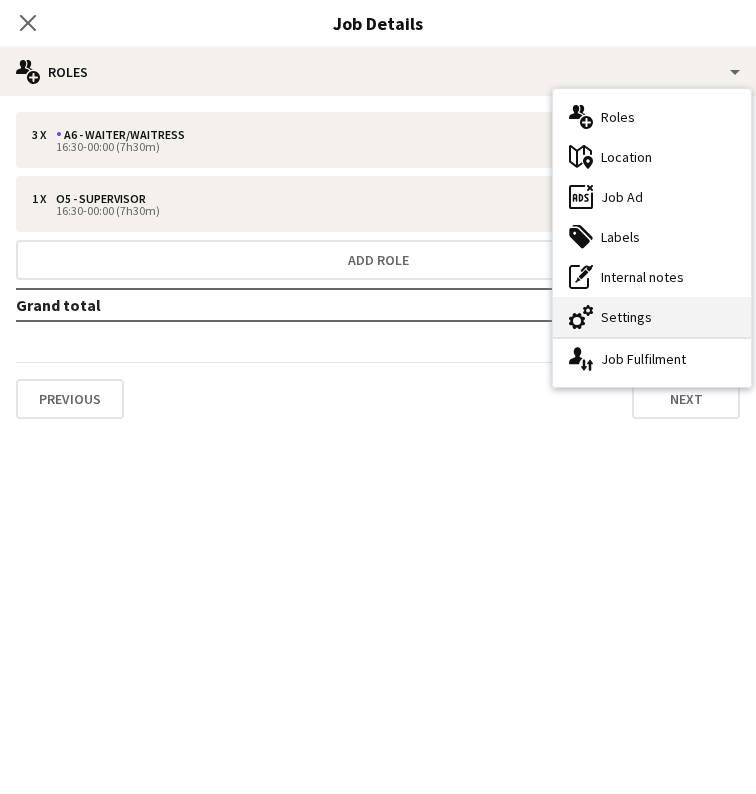 click on "cog-double-3
Settings" at bounding box center [652, 317] 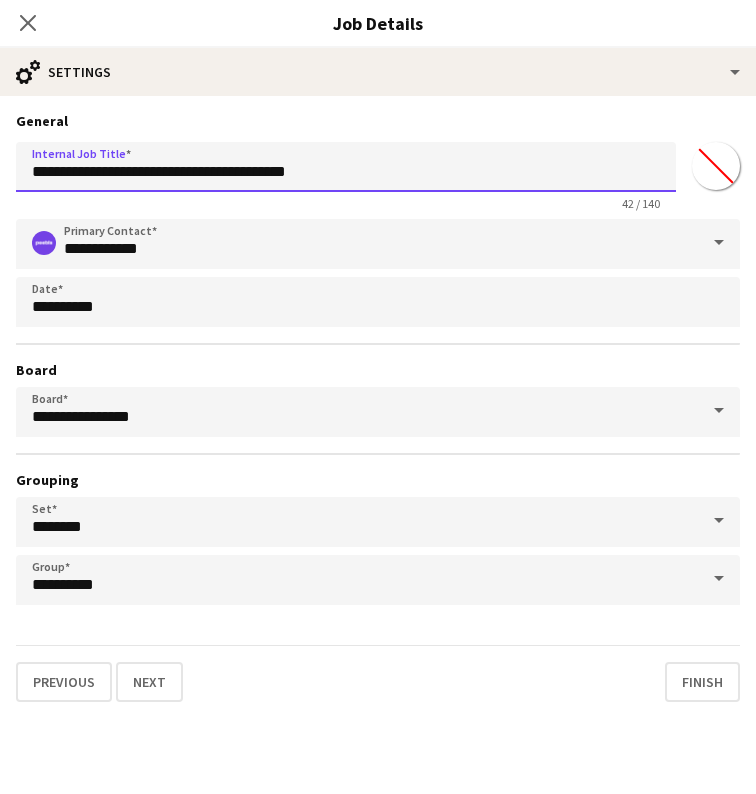 drag, startPoint x: 175, startPoint y: 172, endPoint x: 350, endPoint y: 171, distance: 175.00285 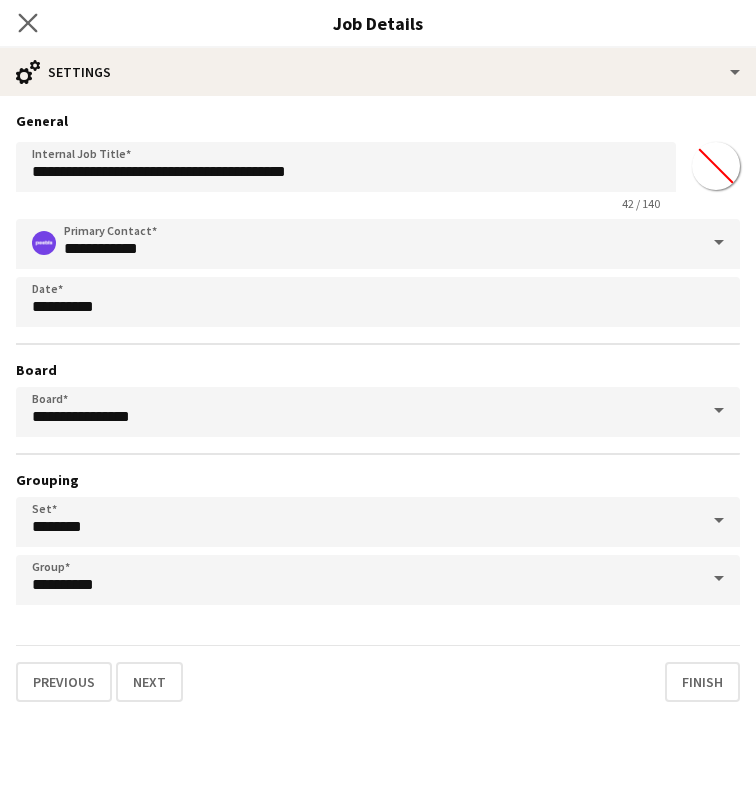 click on "Close pop-in" 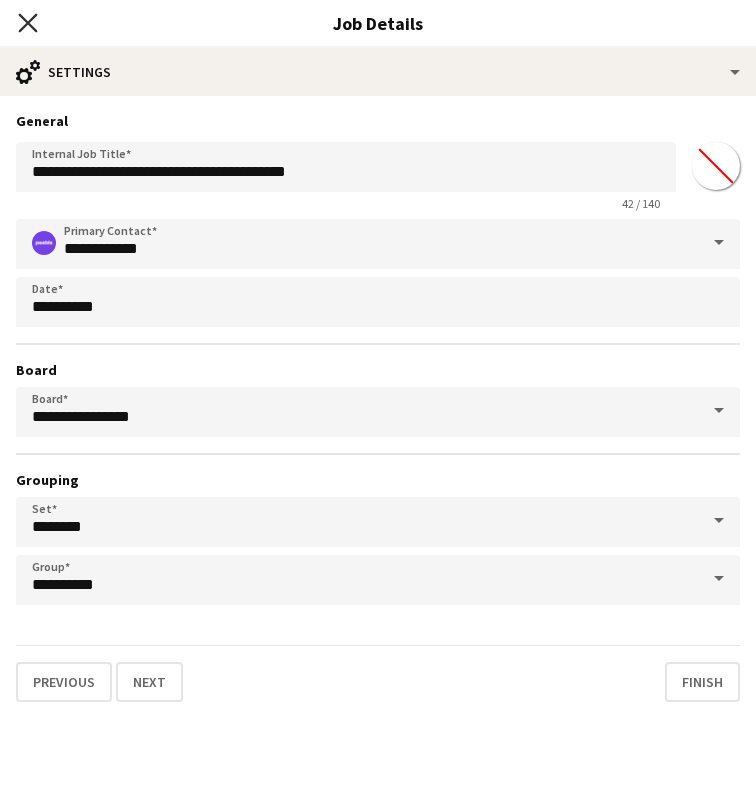 click on "Close pop-in" 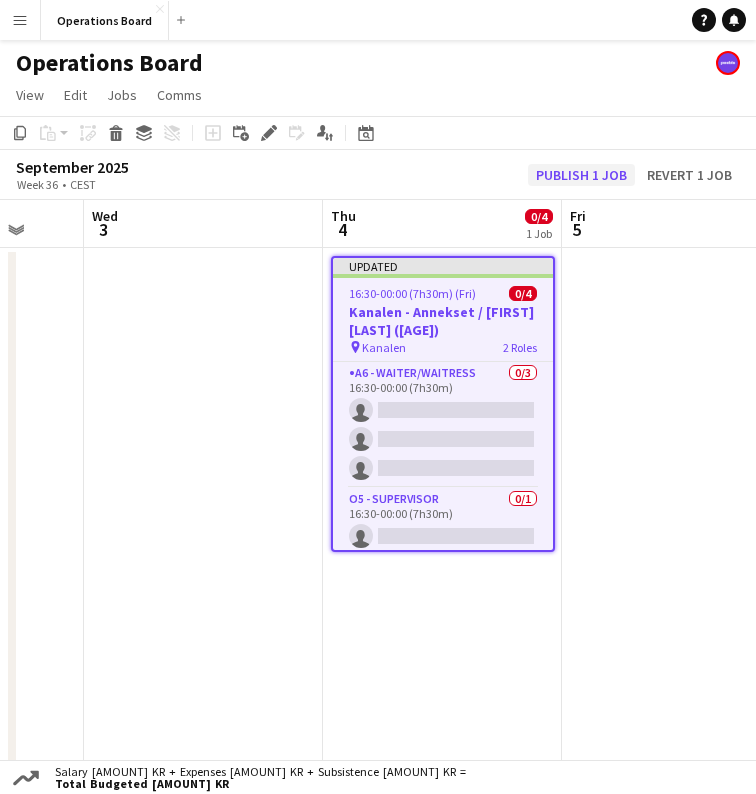 click on "Publish 1 job" 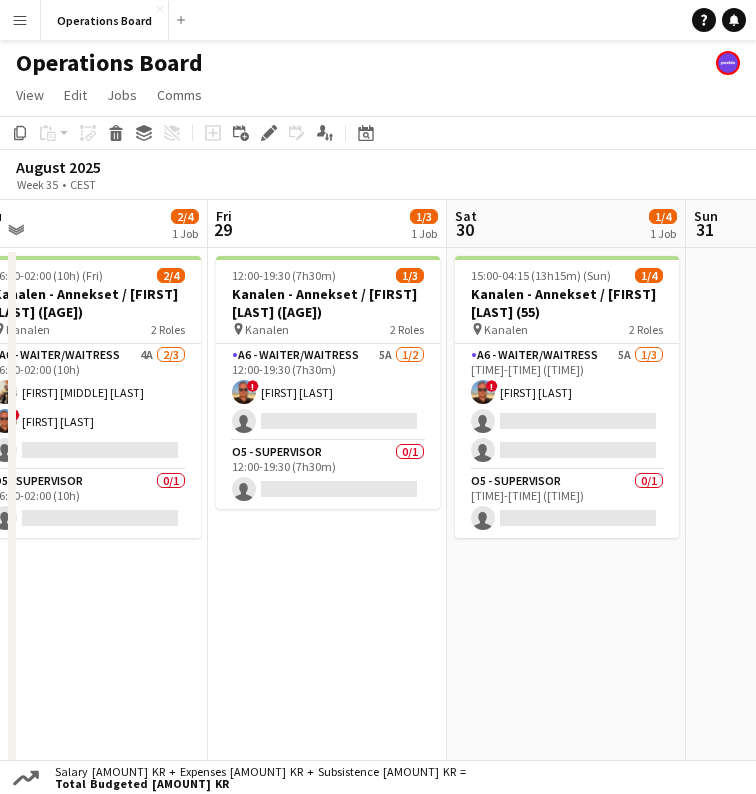 scroll, scrollTop: 0, scrollLeft: 447, axis: horizontal 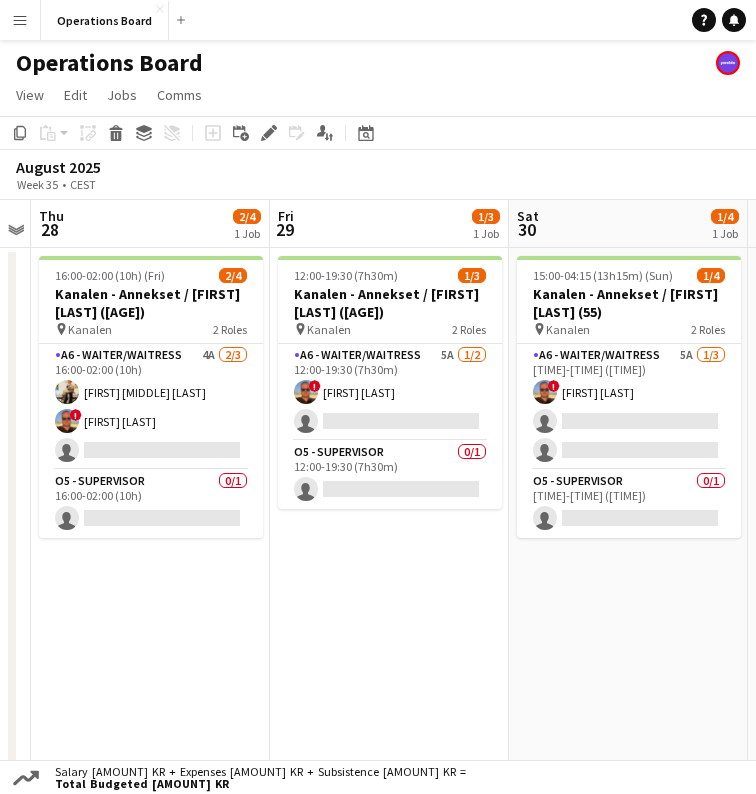 click on "12:00-19:30 (7h30m)    1/3   Kanalen - Annekset / Birgitte Fogelstrøm (35)
pin
Kanalen   2 Roles   A6 -  WAITER/WAITRESS   5A   1/2   12:00-19:30 (7h30m)
! Patrick Dolan
single-neutral-actions
O5 -  SUPERVISOR   0/1   12:00-19:30 (7h30m)
single-neutral-actions" at bounding box center [389, 515] 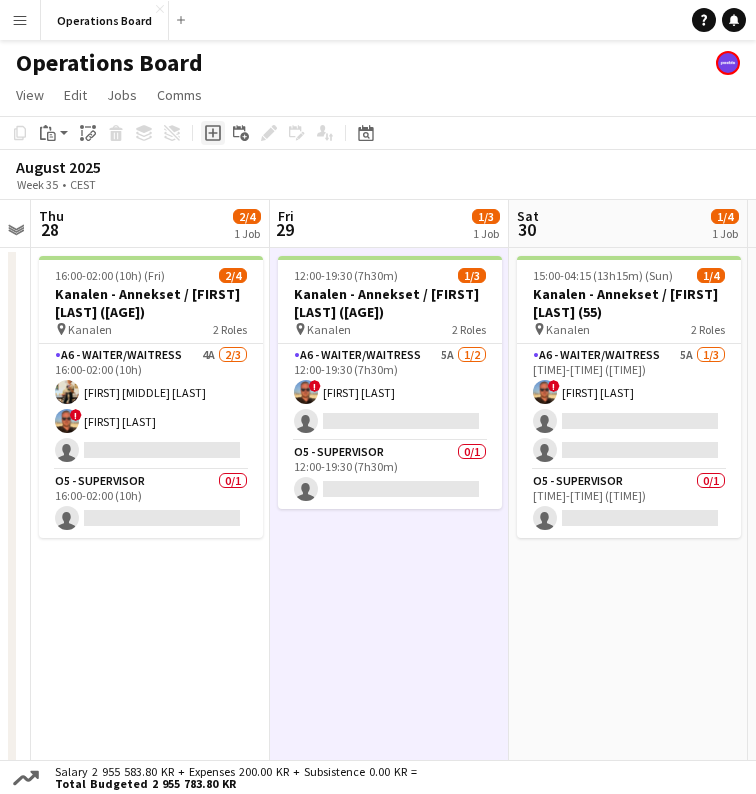 click on "Add job" 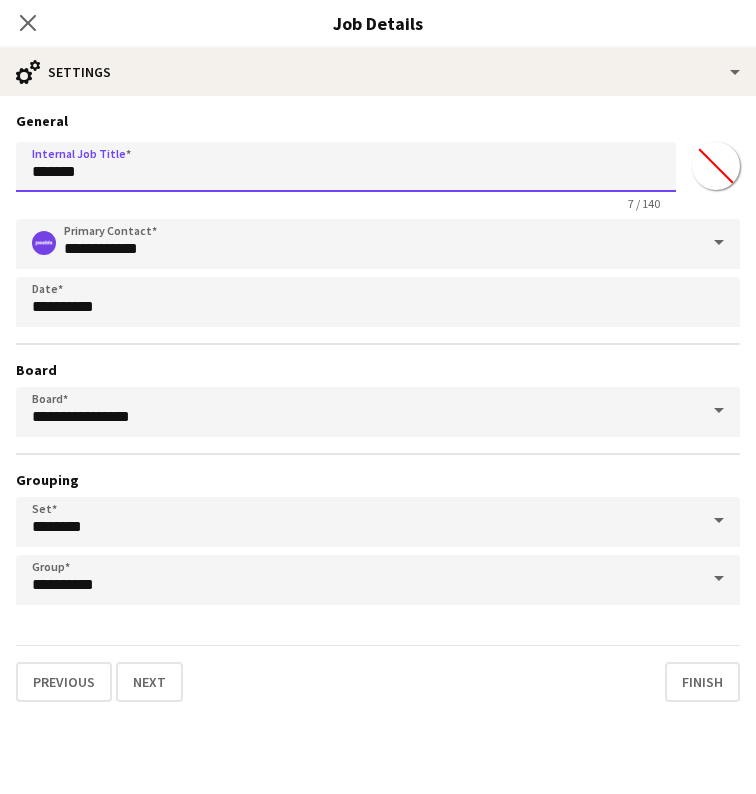 click on "*******" at bounding box center (346, 167) 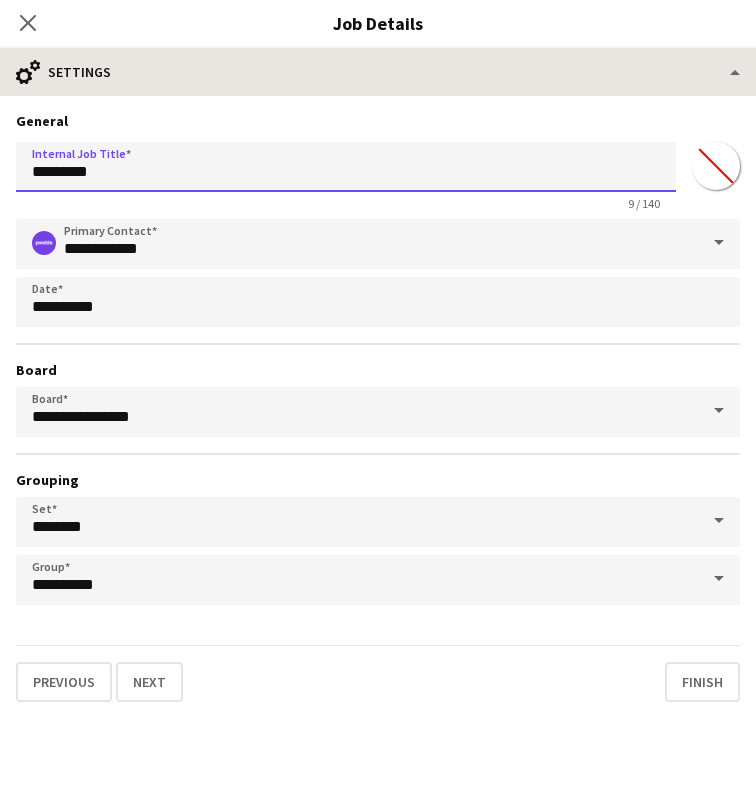 type on "*********" 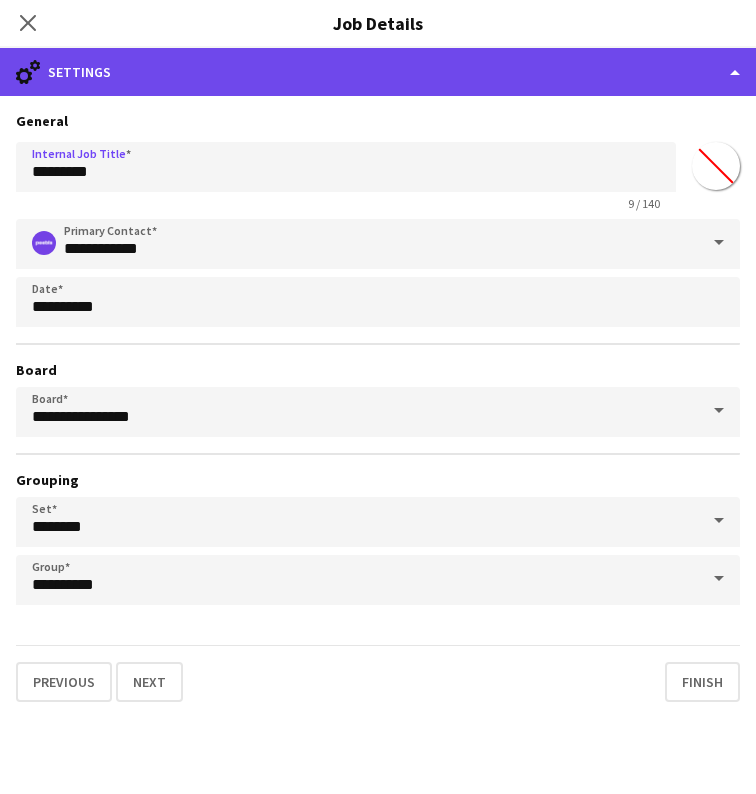 click on "cog-double-3
Settings" 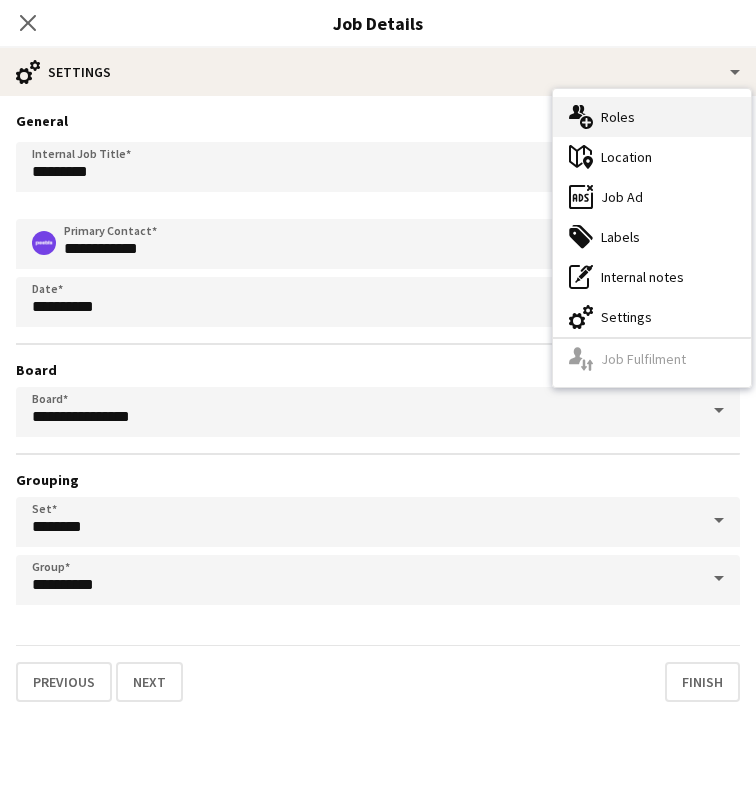 click on "multiple-users-add
Roles" at bounding box center [652, 117] 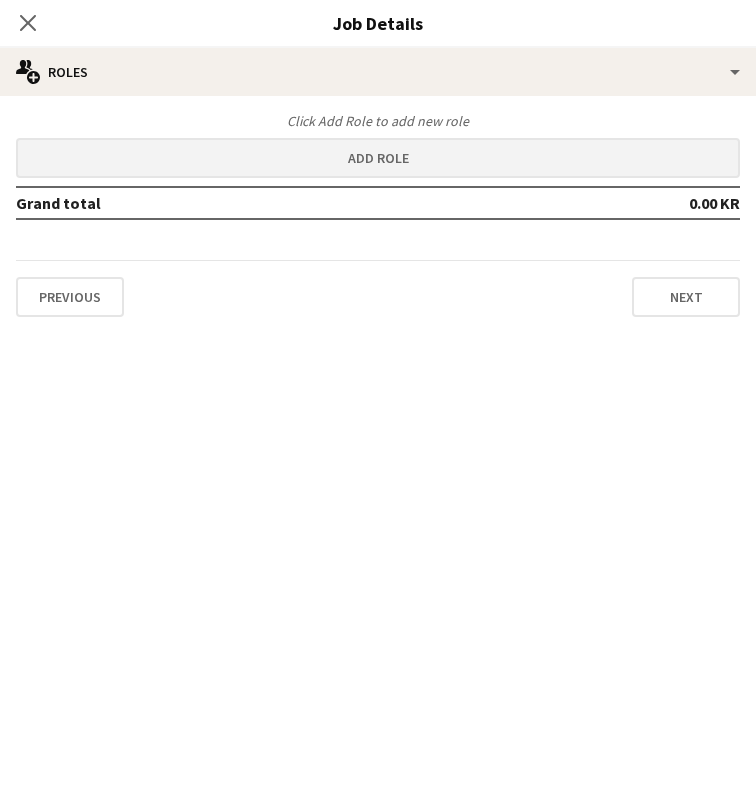 click on "Add role" at bounding box center (378, 158) 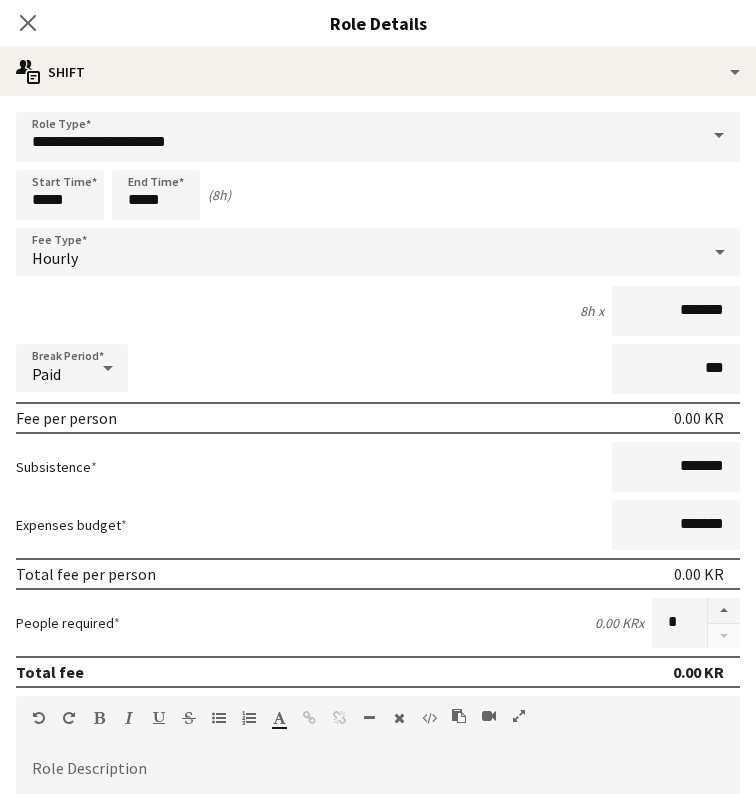 click on "**********" at bounding box center [378, 713] 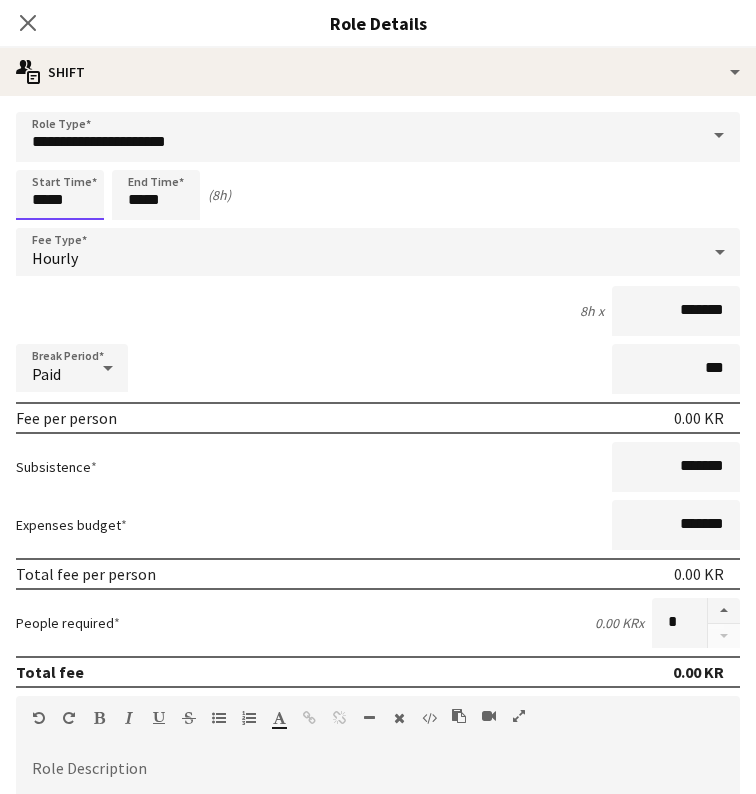 click on "*****" at bounding box center [60, 195] 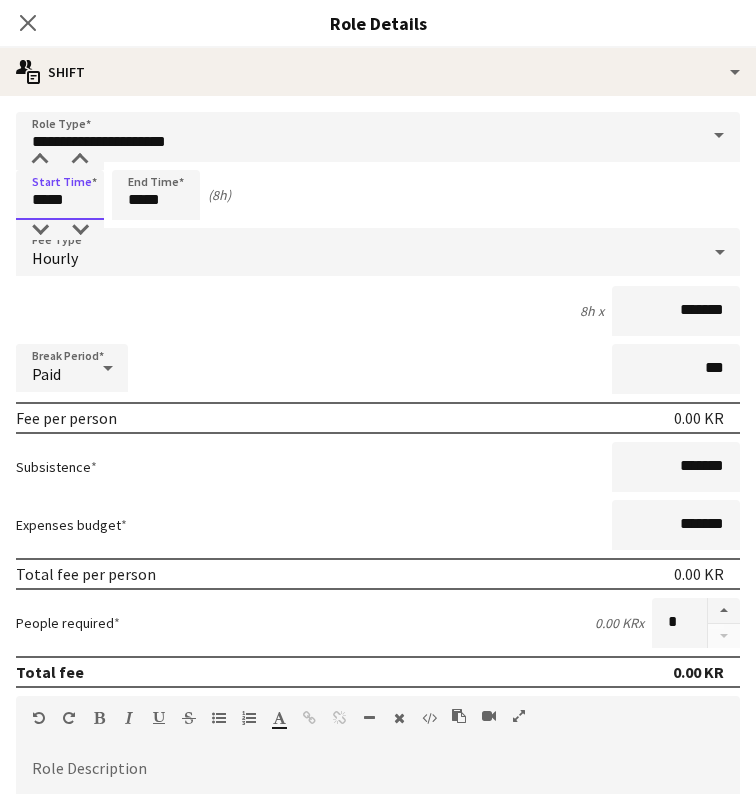 click on "*****" at bounding box center (60, 195) 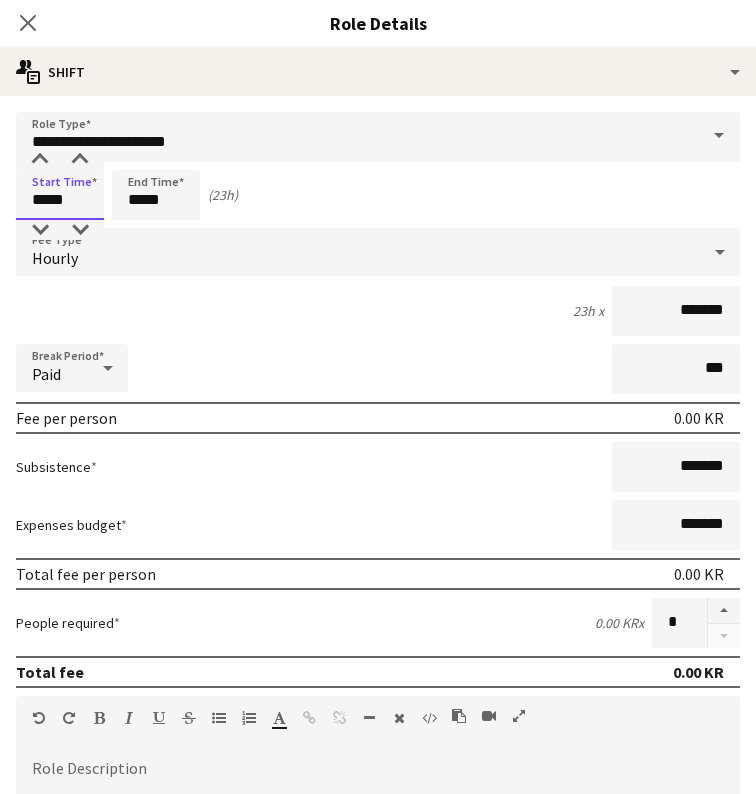 type on "*****" 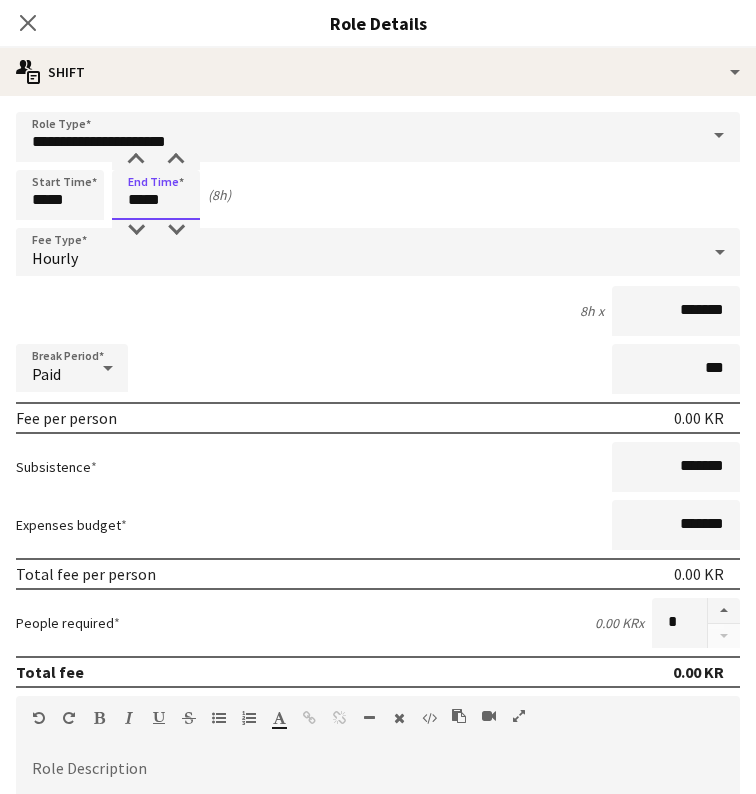 type on "*****" 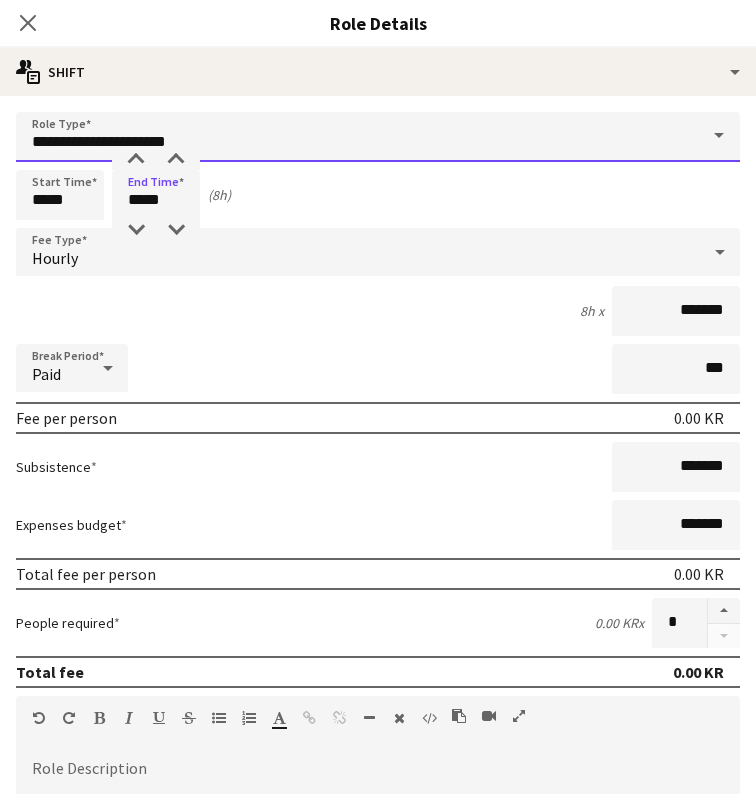 click on "**********" at bounding box center [378, 137] 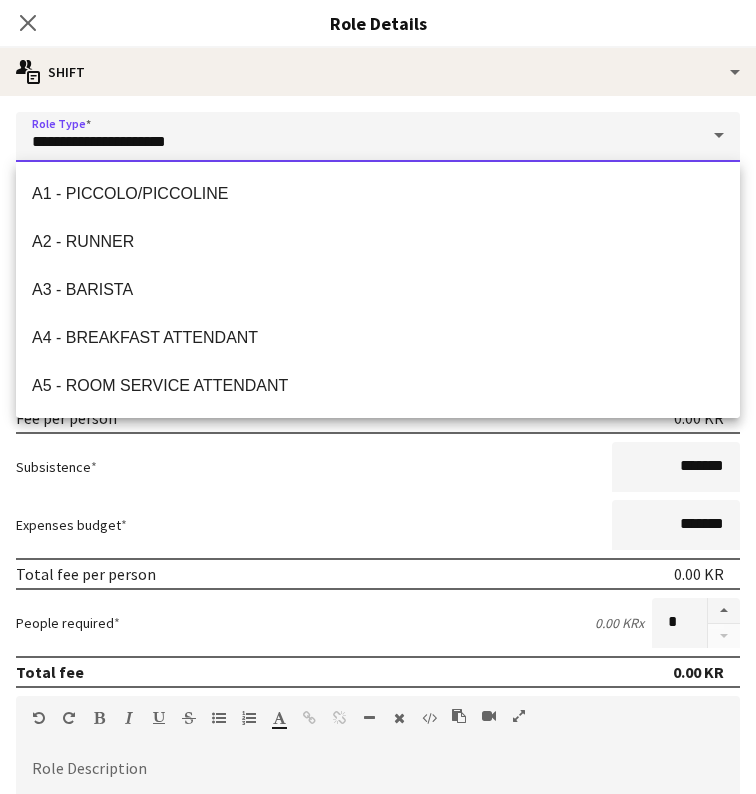 click on "**********" at bounding box center [378, 137] 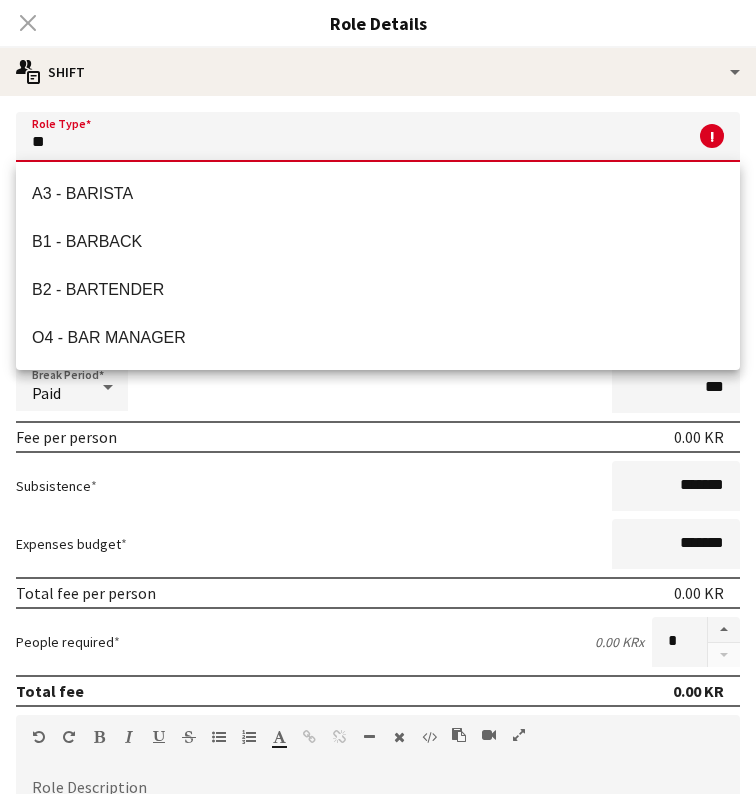 type on "*" 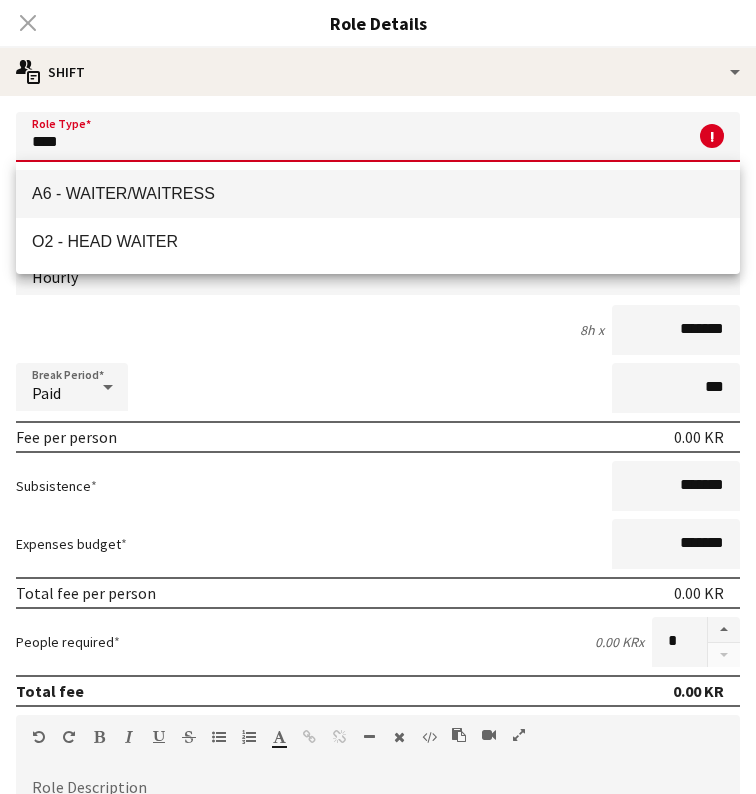 click on "A6 -  WAITER/WAITRESS" at bounding box center [378, 193] 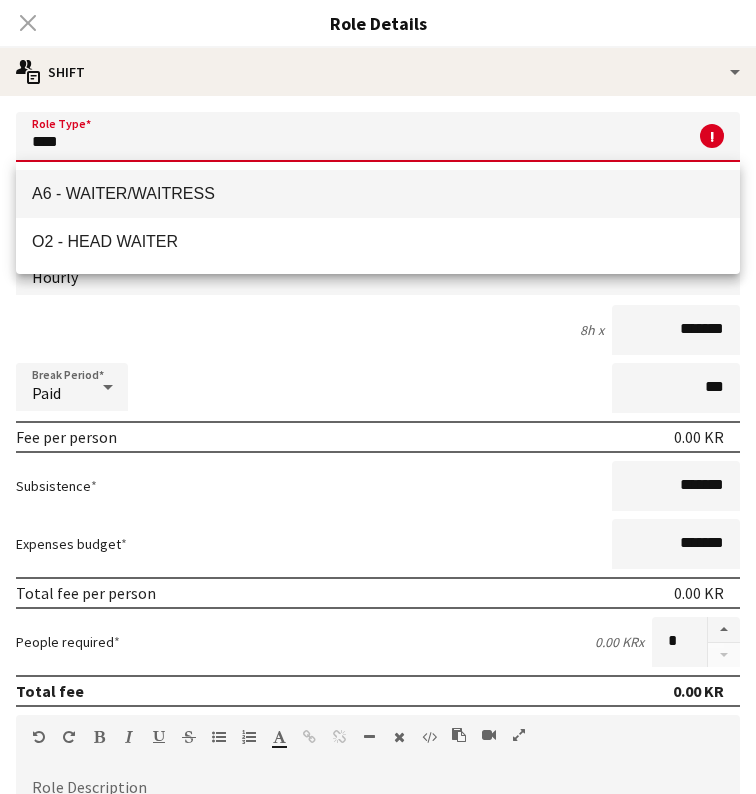 type on "**********" 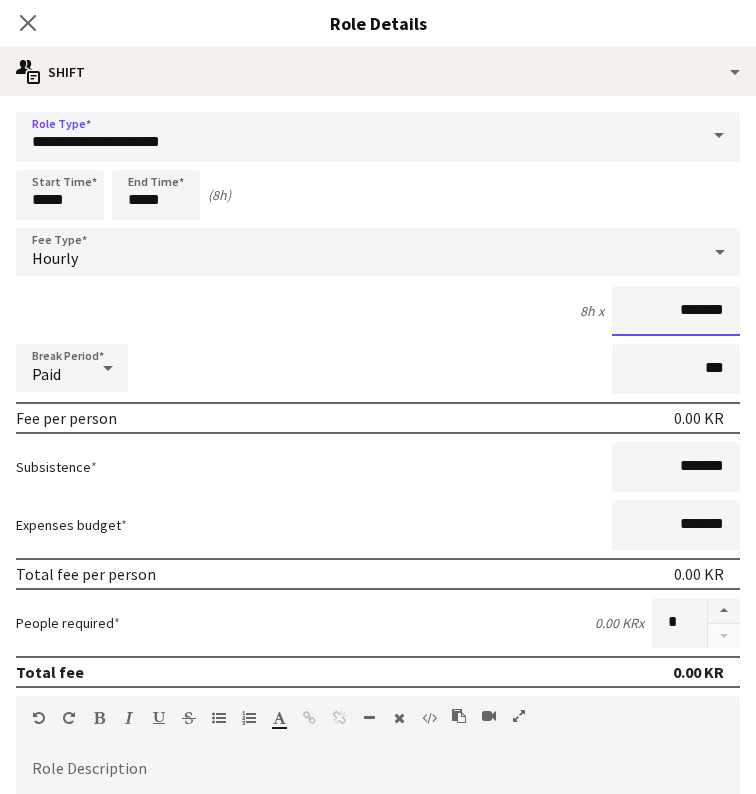 click on "*******" at bounding box center [676, 311] 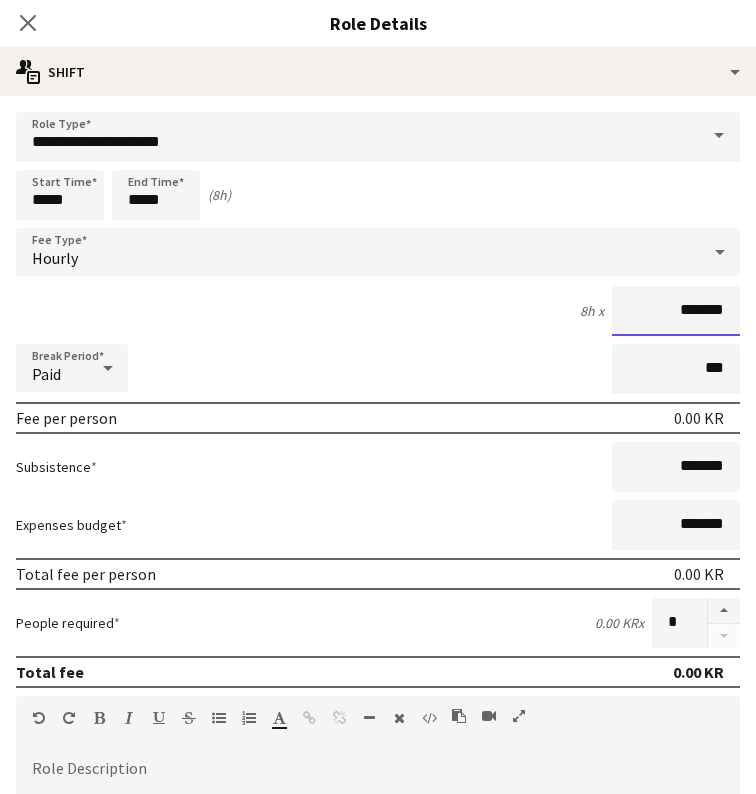 click on "*******" at bounding box center (676, 311) 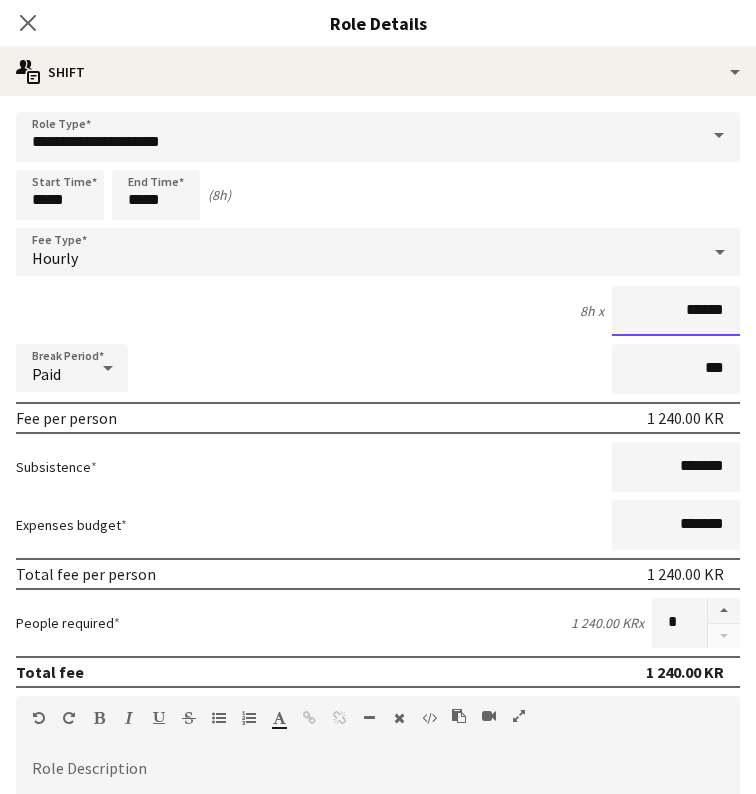 drag, startPoint x: 665, startPoint y: 307, endPoint x: 755, endPoint y: 307, distance: 90 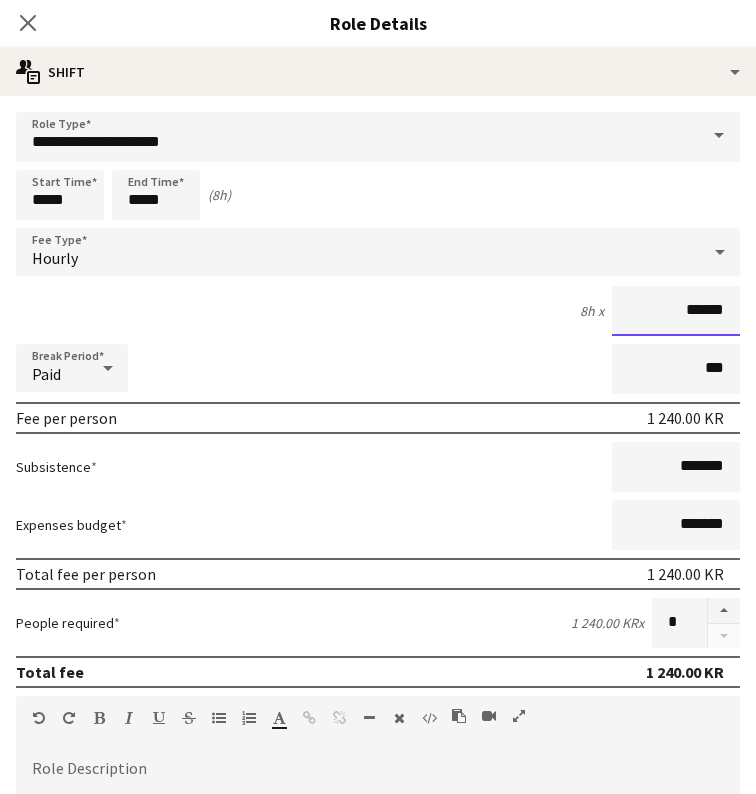 click on "**********" at bounding box center [378, 713] 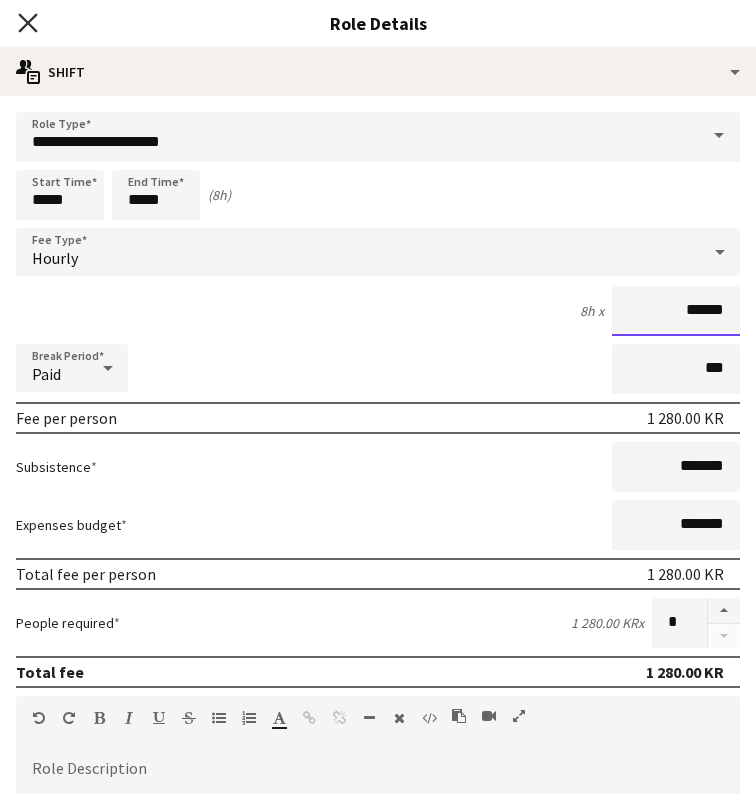 type on "******" 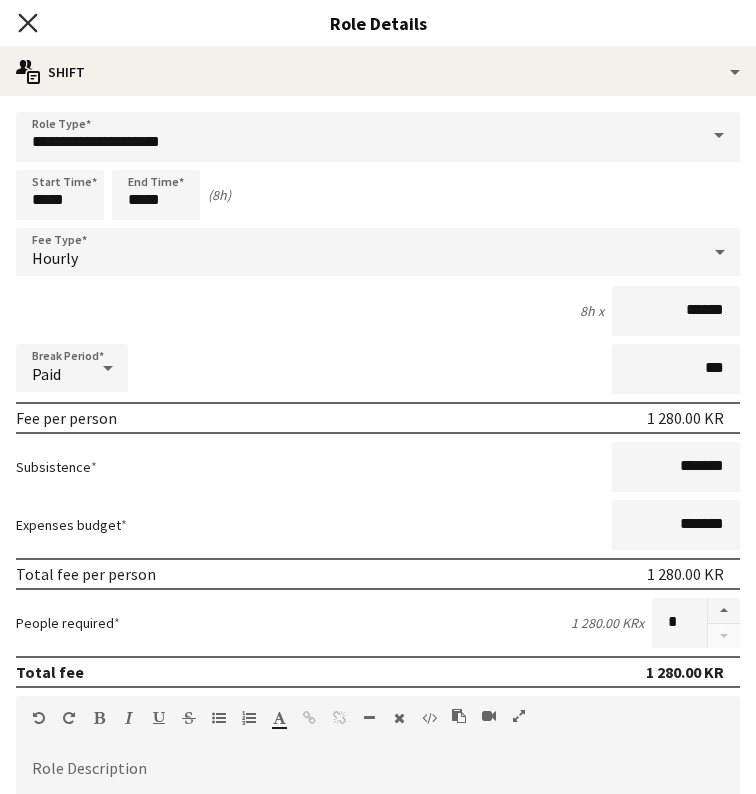 click 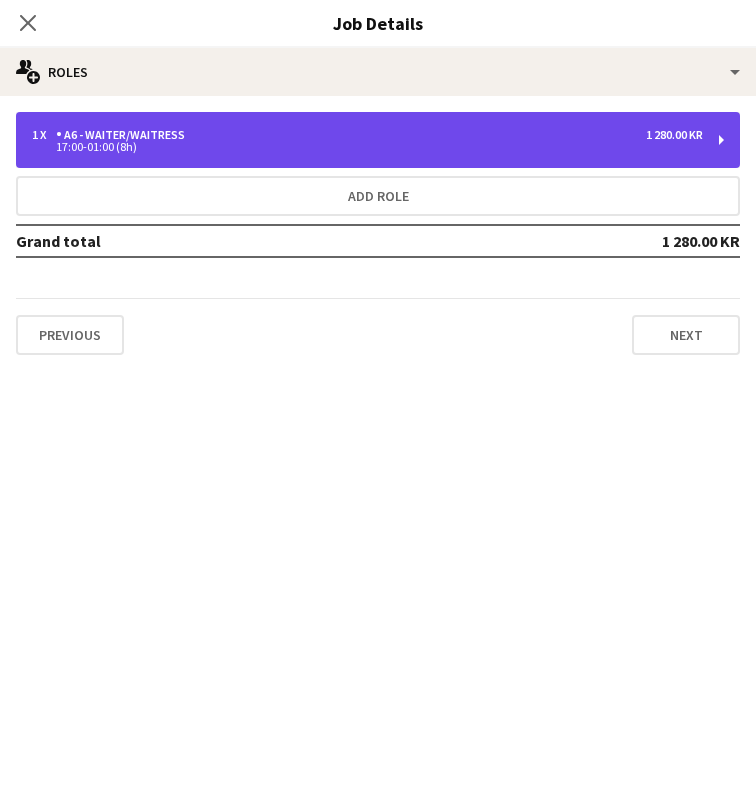 click on "1 x   A6 -  WAITER/WAITRESS   1 280.00 KR   17:00-01:00 (8h)" at bounding box center (378, 140) 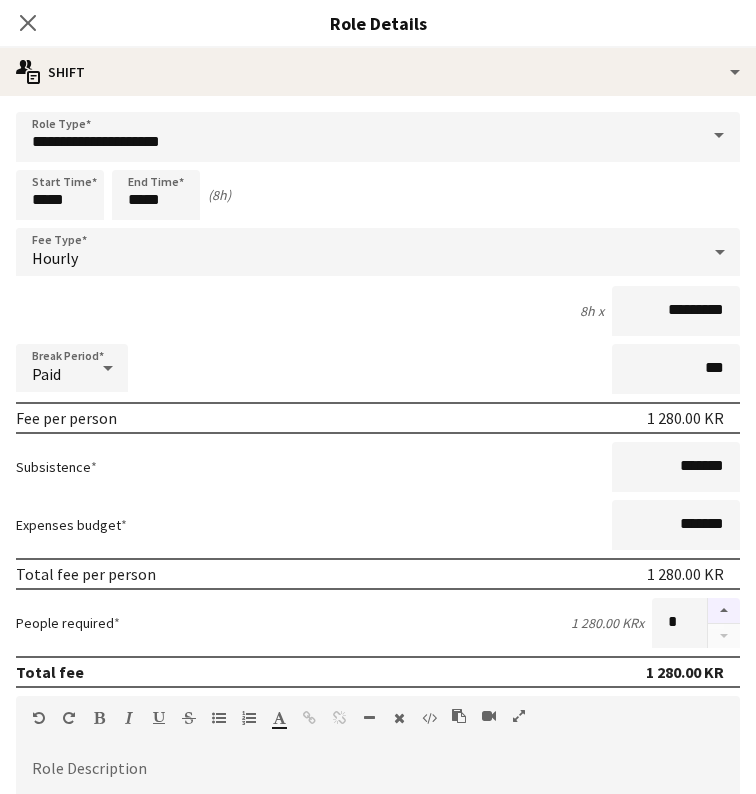 click at bounding box center [724, 611] 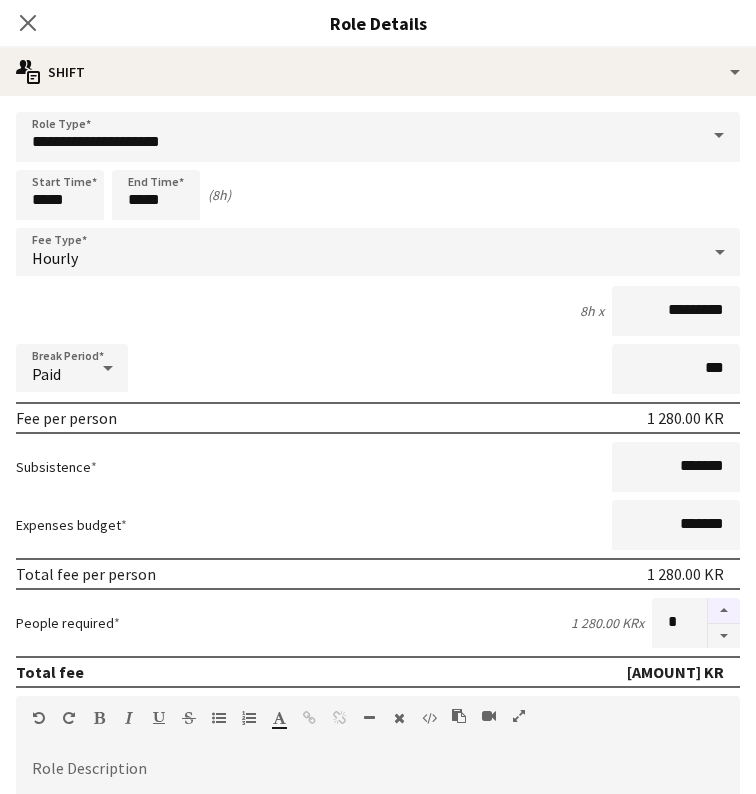 click at bounding box center [724, 611] 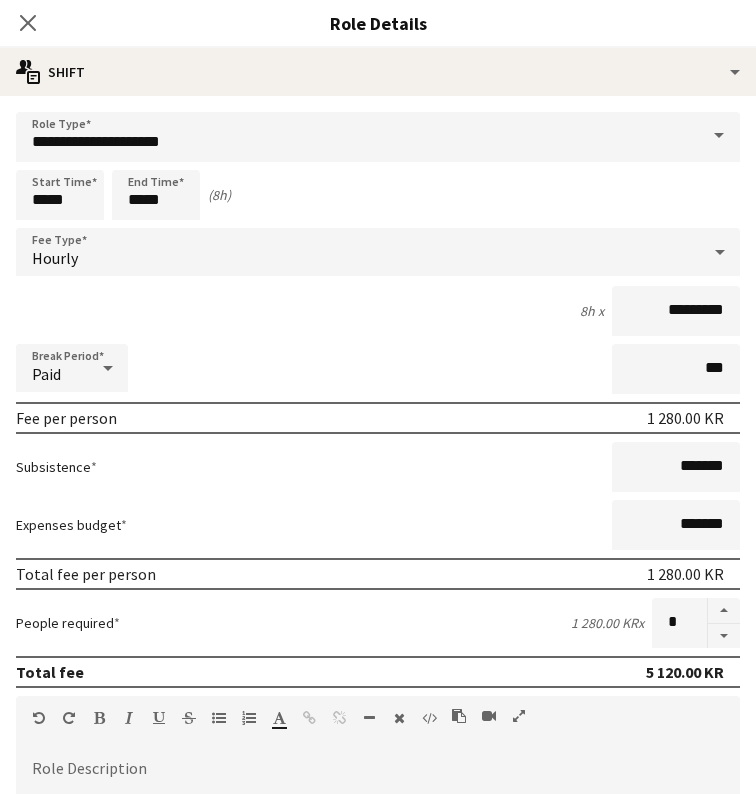 click on "Close pop-in" 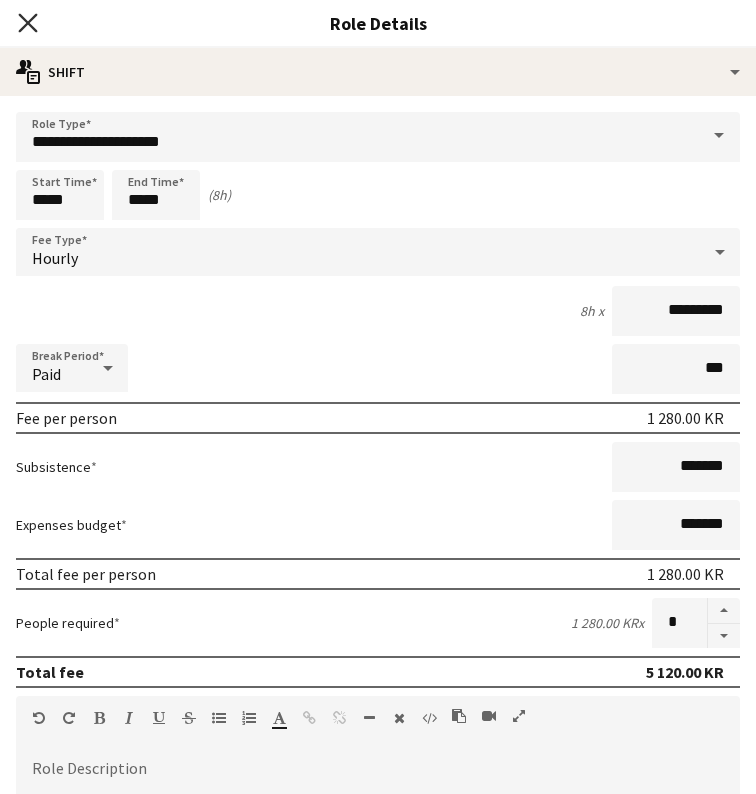 click on "Close pop-in" 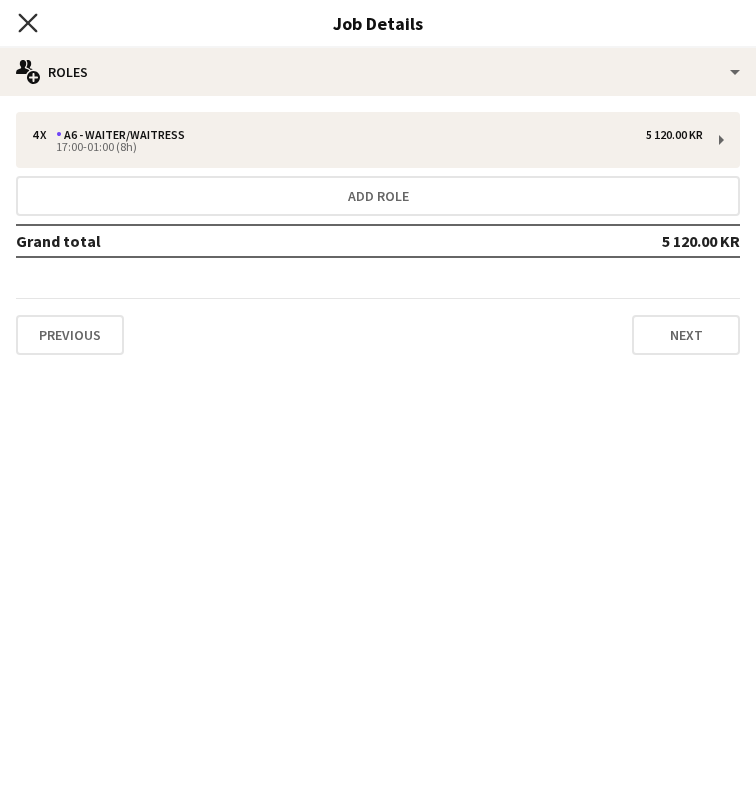 click on "Close pop-in" 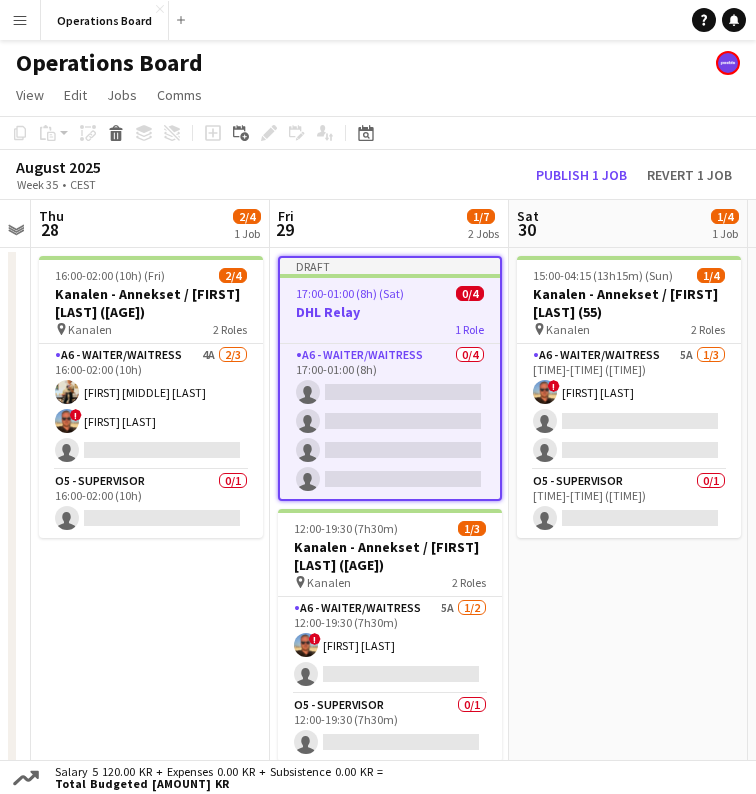 click on "Sat   30   1/4   1 Job" at bounding box center [628, 224] 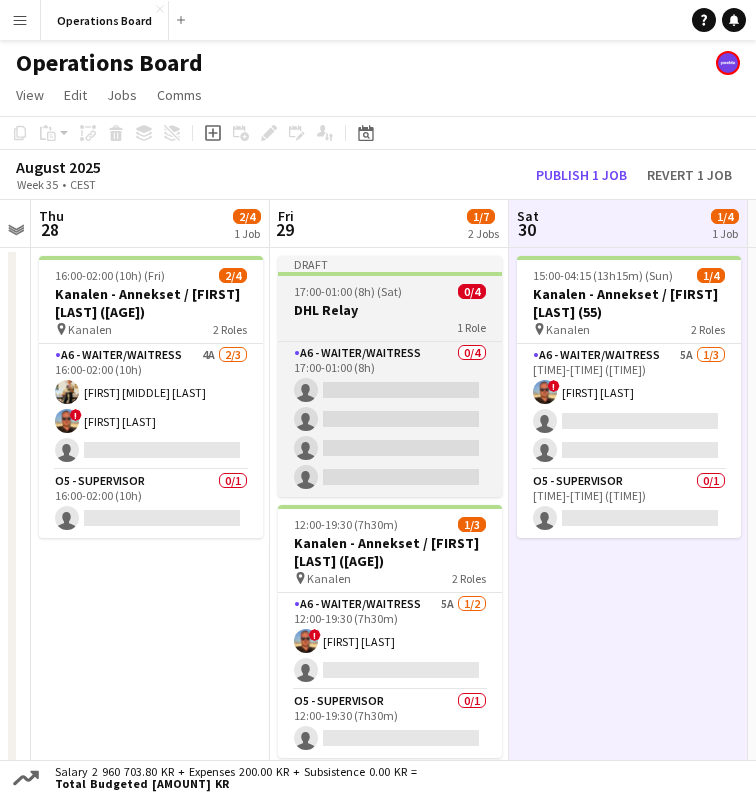 click on "Draft   17:00-01:00 (8h) (Sat)   0/4   DHL Relay   1 Role   A6 -  WAITER/WAITRESS   0/4   17:00-01:00 (8h)
single-neutral-actions
single-neutral-actions
single-neutral-actions
single-neutral-actions" at bounding box center [390, 376] 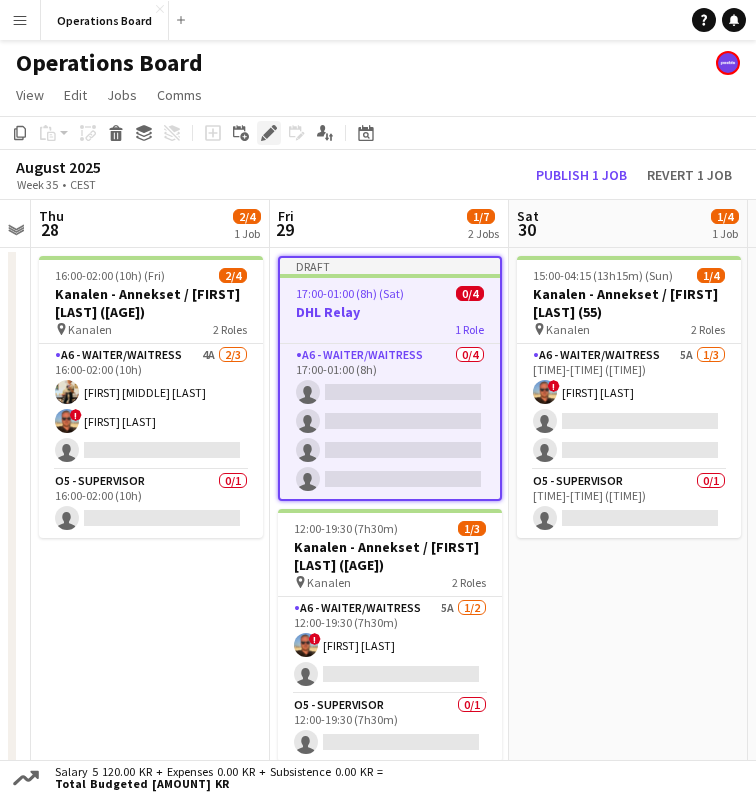 click on "Edit" 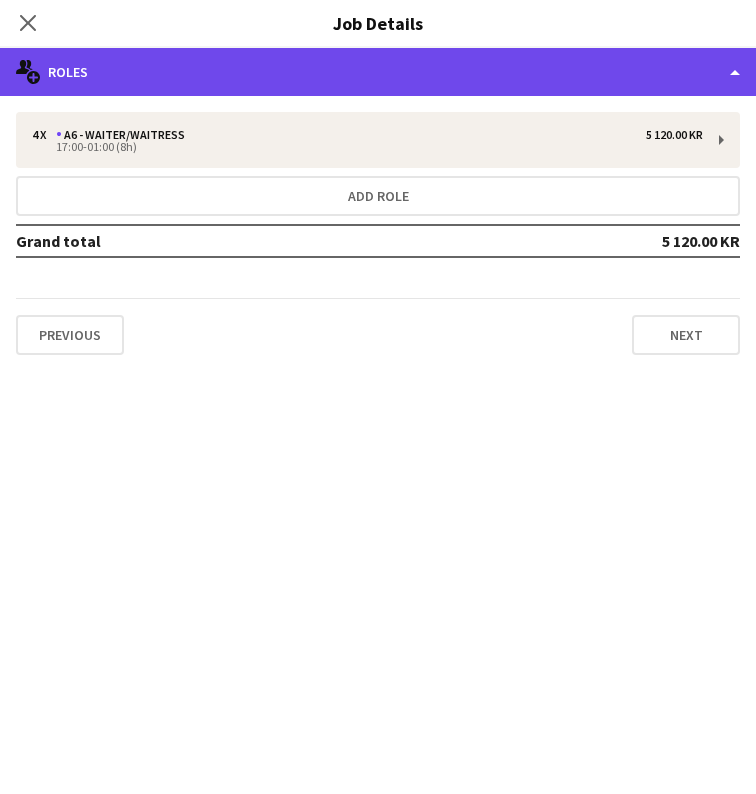 click on "multiple-users-add
Roles" 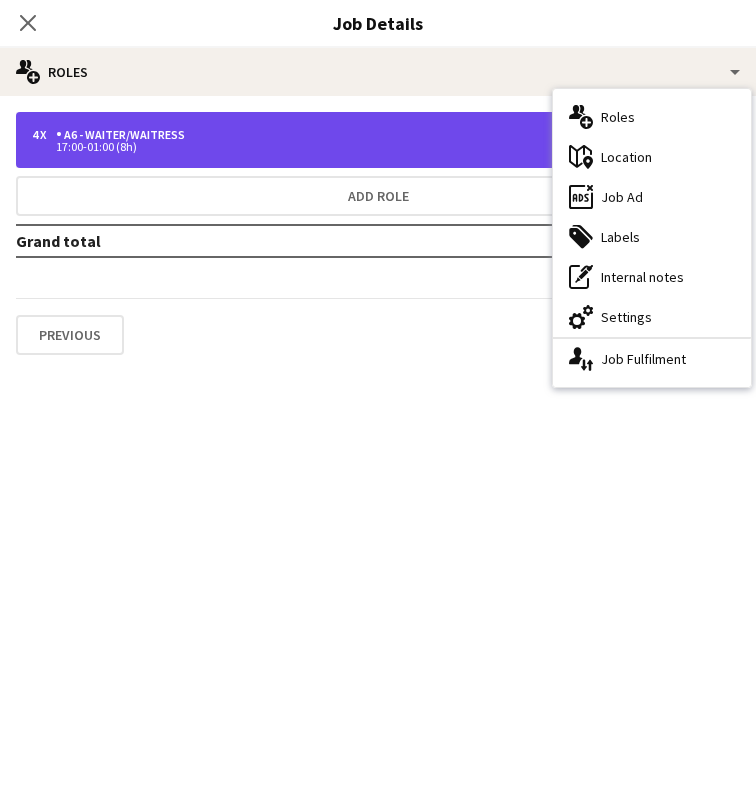click on "17:00-01:00 (8h)" at bounding box center (367, 147) 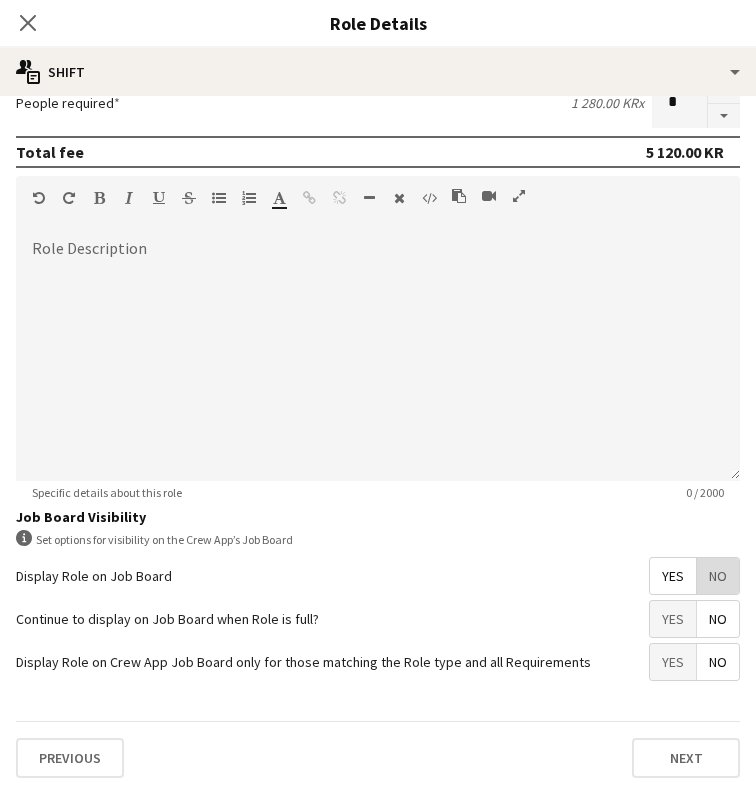 click on "No" at bounding box center [718, 576] 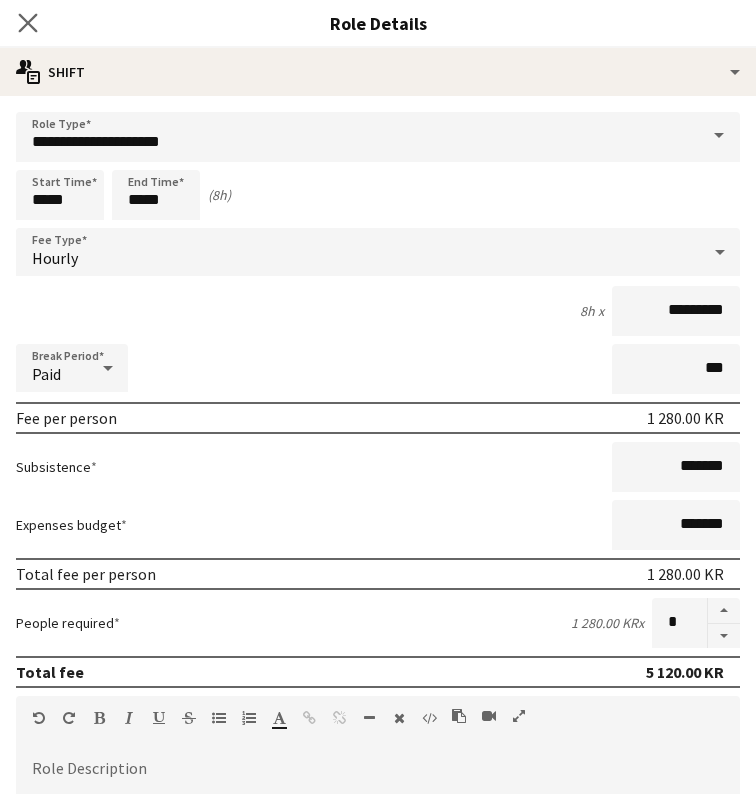 scroll, scrollTop: 0, scrollLeft: 0, axis: both 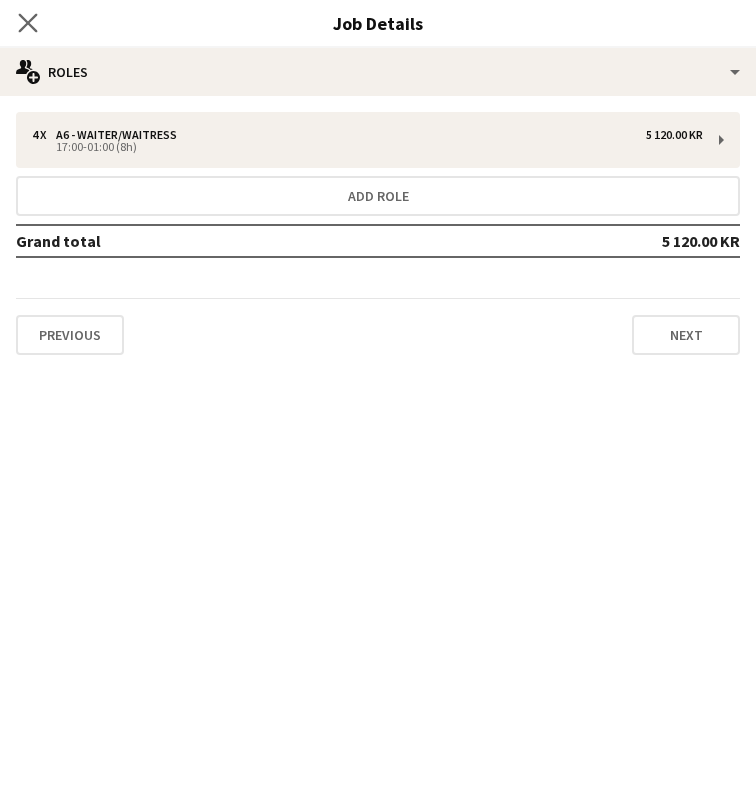 click on "Close pop-in" 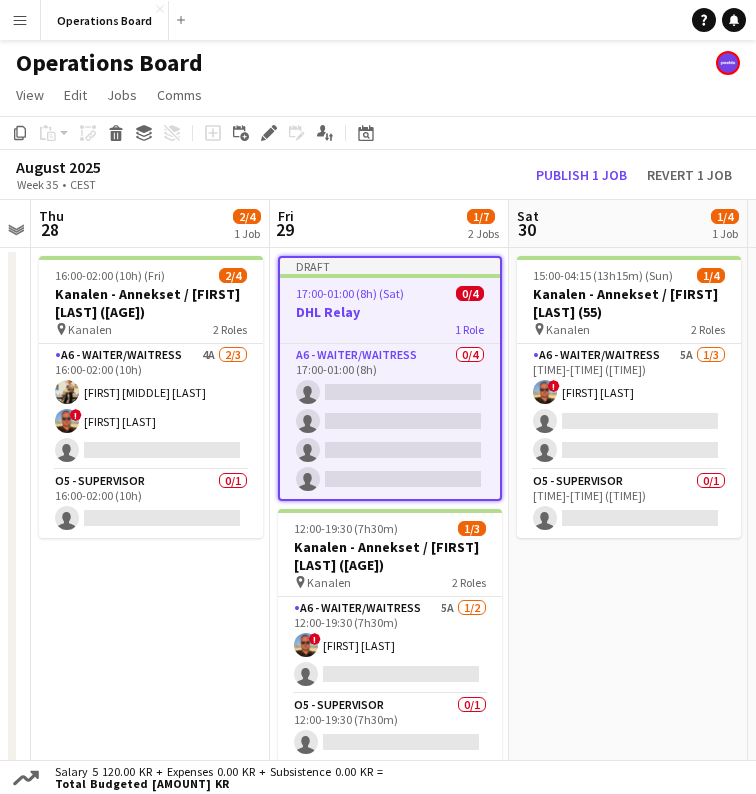 click on "Sat   30   1/4   1 Job" at bounding box center (628, 224) 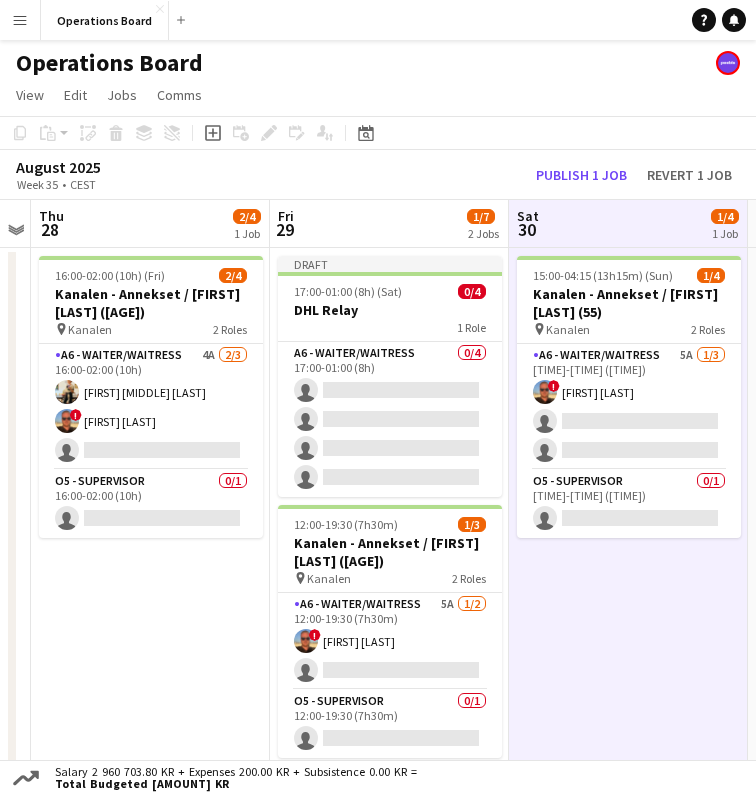 click on "August 2025   Week 35
•   CEST   Publish 1 job   Revert 1 job" 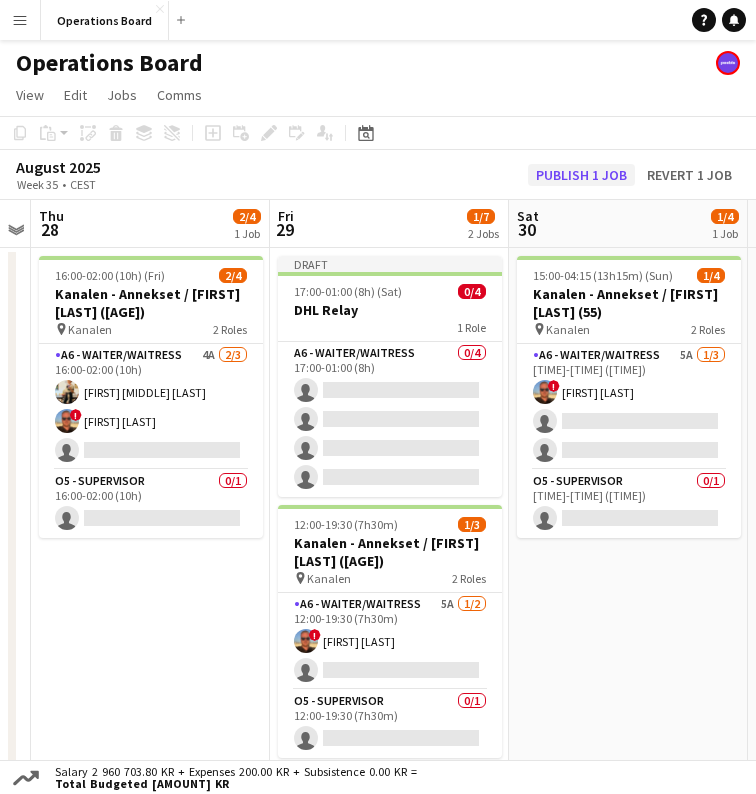 click on "Publish 1 job" 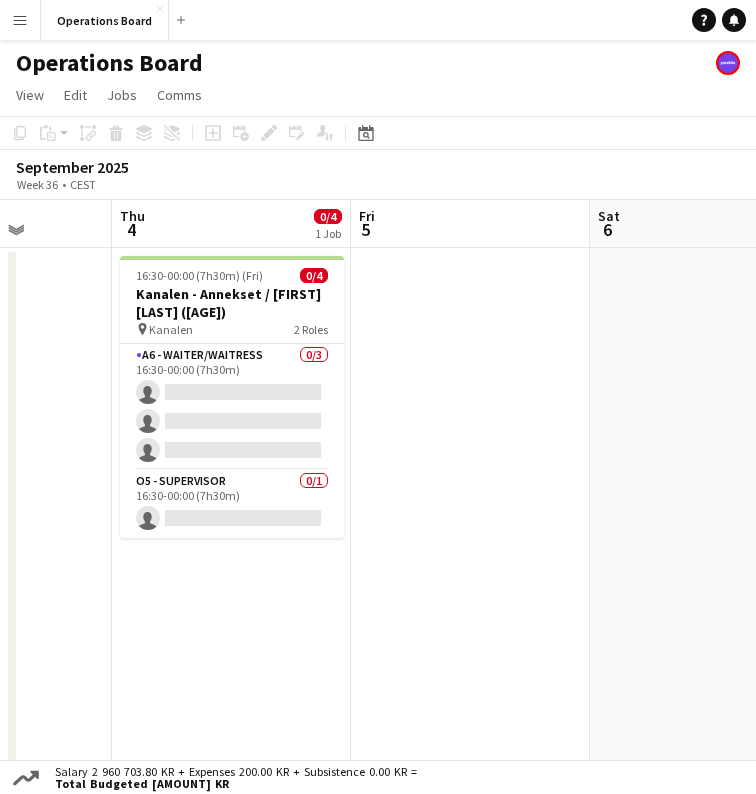 scroll, scrollTop: 0, scrollLeft: 524, axis: horizontal 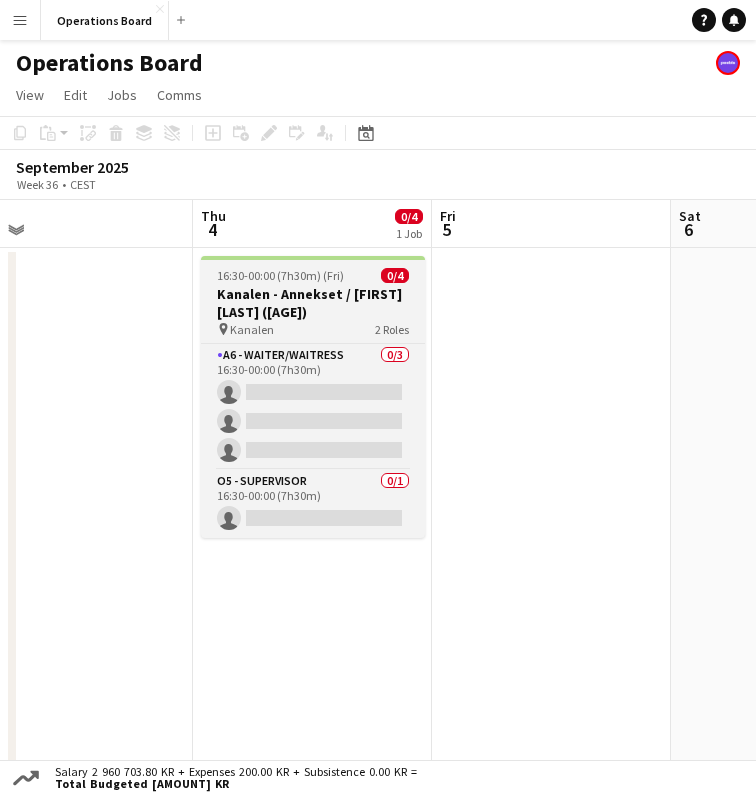 click on "Kanalen - Annekset / [FIRST] [LAST] (65)" at bounding box center (313, 303) 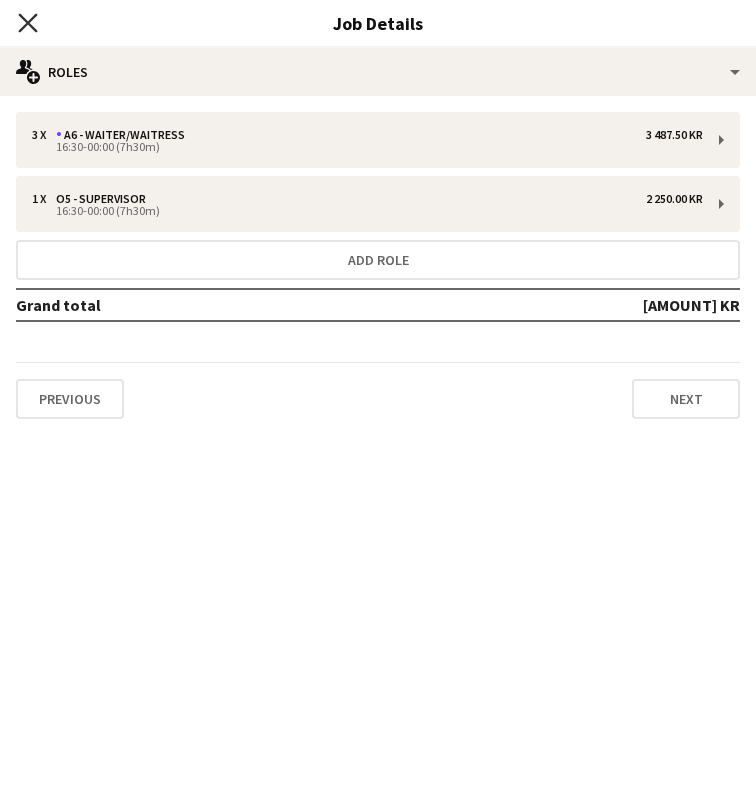 click on "Close pop-in" 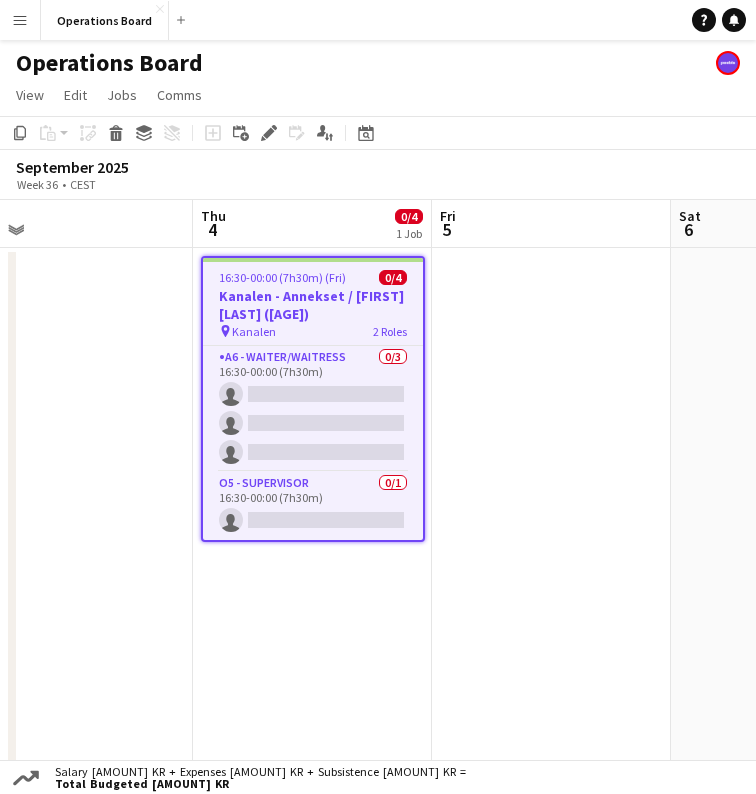 click at bounding box center (551, 516) 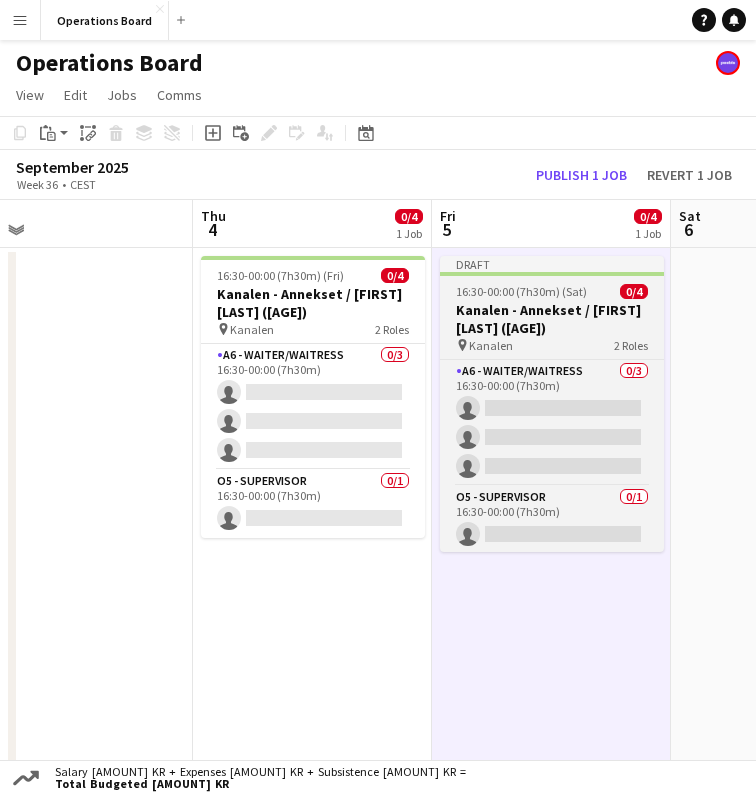 click on "Kanalen - Annekset / [FIRST] [LAST] (65)" at bounding box center (552, 319) 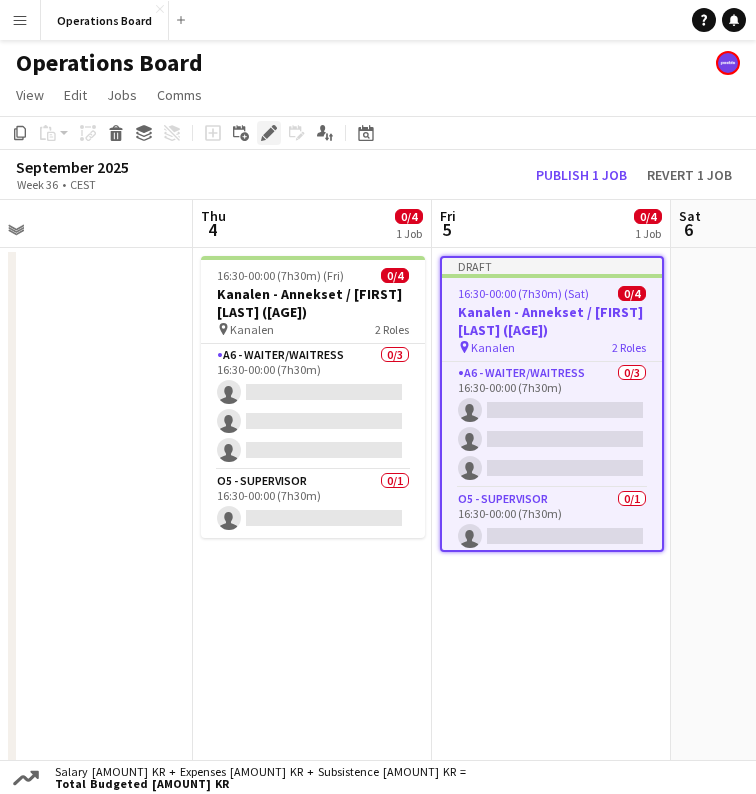 click on "Edit" at bounding box center [269, 133] 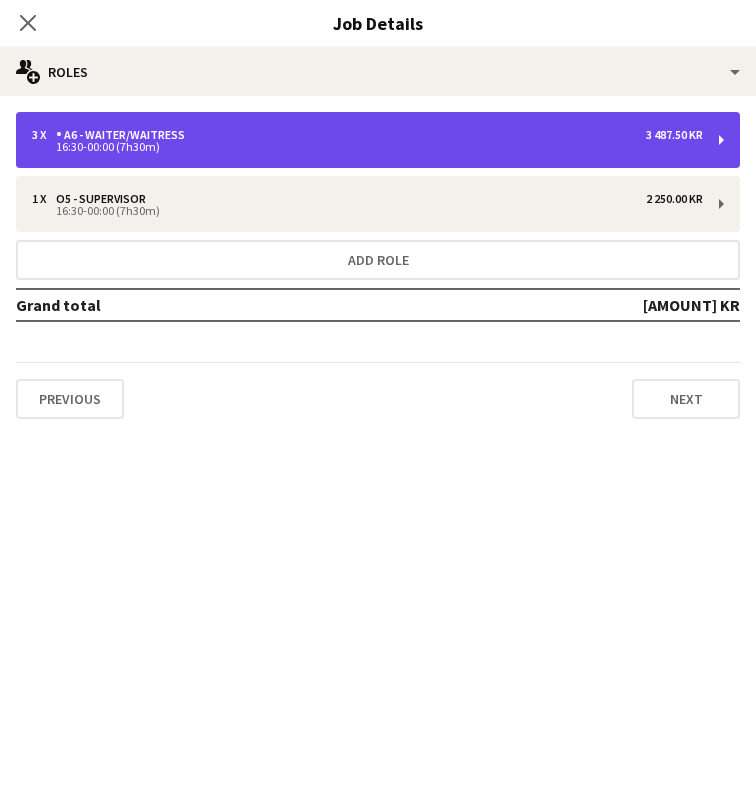 click on "3 x   A6 -  WAITER/WAITRESS   3 487.50 KR" at bounding box center (367, 135) 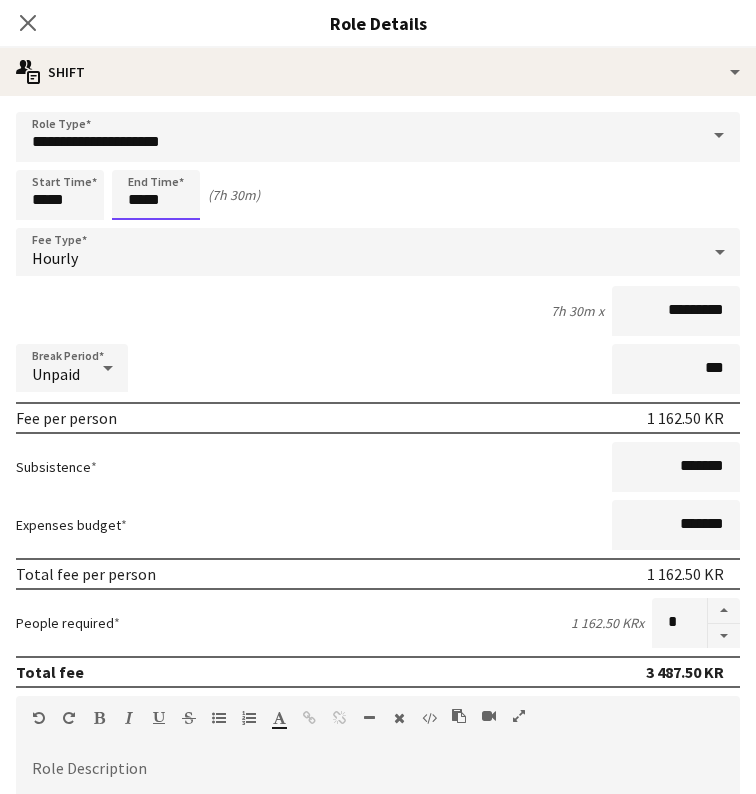 click on "*****" at bounding box center [156, 195] 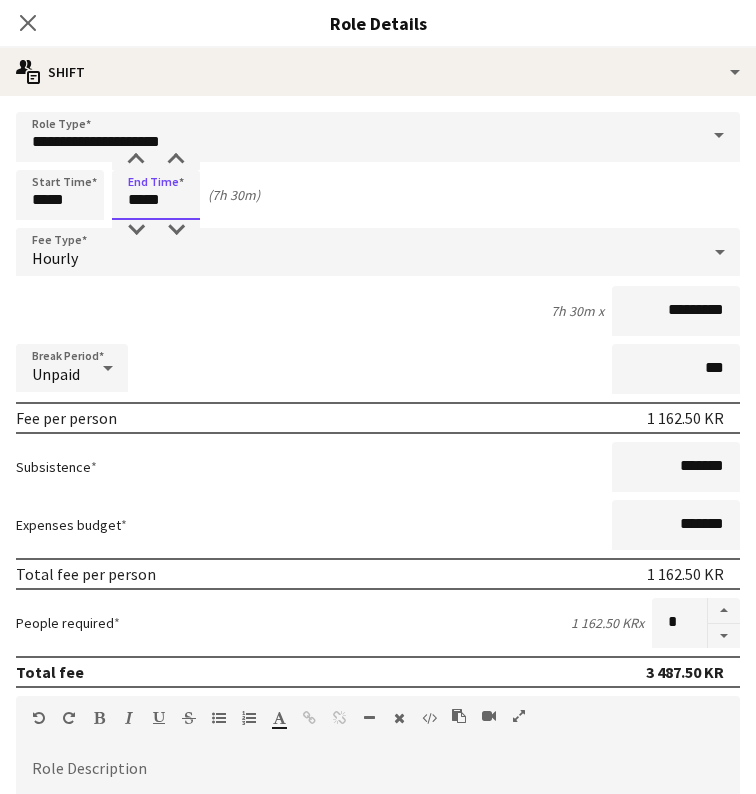 click on "*****" at bounding box center (156, 195) 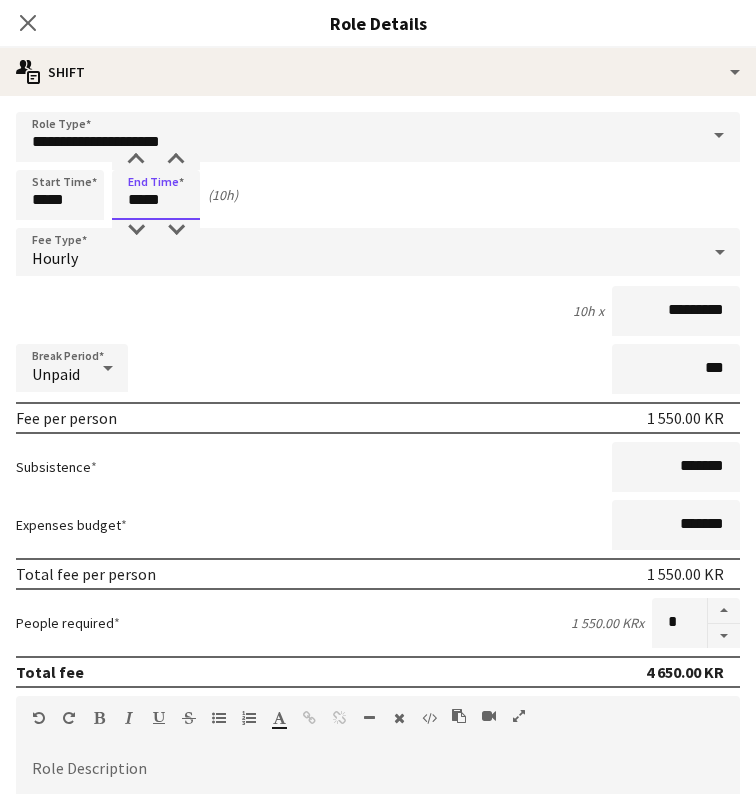 type on "*****" 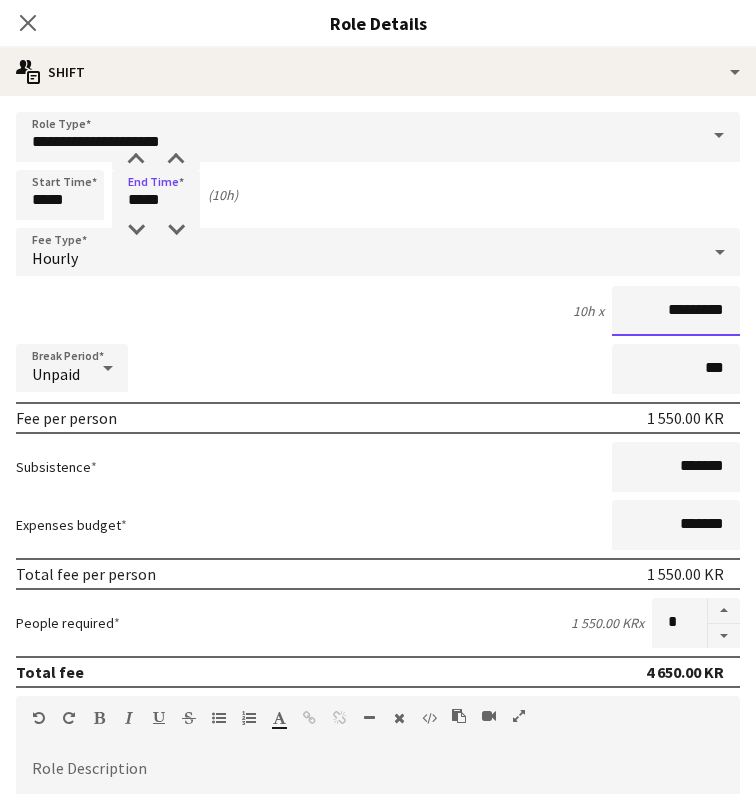 click on "*********" at bounding box center [676, 311] 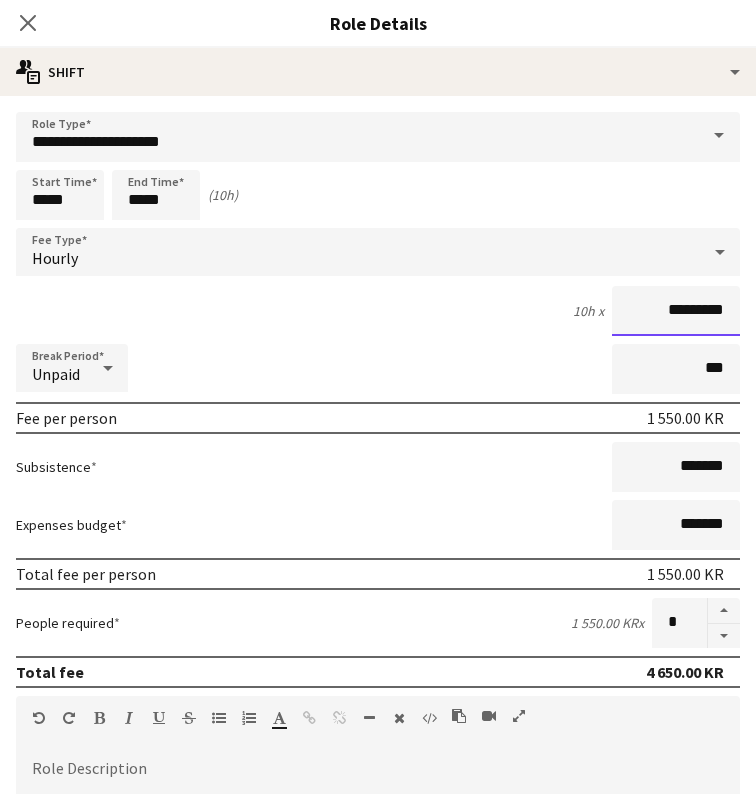 click on "*********" at bounding box center (676, 311) 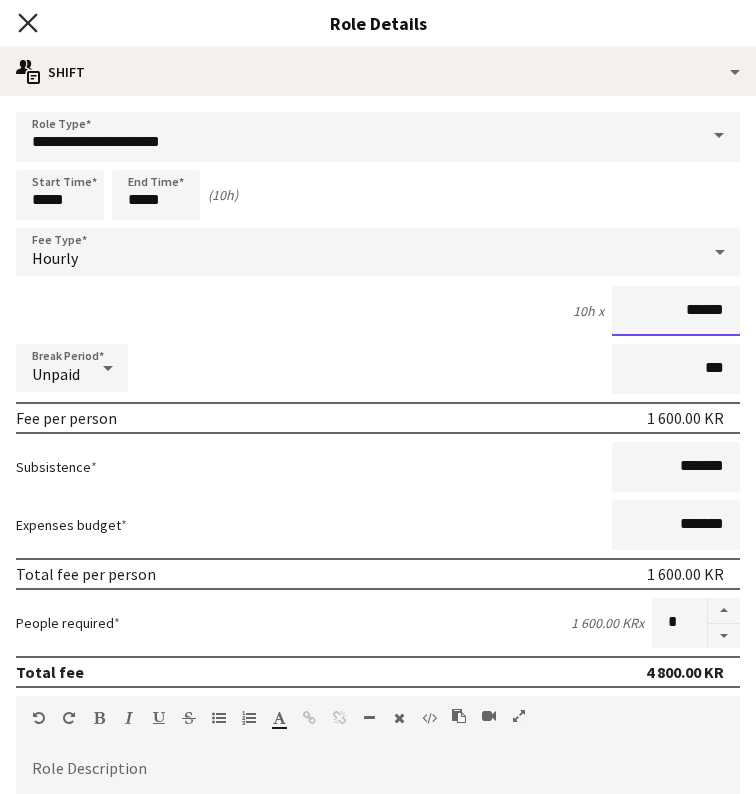 type on "******" 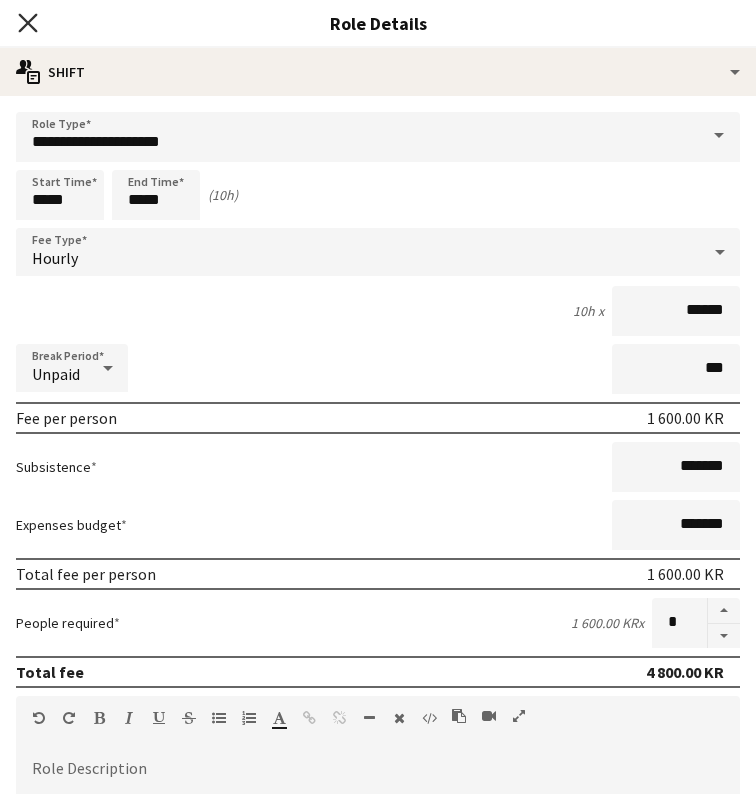 click on "Close pop-in" 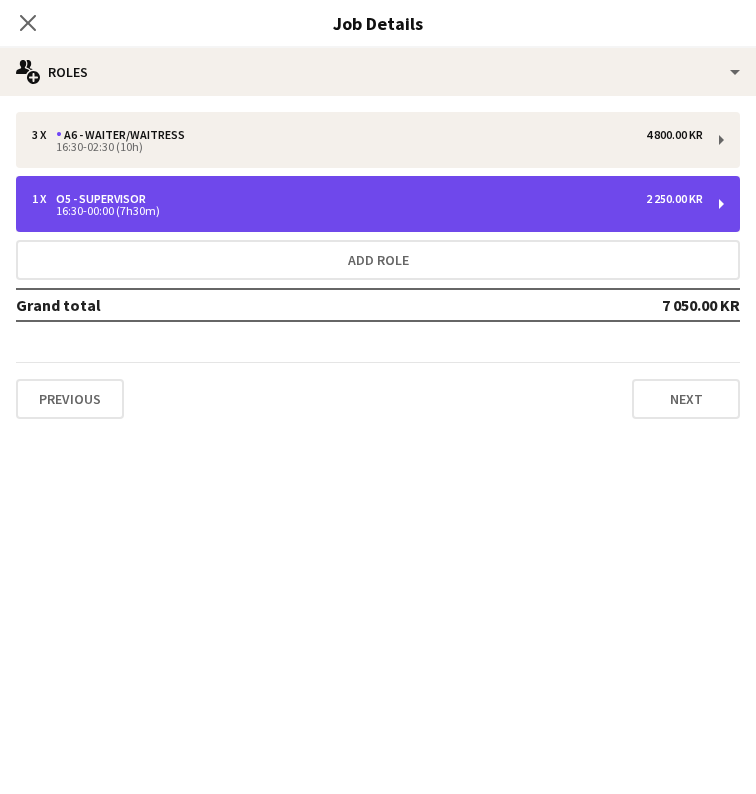 click on "1 x   O5 -  SUPERVISOR   2 250.00 KR" at bounding box center [367, 199] 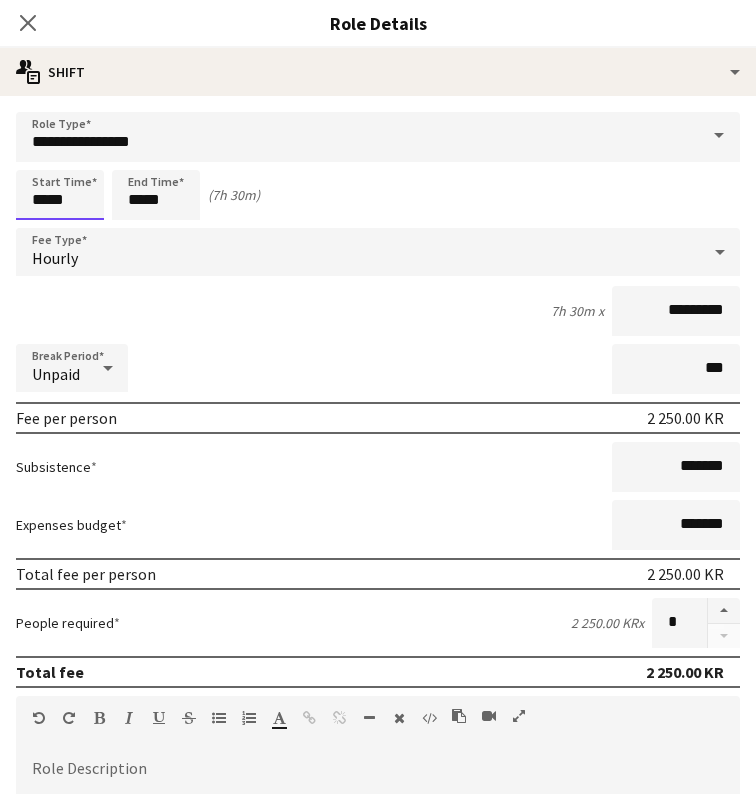 click on "*****" at bounding box center [60, 195] 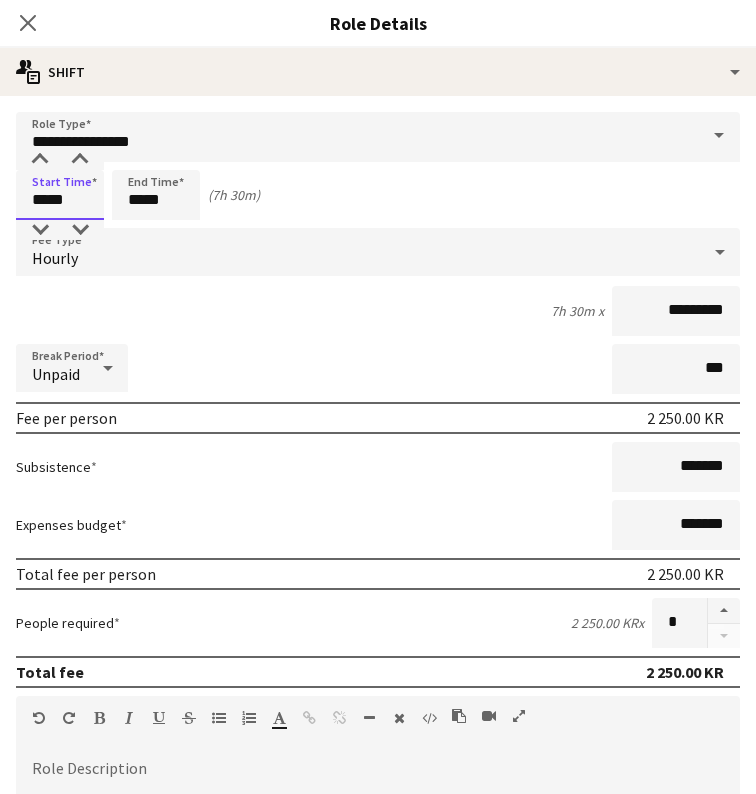 click on "*****" at bounding box center (60, 195) 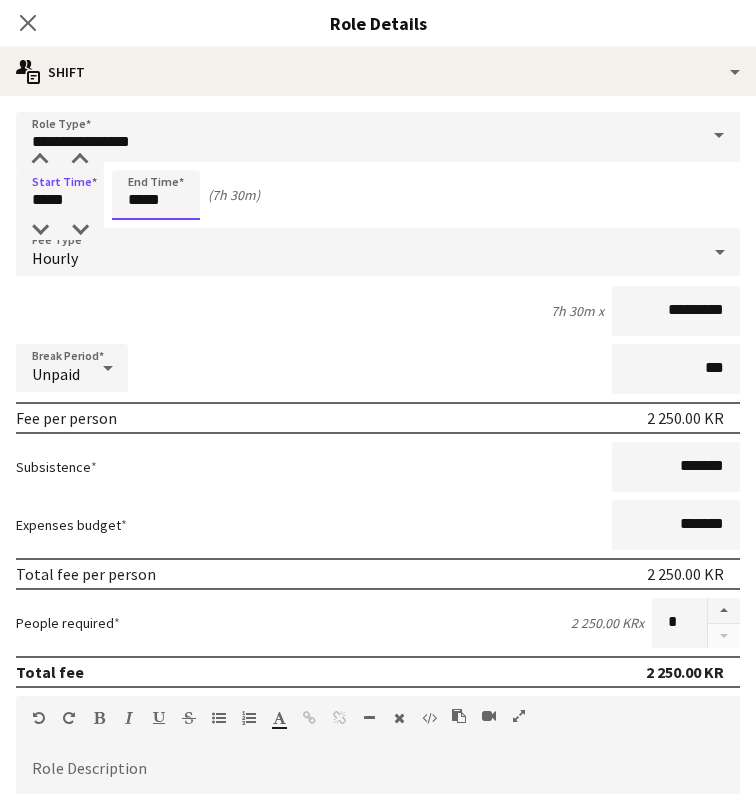 click on "*****" at bounding box center (156, 195) 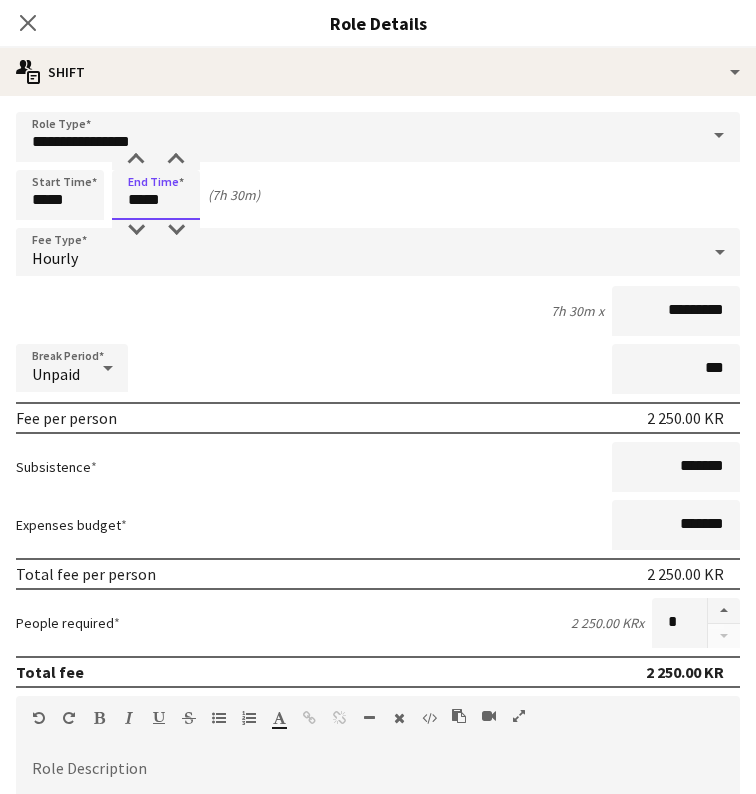 click on "*****" at bounding box center [156, 195] 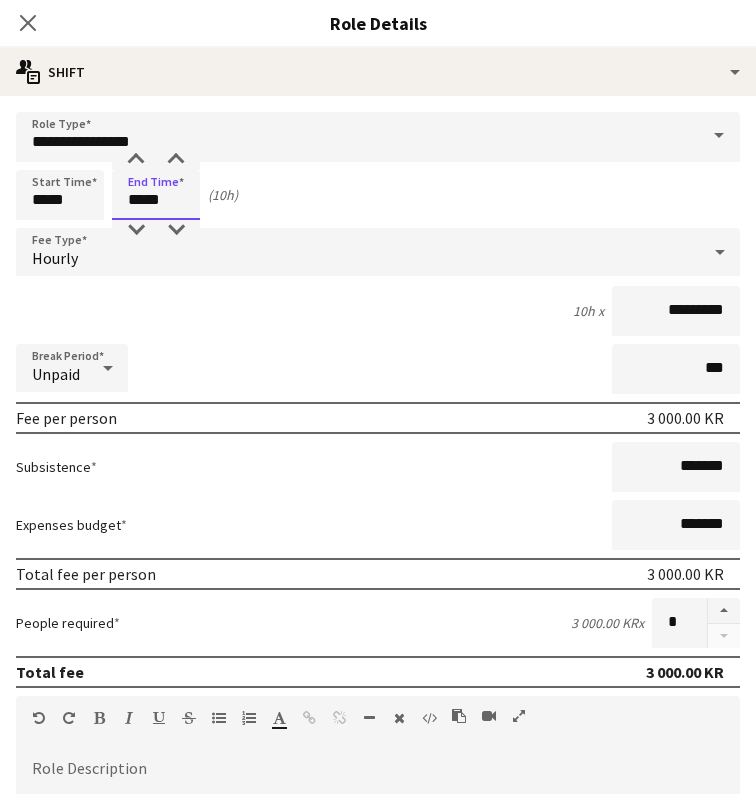 type on "*****" 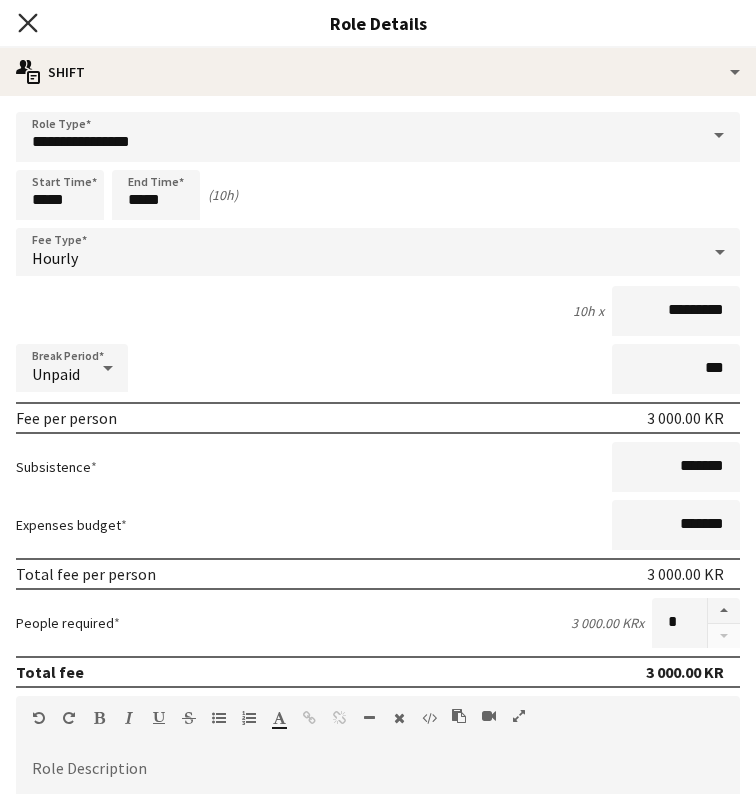 click 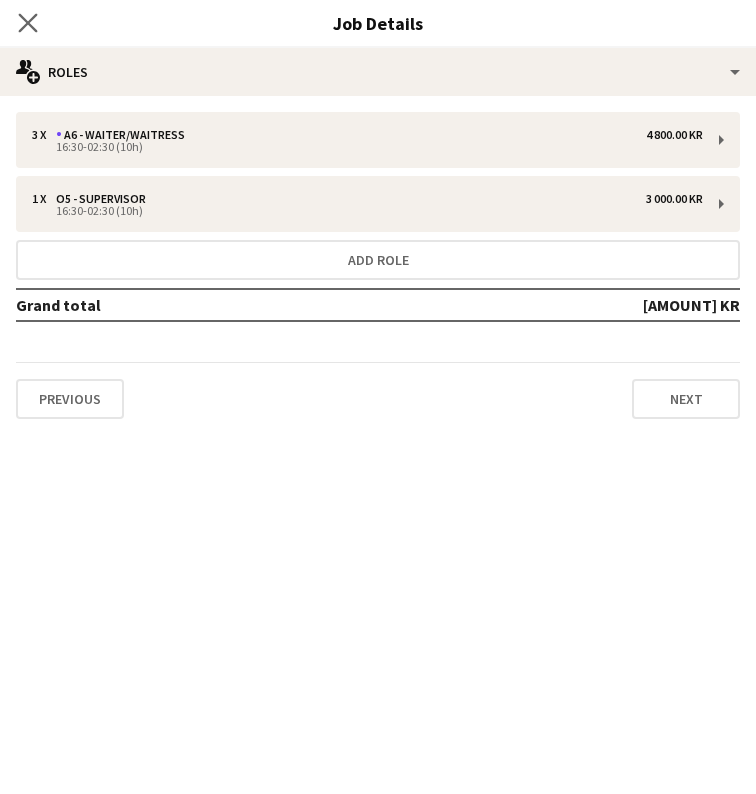 click on "Close pop-in" 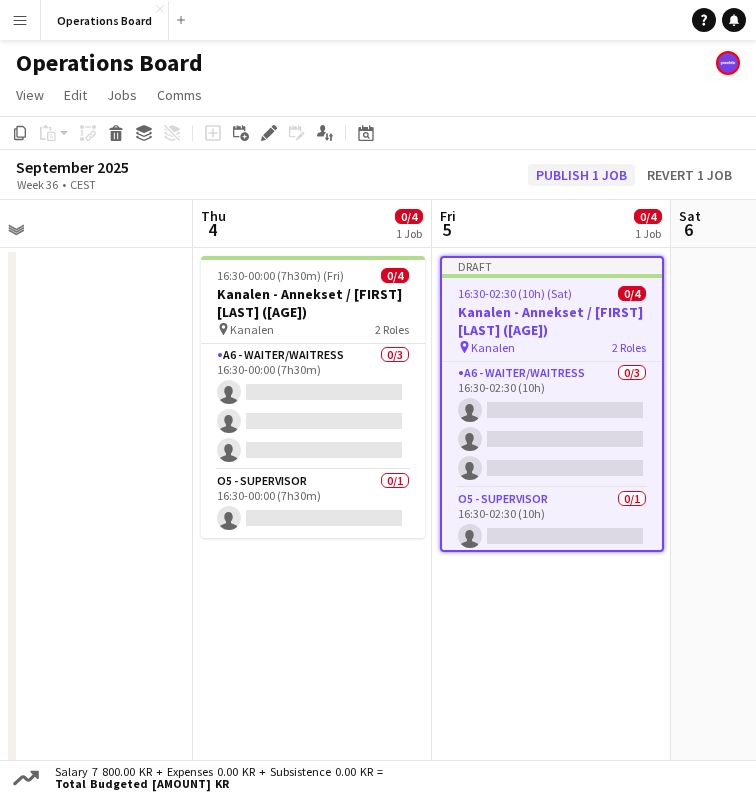 click on "Publish 1 job" 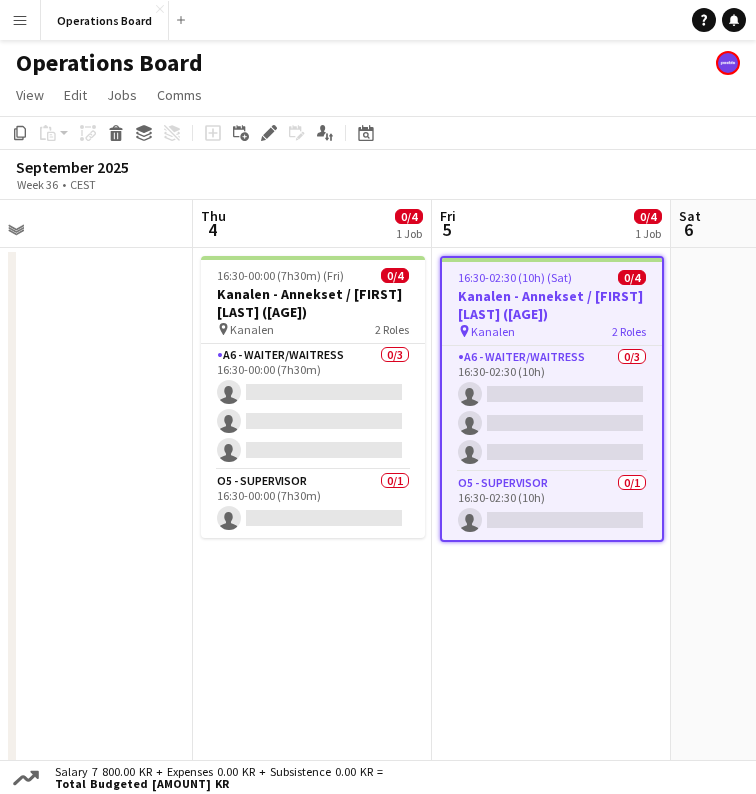 scroll, scrollTop: 0, scrollLeft: 586, axis: horizontal 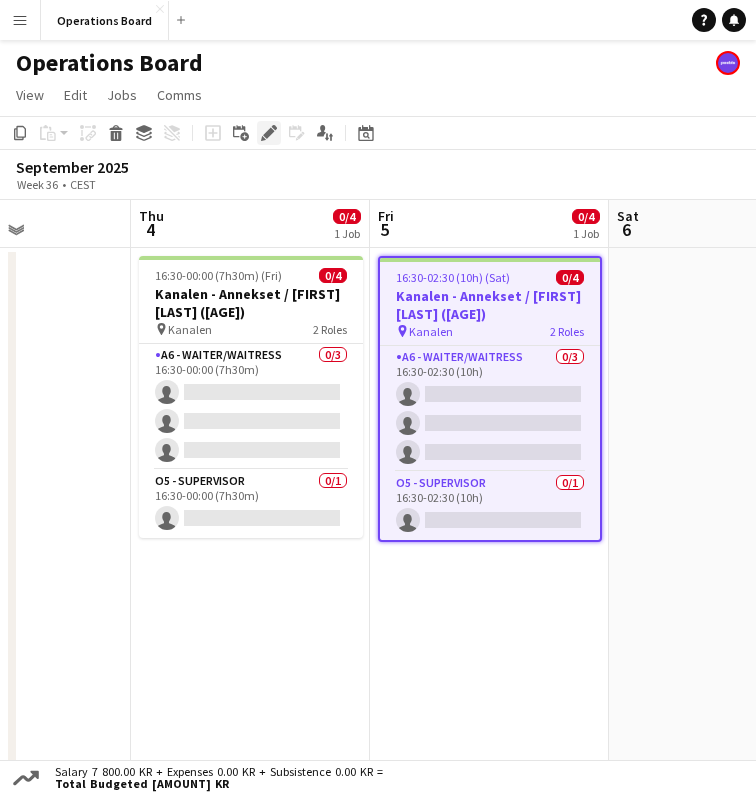 click on "Edit" at bounding box center (269, 133) 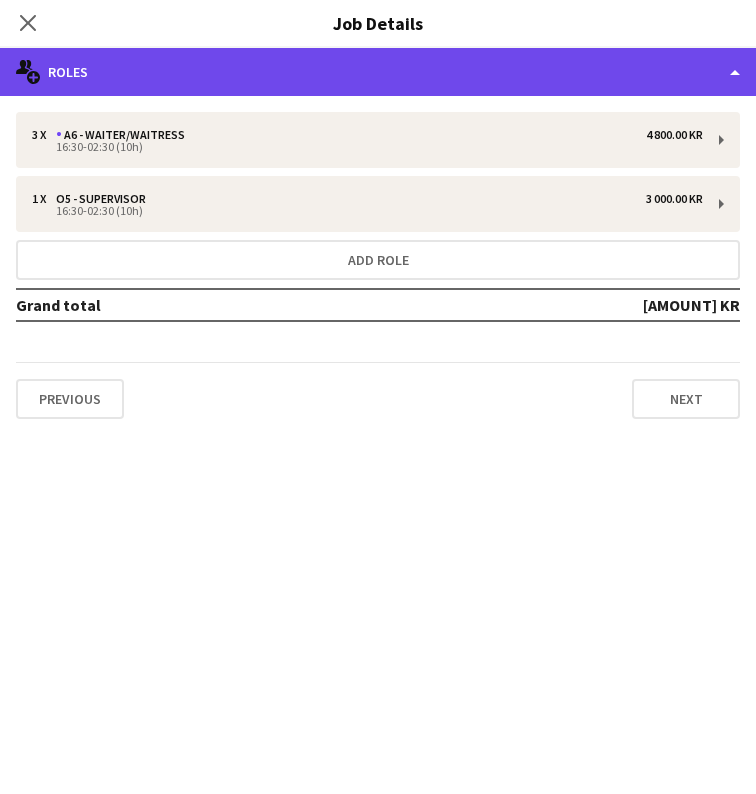 click on "multiple-users-add
Roles" 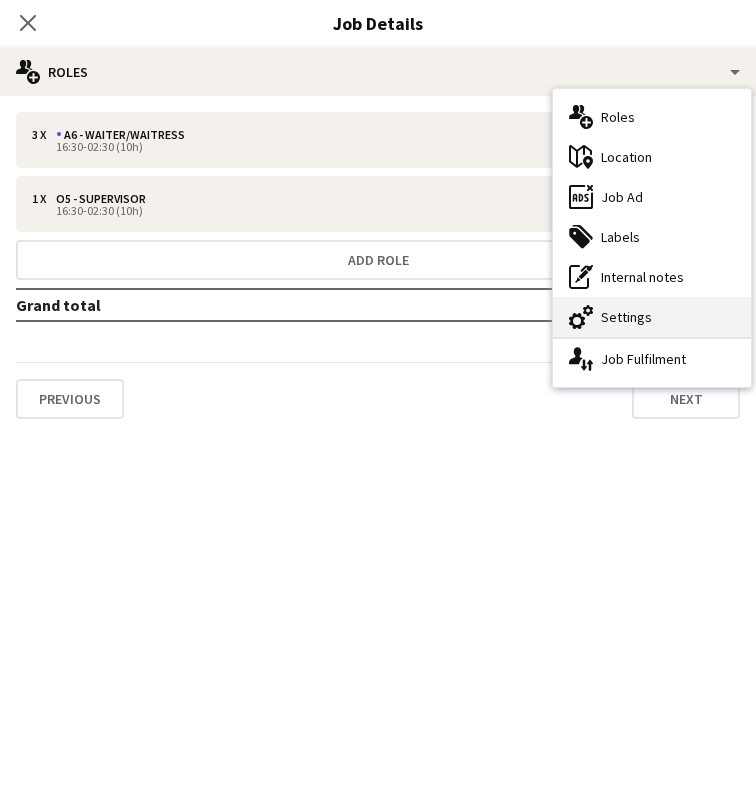 click on "cog-double-3
Settings" at bounding box center (652, 317) 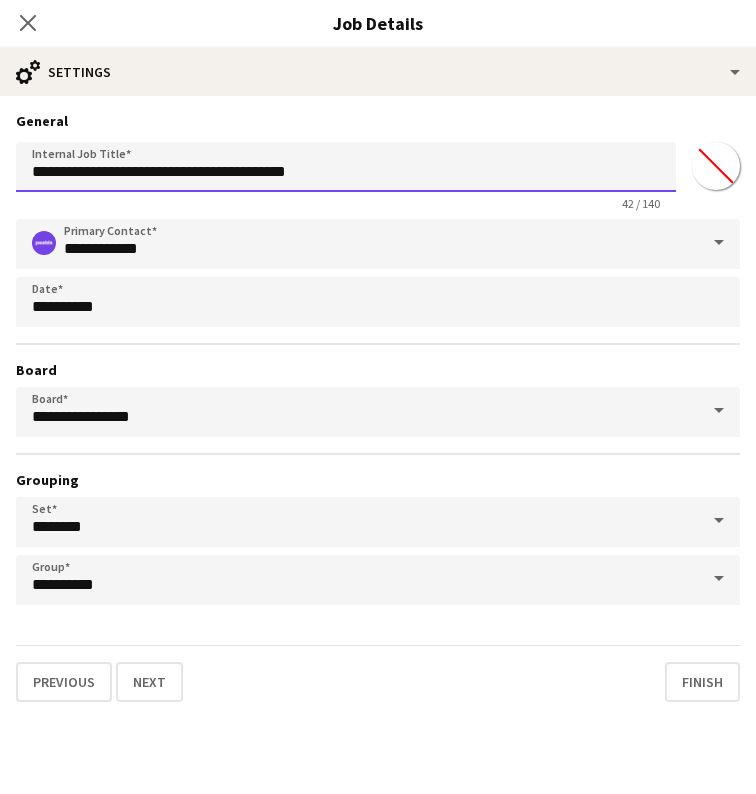 click on "**********" at bounding box center (346, 167) 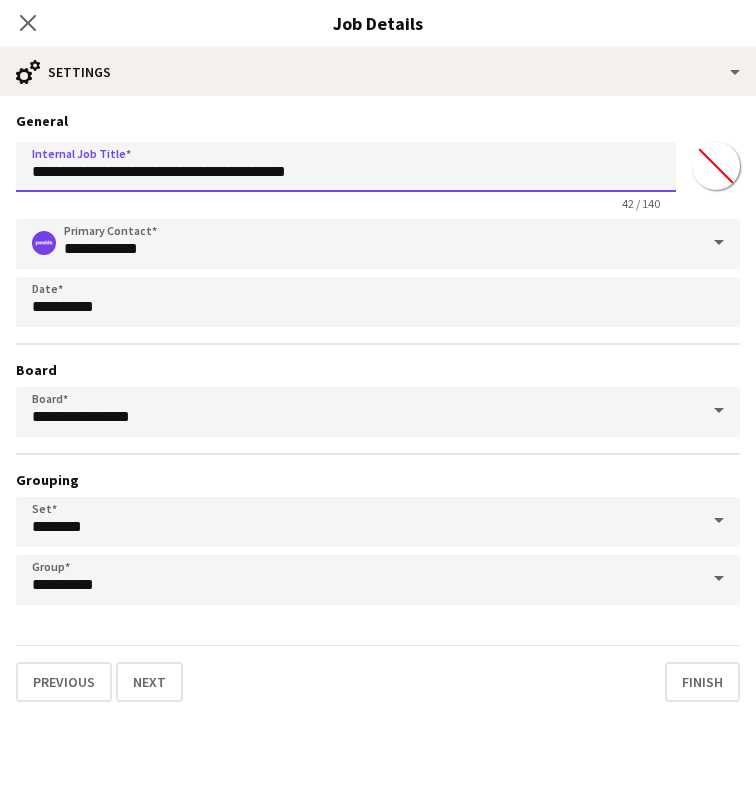 drag, startPoint x: 174, startPoint y: 168, endPoint x: 400, endPoint y: 163, distance: 226.0553 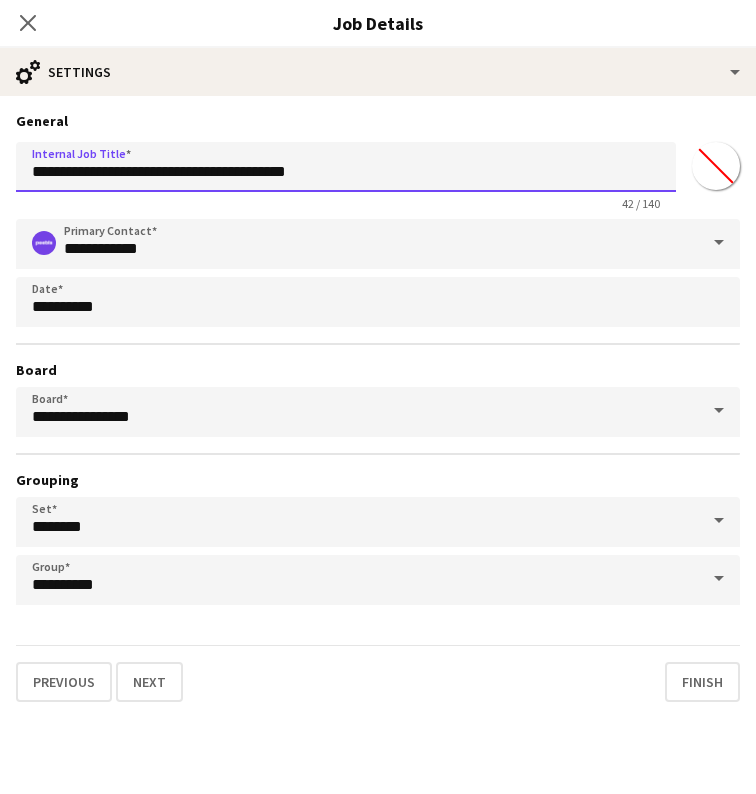 click on "**********" at bounding box center [346, 167] 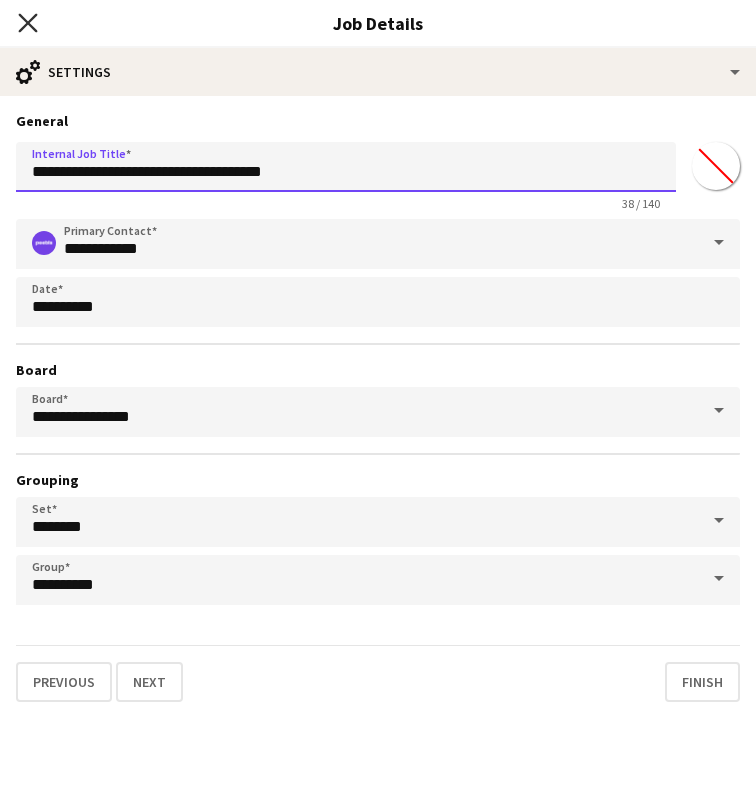 type on "**********" 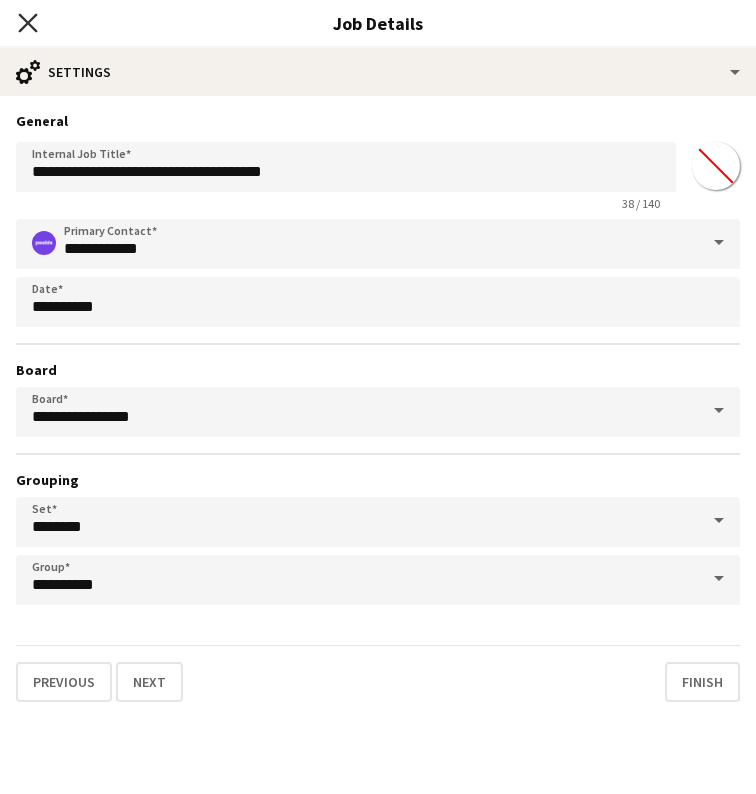 click on "Close pop-in" 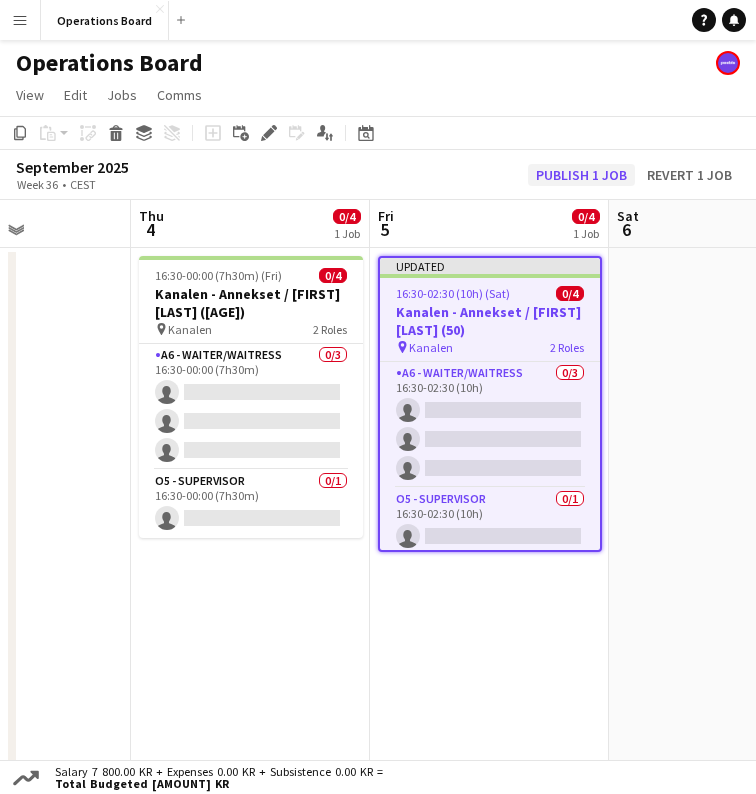 click on "Publish 1 job" 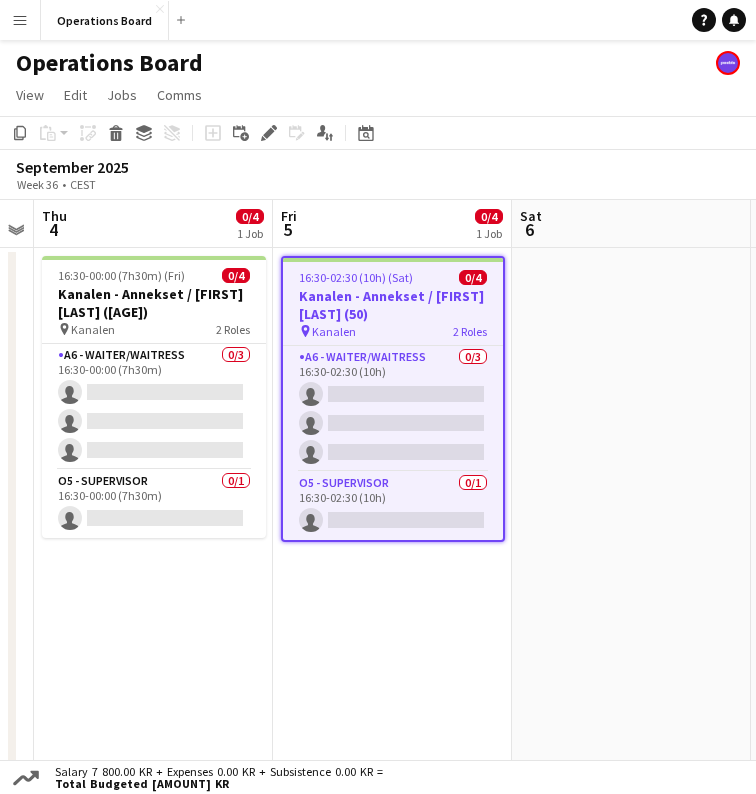 scroll, scrollTop: 0, scrollLeft: 684, axis: horizontal 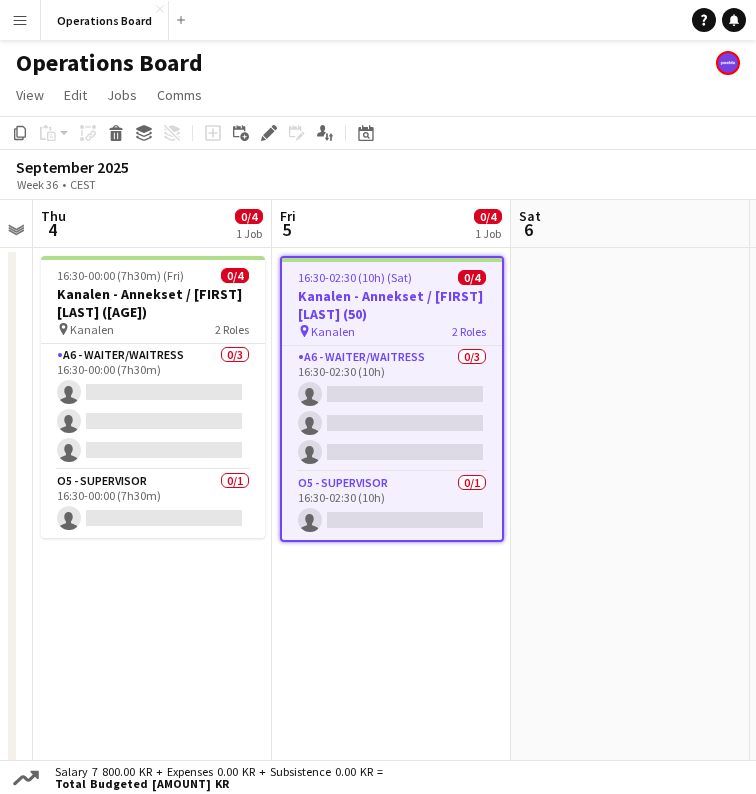 click at bounding box center [630, 516] 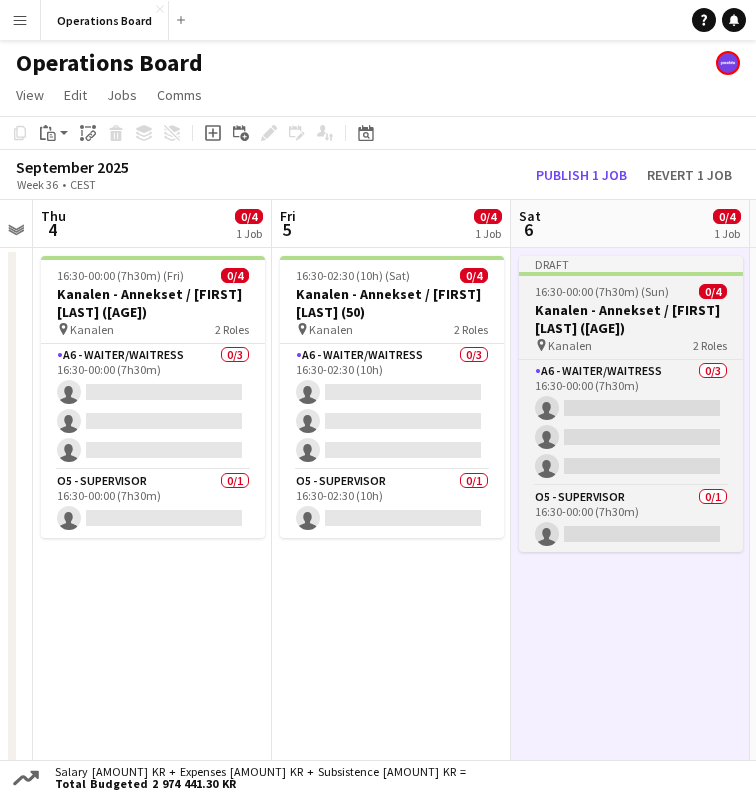 click on "Kanalen - Annekset / [FIRST] [LAST] (65)" at bounding box center [631, 319] 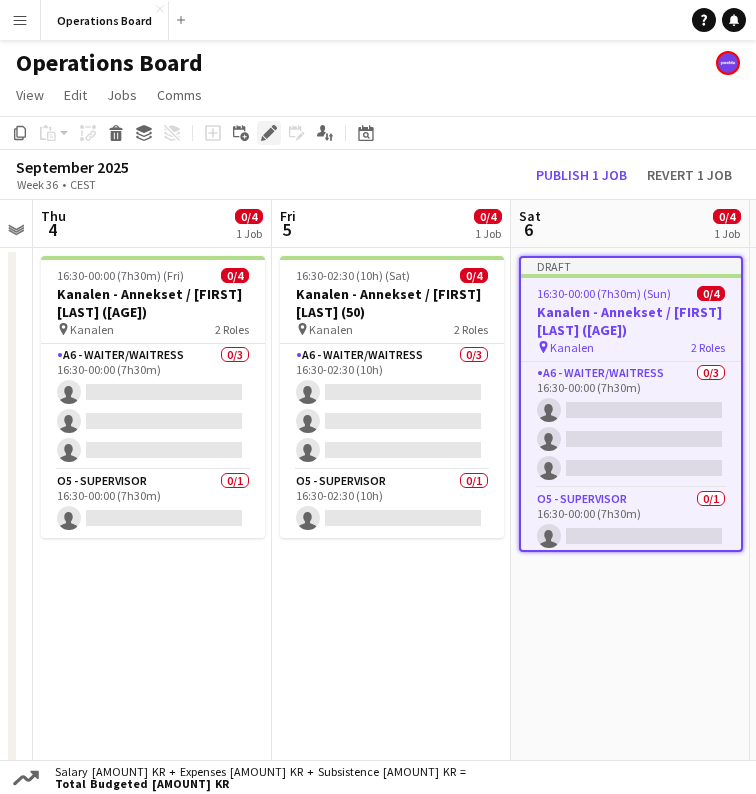 click 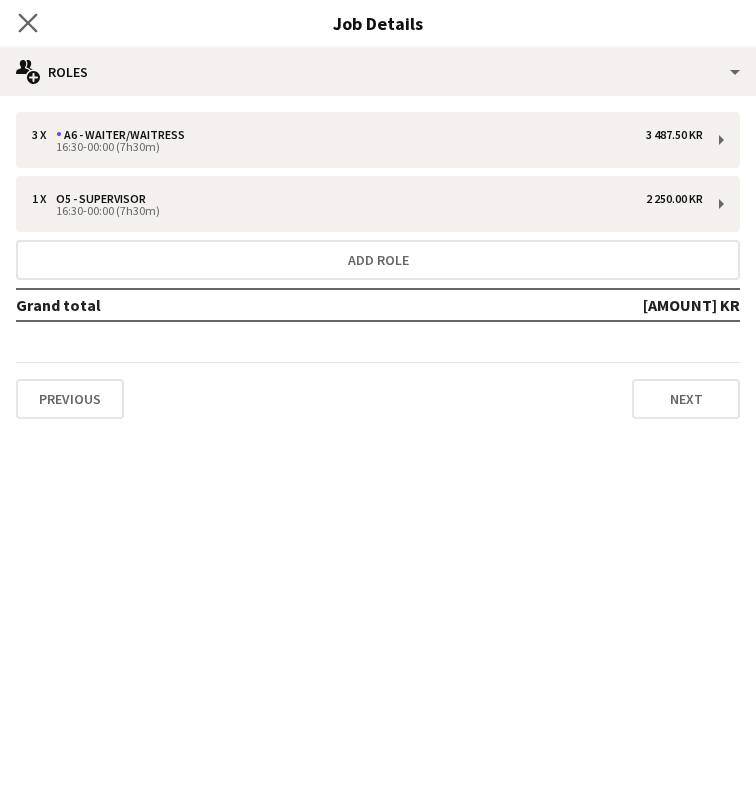 click on "Close pop-in" 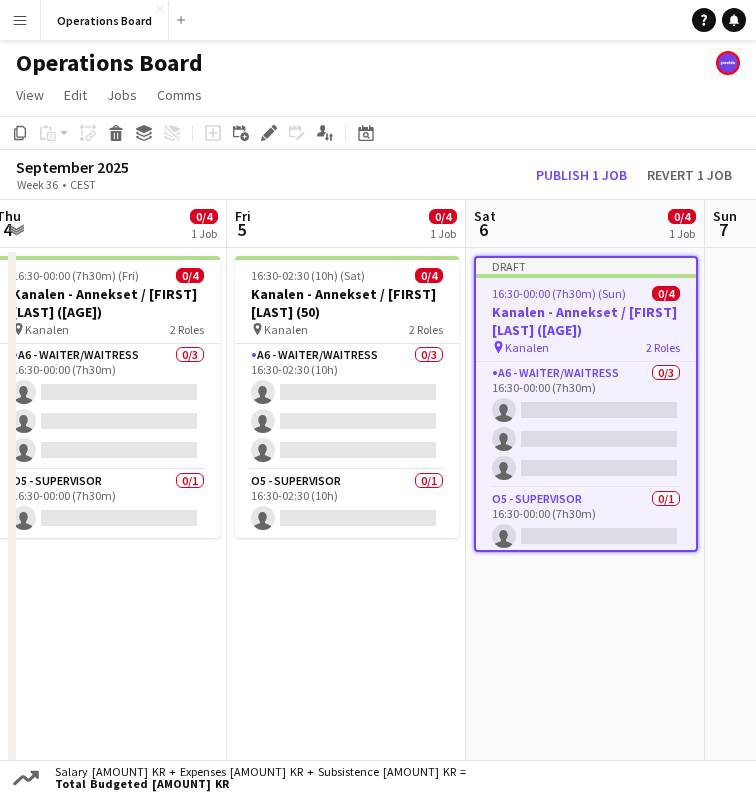 click on "Kanalen - Annekset / [FIRST] [LAST] (65)" at bounding box center (586, 321) 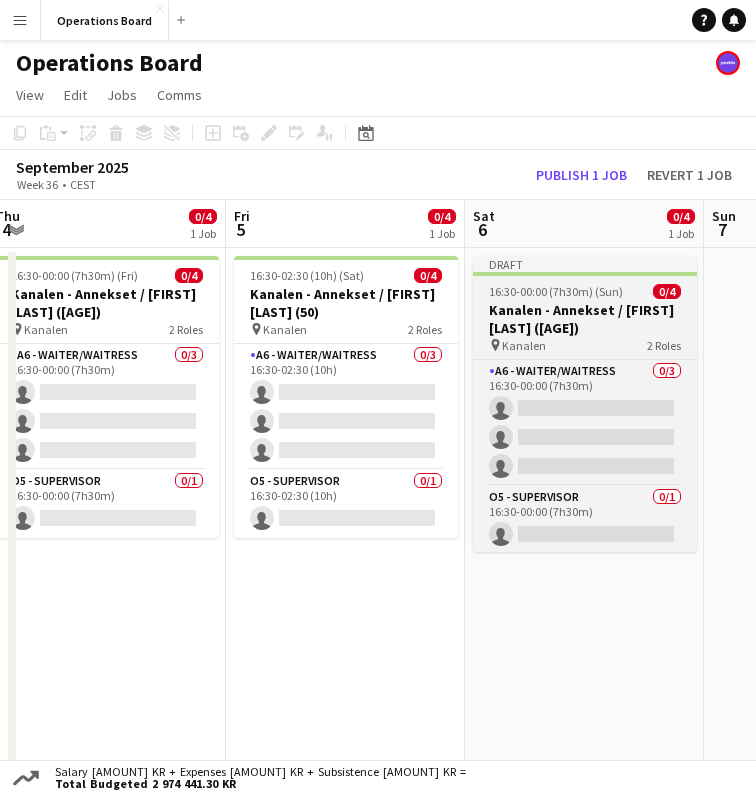 click on "Kanalen - Annekset / [FIRST] [LAST] (65)" at bounding box center [585, 319] 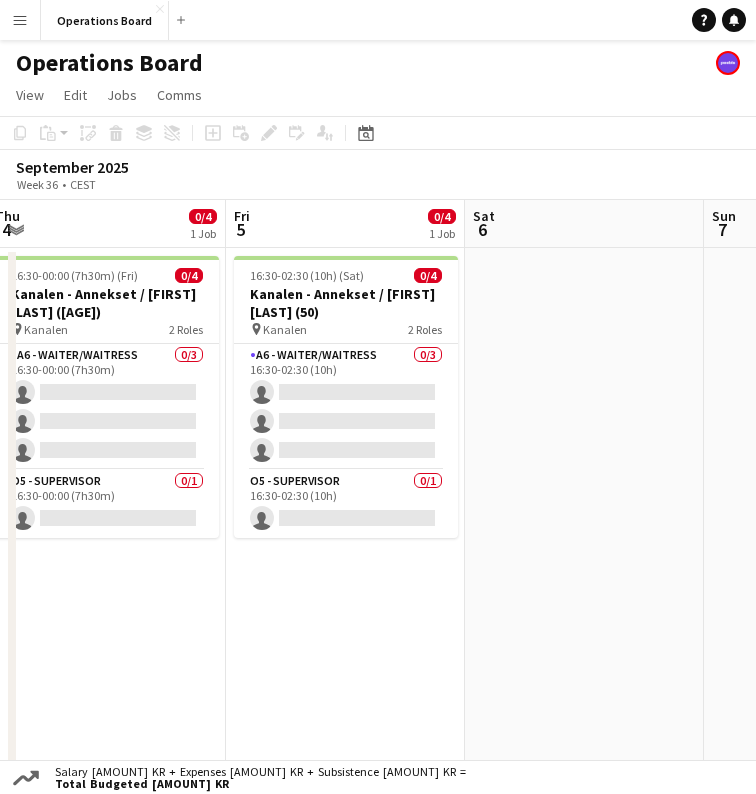 click on "16:30-02:30 (10h) (Sat)   0/4   Kanalen - Annekset / Jytte Prieem (50)
pin
Kanalen   2 Roles   A6 -  WAITER/WAITRESS   0/3   16:30-02:30 (10h)
single-neutral-actions
single-neutral-actions
single-neutral-actions
O5 -  SUPERVISOR   0/1   16:30-02:30 (10h)
single-neutral-actions" at bounding box center (346, 397) 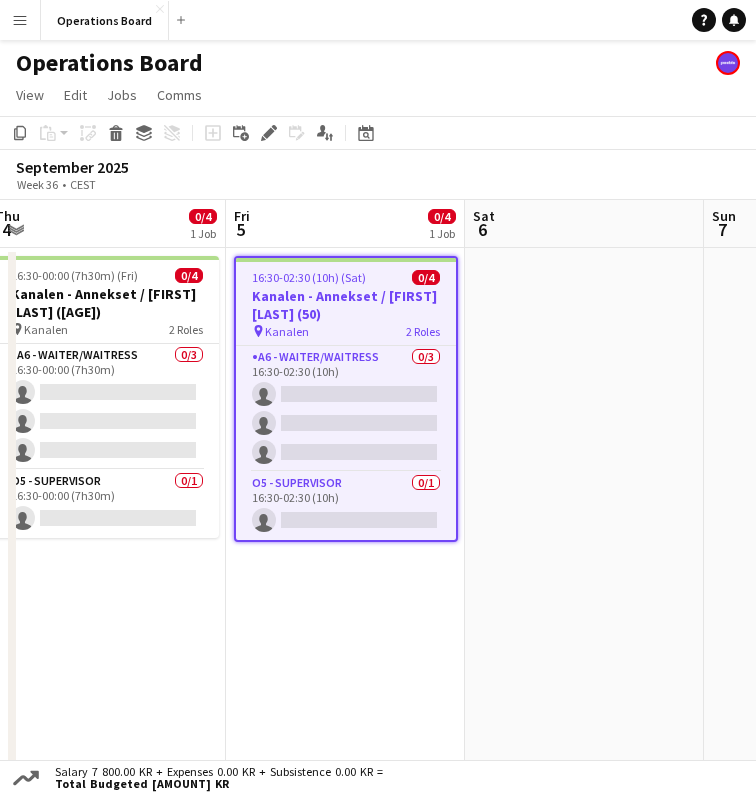 click at bounding box center [584, 516] 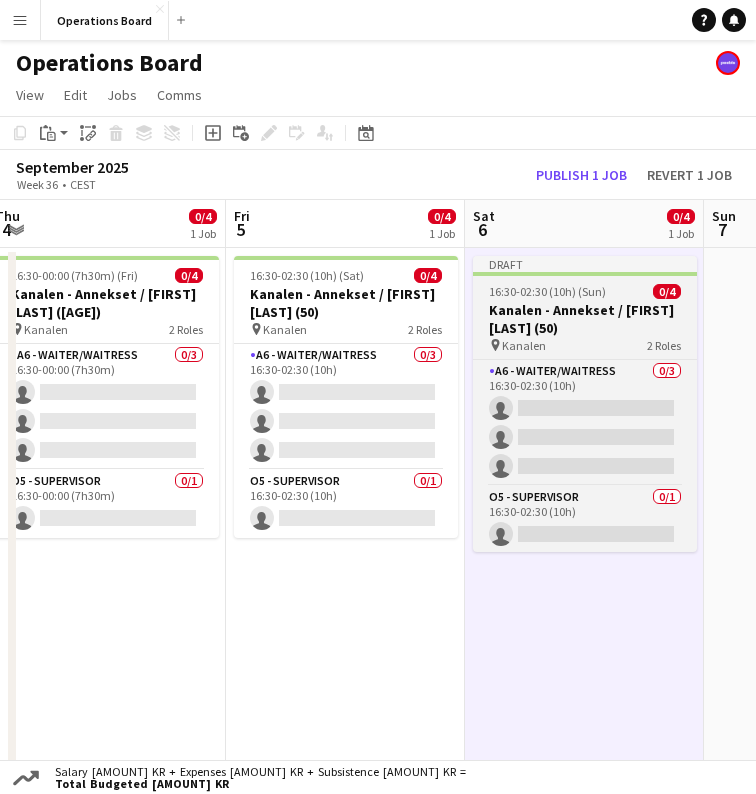 click on "Kanalen - Annekset / [FIRST] [LAST] (50)" at bounding box center (585, 319) 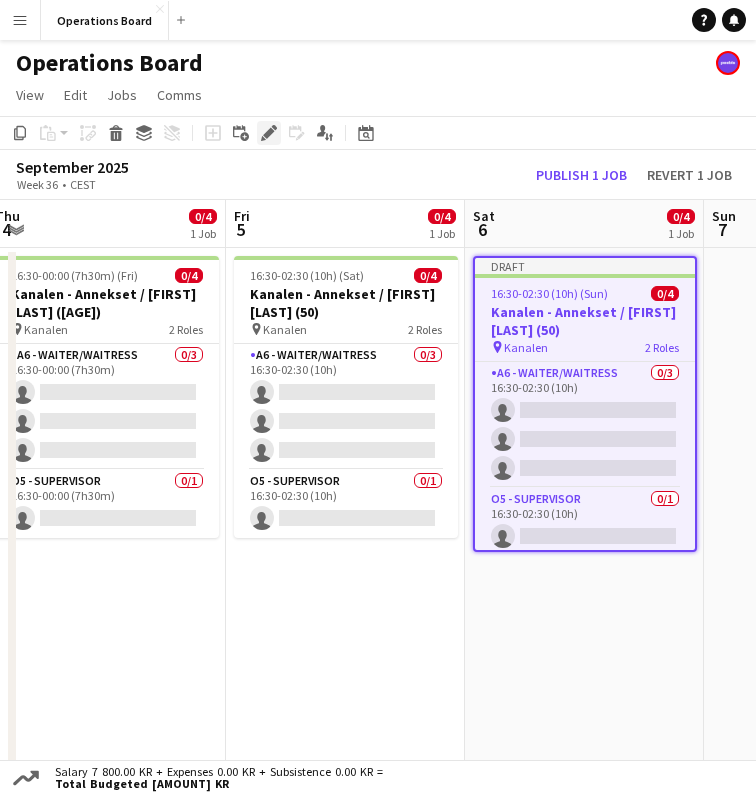 click 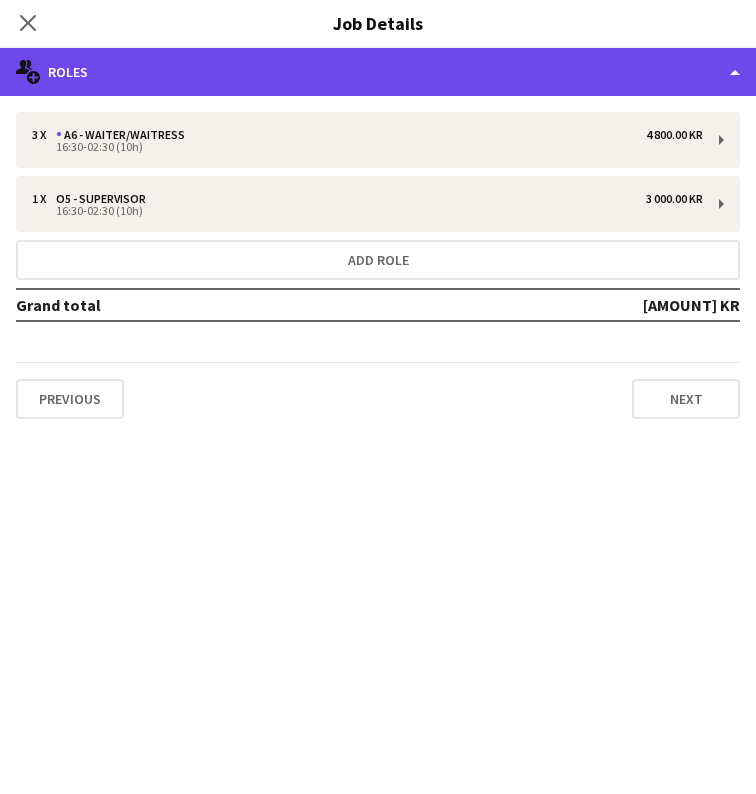 click on "multiple-users-add
Roles" 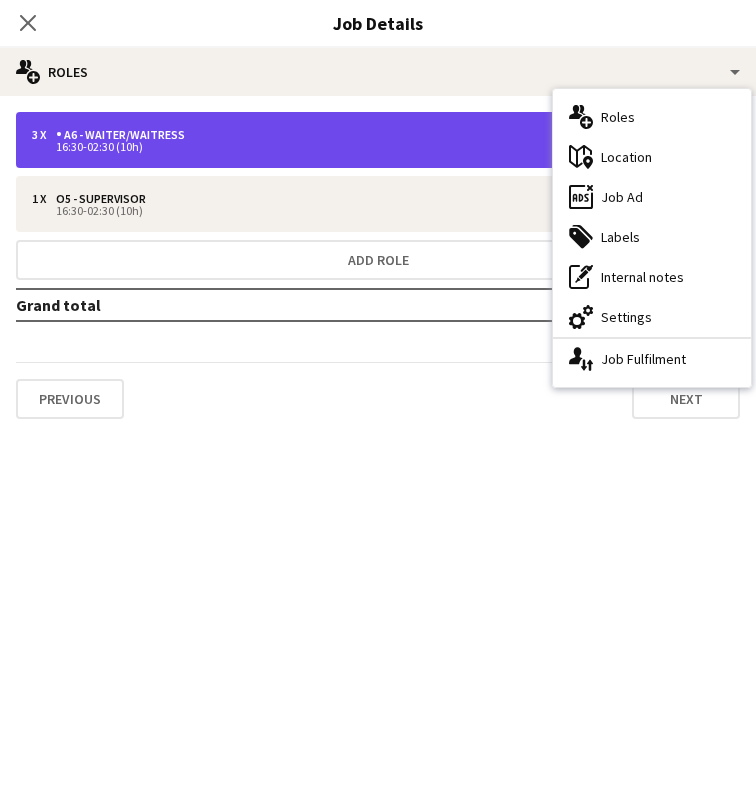 click on "3 x   A6 -  WAITER/WAITRESS   4 800.00 KR" at bounding box center (367, 135) 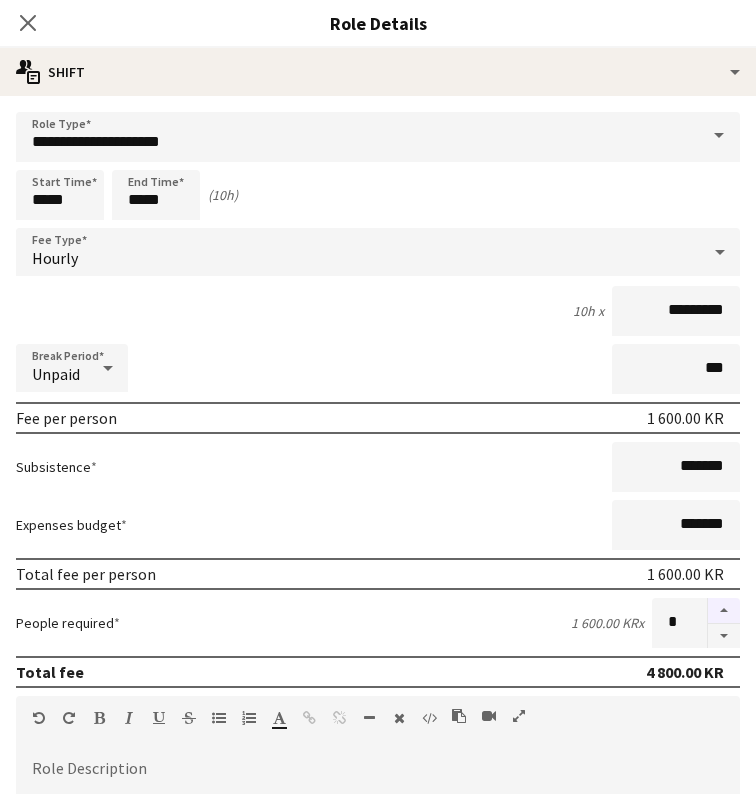 click at bounding box center (724, 611) 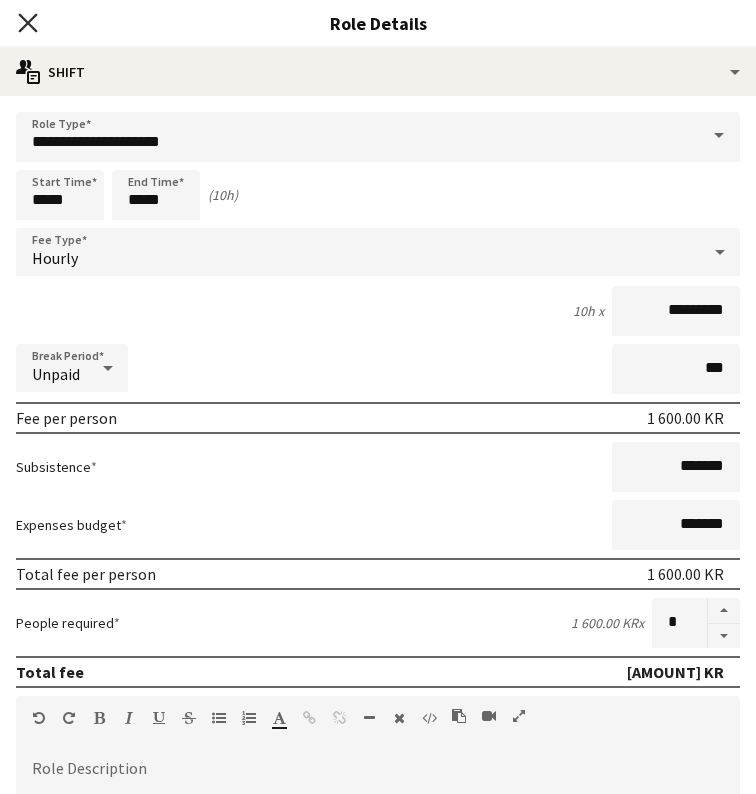 click on "Close pop-in" 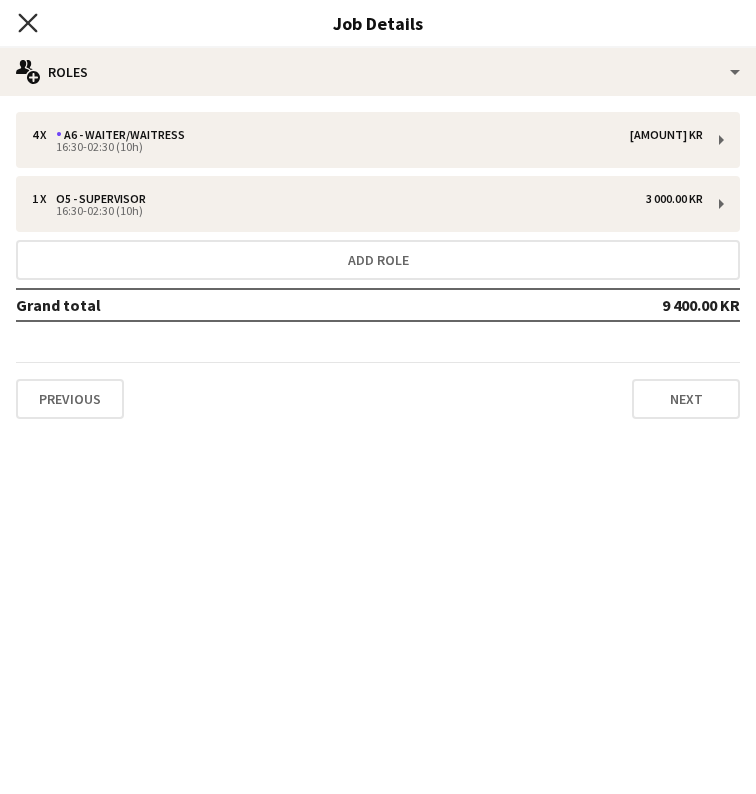 click 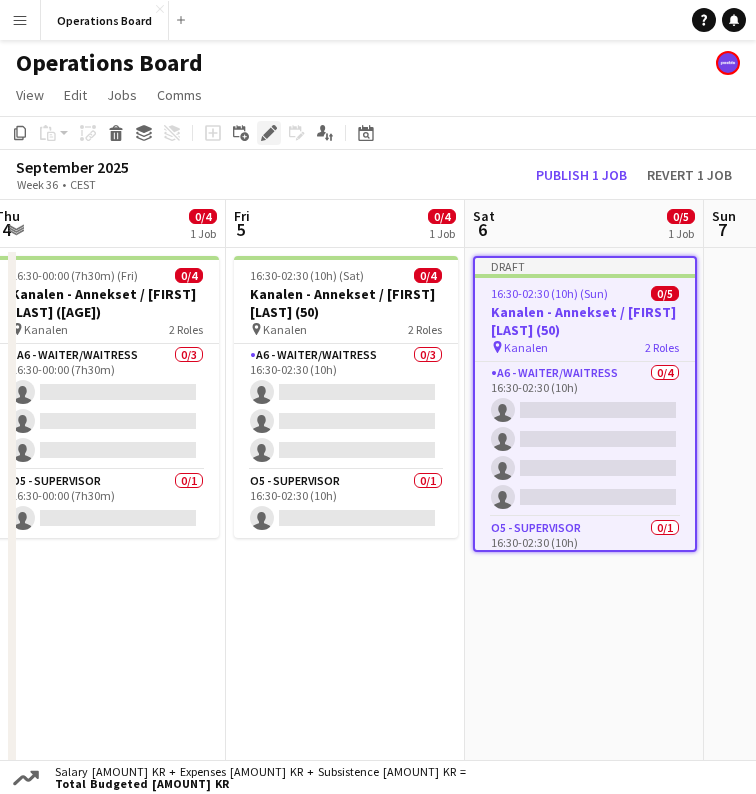 click on "Edit" 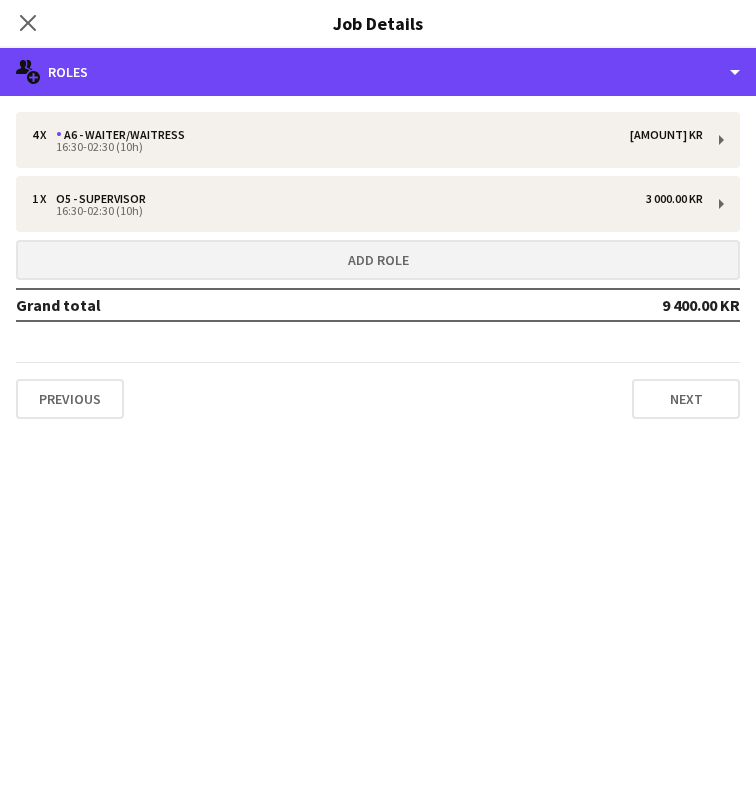 drag, startPoint x: 183, startPoint y: 78, endPoint x: 292, endPoint y: 242, distance: 196.91876 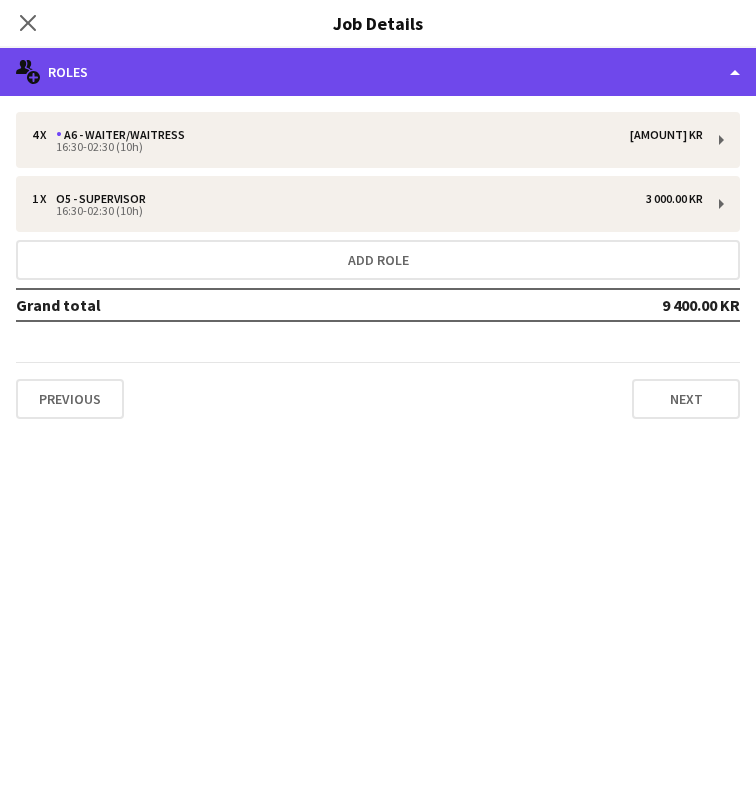 click on "multiple-users-add
Roles" 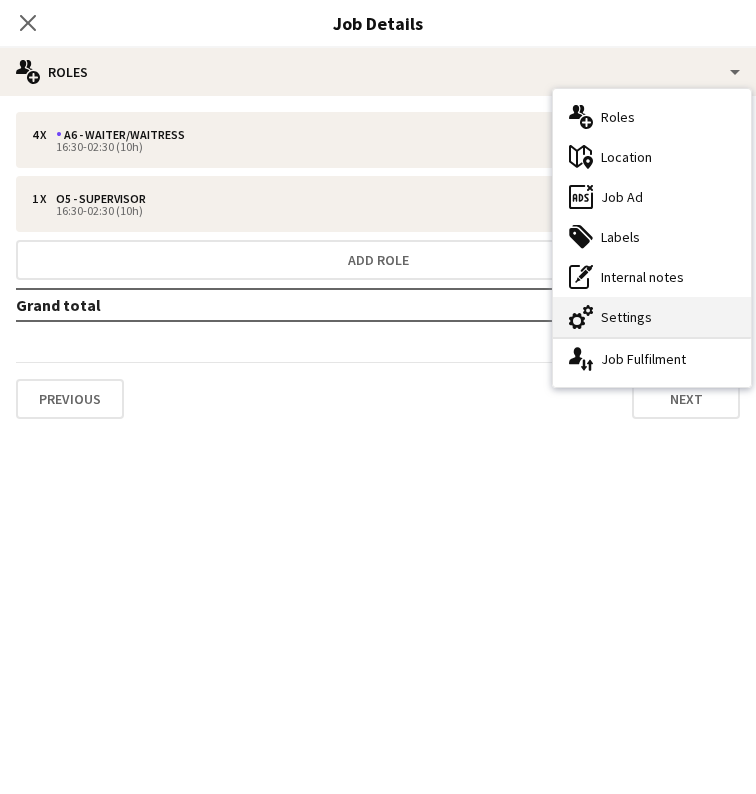 click on "cog-double-3
Settings" at bounding box center [652, 317] 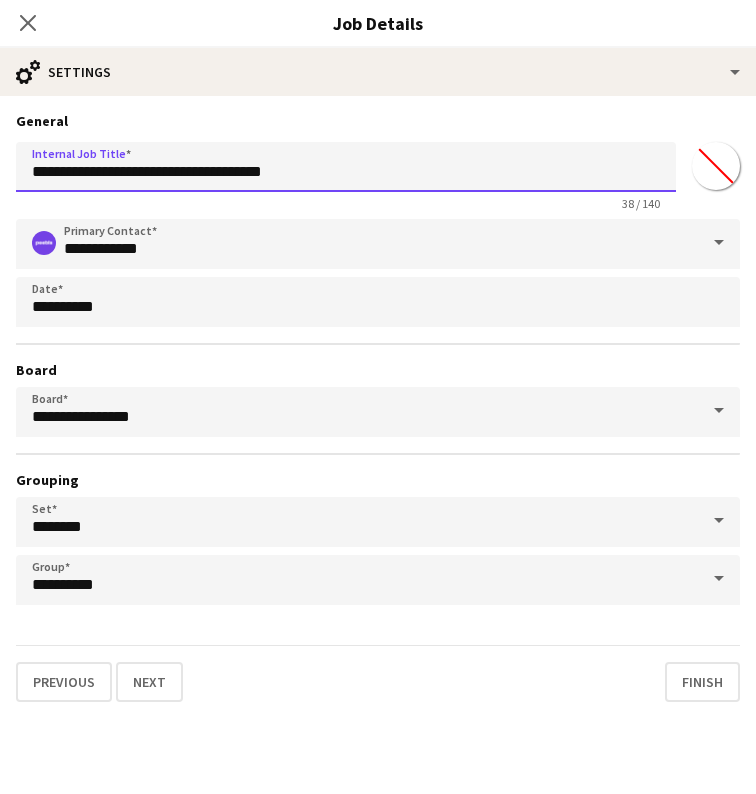 drag, startPoint x: 259, startPoint y: 173, endPoint x: 313, endPoint y: 173, distance: 54 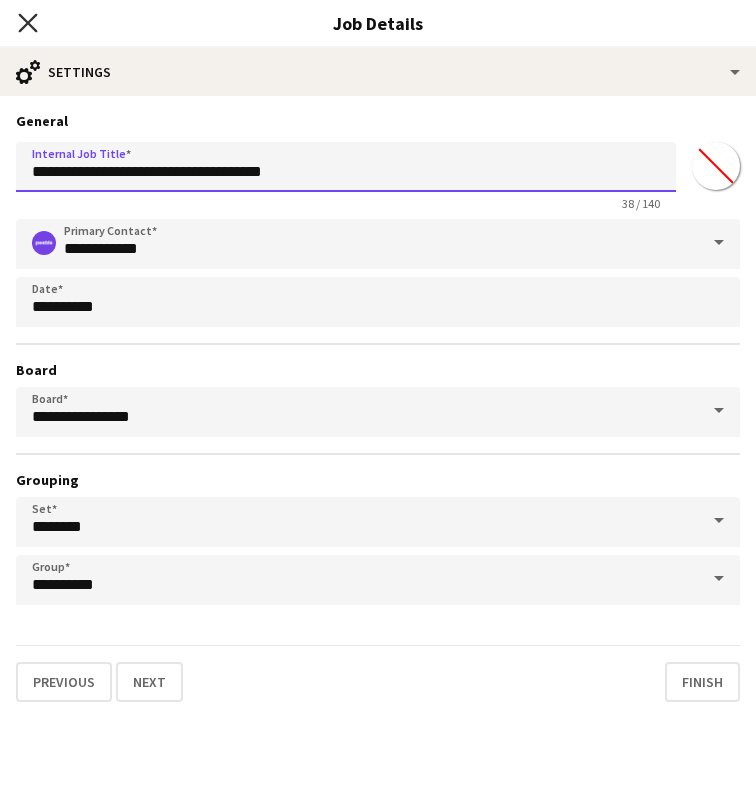 type on "**********" 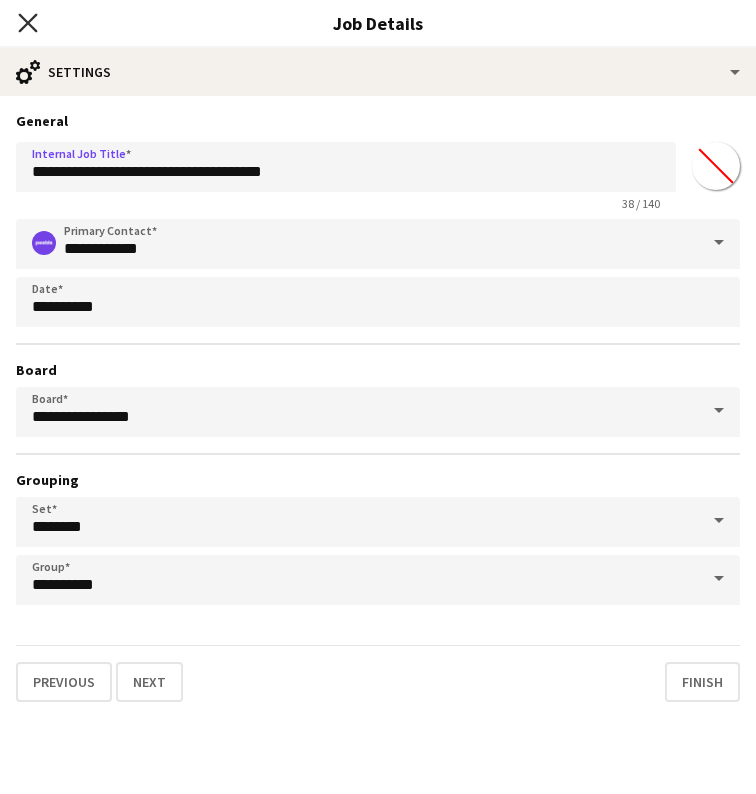 click on "Close pop-in" 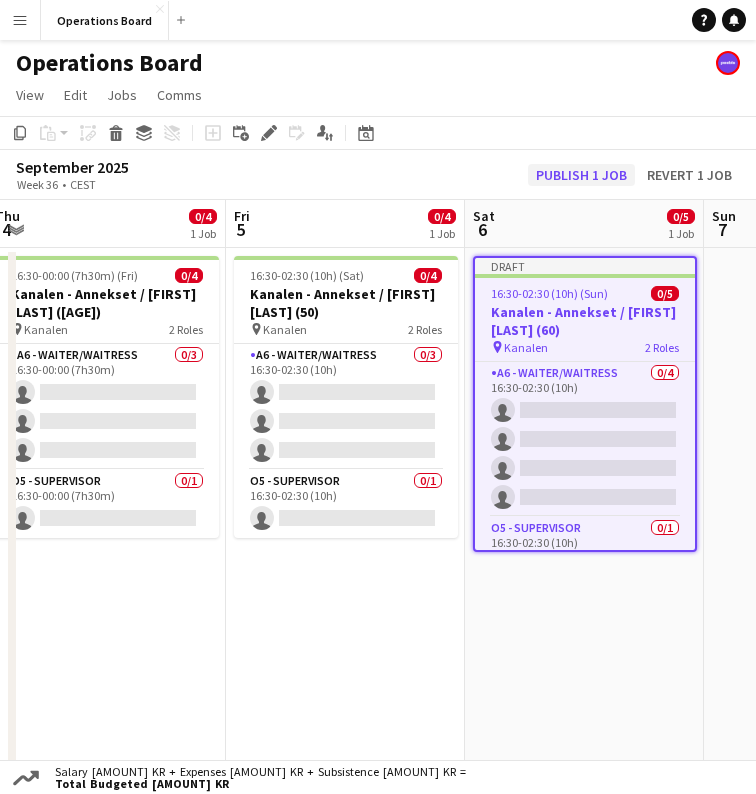 click on "Publish 1 job" 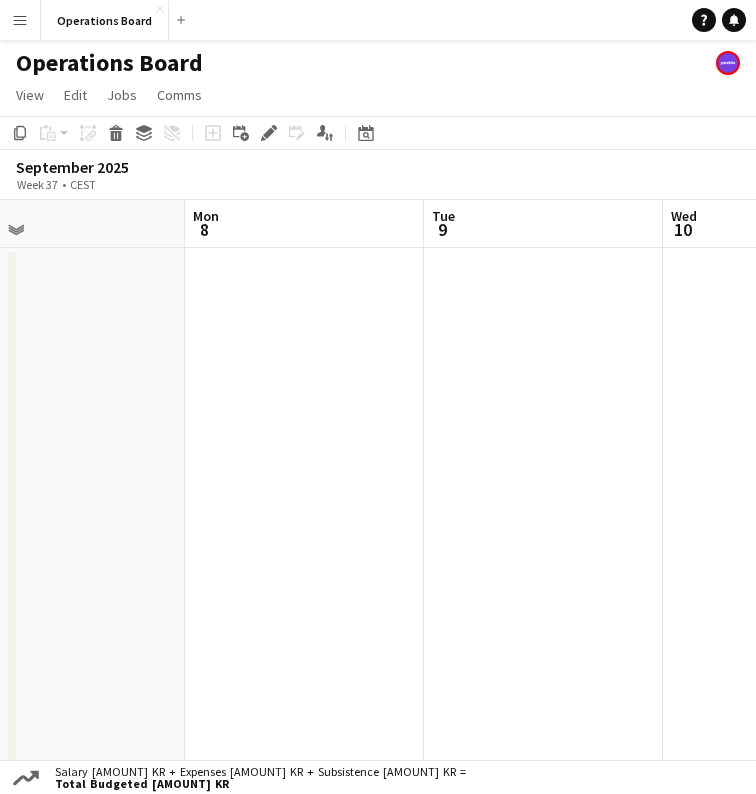 scroll, scrollTop: 0, scrollLeft: 557, axis: horizontal 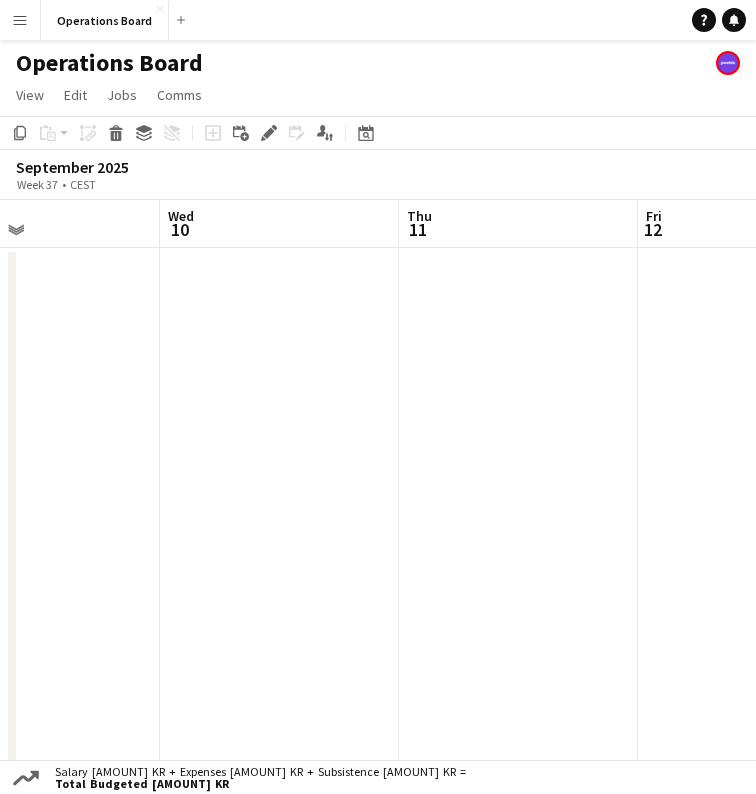 click at bounding box center [518, 516] 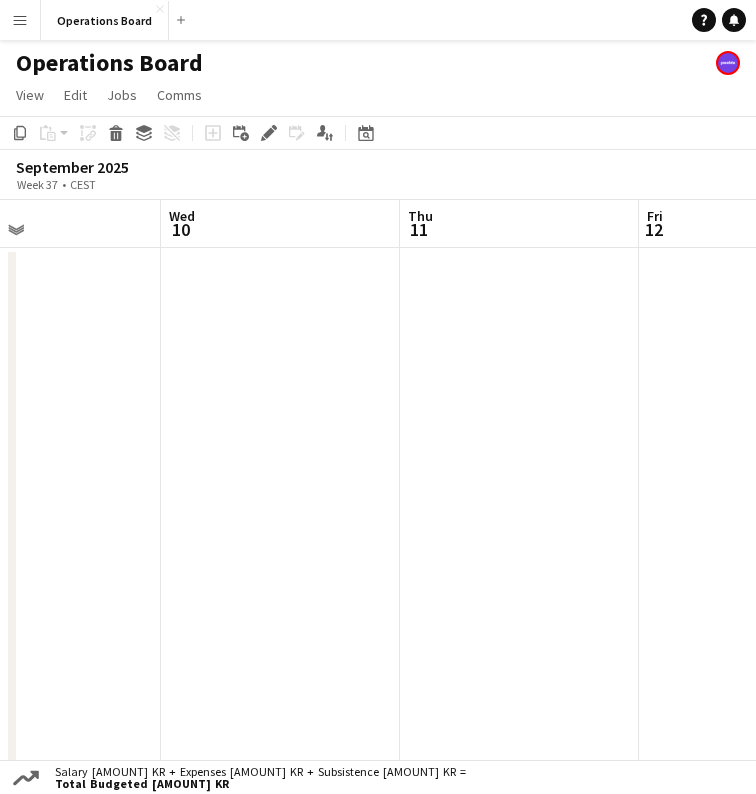 click at bounding box center (519, 516) 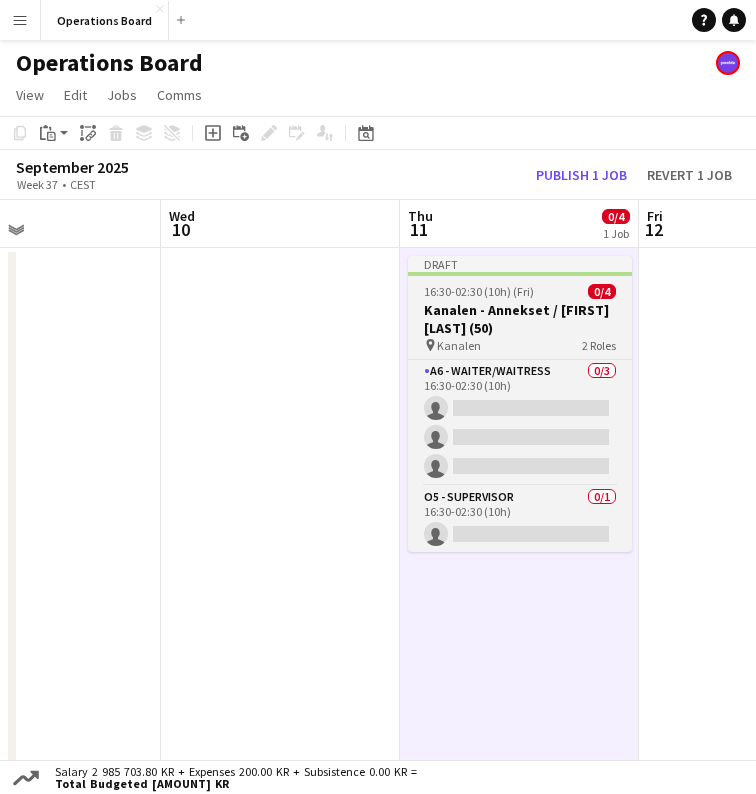 click on "Kanalen - Annekset / [FIRST] [LAST] (50)" at bounding box center [520, 319] 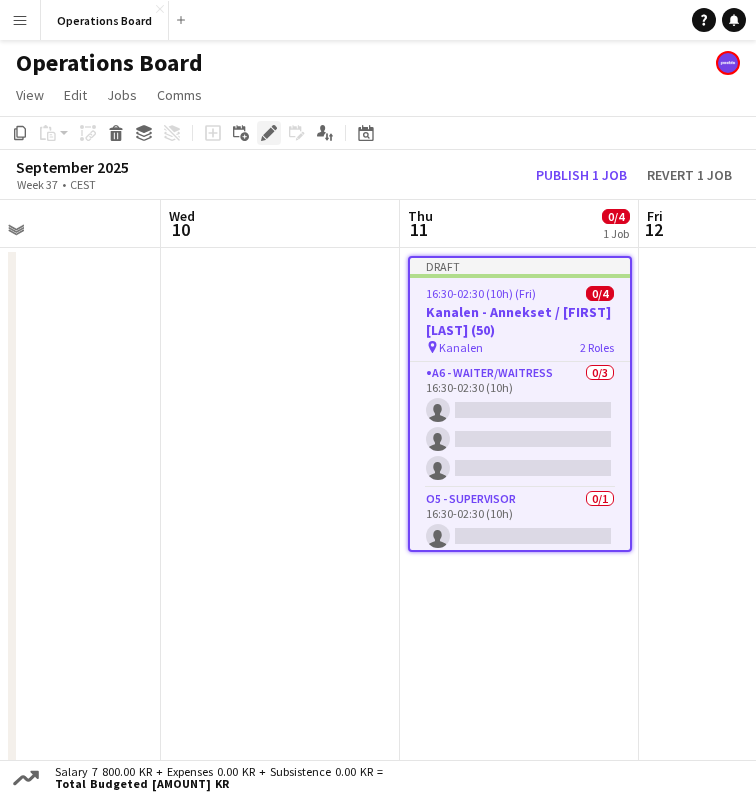 click 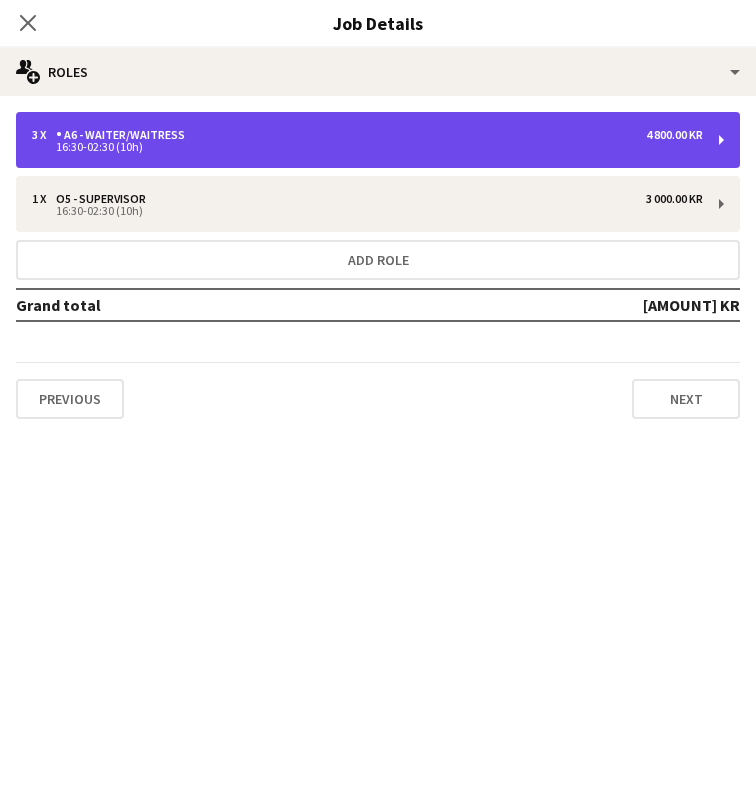 click on "3 x   A6 -  WAITER/WAITRESS   4 800.00 KR" at bounding box center [367, 135] 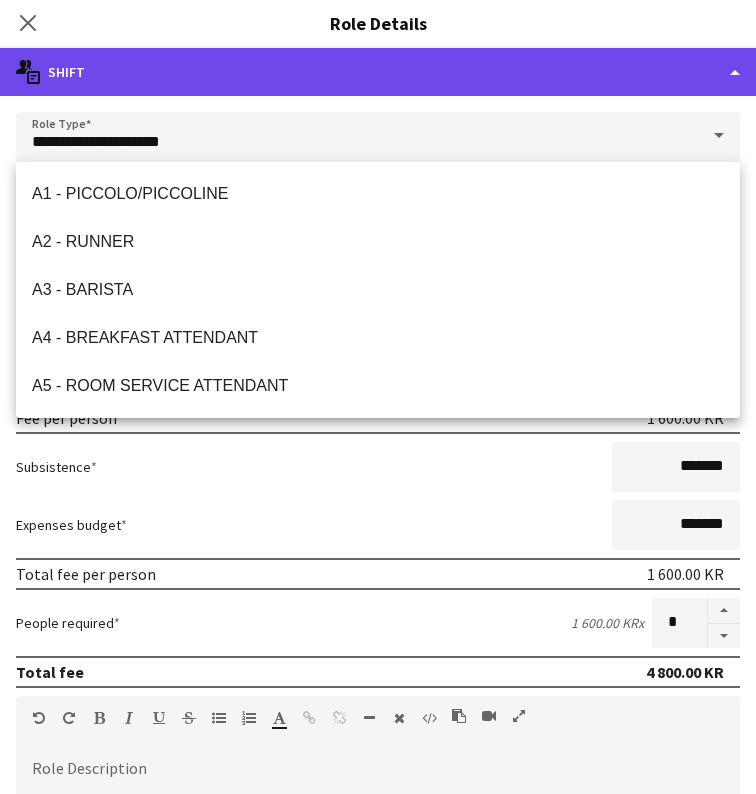 click on "multiple-actions-text
Shift" 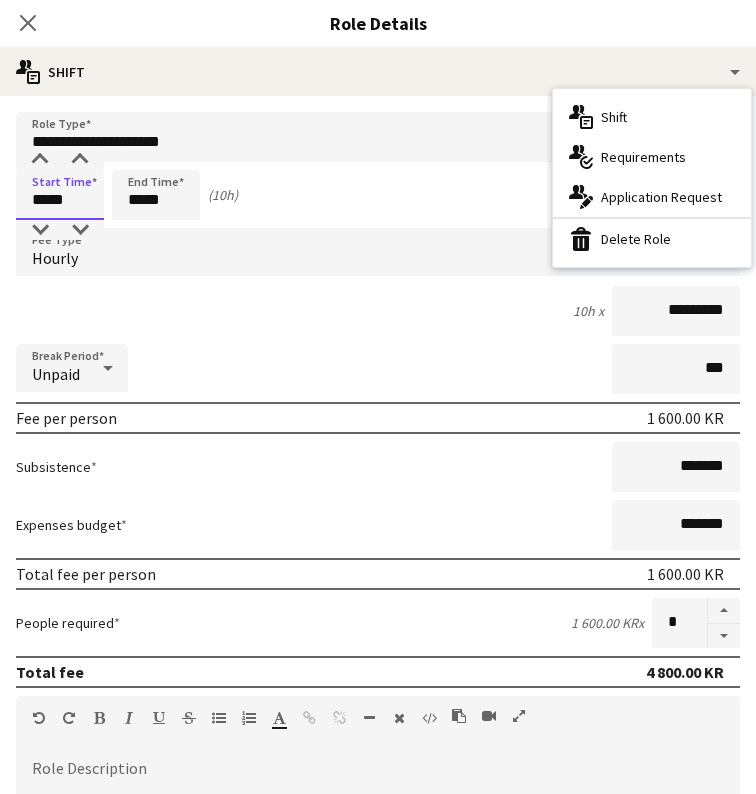 click on "*****" at bounding box center [60, 195] 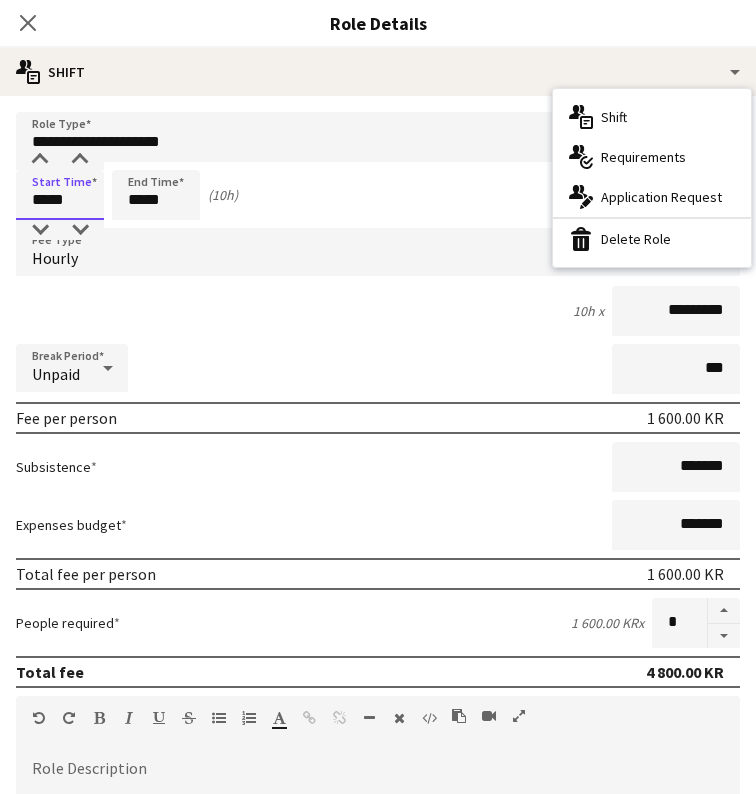 click on "*****" at bounding box center (60, 195) 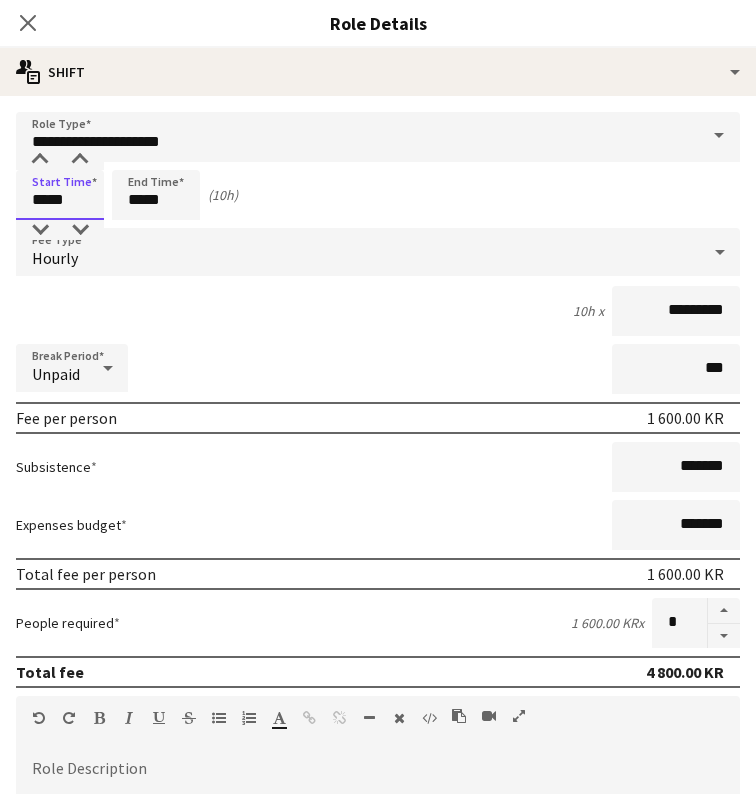 click on "*****" at bounding box center [60, 195] 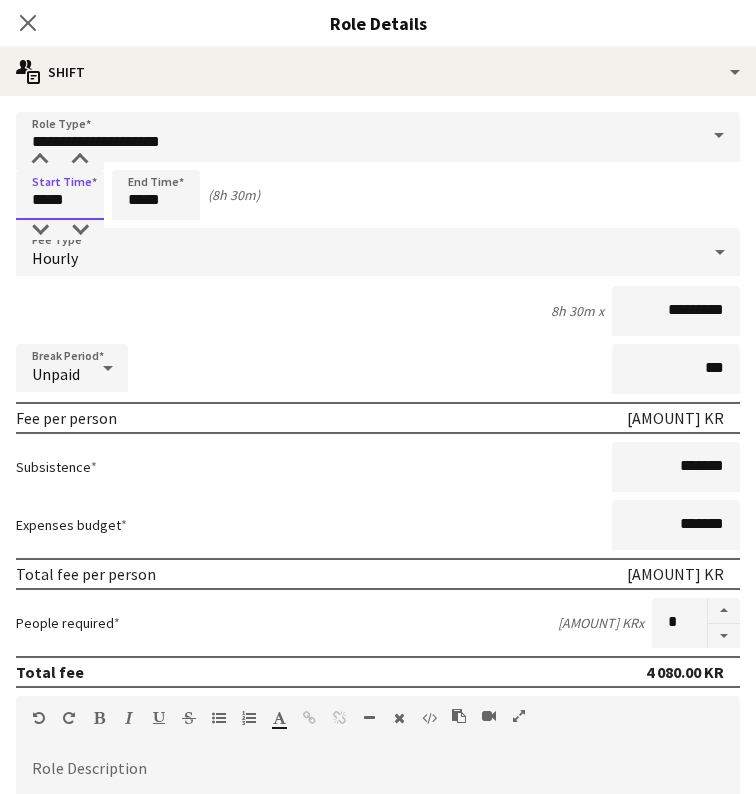 type on "*****" 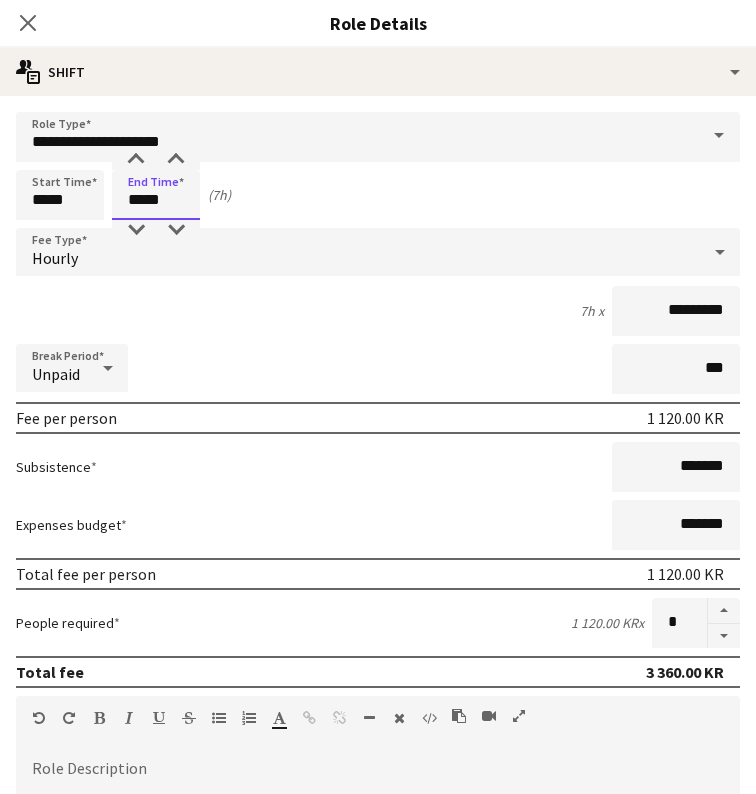 type on "*****" 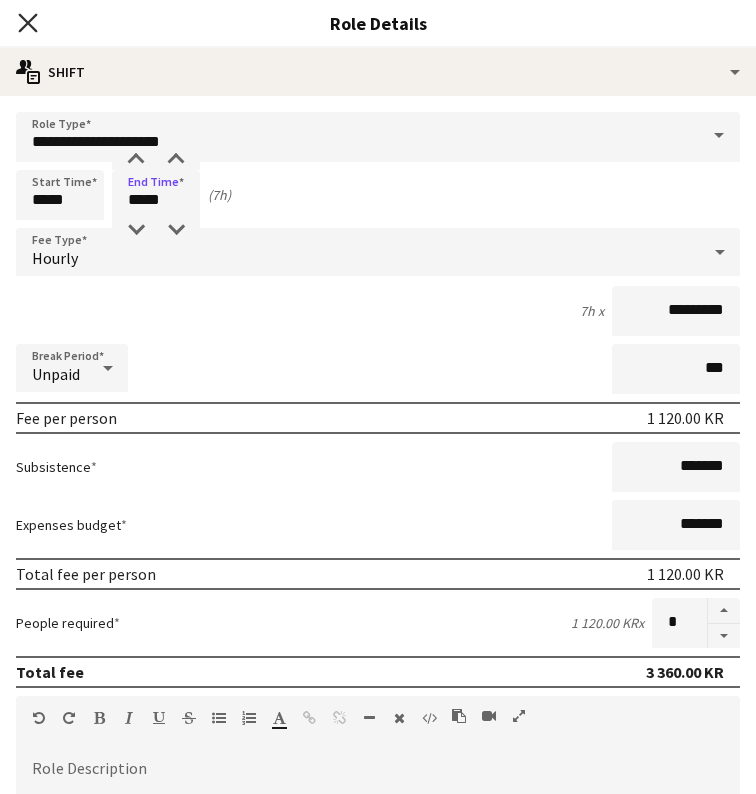 click on "Close pop-in" 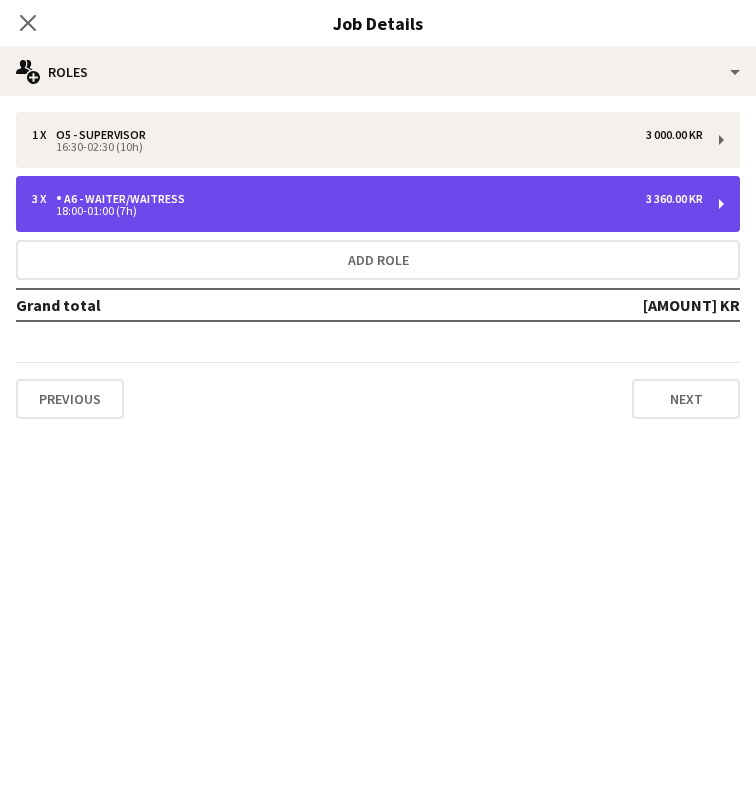 click on "3 x   A6 -  WAITER/WAITRESS   3 360.00 KR" at bounding box center (367, 199) 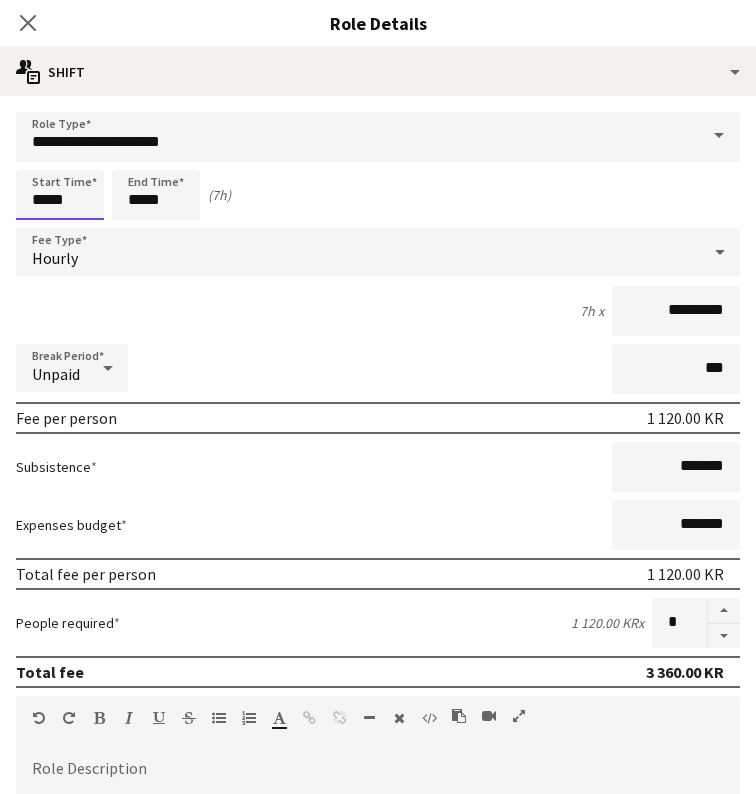 click on "*****" at bounding box center [60, 195] 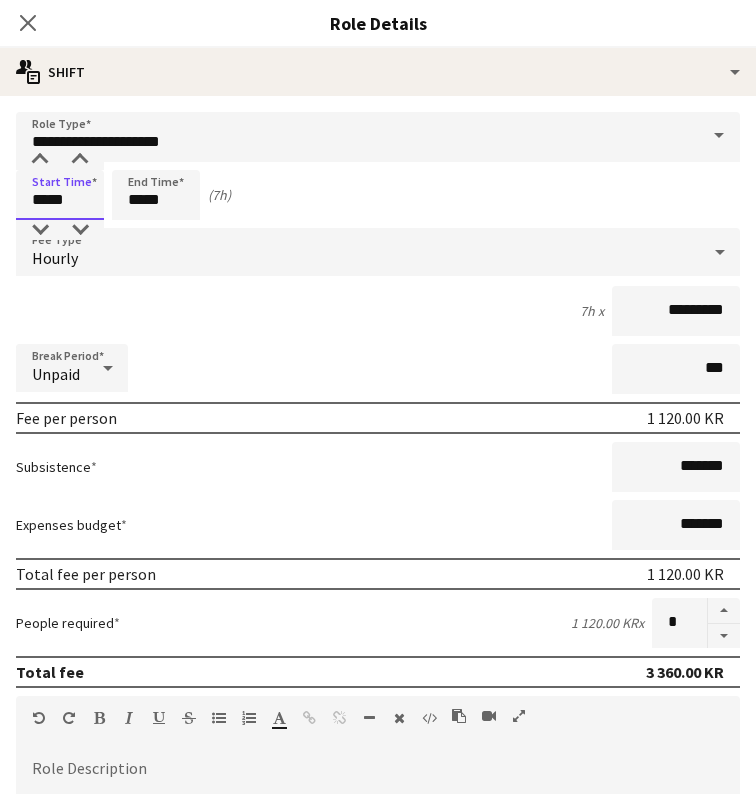 click on "*****" at bounding box center (60, 195) 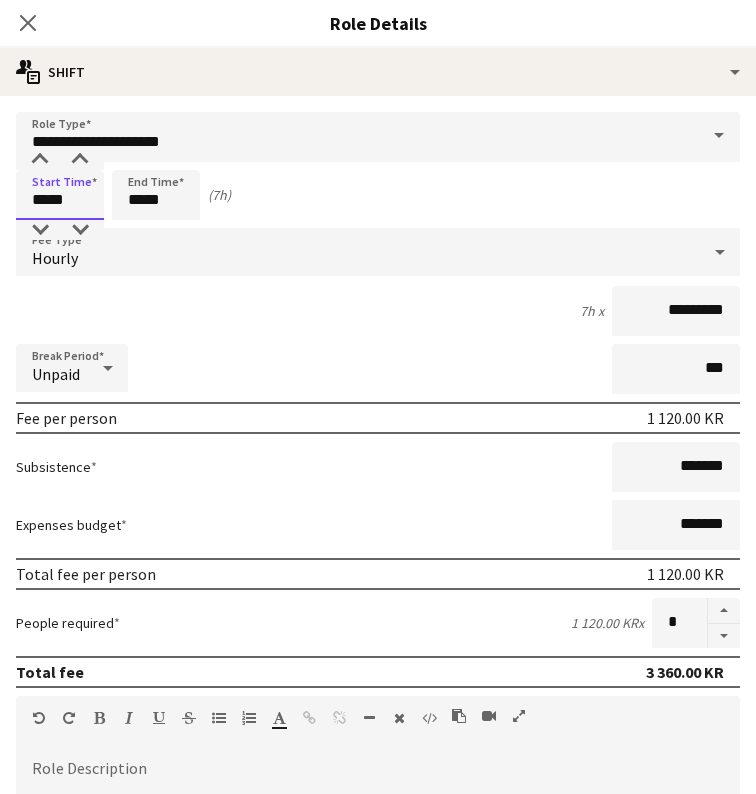 click on "*****" at bounding box center (60, 195) 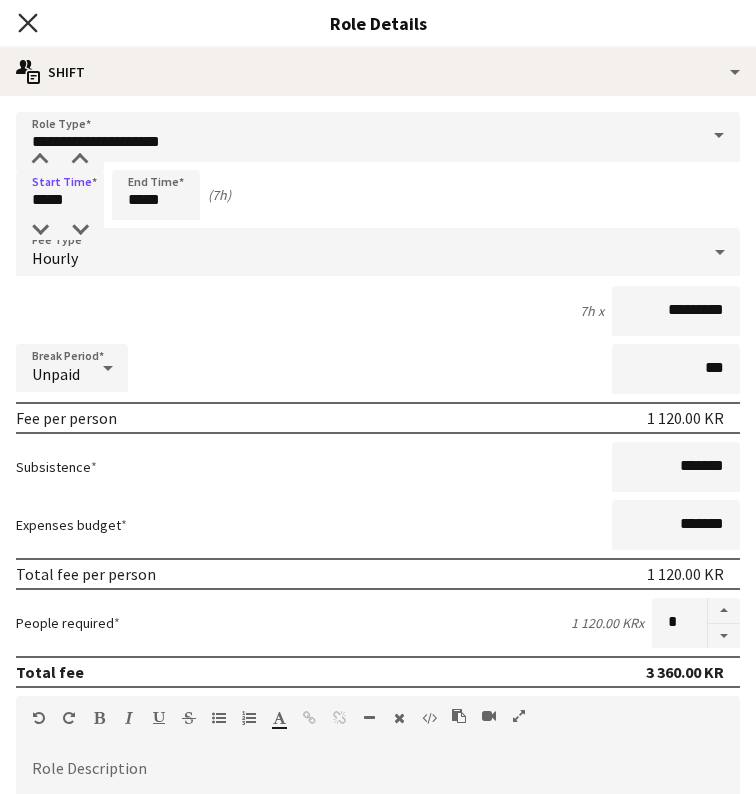 click 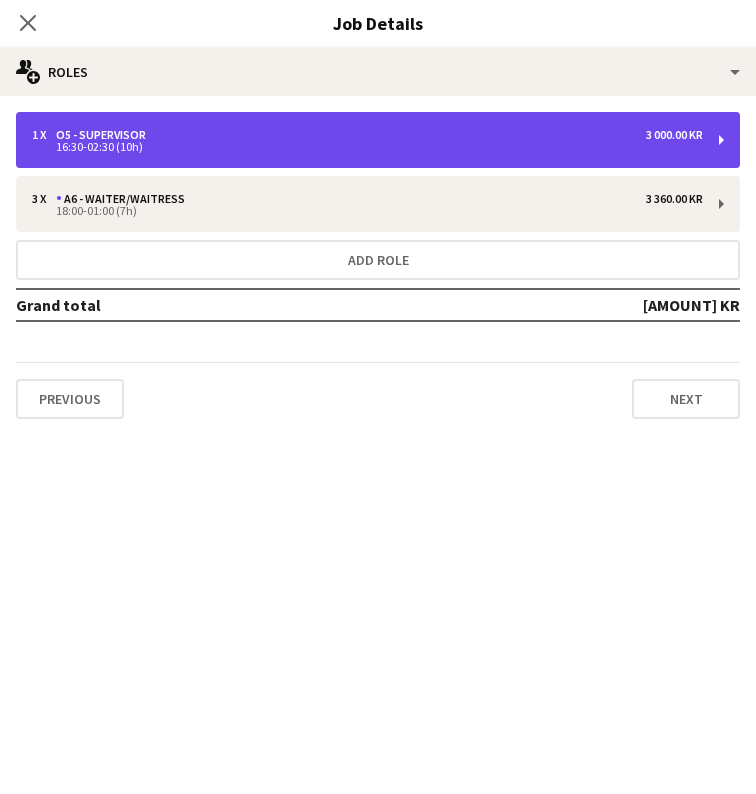 click on "16:30-02:30 (10h)" at bounding box center (367, 147) 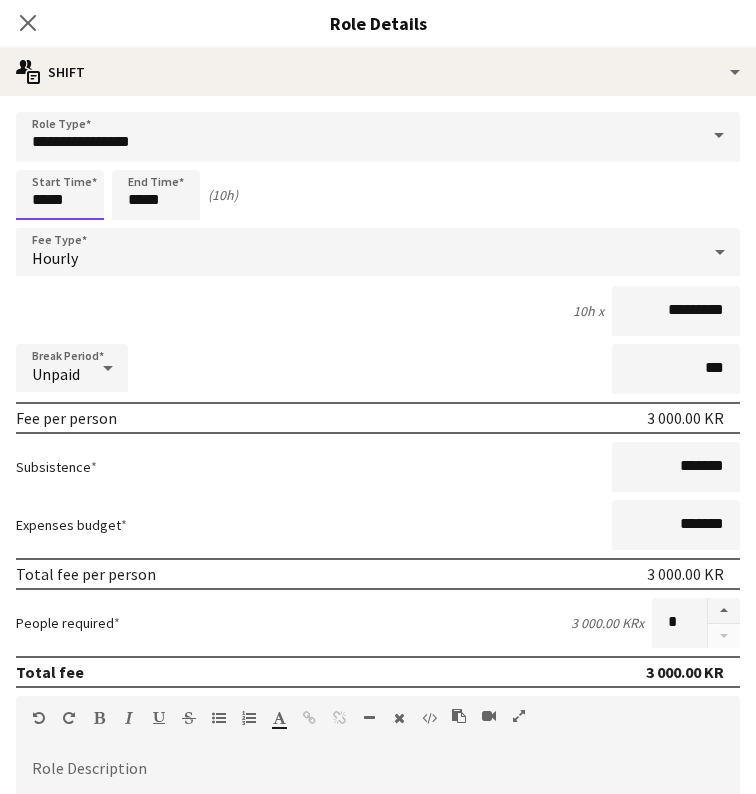 click on "*****" at bounding box center (60, 195) 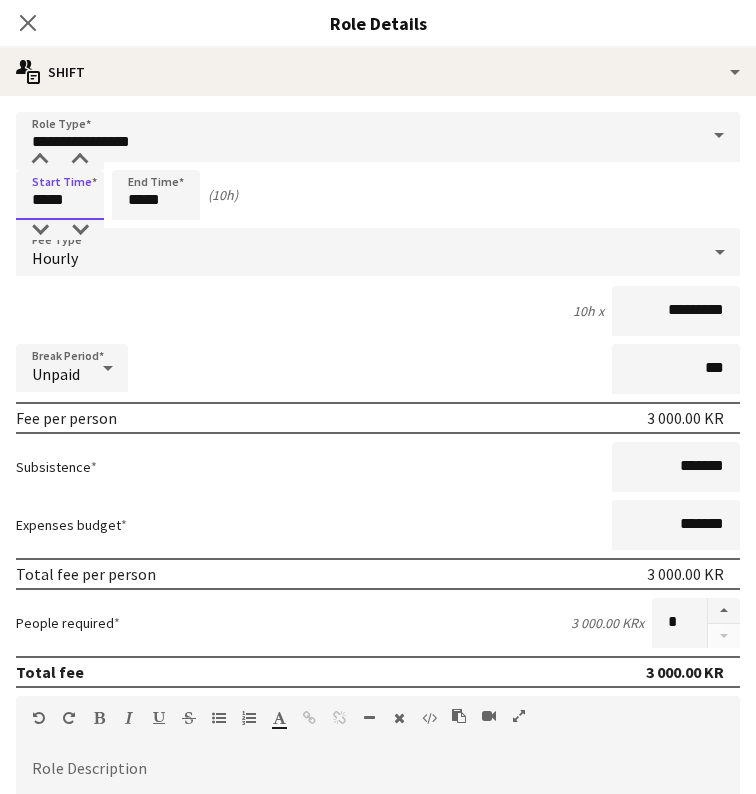 click on "*****" at bounding box center (60, 195) 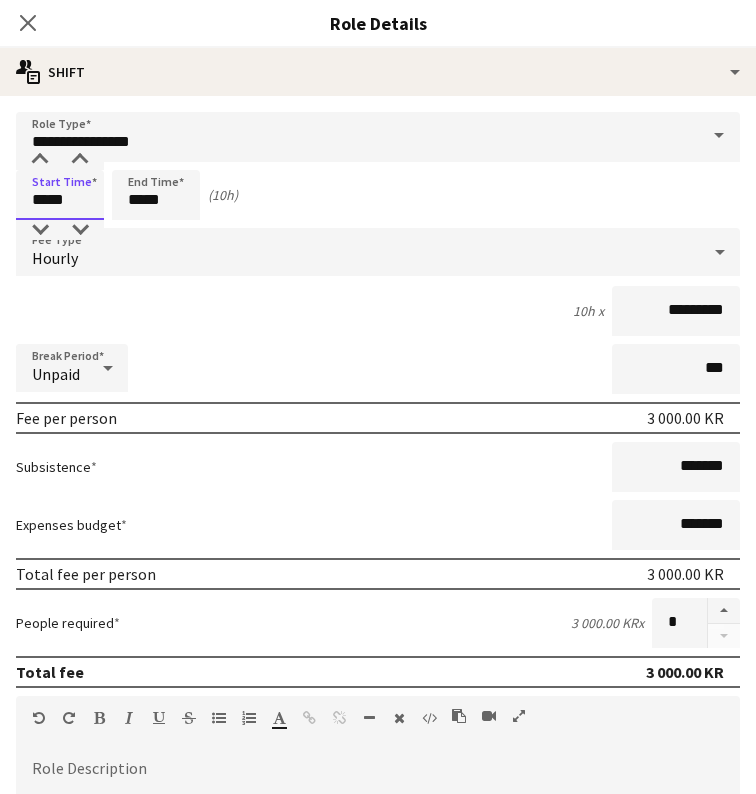 click on "*****" at bounding box center [60, 195] 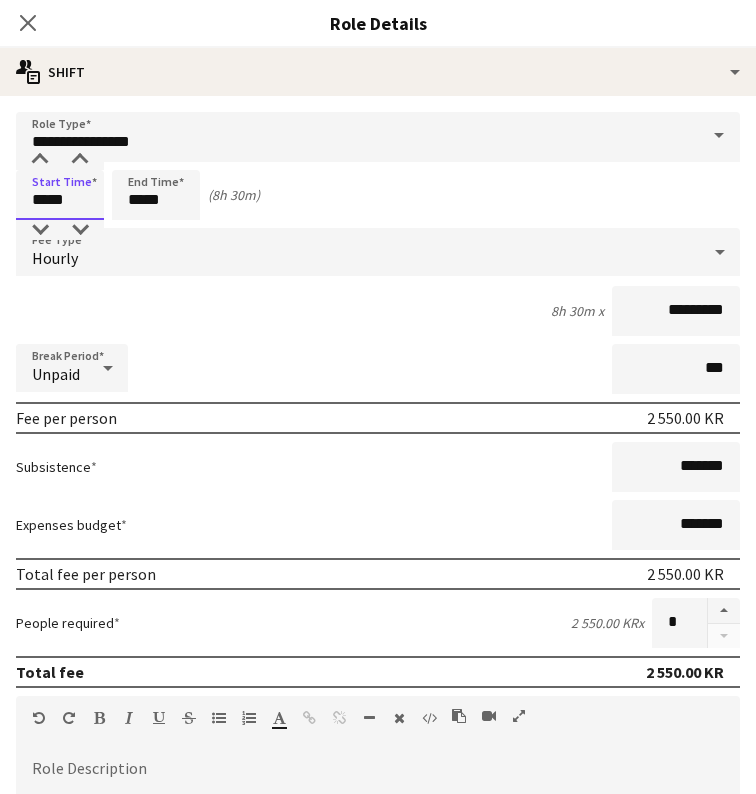 type on "*****" 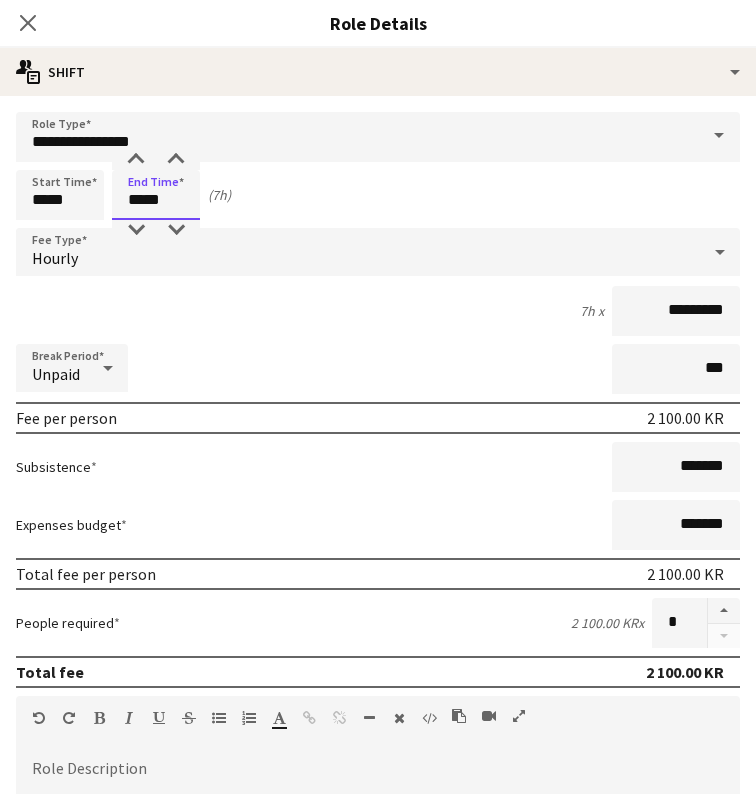 type on "*****" 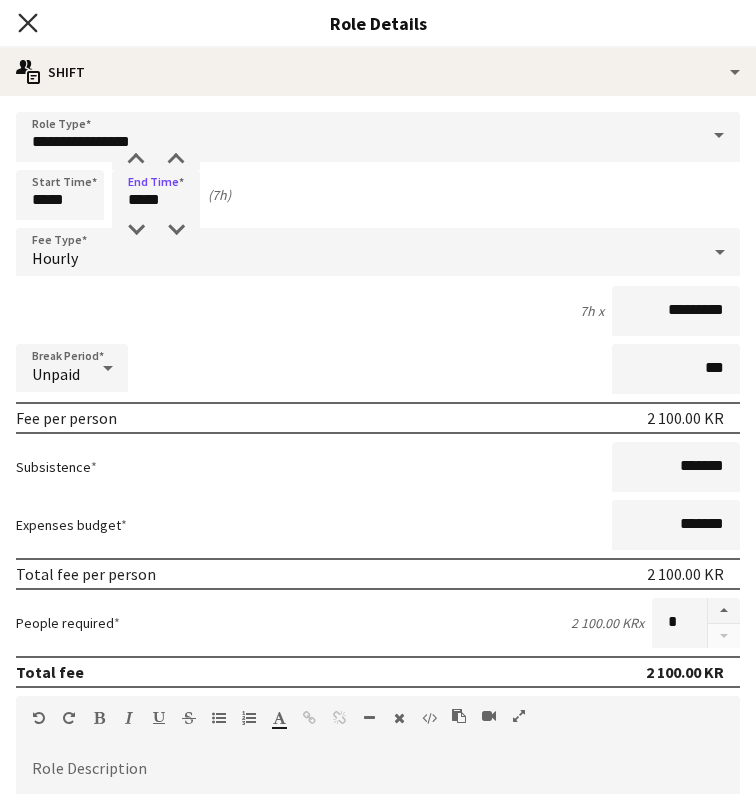 click on "Close pop-in" 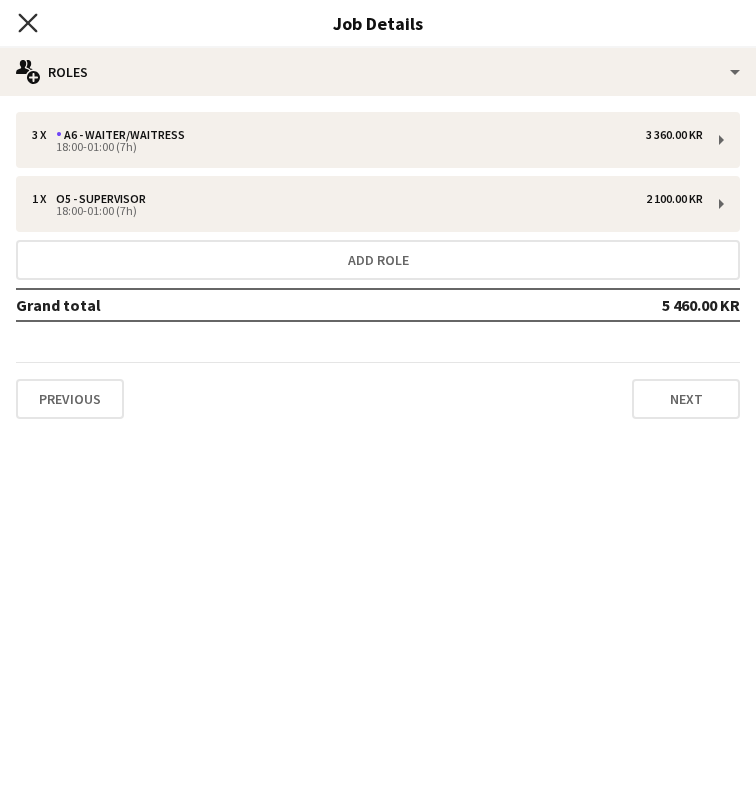 click on "Close pop-in" 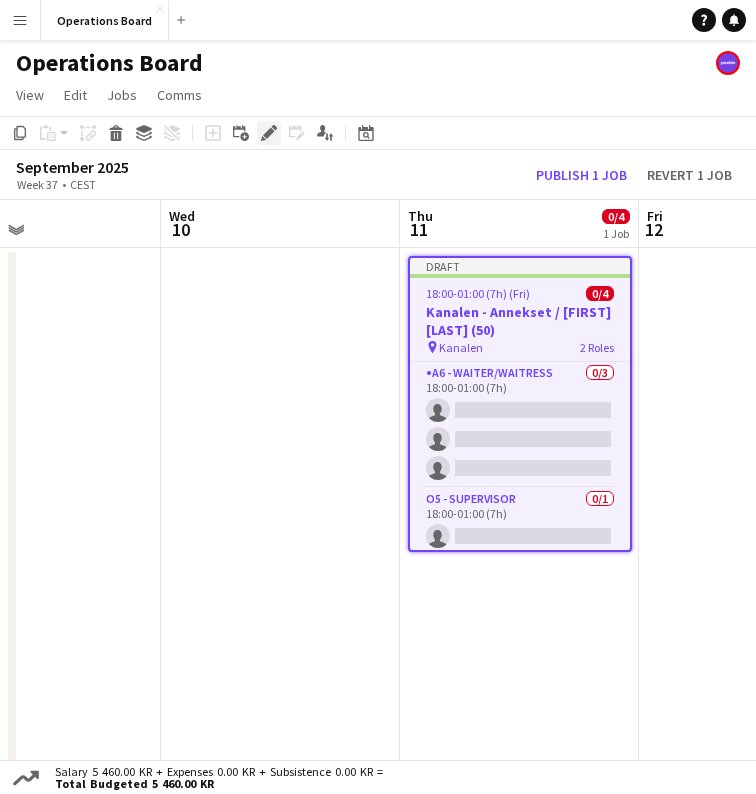 click on "Edit" 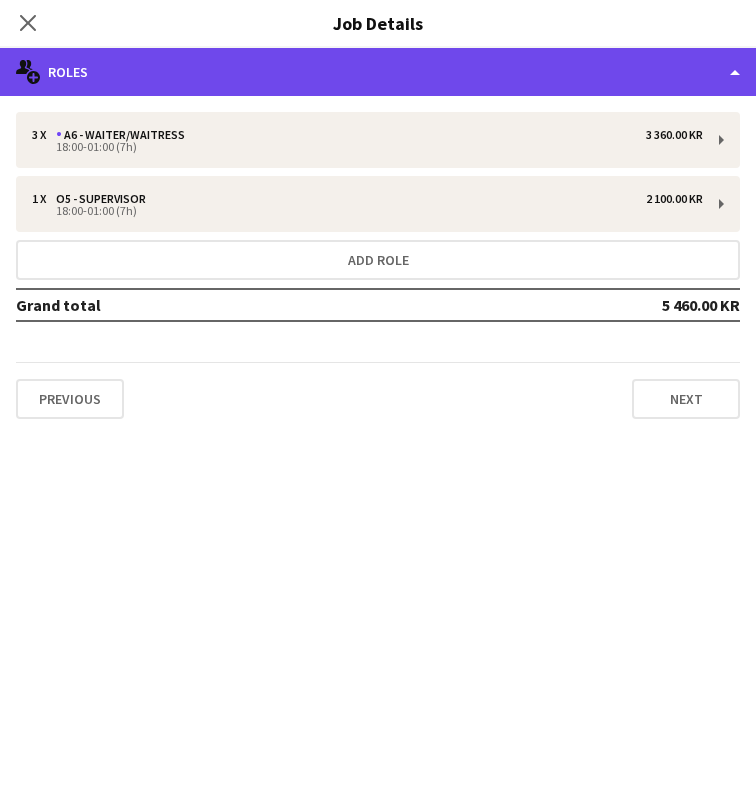 click on "multiple-users-add
Roles" 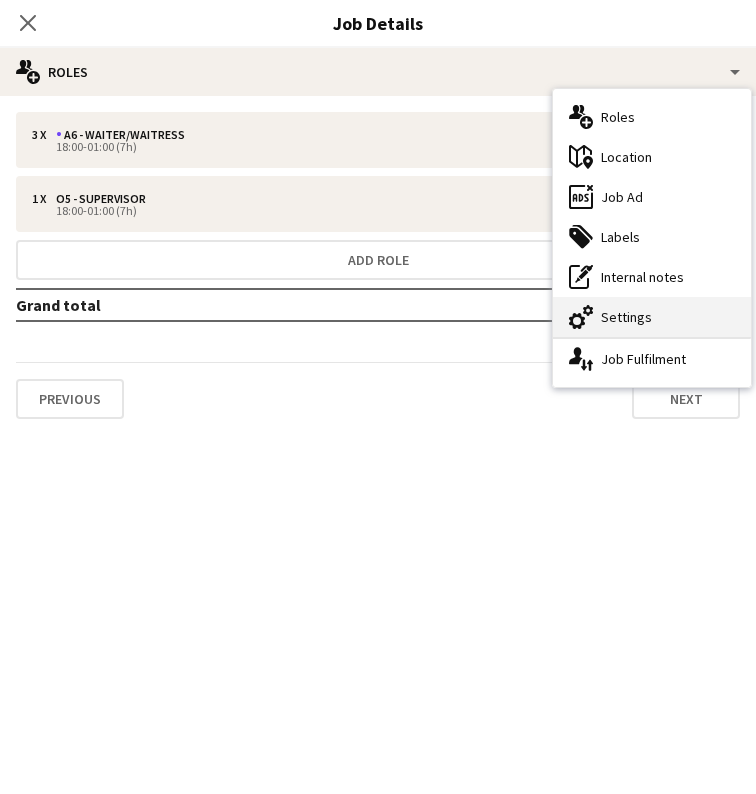 click on "cog-double-3
Settings" at bounding box center [652, 317] 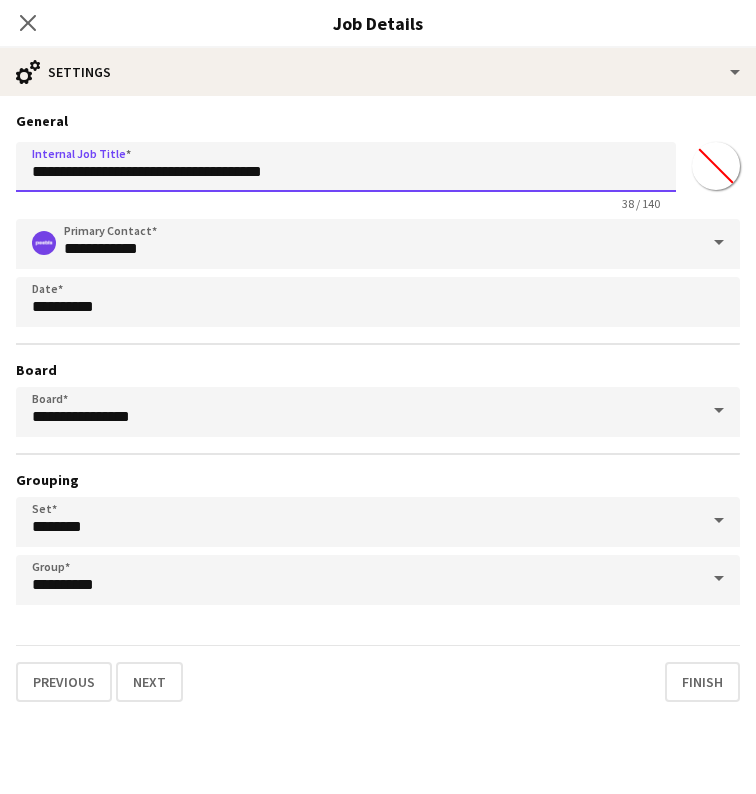 drag, startPoint x: 174, startPoint y: 171, endPoint x: 417, endPoint y: 170, distance: 243.00206 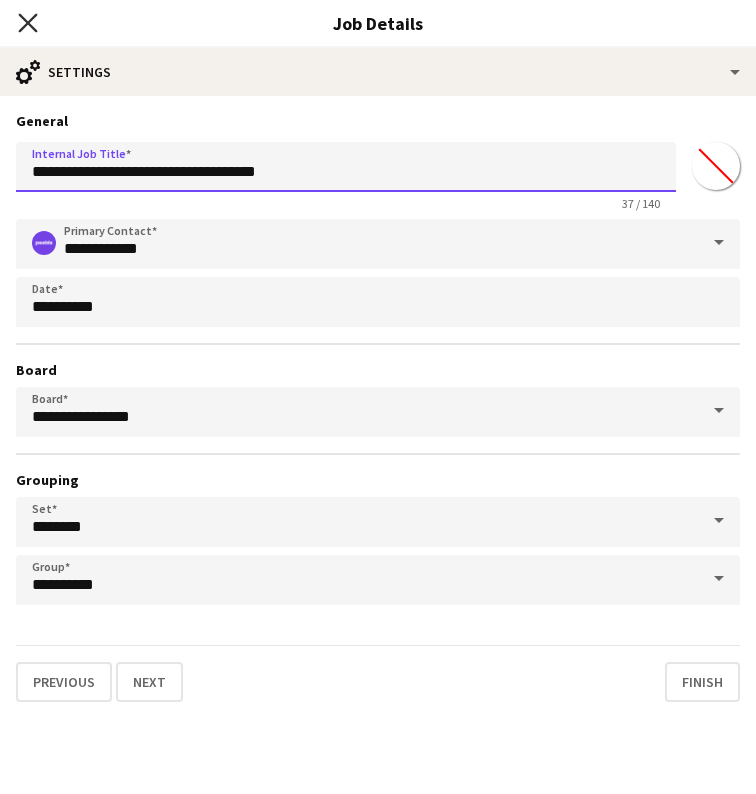 type on "**********" 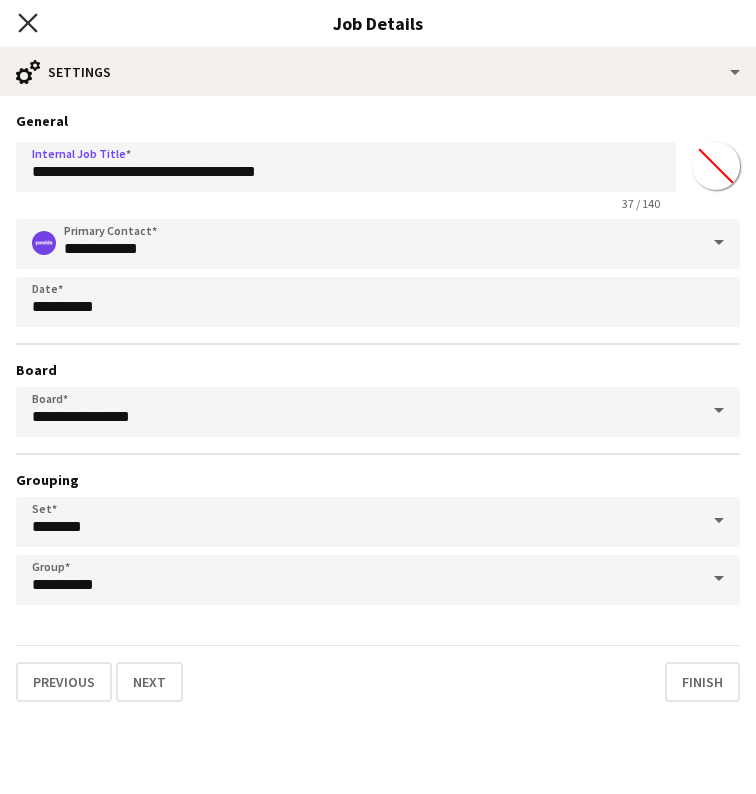 click on "Close pop-in" 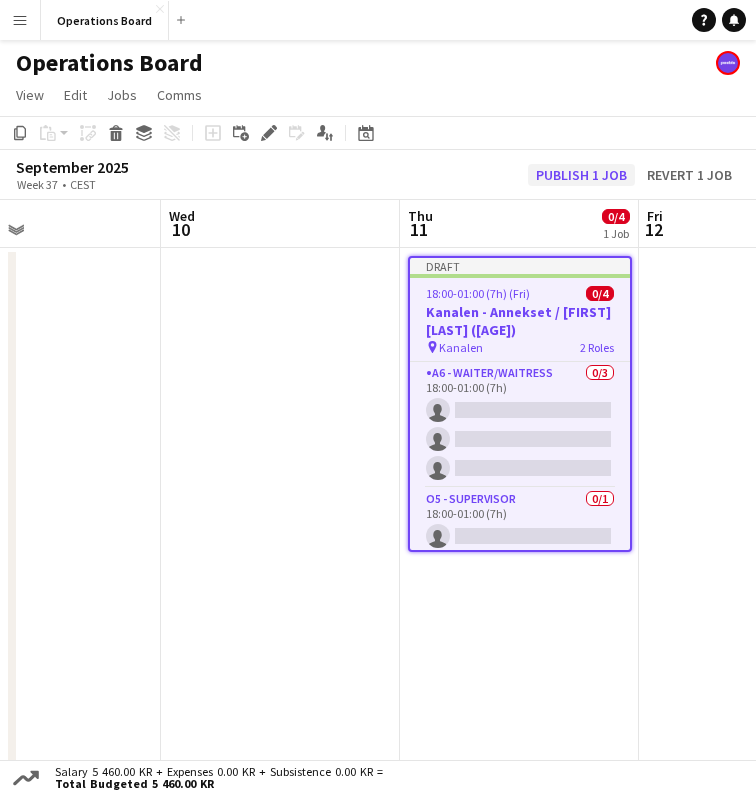 click on "Publish 1 job" 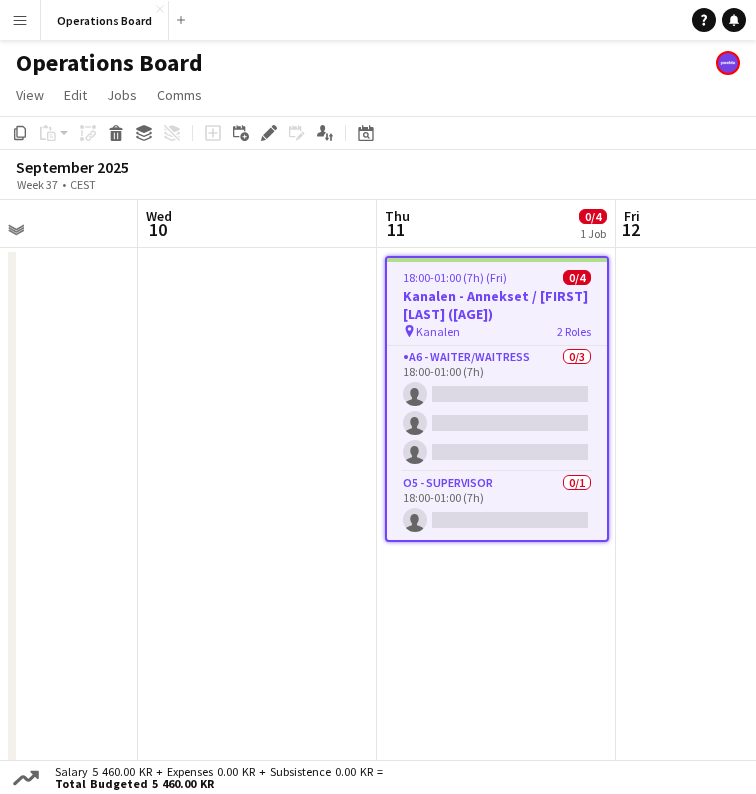 scroll, scrollTop: 0, scrollLeft: 580, axis: horizontal 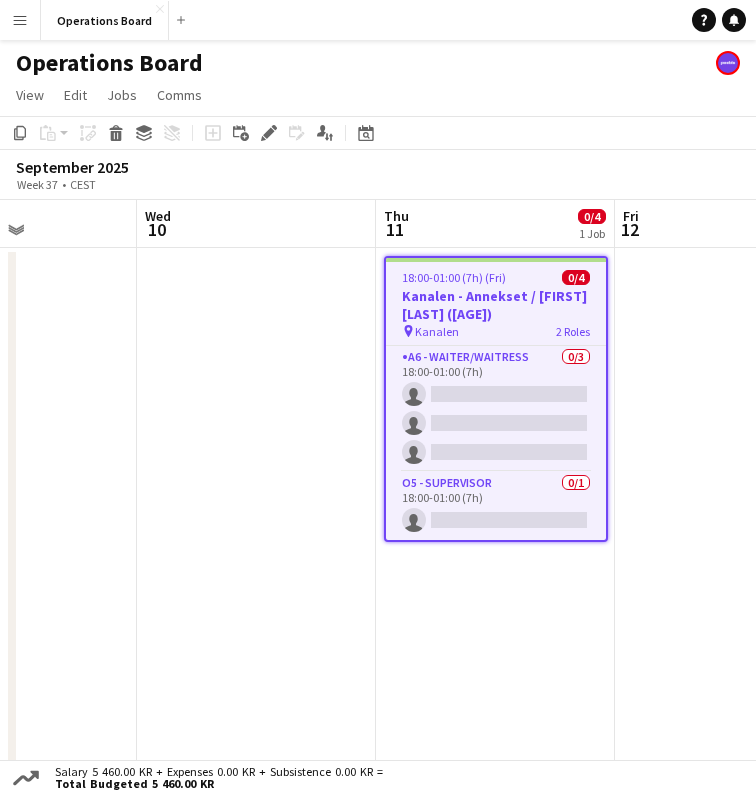 click on "18:00-01:00 (7h) (Fri)   0/4   Kanalen - Annekset / Haelin Byun (50)
pin
Kanalen   2 Roles   A6 -  WAITER/WAITRESS   0/3   18:00-01:00 (7h)
single-neutral-actions
single-neutral-actions
single-neutral-actions
O5 -  SUPERVISOR   0/1   18:00-01:00 (7h)
single-neutral-actions" at bounding box center (495, 516) 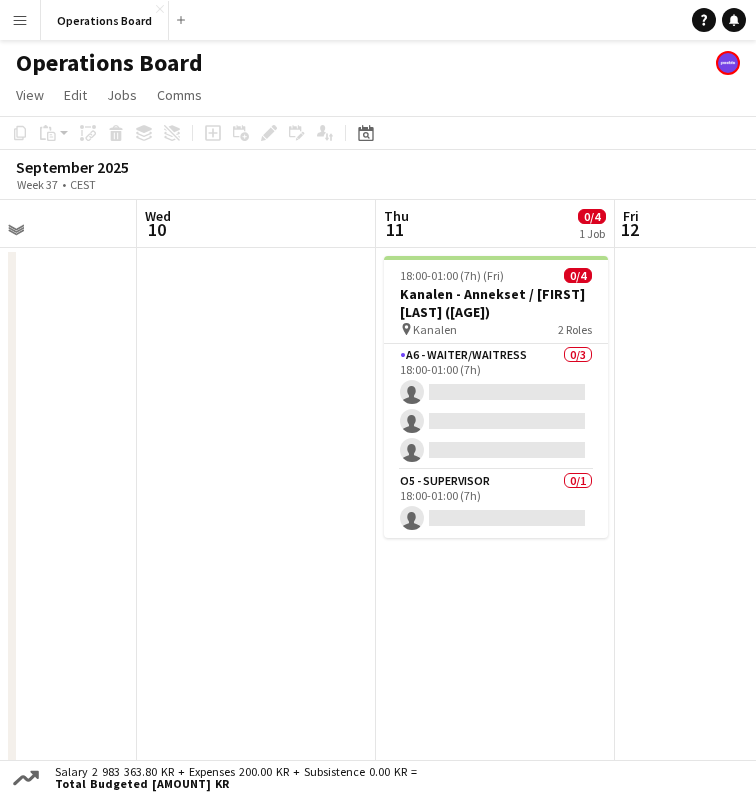 click on "18:00-01:00 (7h) (Fri)   0/4   Kanalen - Annekset / Haelin Byun (50)
pin
Kanalen   2 Roles   A6 -  WAITER/WAITRESS   0/3   18:00-01:00 (7h)
single-neutral-actions
single-neutral-actions
single-neutral-actions
O5 -  SUPERVISOR   0/1   18:00-01:00 (7h)
single-neutral-actions" at bounding box center [495, 516] 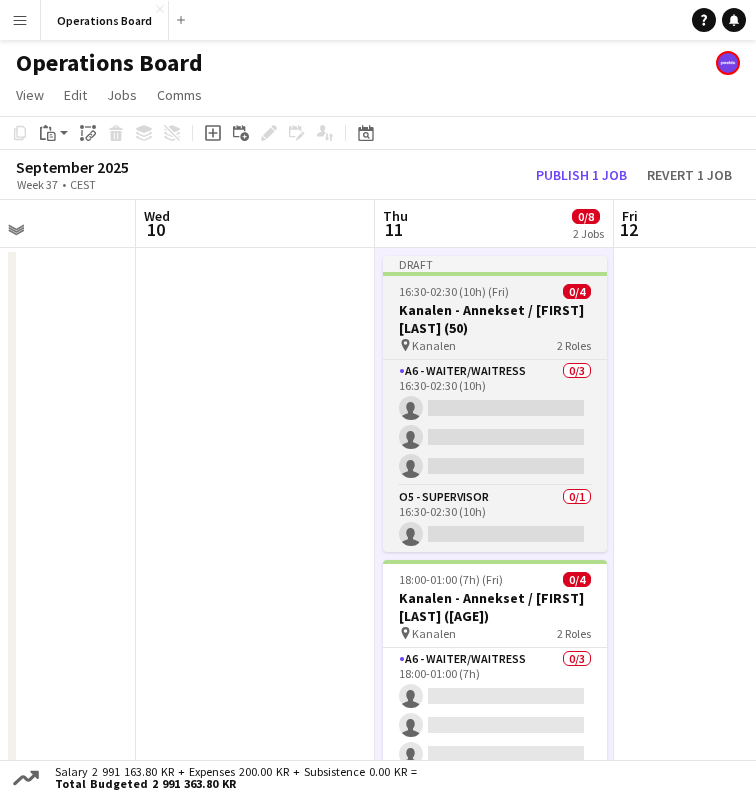 click on "Kanalen - Annekset / [FIRST] [LAST] (50)" at bounding box center [495, 319] 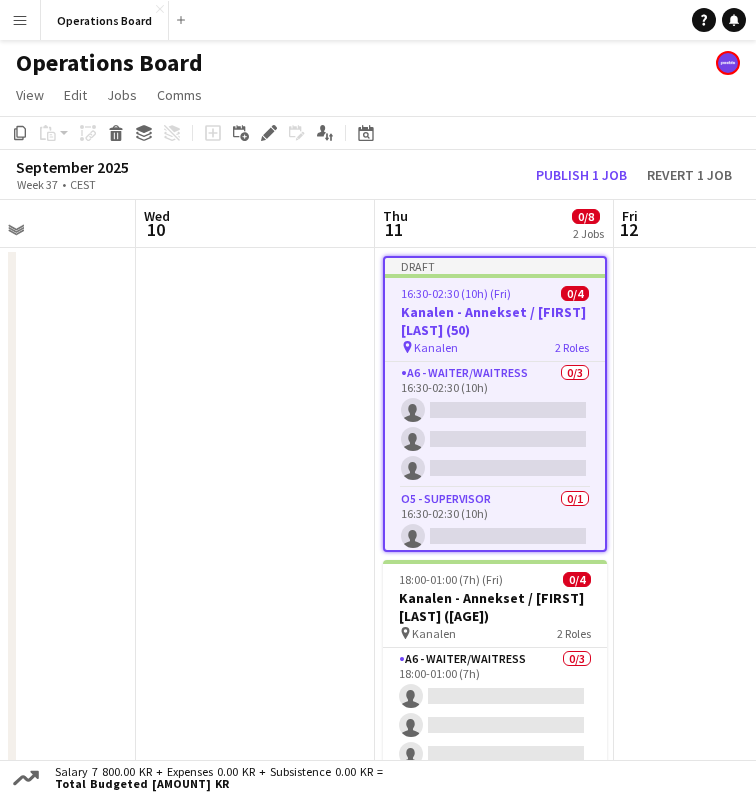 click on "Copy
Paste
Paste
Command
V Paste with crew
Command
Shift
V
Paste linked Job
Delete
Group
Ungroup
Add job
Add linked Job
Edit
Edit linked Job
Applicants
Date picker
AUG 2025 AUG 2025 Monday M Tuesday T Wednesday W Thursday T Friday F Saturday S Sunday S  AUG   1   2   3   4   5   6   7   8   9   10   11   12   13   14   15   16   17   18   19   20   21   22   23   24   25" 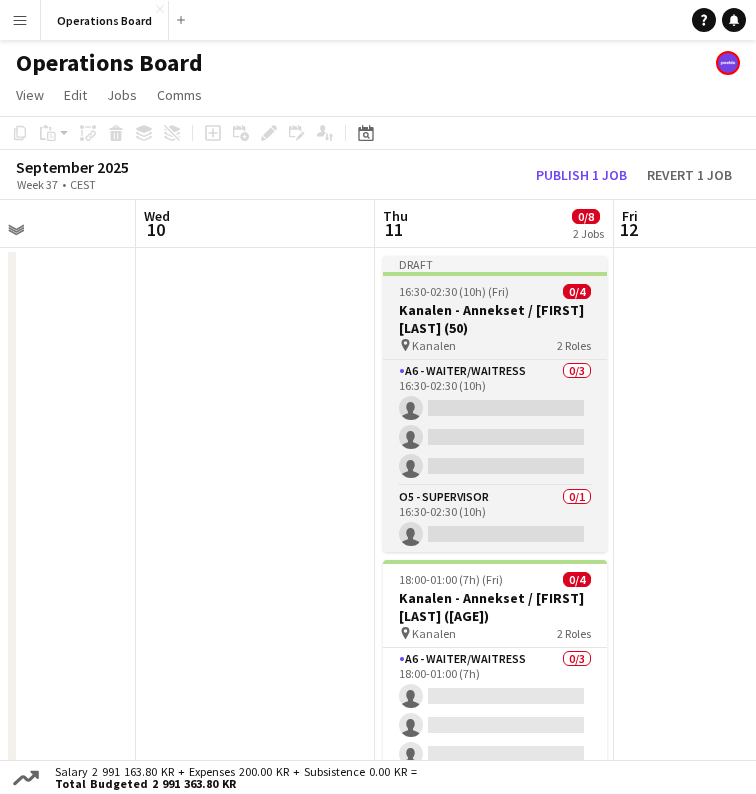 click on "pin
Kanalen   2 Roles" at bounding box center (495, 345) 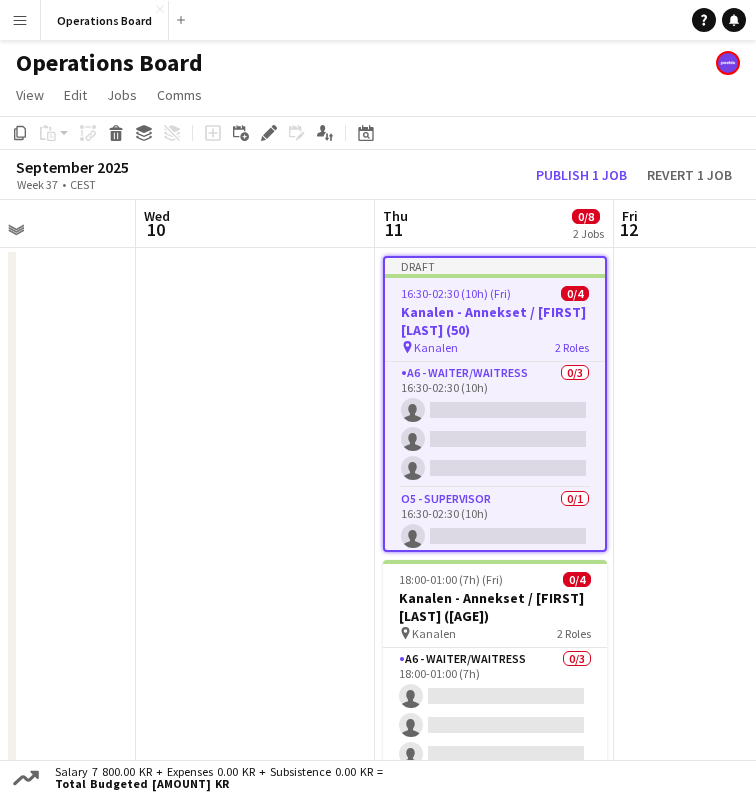 click on "View  Day view expanded Day view collapsed Month view Date picker Jump to today Expand Linked Jobs Collapse Linked Jobs  Edit  Copy
Command
C  Paste  Without Crew
Command
V With Crew
Command
Shift
V Paste as linked job  Group  Group Ungroup  Jobs  New Job Edit Job Delete Job New Linked Job Edit Linked Jobs Job fulfilment Promote Role Copy Role URL  Comms  Notify confirmed crew Create chat" 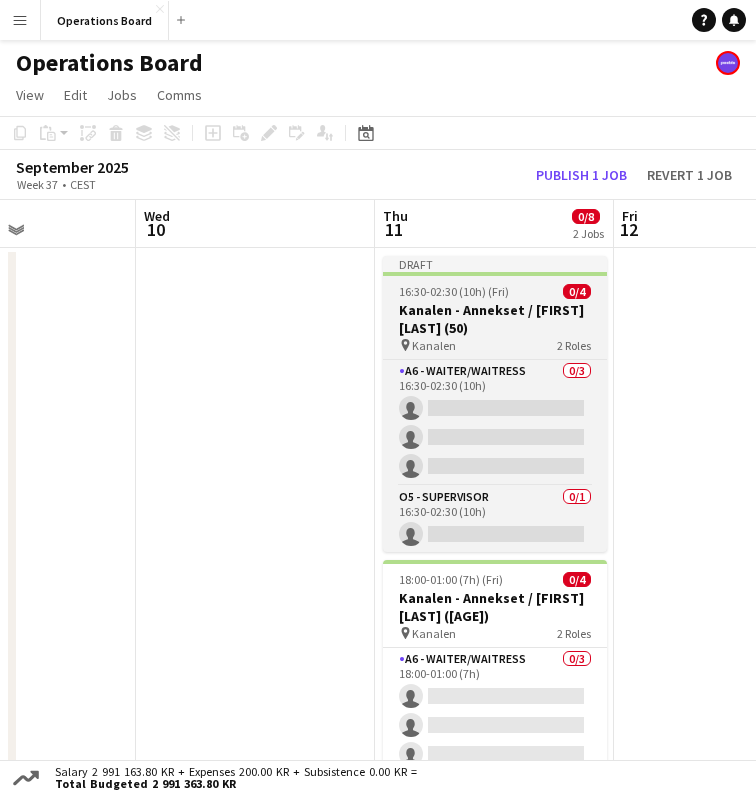 click on "Draft   16:30-02:30 (10h) (Fri)   0/4   Kanalen - Annekset / Jytte Prieem (50)
pin
Kanalen   2 Roles   A6 -  WAITER/WAITRESS   0/3   16:30-02:30 (10h)
single-neutral-actions
single-neutral-actions
single-neutral-actions
O5 -  SUPERVISOR   0/1   16:30-02:30 (10h)
single-neutral-actions" at bounding box center [495, 404] 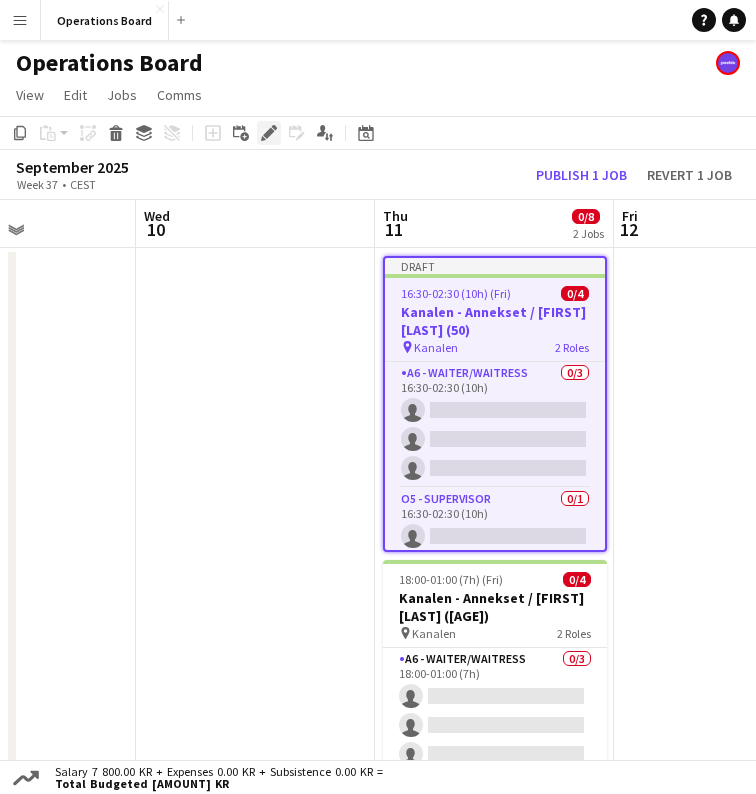 click 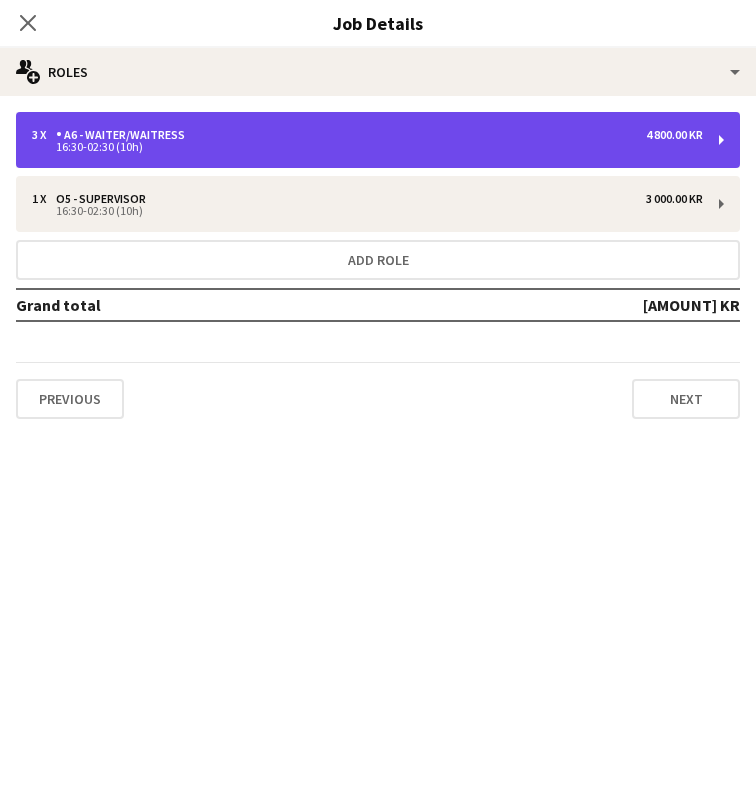click on "3 x   A6 -  WAITER/WAITRESS   4 800.00 KR" at bounding box center (367, 135) 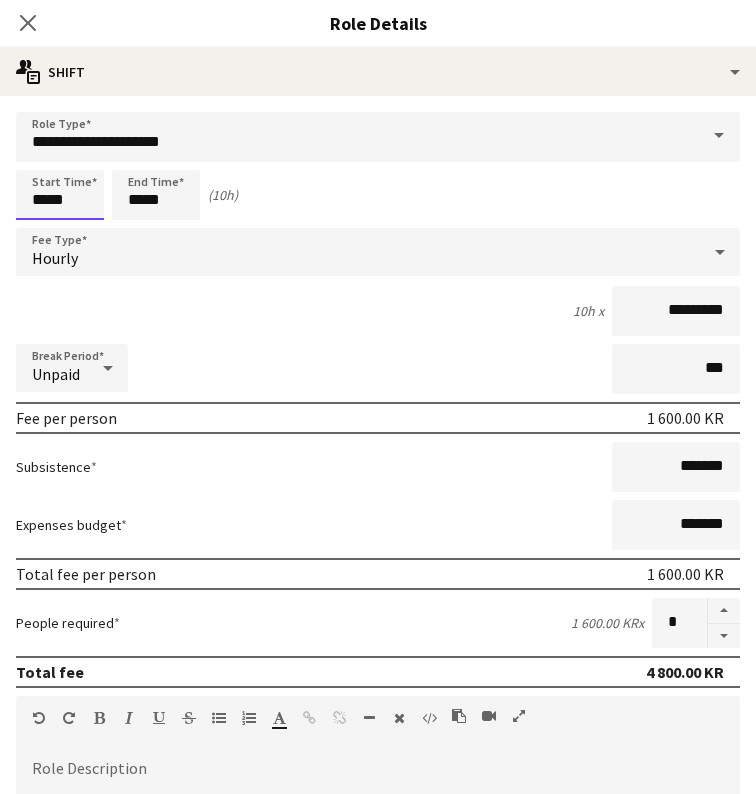 click on "*****" at bounding box center [60, 195] 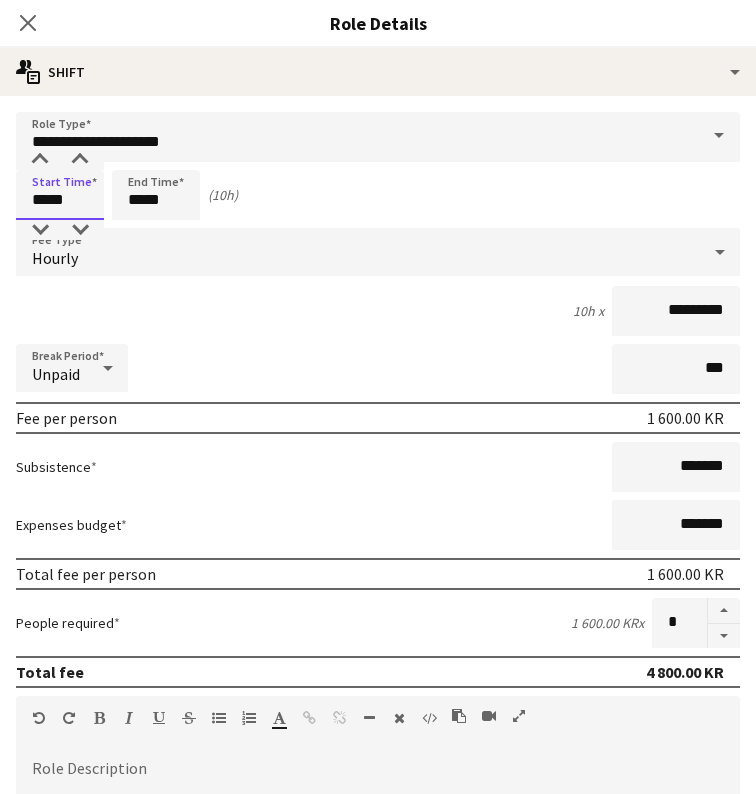 click on "*****" at bounding box center [60, 195] 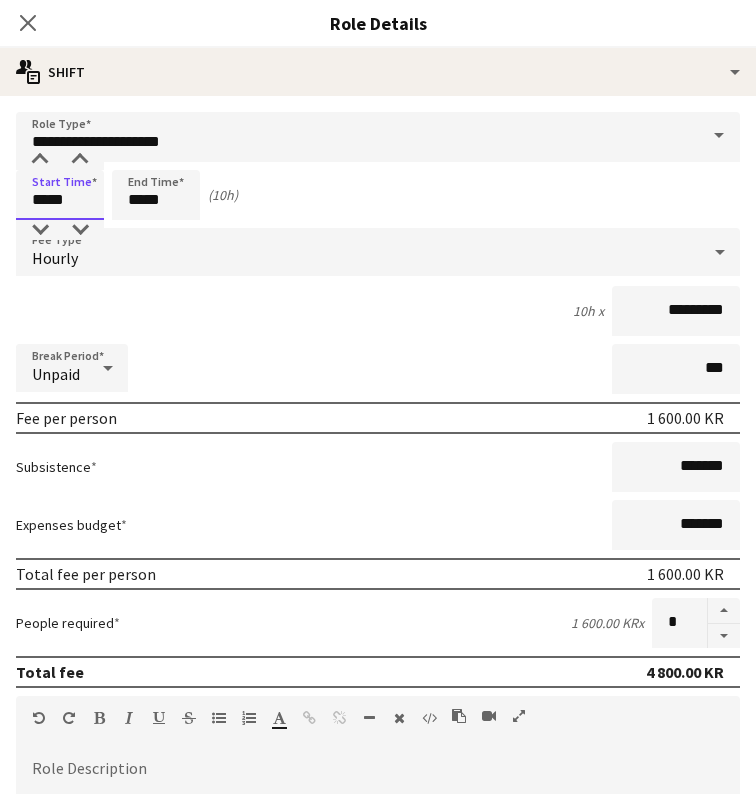 click on "*****" at bounding box center (60, 195) 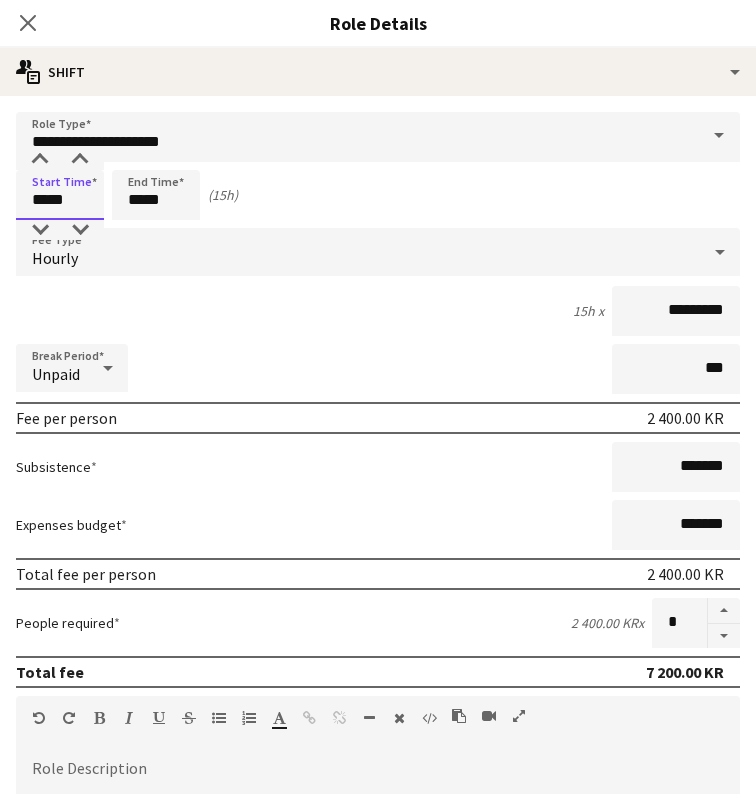 type on "*****" 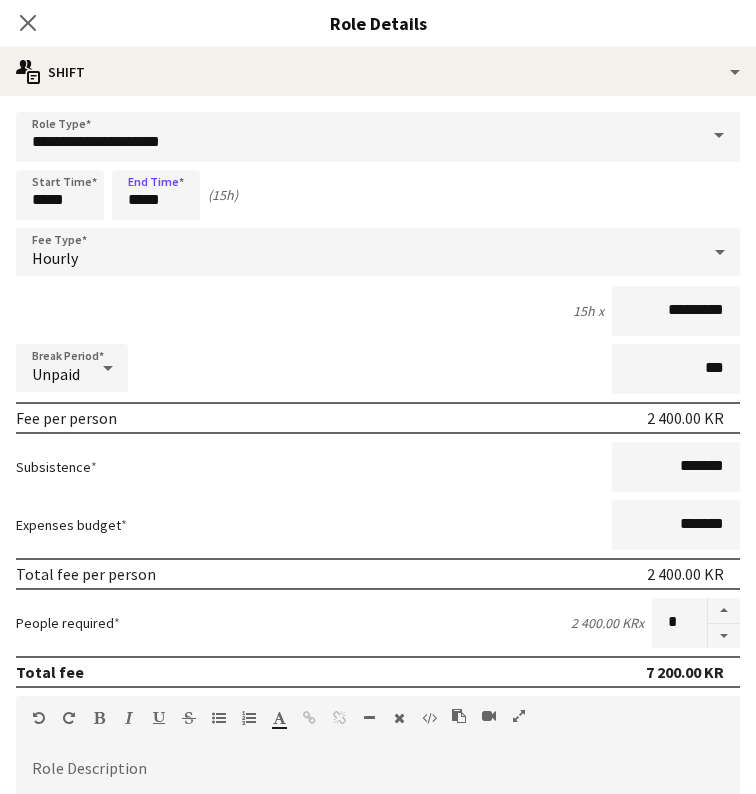 click on "*****" at bounding box center [156, 195] 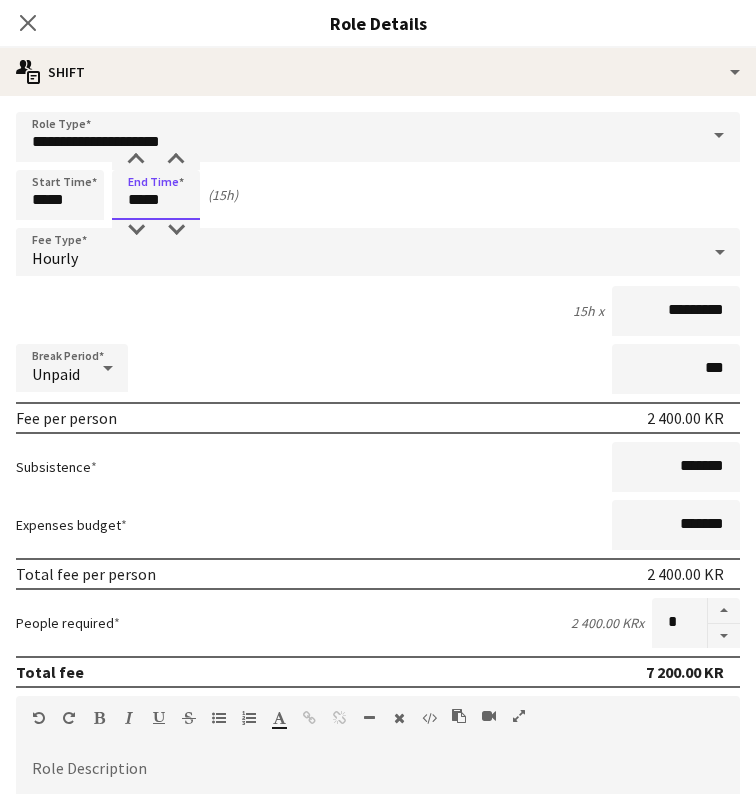 click on "*****" at bounding box center (156, 195) 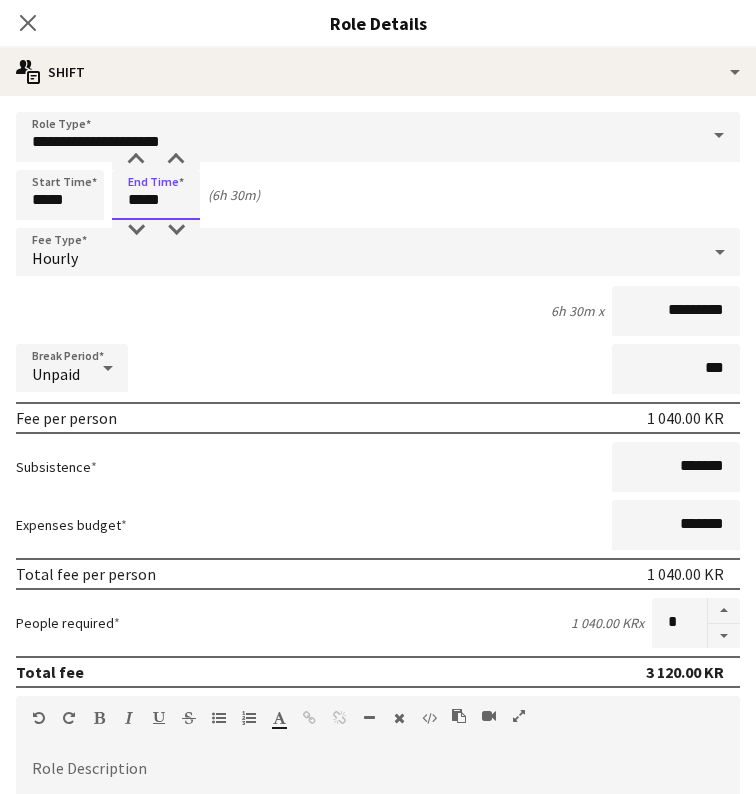 type on "*****" 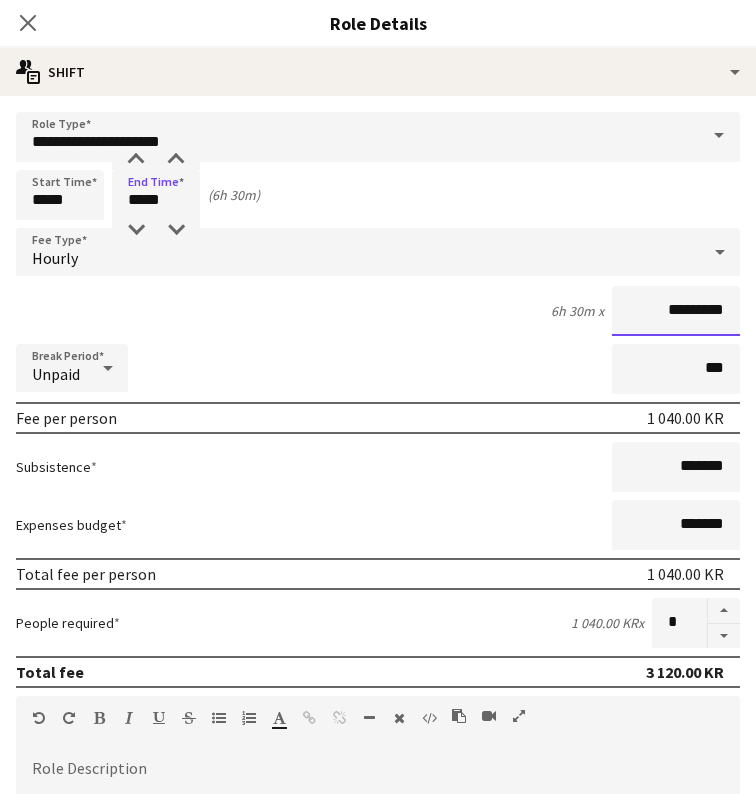 click on "*********" at bounding box center [676, 311] 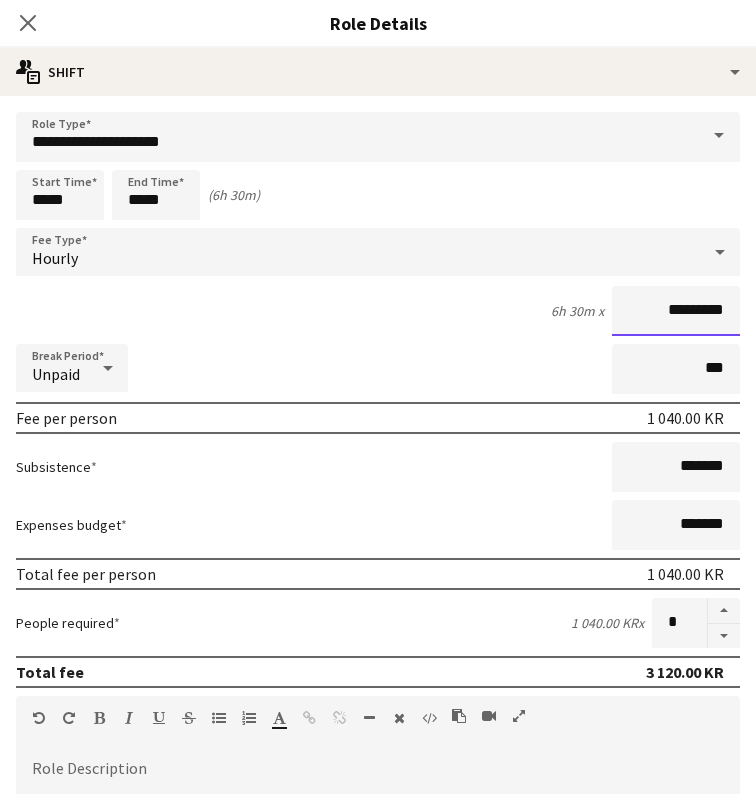 click on "*********" at bounding box center [676, 311] 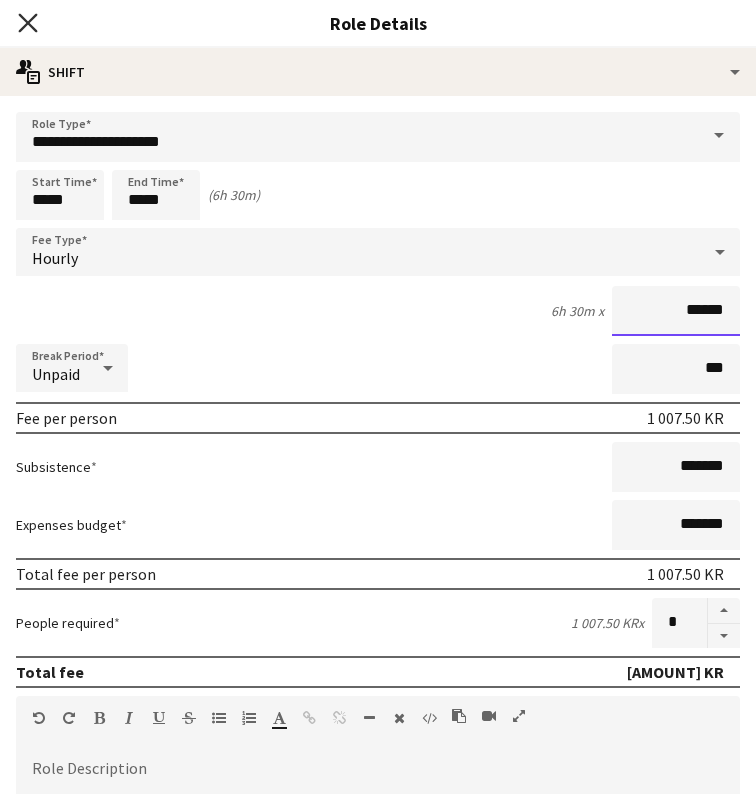 type on "******" 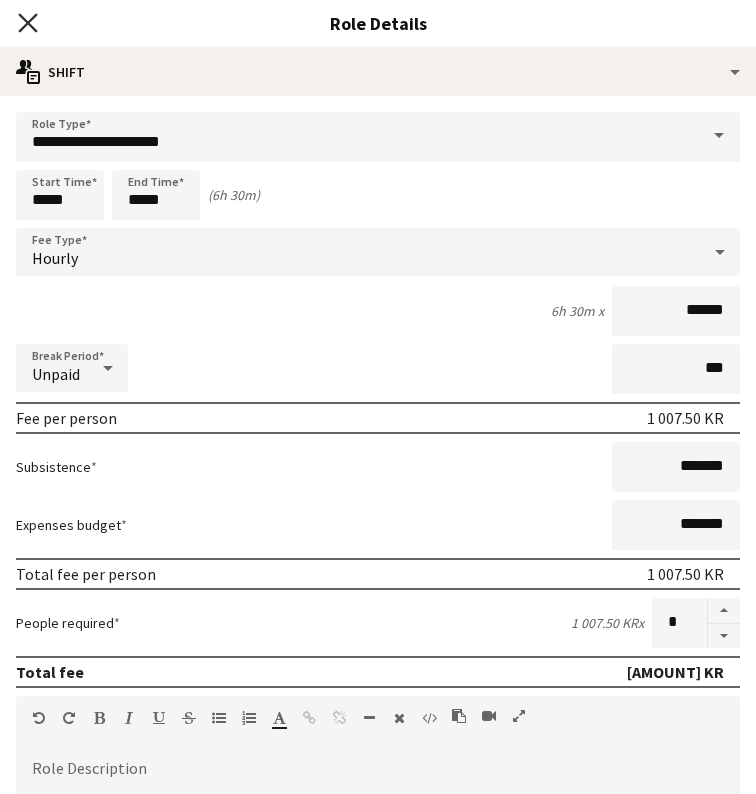 click on "Close pop-in" 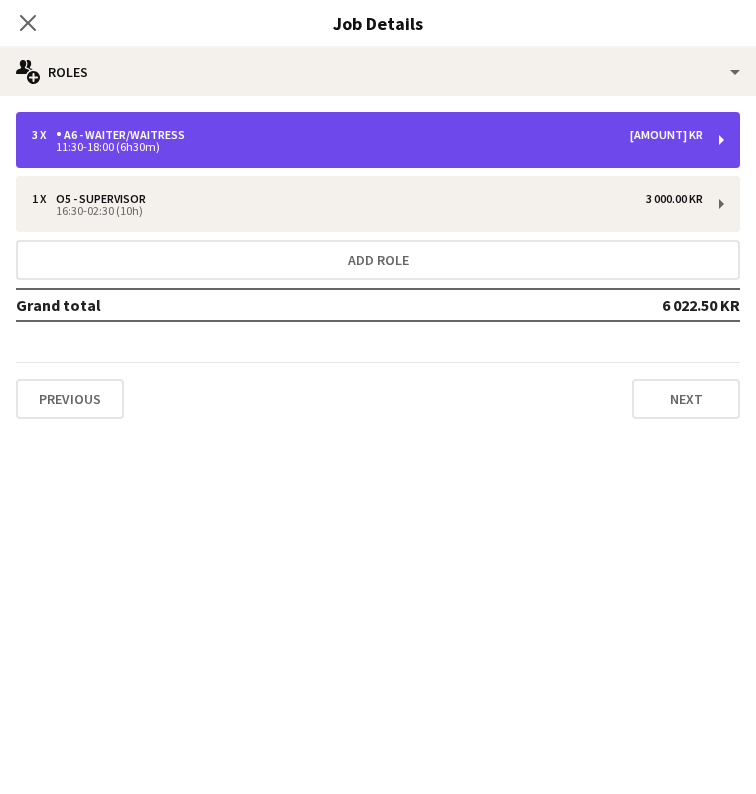 click on "3 x   A6 -  WAITER/WAITRESS   3 022.50 KR" at bounding box center [367, 135] 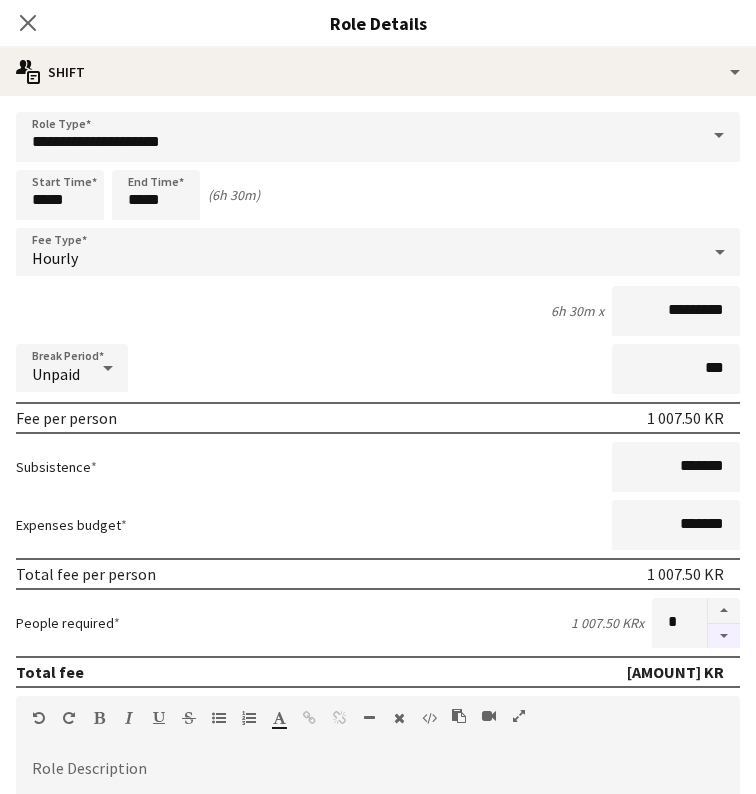 click at bounding box center [724, 636] 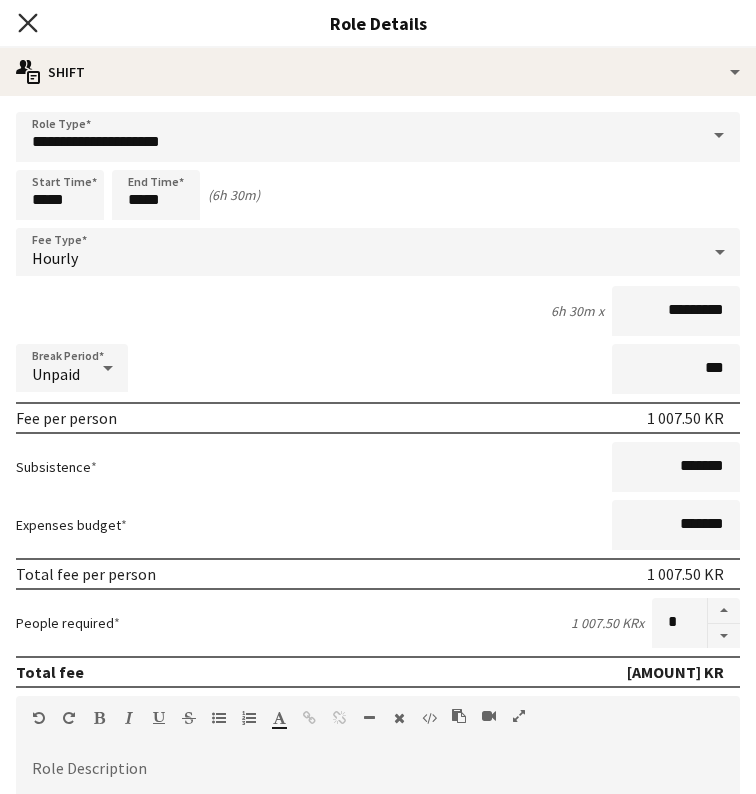click on "Close pop-in" 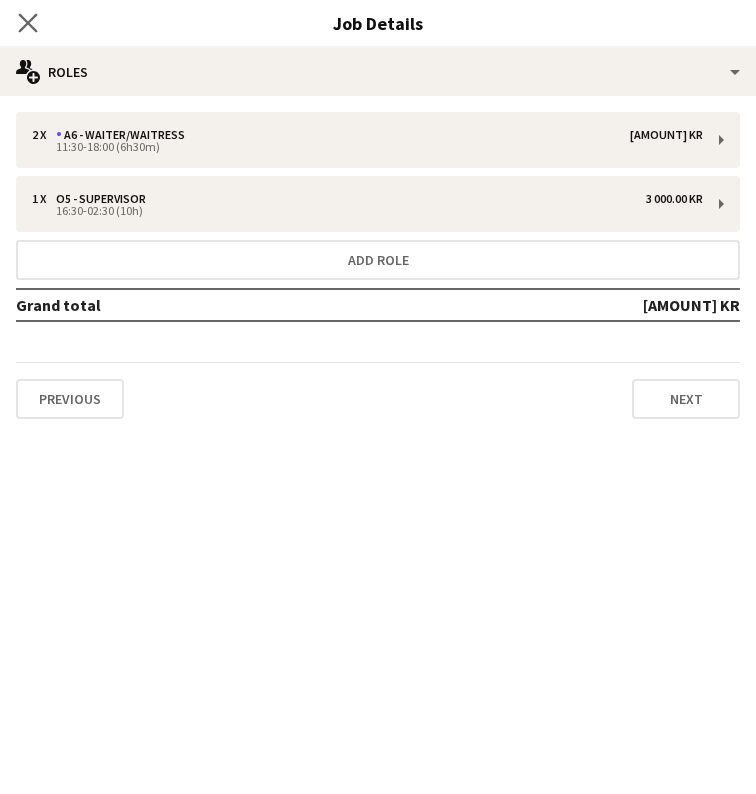 click on "Close pop-in" 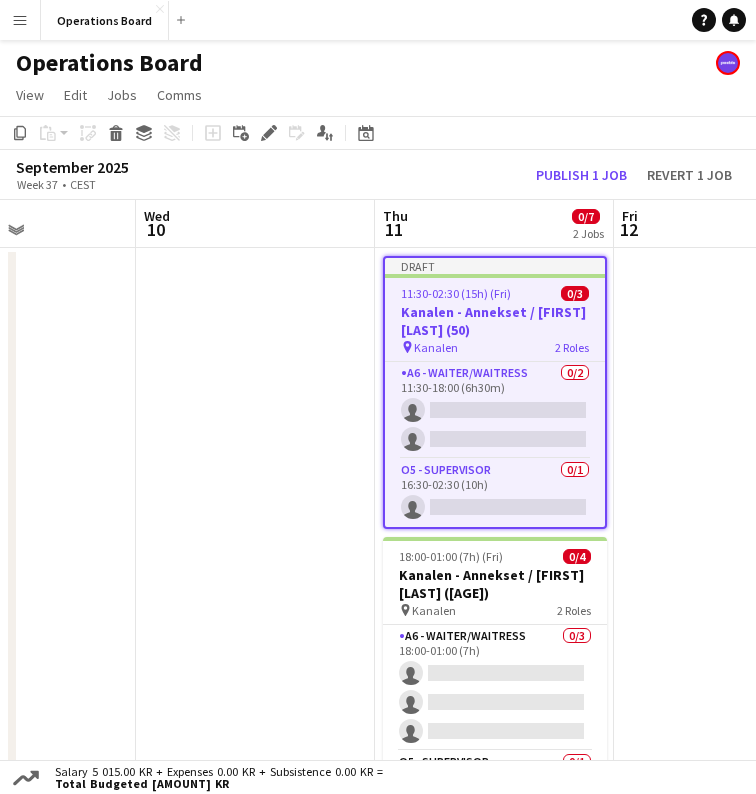 click on "Publish 1 job" 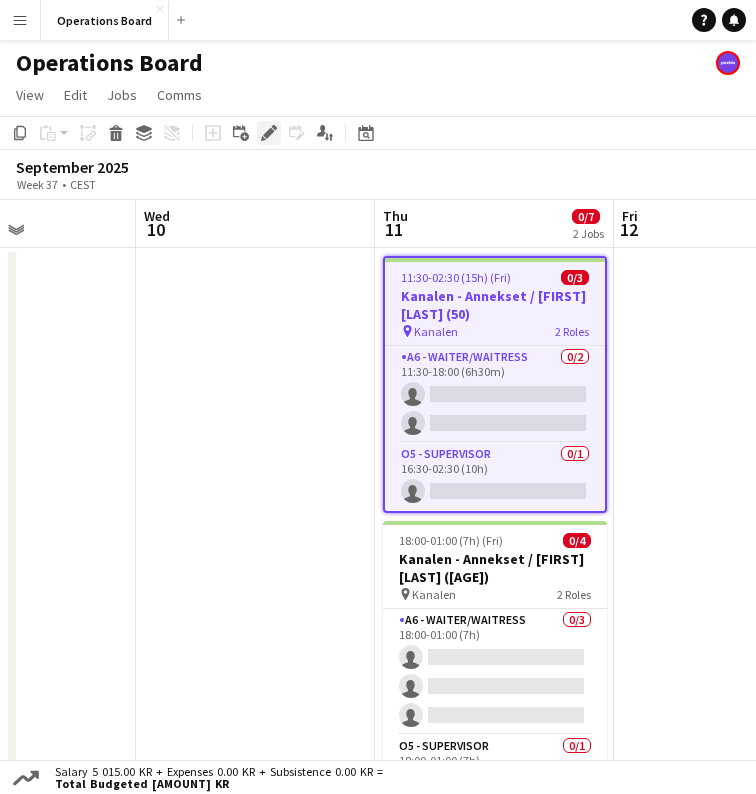 click 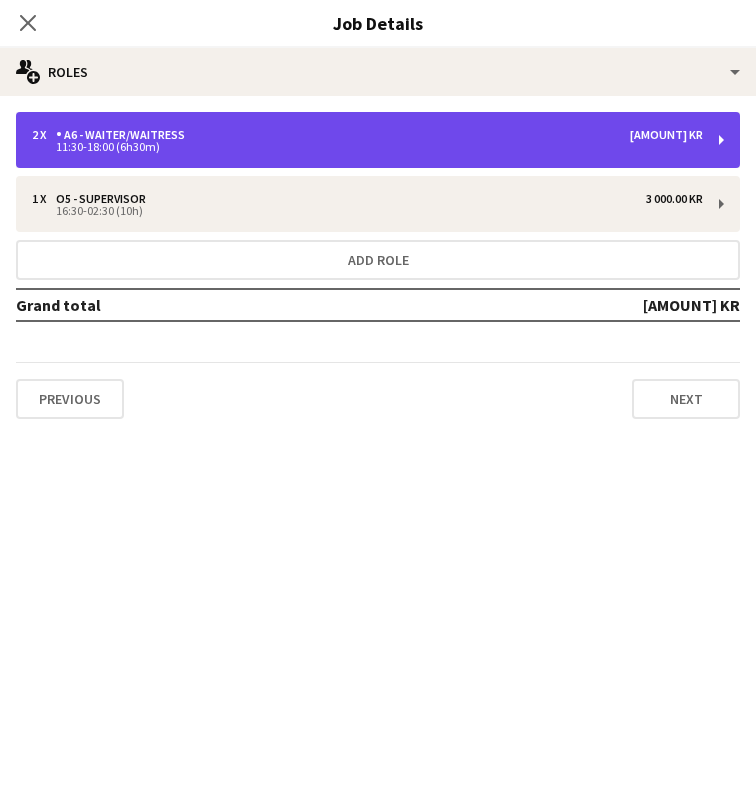 click on "11:30-18:00 (6h30m)" at bounding box center [367, 147] 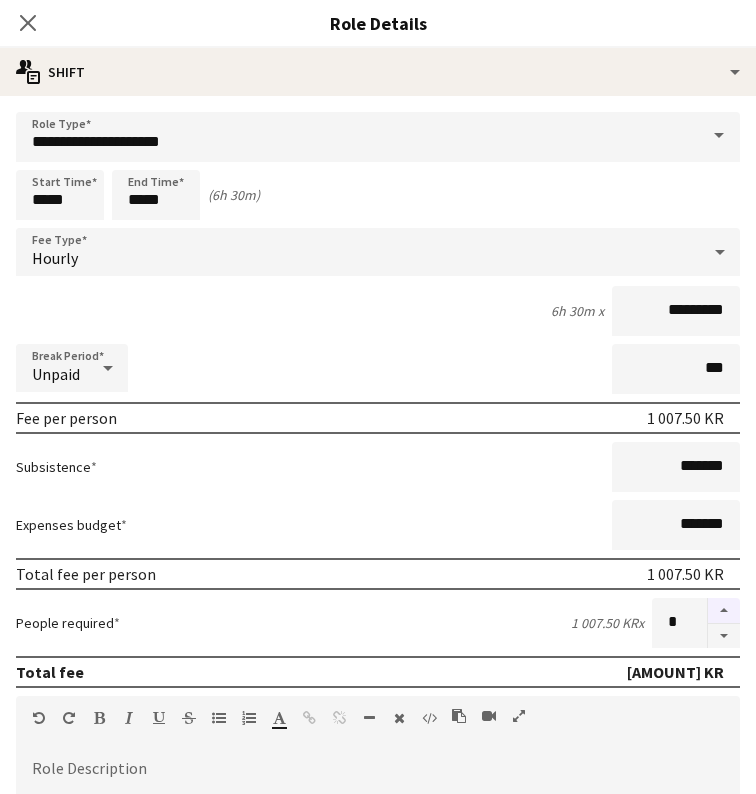 click at bounding box center (724, 611) 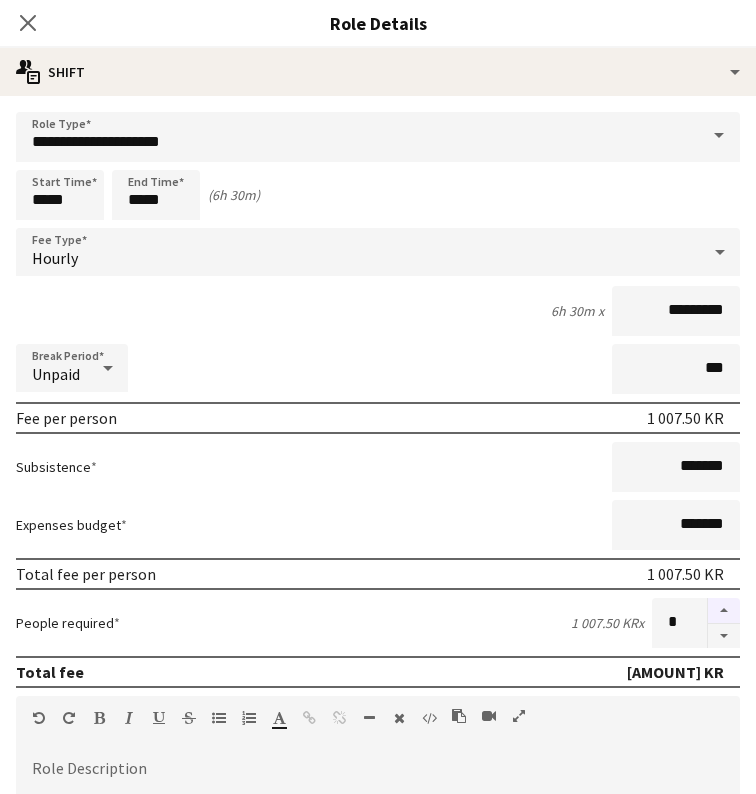 type on "*" 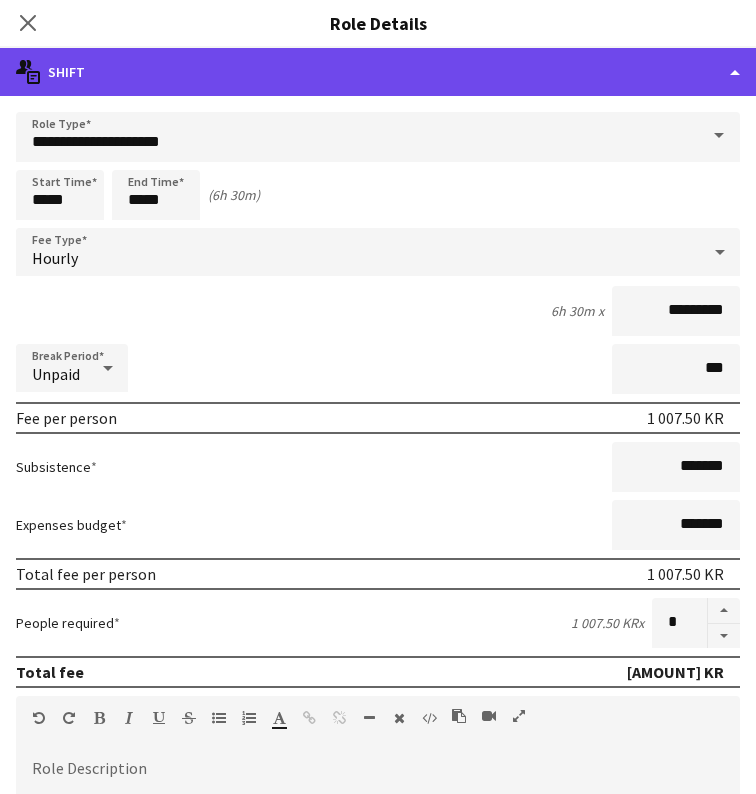 click on "multiple-actions-text
Shift" 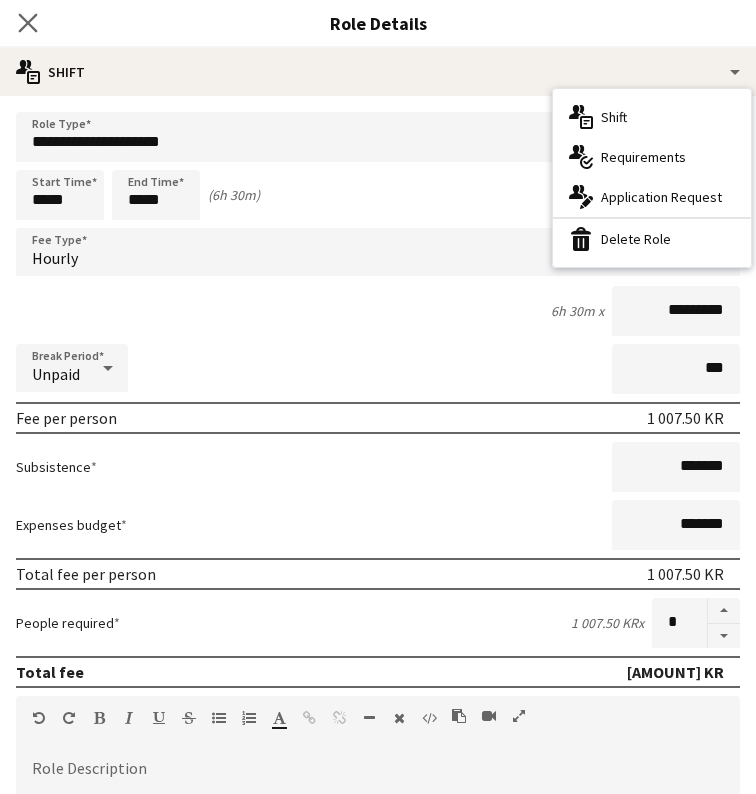 click on "Close pop-in" 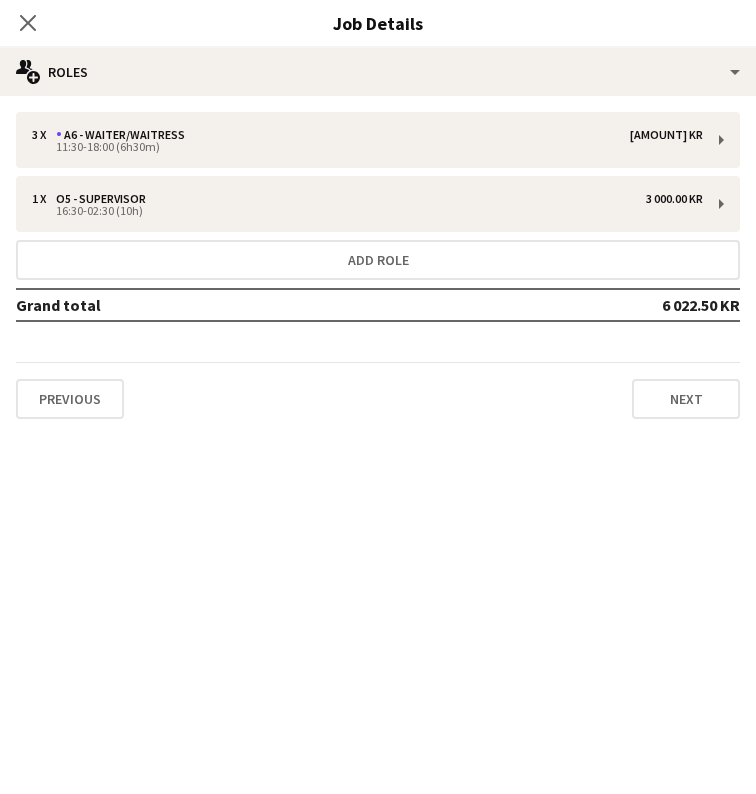 type on "*******" 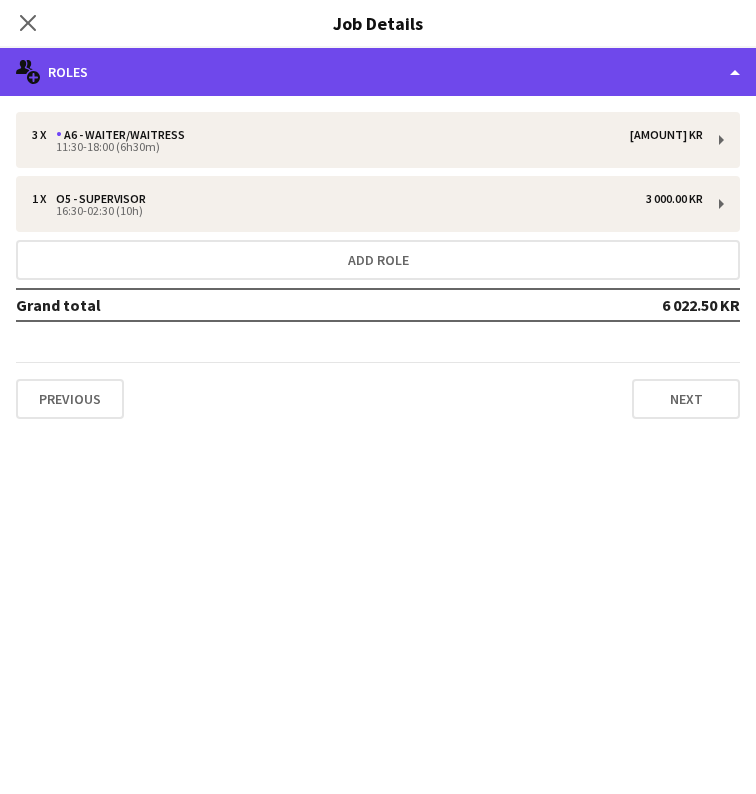 click on "multiple-users-add
Roles" 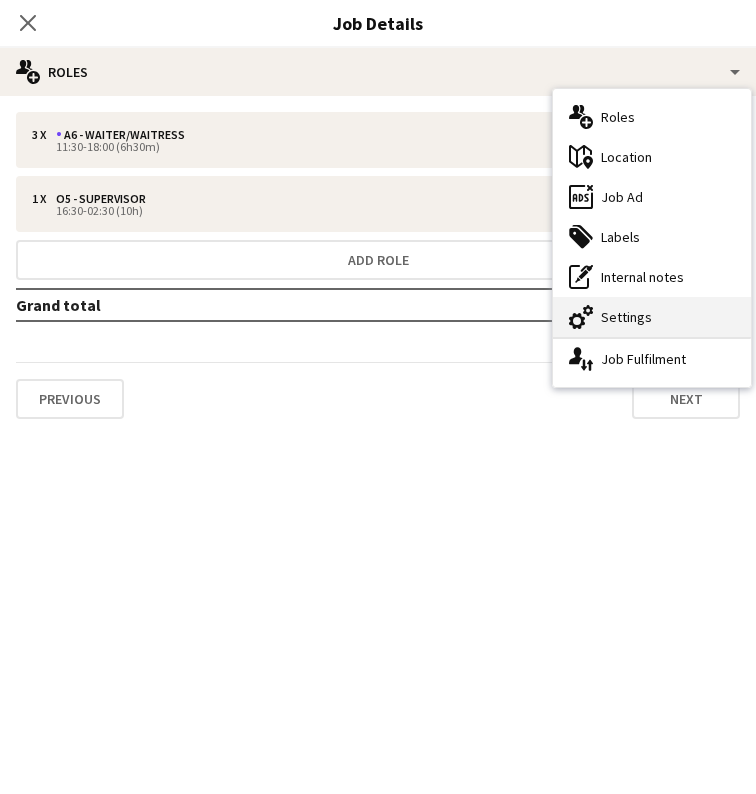 click on "cog-double-3
Settings" at bounding box center (652, 317) 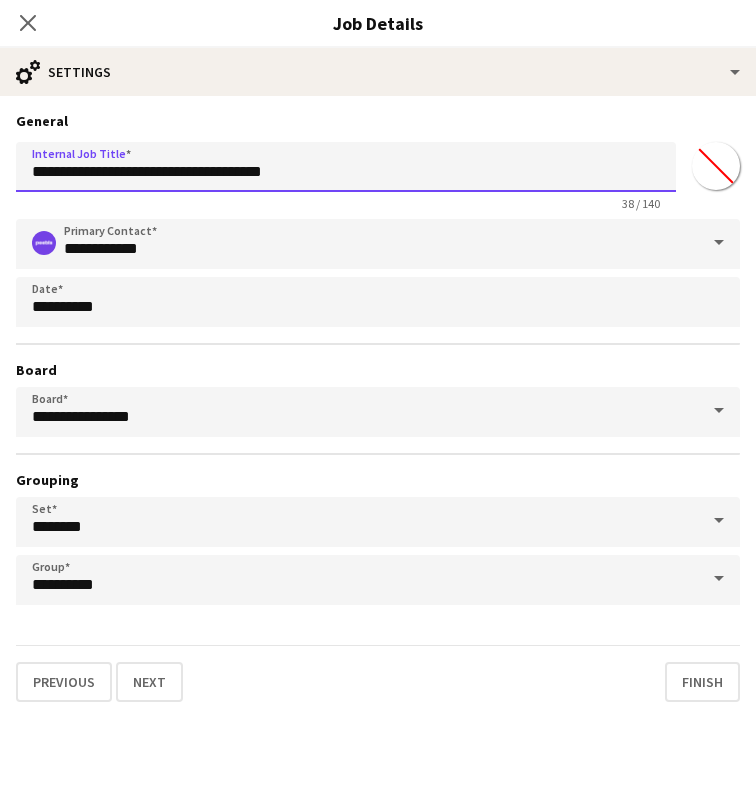 drag, startPoint x: 175, startPoint y: 171, endPoint x: 309, endPoint y: 147, distance: 136.1323 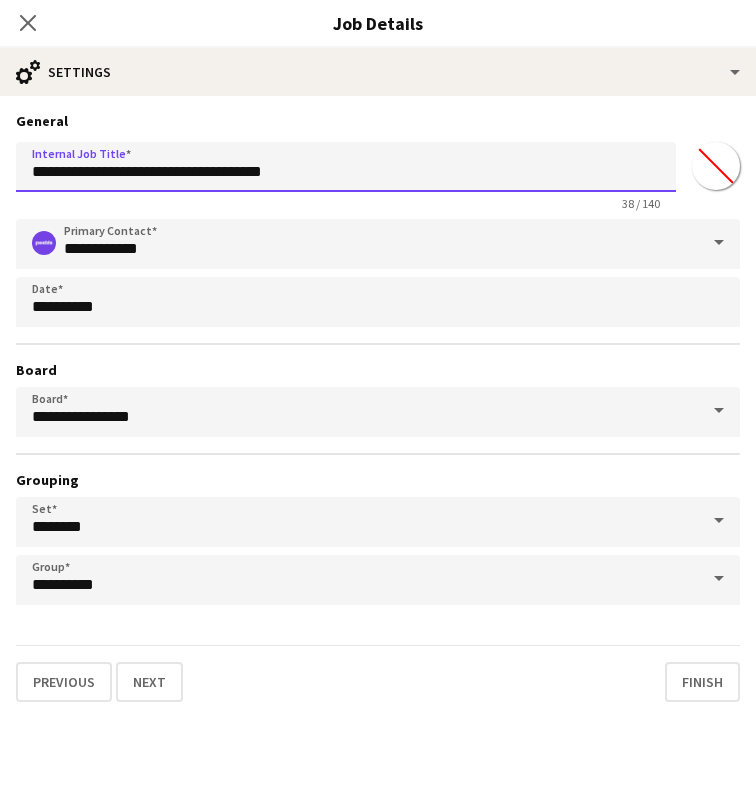drag, startPoint x: 174, startPoint y: 173, endPoint x: 295, endPoint y: 179, distance: 121.14867 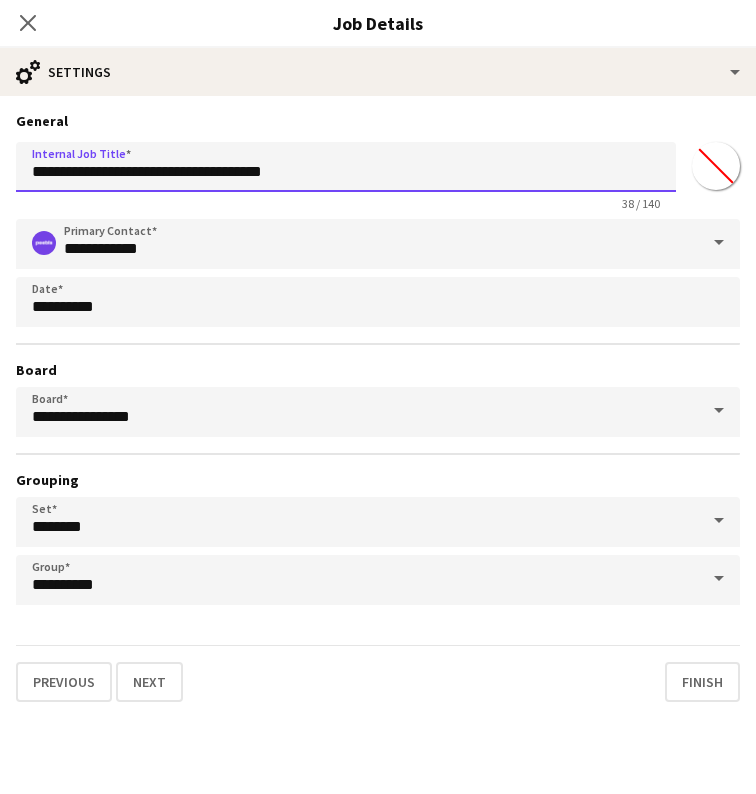 click on "**********" at bounding box center (346, 167) 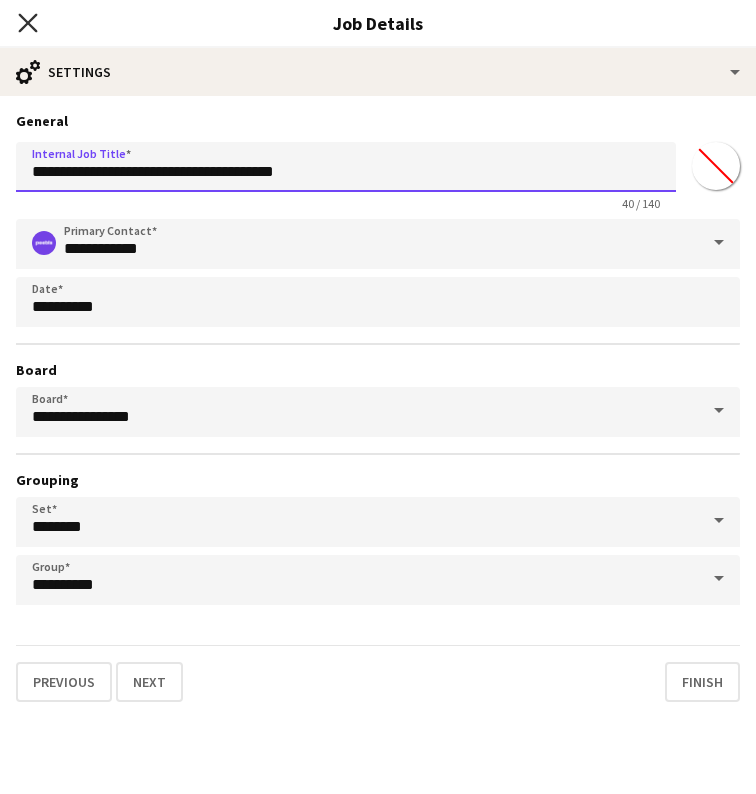 type on "**********" 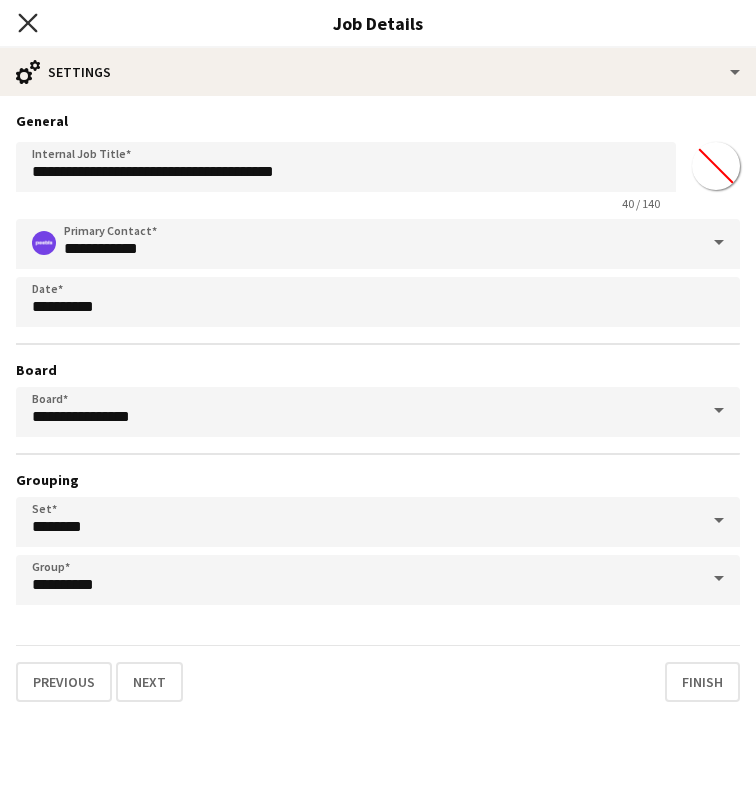 click on "Close pop-in" 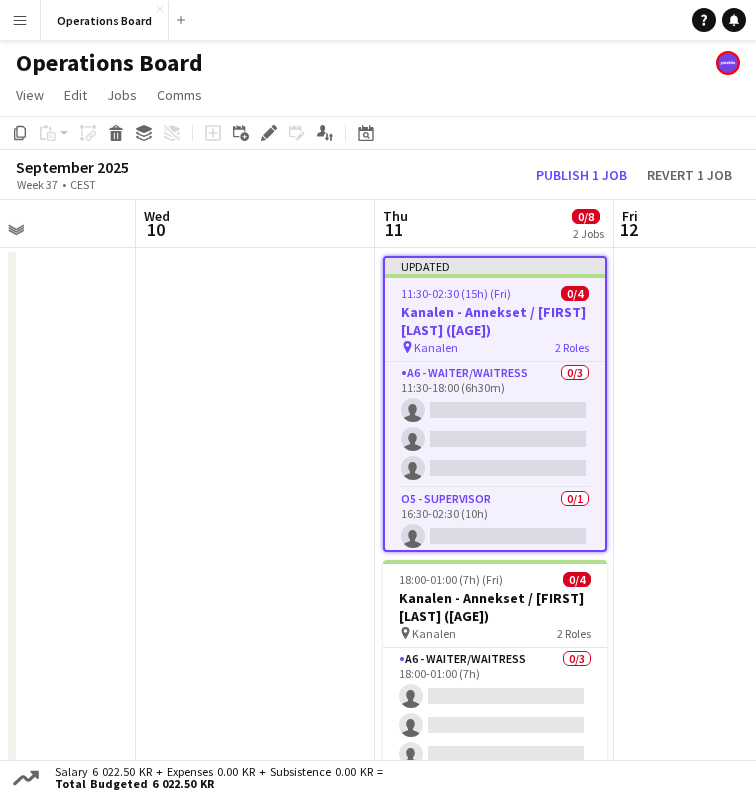 scroll, scrollTop: 54, scrollLeft: 0, axis: vertical 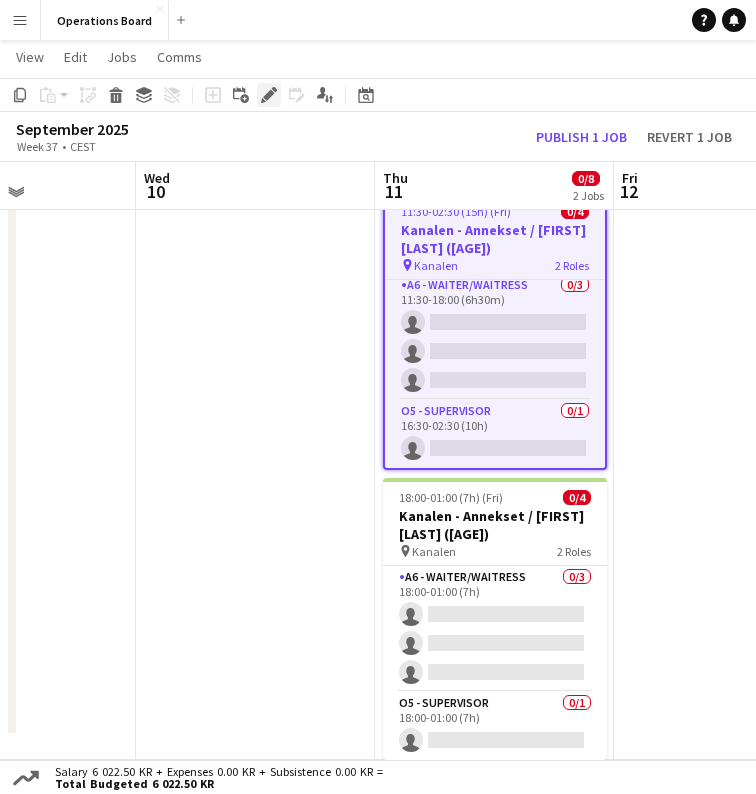 click on "Edit" at bounding box center (269, 95) 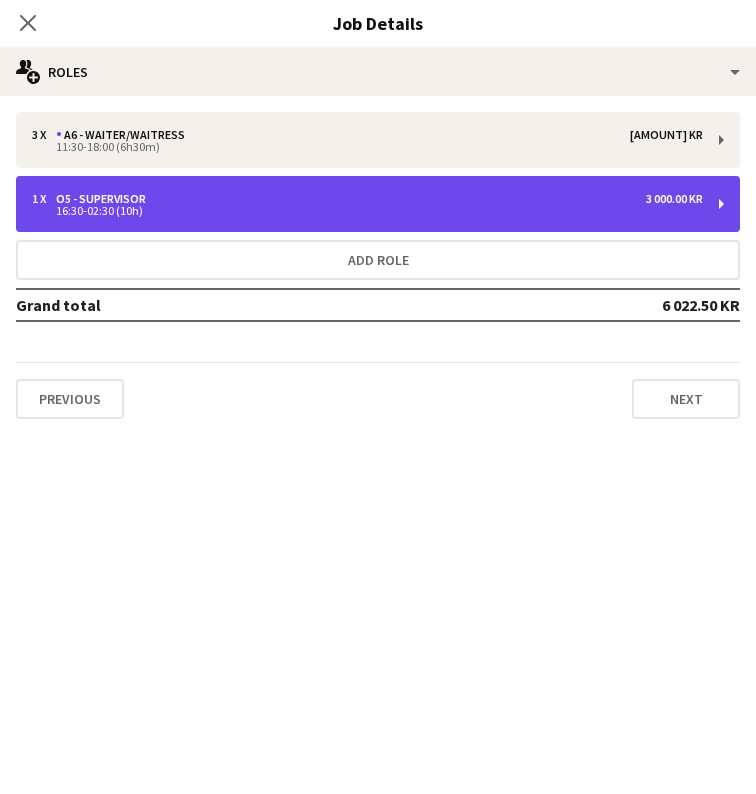 click on "16:30-02:30 (10h)" at bounding box center [367, 211] 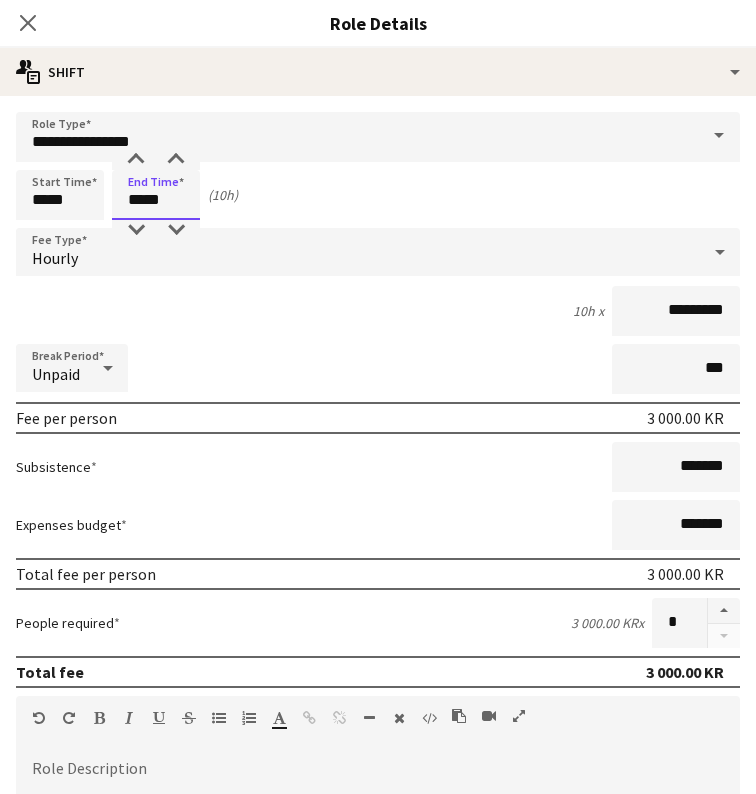 drag, startPoint x: 125, startPoint y: 198, endPoint x: 204, endPoint y: 198, distance: 79 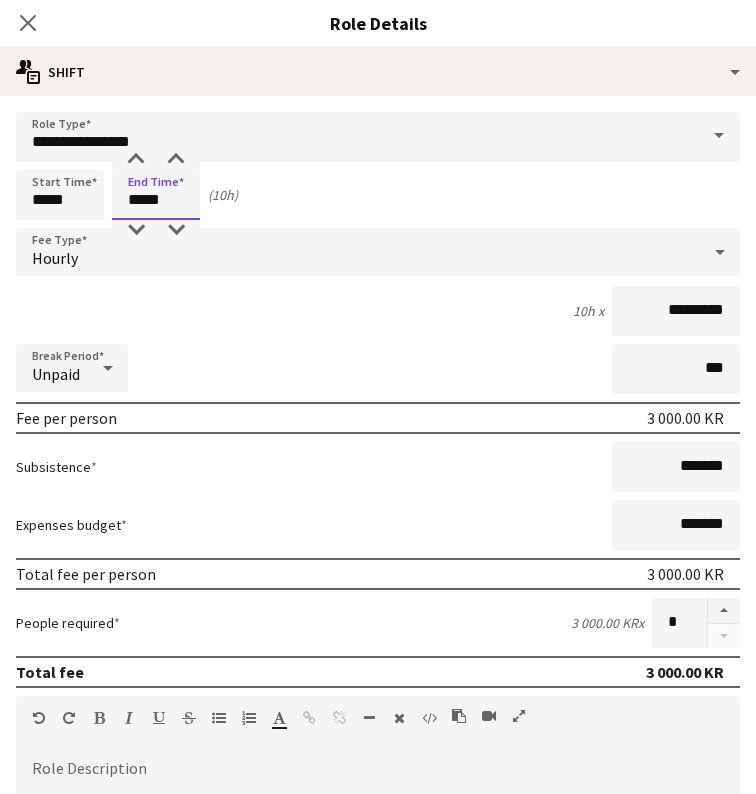 click on "Start Time  *****  End Time  *****  (10h)" at bounding box center [378, 195] 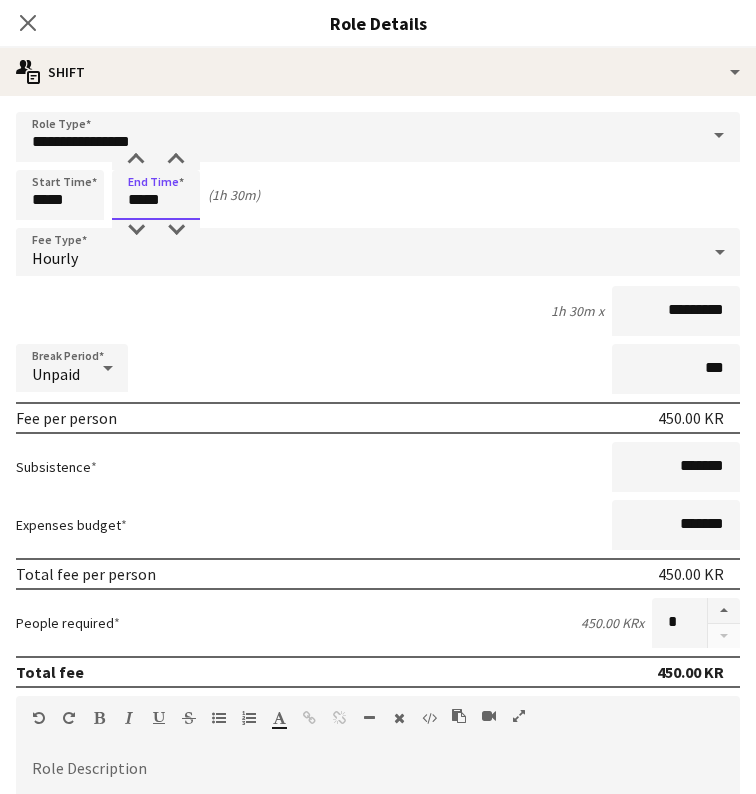type on "*****" 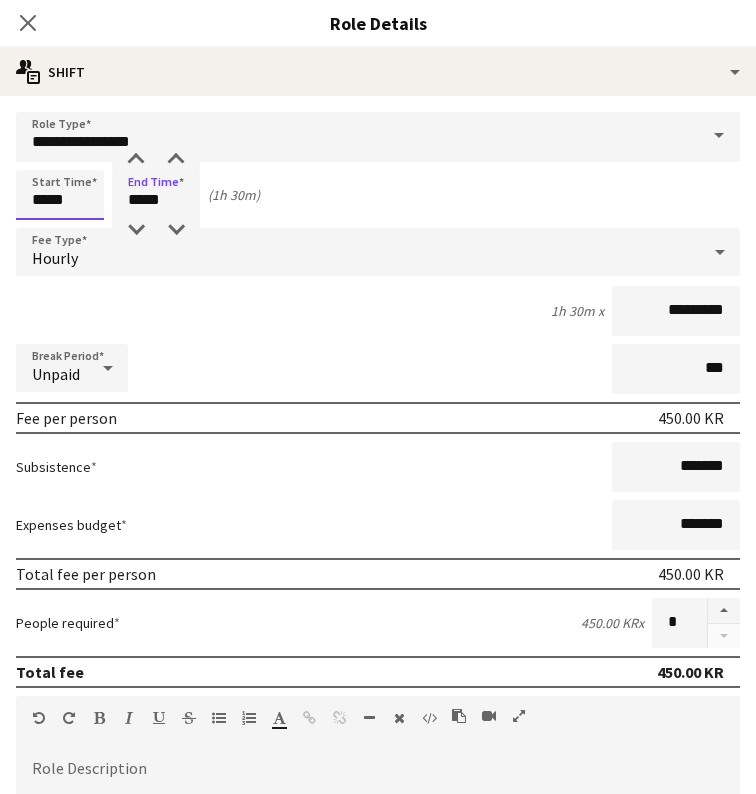 click on "*****" at bounding box center (60, 195) 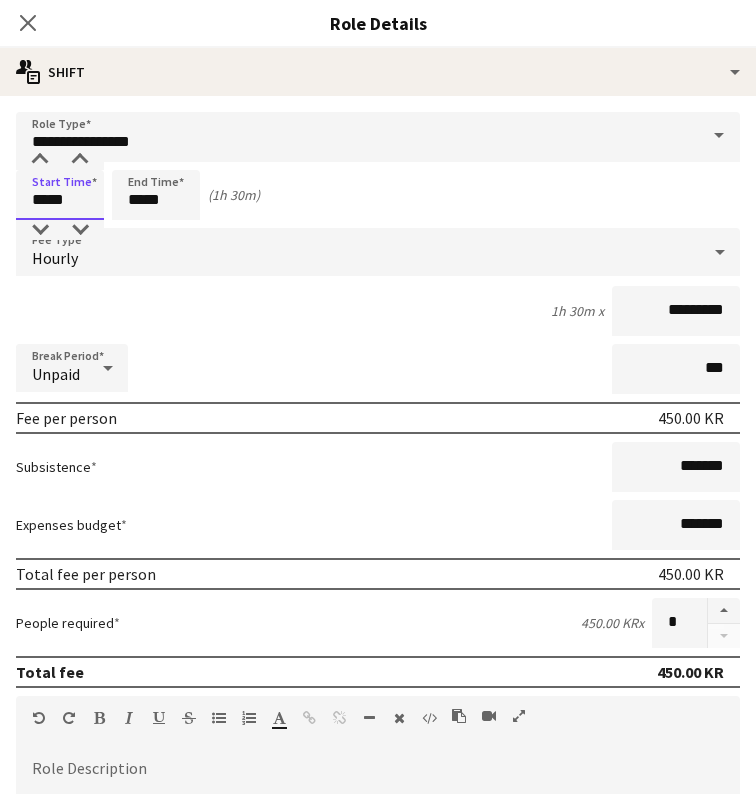 click on "*****" at bounding box center [60, 195] 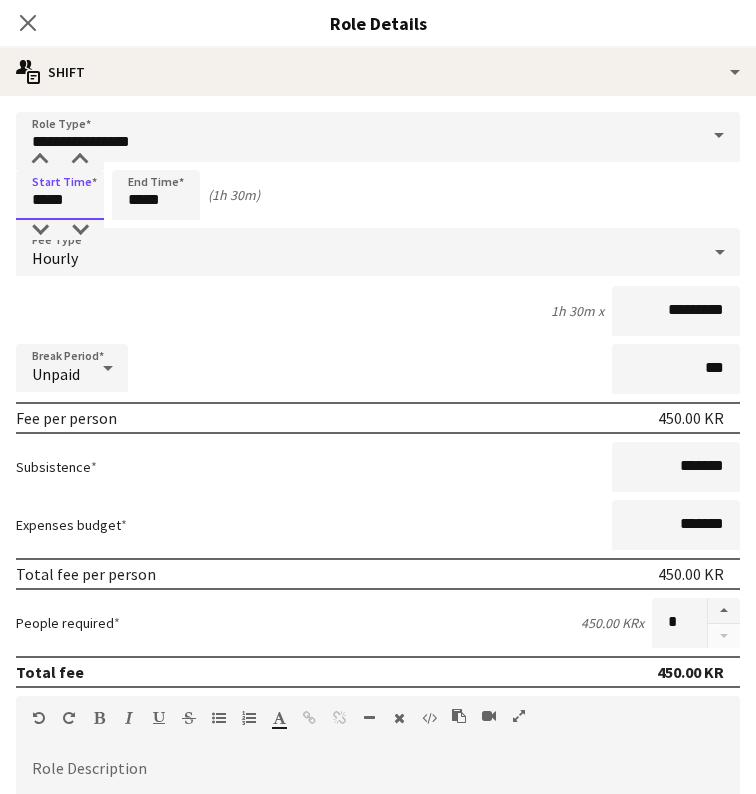 click on "*****" at bounding box center [60, 195] 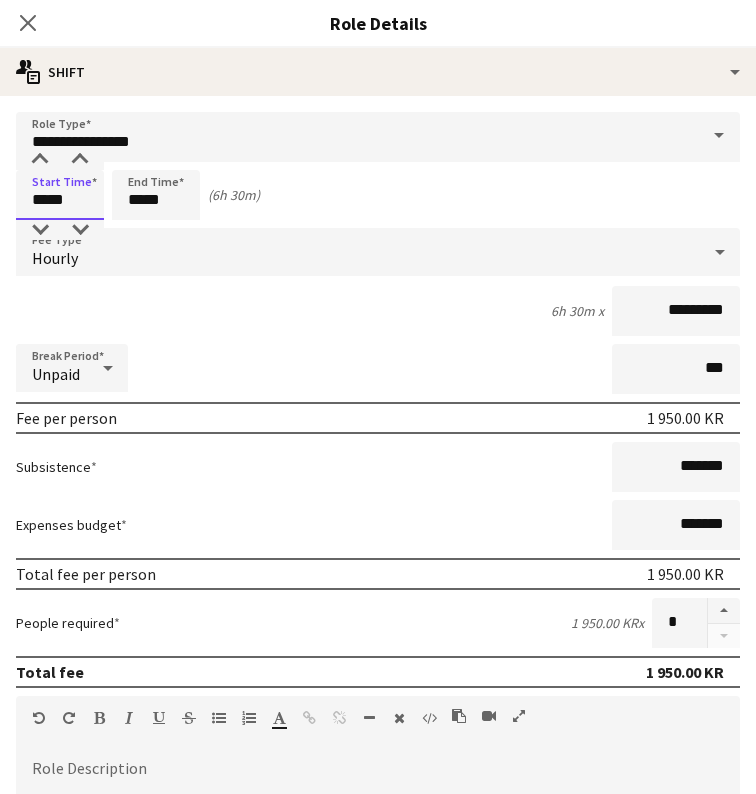 type on "*****" 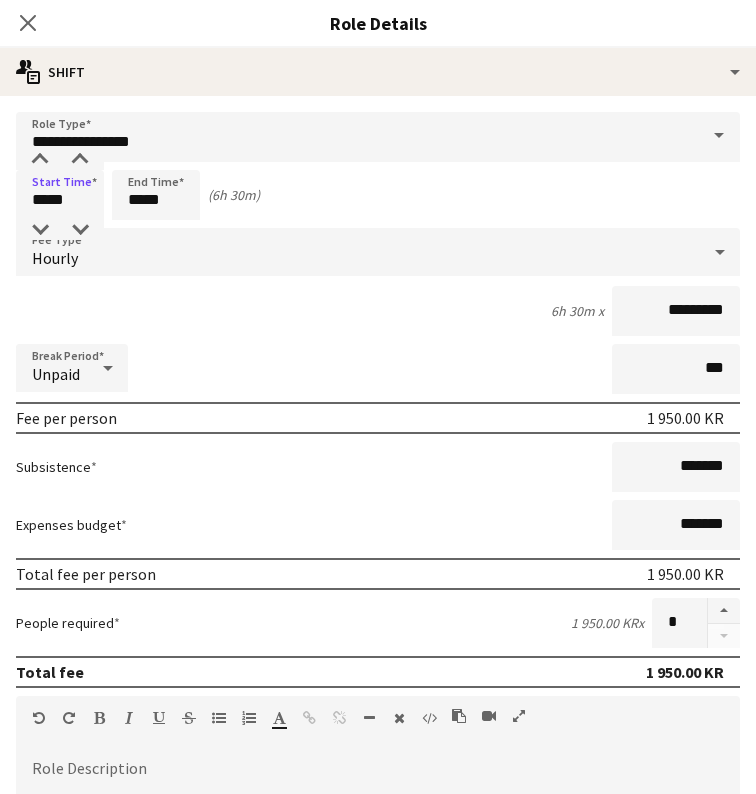 click on "Close pop-in" 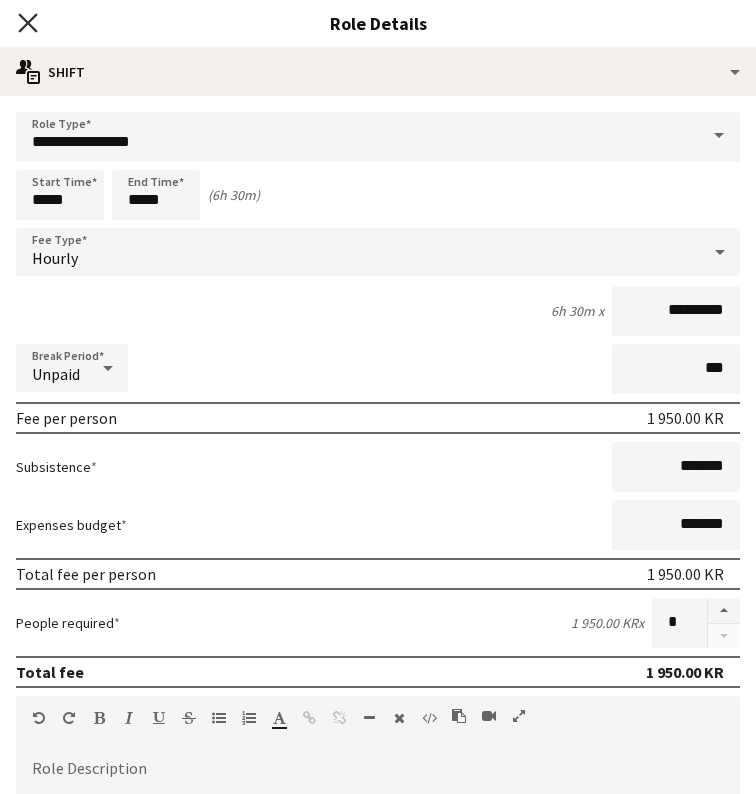 click 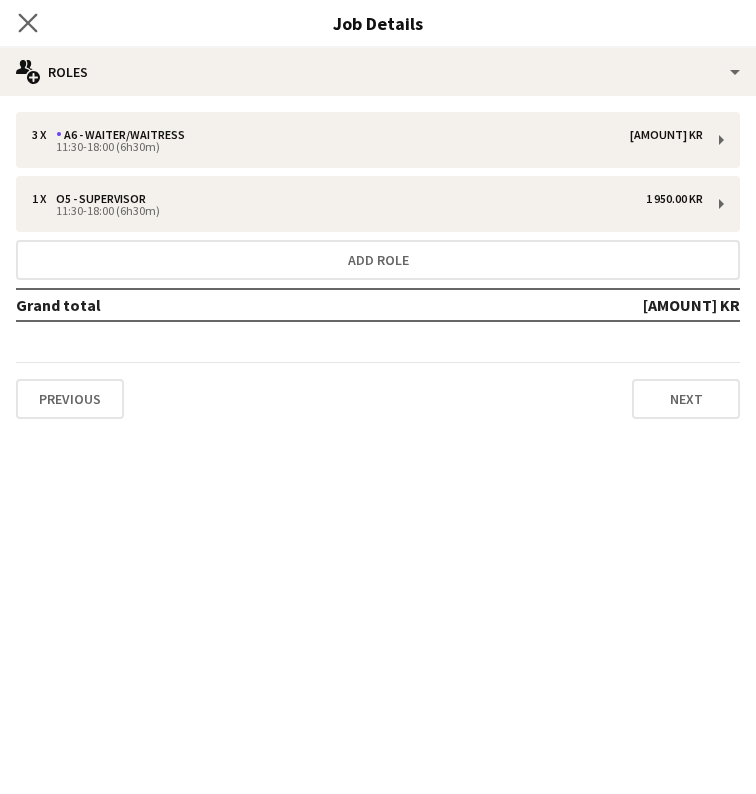click on "Close pop-in" 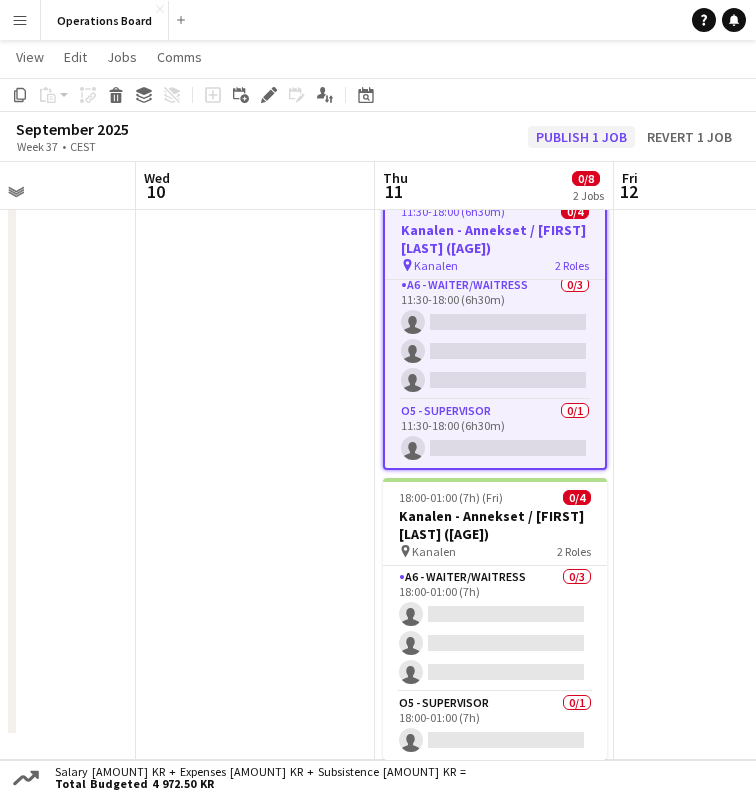 click on "Publish 1 job" 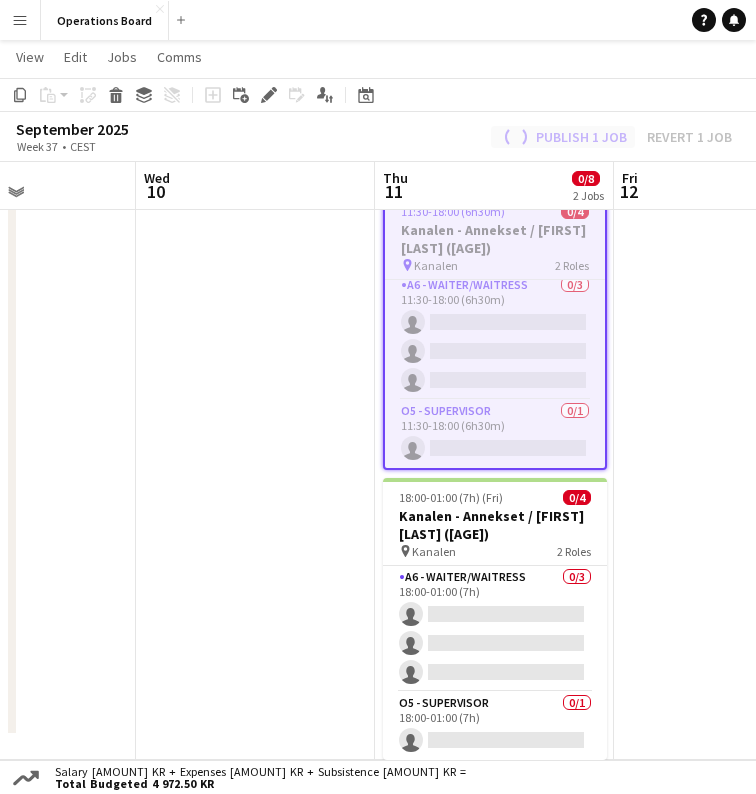 scroll, scrollTop: 0, scrollLeft: 0, axis: both 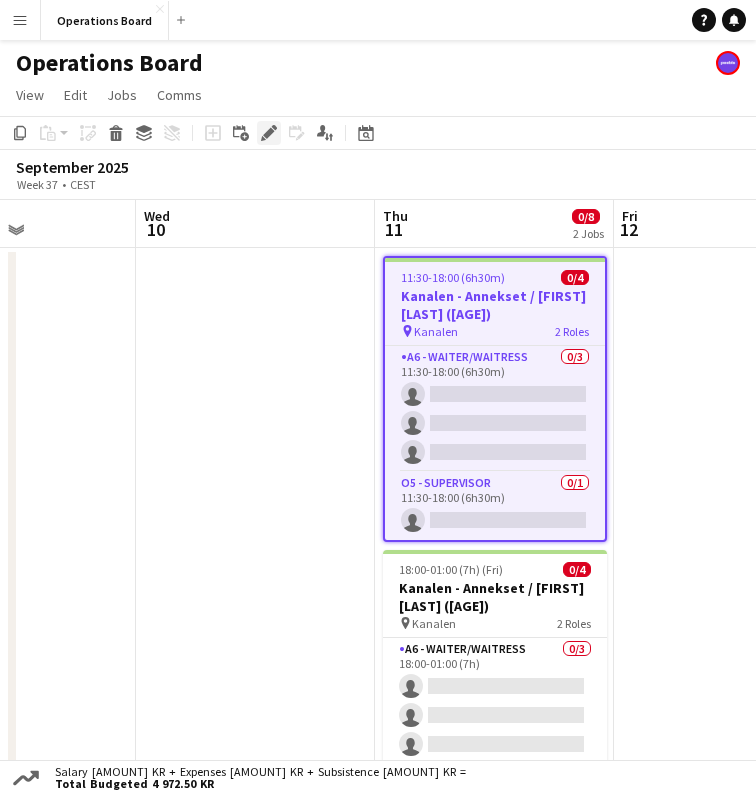 click 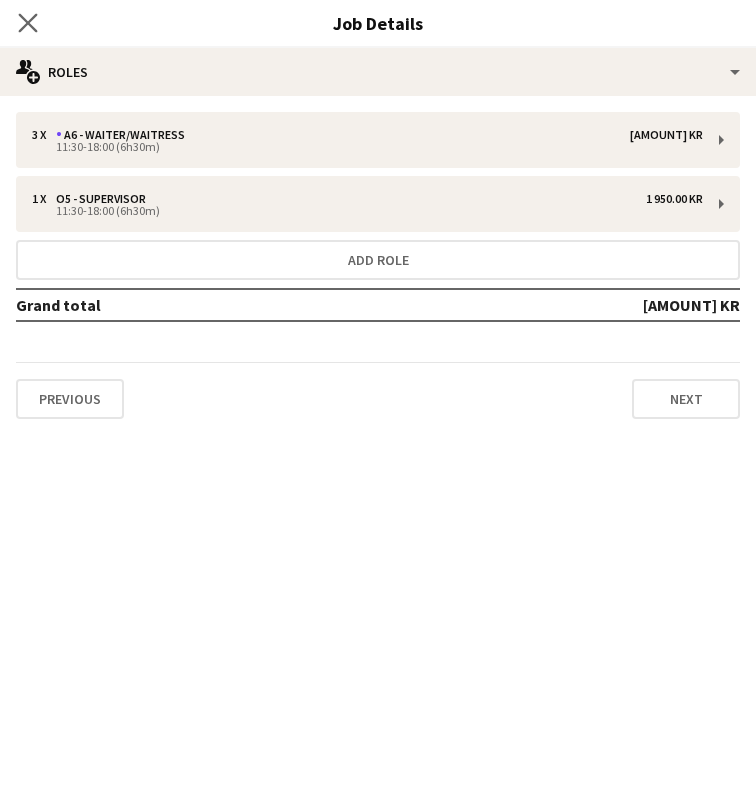 click on "Close pop-in" 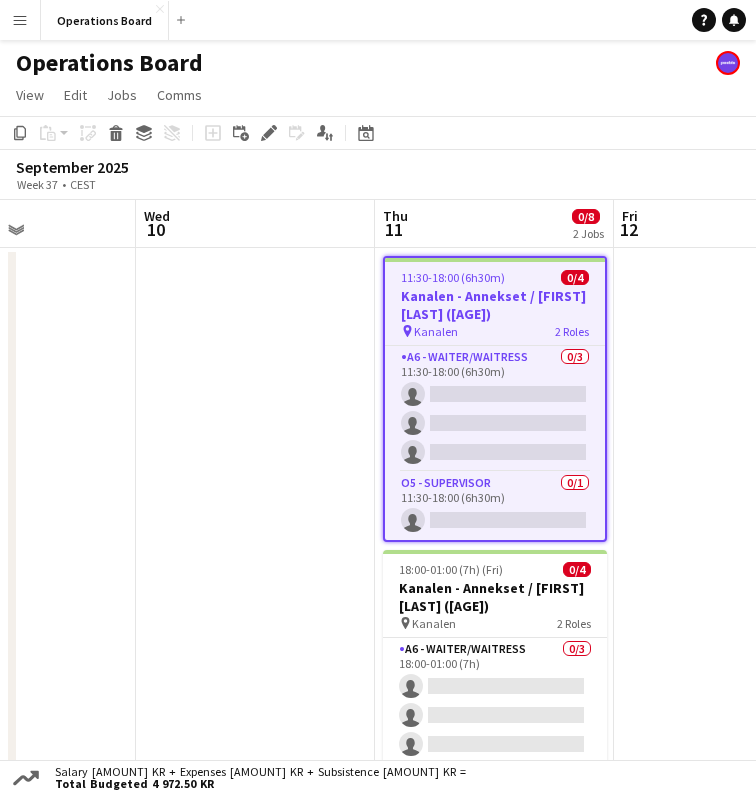 scroll, scrollTop: 0, scrollLeft: 676, axis: horizontal 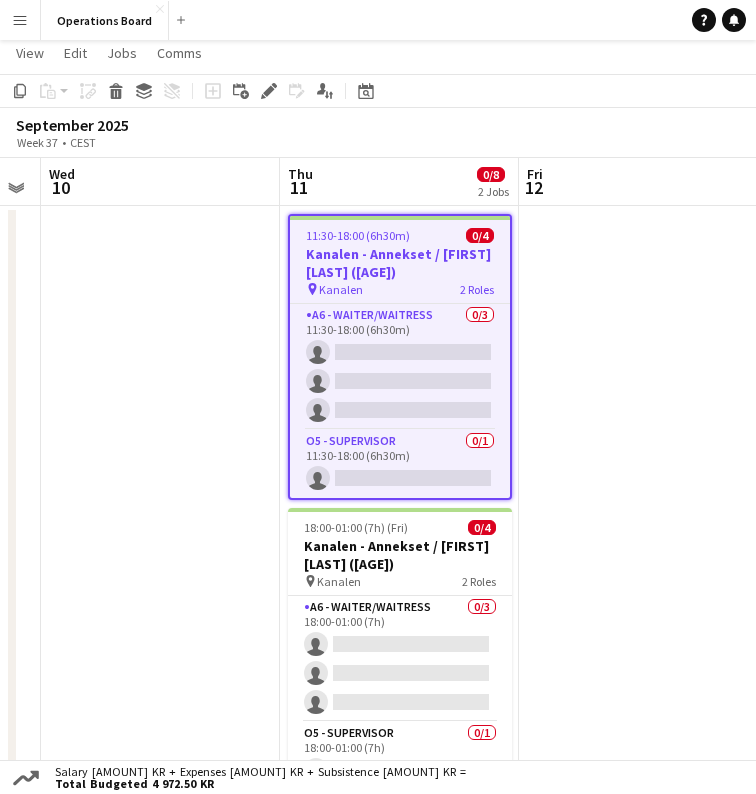 click at bounding box center [638, 503] 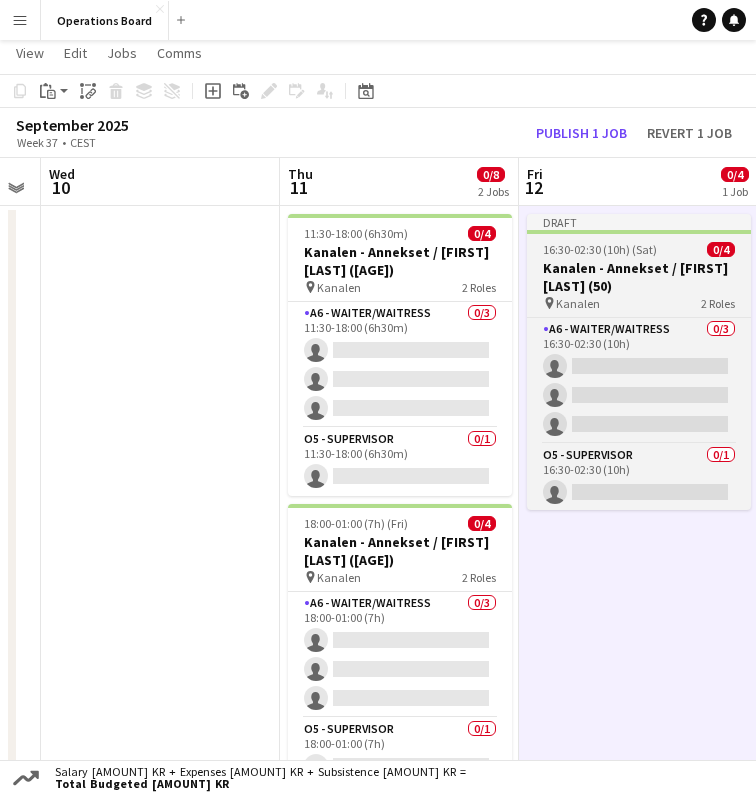 click on "16:30-02:30 (10h) (Sat)" at bounding box center [600, 249] 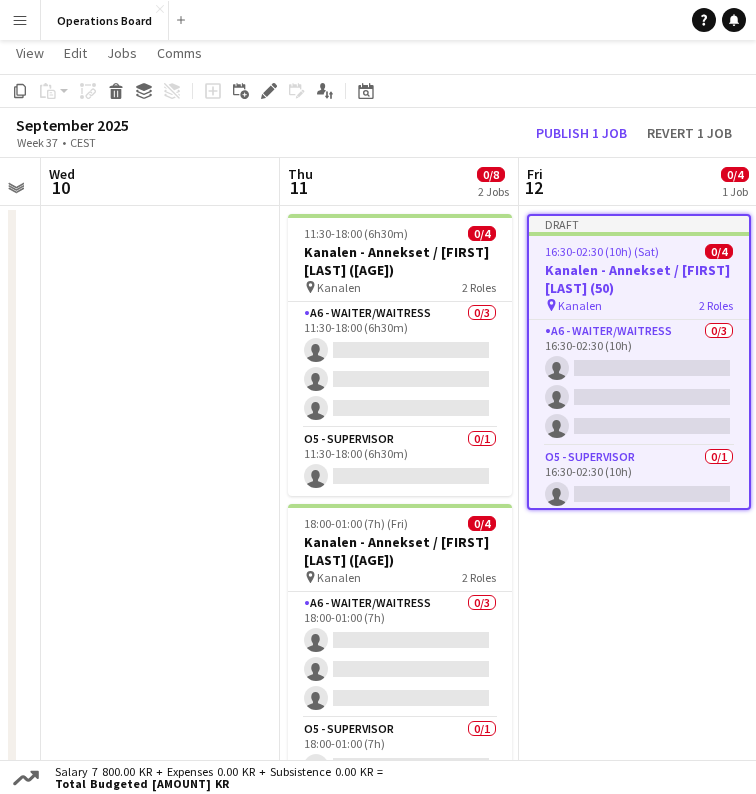 scroll, scrollTop: 0, scrollLeft: 698, axis: horizontal 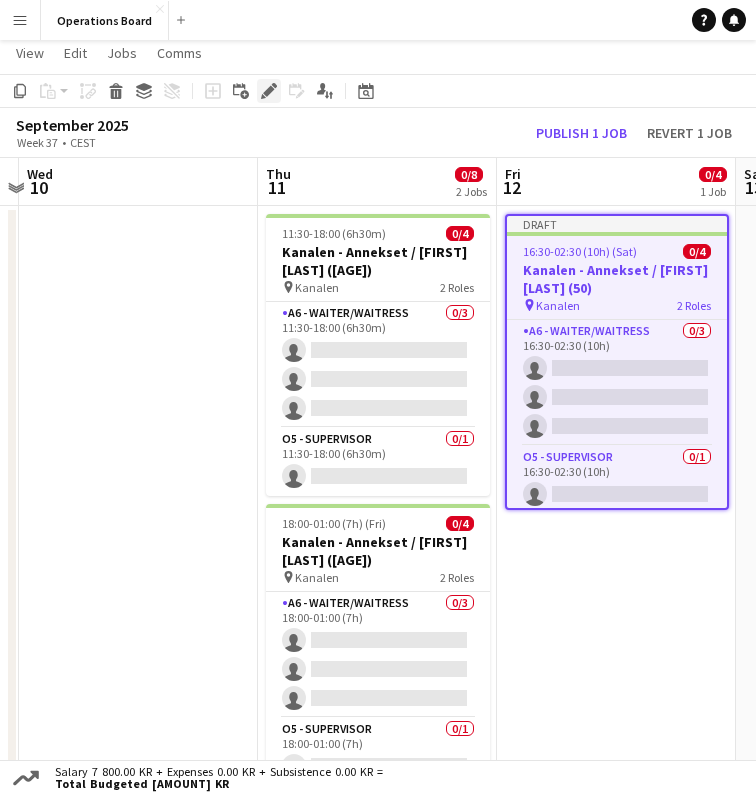click on "Edit" 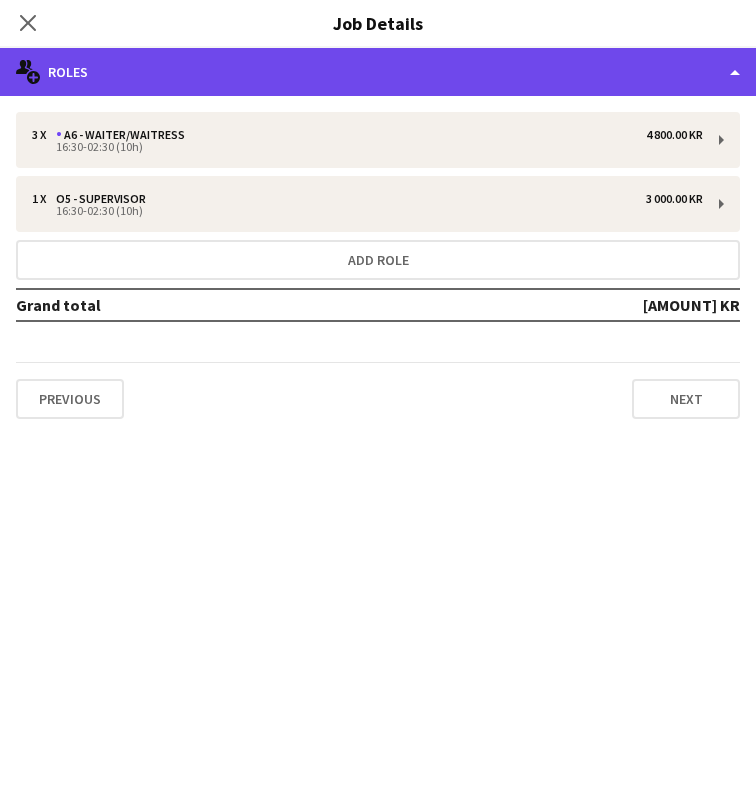 click on "multiple-users-add
Roles" 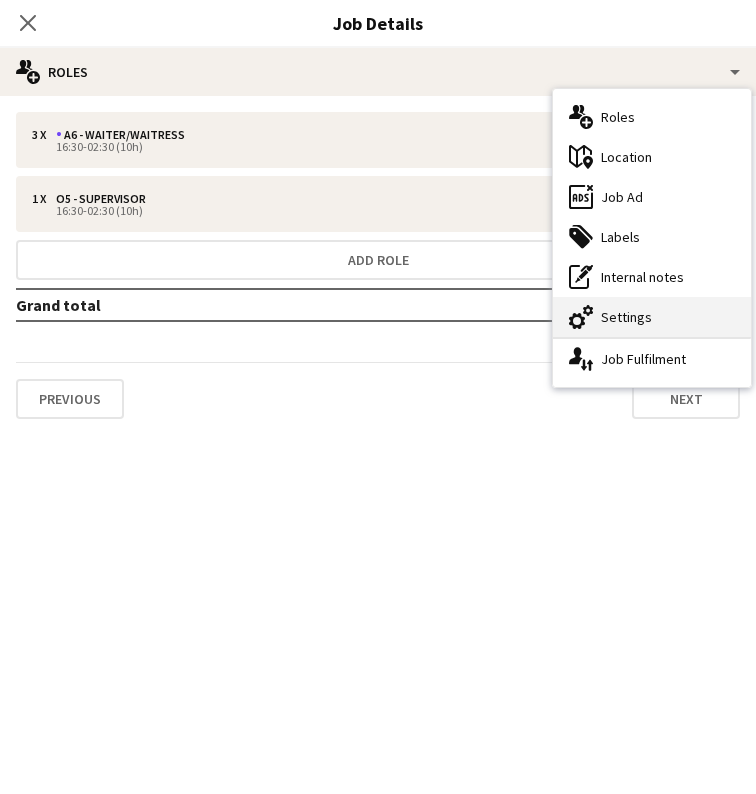 click on "cog-double-3
Settings" at bounding box center [652, 317] 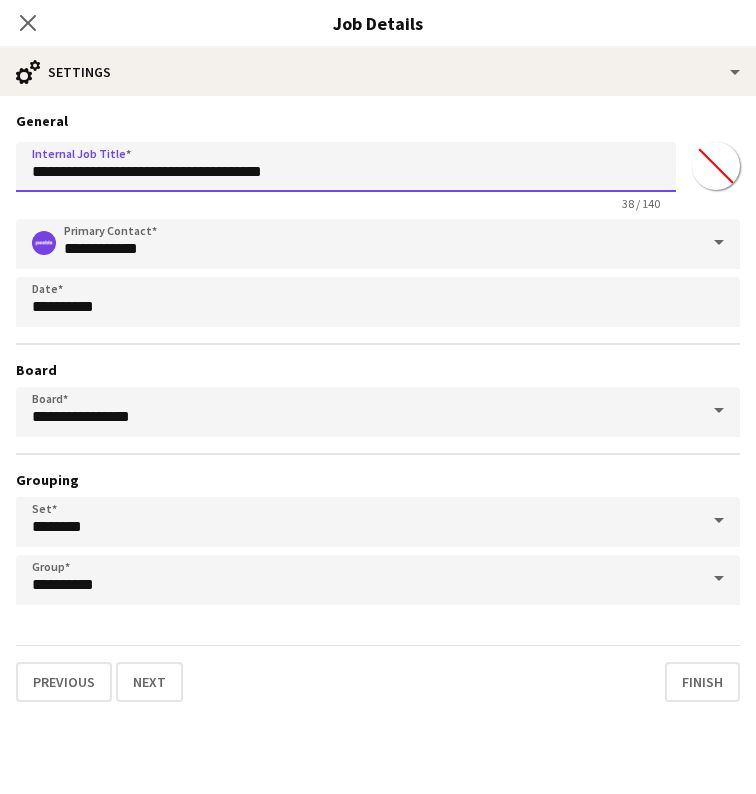 drag, startPoint x: 168, startPoint y: 178, endPoint x: 329, endPoint y: 173, distance: 161.07762 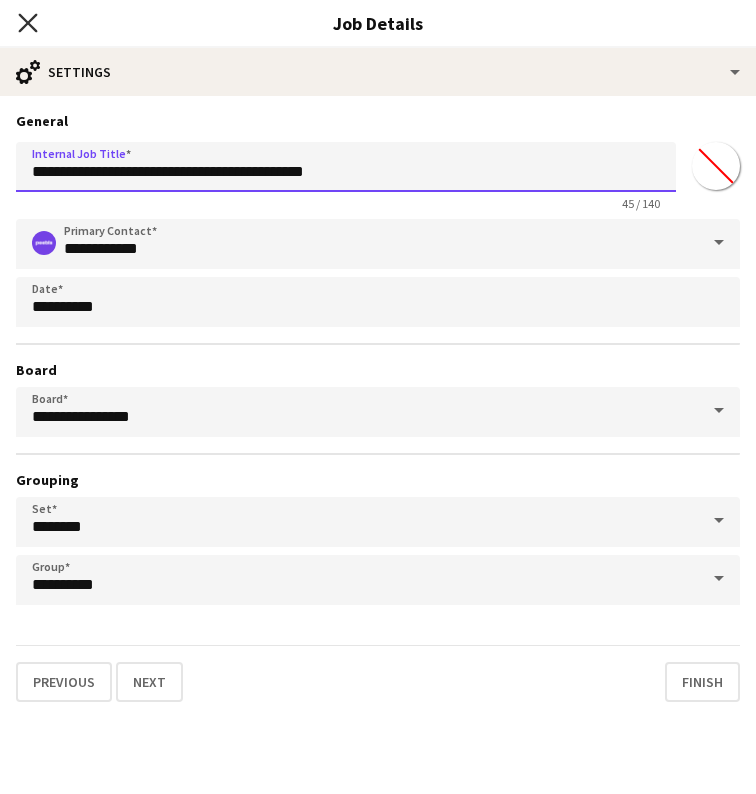 type on "**********" 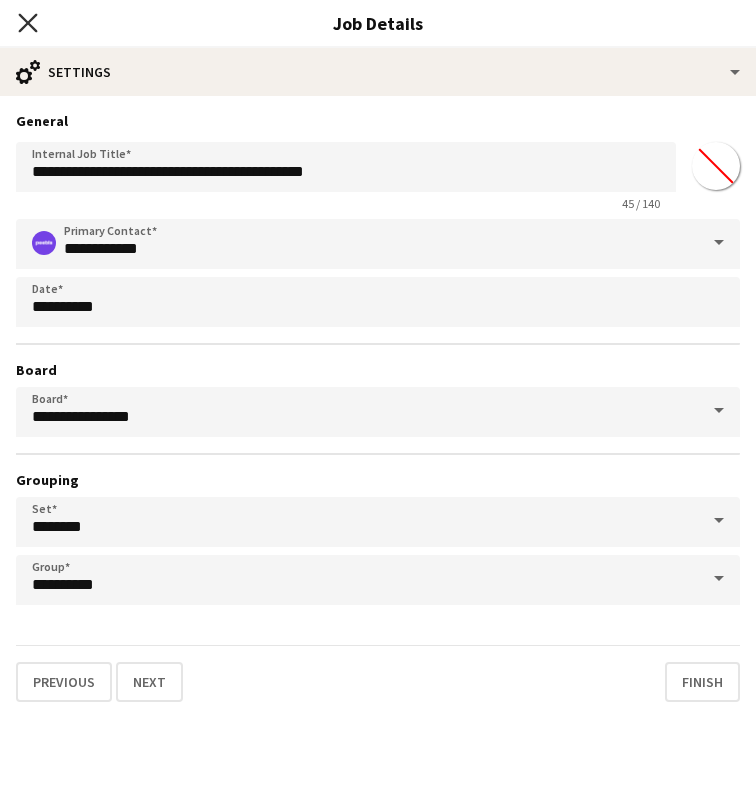 click on "Close pop-in" 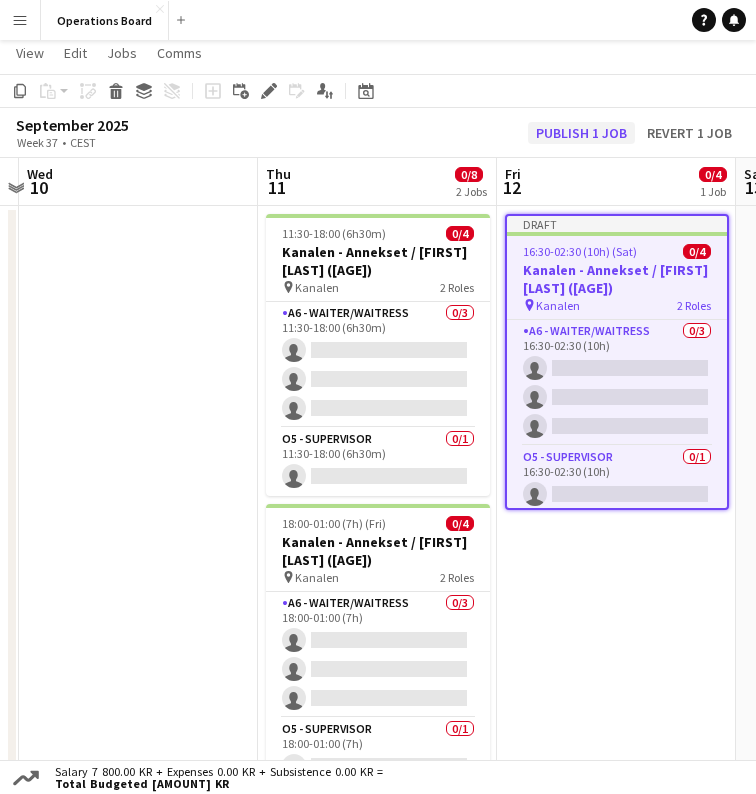 click on "Publish 1 job" 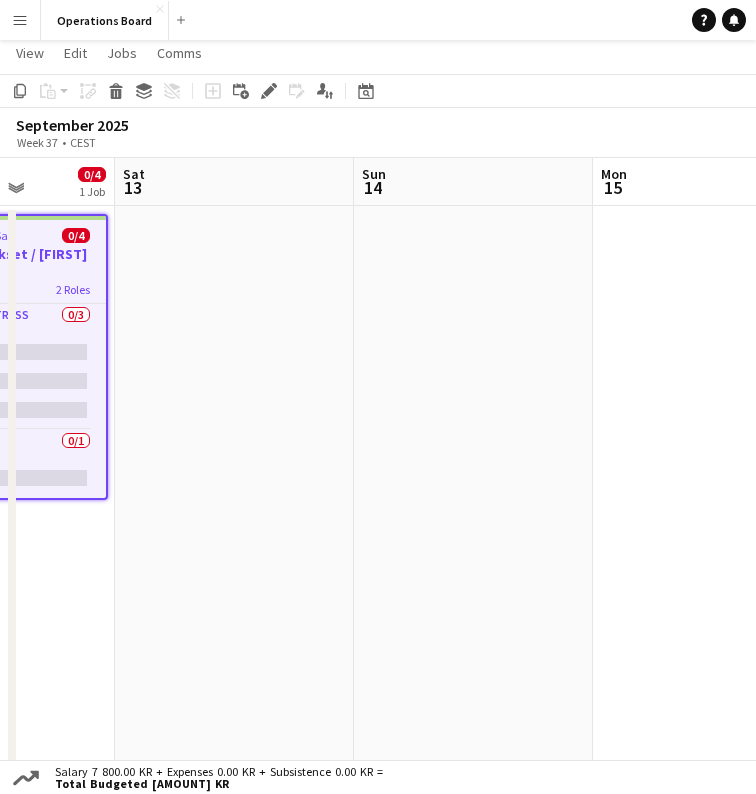 scroll, scrollTop: 0, scrollLeft: 602, axis: horizontal 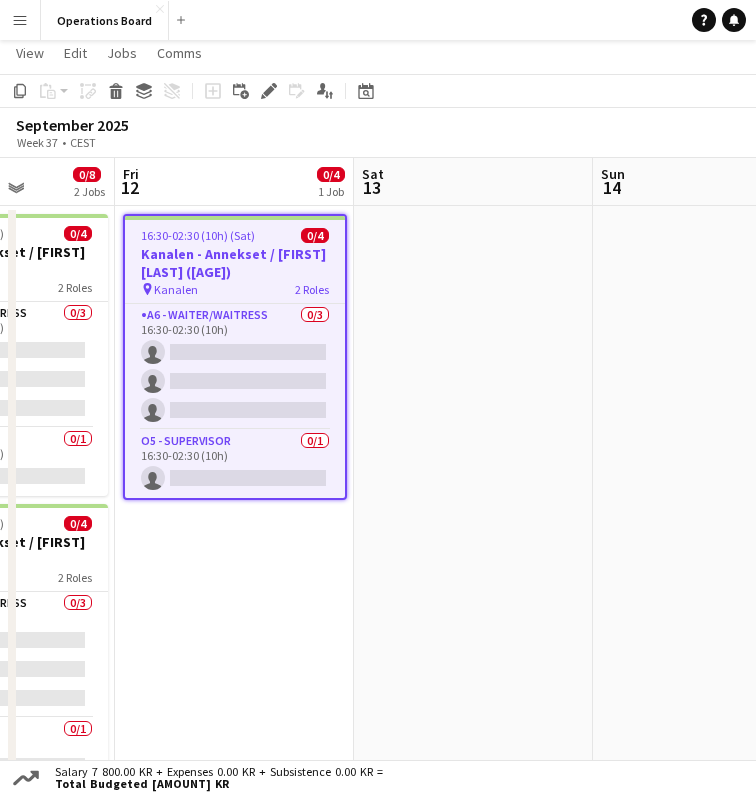 click at bounding box center (473, 503) 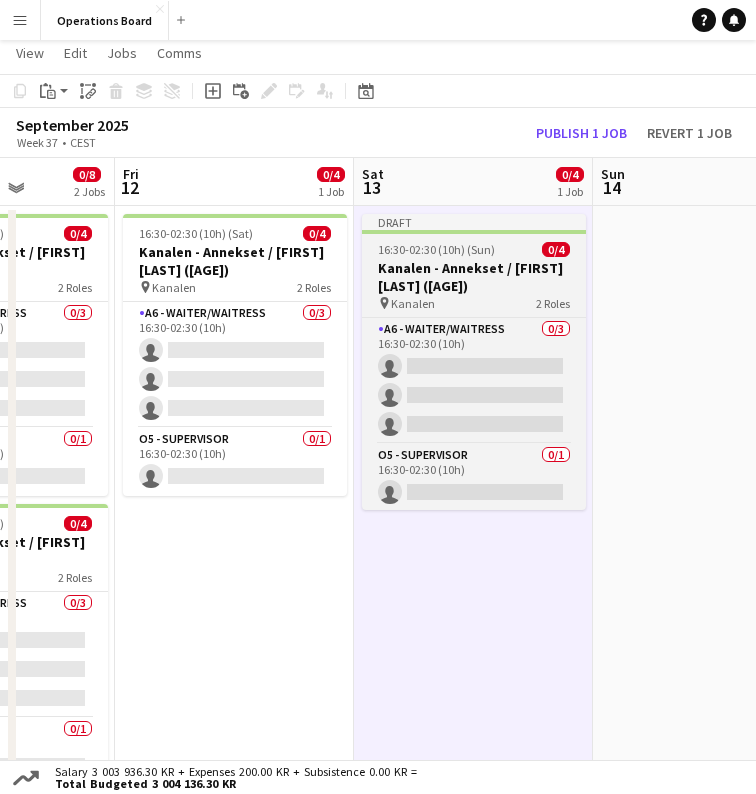 click at bounding box center [474, 232] 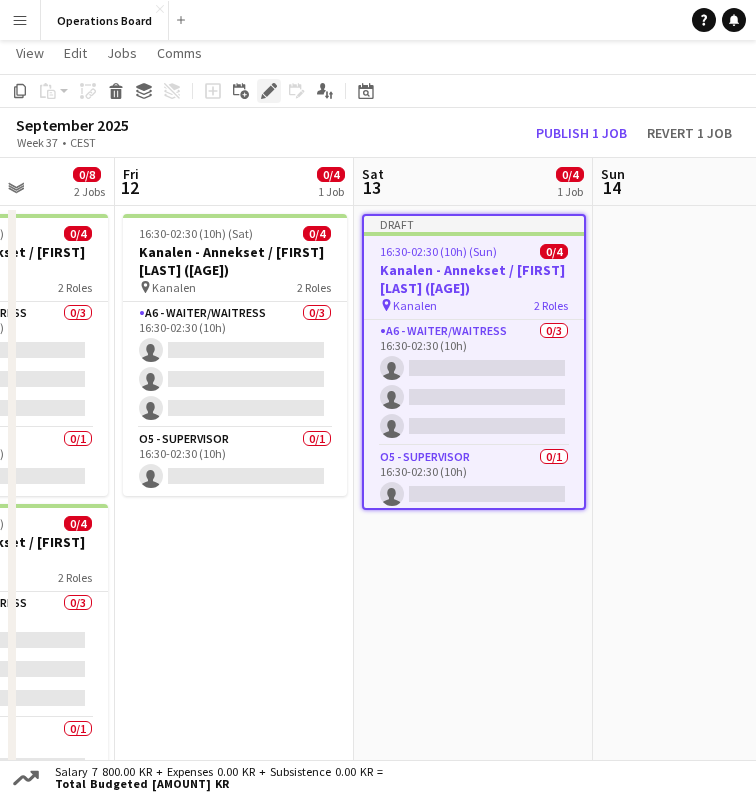 click on "Edit" 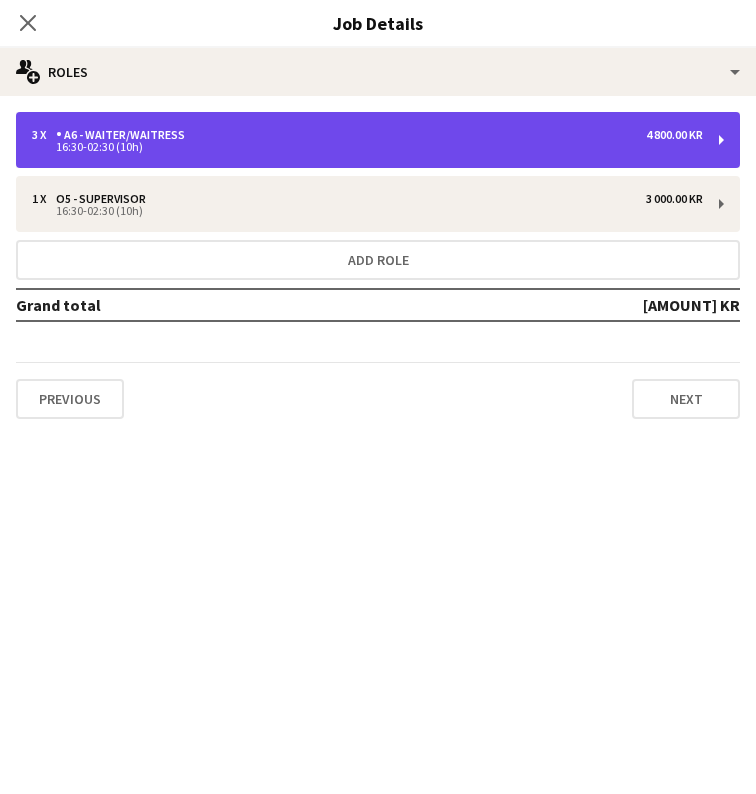 click on "3 x   A6 -  WAITER/WAITRESS   4 800.00 KR" at bounding box center [367, 135] 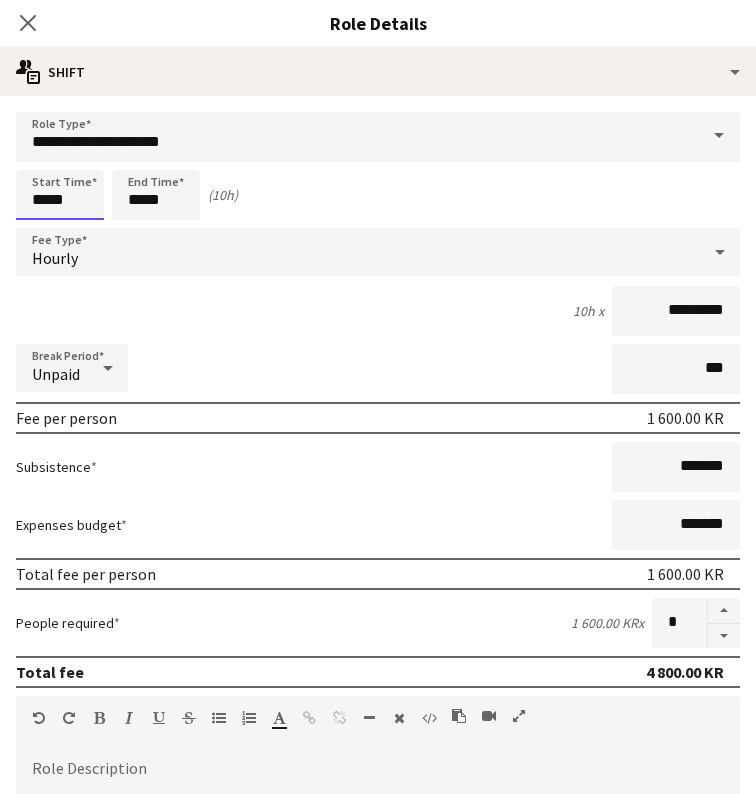 click on "*****" at bounding box center (60, 195) 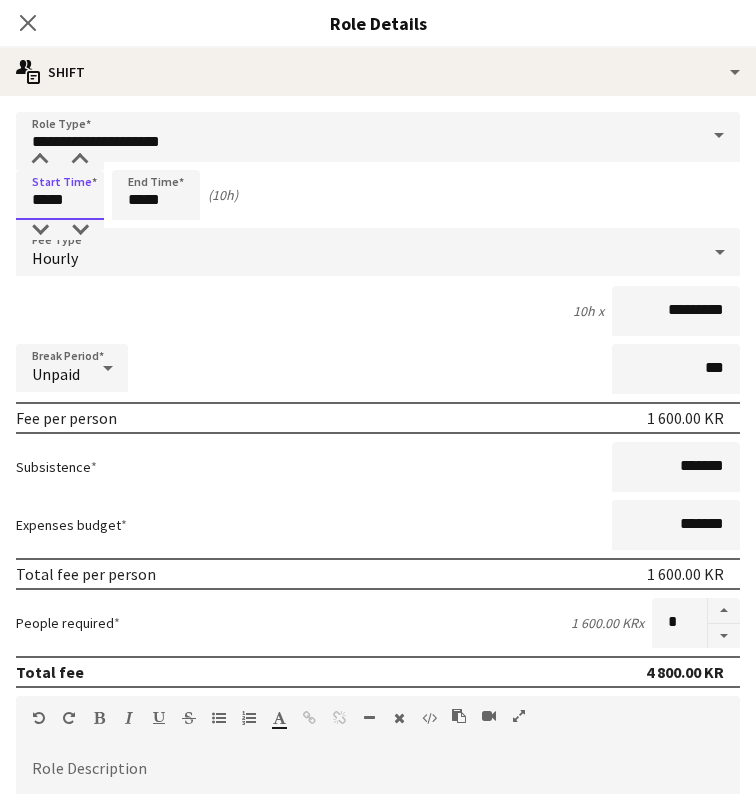 click on "*****" at bounding box center [60, 195] 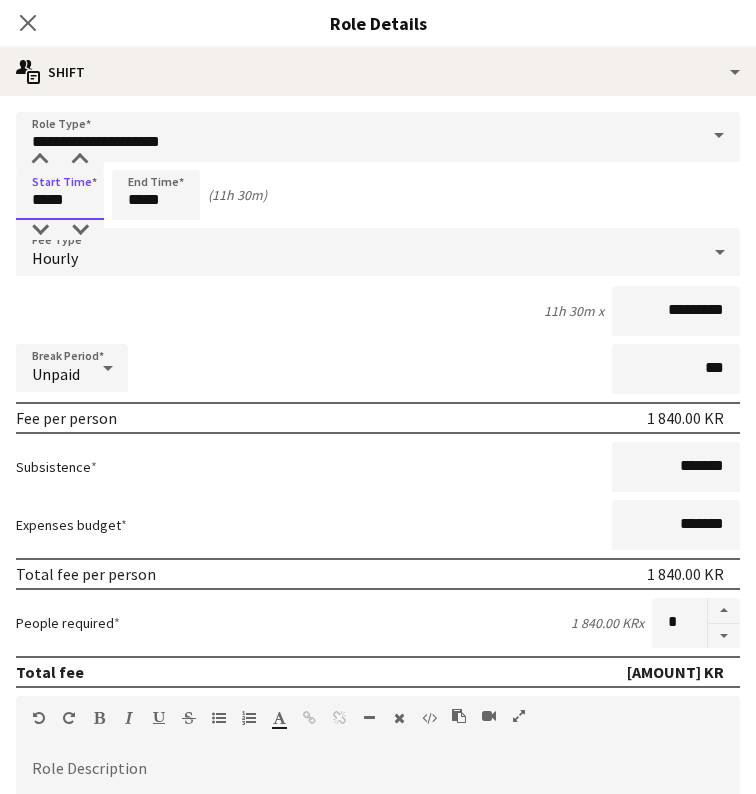 click on "*****" at bounding box center (60, 195) 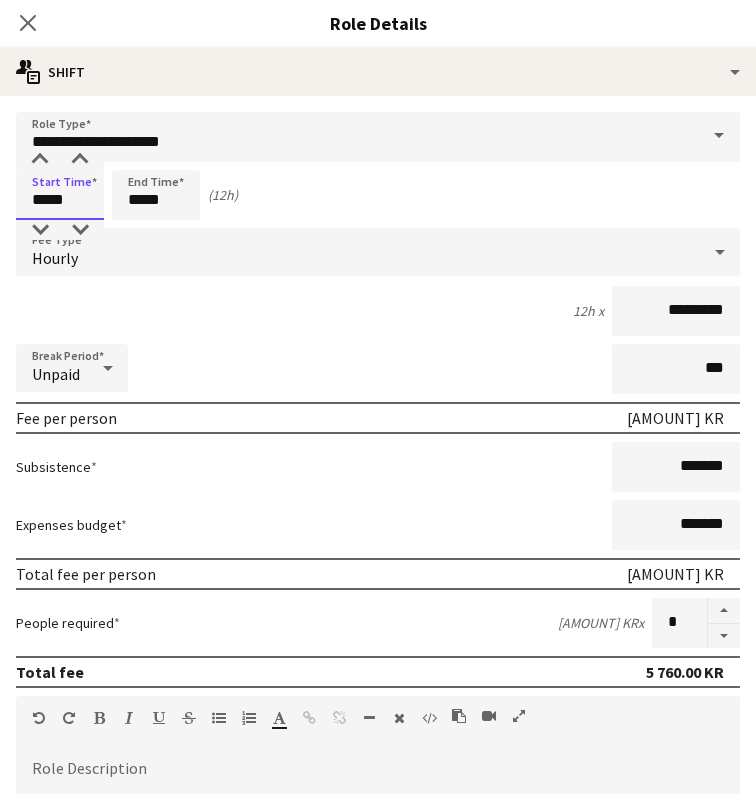 click on "*****" at bounding box center (60, 195) 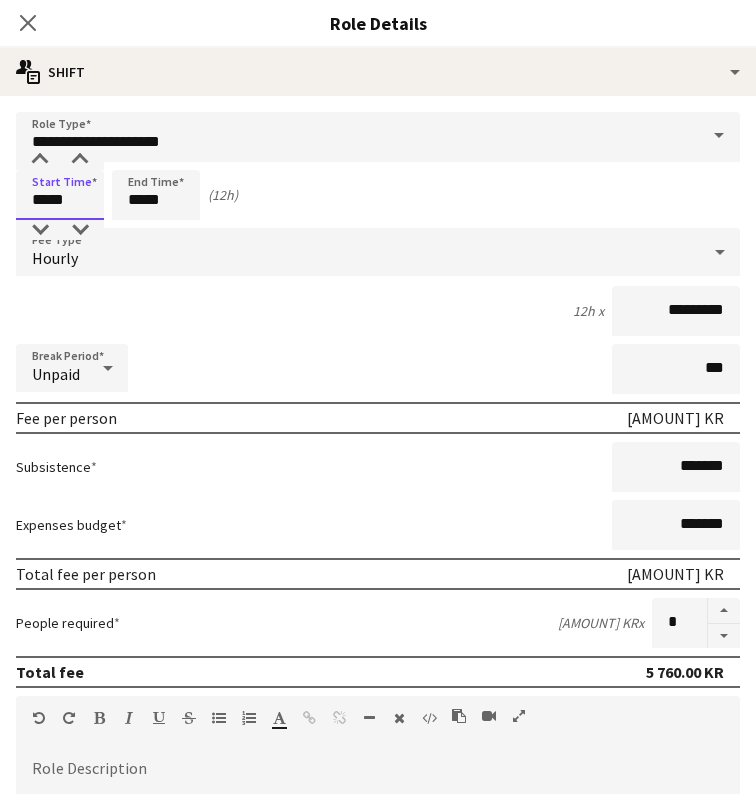 click on "*****" at bounding box center [60, 195] 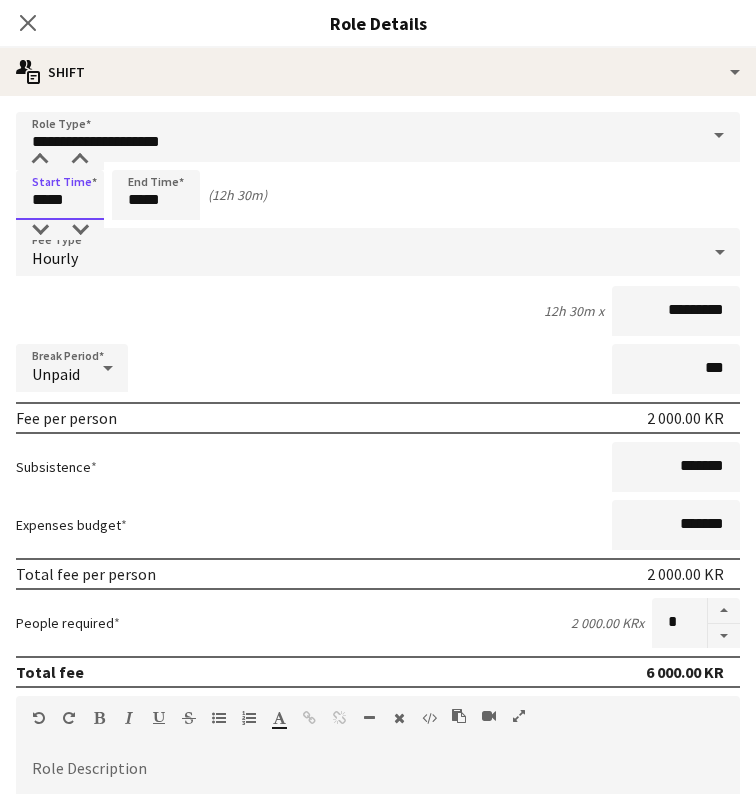 type on "*****" 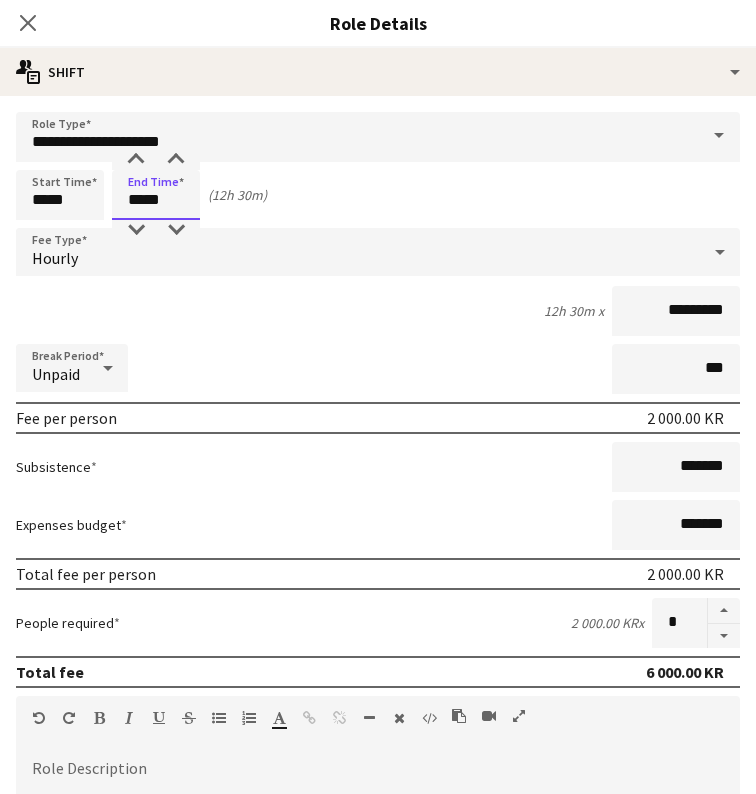 click on "*****" at bounding box center (156, 195) 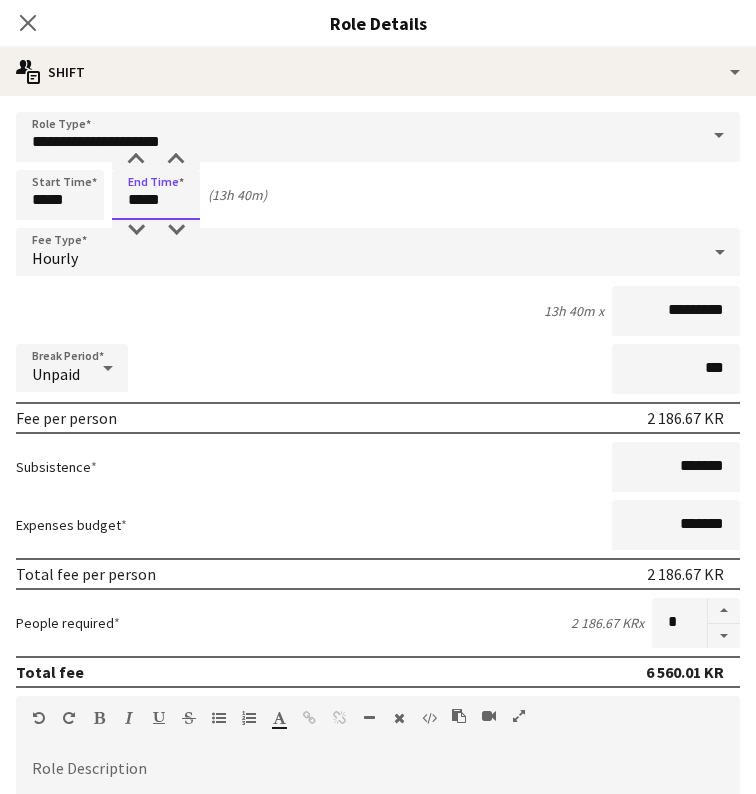 type on "*****" 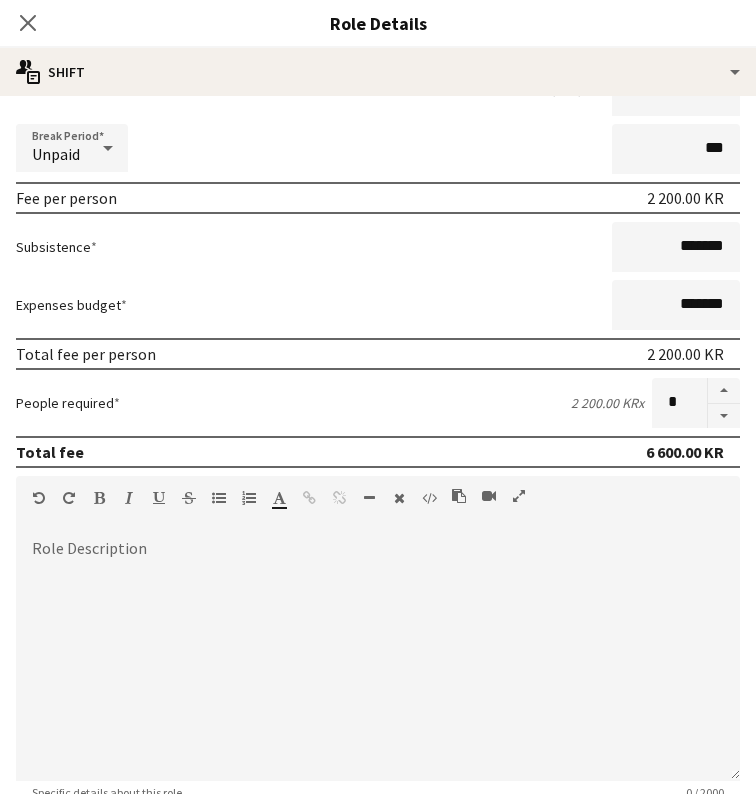 scroll, scrollTop: 228, scrollLeft: 0, axis: vertical 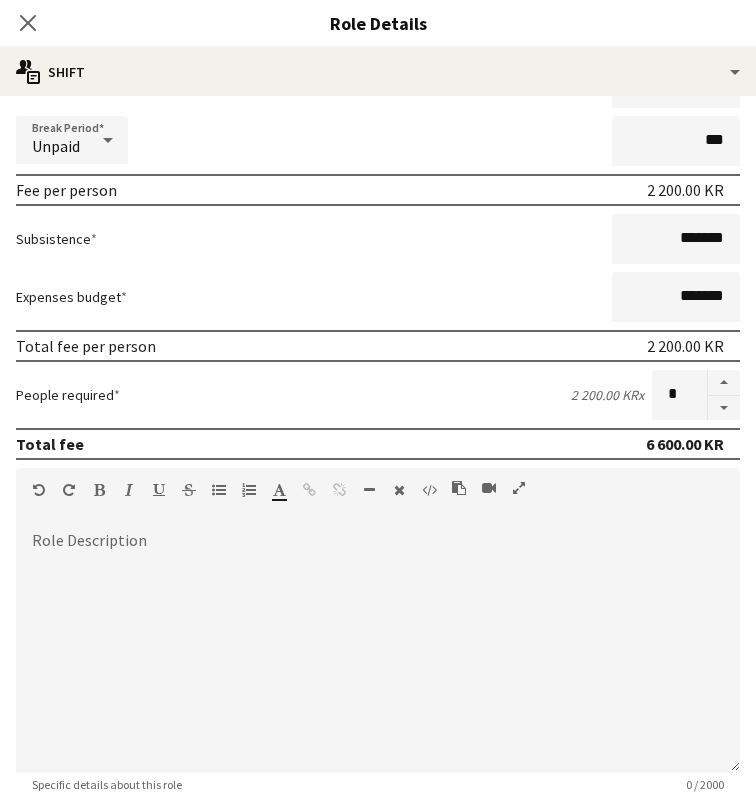 click on "Close pop-in" 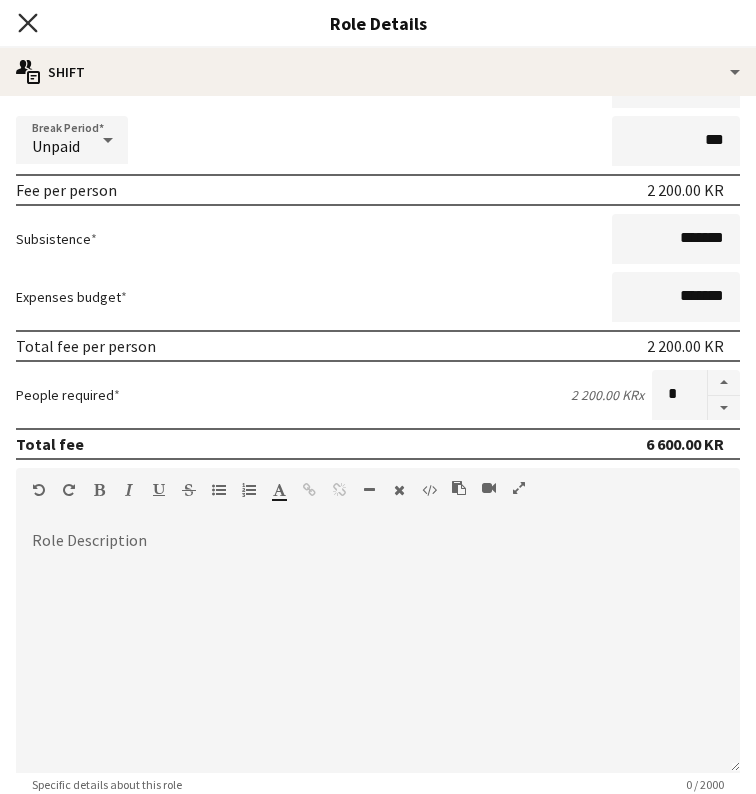 click 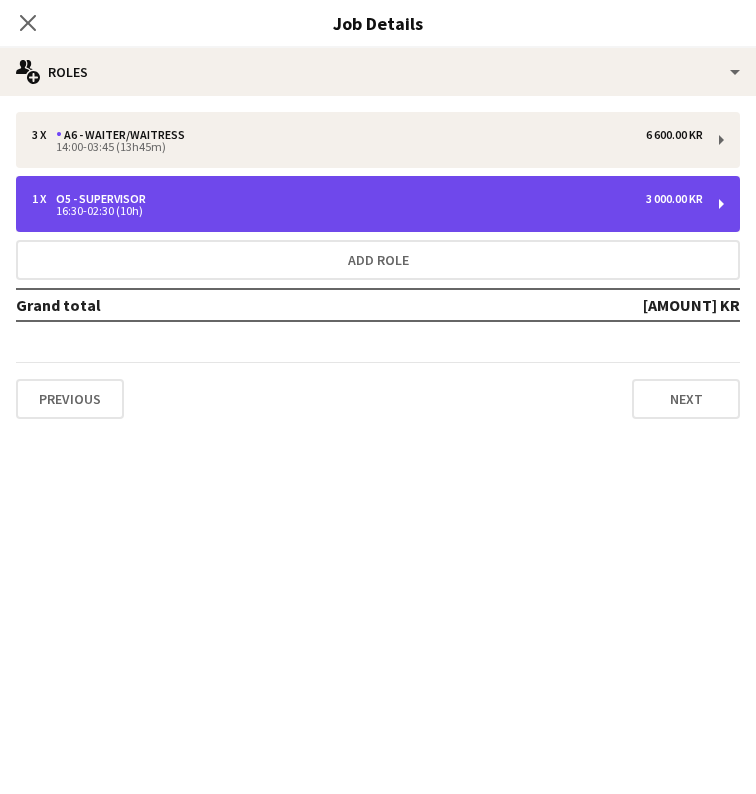 click on "16:30-02:30 (10h)" at bounding box center (367, 211) 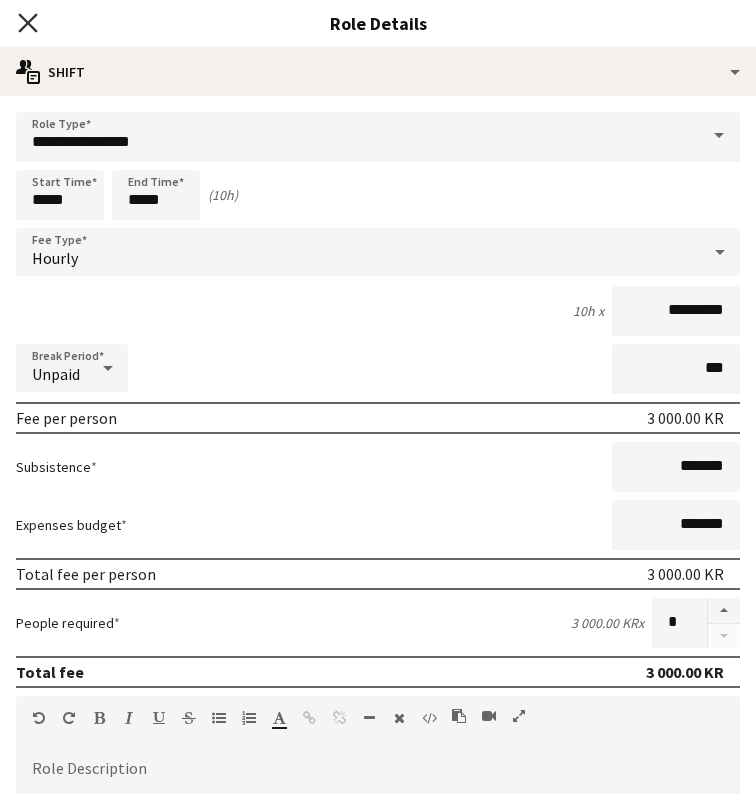 click on "Close pop-in" 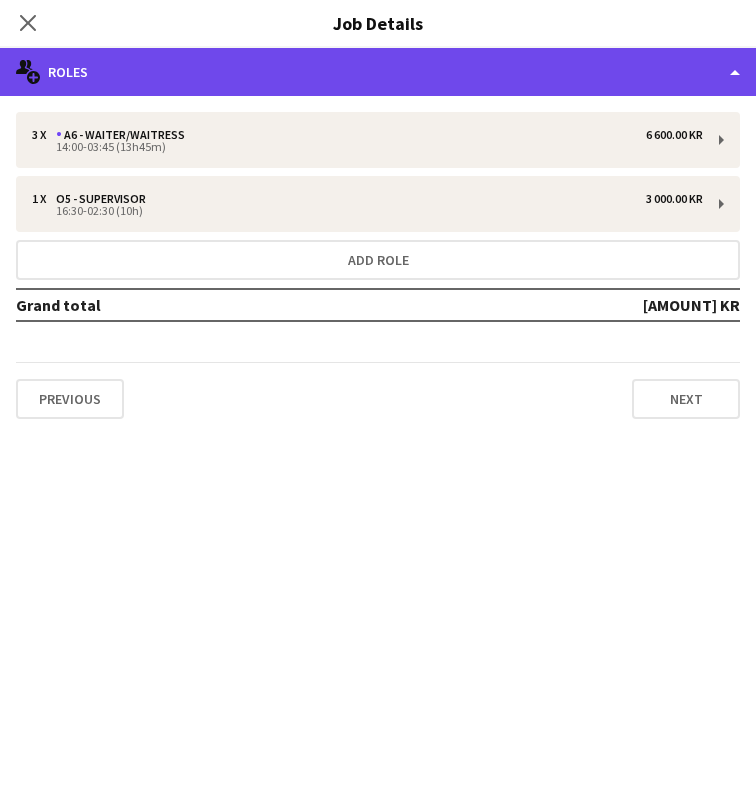 click on "multiple-users-add
Roles" 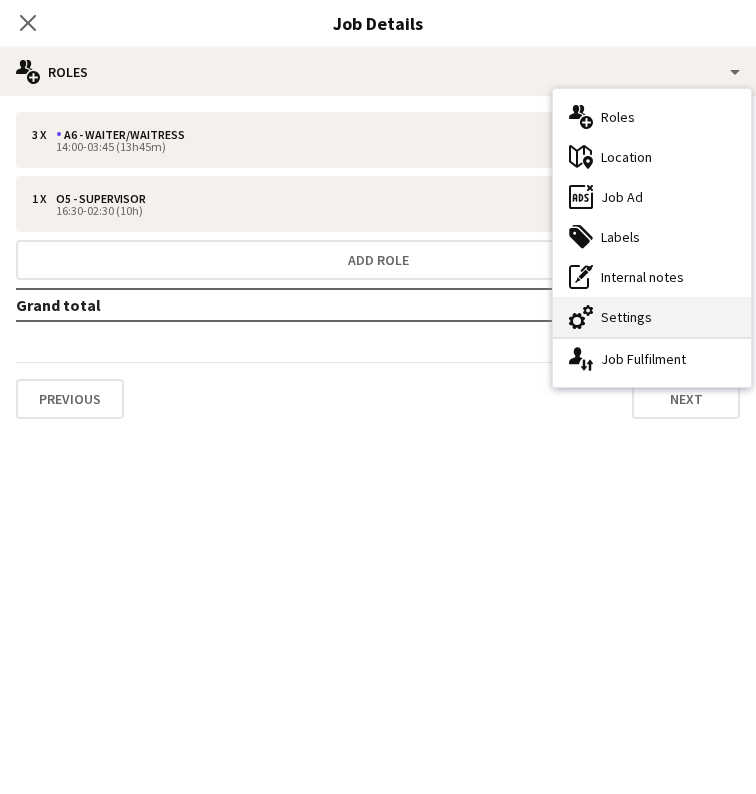 click on "cog-double-3
Settings" at bounding box center (652, 317) 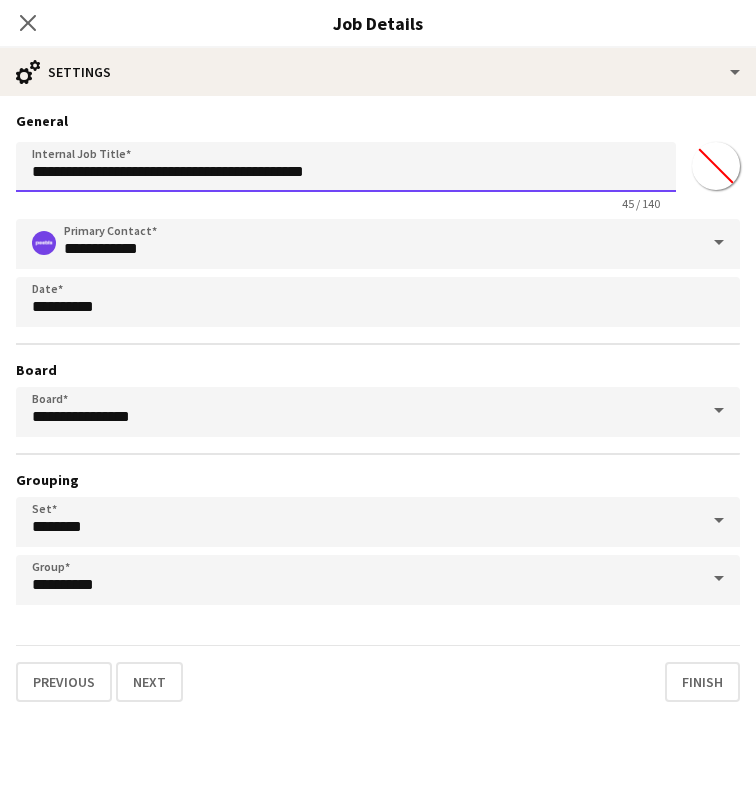 click on "**********" at bounding box center [346, 167] 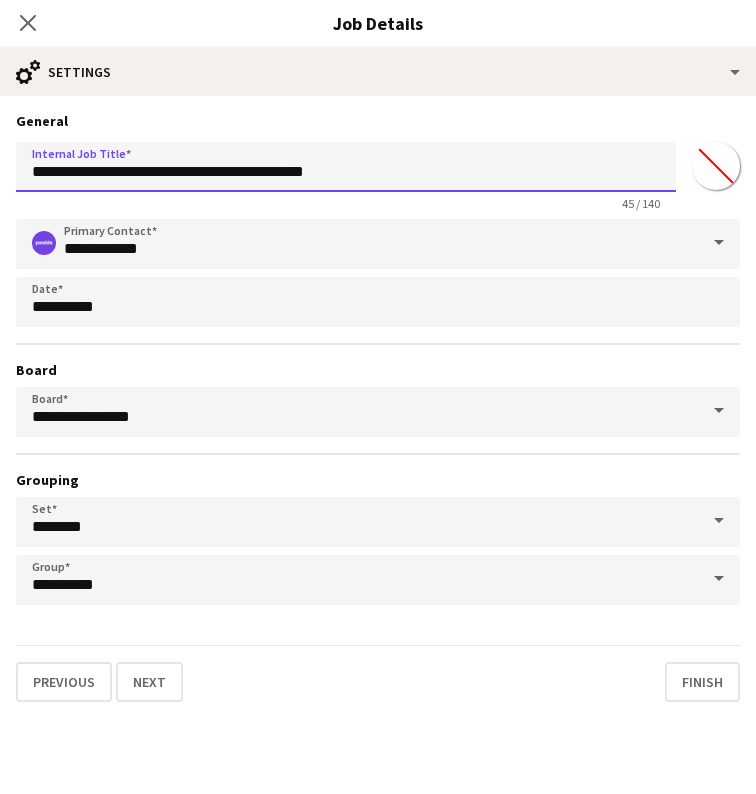 drag, startPoint x: 178, startPoint y: 175, endPoint x: 419, endPoint y: 185, distance: 241.20738 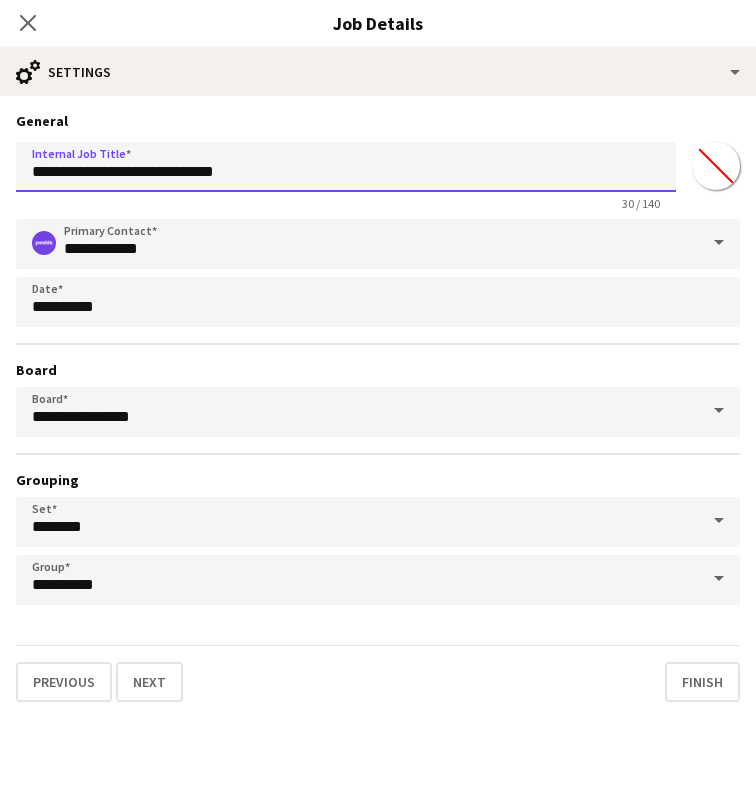 drag, startPoint x: 176, startPoint y: 170, endPoint x: 176, endPoint y: 182, distance: 12 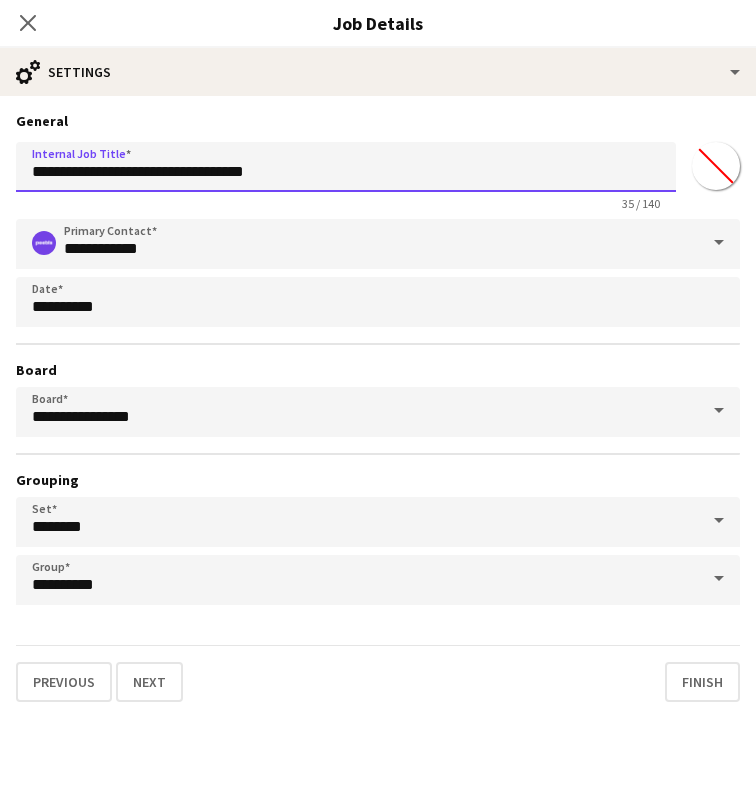 scroll, scrollTop: 80, scrollLeft: 0, axis: vertical 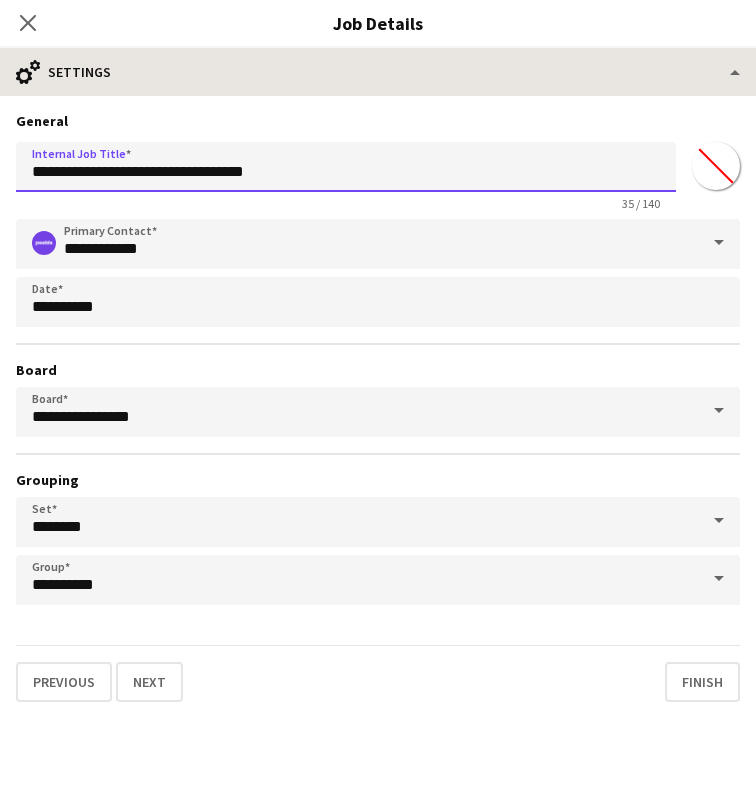 type on "**********" 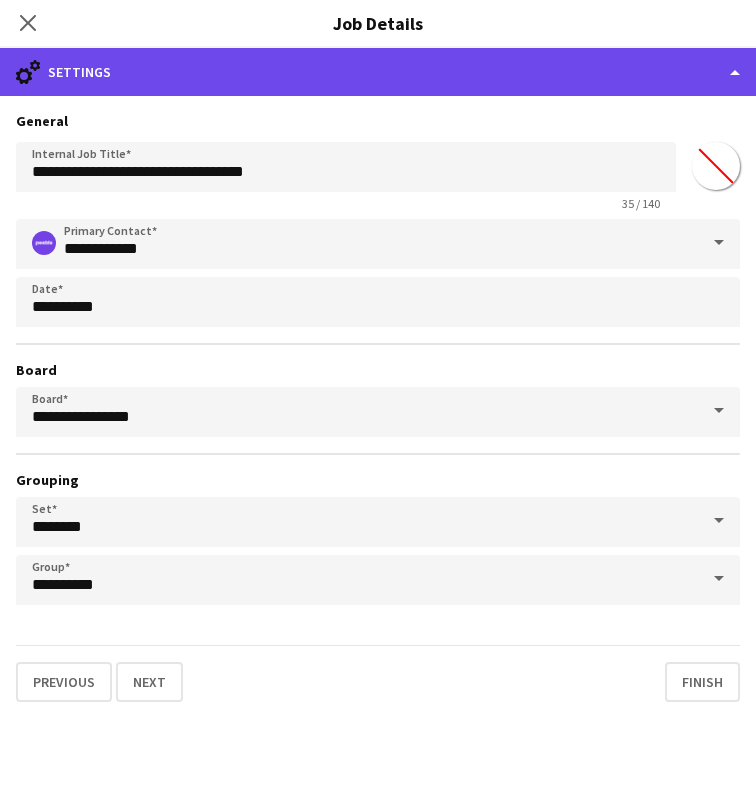 click on "cog-double-3
Settings" 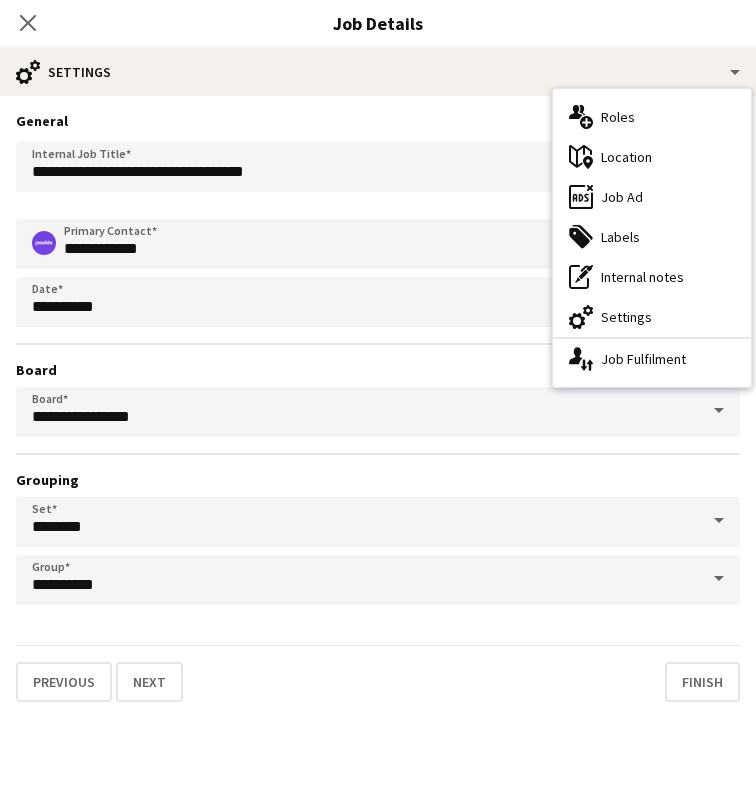 click on "General" at bounding box center [378, 121] 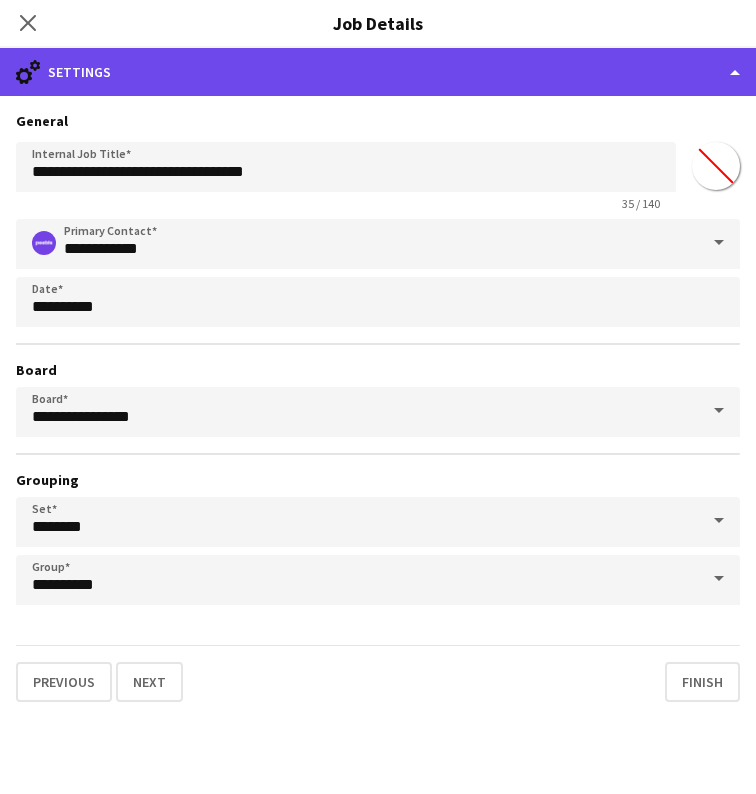 click on "cog-double-3
Settings" 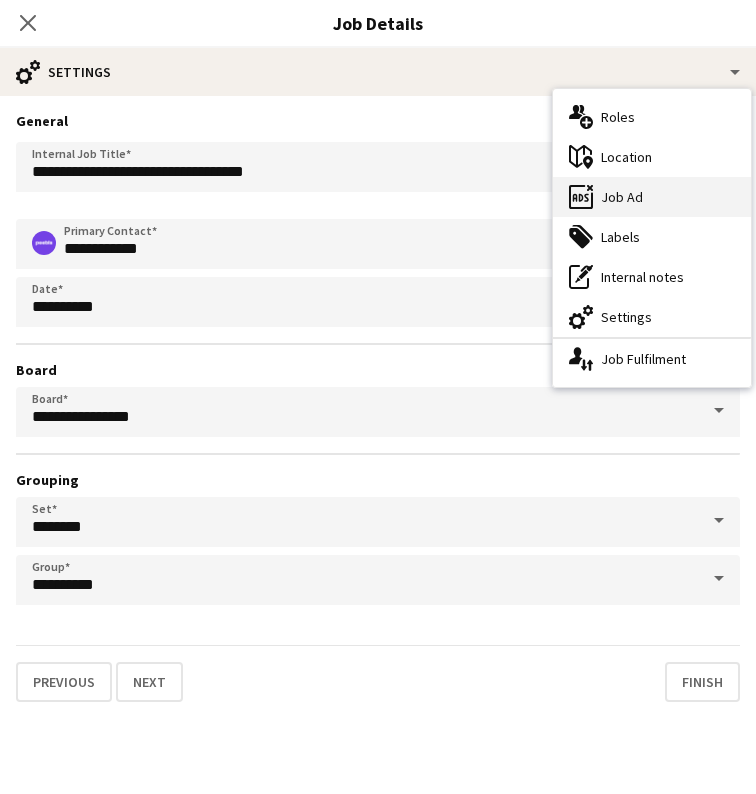 click on "ads-window
Job Ad" at bounding box center (652, 197) 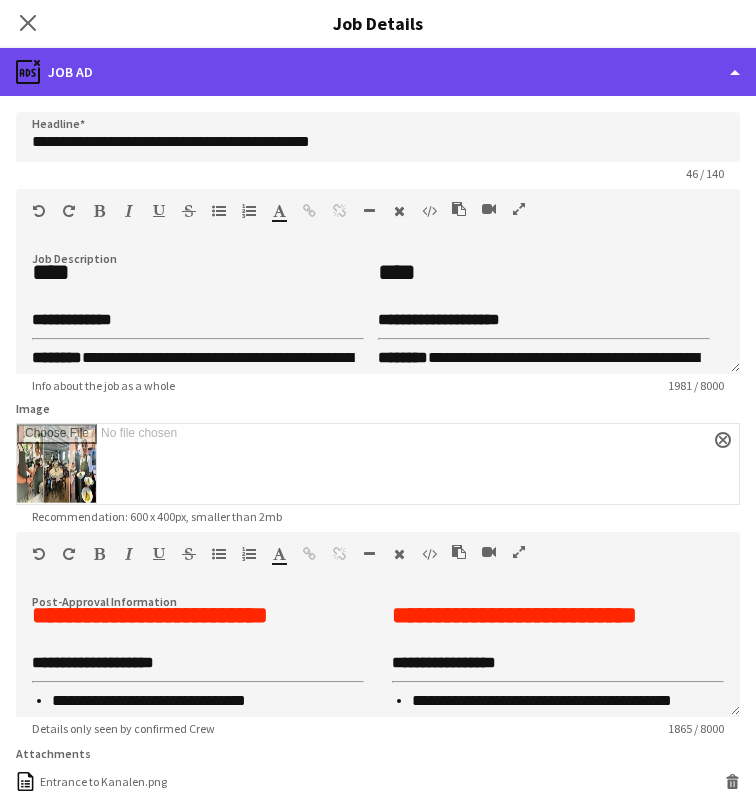 click on "ads-window
Job Ad" 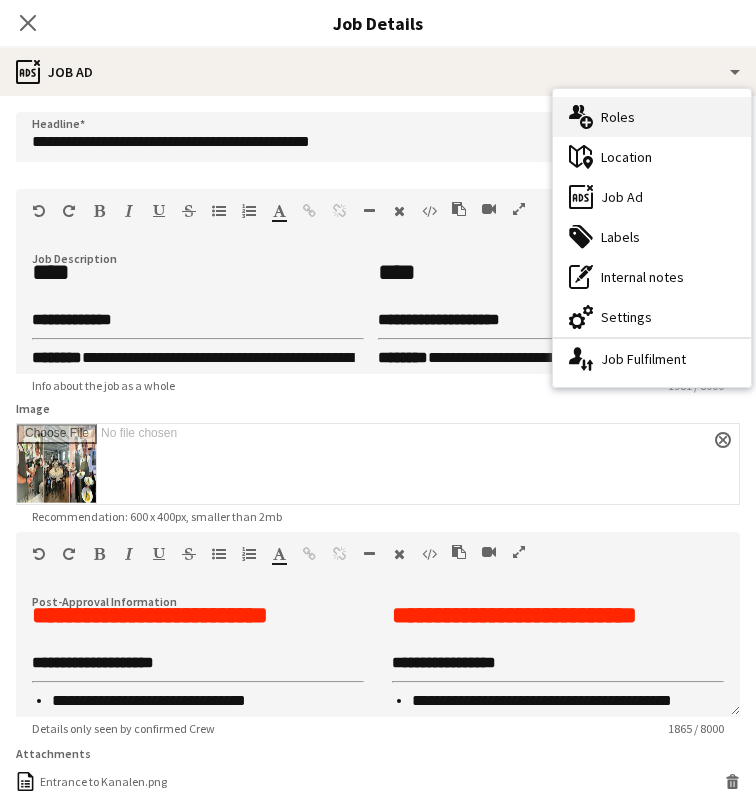 click on "multiple-users-add
Roles" at bounding box center (652, 117) 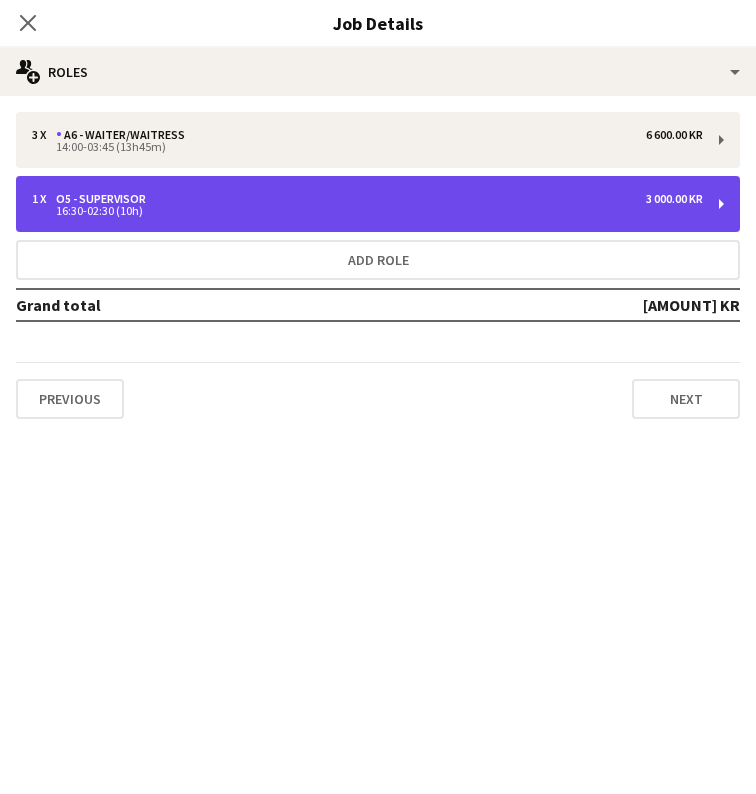 click on "16:30-02:30 (10h)" at bounding box center (367, 211) 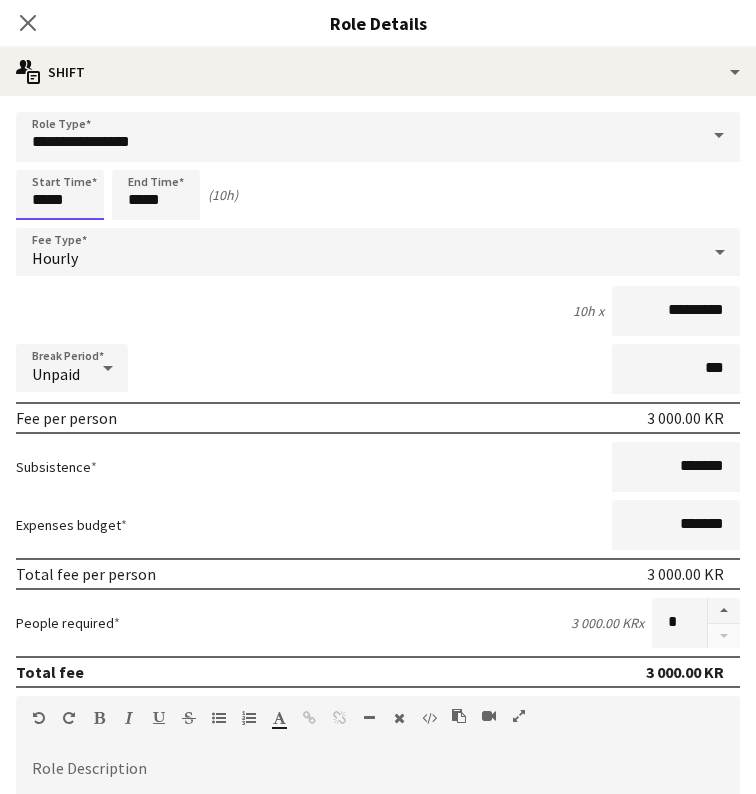 click on "*****" at bounding box center [60, 195] 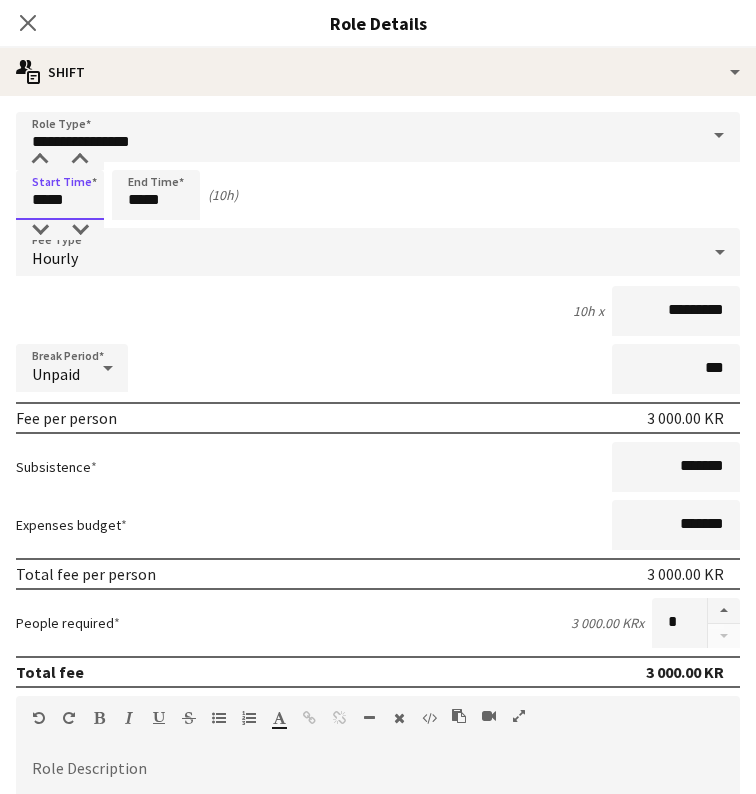 click on "*****" at bounding box center [60, 195] 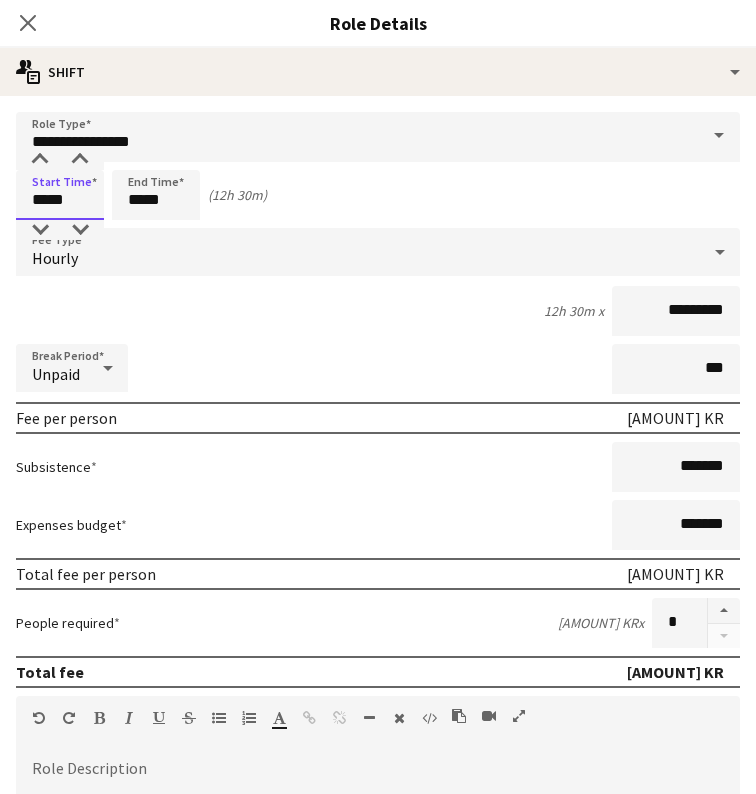 type on "*****" 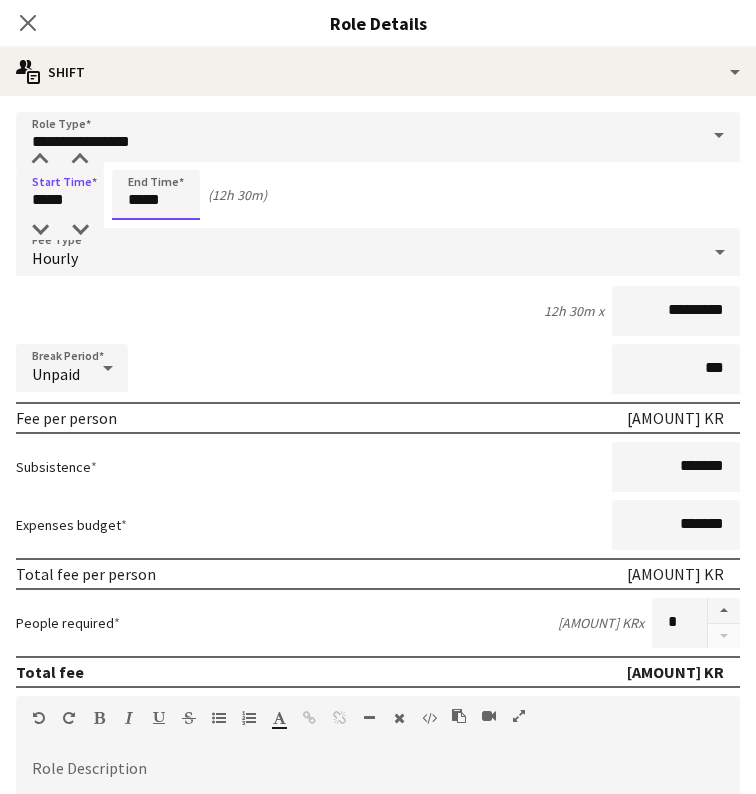 click on "*****" at bounding box center [156, 195] 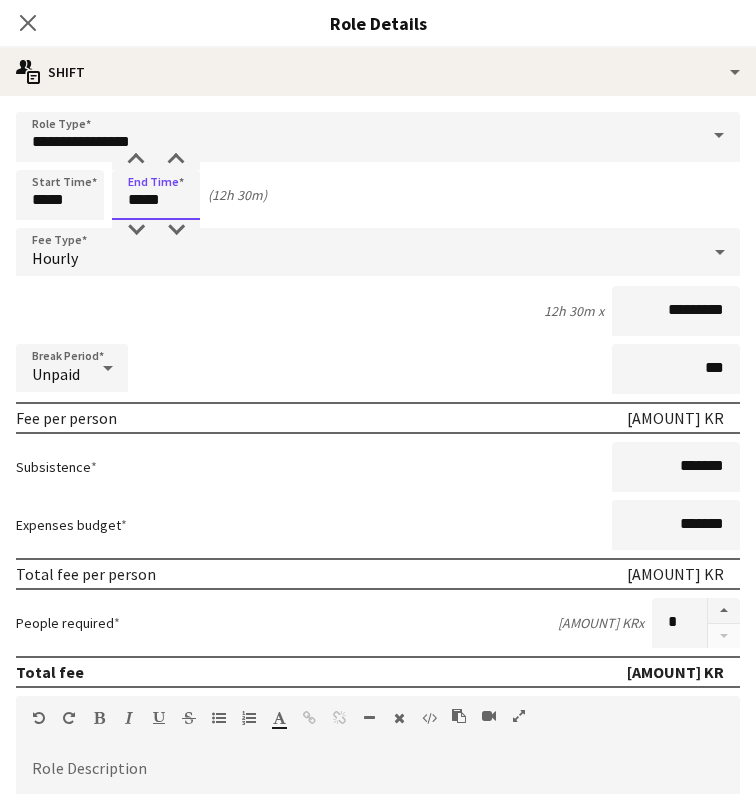 click on "*****" at bounding box center (156, 195) 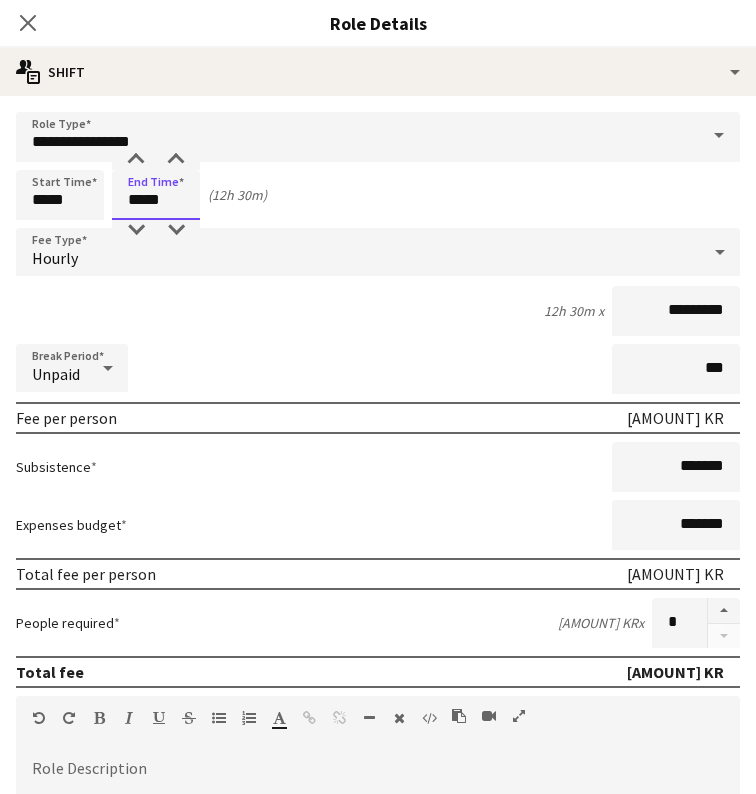 click on "*****" at bounding box center (156, 195) 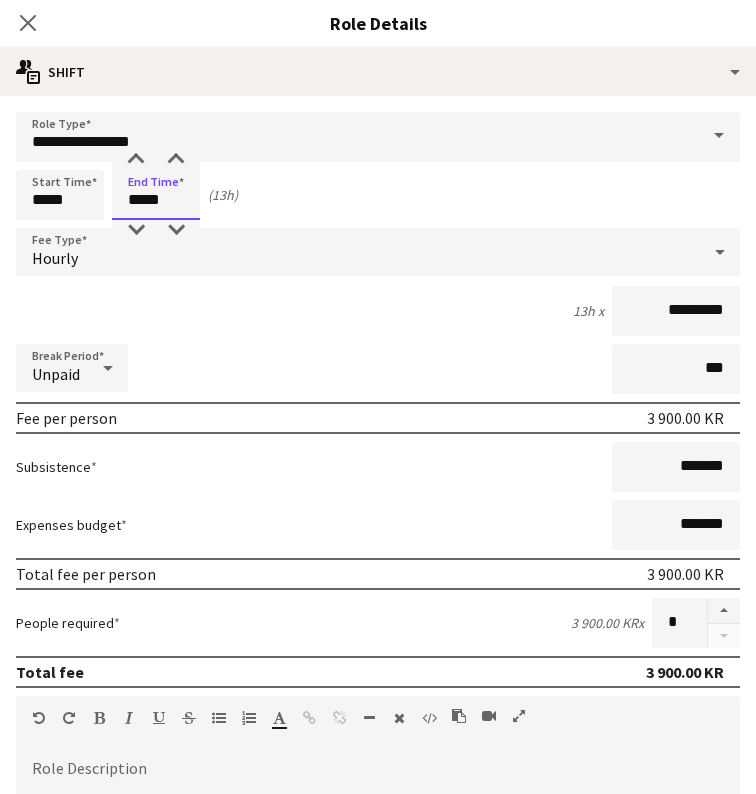 type on "*****" 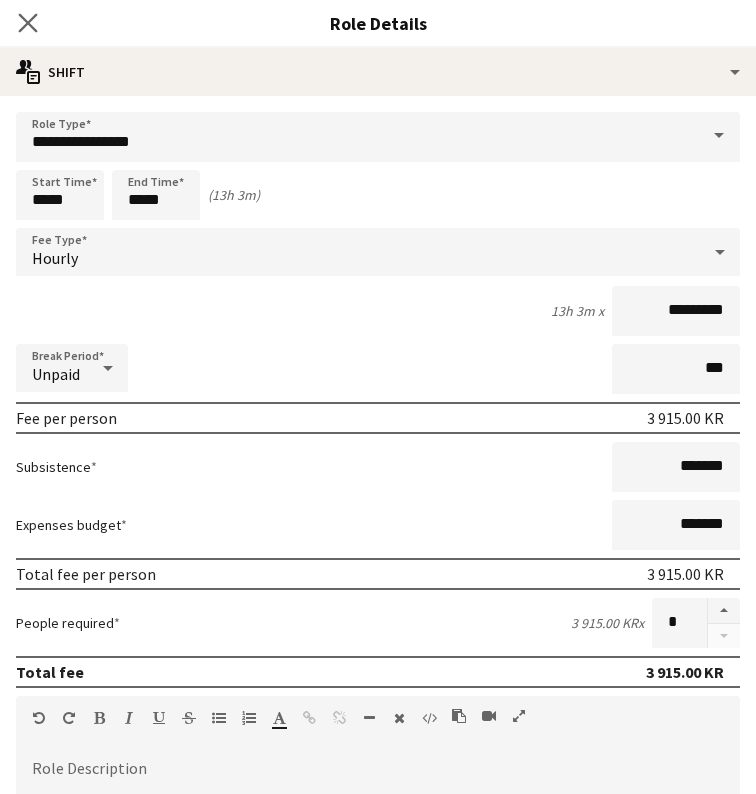 click on "Close pop-in" 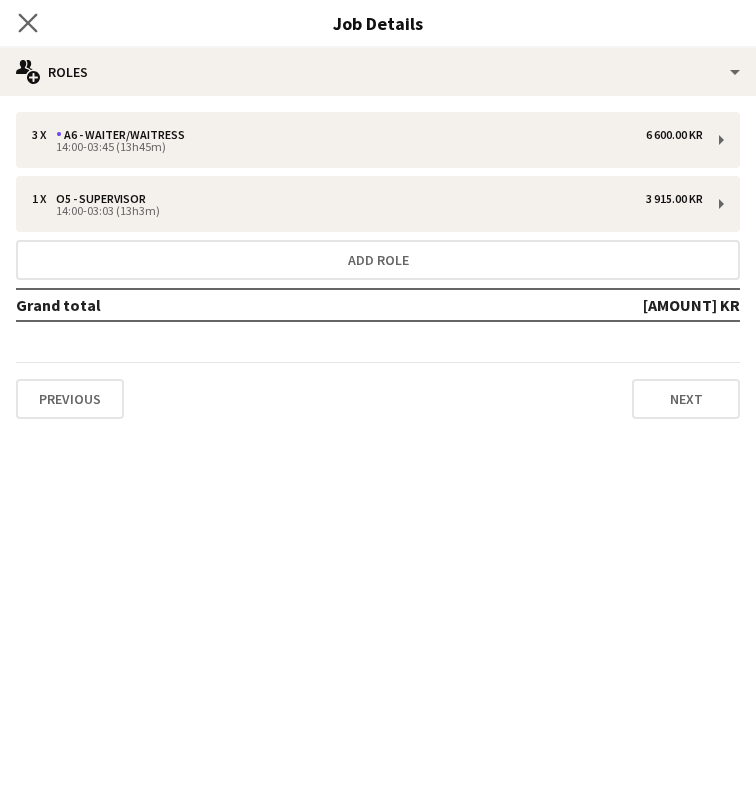 click on "Close pop-in" 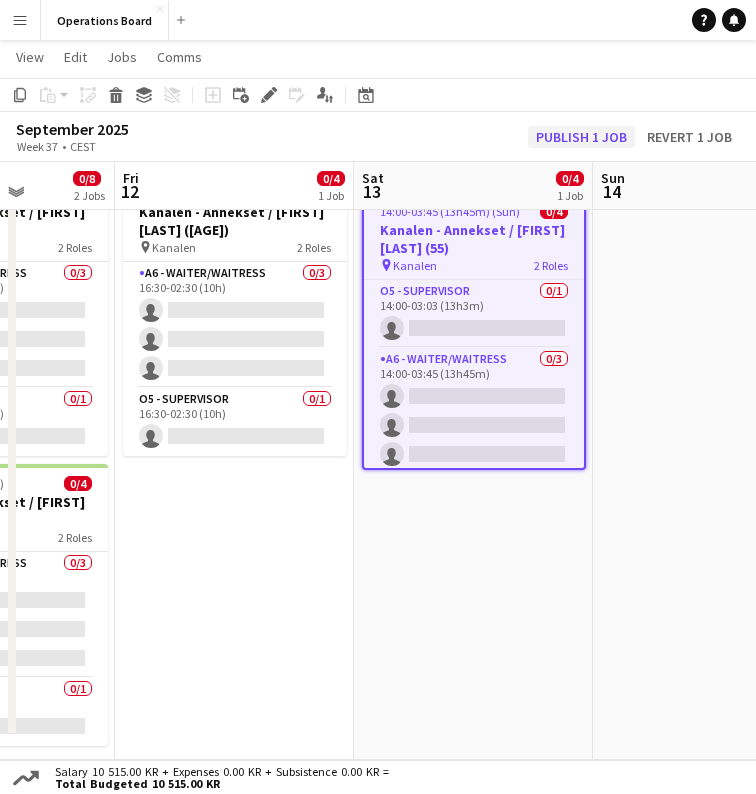 click on "Publish 1 job" 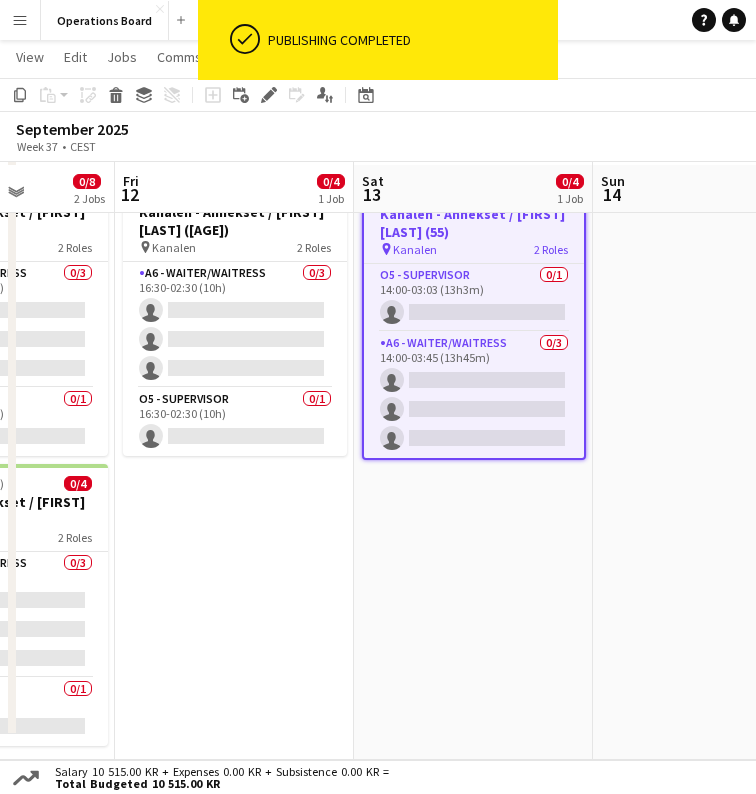scroll, scrollTop: 80, scrollLeft: 0, axis: vertical 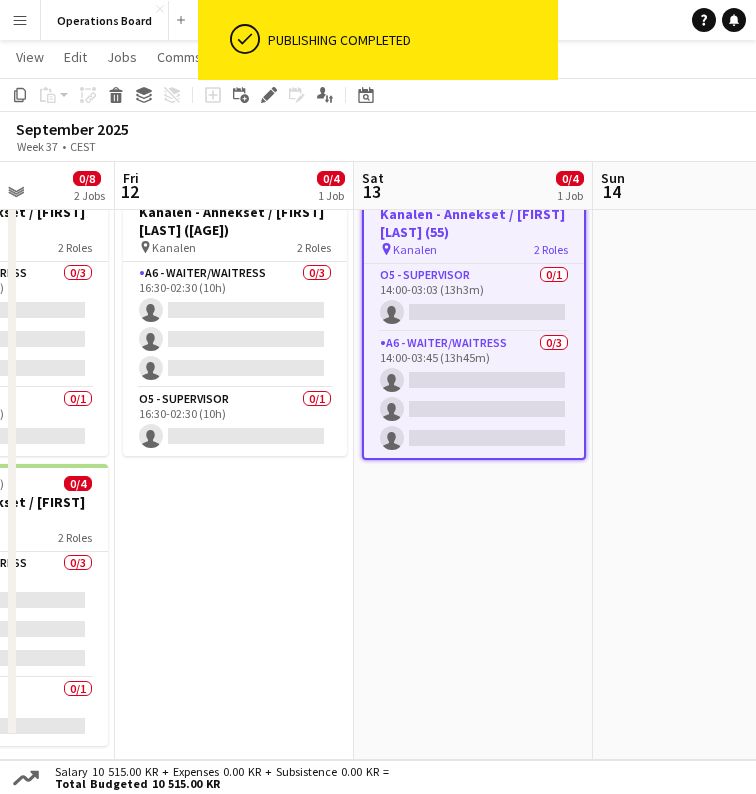 click on "Kanalen - Annekset / [FIRST] [LAST] (55)" at bounding box center (474, 223) 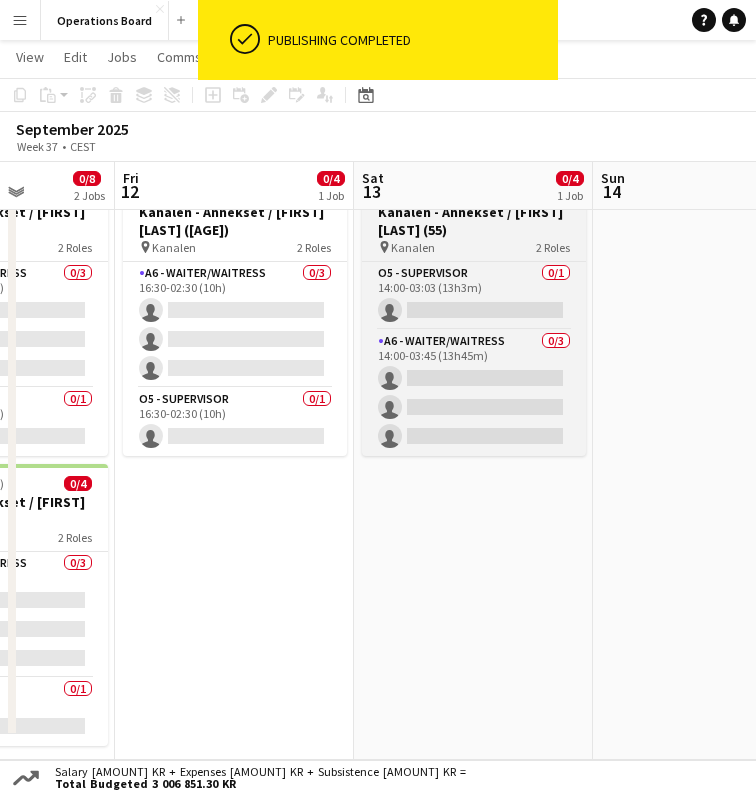 click on "Kanalen - Annekset / [FIRST] [LAST] (55)" at bounding box center [474, 221] 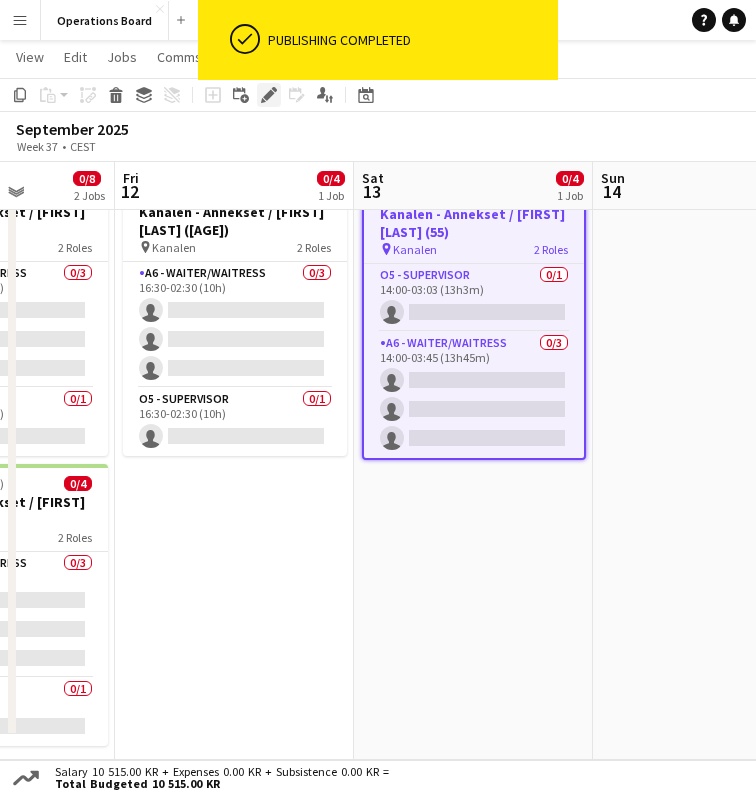 click on "Edit" at bounding box center (269, 95) 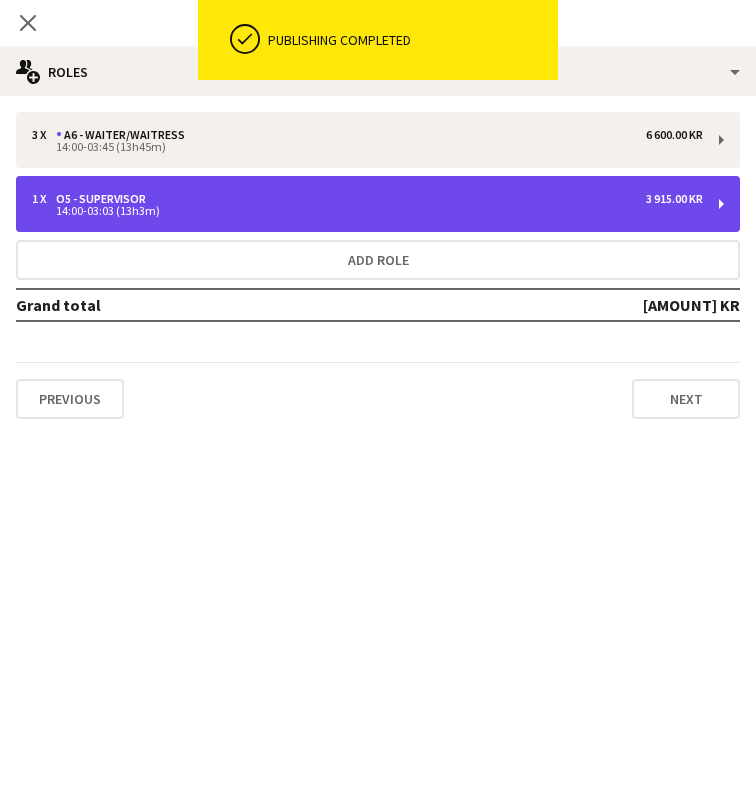 click on "14:00-03:03 (13h3m)" at bounding box center (367, 211) 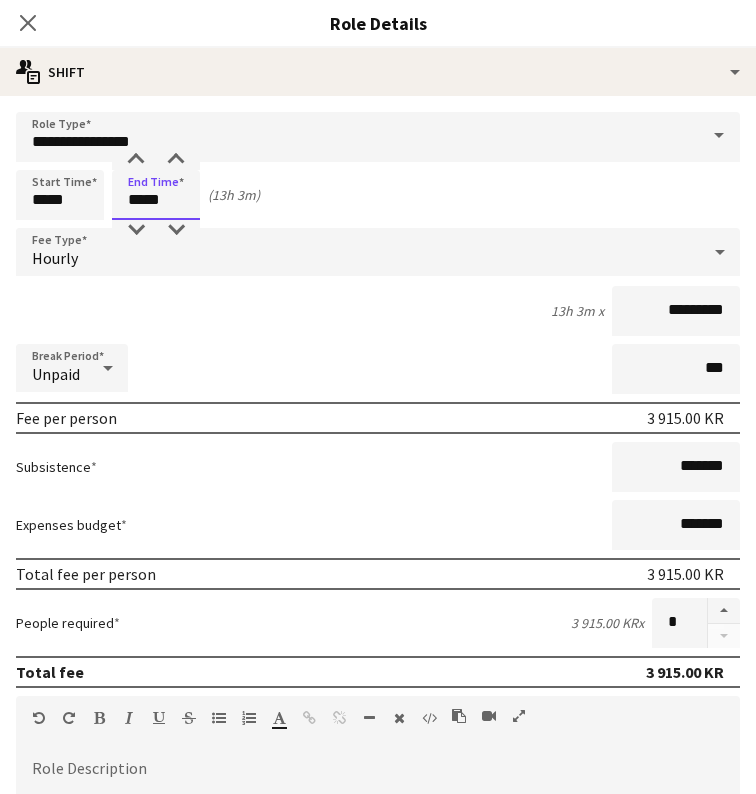drag, startPoint x: 152, startPoint y: 203, endPoint x: 184, endPoint y: 205, distance: 32.06244 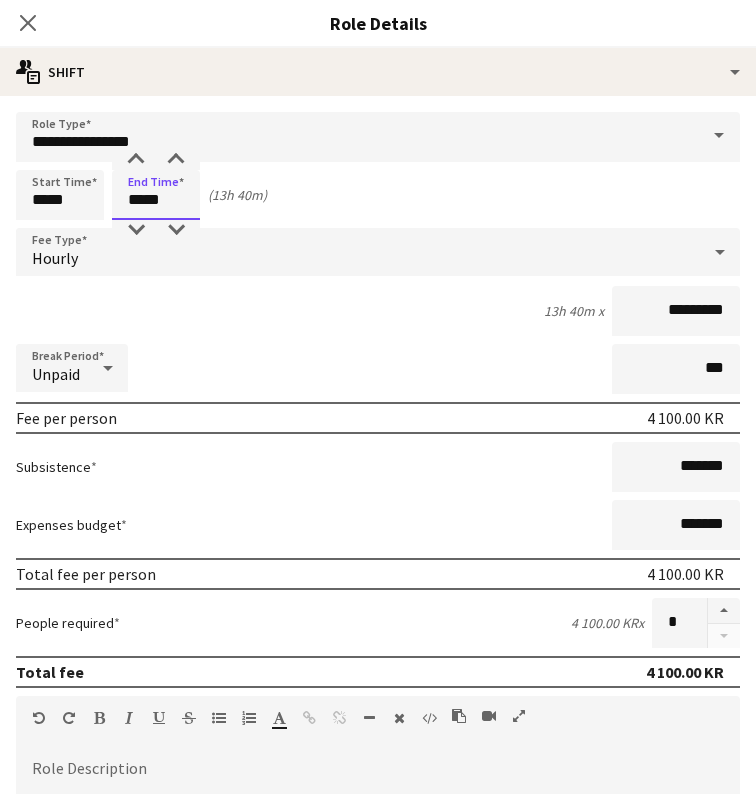 type on "*****" 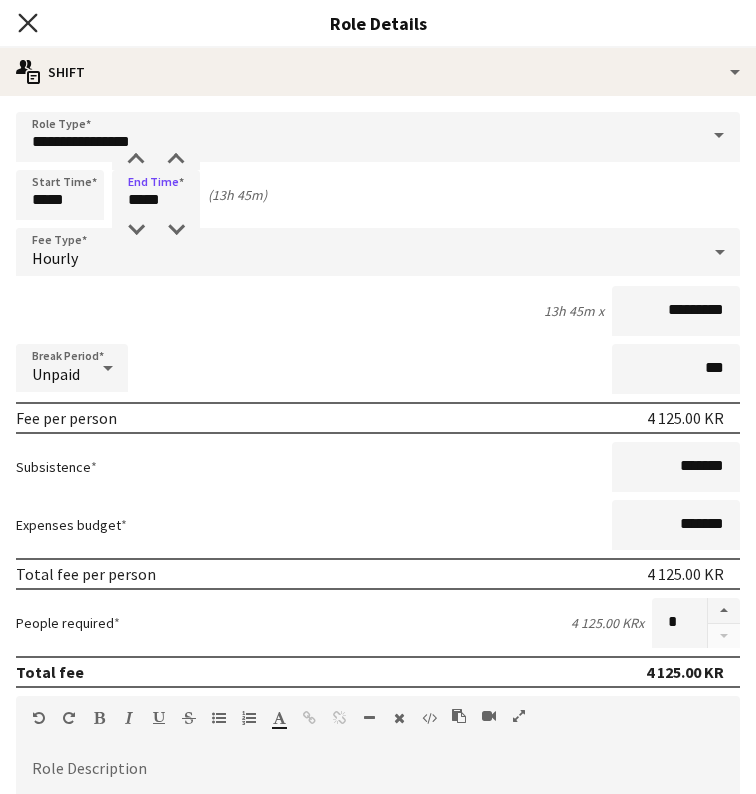 click on "Close pop-in" 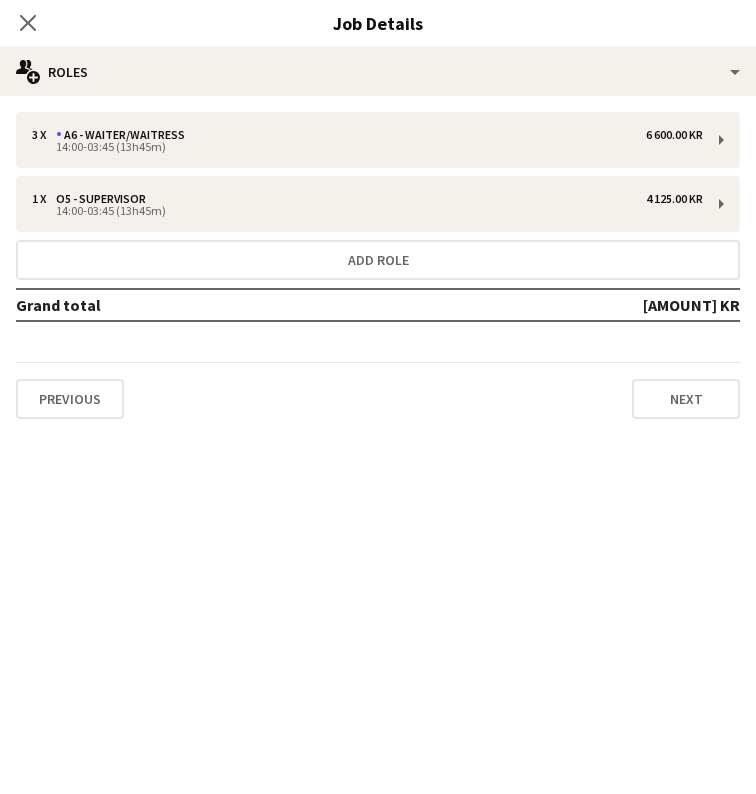 click 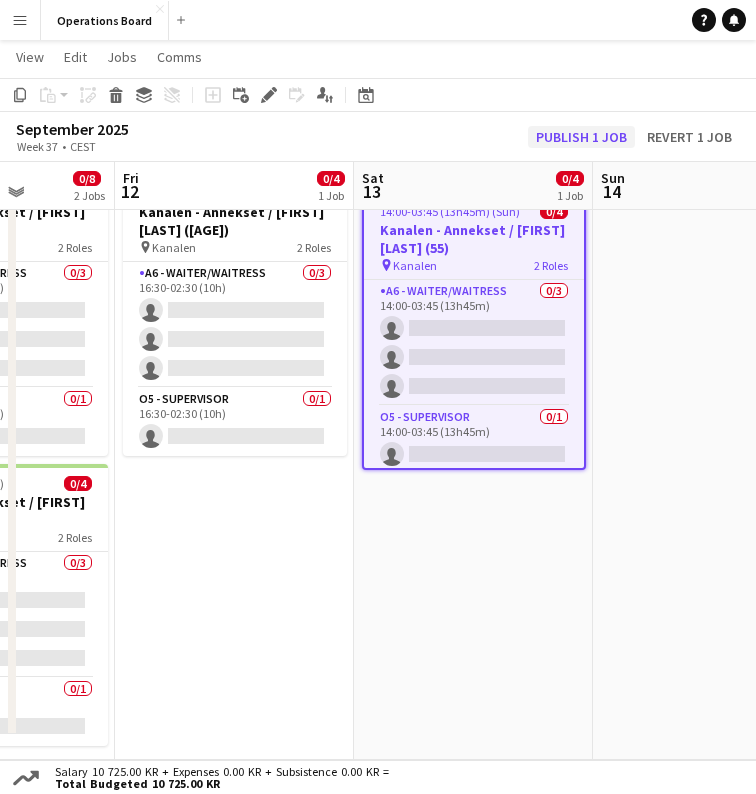 click on "Publish 1 job" 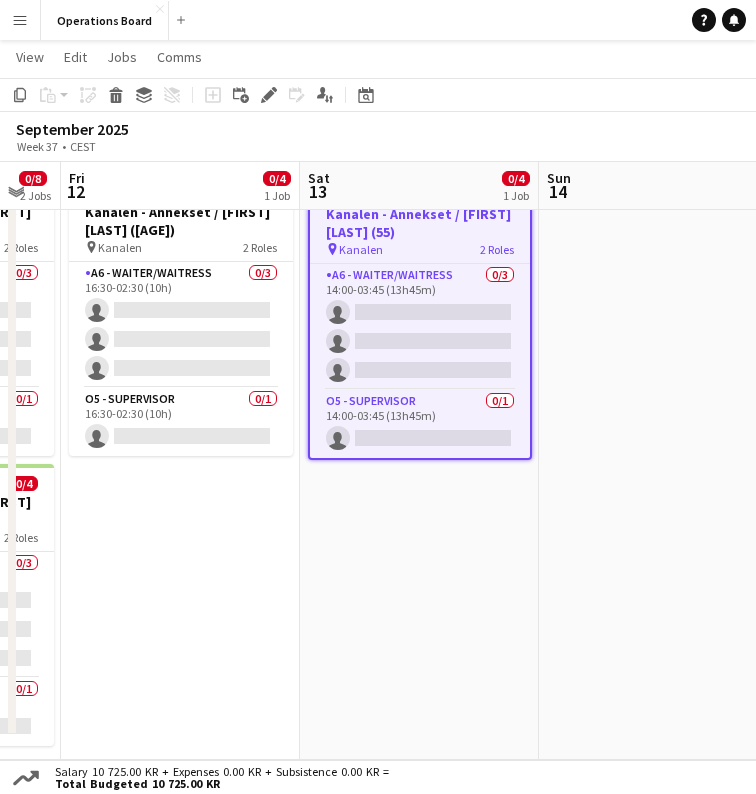 scroll, scrollTop: 0, scrollLeft: 648, axis: horizontal 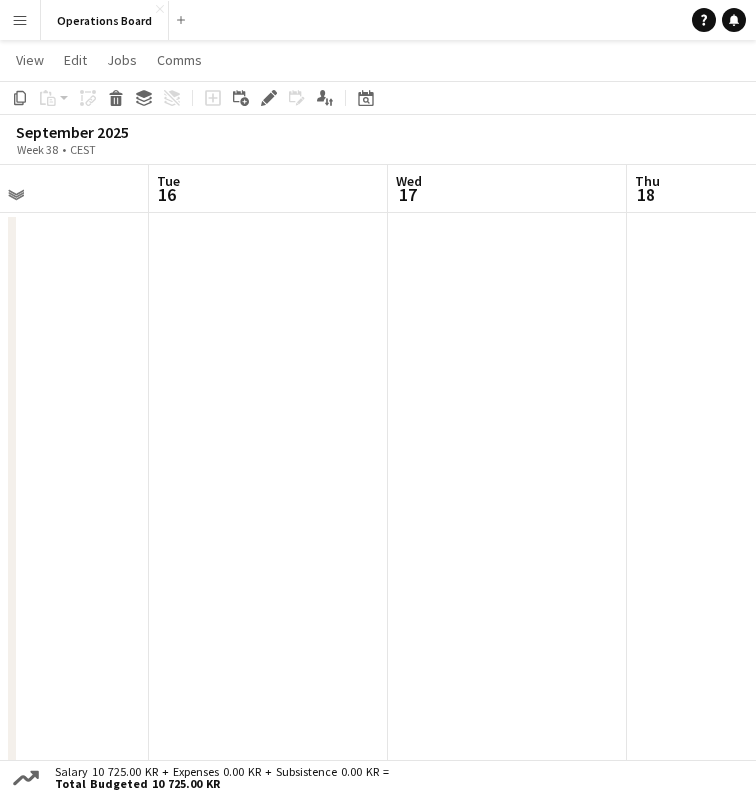 click at bounding box center [268, 510] 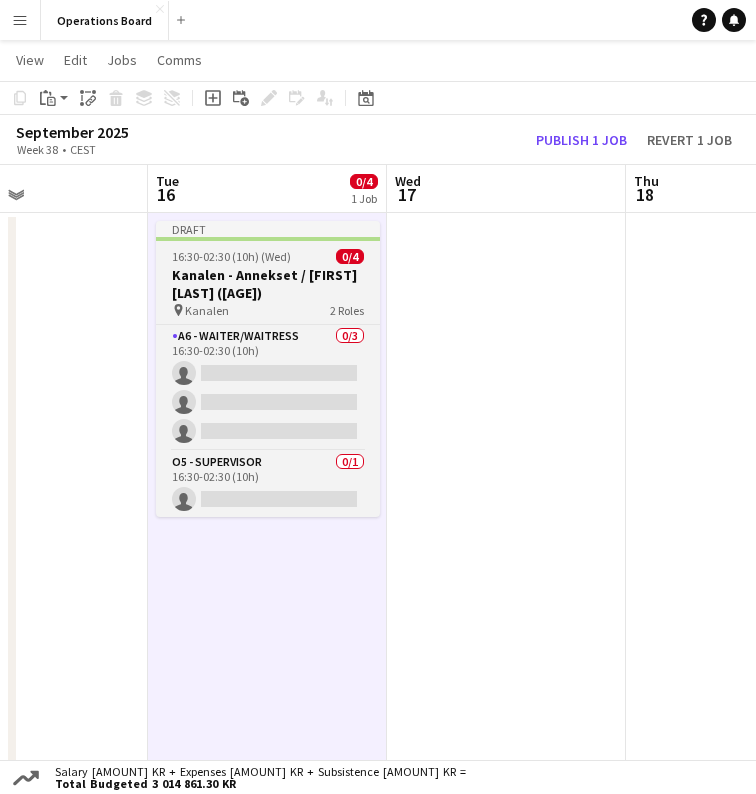 click on "Kanalen - Annekset / [FIRST] [LAST] (50)" at bounding box center (268, 284) 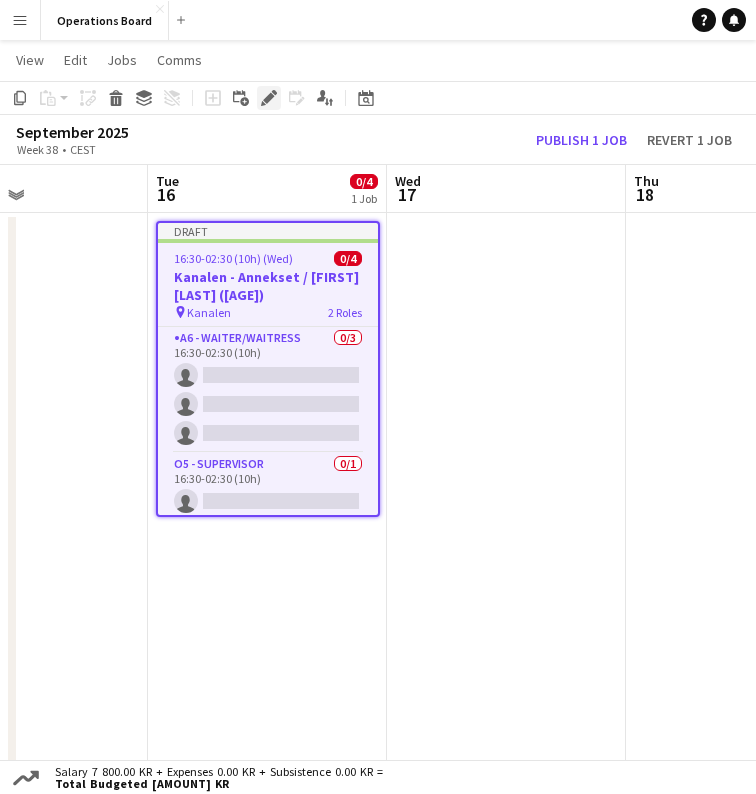 click on "Edit" 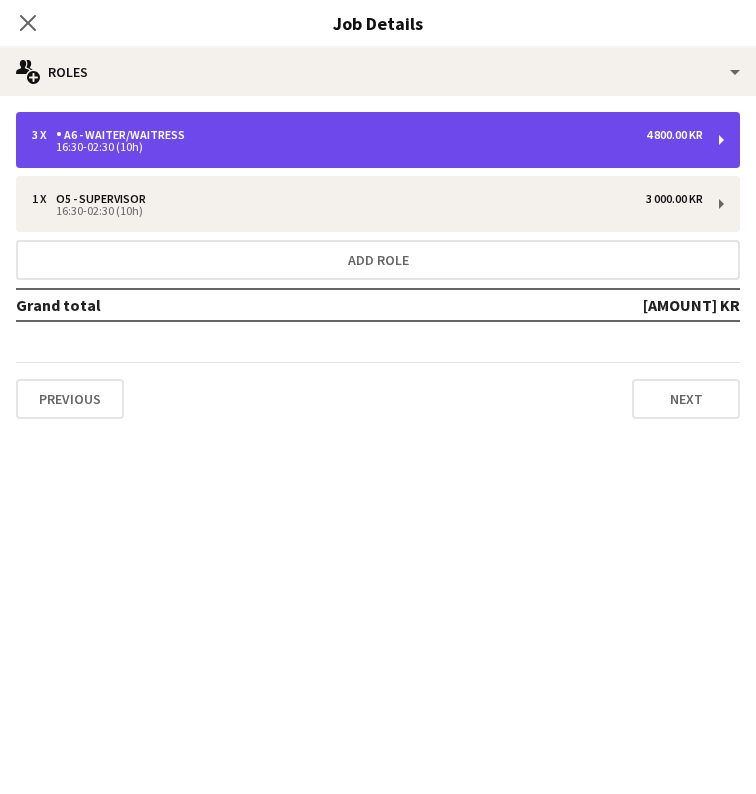 click on "3 x   A6 -  WAITER/WAITRESS   4 800.00 KR   16:30-02:30 (10h)" at bounding box center [378, 140] 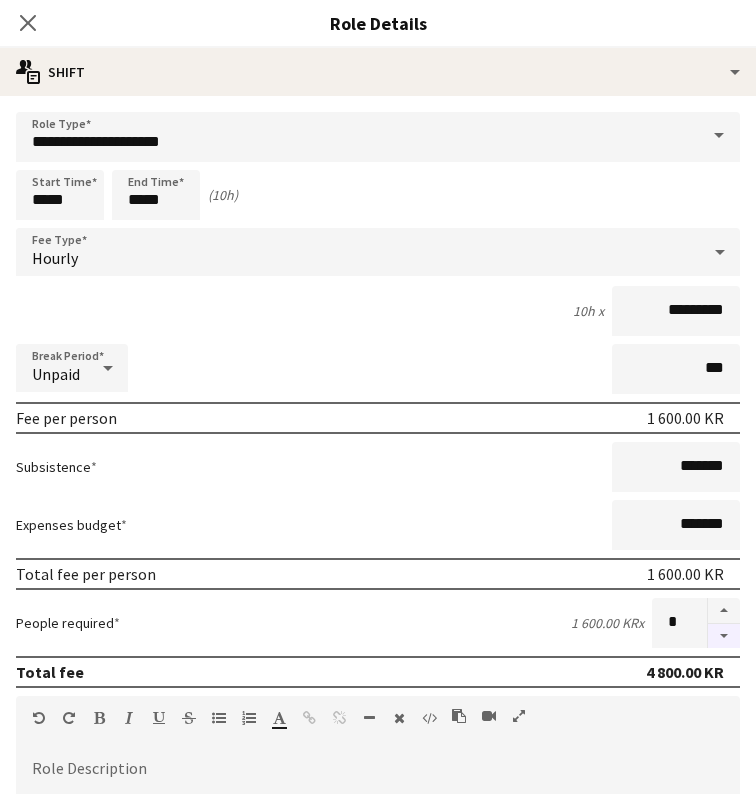 click at bounding box center [724, 636] 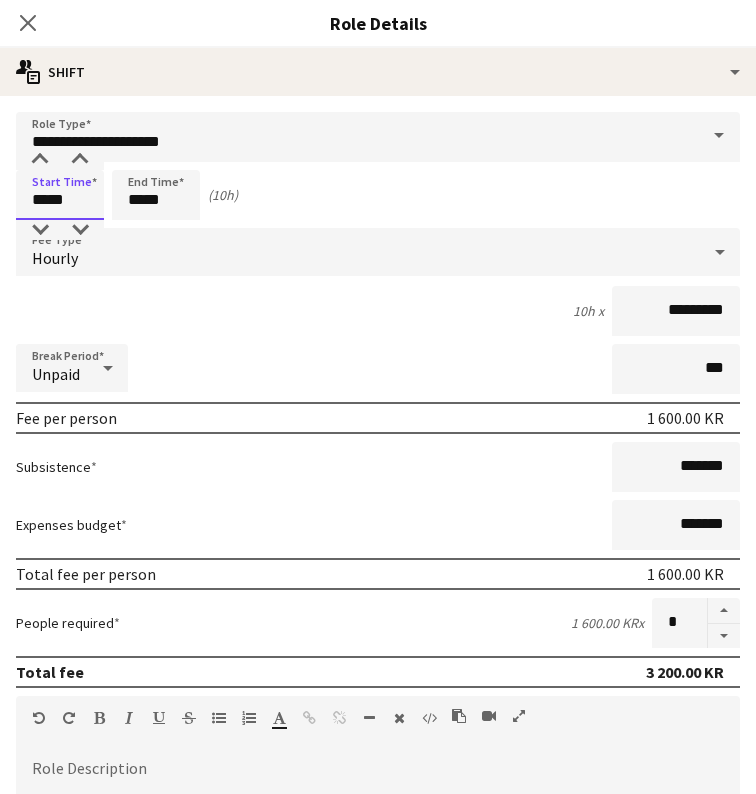 click on "*****" at bounding box center (60, 195) 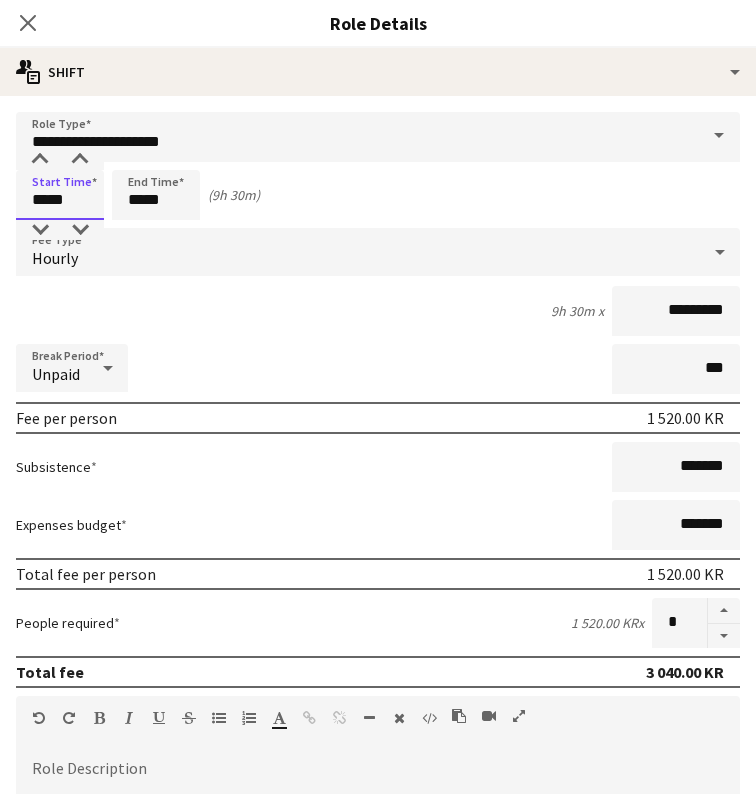 type on "*****" 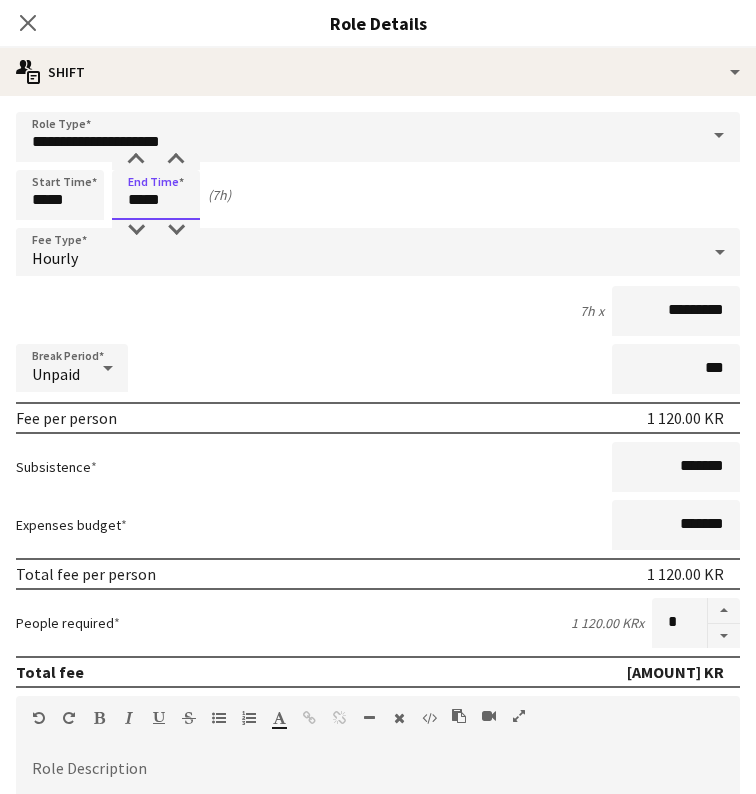type on "*****" 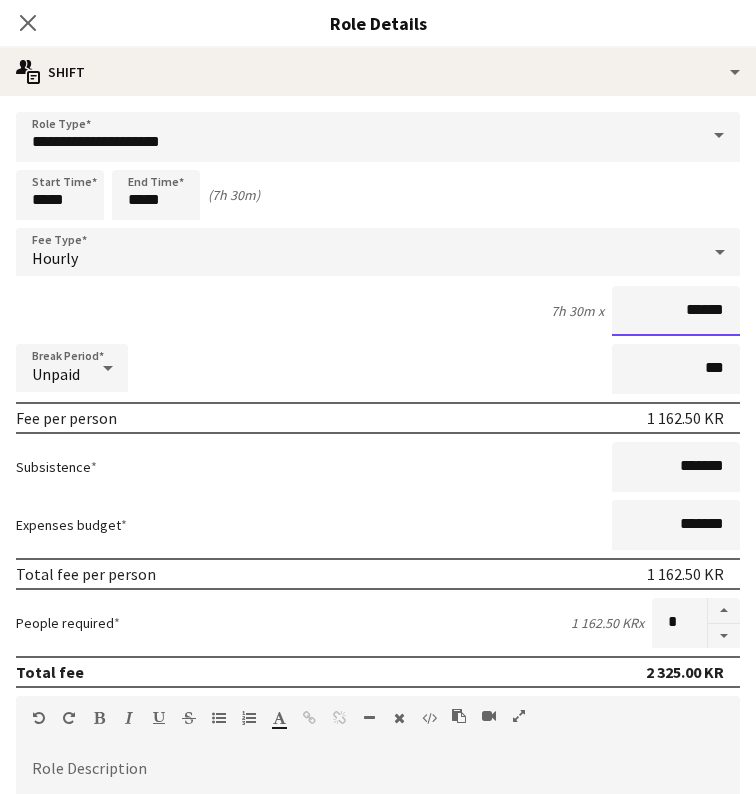 type on "******" 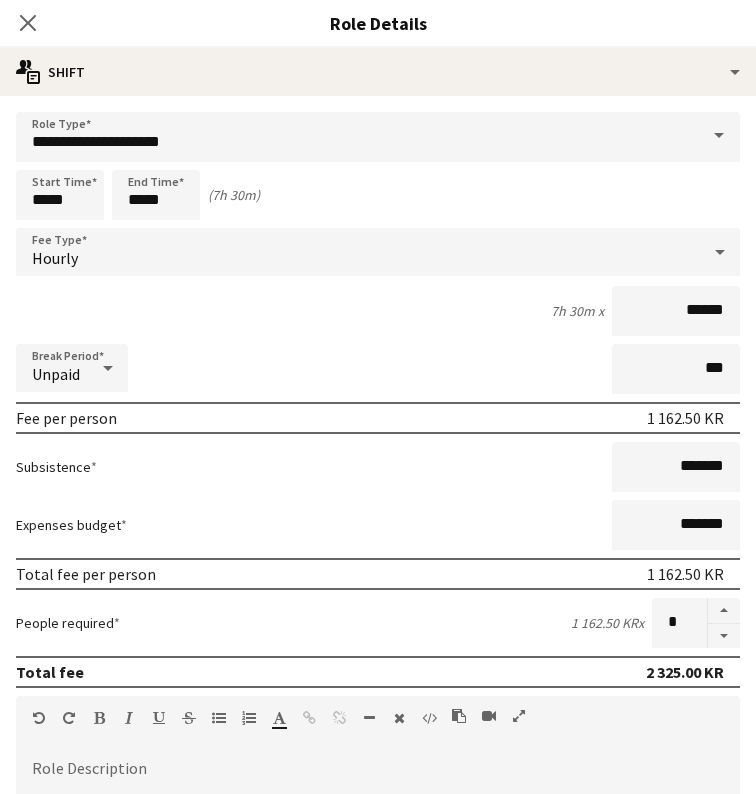 click on "Close pop-in" 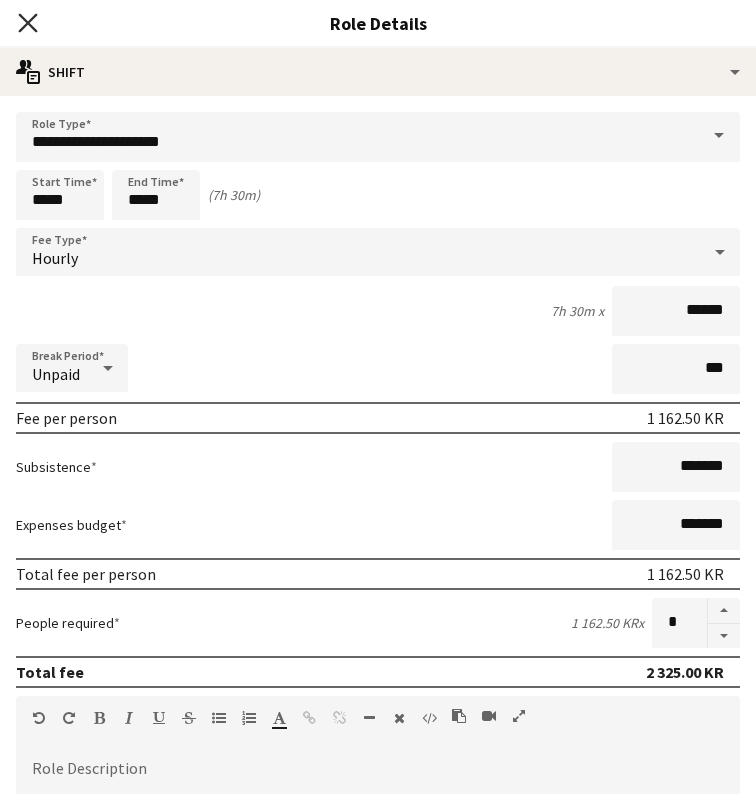 click on "Close pop-in" 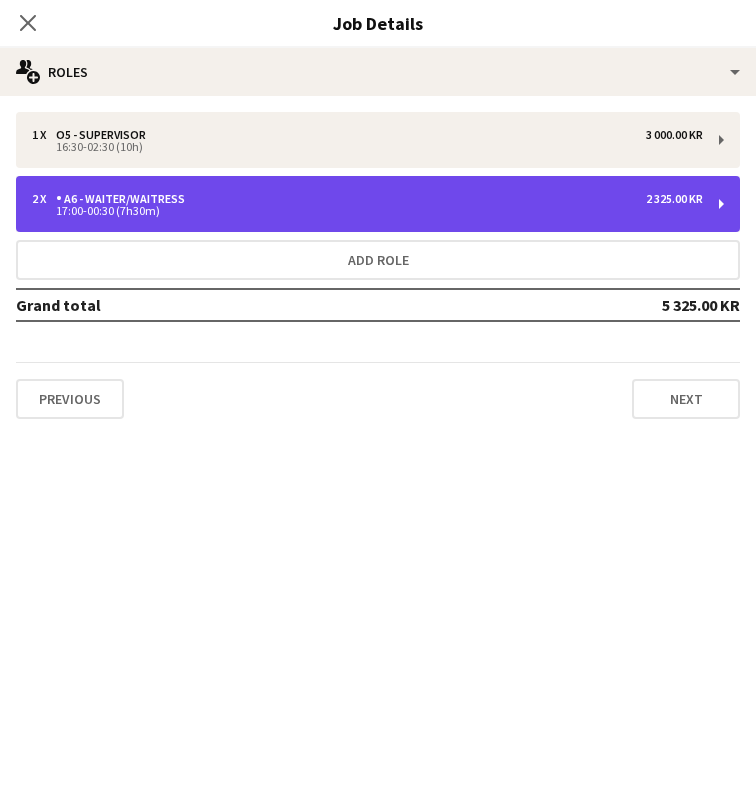 click on "2 x   A6 -  WAITER/WAITRESS   2 325.00 KR   17:00-00:30 (7h30m)" at bounding box center (378, 204) 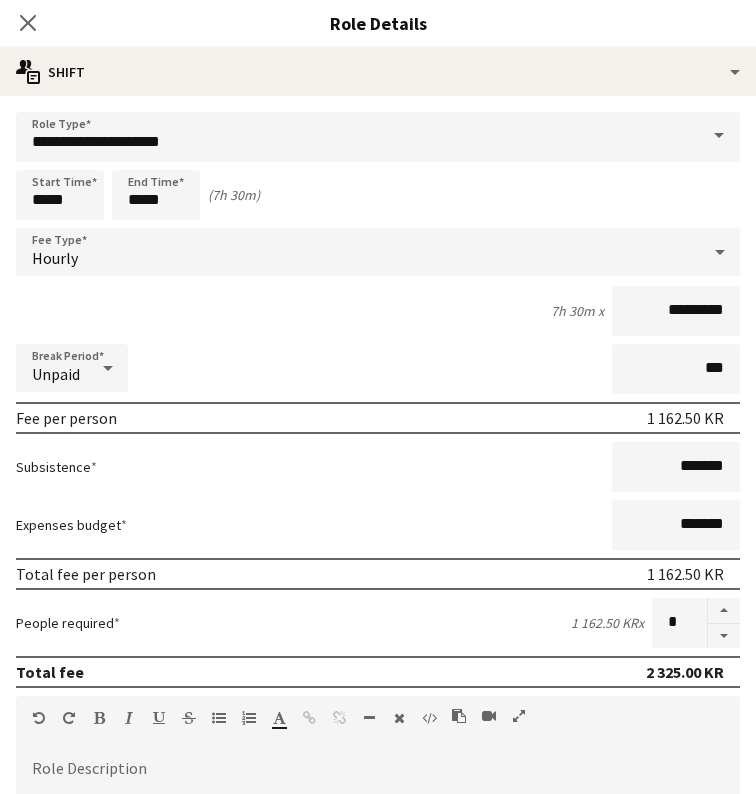 click on "Close pop-in" 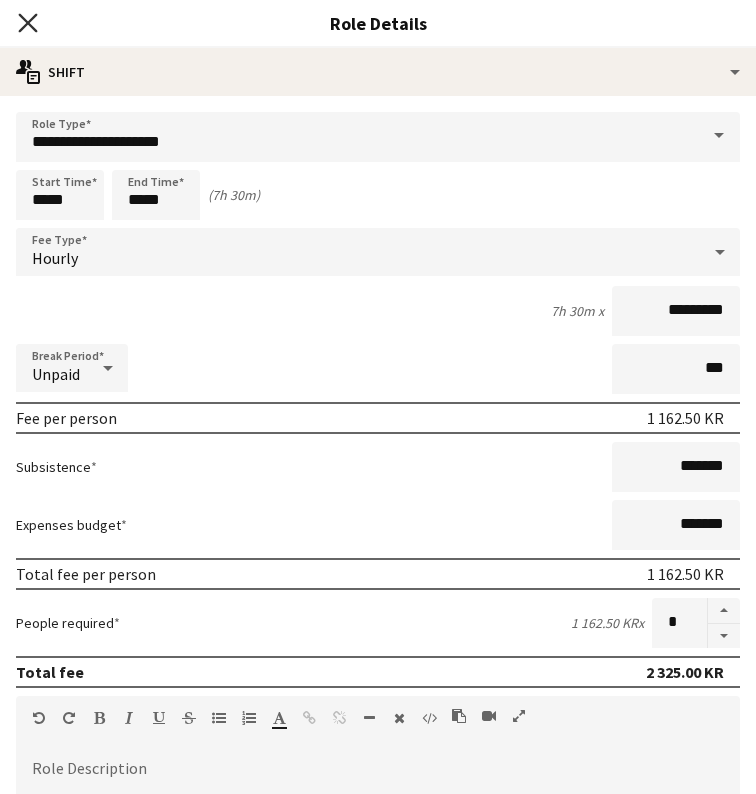 click 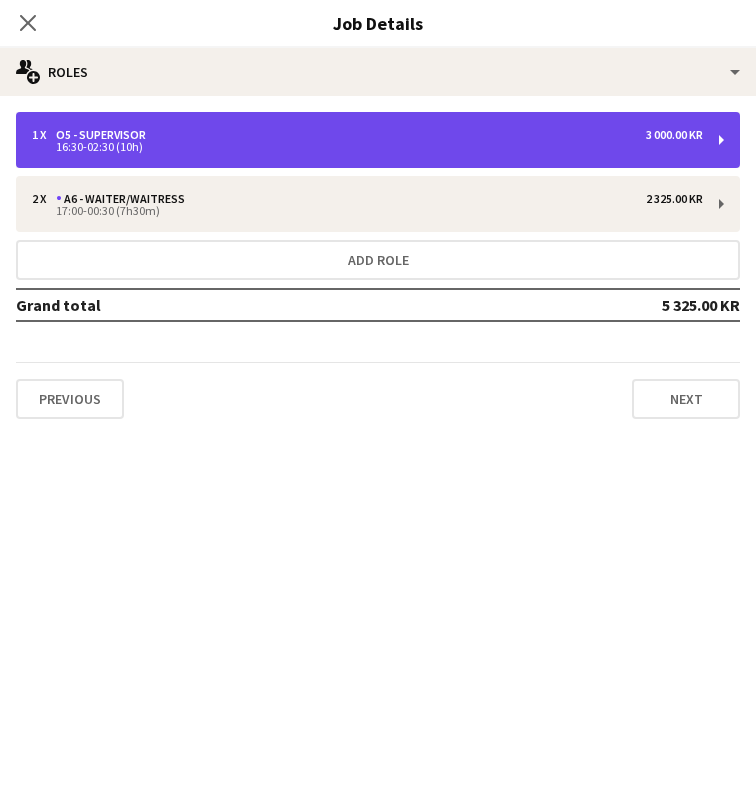 click on "1 x   O5 -  SUPERVISOR   3 000.00 KR" at bounding box center (367, 135) 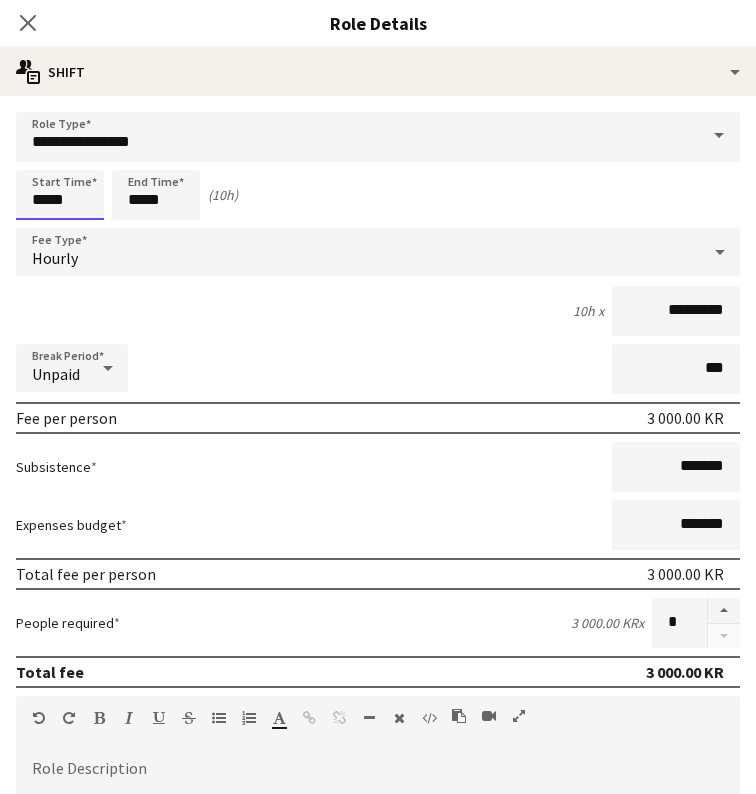 click on "*****" at bounding box center [60, 195] 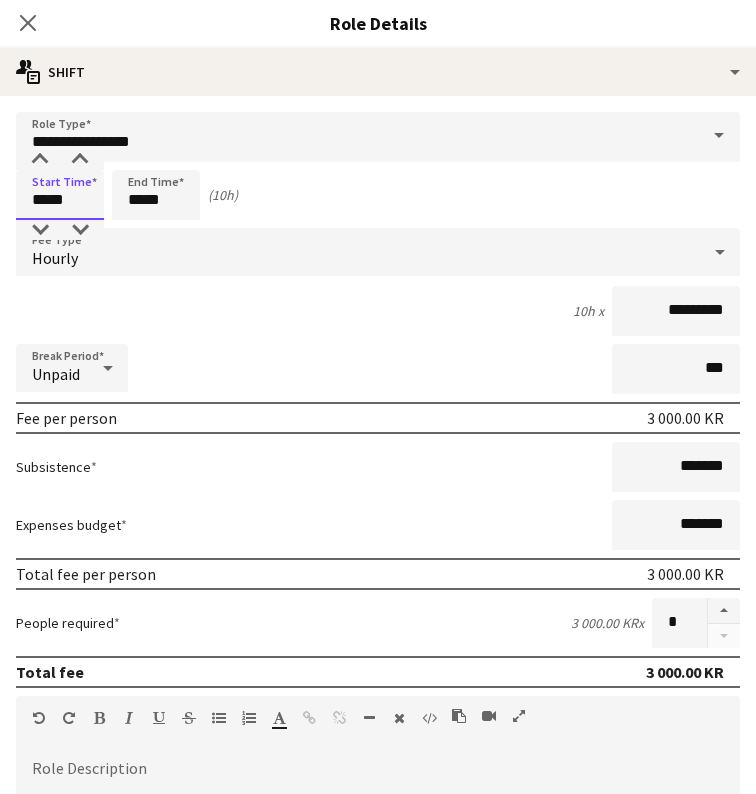 click on "*****" at bounding box center [60, 195] 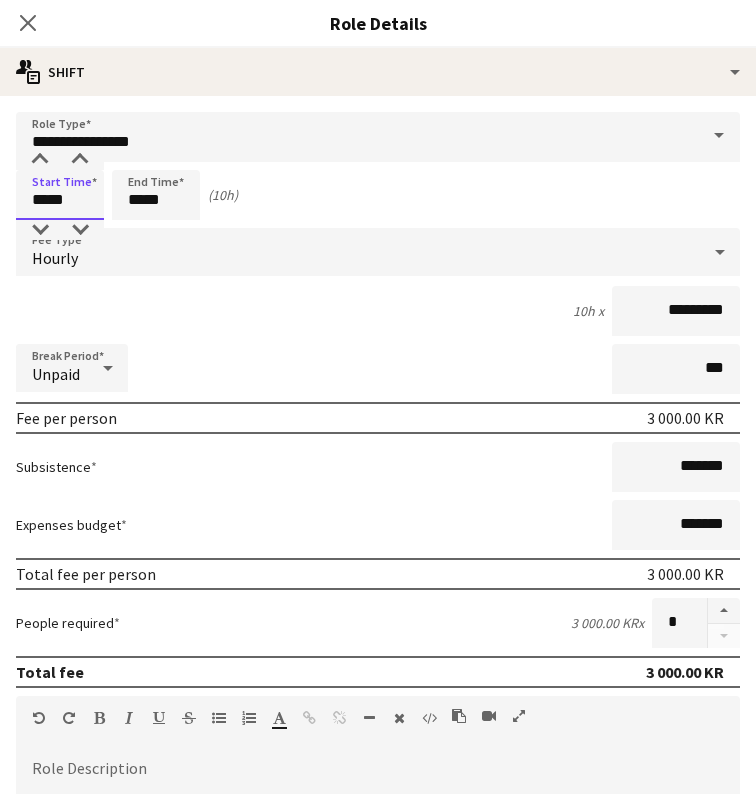 click on "*****" at bounding box center (60, 195) 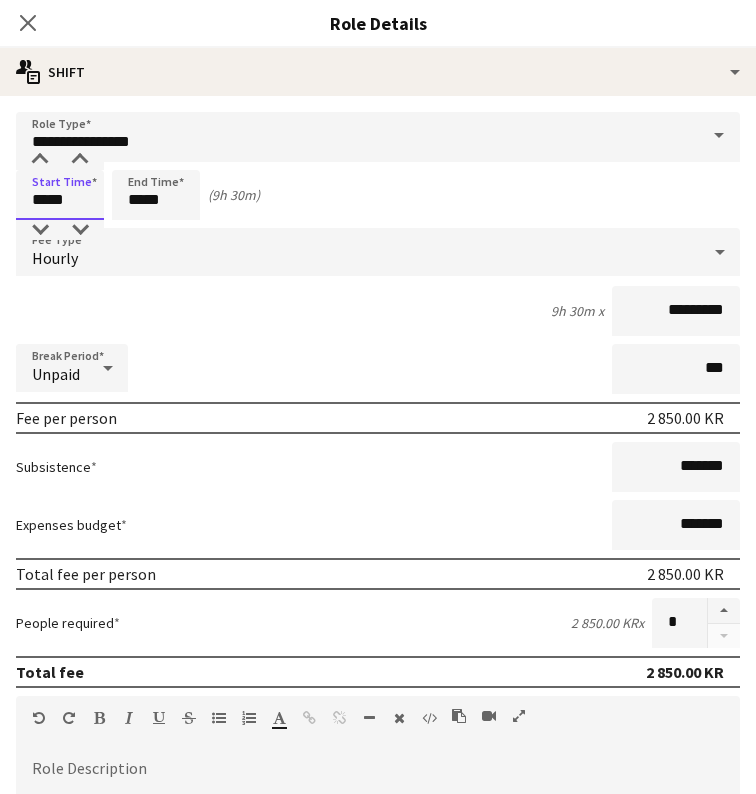 type on "*****" 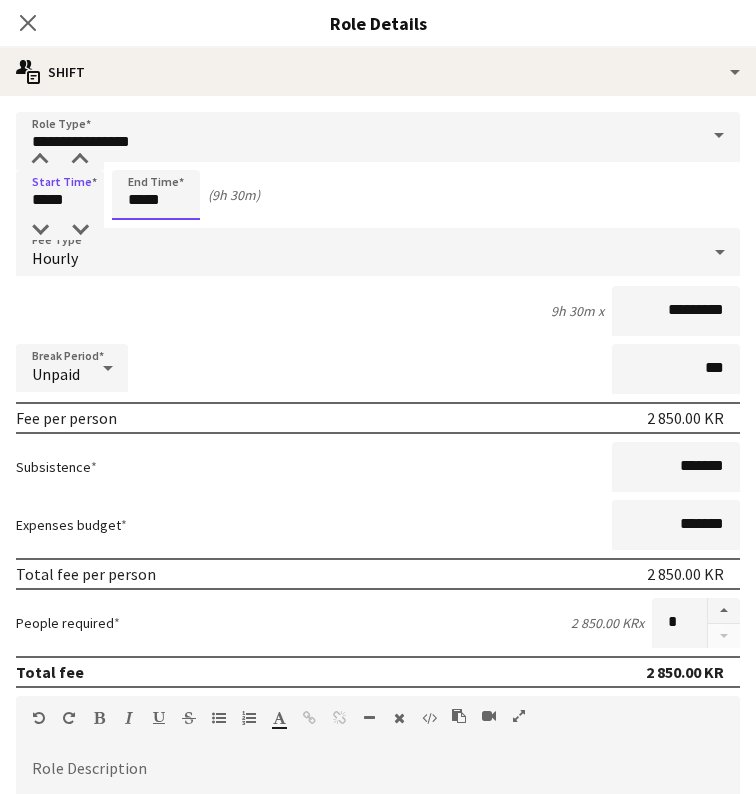 click on "*****" at bounding box center (156, 195) 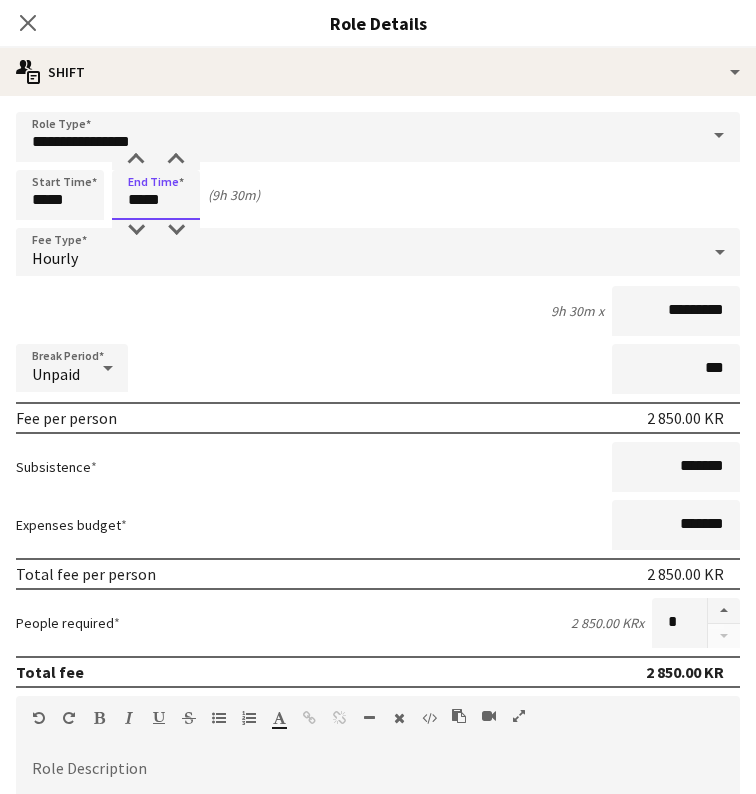 click on "*****" at bounding box center [156, 195] 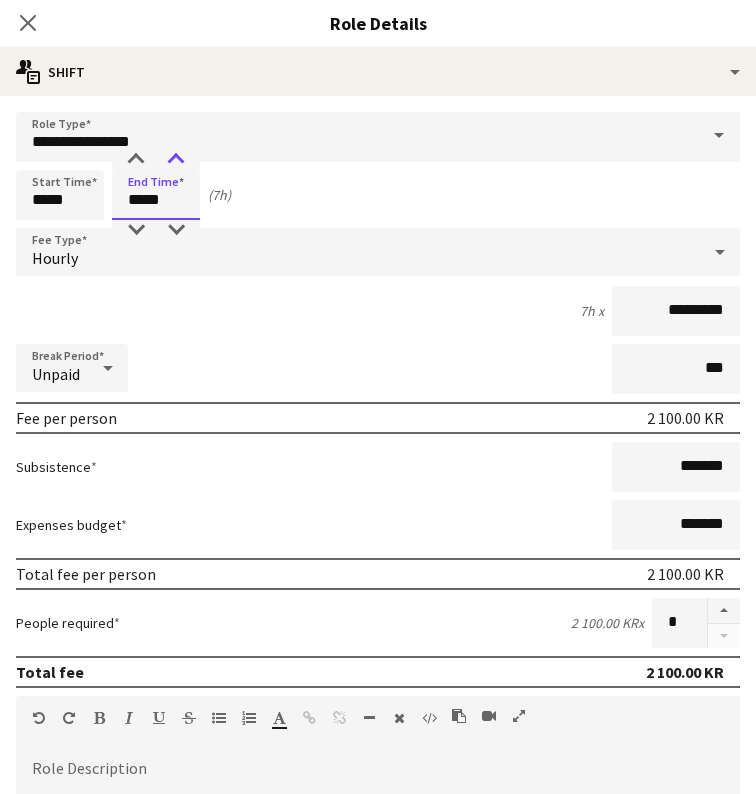 type on "*****" 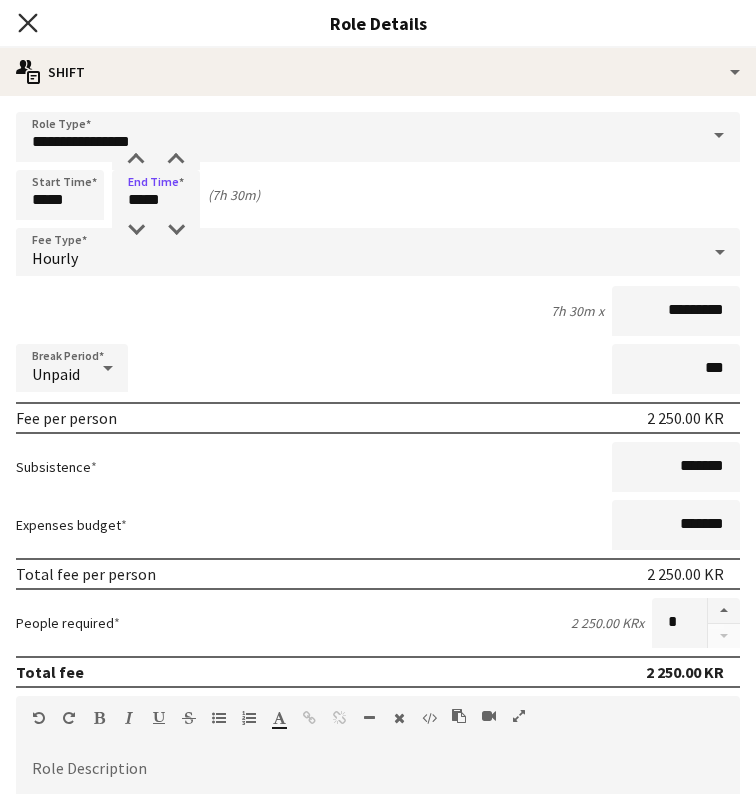 click on "Close pop-in" 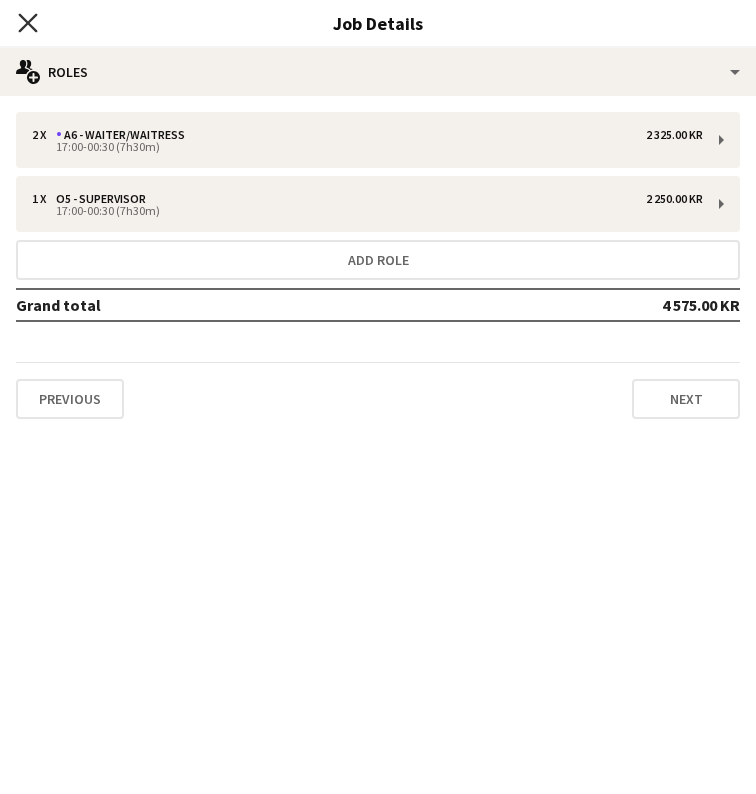 click on "Close pop-in" 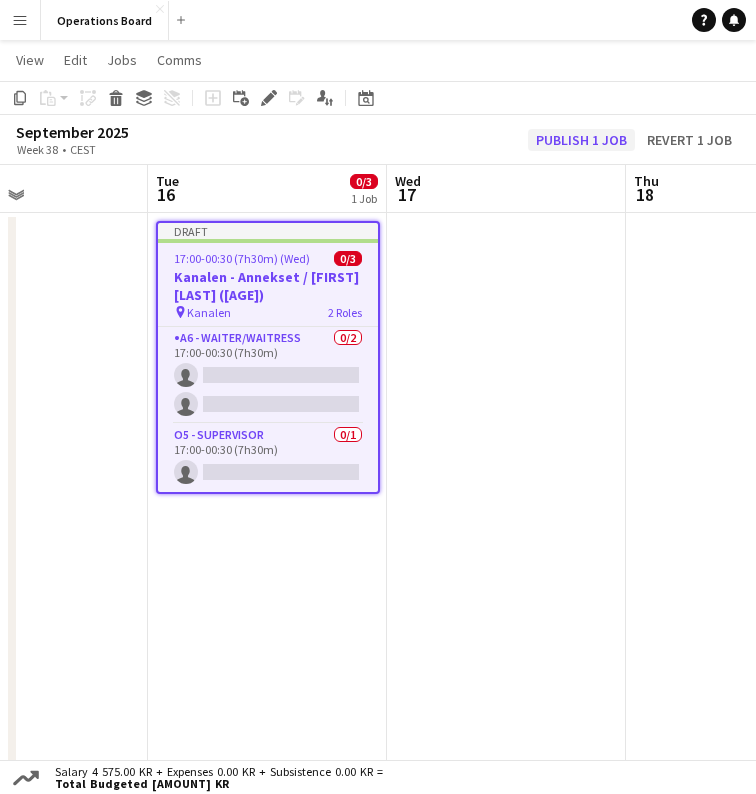 click on "Publish 1 job" 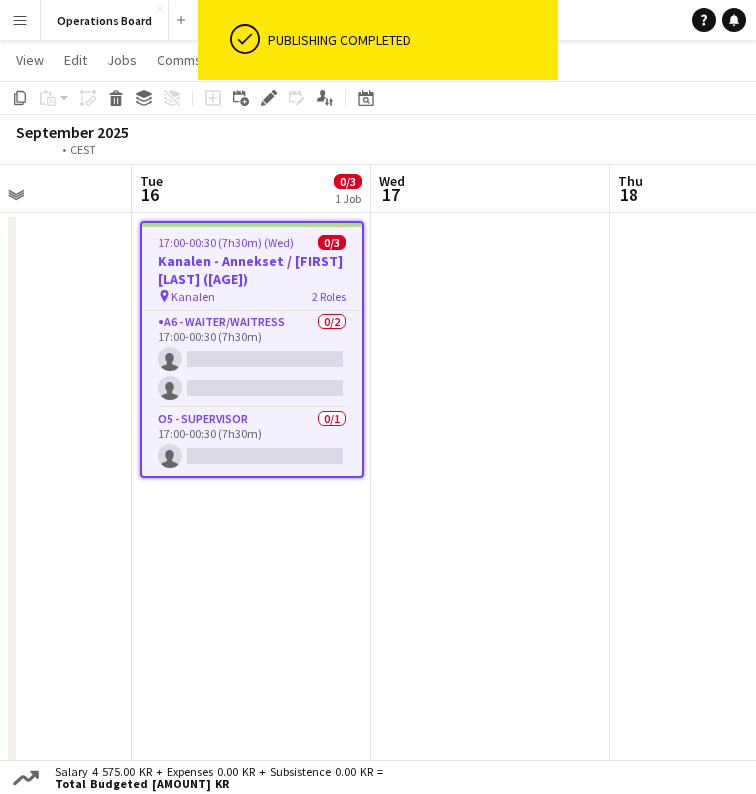 scroll, scrollTop: 0, scrollLeft: 433, axis: horizontal 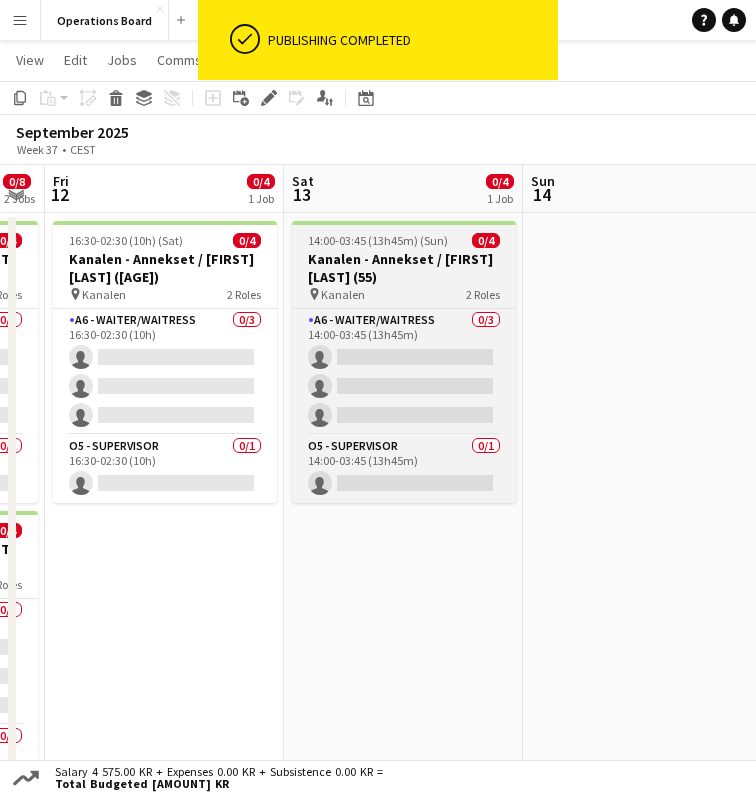 click on "Kanalen - Annekset / [FIRST] [LAST] (55)" at bounding box center (404, 268) 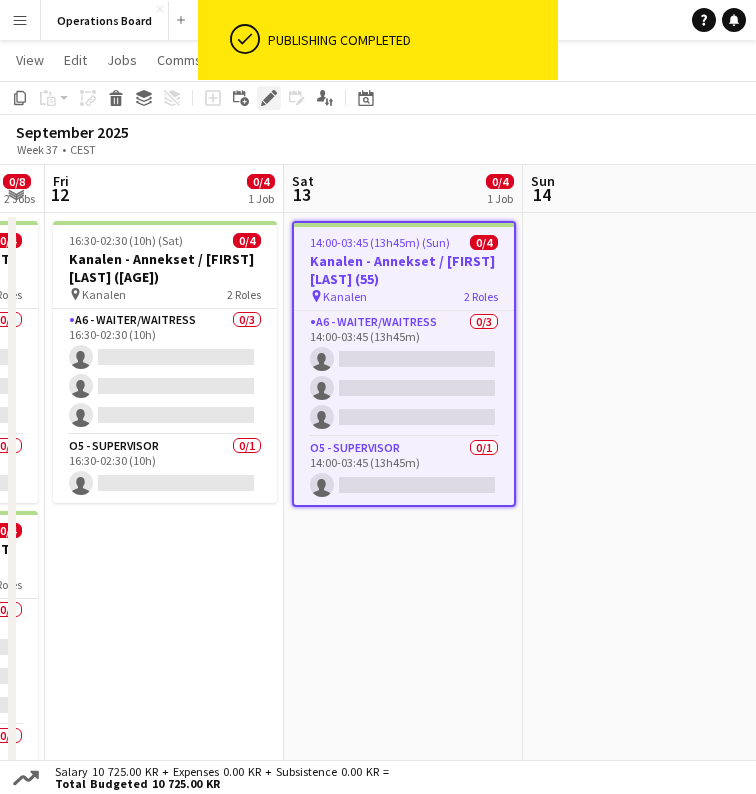 click 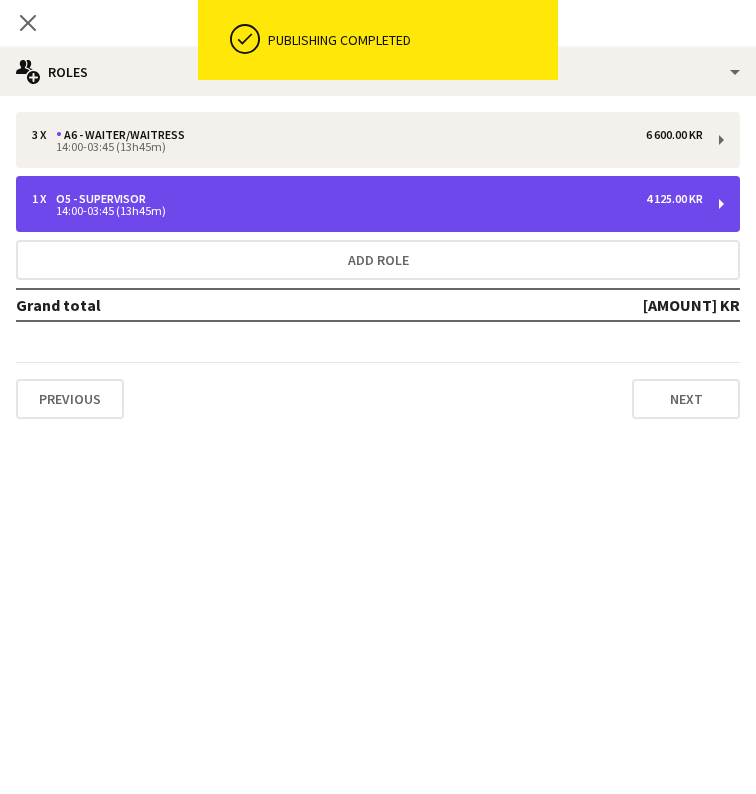 click on "1 x   O5 -  SUPERVISOR   4 125.00 KR   14:00-03:45 (13h45m)" at bounding box center (378, 204) 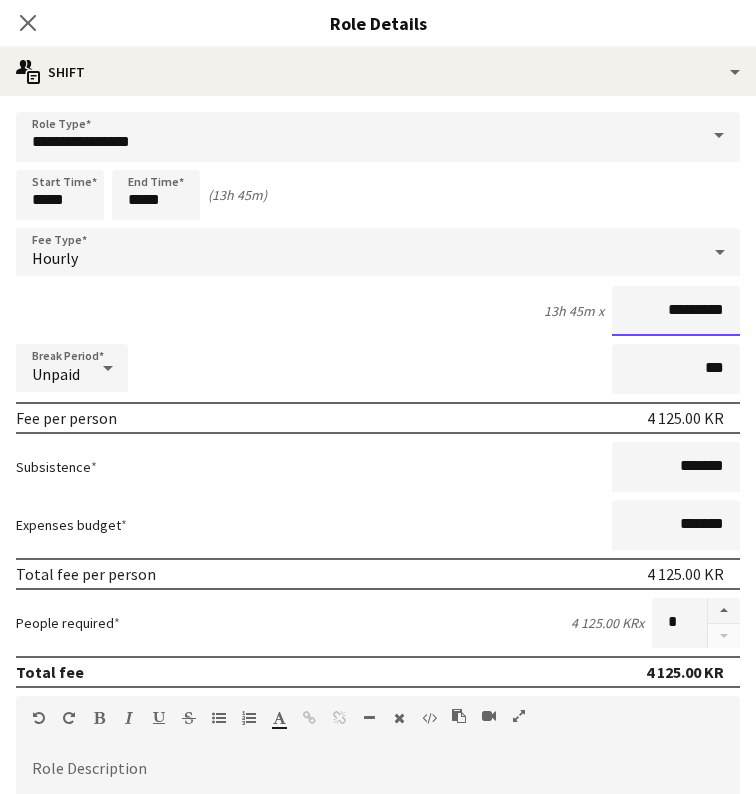 drag, startPoint x: 651, startPoint y: 312, endPoint x: 755, endPoint y: 312, distance: 104 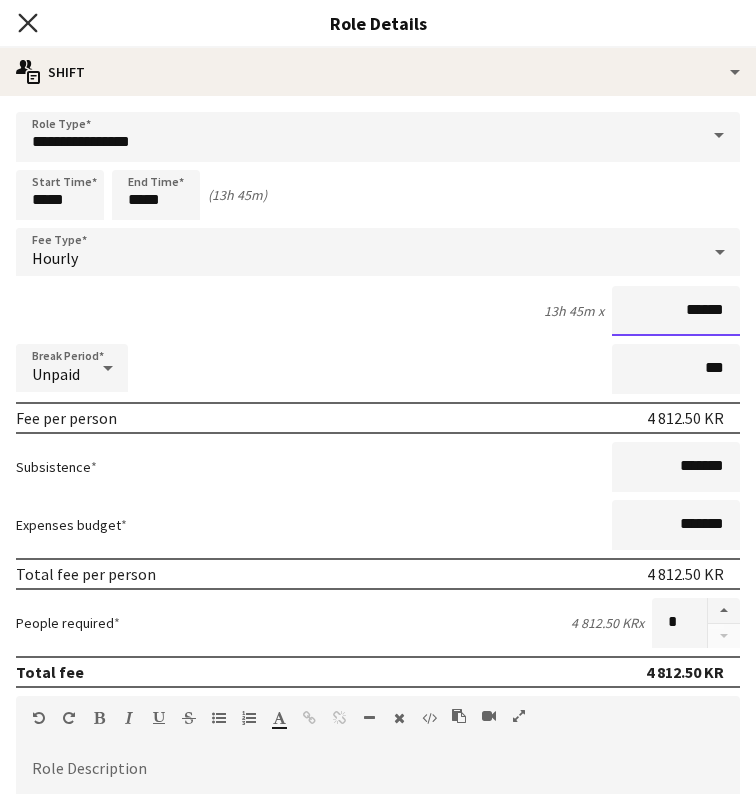 type on "******" 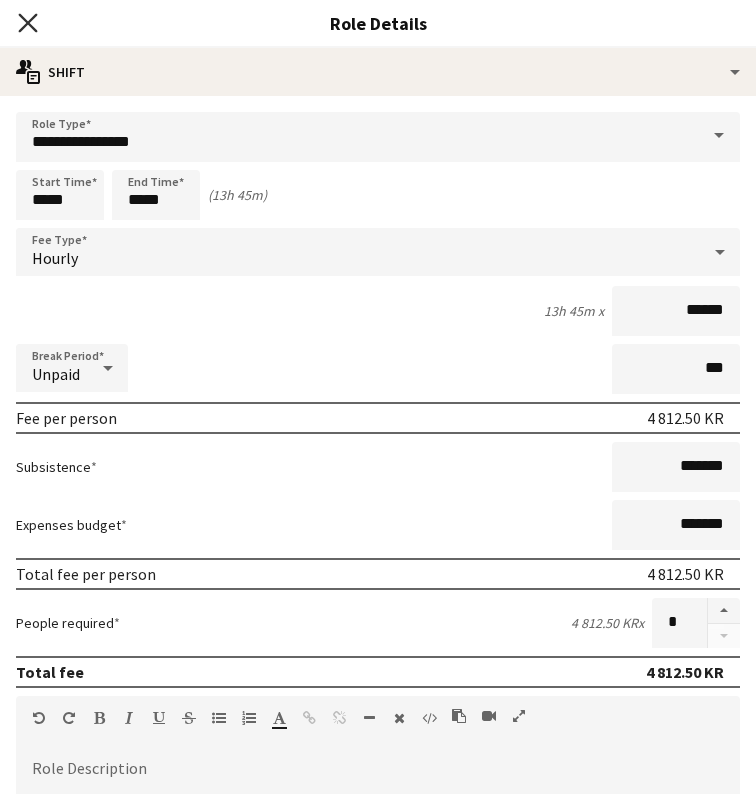 click on "Close pop-in" 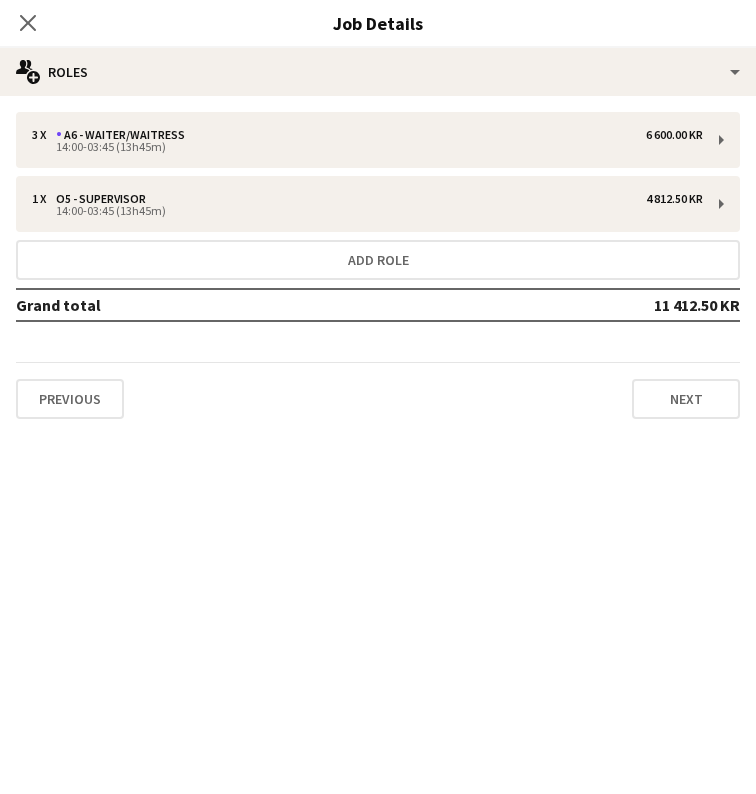 click on "Close pop-in" 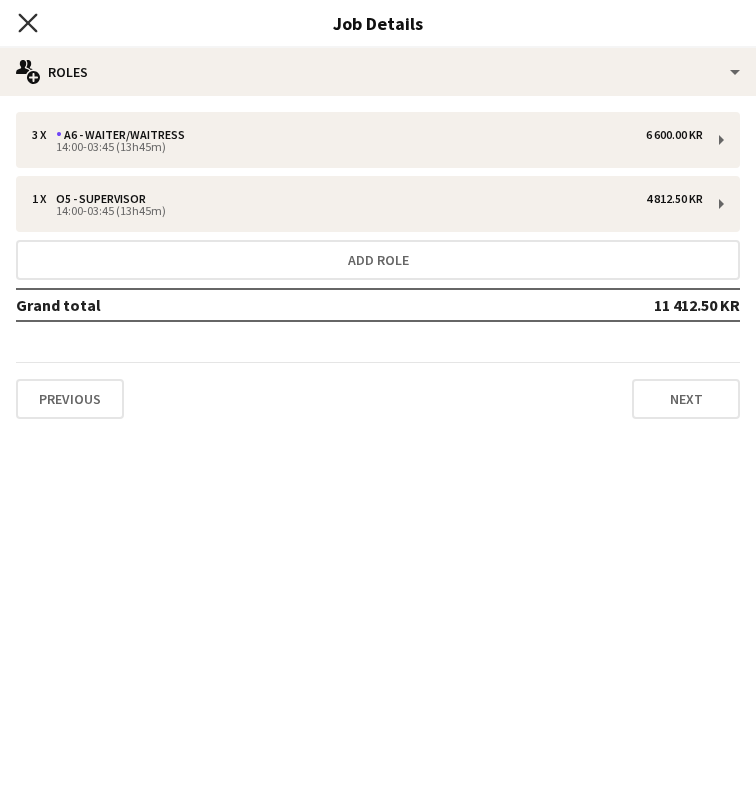 click on "Close pop-in" 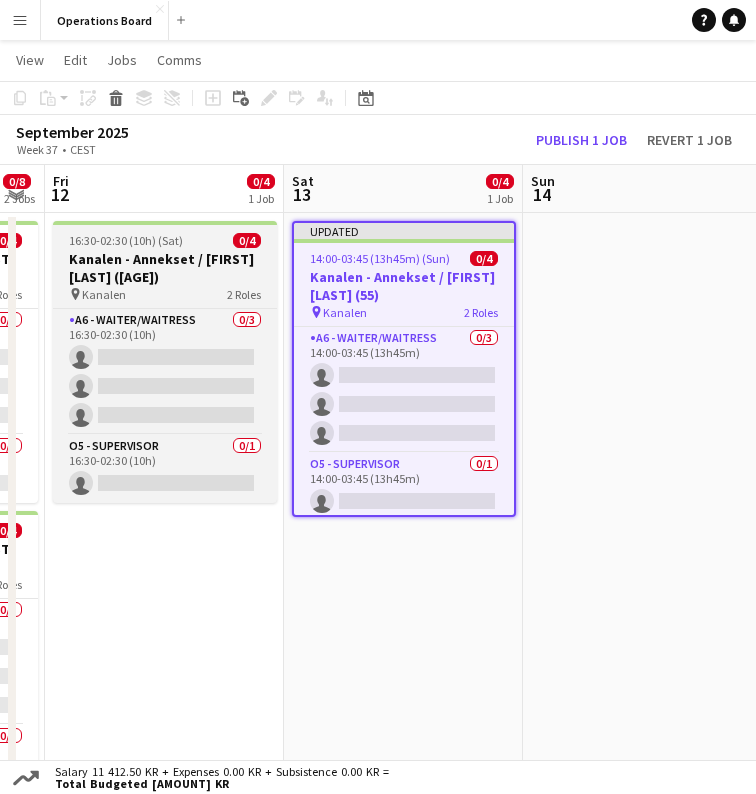 click on "Kanalen - Annekset / [FIRST] [LAST] (50)" at bounding box center [165, 268] 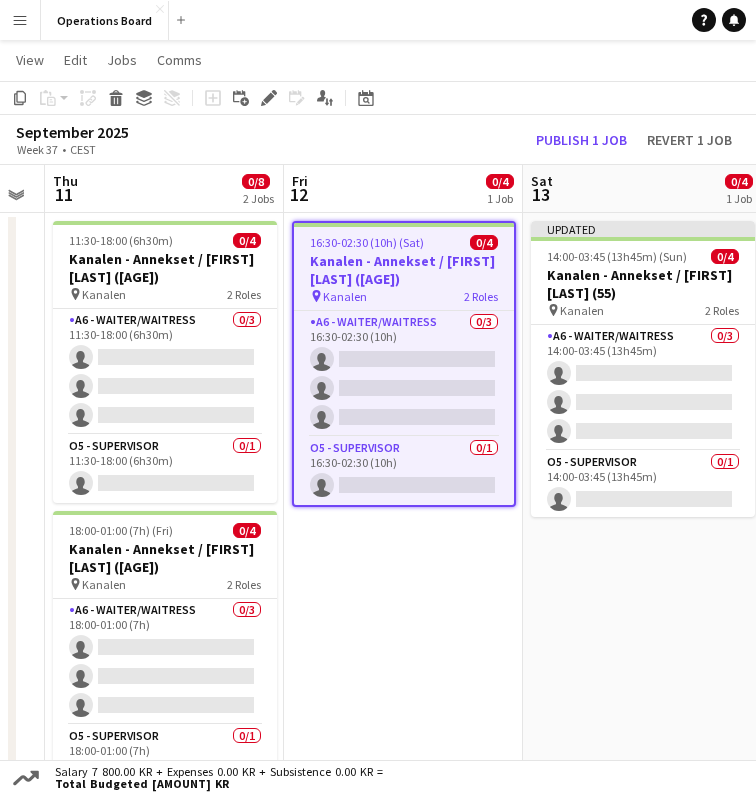 scroll, scrollTop: 0, scrollLeft: 572, axis: horizontal 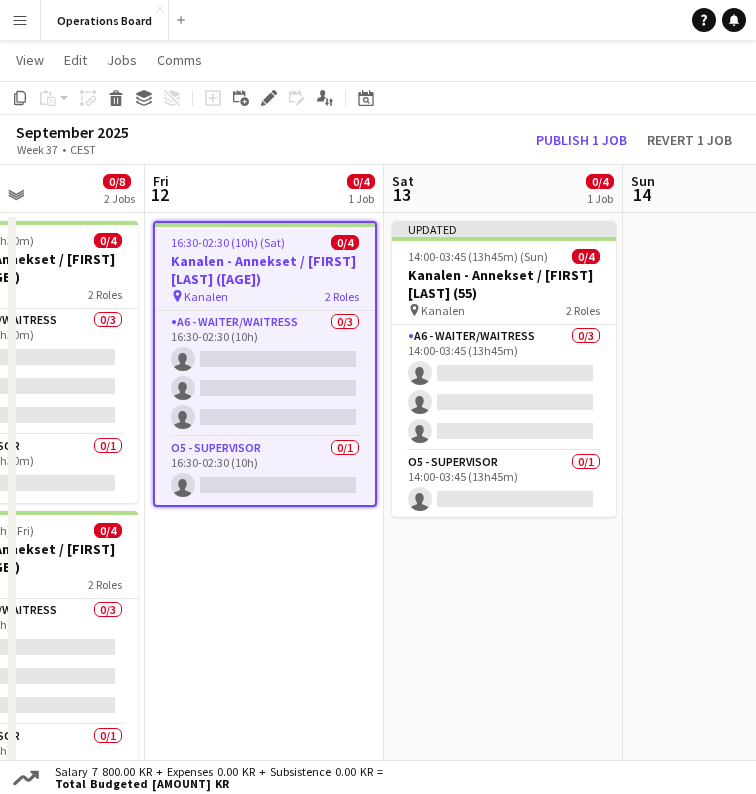click on "Add job
Add linked Job
Edit
Edit linked Job
Applicants" 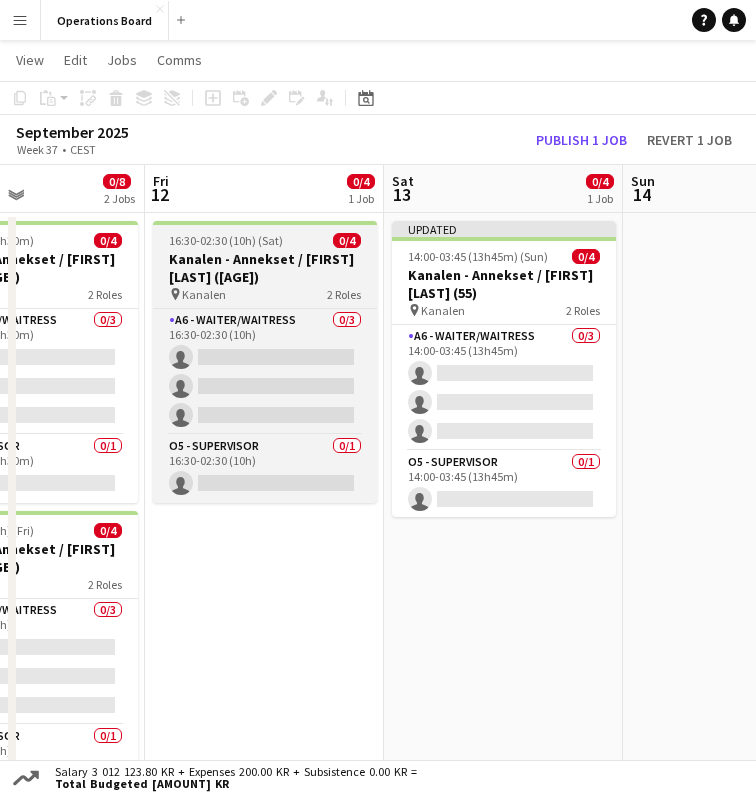 click on "Kanalen - Annekset / [FIRST] [LAST] (50)" at bounding box center (265, 268) 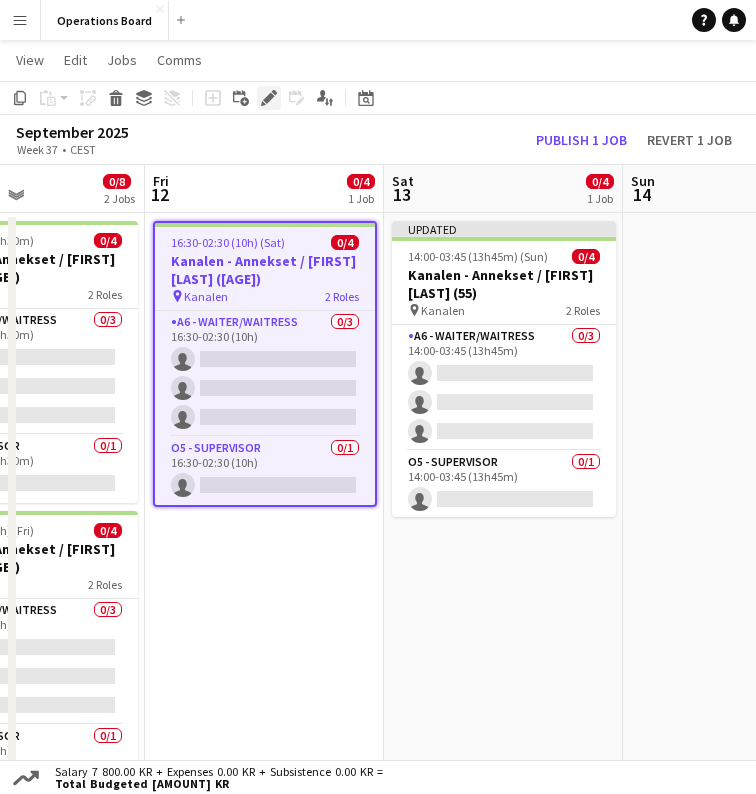 click on "Edit" 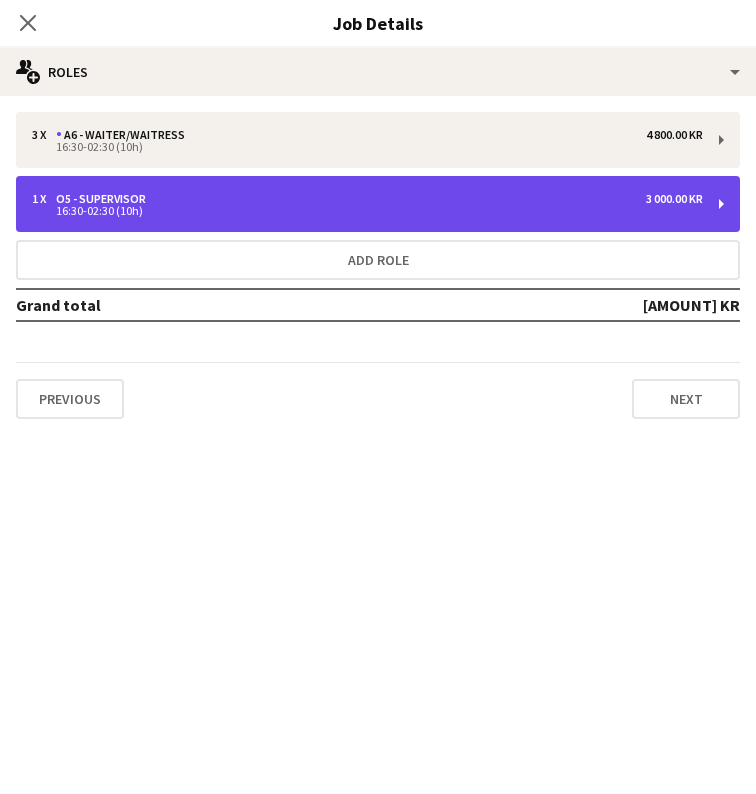 click on "1 x   O5 -  SUPERVISOR   3 000.00 KR   16:30-02:30 (10h)" at bounding box center [378, 204] 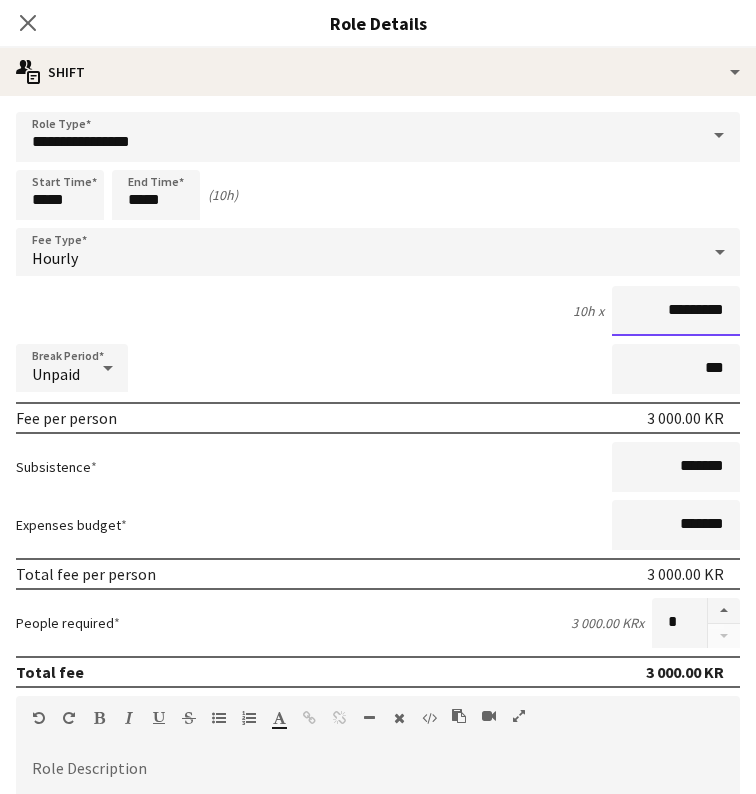 drag, startPoint x: 656, startPoint y: 323, endPoint x: 631, endPoint y: 291, distance: 40.60788 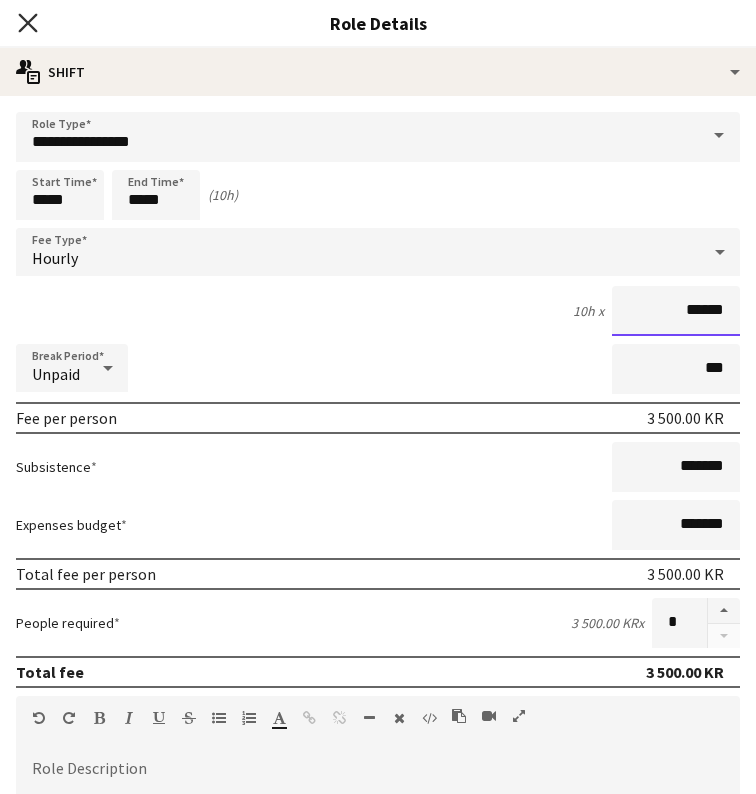 type on "******" 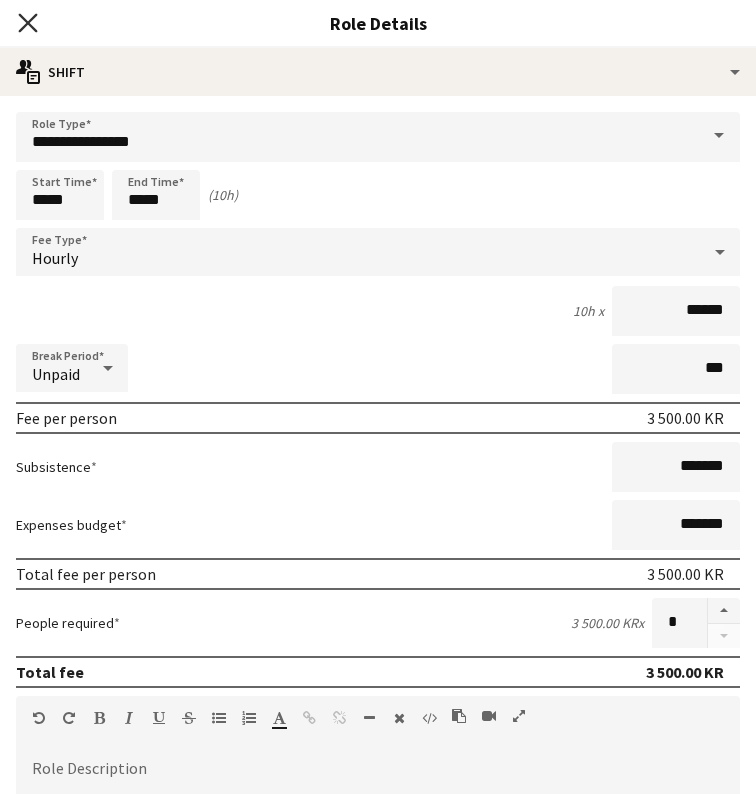 click 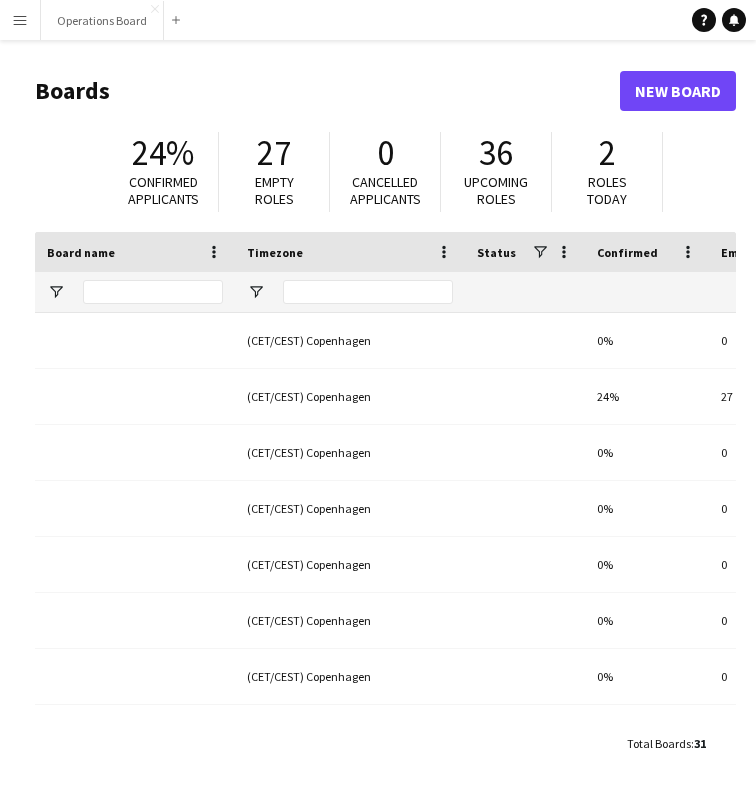 scroll, scrollTop: 0, scrollLeft: 0, axis: both 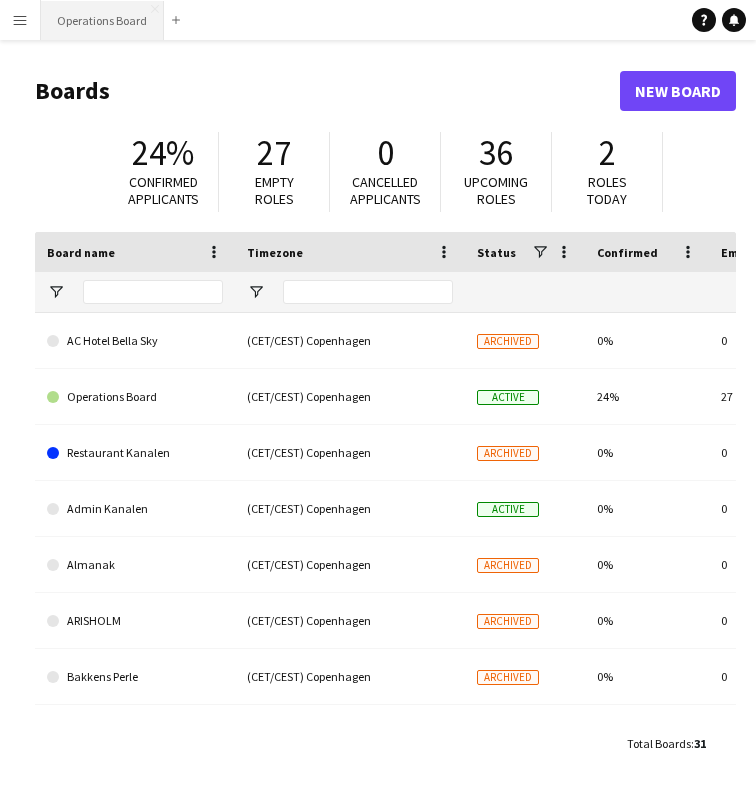 click on "Operations Board
Close" at bounding box center (102, 20) 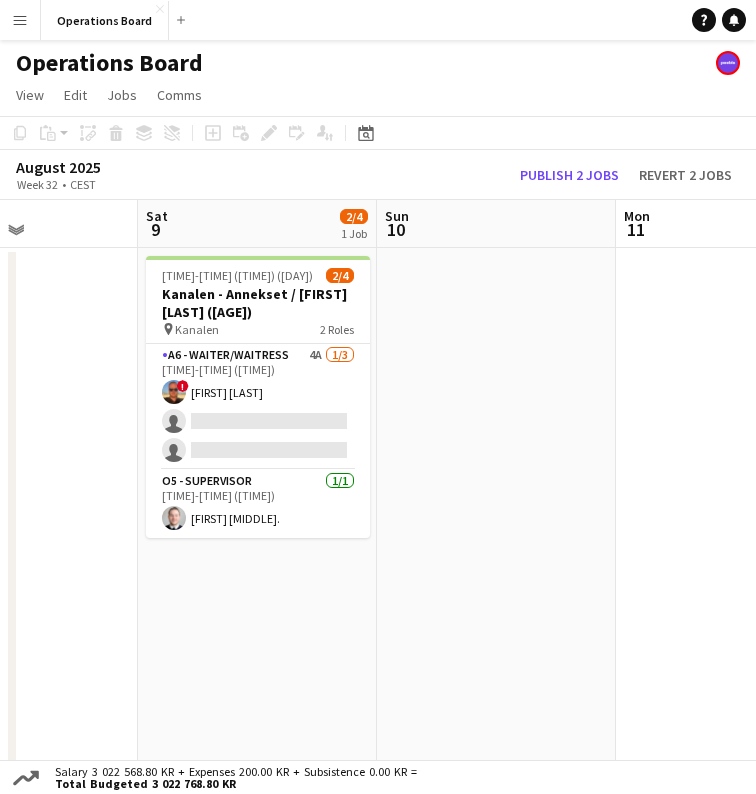 scroll, scrollTop: 0, scrollLeft: 834, axis: horizontal 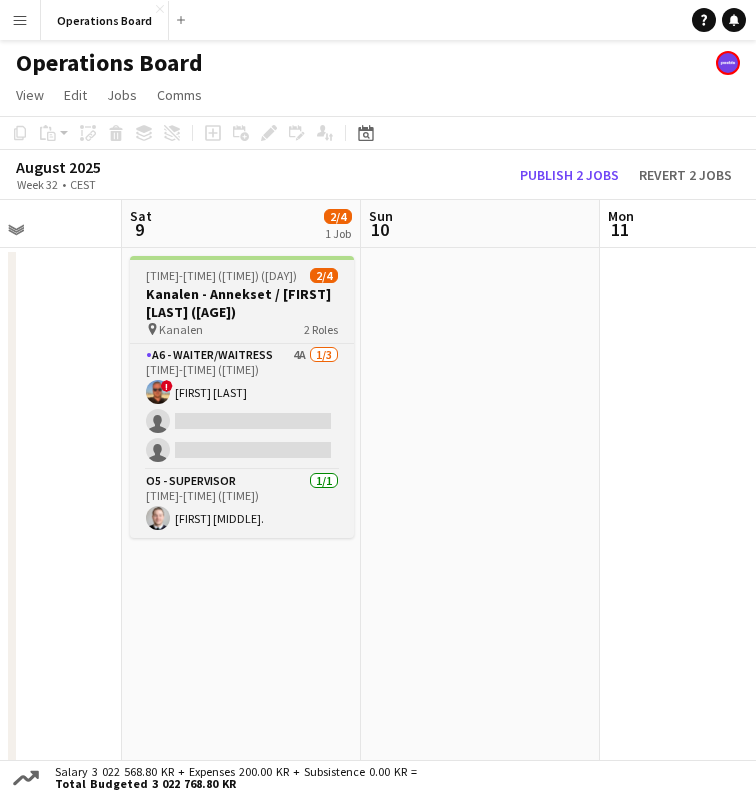 click on "Kanalen - Annekset / Josefine Ingerslev (52)" at bounding box center [242, 303] 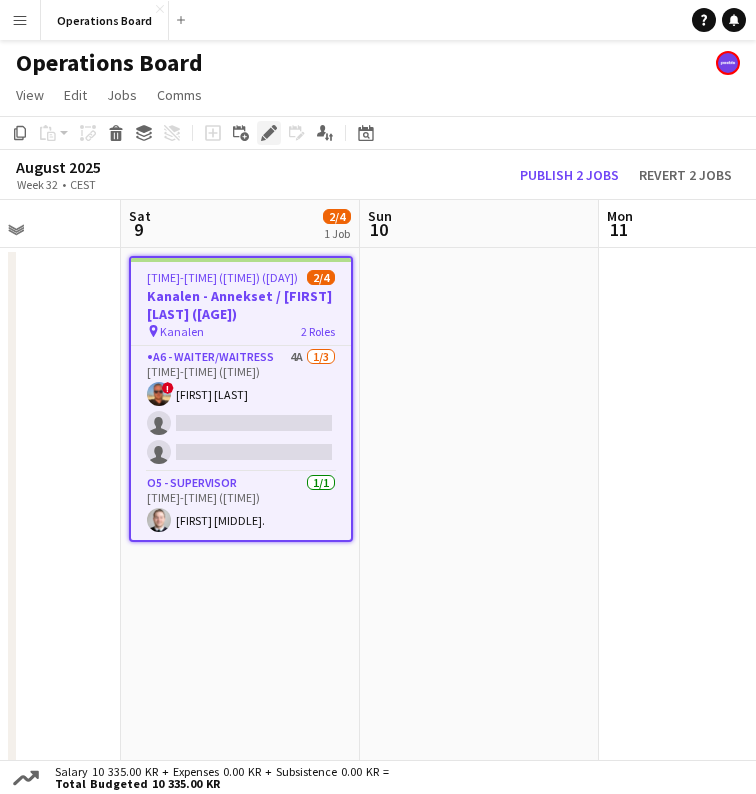 click on "Edit" 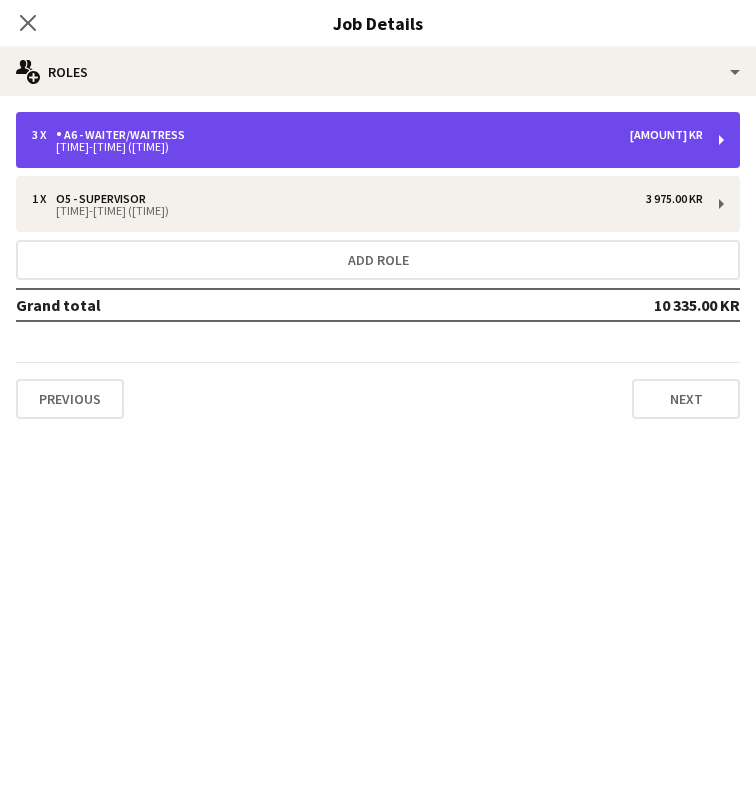 click on "14:30-03:45 (13h15m)" at bounding box center (367, 147) 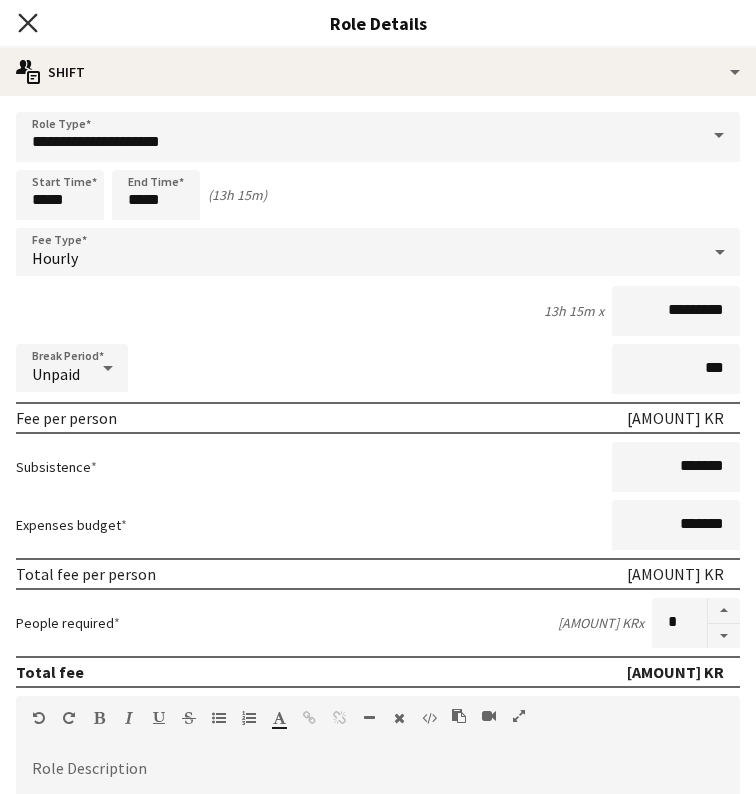 click on "Close pop-in" 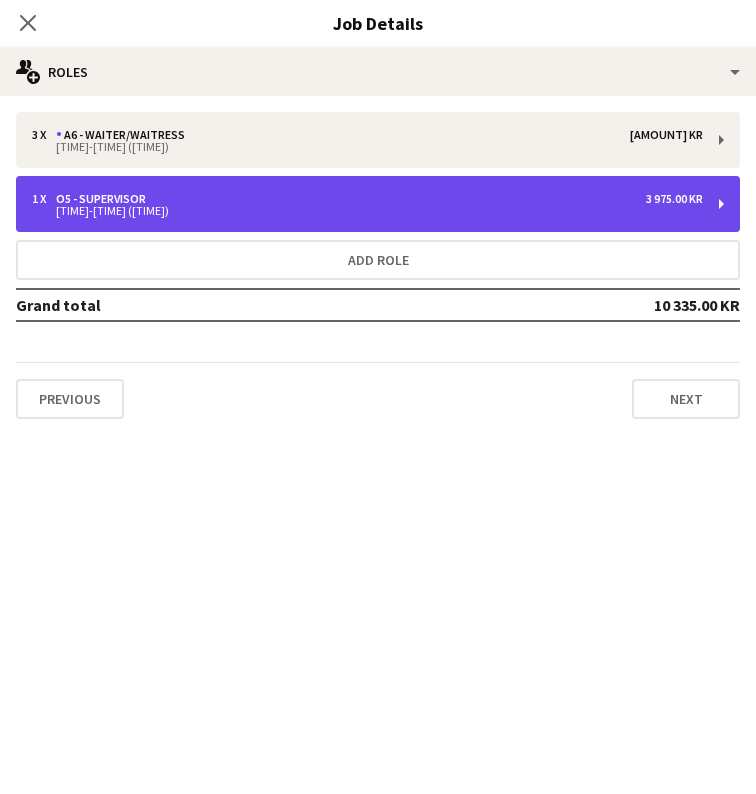 click on "14:30-03:45 (13h15m)" at bounding box center [367, 211] 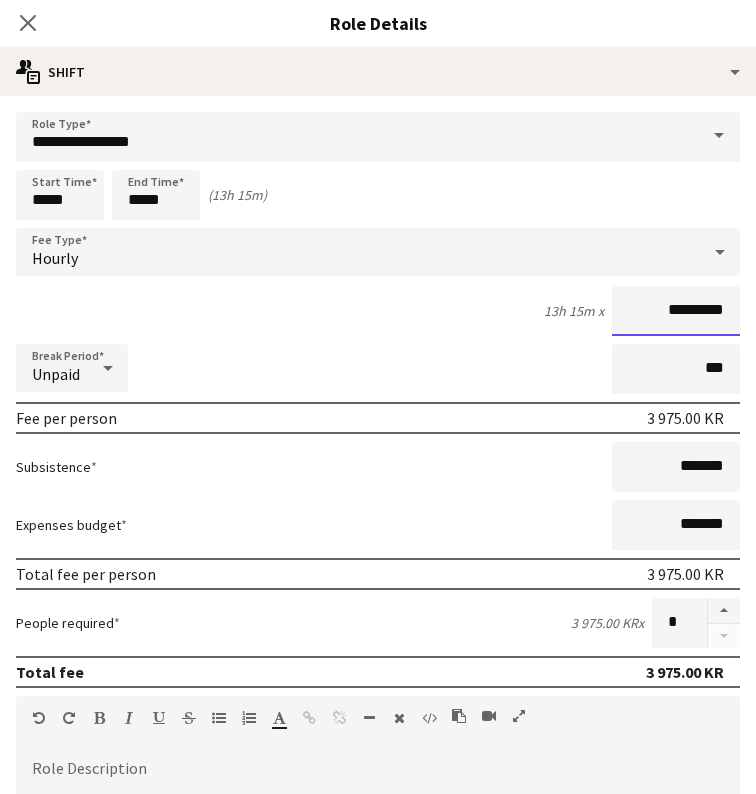 drag, startPoint x: 634, startPoint y: 306, endPoint x: 755, endPoint y: 306, distance: 121 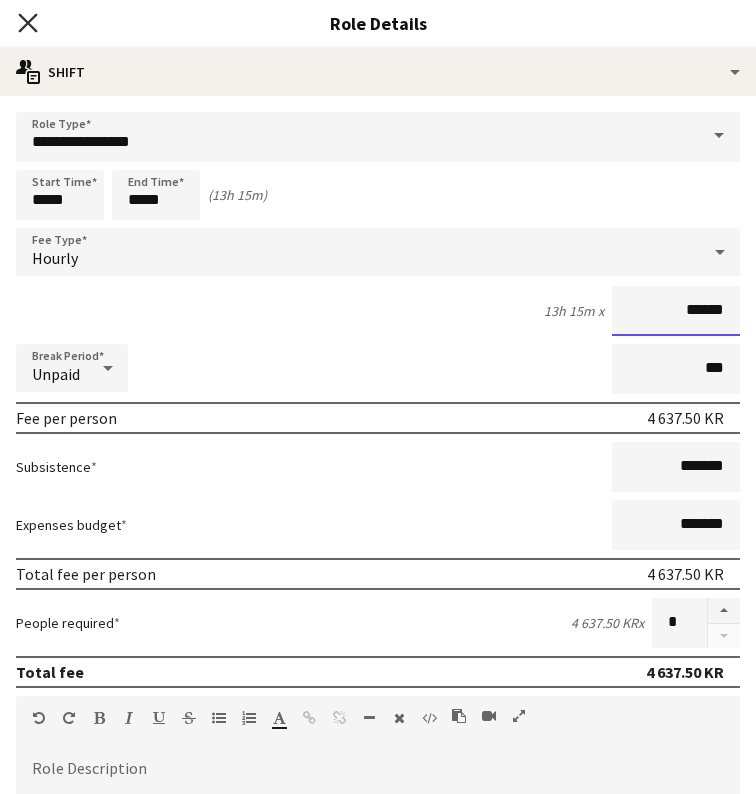 type on "******" 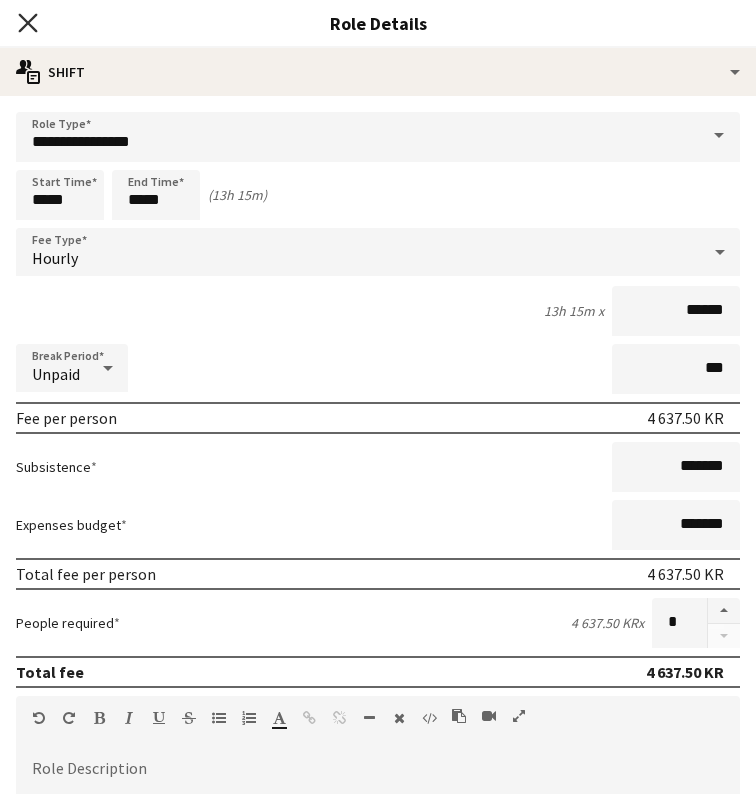 click on "Close pop-in" 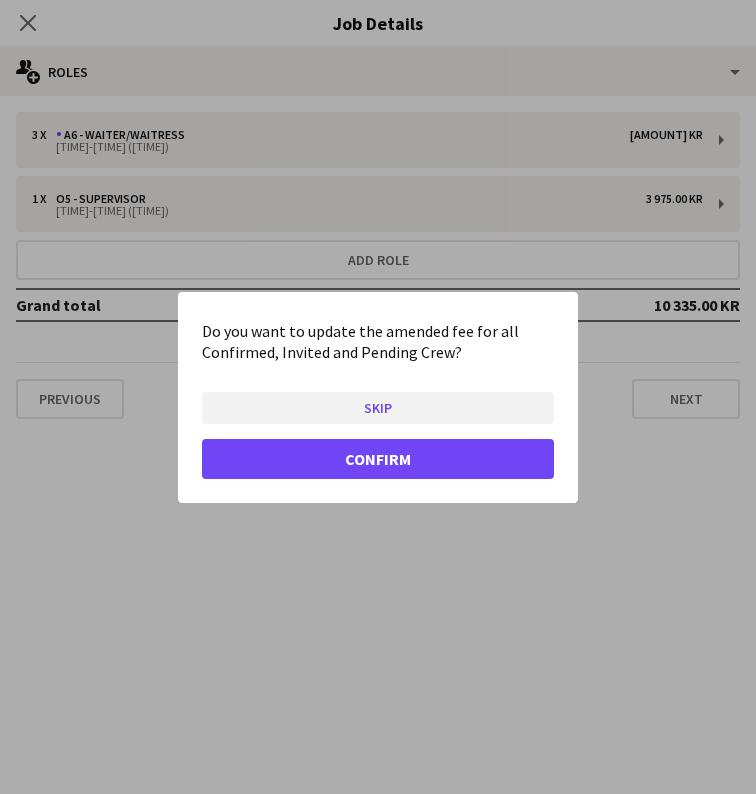 click on "Skip" 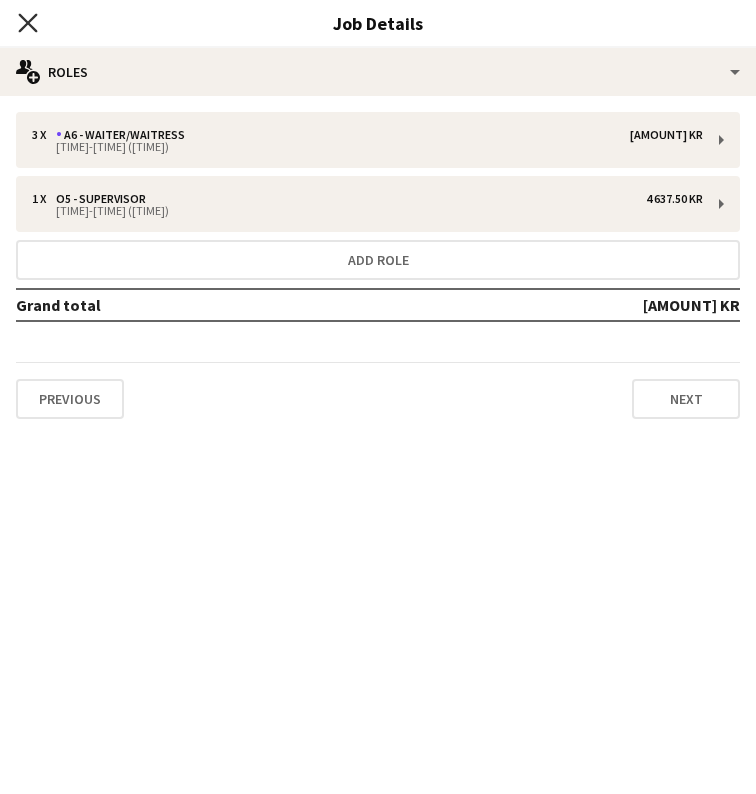 click on "Close pop-in" 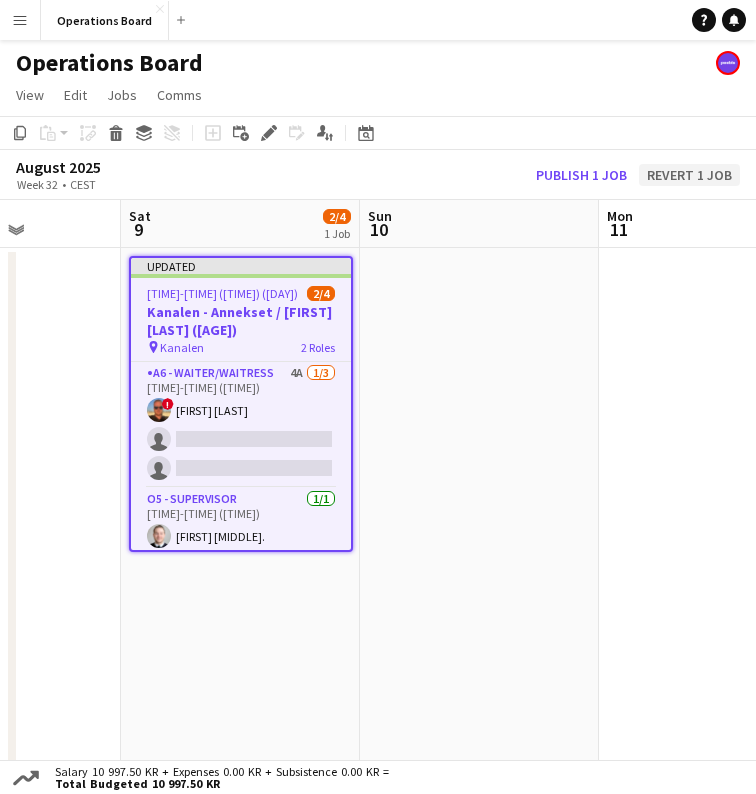 click on "Revert 1 job" 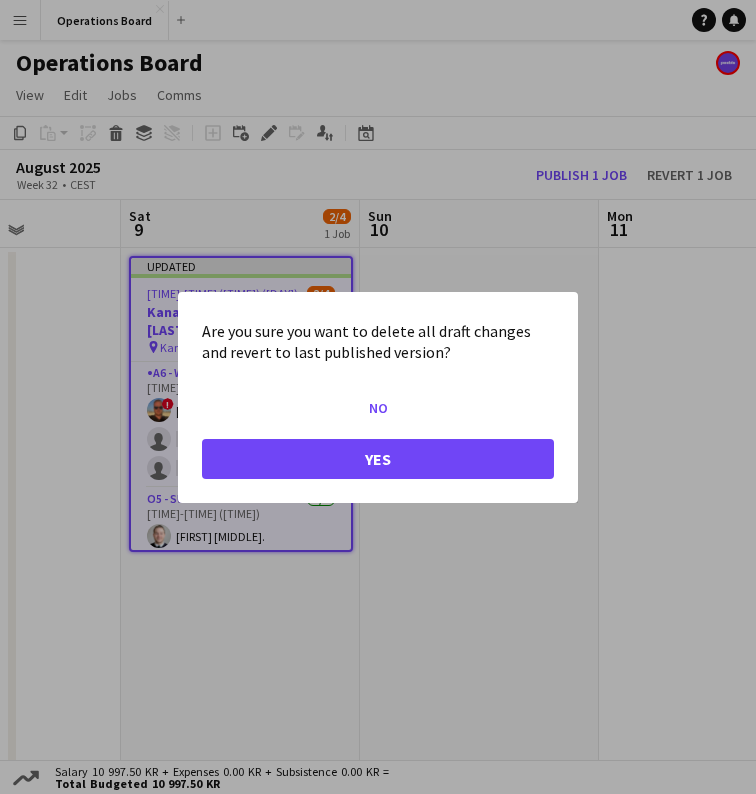 click on "Yes" 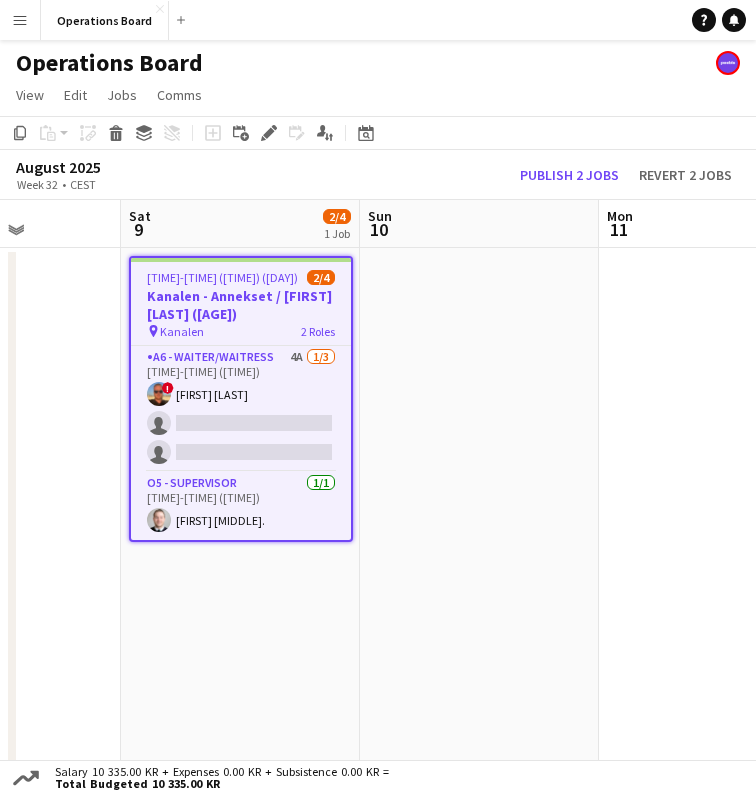 click on "Kanalen - Annekset / Josefine Ingerslev (52)" at bounding box center [241, 305] 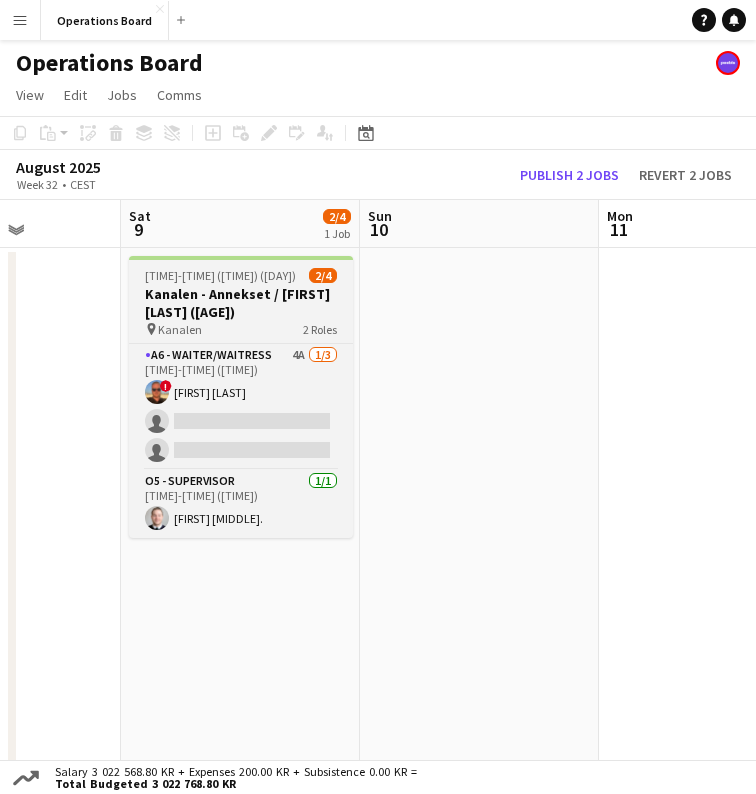 click on "14:30-03:45 (13h15m) (Sun)" at bounding box center (220, 275) 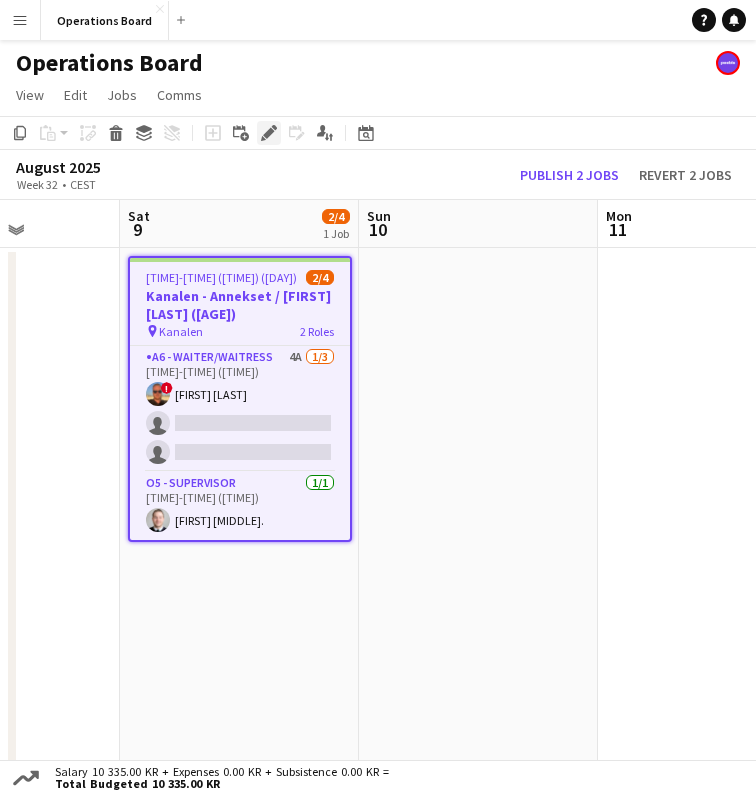 click on "Edit" 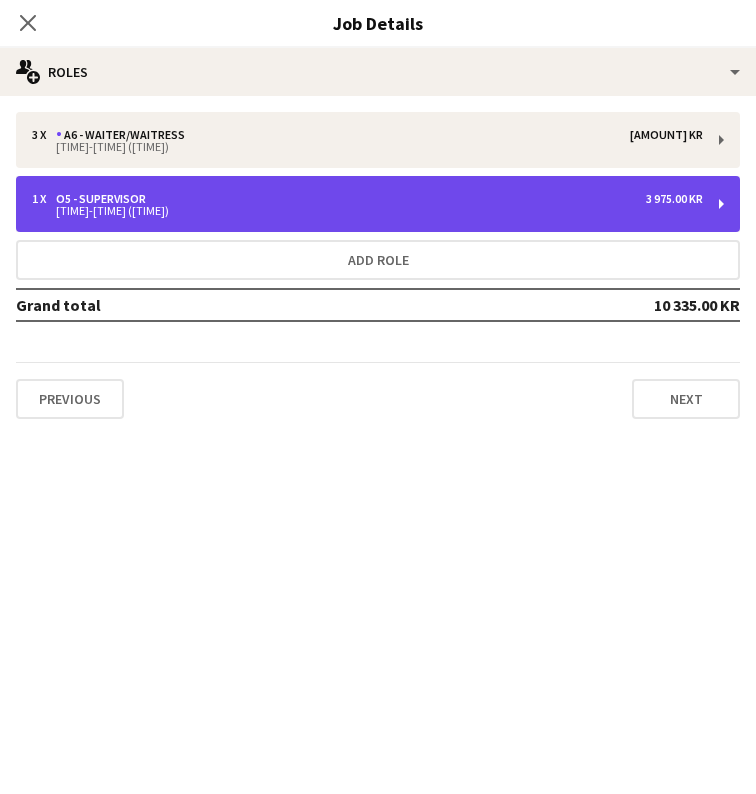 click on "14:30-03:45 (13h15m)" at bounding box center (367, 211) 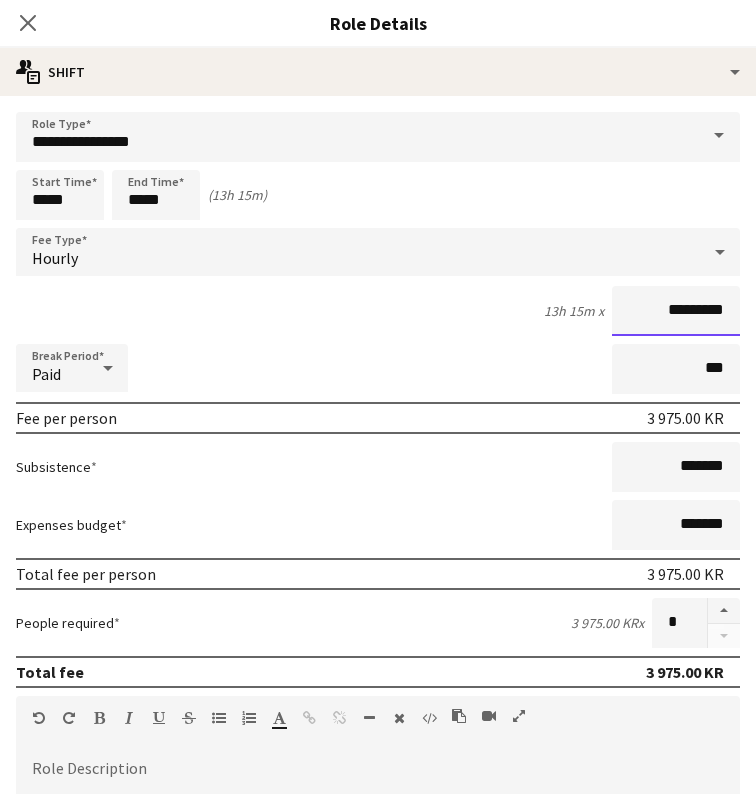 drag, startPoint x: 646, startPoint y: 322, endPoint x: 629, endPoint y: 311, distance: 20.248457 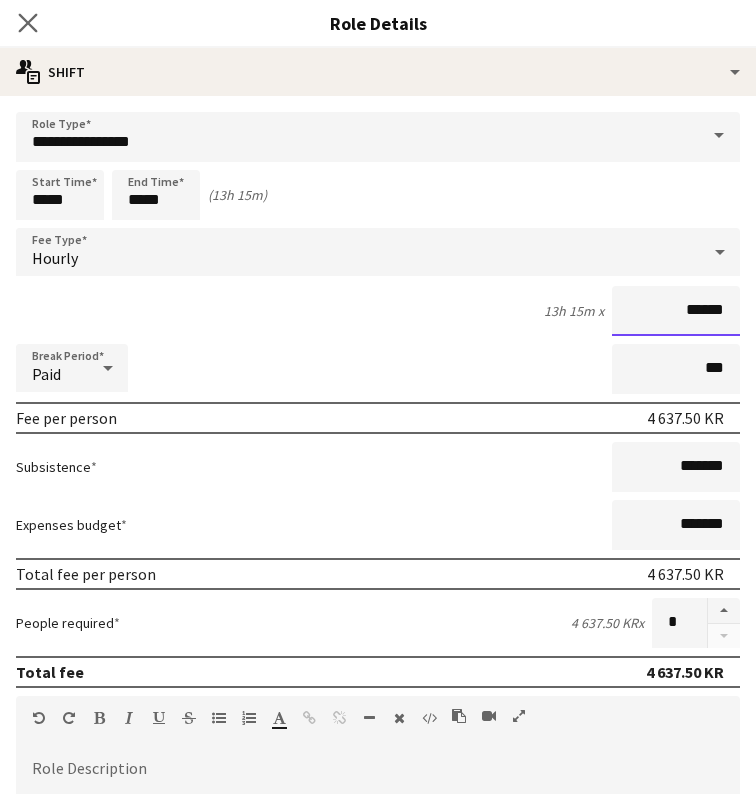 type on "******" 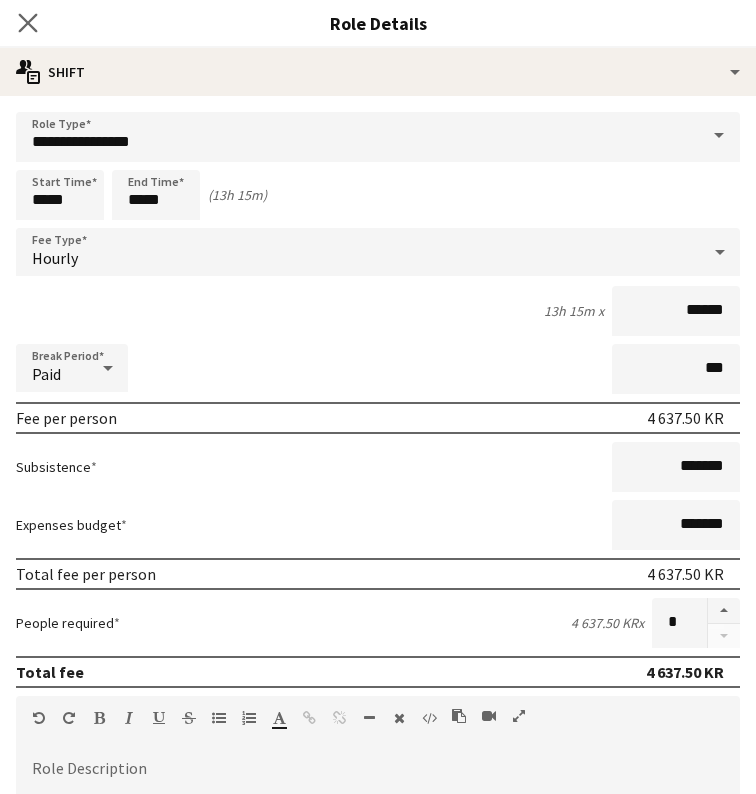 click on "Close pop-in" 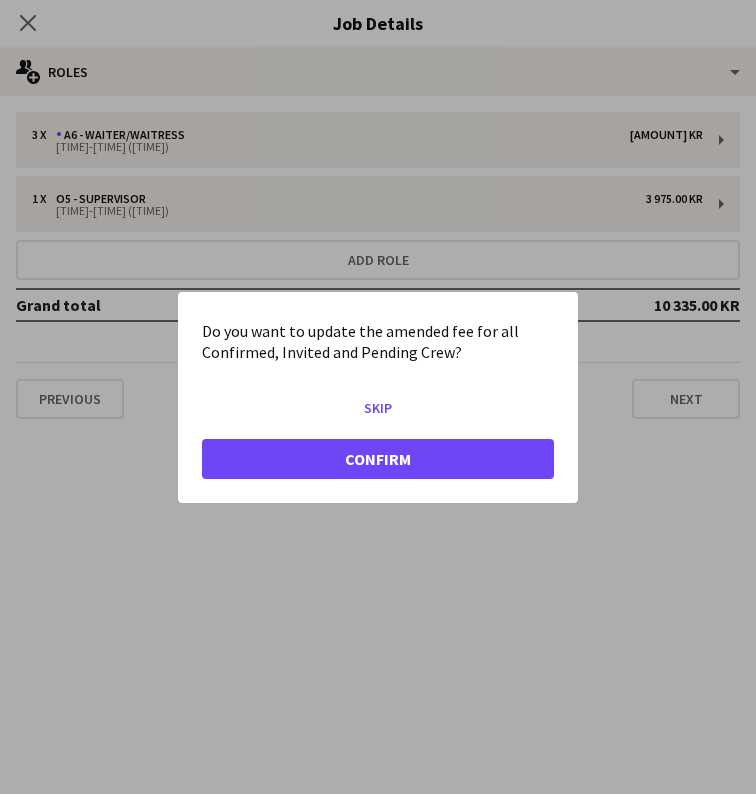 click on "Confirm" 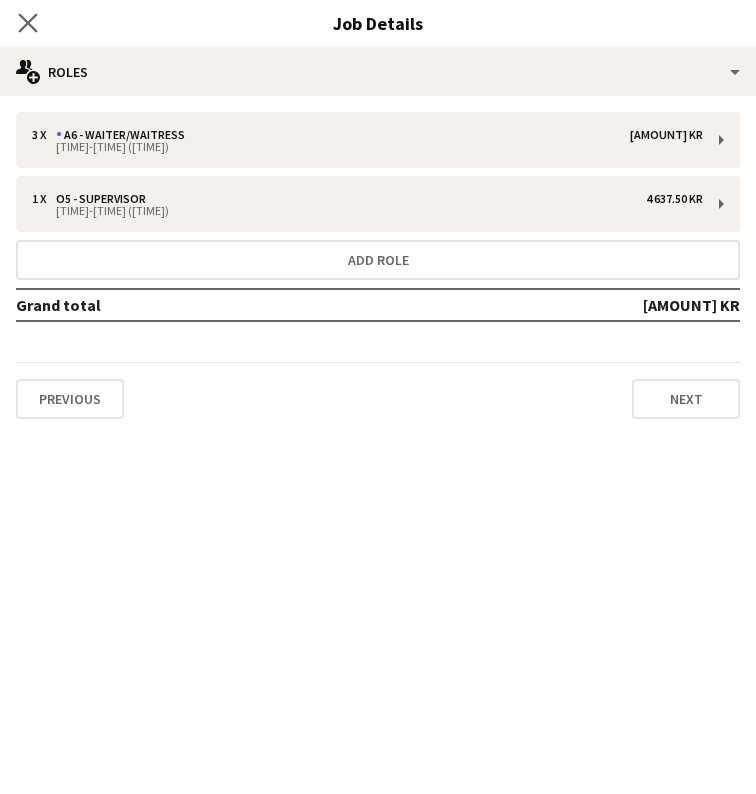 click on "Close pop-in" 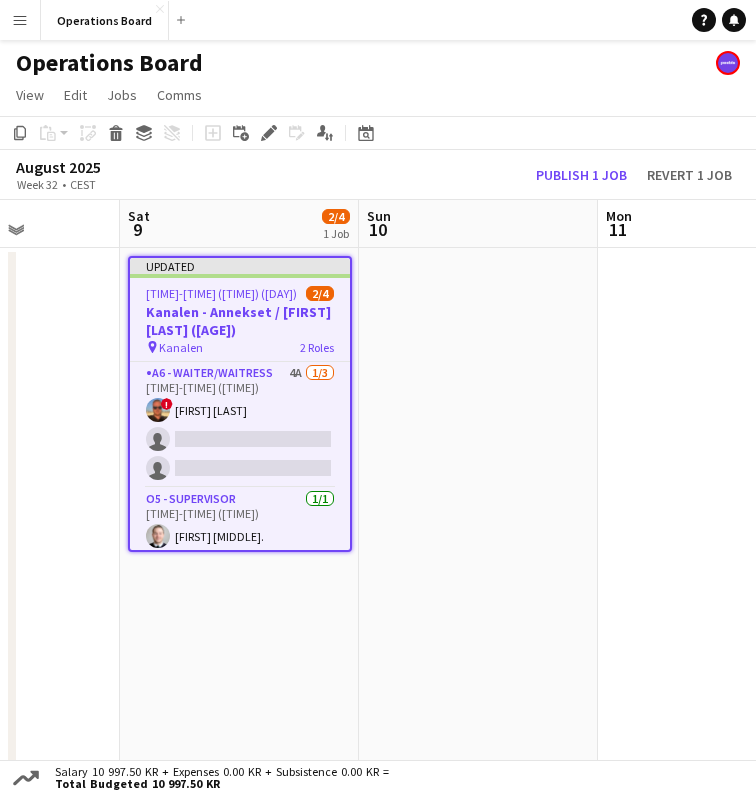click at bounding box center (478, 515) 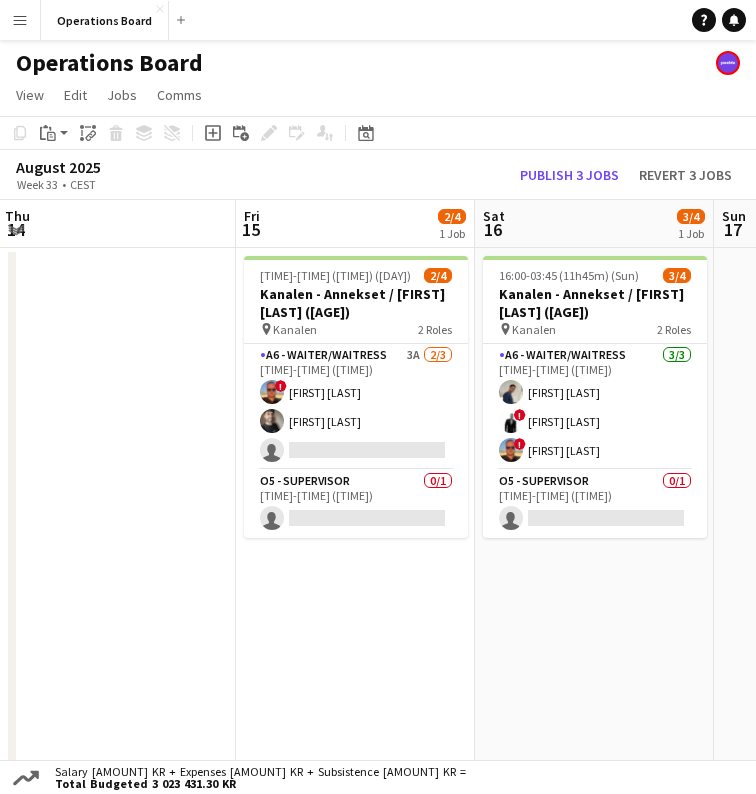 scroll, scrollTop: 0, scrollLeft: 844, axis: horizontal 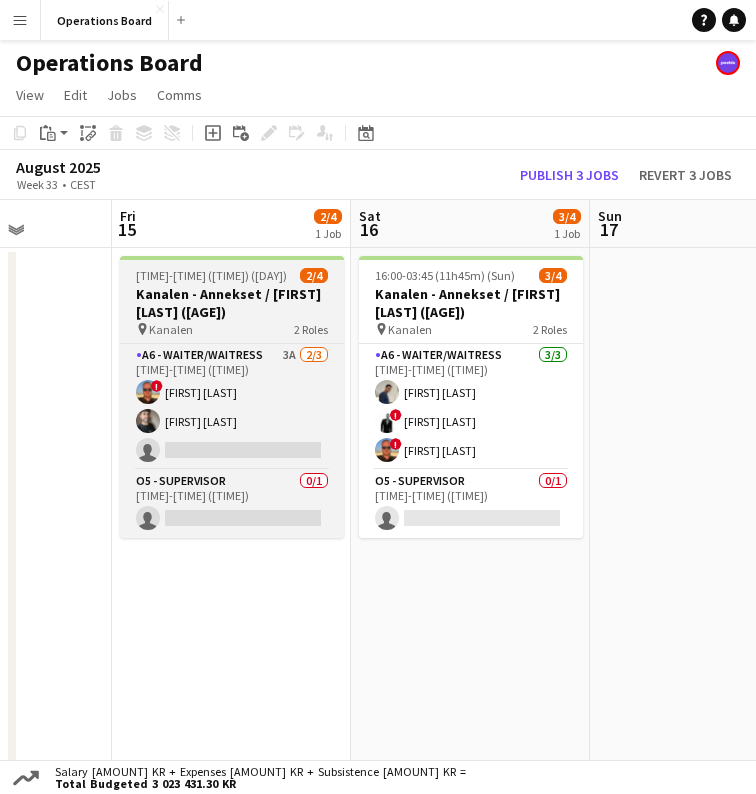 click on "Kanalen - Annekset / Birthe Gregory (52)" at bounding box center [232, 303] 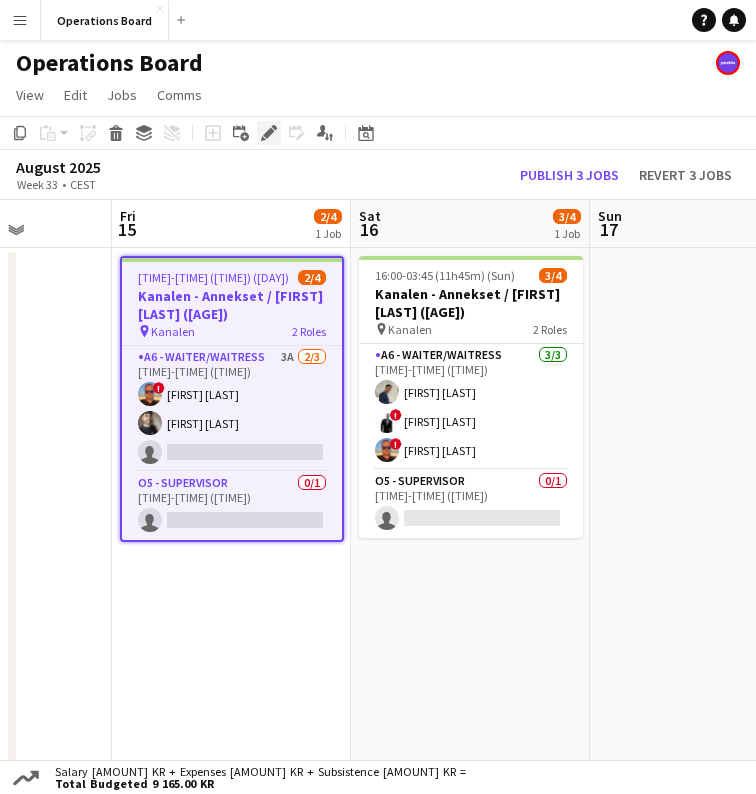 click on "Edit" 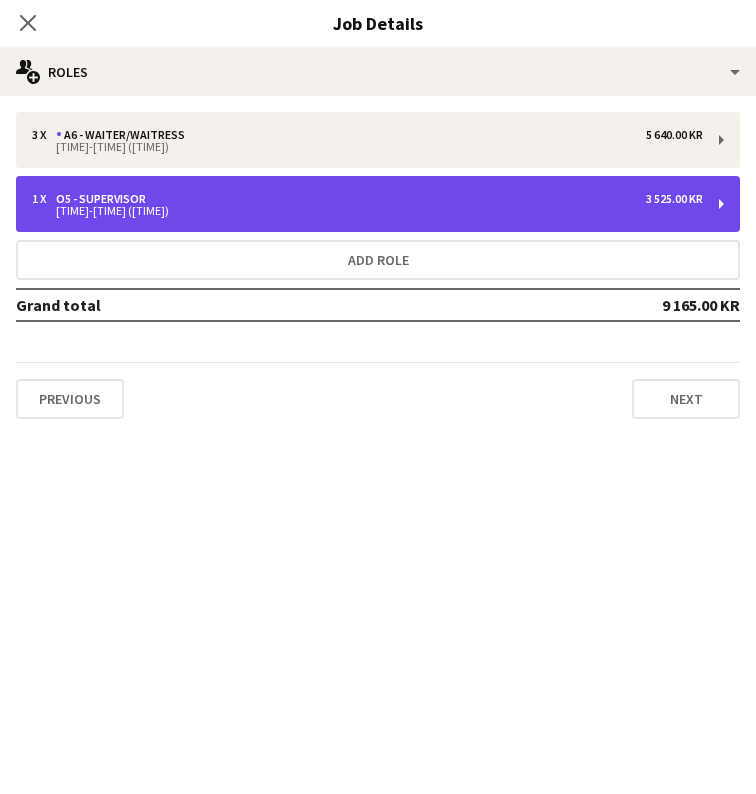 click on "1 x   O5 -  SUPERVISOR   3 525.00 KR" at bounding box center (367, 199) 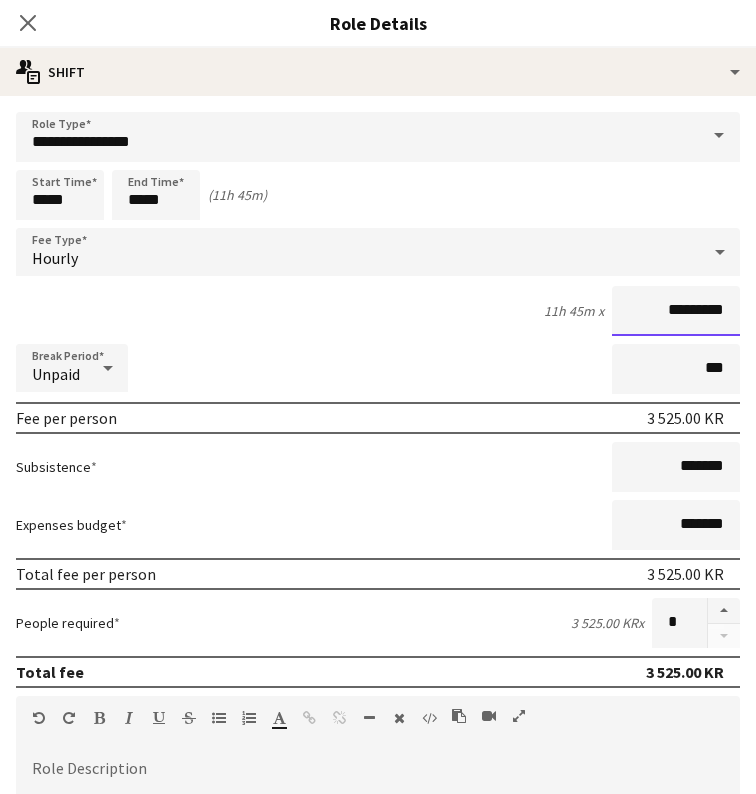 click on "*********" at bounding box center (676, 311) 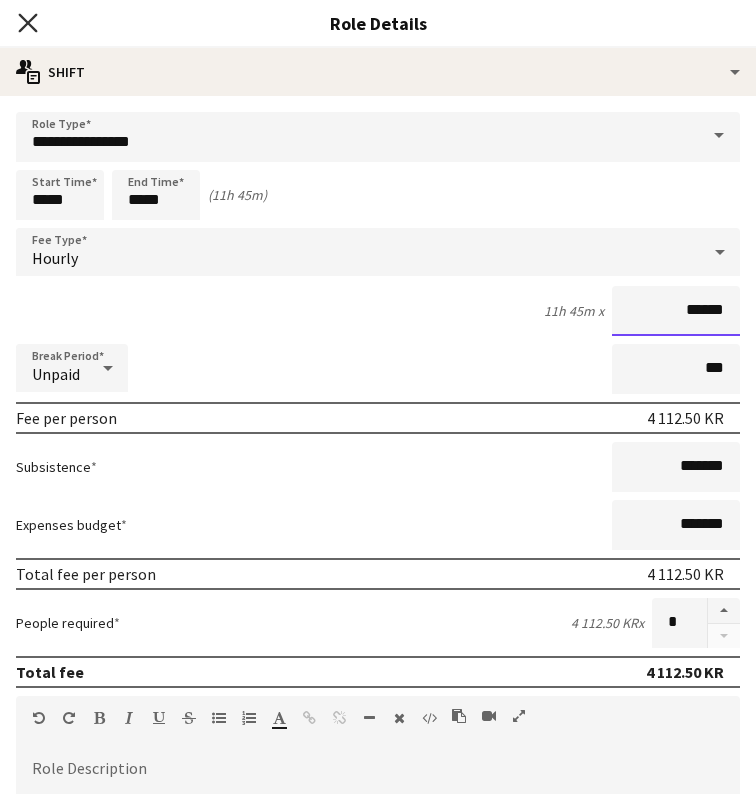 type on "******" 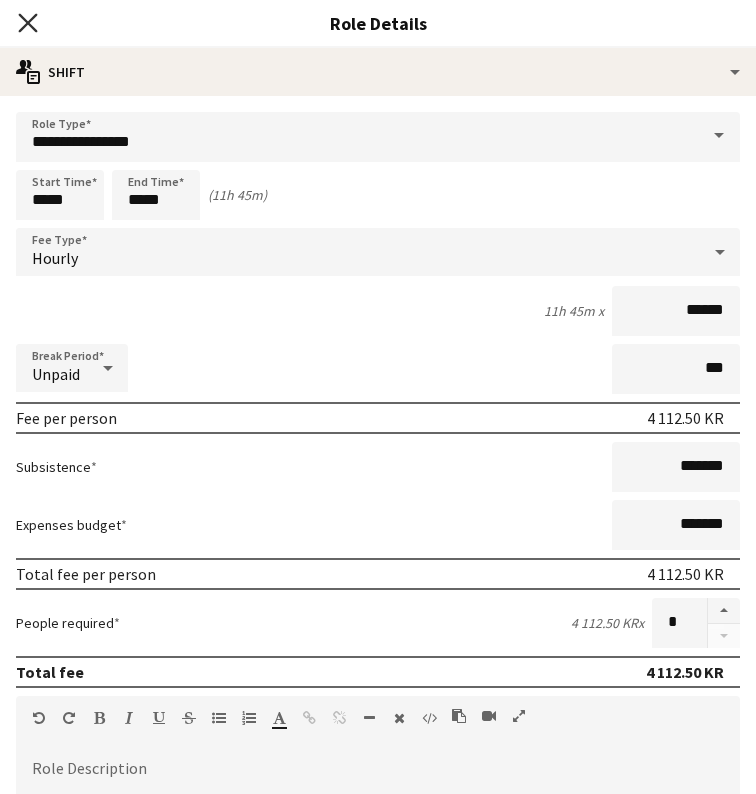 click on "Close pop-in" 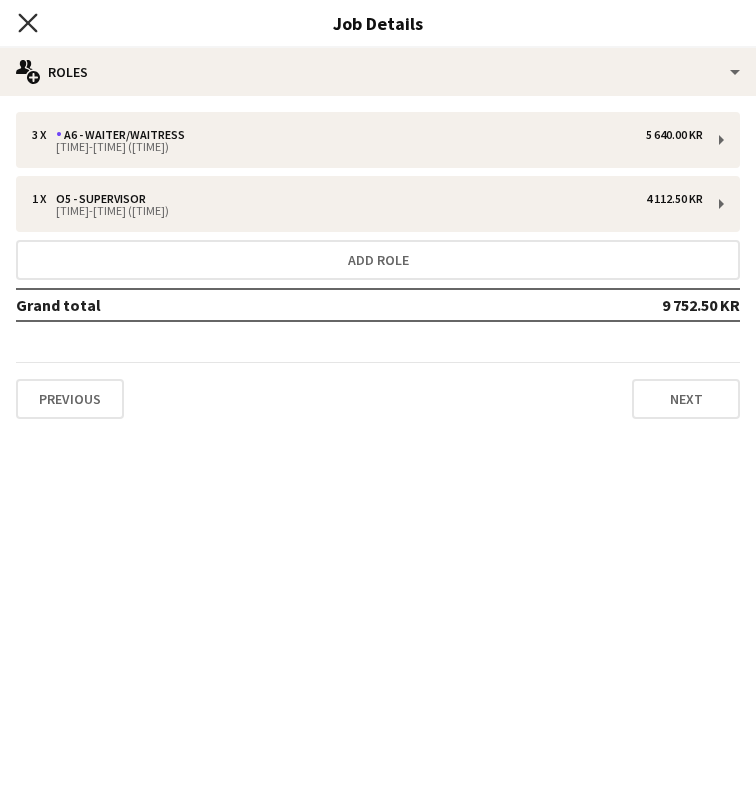 click on "Close pop-in" 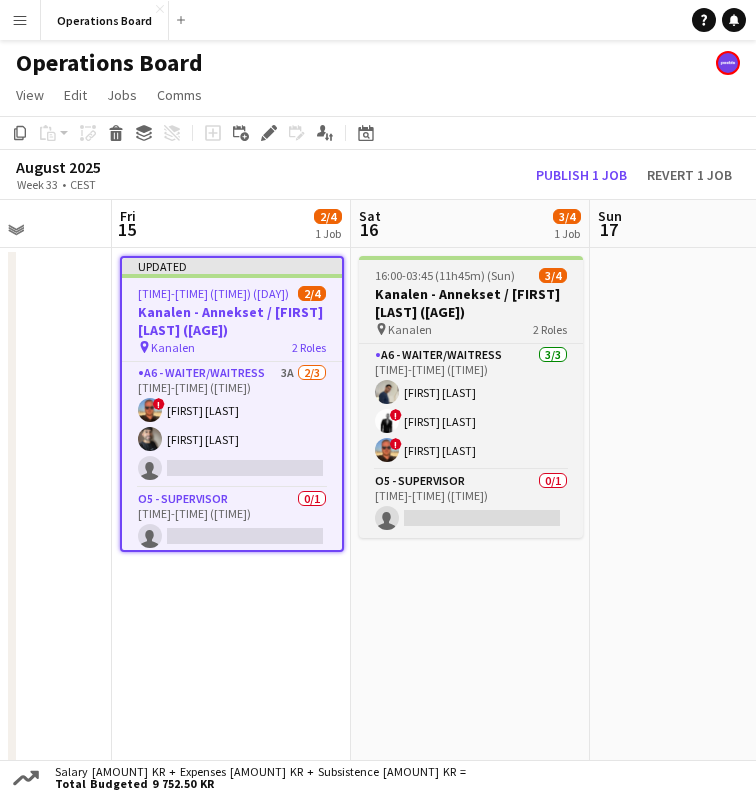 click on "16:00-03:45 (11h45m) (Sun)" at bounding box center (445, 275) 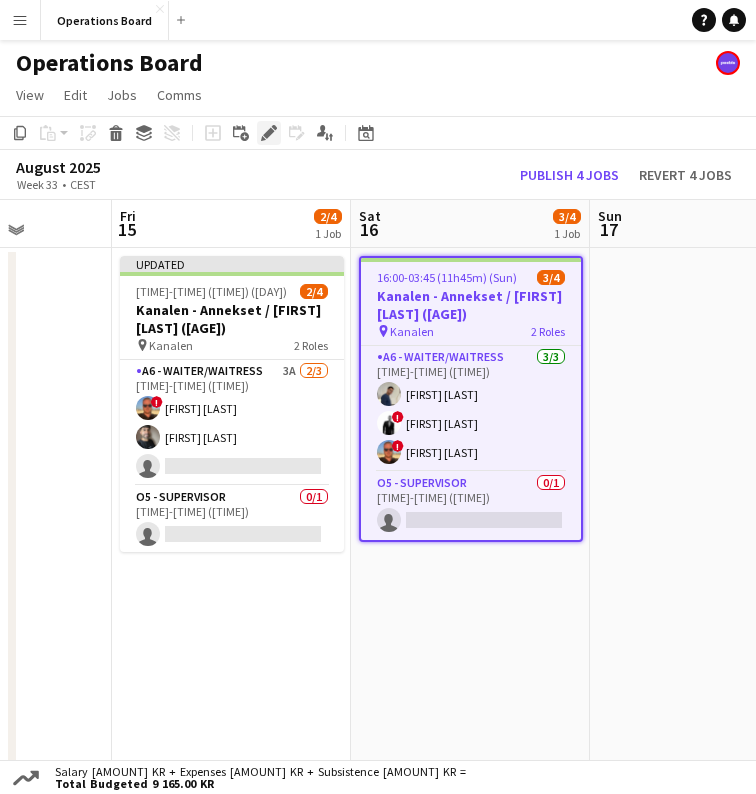 click 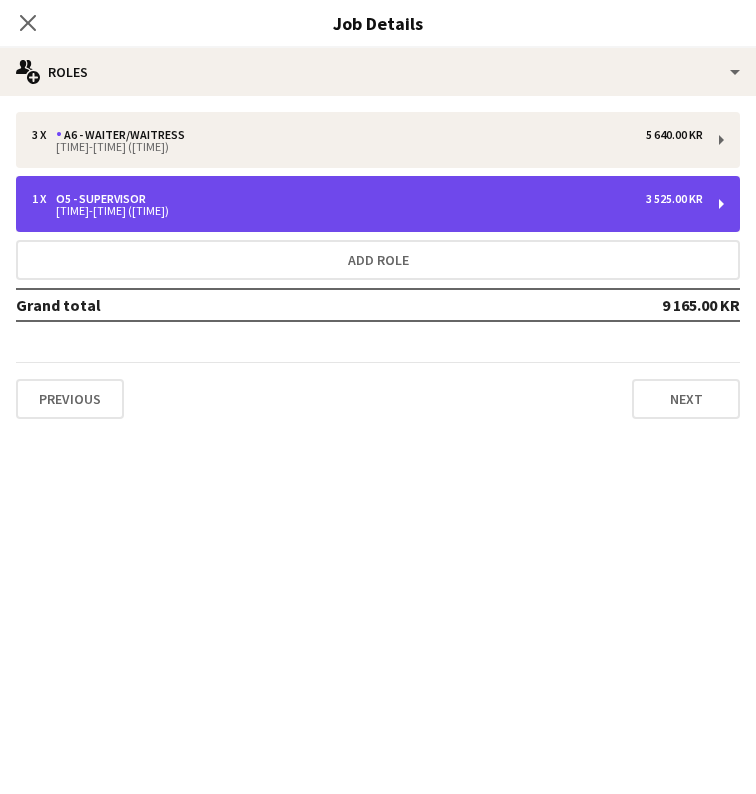 click on "1 x   O5 -  SUPERVISOR   3 525.00 KR" at bounding box center [367, 199] 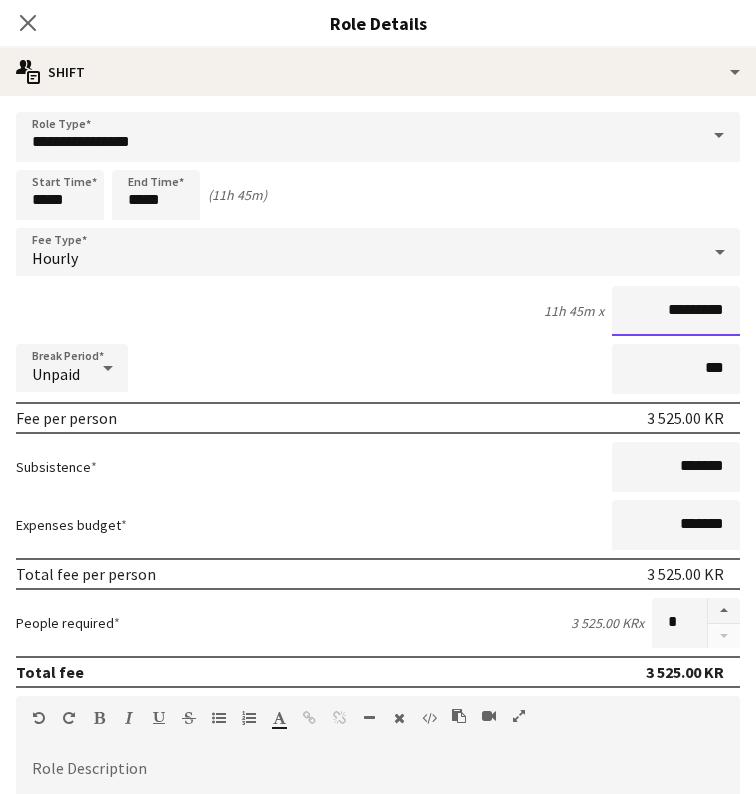 drag, startPoint x: 661, startPoint y: 311, endPoint x: 721, endPoint y: 311, distance: 60 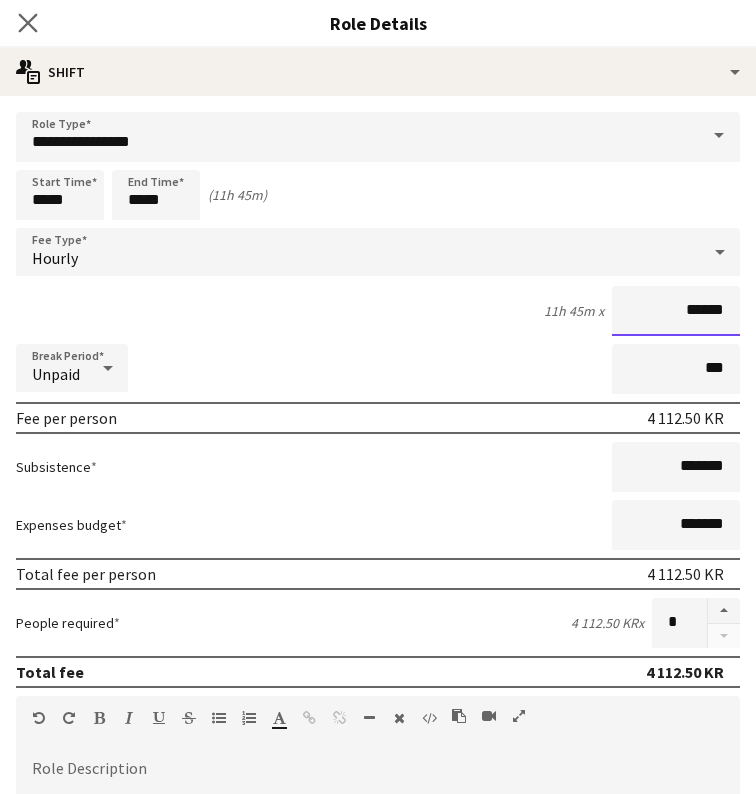 type on "******" 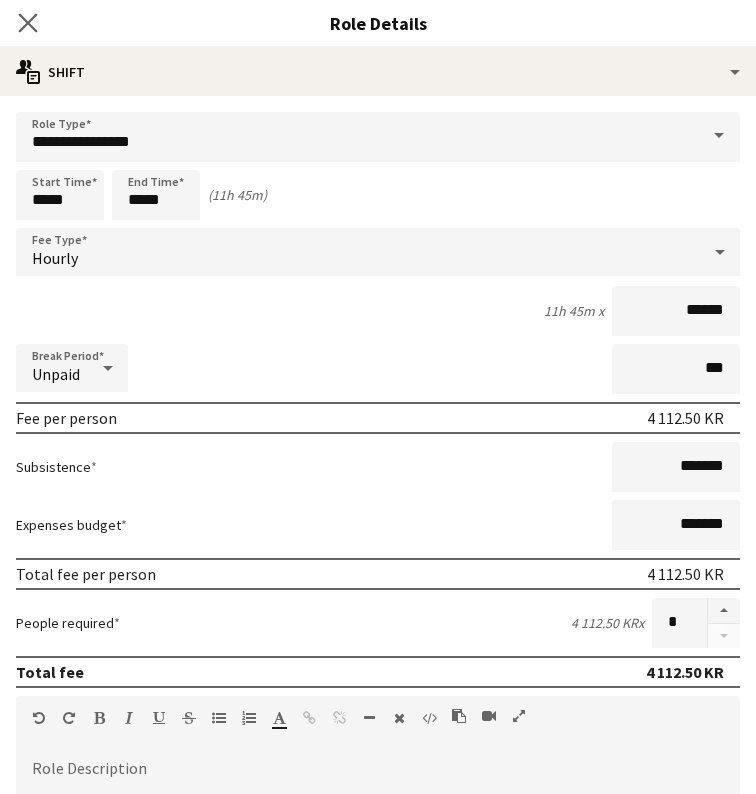 click on "Close pop-in" 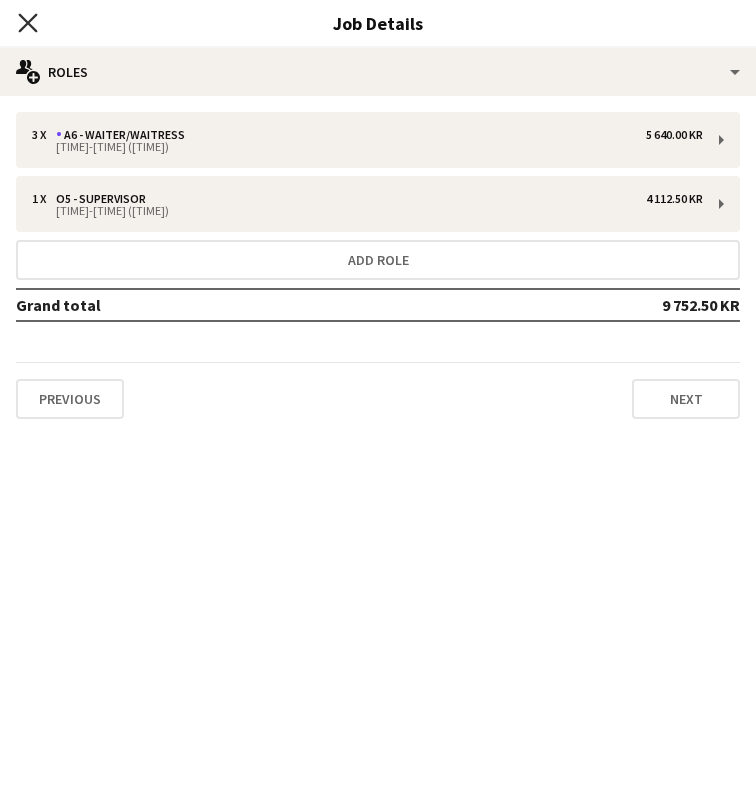 click 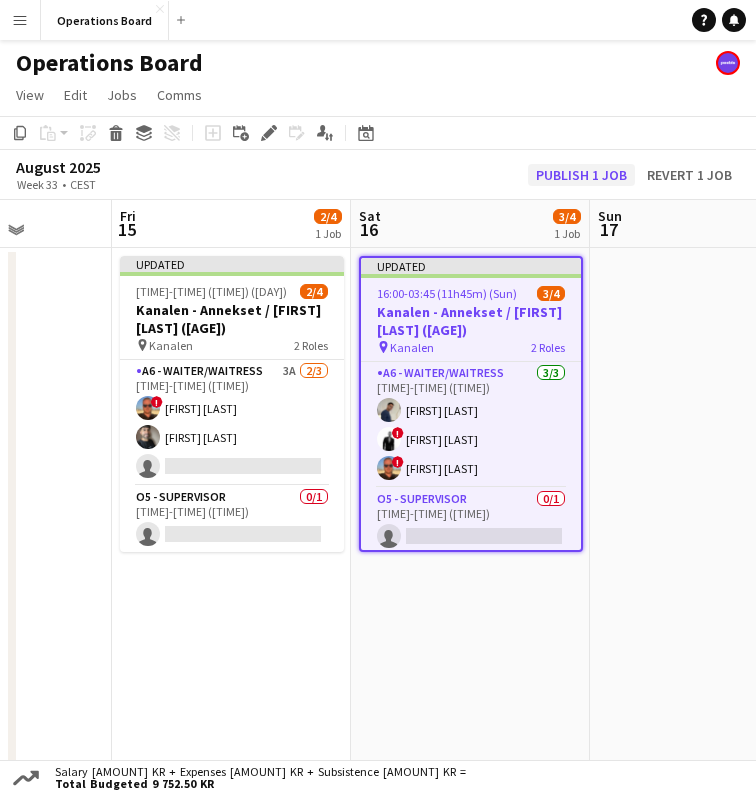 click on "Publish 1 job" 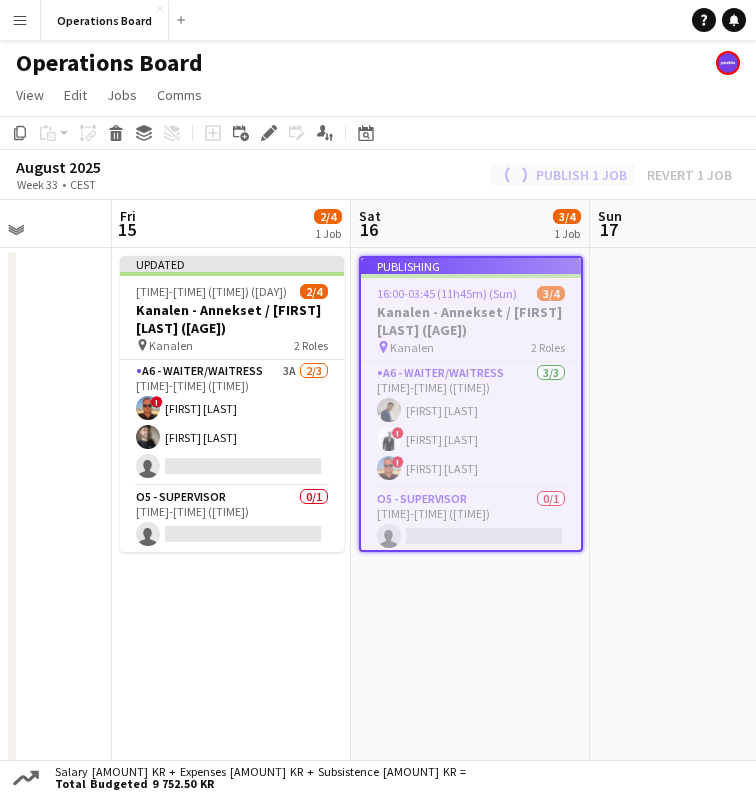 click on "Publish 1 job   Revert 1 job" 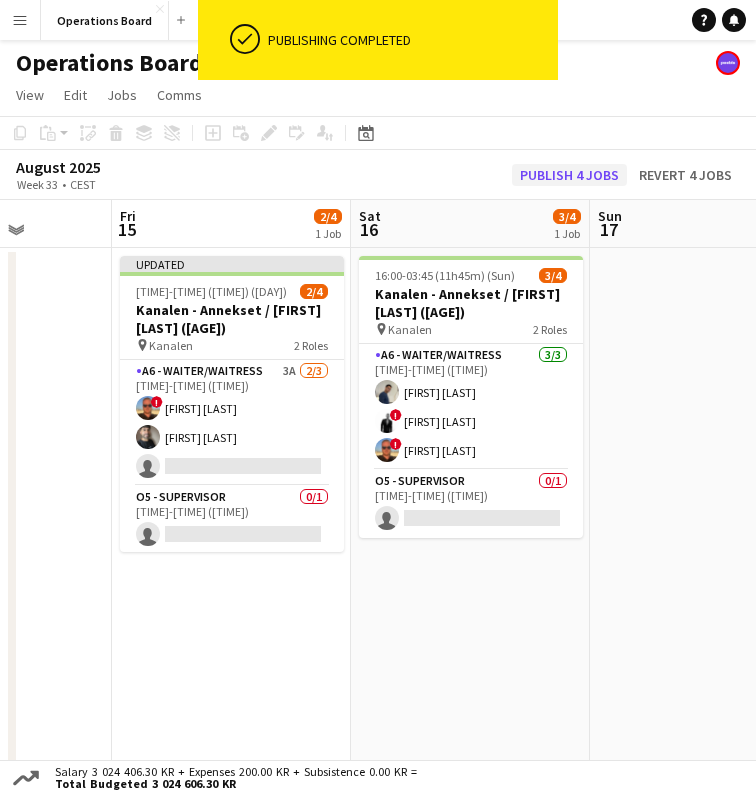 click on "Publish 4 jobs" 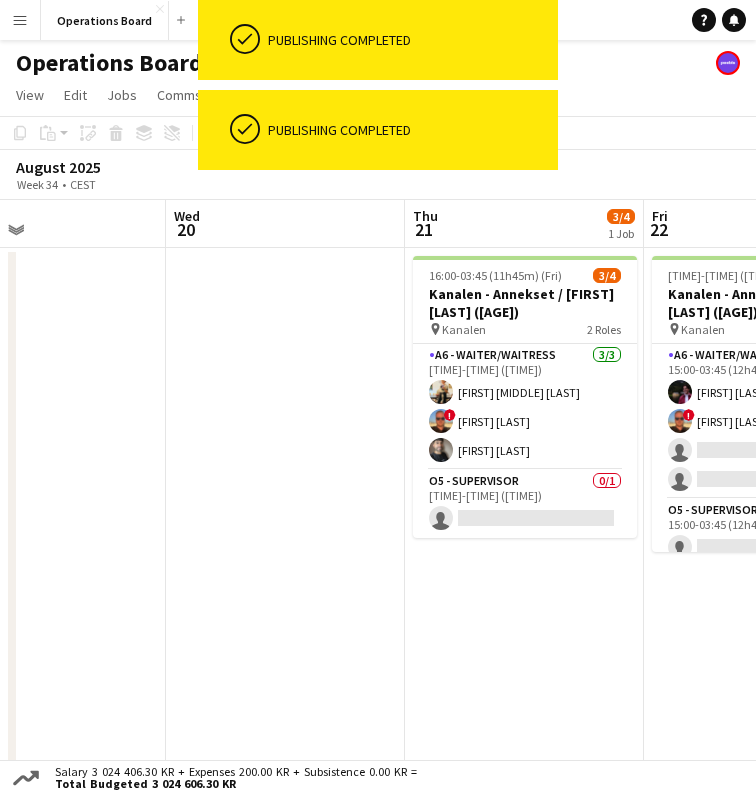 scroll, scrollTop: 0, scrollLeft: 904, axis: horizontal 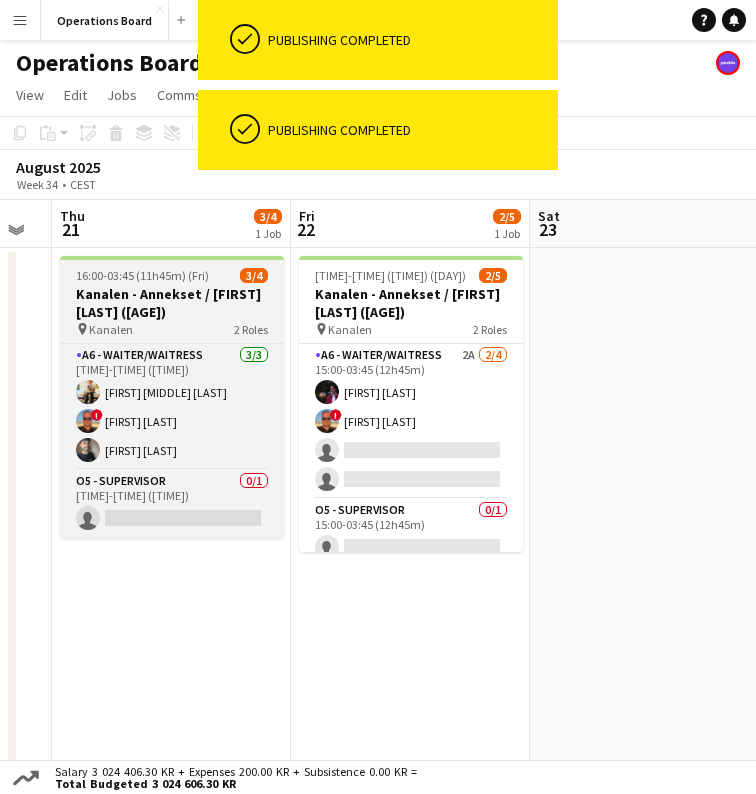 click on "Kanalen - Annekset / Søren Scheuer (55)" at bounding box center (172, 303) 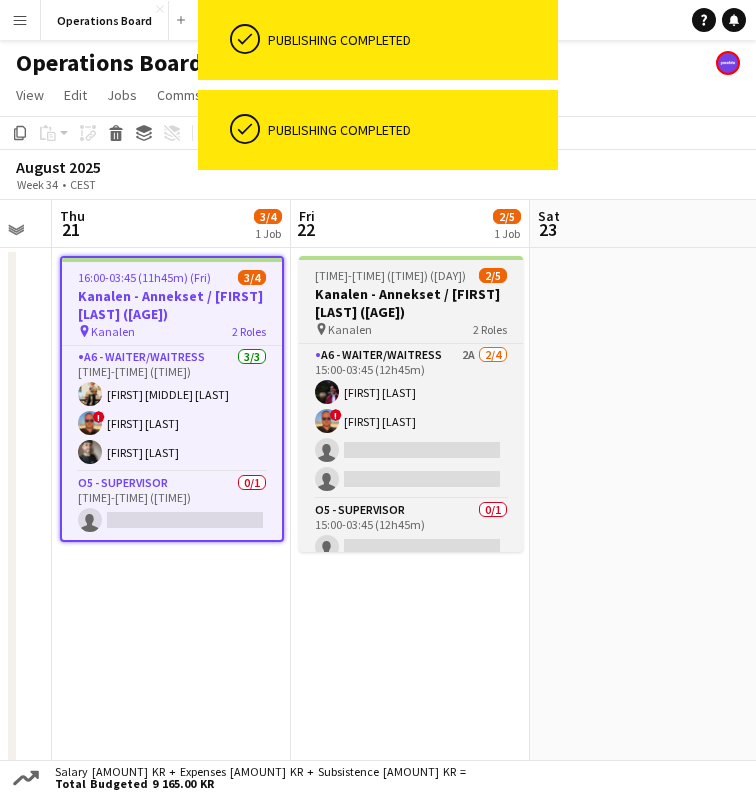 click on "Kanalen - Annekset / Patrick Alstrup Jørgensen (62)" at bounding box center (411, 303) 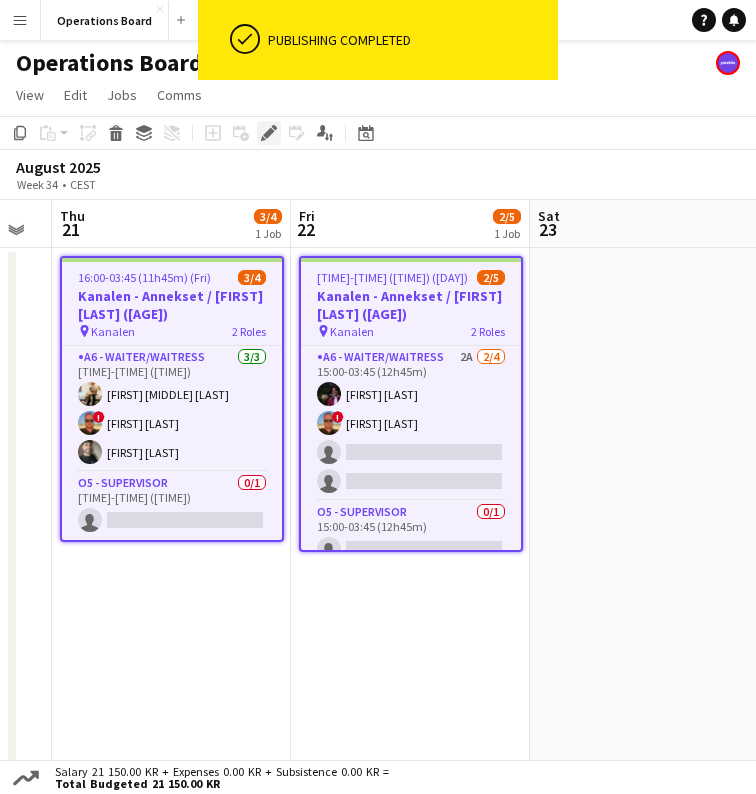 click 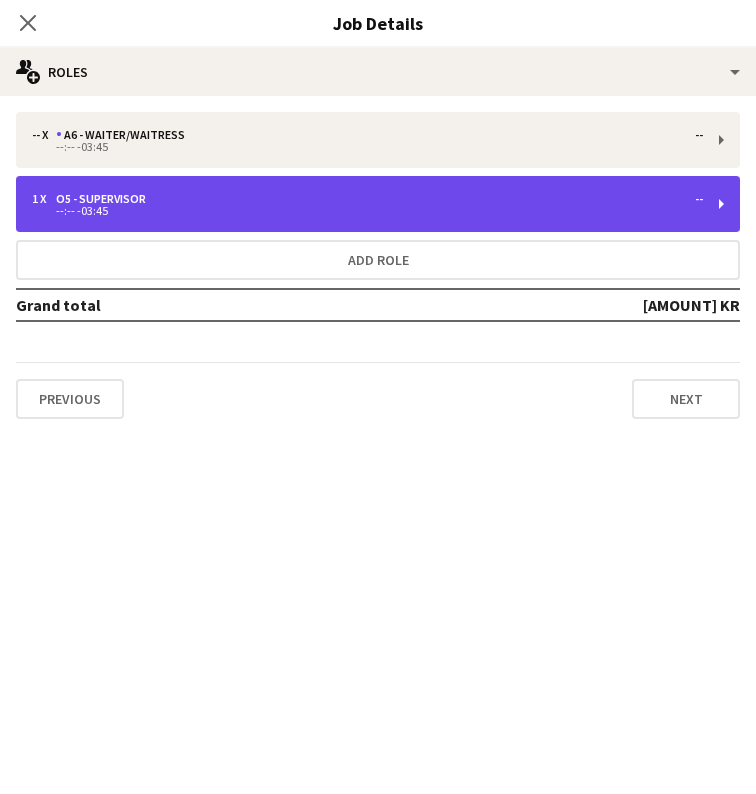 click on "--:-- -03:45" at bounding box center (367, 211) 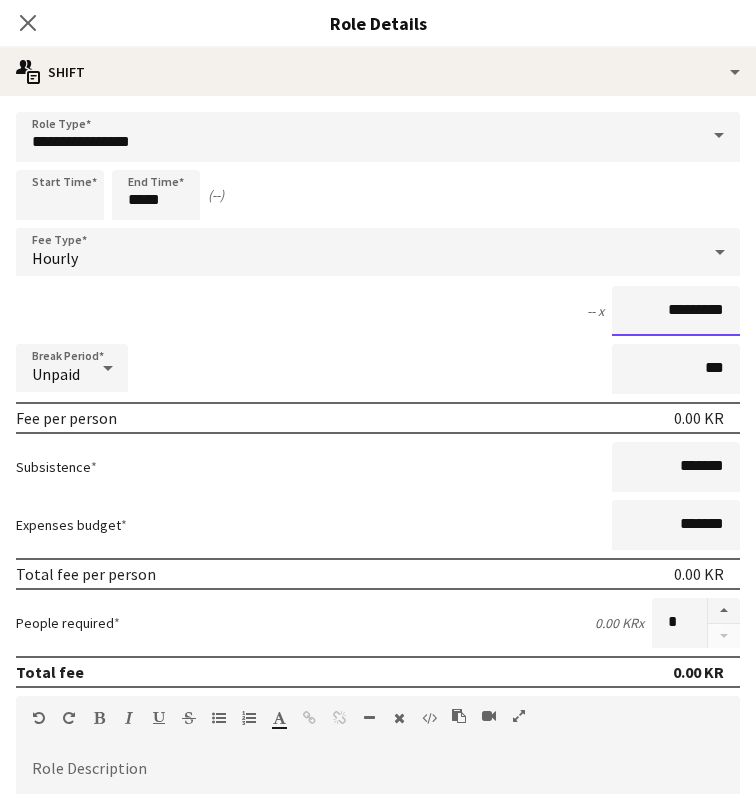 click on "*********" at bounding box center [676, 311] 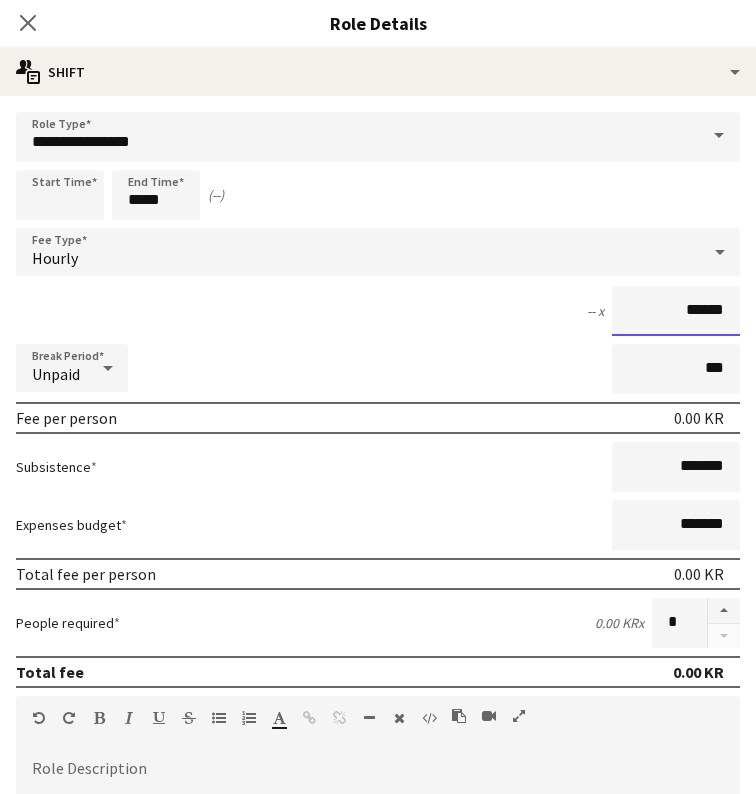 type on "******" 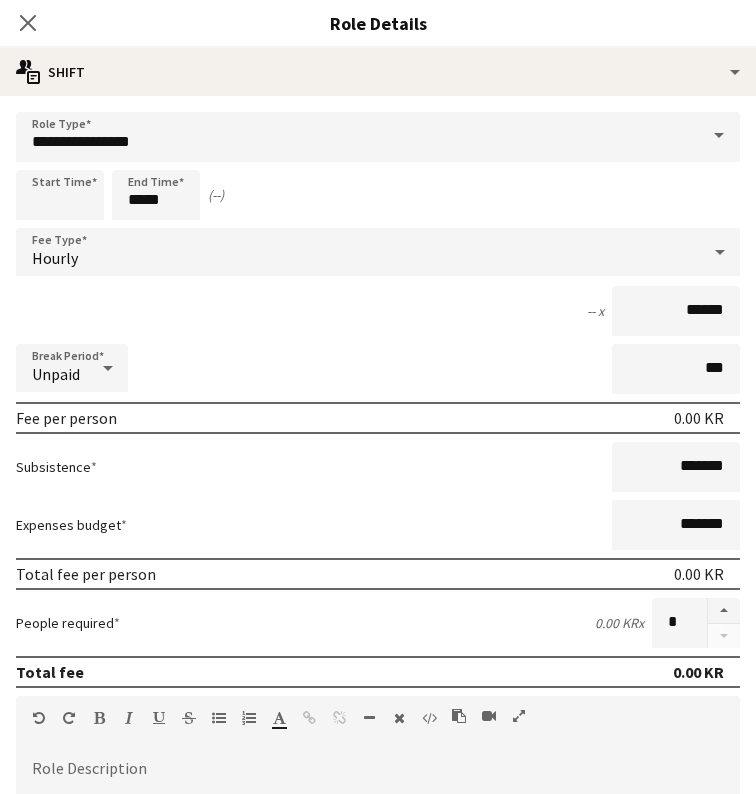click on "Close pop-in" 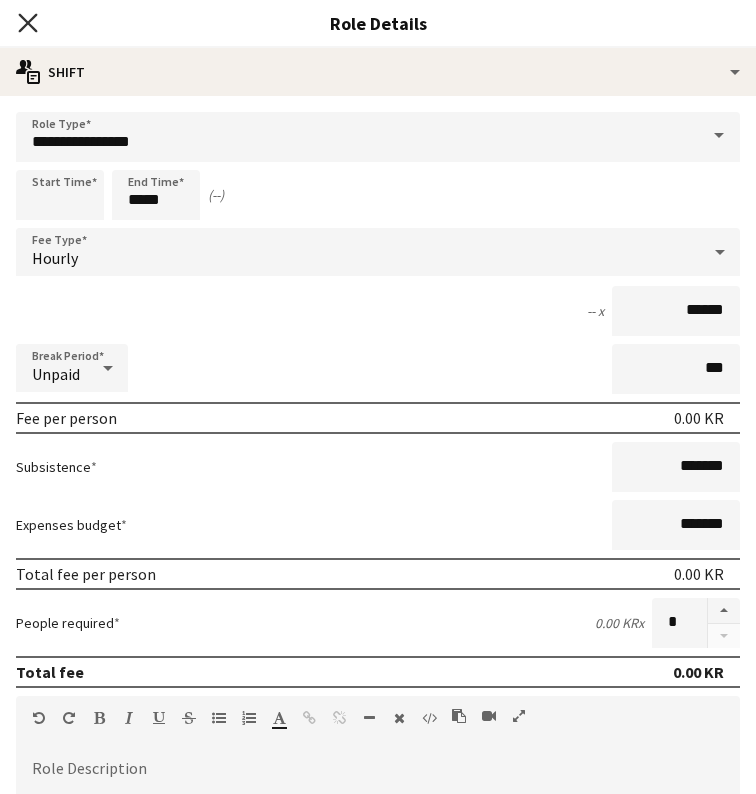 click 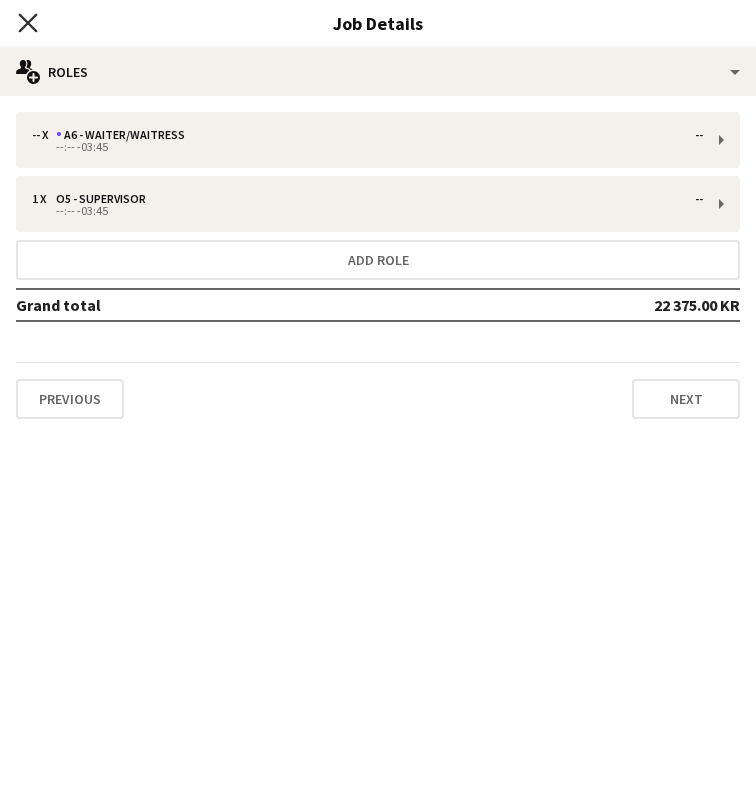 click on "Close pop-in" 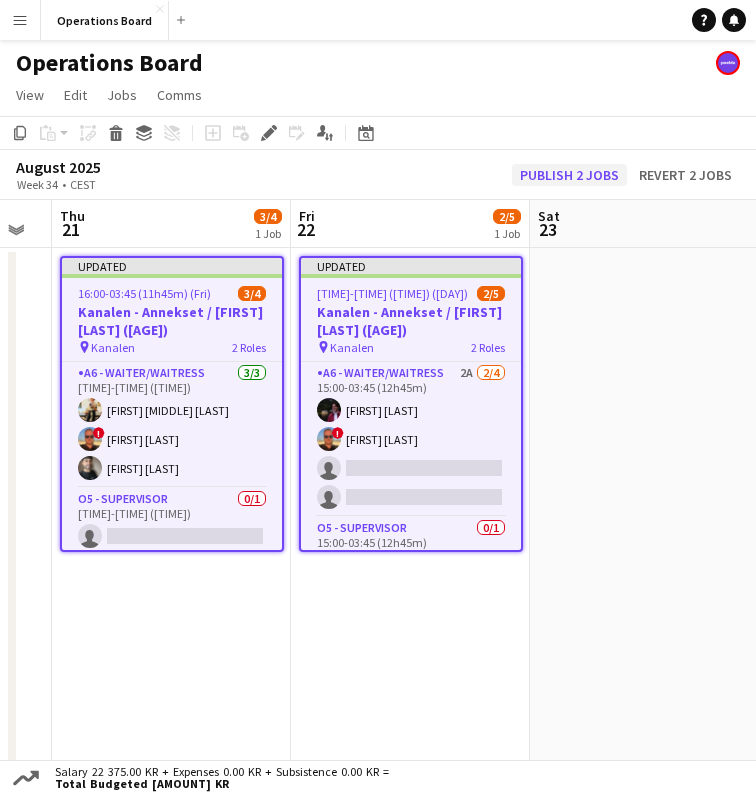 click on "Publish 2 jobs" 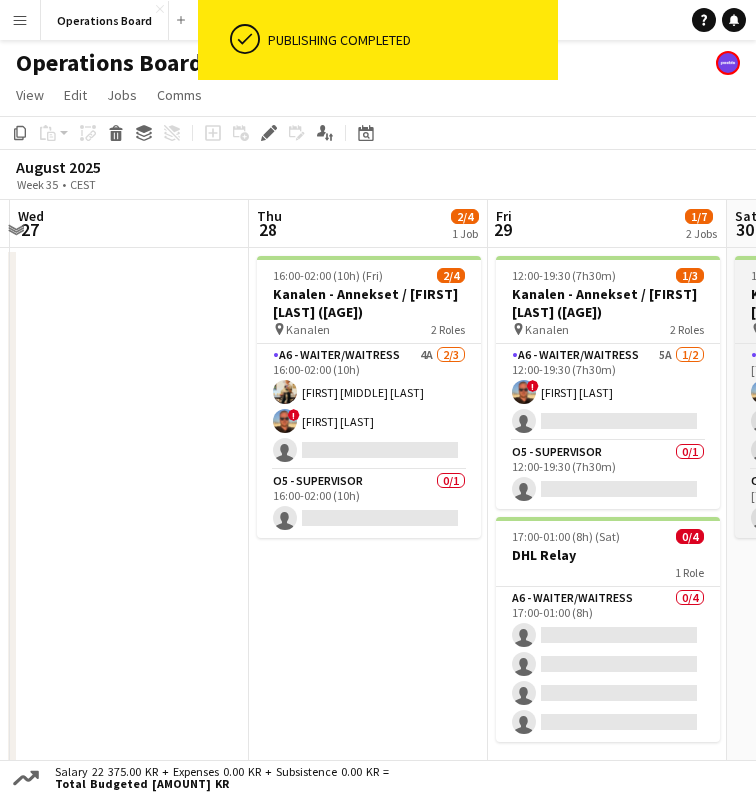 scroll, scrollTop: 0, scrollLeft: 678, axis: horizontal 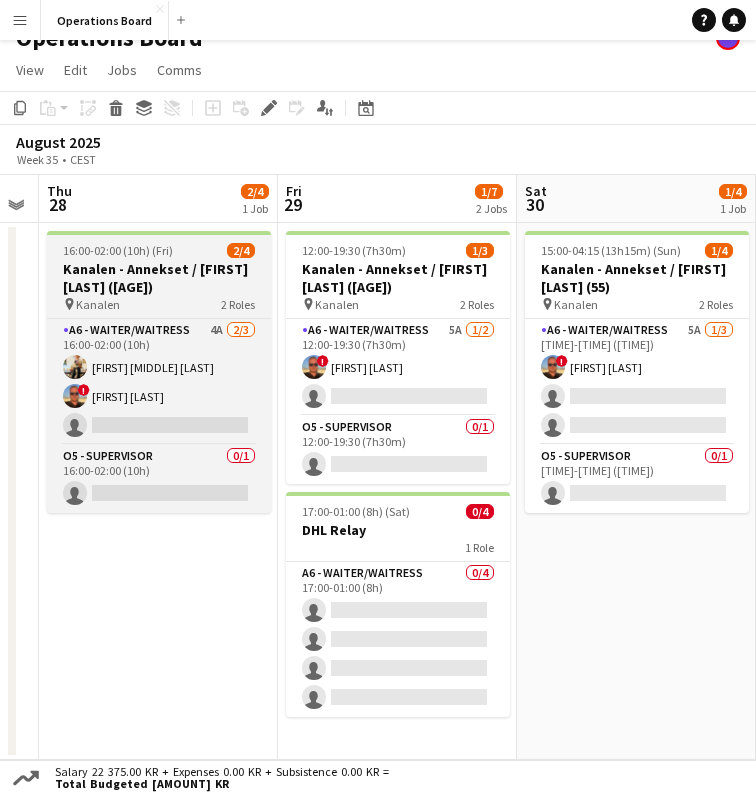 click on "16:00-02:00 (10h) (Fri)   2/4   Kanalen - Annekset / Lousie Mortensen (50)
pin
Kanalen   2 Roles   A6 -  WAITER/WAITRESS   4A   2/3   16:00-02:00 (10h)
Agnieszka Irena Chrzan Huttig ! Patrick Dolan
single-neutral-actions
O5 -  SUPERVISOR   0/1   16:00-02:00 (10h)
single-neutral-actions" at bounding box center [159, 372] 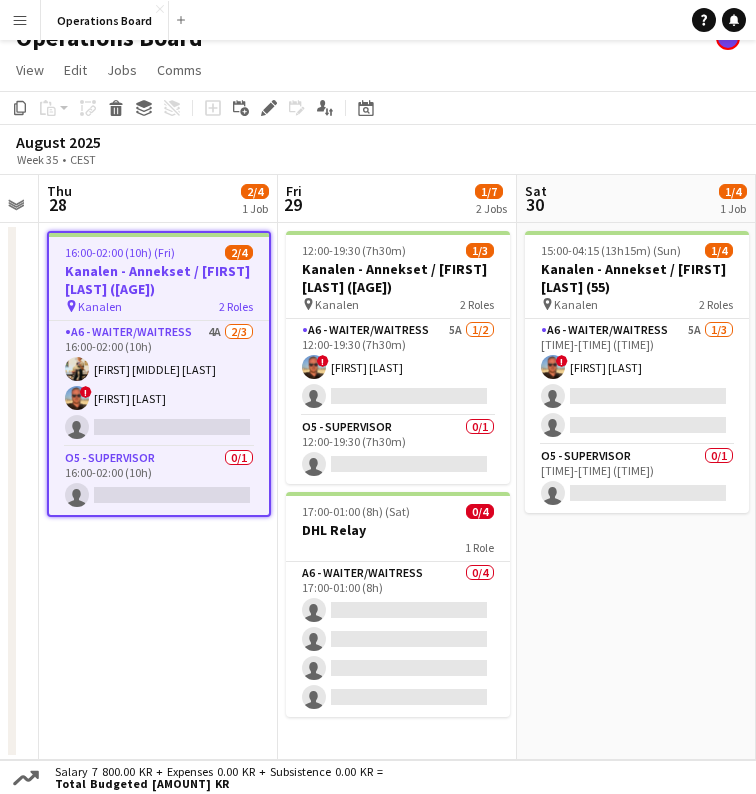click on "Copy
Paste
Paste
Command
V Paste with crew
Command
Shift
V
Paste linked Job
Delete
Group
Ungroup
Add job
Add linked Job
Edit
Edit linked Job
Applicants
Date picker
AUG 2025 AUG 2025 Monday M Tuesday T Wednesday W Thursday T Friday F Saturday S Sunday S  AUG   1   2   3   4   5   6   7   8   9   10   11   12   13   14   15   16   17   18   19   20   21   22   23   24   25" 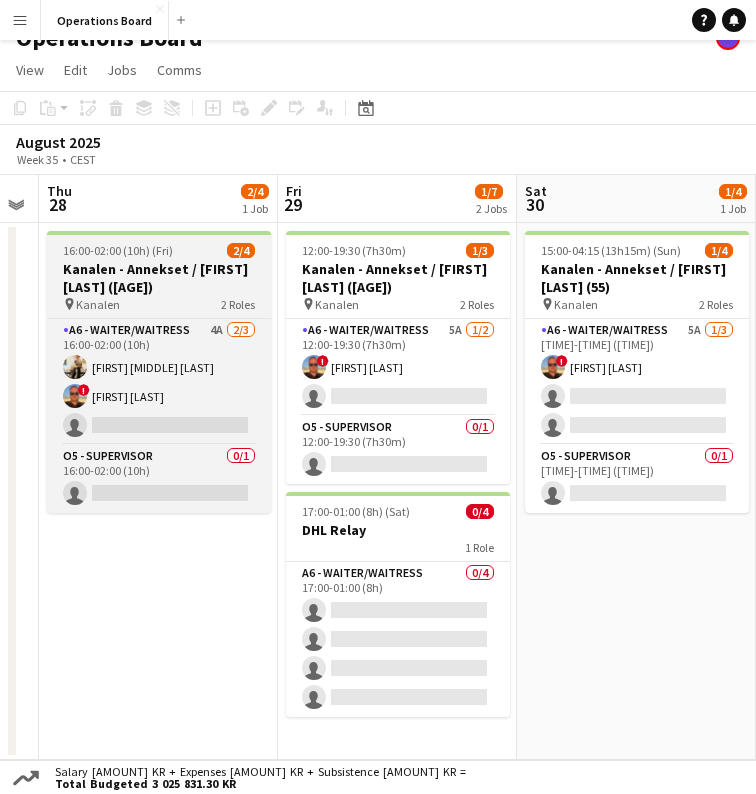 click on "16:00-02:00 (10h) (Fri)   2/4" at bounding box center [159, 250] 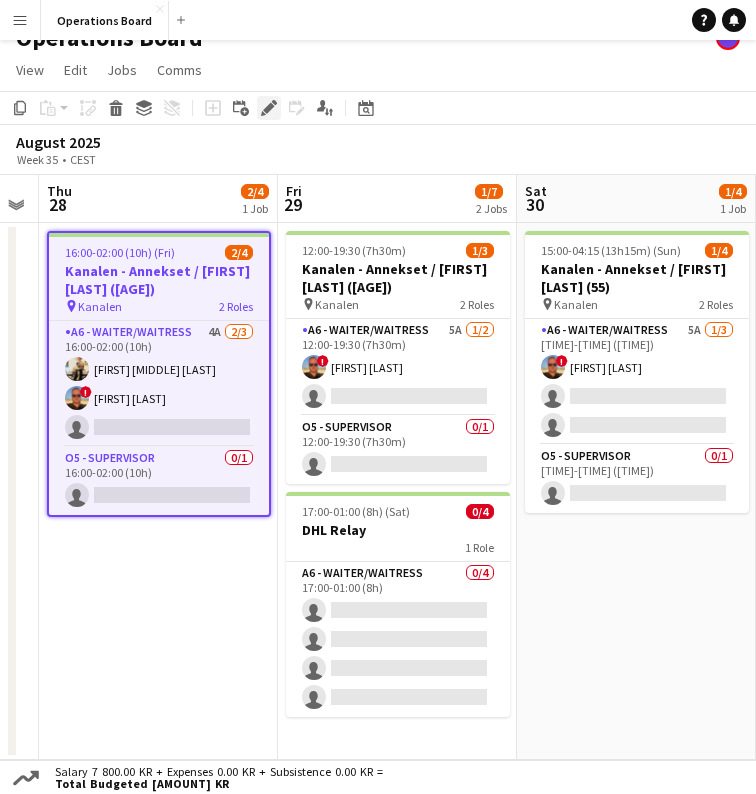 click on "Edit" at bounding box center (269, 108) 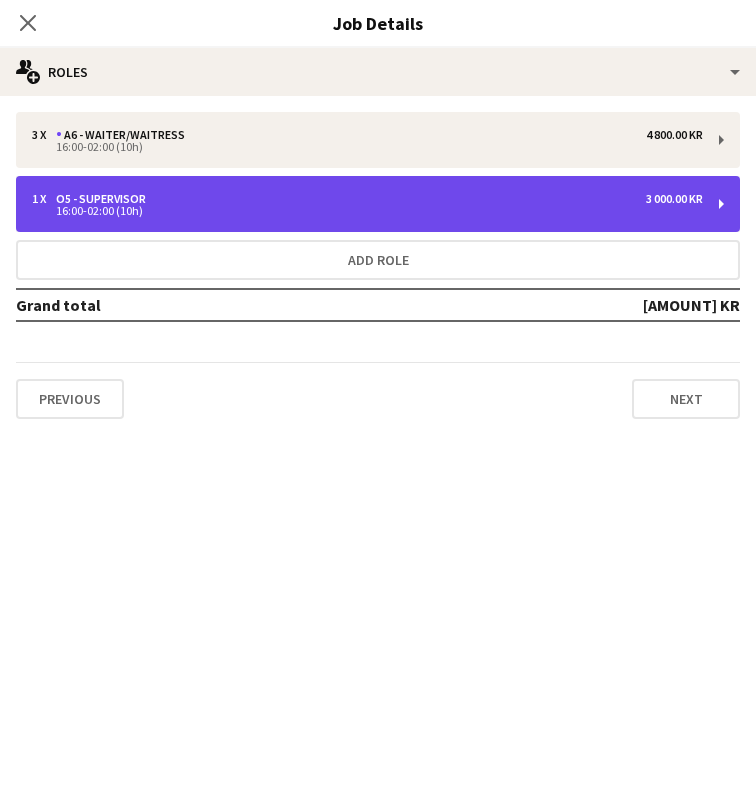 click on "1 x   O5 -  SUPERVISOR   3 000.00 KR" at bounding box center (367, 199) 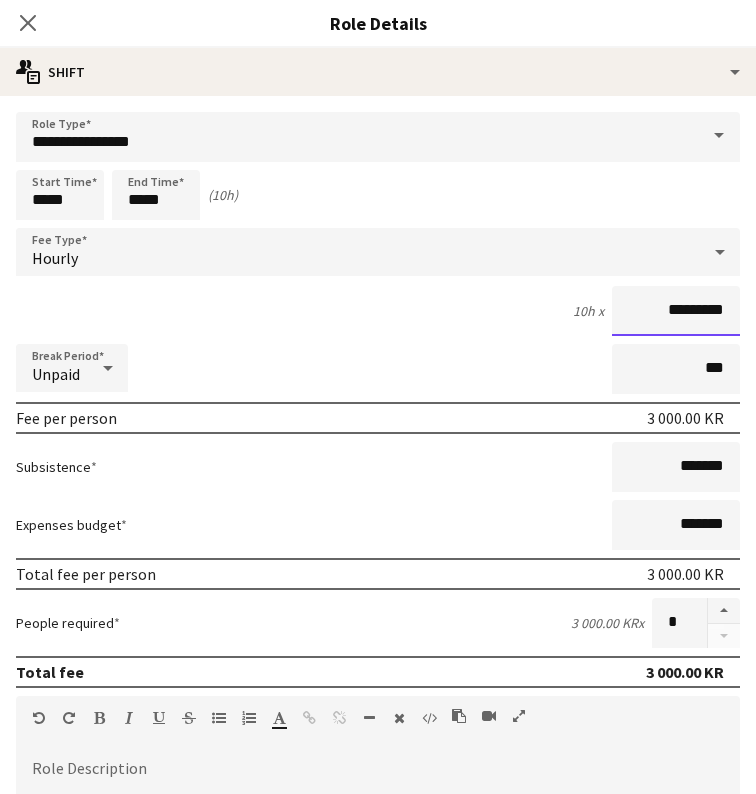 drag, startPoint x: 648, startPoint y: 308, endPoint x: 746, endPoint y: 308, distance: 98 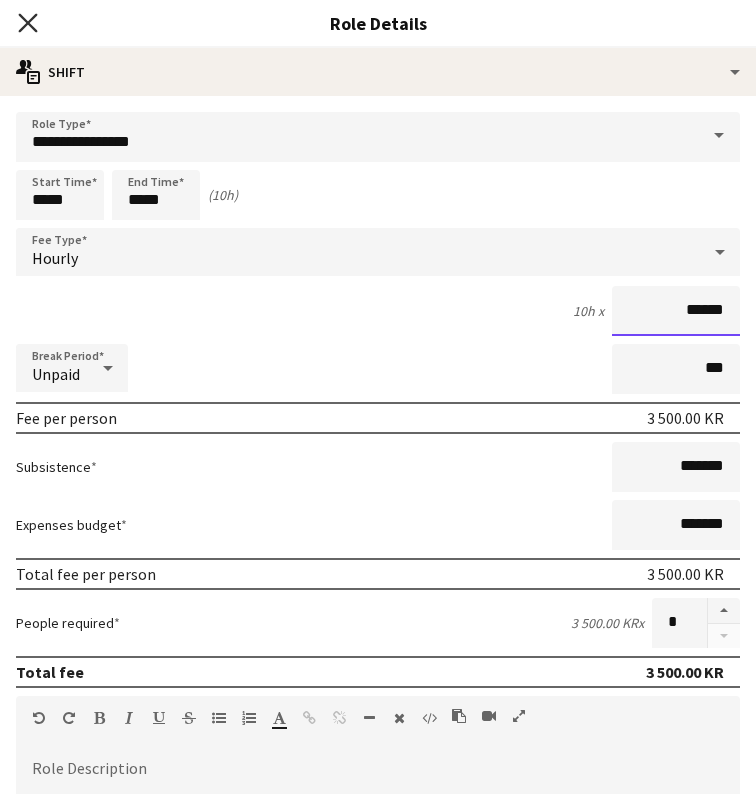 type on "******" 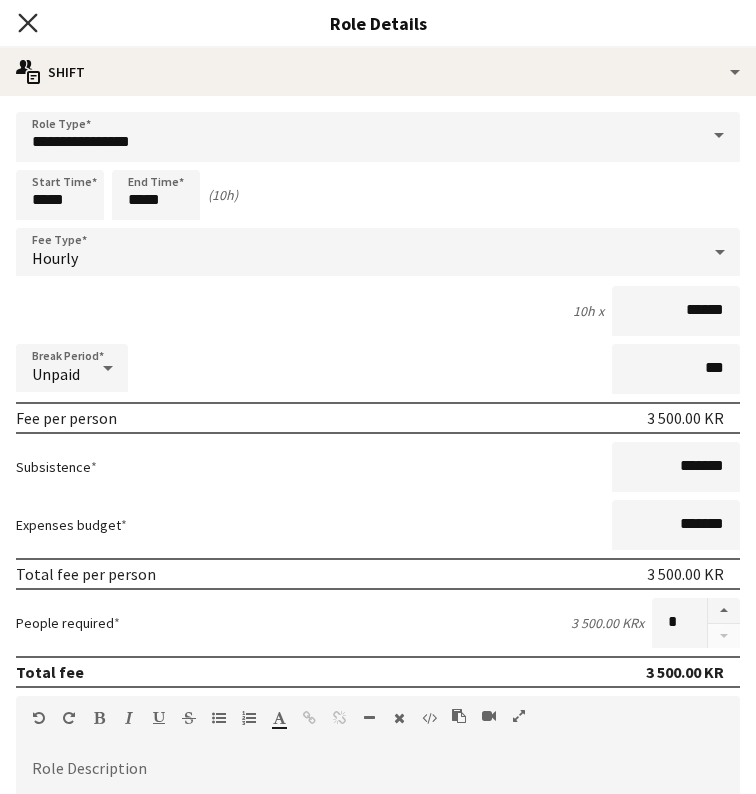 click on "Close pop-in" 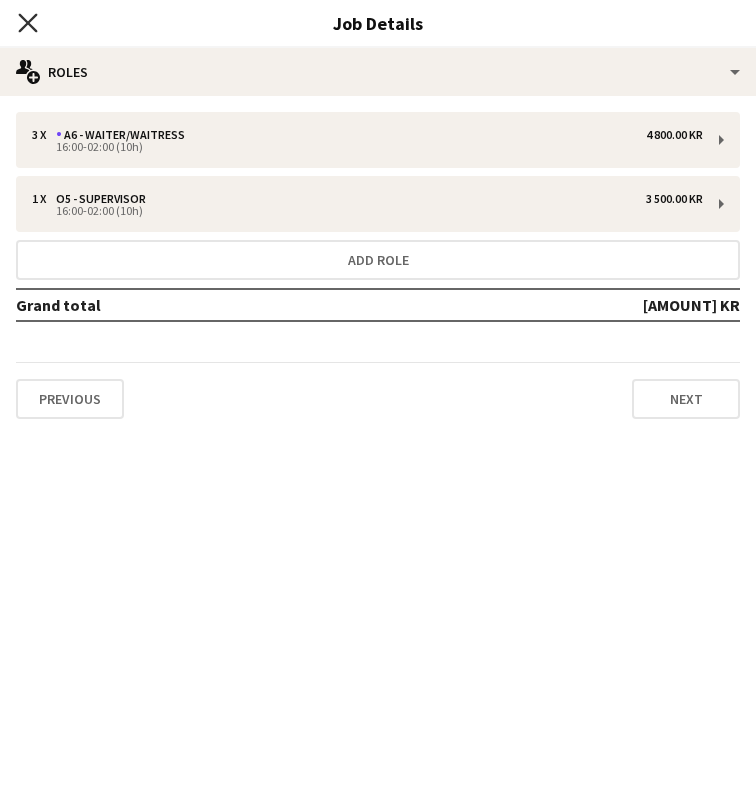 click on "Close pop-in" 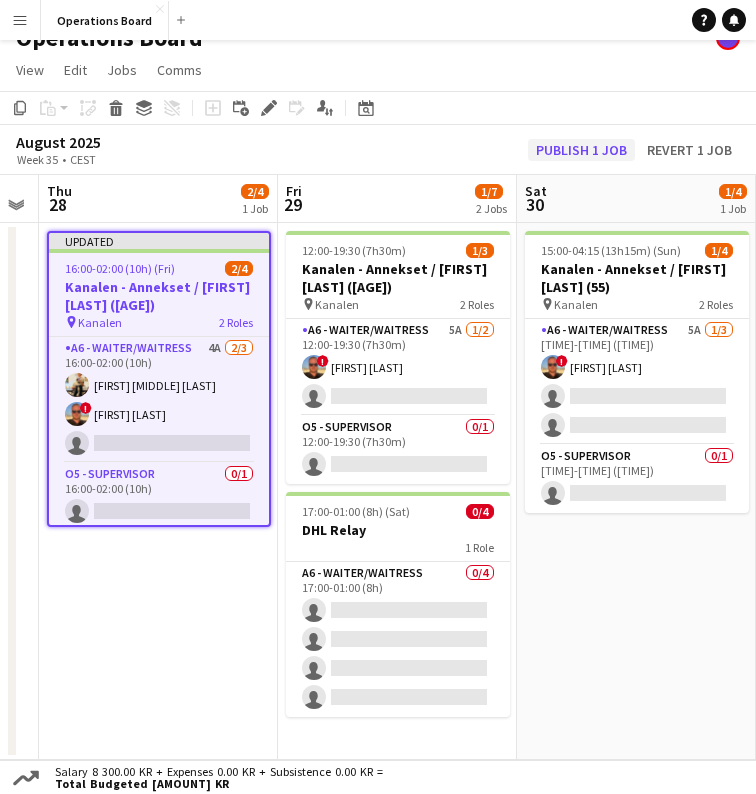 click on "Publish 1 job" 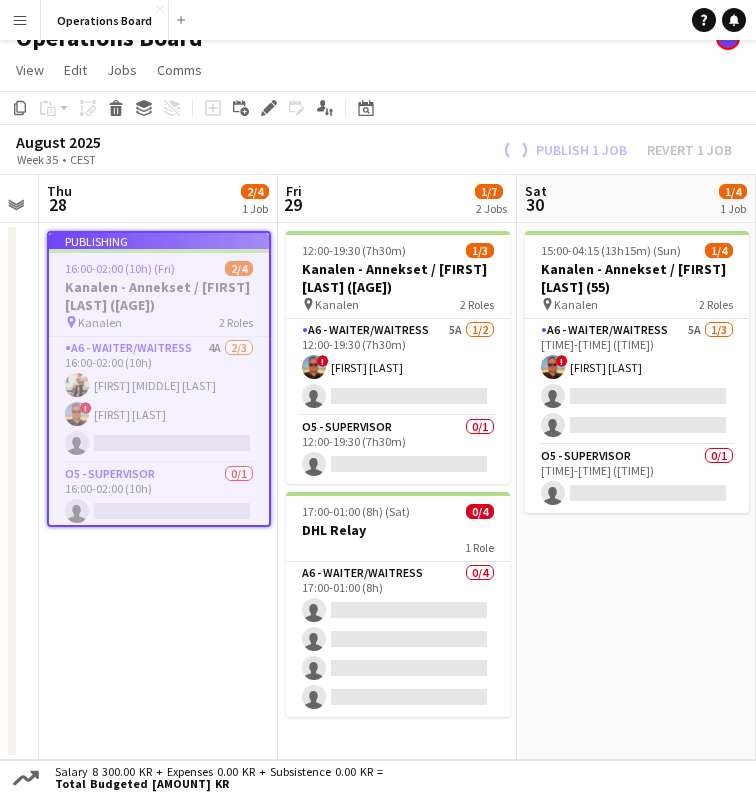 click on "Copy
Paste
Paste
Command
V Paste with crew
Command
Shift
V
Paste linked Job
Delete
Group
Ungroup
Add job
Add linked Job
Edit
Edit linked Job
Applicants
Date picker
AUG 2025 AUG 2025 Monday M Tuesday T Wednesday W Thursday T Friday F Saturday S Sunday S  AUG   1   2   3   4   5   6   7   8   9   10   11   12   13   14   15   16   17   18   19   20   21   22   23   24   25" 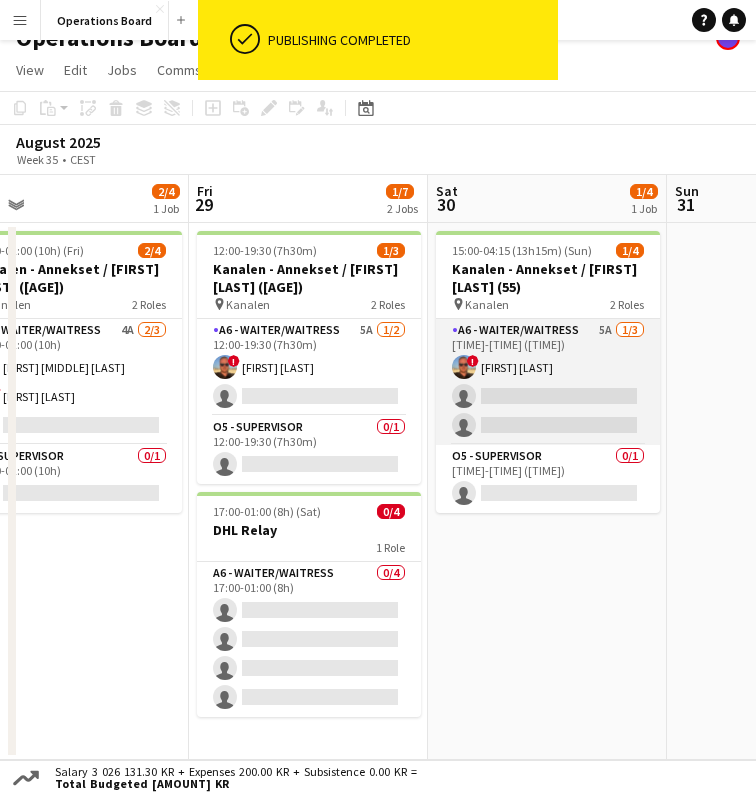 scroll, scrollTop: 0, scrollLeft: 772, axis: horizontal 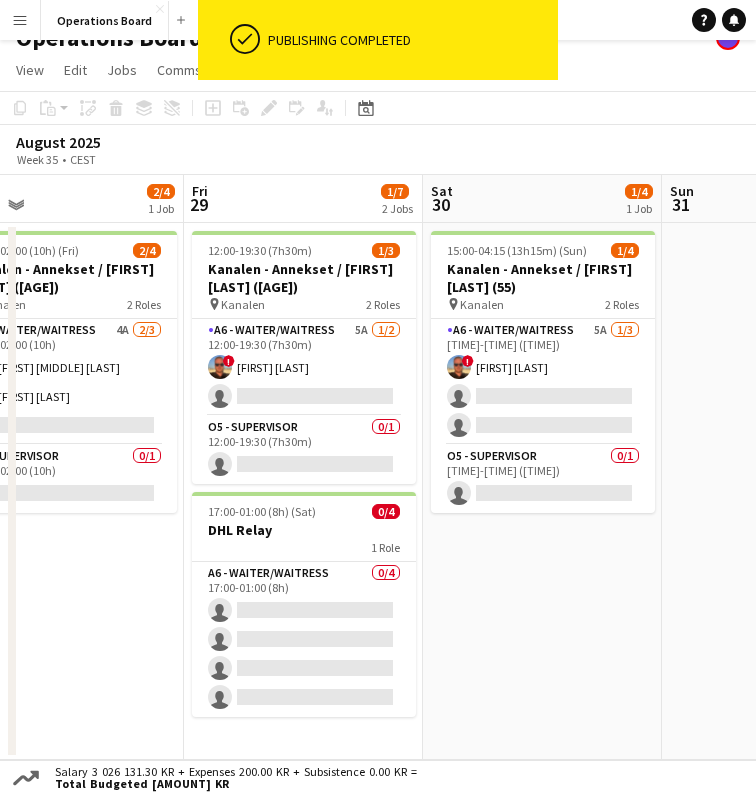 click on "Kanalen - Annekset / [FIRST] [LAST] (55)" at bounding box center (543, 278) 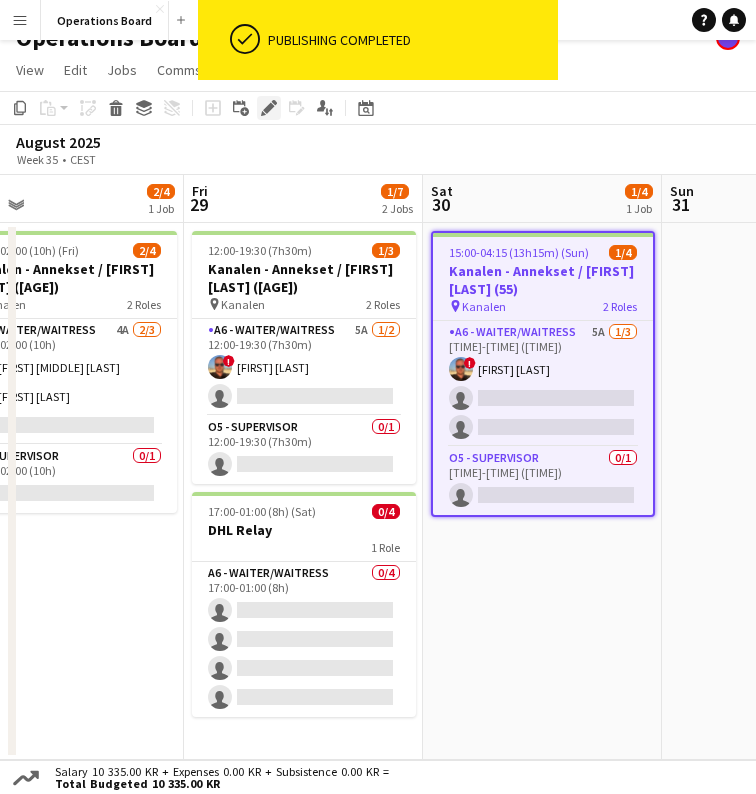 click 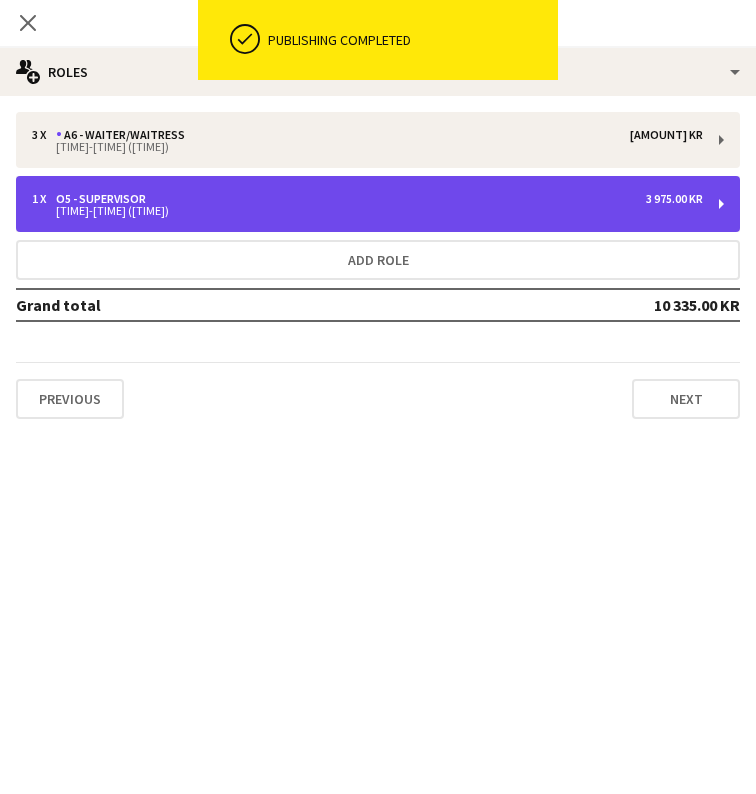 click on "15:00-04:15 (13h15m)" at bounding box center [367, 211] 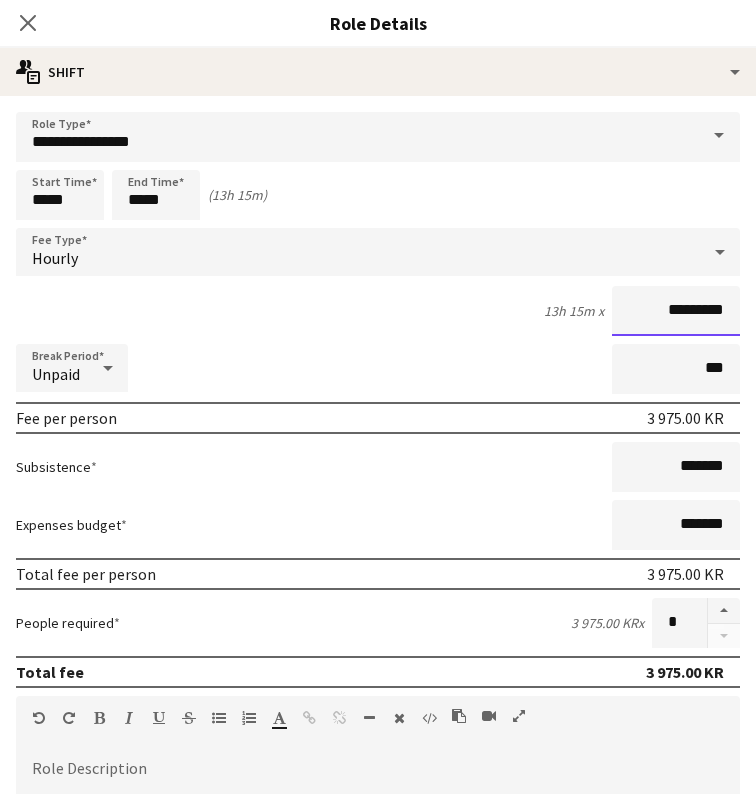 click on "*********" at bounding box center [676, 311] 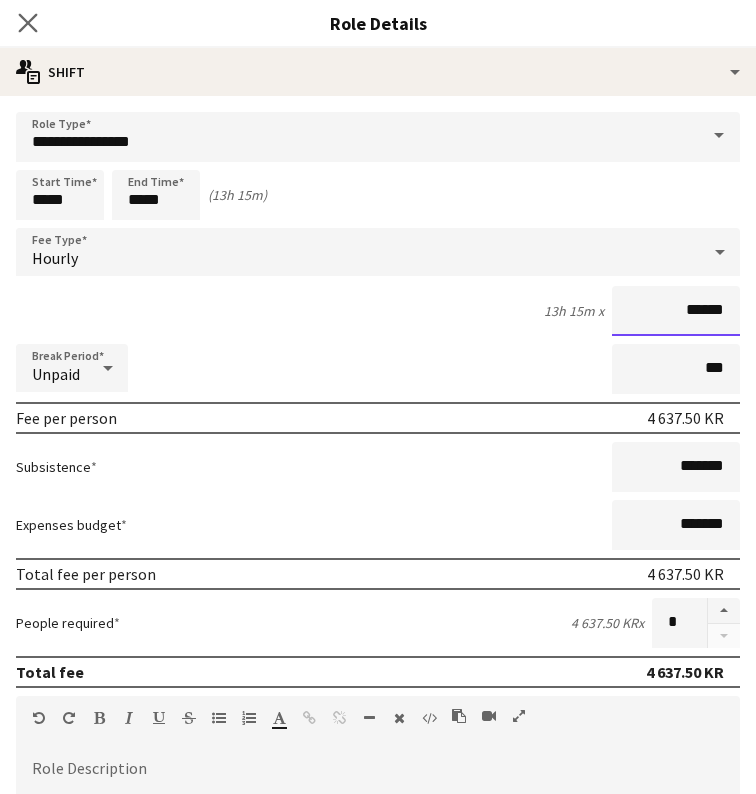 type on "******" 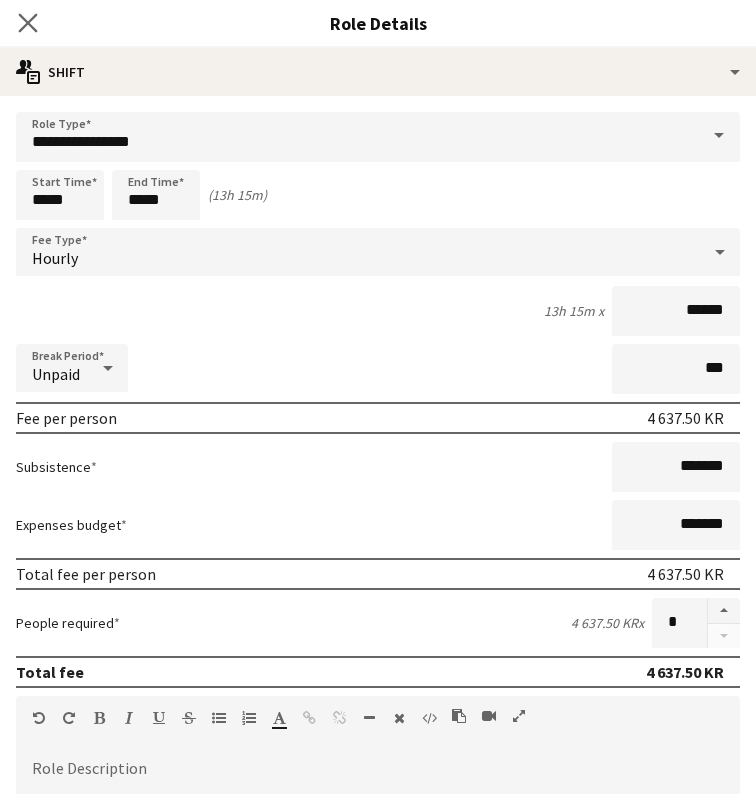 click on "Close pop-in" 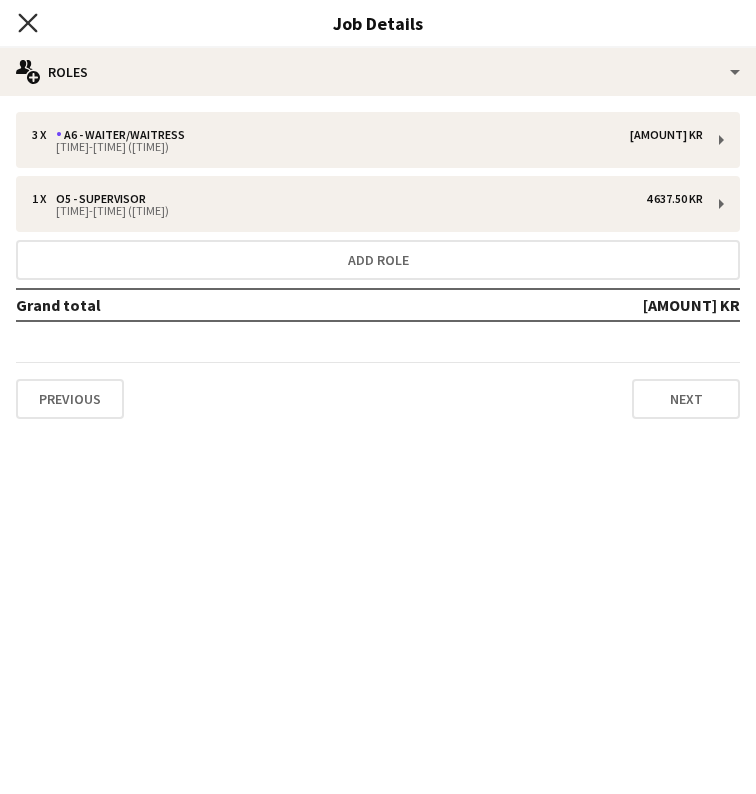 click on "Close pop-in" 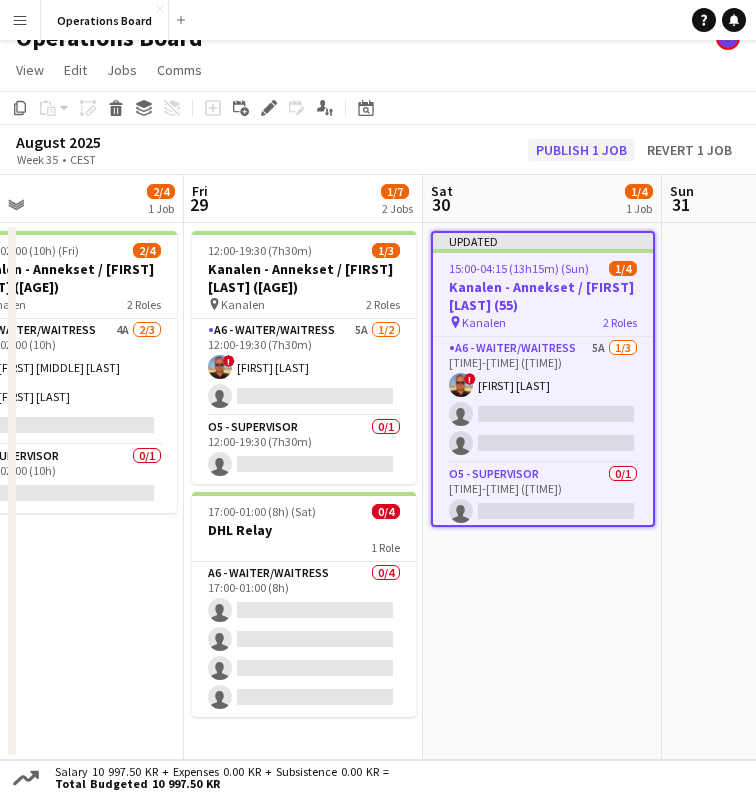 click on "Publish 1 job" 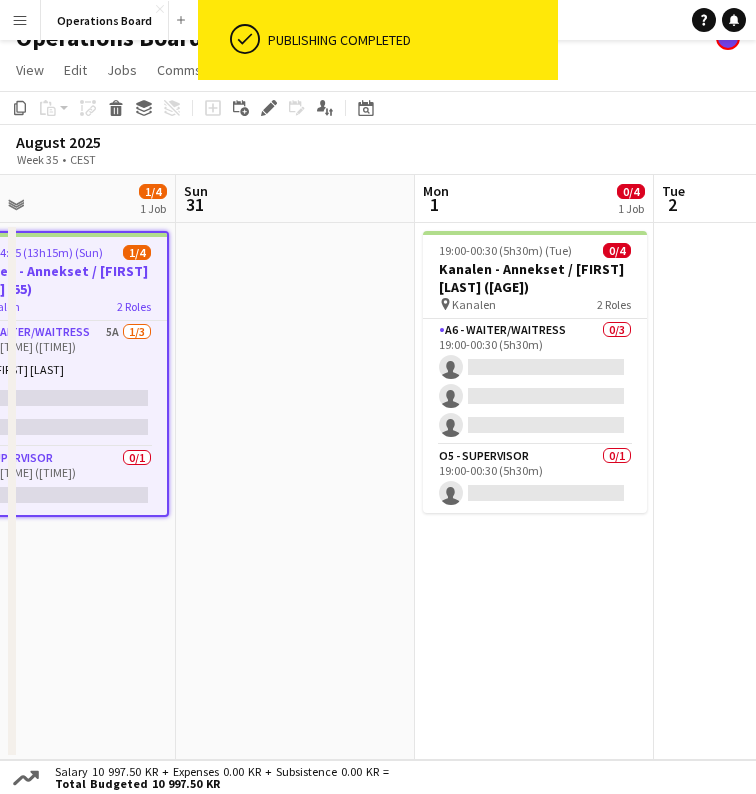 scroll, scrollTop: 0, scrollLeft: 915, axis: horizontal 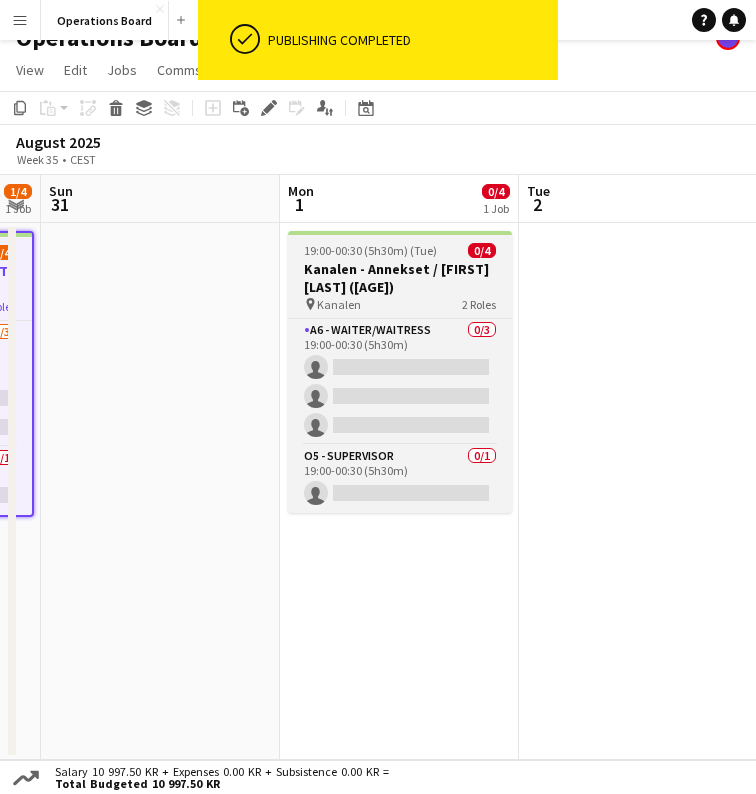 click on "19:00-00:30 (5h30m) (Tue)" at bounding box center [370, 250] 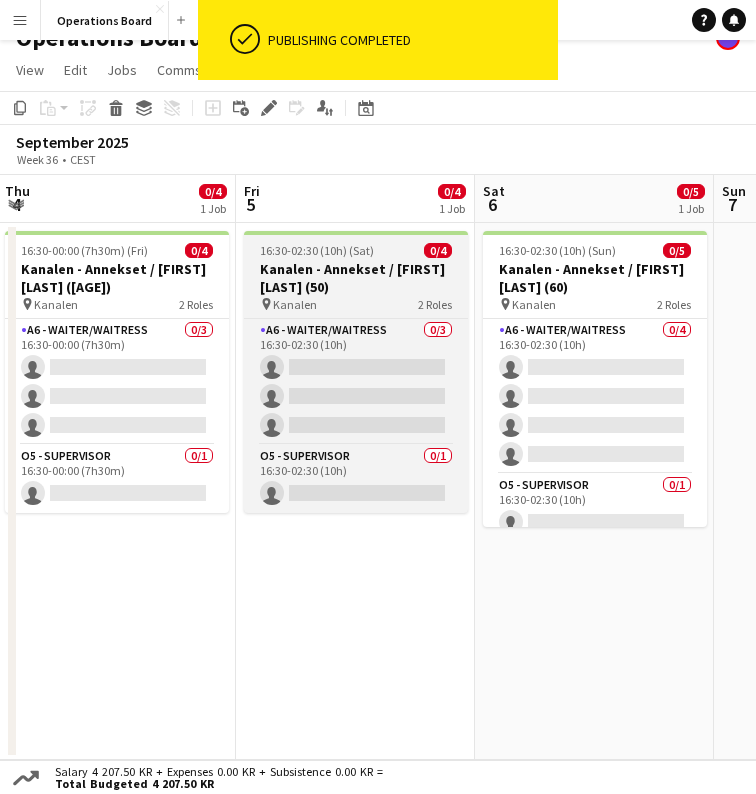 scroll, scrollTop: 0, scrollLeft: 525, axis: horizontal 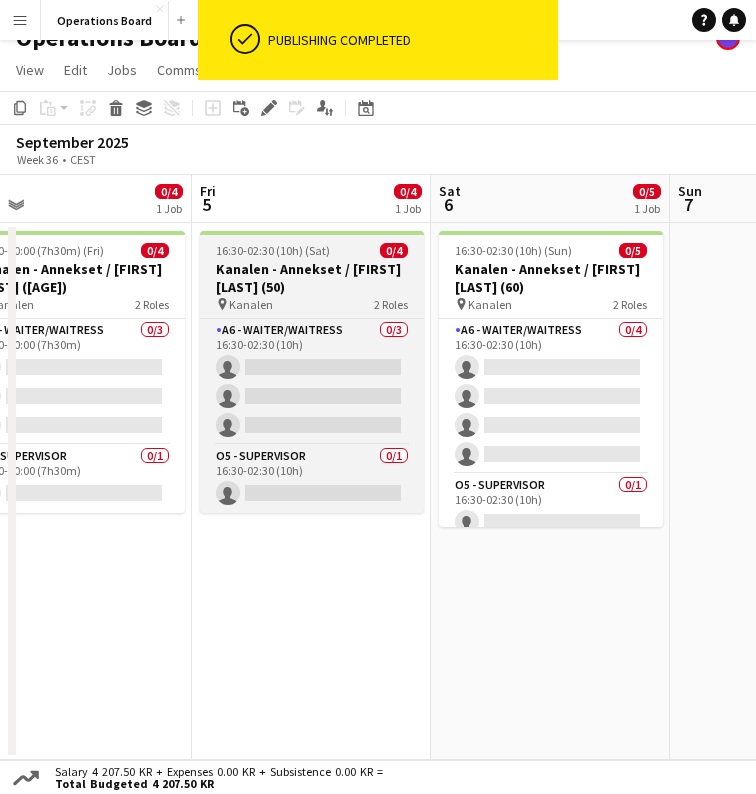 click on "Kanalen - Annekset / [FIRST] [LAST] (50)" at bounding box center (312, 278) 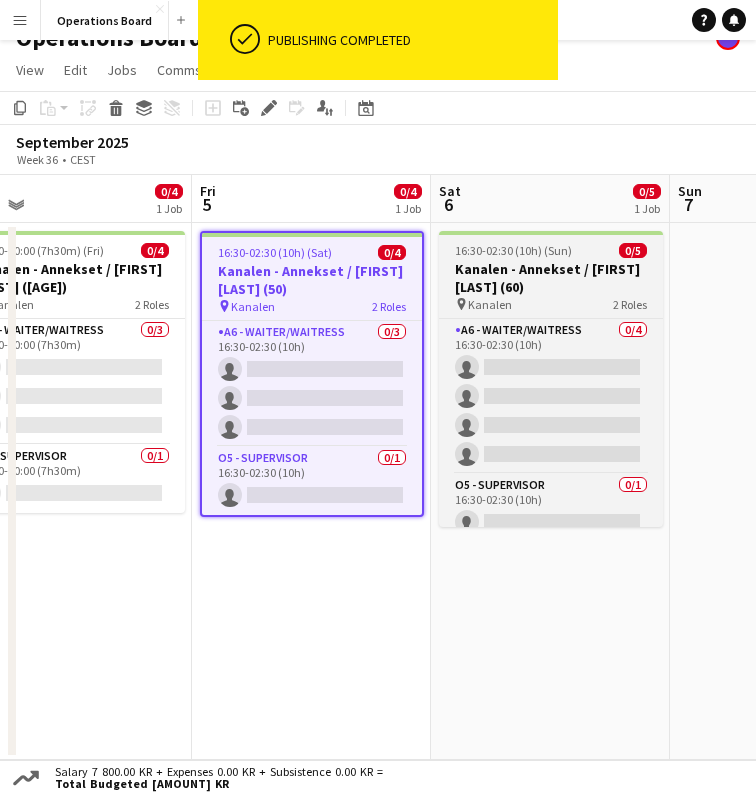 click on "Kanalen - Annekset / [FIRST] [LAST] (60)" at bounding box center (551, 278) 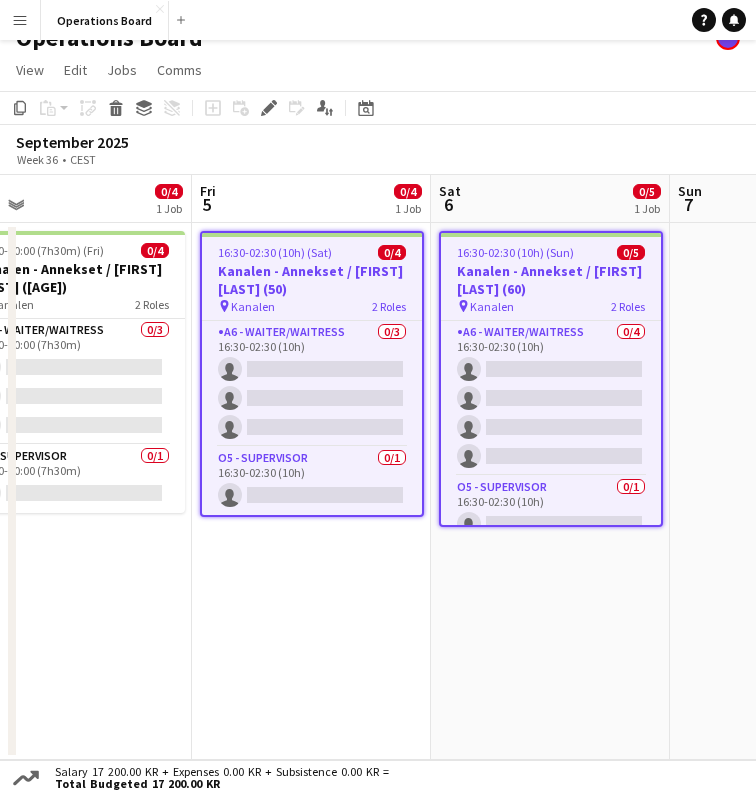 click on "Add job
Add linked Job
Edit
Edit linked Job
Applicants" 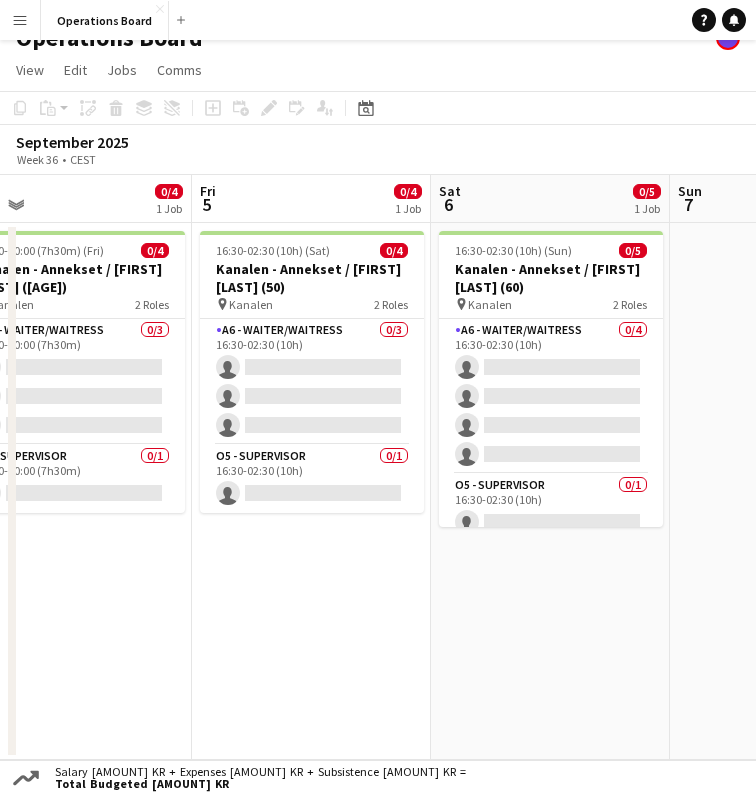 click on "Add job
Add linked Job
Edit
Edit linked Job
Applicants" 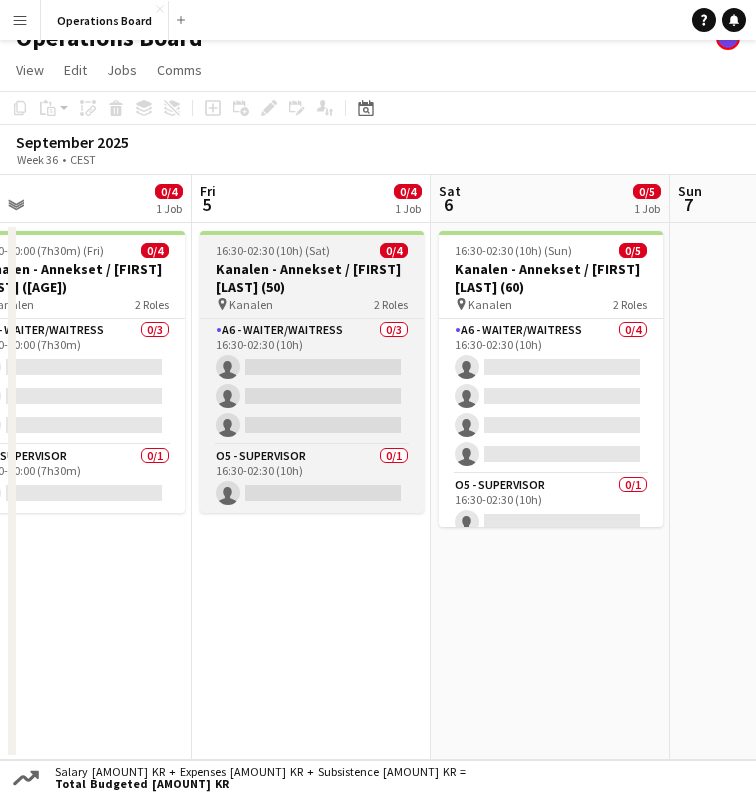 click on "Kanalen - Annekset / [FIRST] [LAST] (50)" at bounding box center (312, 278) 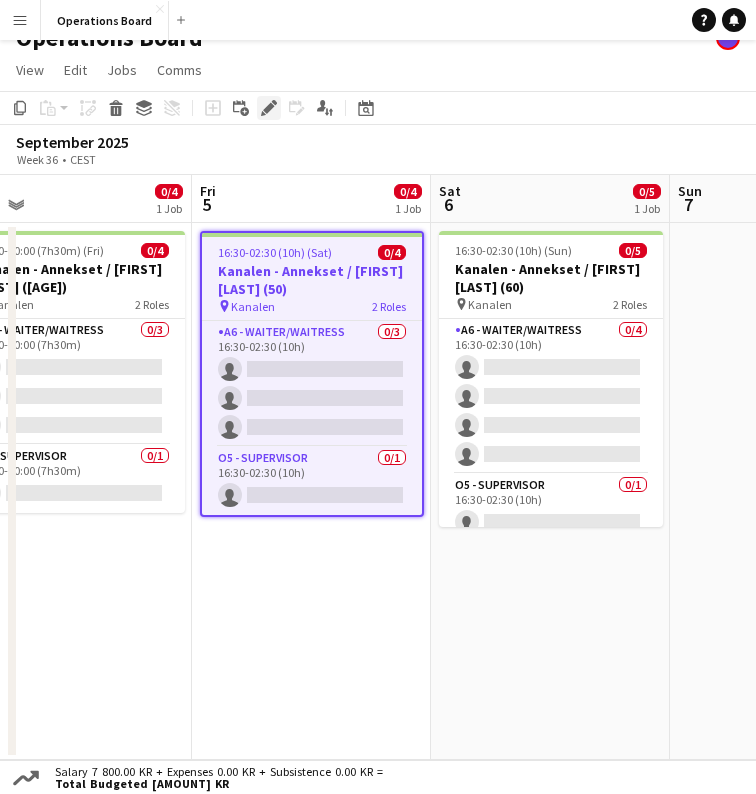click on "Edit" 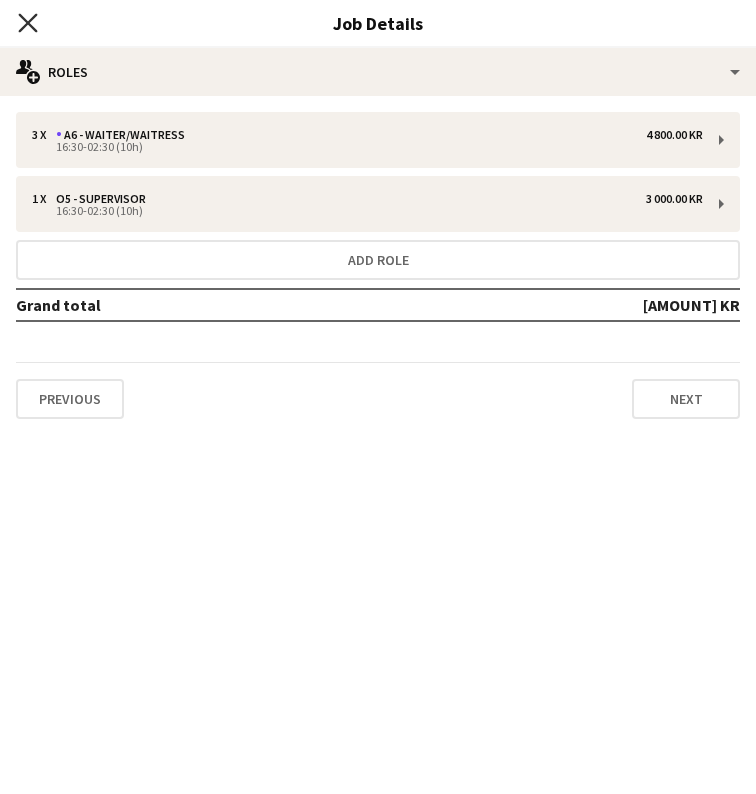 click on "Close pop-in" 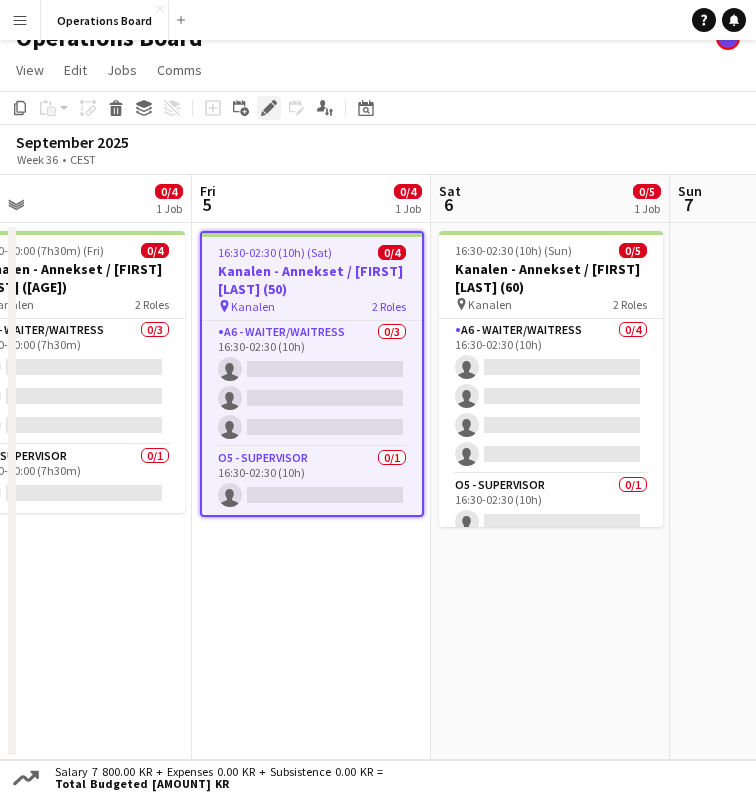 click on "Edit" 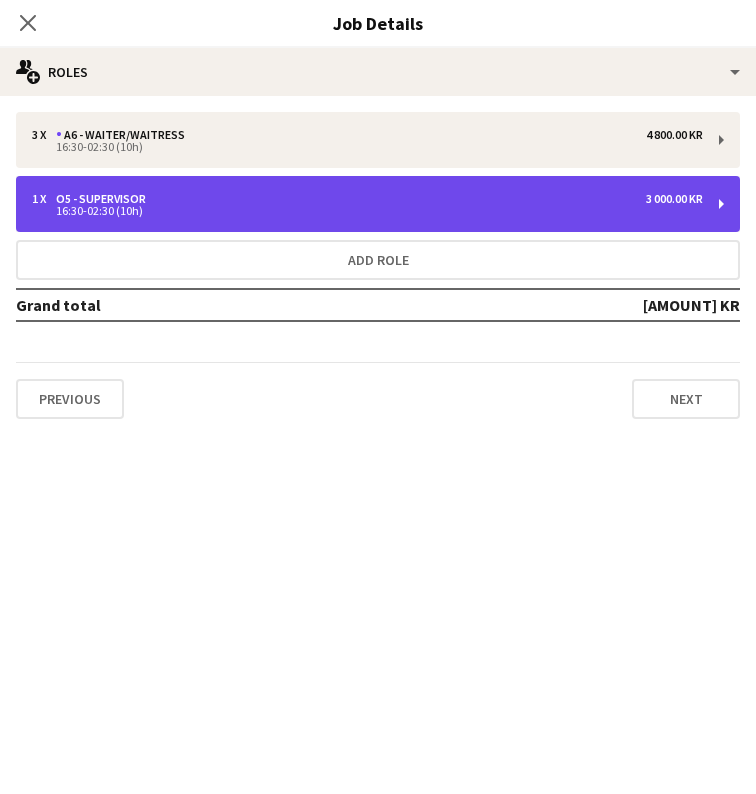 click on "1 x   O5 -  SUPERVISOR   3 000.00 KR" at bounding box center [367, 199] 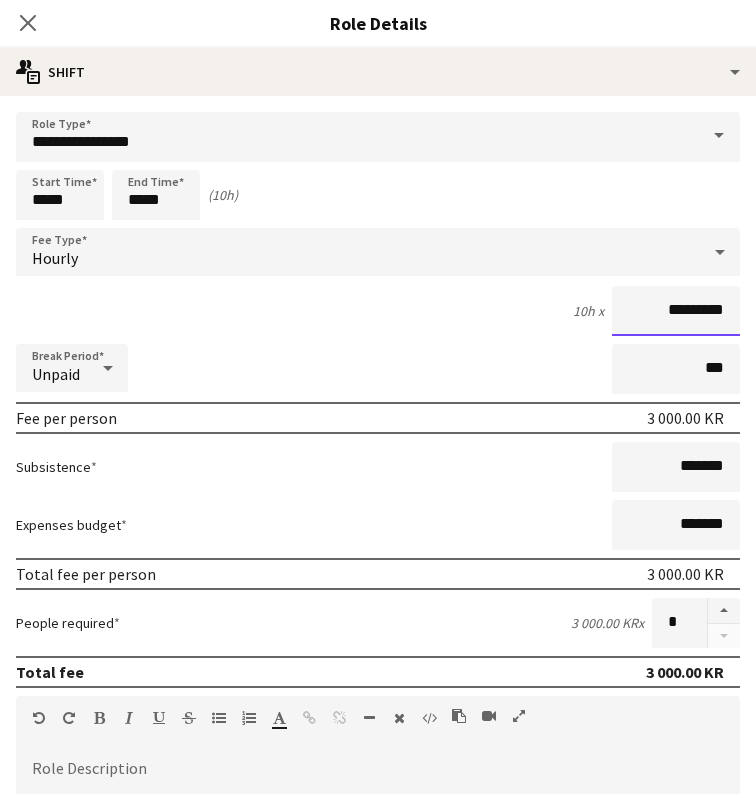click on "*********" at bounding box center (676, 311) 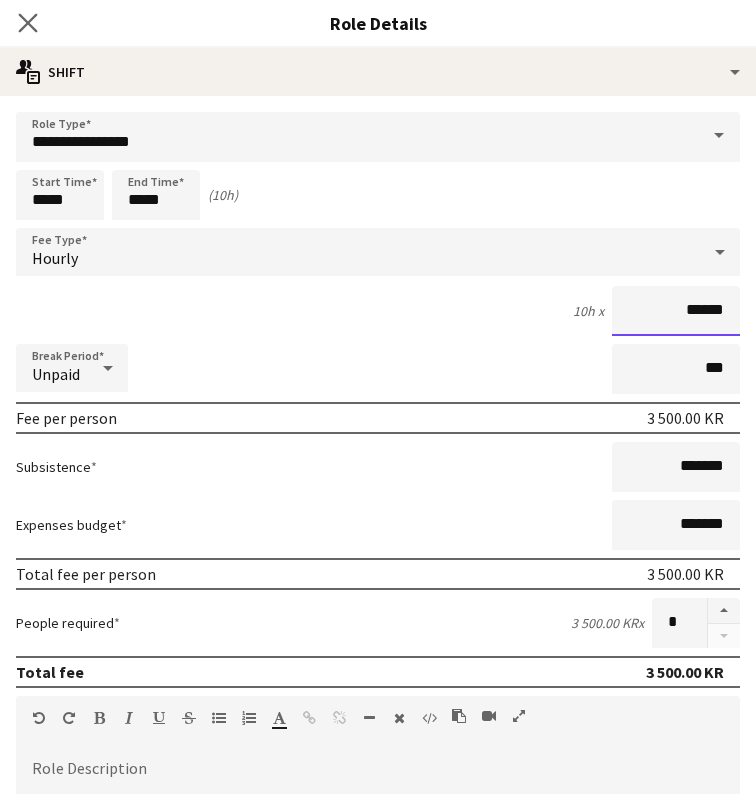 type on "******" 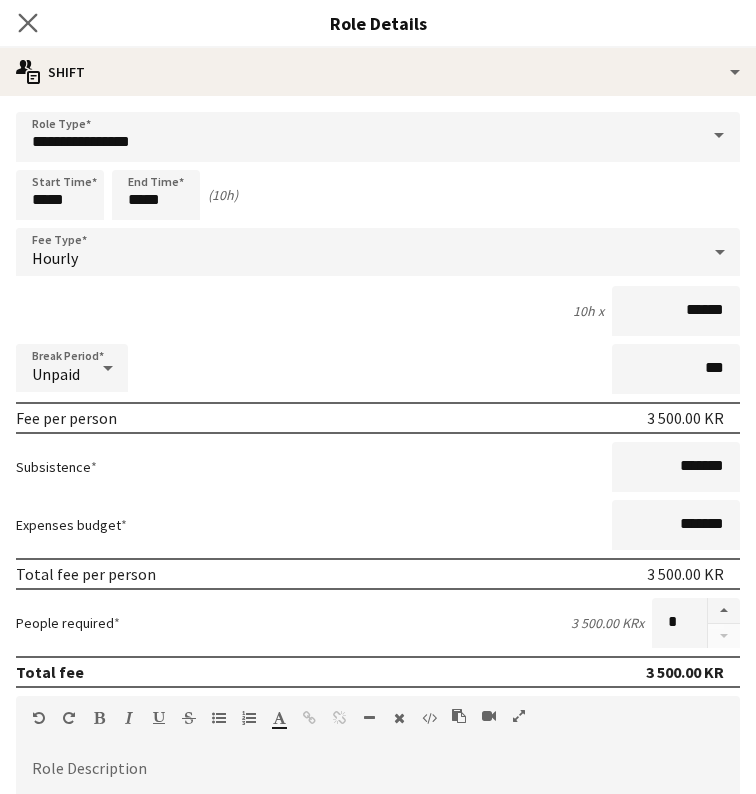 click on "Close pop-in" 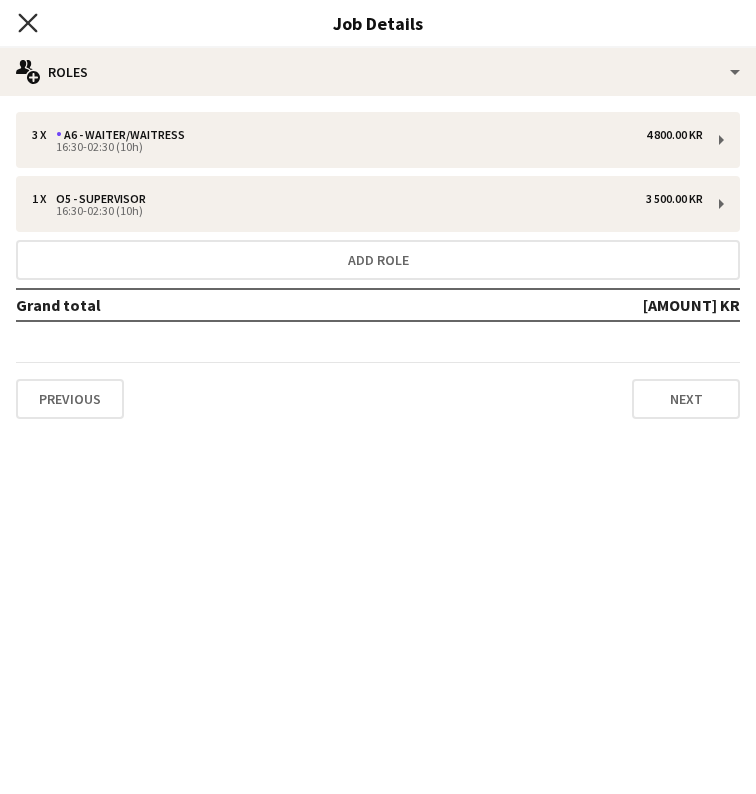 click 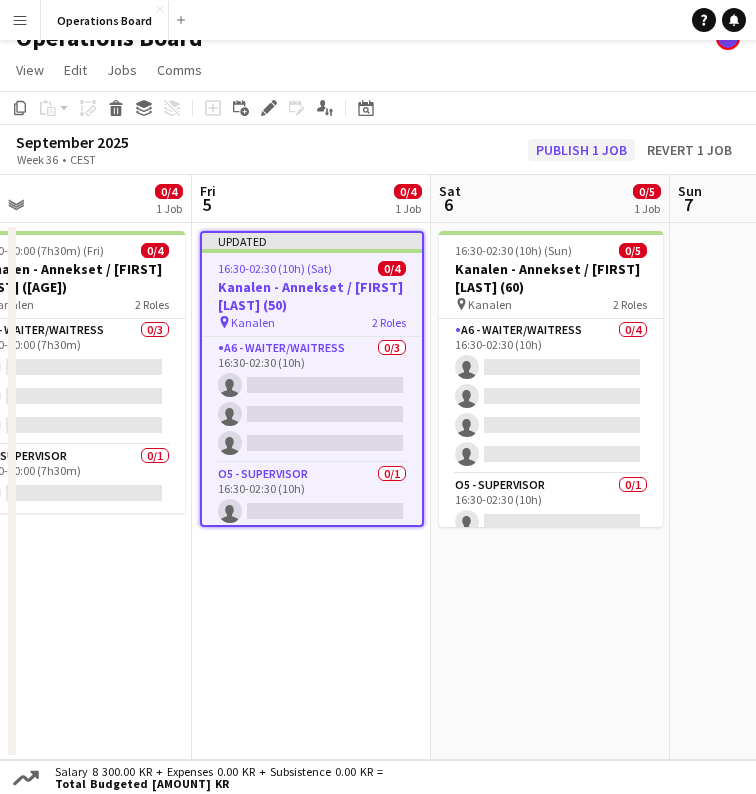 click on "Publish 1 job" 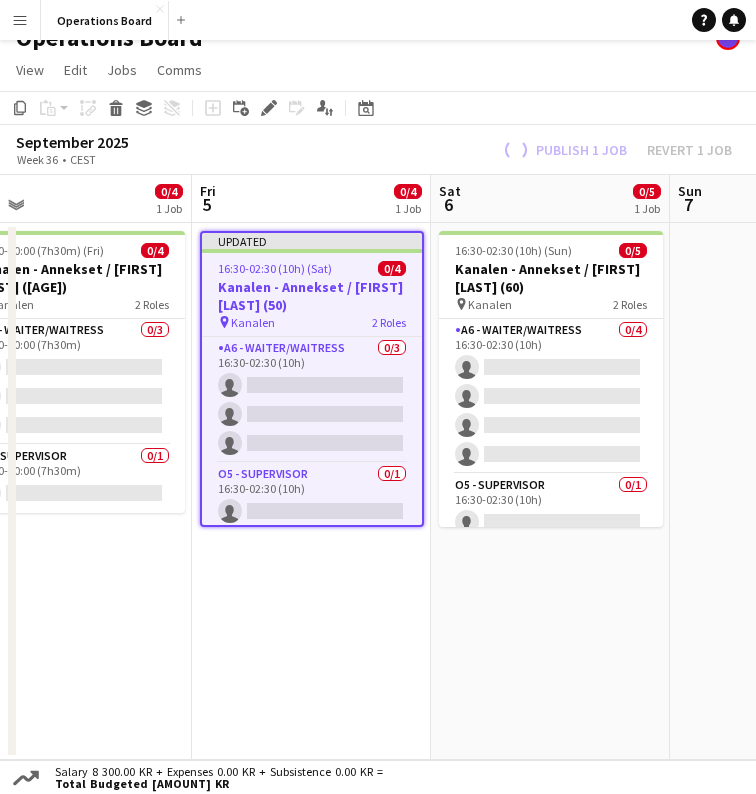 click on "View  Day view expanded Day view collapsed Month view Date picker Jump to today Expand Linked Jobs Collapse Linked Jobs  Edit  Copy
Command
C  Paste  Without Crew
Command
V With Crew
Command
Shift
V Paste as linked job  Group  Group Ungroup  Jobs  New Job Edit Job Delete Job New Linked Job Edit Linked Jobs Job fulfilment Promote Role Copy Role URL  Comms  Notify confirmed crew Create chat" 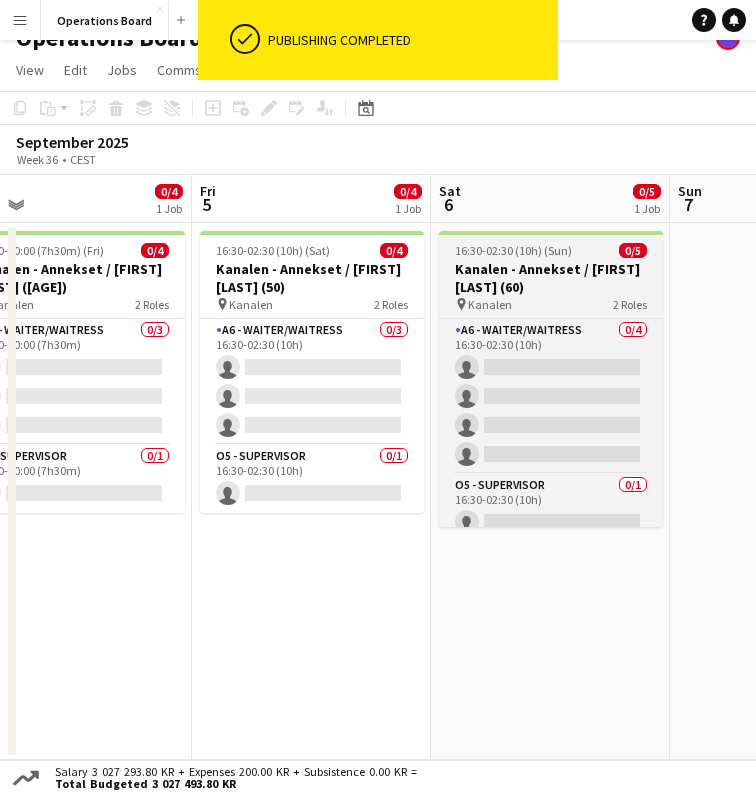 click on "Kanalen - Annekset / [FIRST] [LAST] (60)" at bounding box center (551, 278) 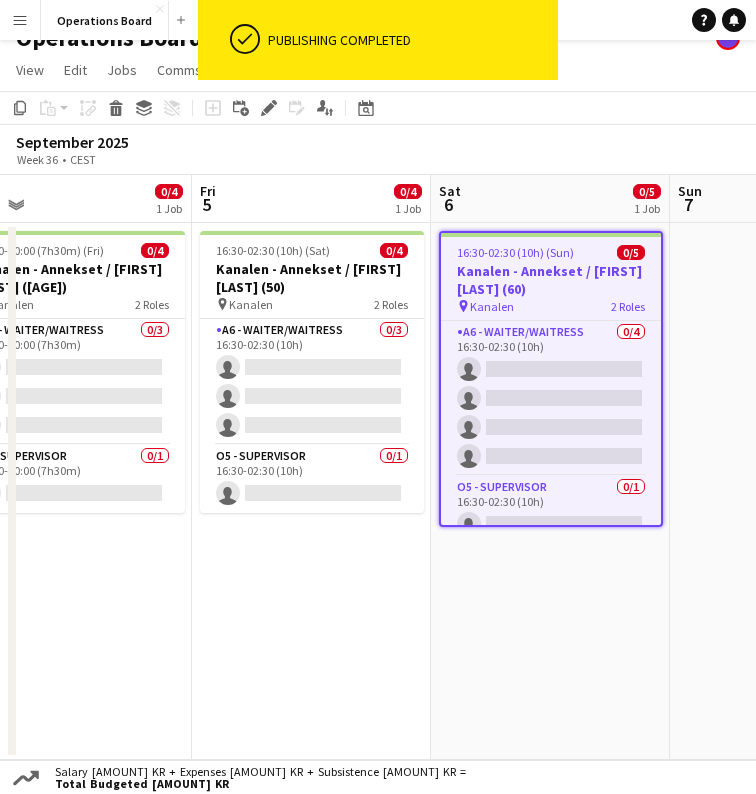 click on "Add job
Add linked Job
Edit
Edit linked Job
Applicants" 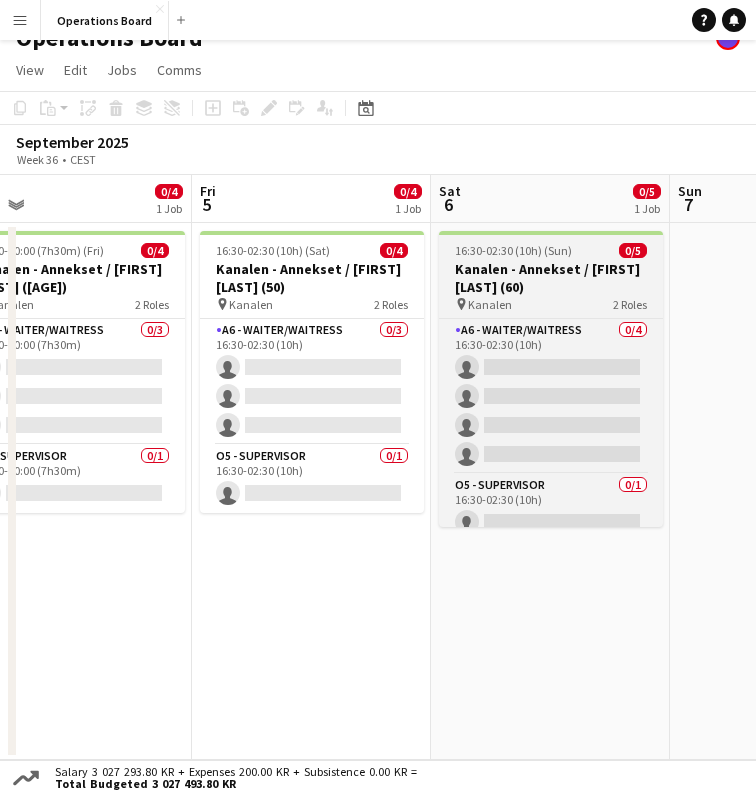 click on "16:30-02:30 (10h) (Sun)" at bounding box center (513, 250) 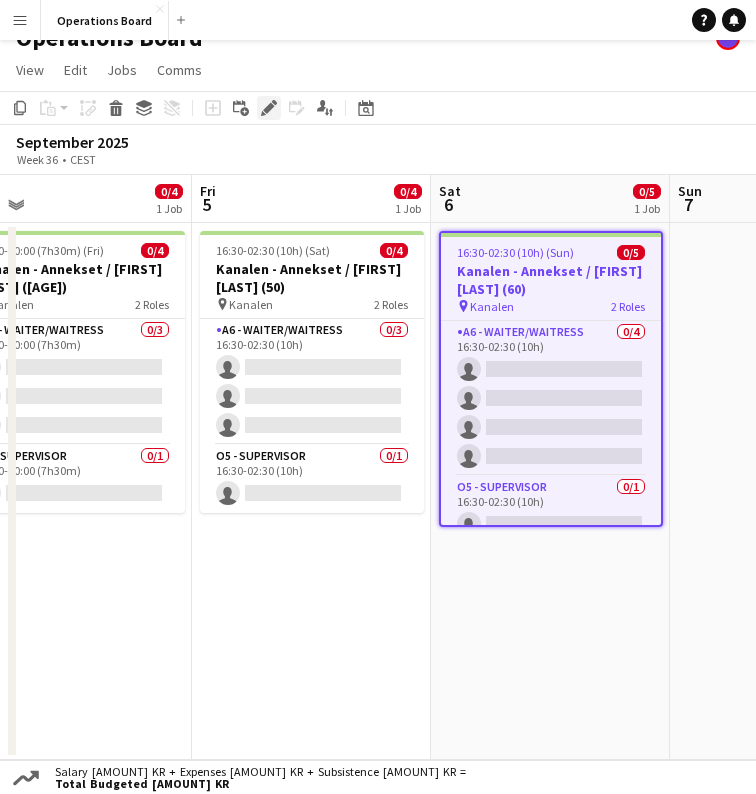 click on "Edit" 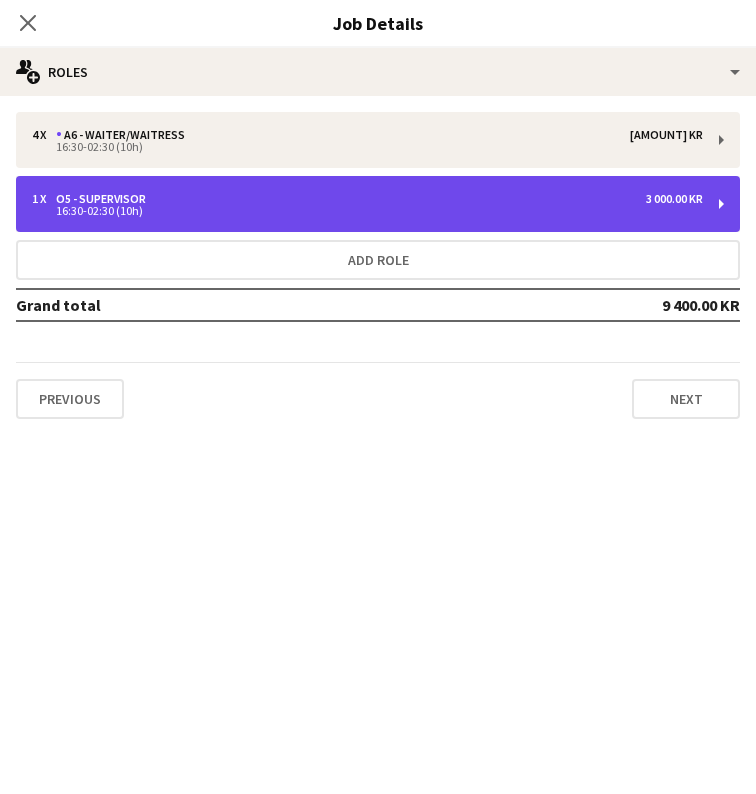 click on "1 x   O5 -  SUPERVISOR   3 000.00 KR" at bounding box center [367, 199] 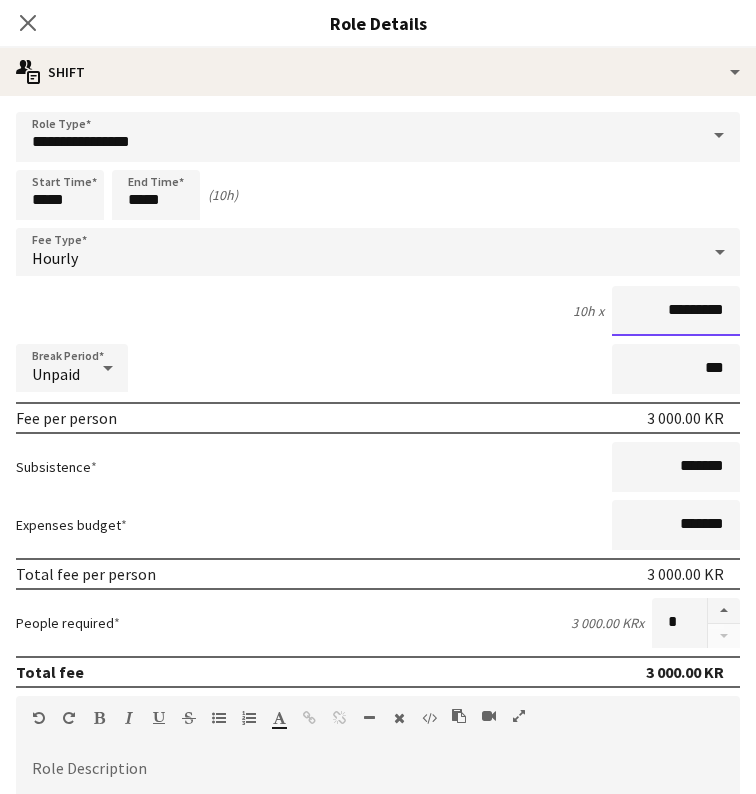 click on "*********" at bounding box center [676, 311] 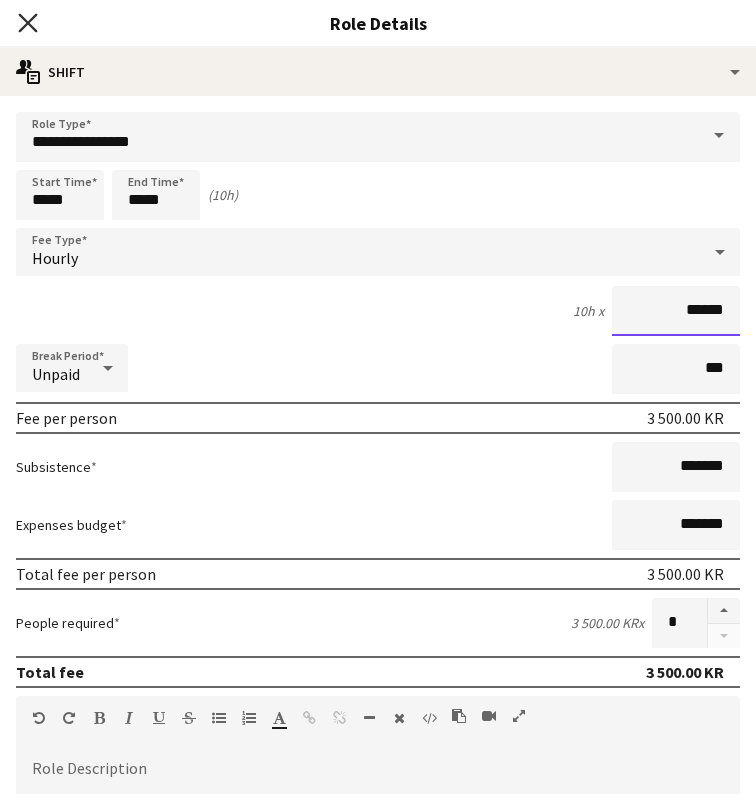 type on "******" 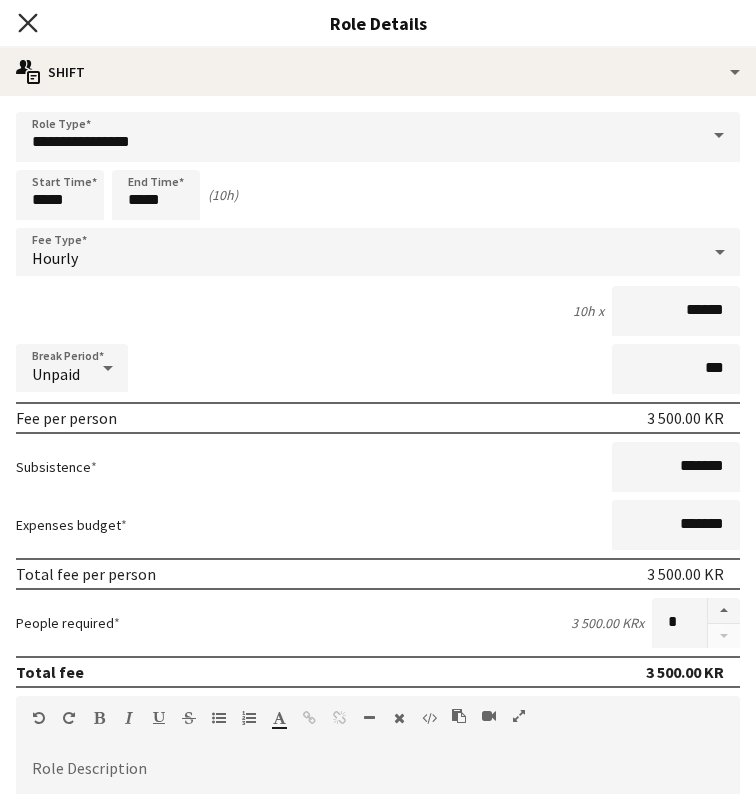 click 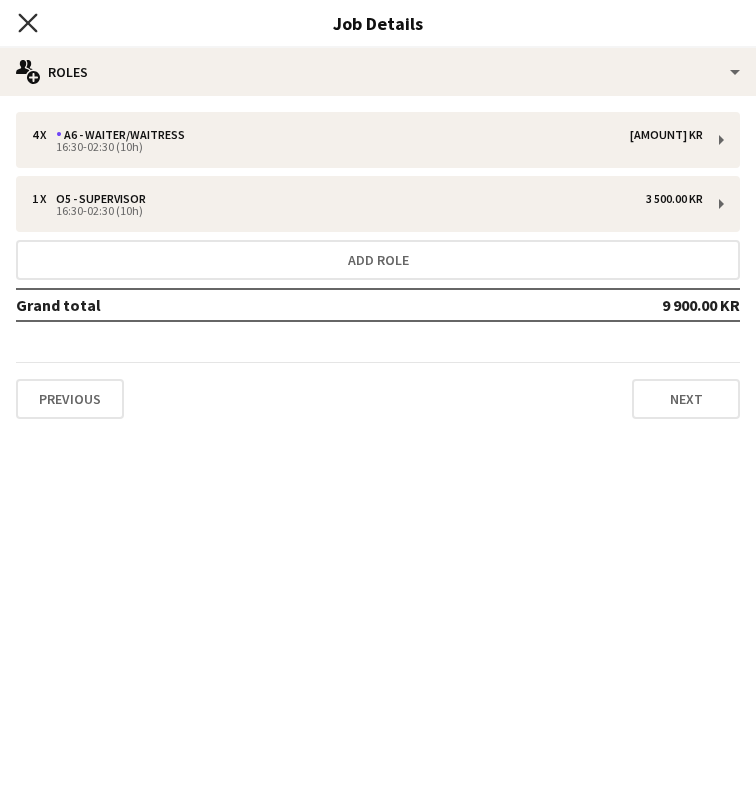 click on "Close pop-in" 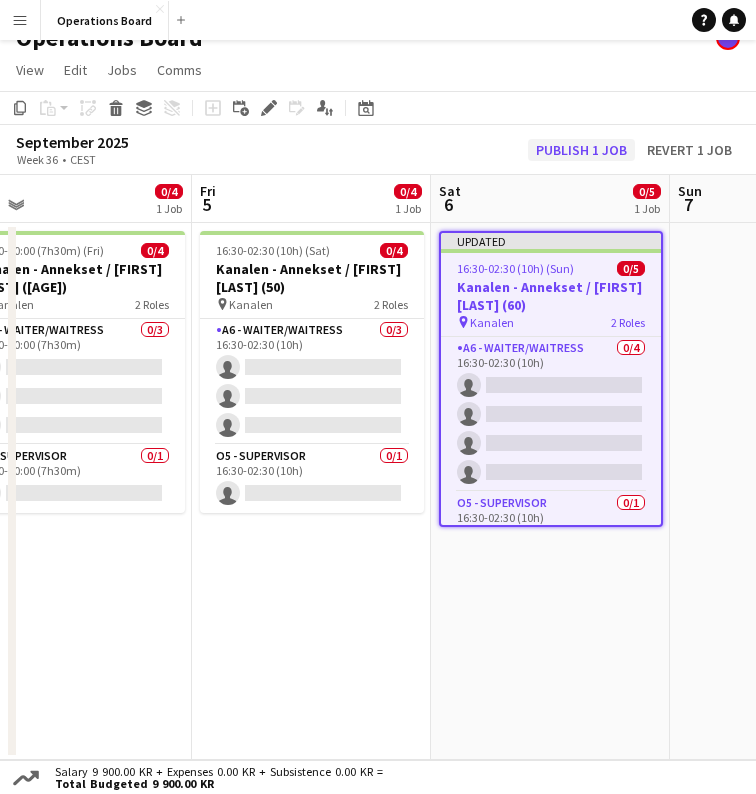 click on "Publish 1 job" 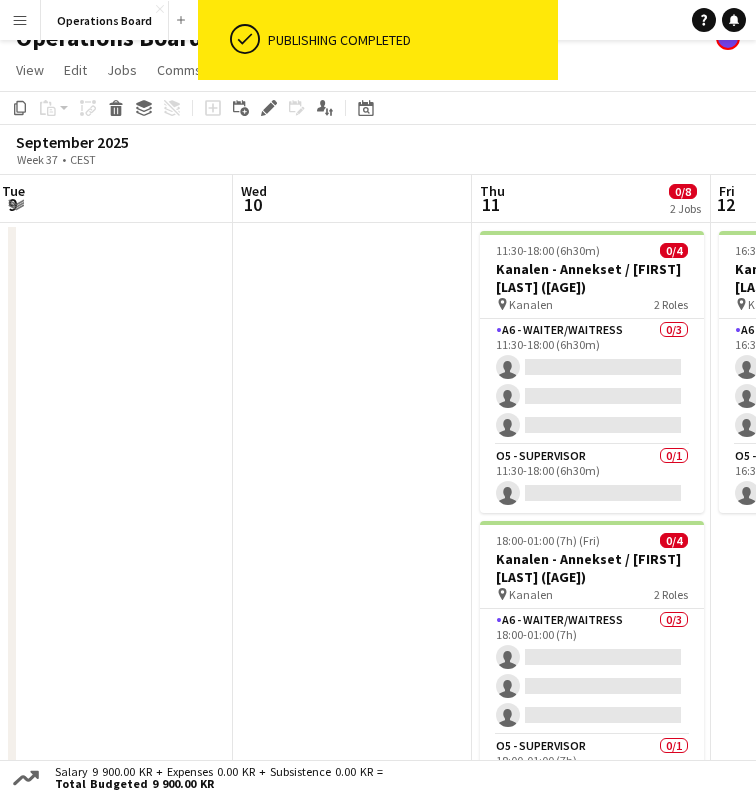 scroll, scrollTop: 0, scrollLeft: 560, axis: horizontal 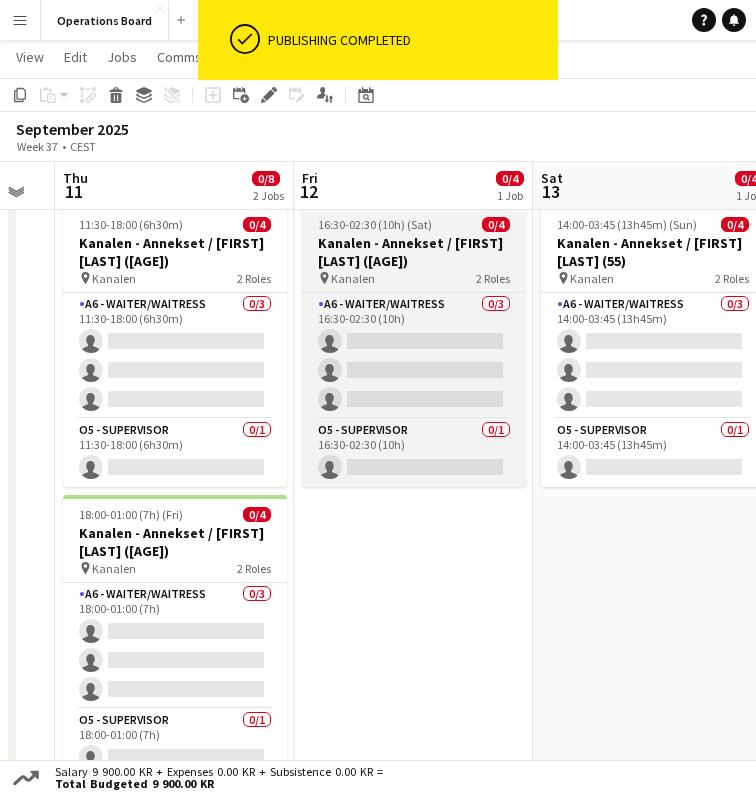 click on "Kanalen - Annekset / [FIRST] [LAST] (50)" at bounding box center [414, 252] 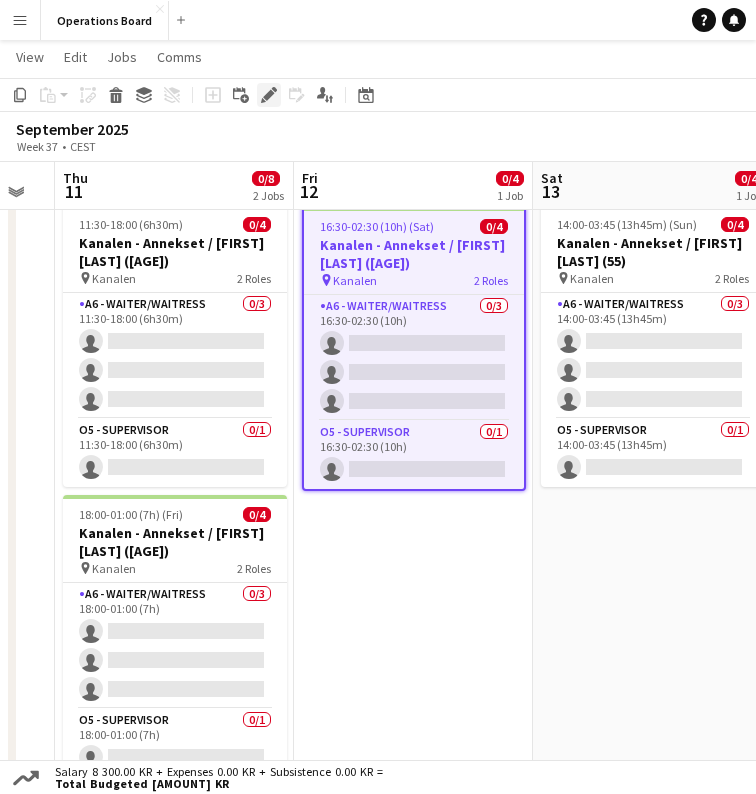 click on "Edit" 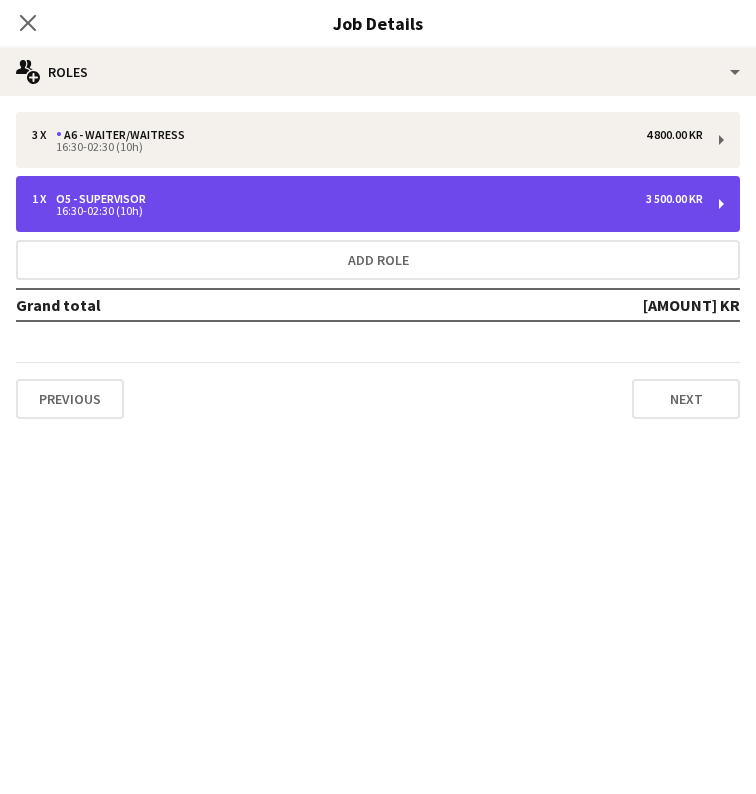 click on "1 x   O5 -  SUPERVISOR   3 500.00 KR" at bounding box center (367, 199) 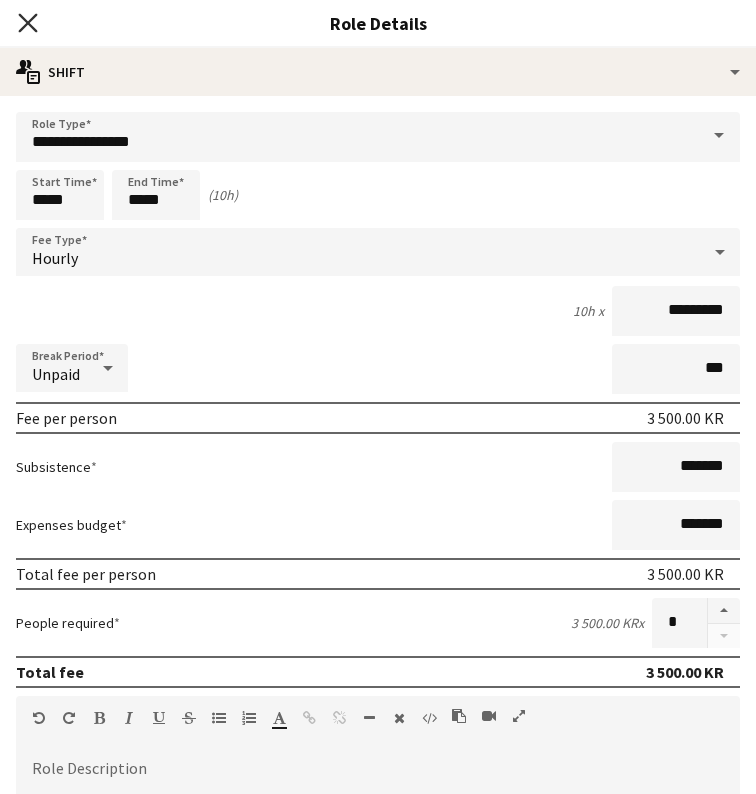 click 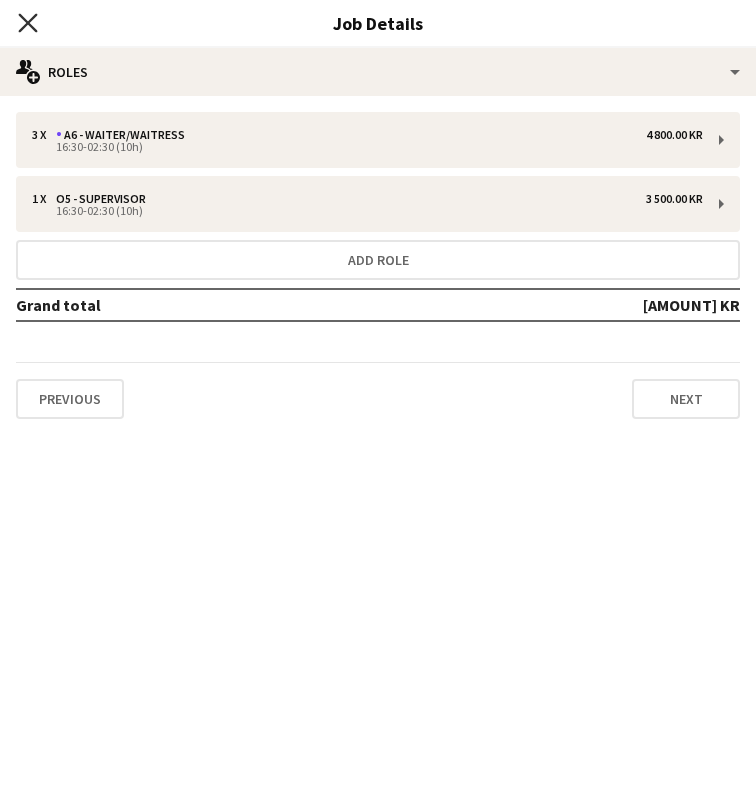 click on "Close pop-in" 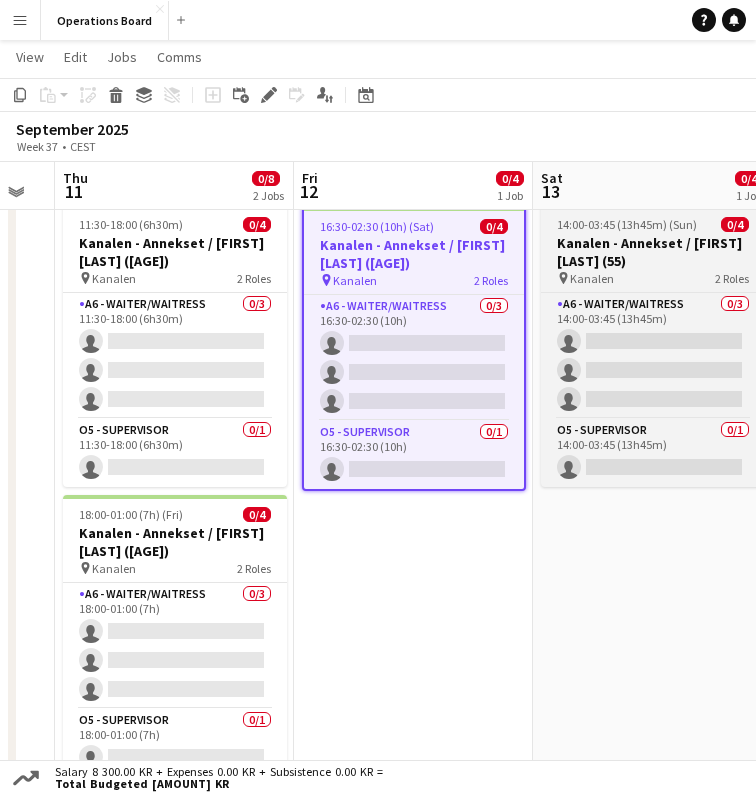click on "Kanalen - Annekset / [FIRST] [LAST] (55)" at bounding box center (653, 252) 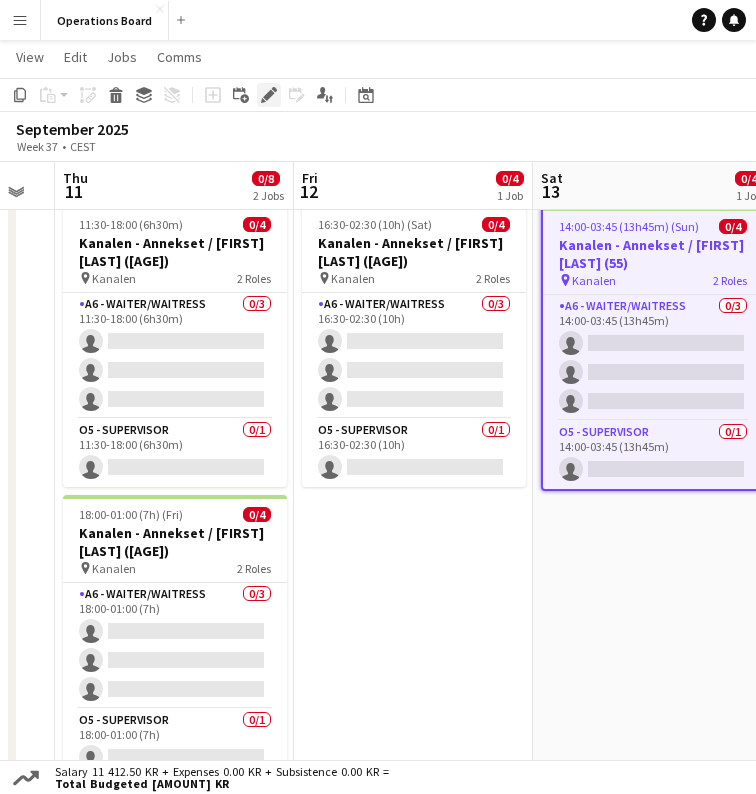 click on "Edit" 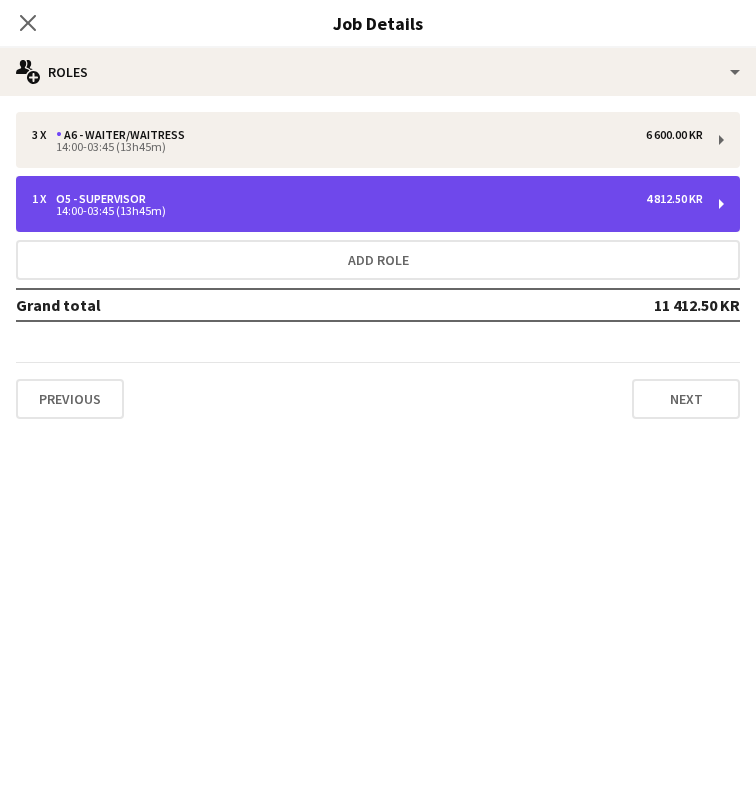 click on "1 x   O5 -  SUPERVISOR   4 812.50 KR" at bounding box center (367, 199) 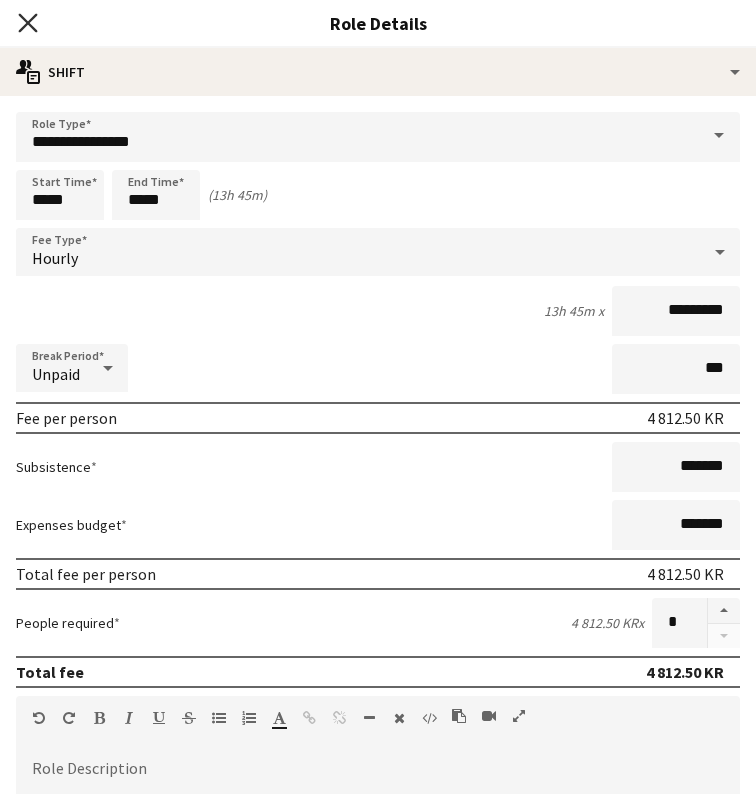 click on "Close pop-in" 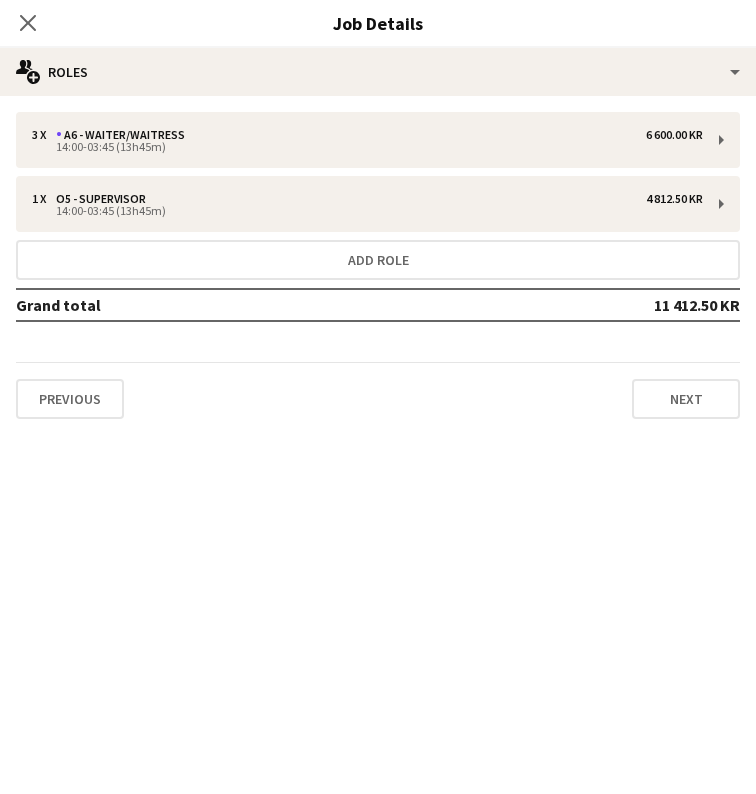 click on "Close pop-in" 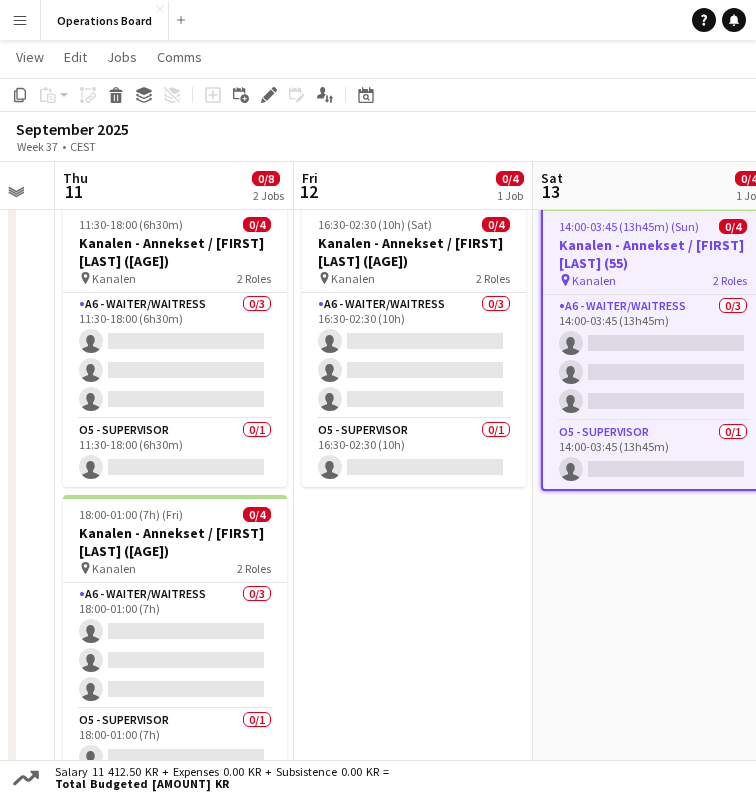 click on "Copy
Paste
Paste
Command
V Paste with crew
Command
Shift
V
Paste linked Job
Delete
Group
Ungroup
Add job
Add linked Job
Edit
Edit linked Job
Applicants
Date picker
AUG 2025 AUG 2025 Monday M Tuesday T Wednesday W Thursday T Friday F Saturday S Sunday S  AUG   1   2   3   4   5   6   7   8   9   10   11   12   13   14   15   16   17   18   19   20   21   22   23   24   25" 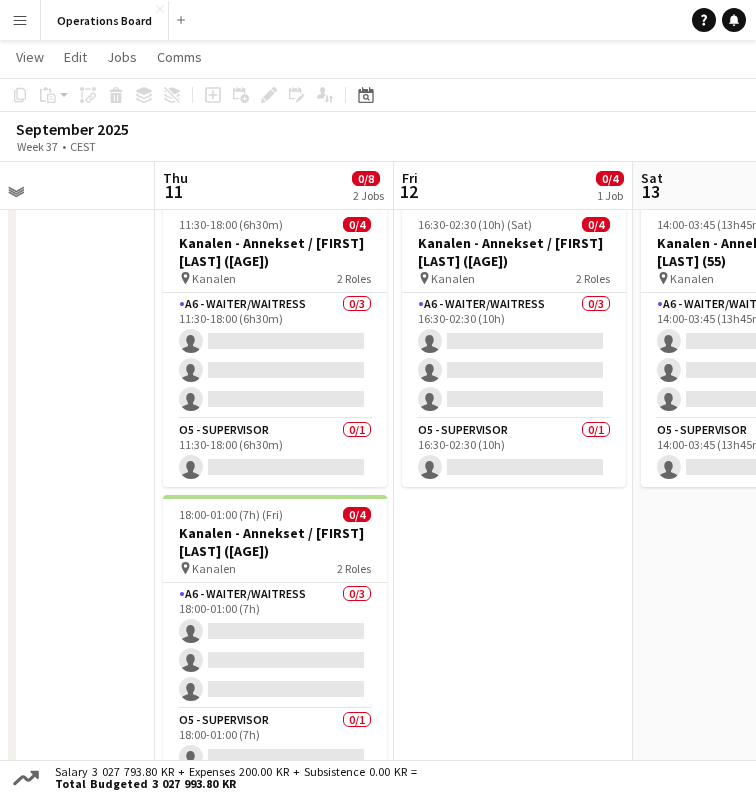 scroll, scrollTop: 0, scrollLeft: 456, axis: horizontal 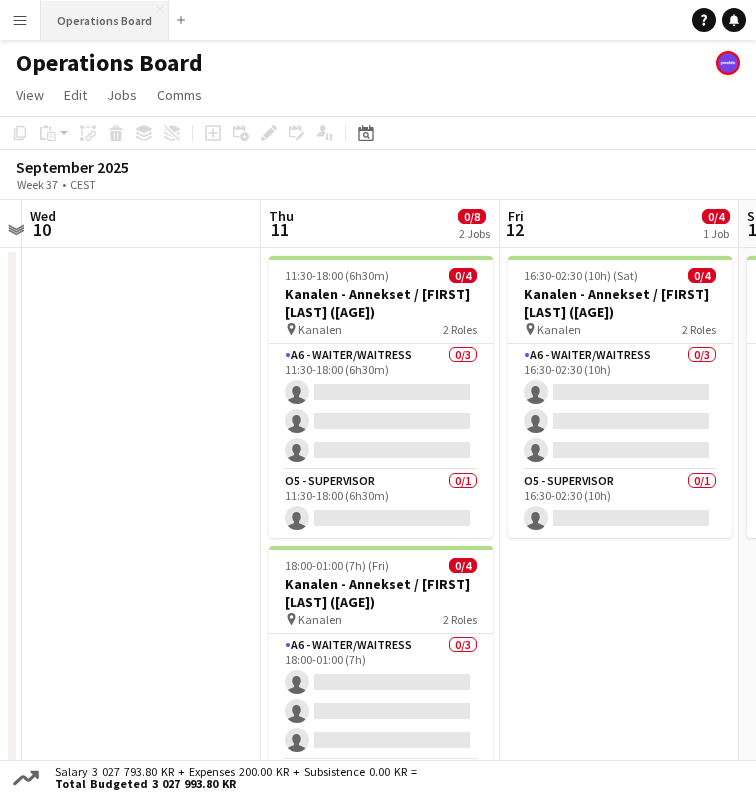 click on "Operations Board
Close" at bounding box center [105, 20] 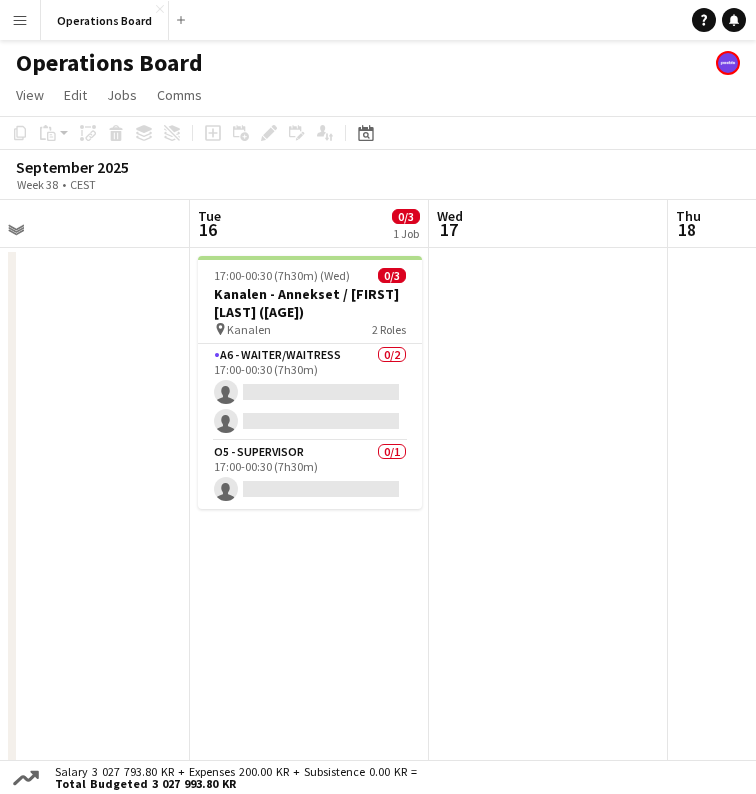 scroll, scrollTop: 0, scrollLeft: 766, axis: horizontal 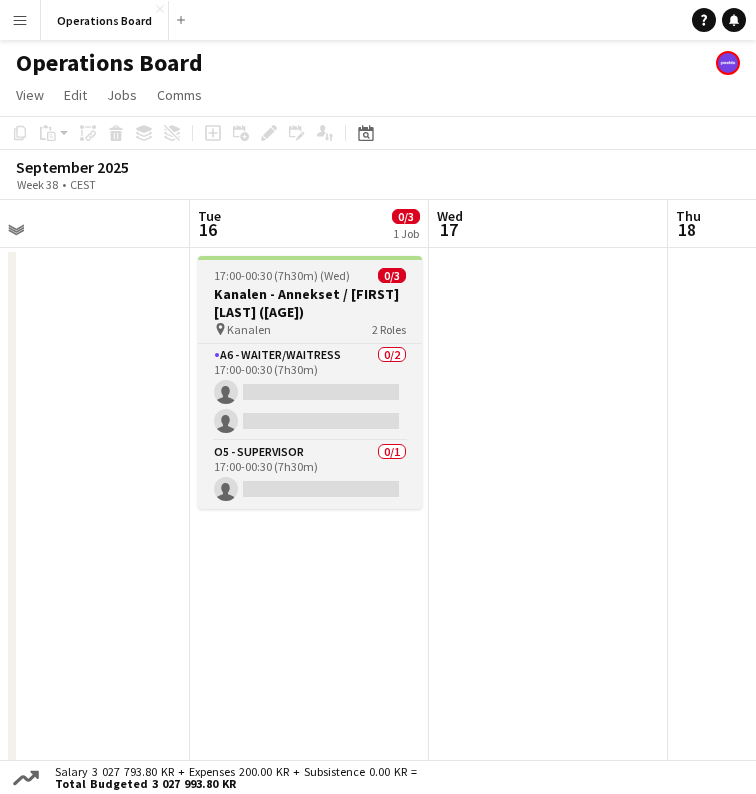 click on "Kanalen - Annekset / [FIRST] [LAST] (50)" at bounding box center (310, 303) 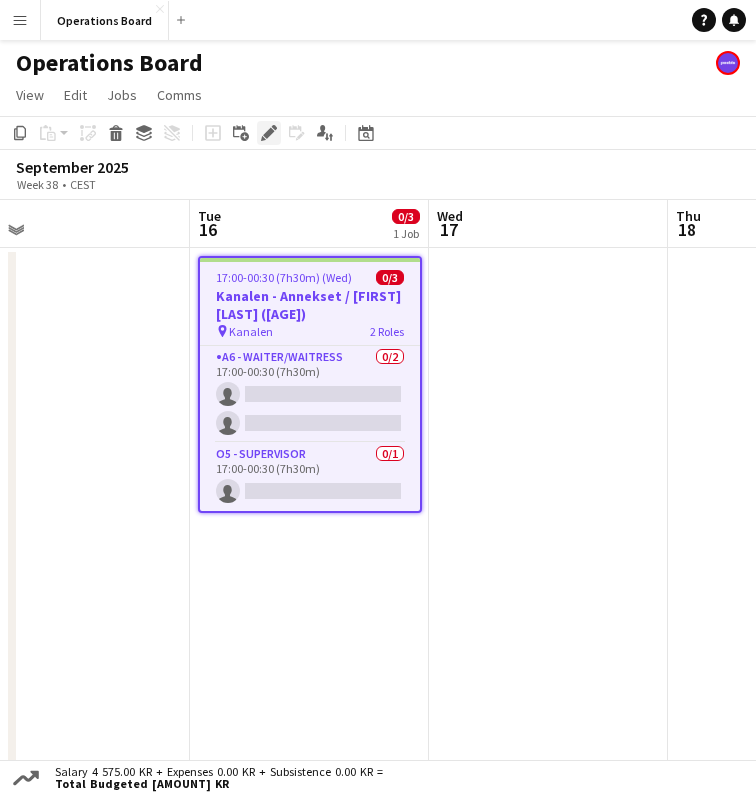 click 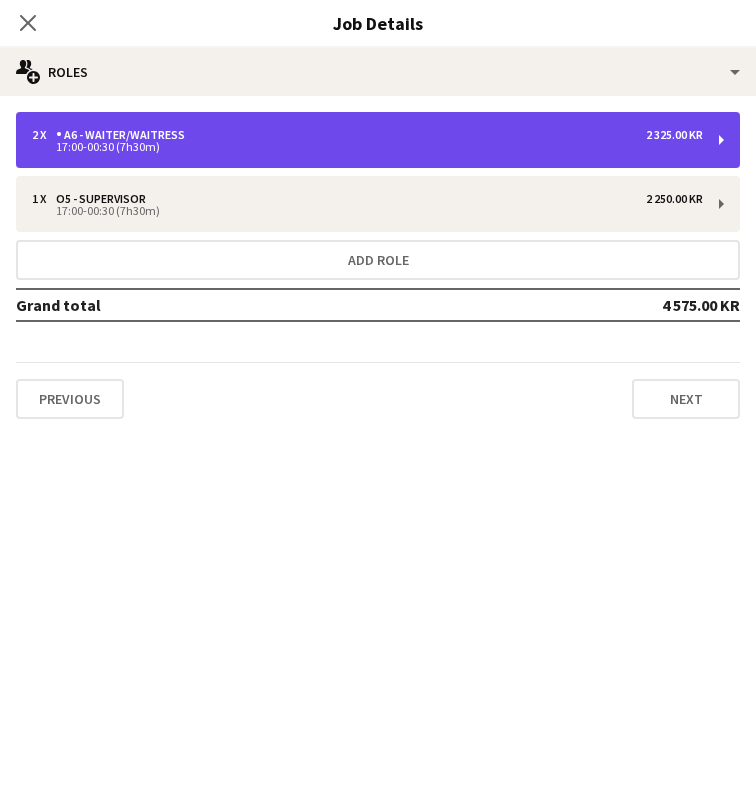click on "2 x   A6 -  WAITER/WAITRESS   2 325.00 KR" at bounding box center (367, 135) 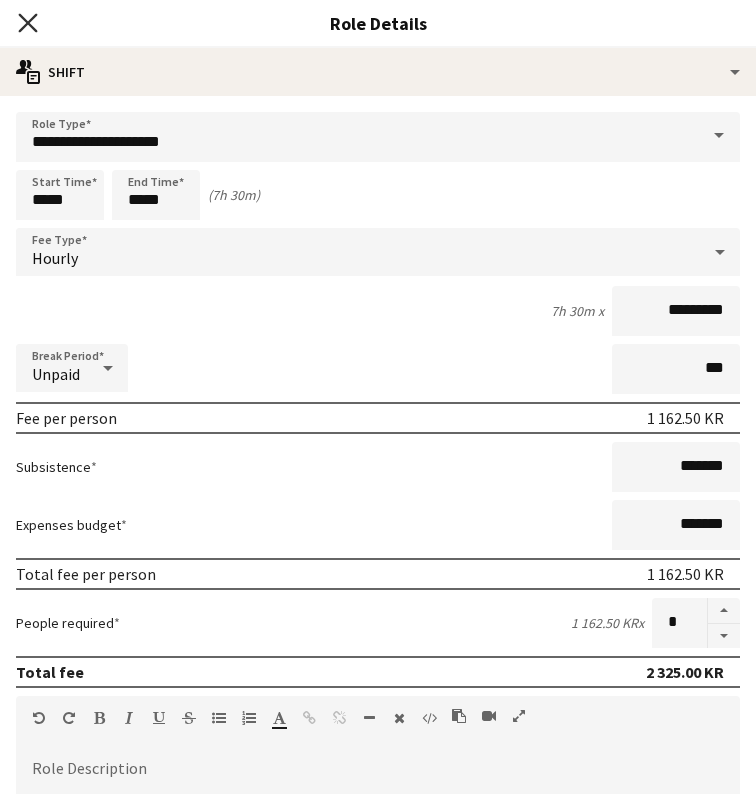 click 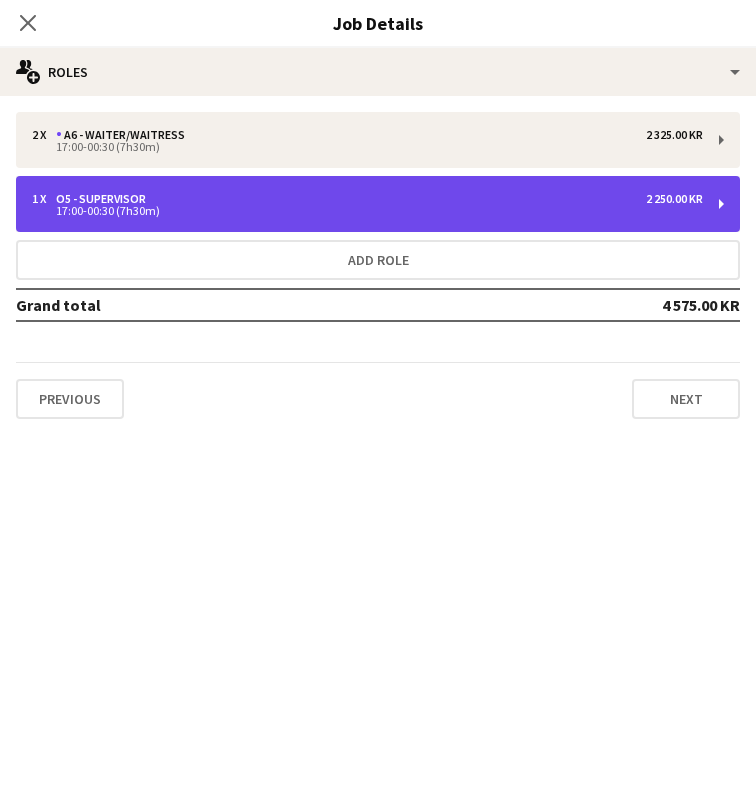 click on "17:00-00:30 (7h30m)" at bounding box center (367, 211) 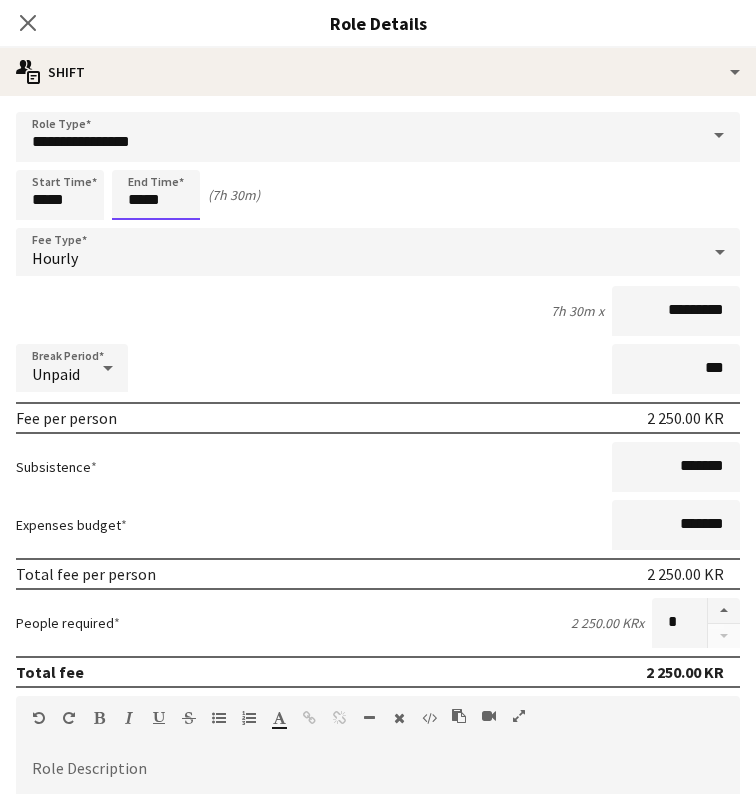 click on "*****" at bounding box center (156, 195) 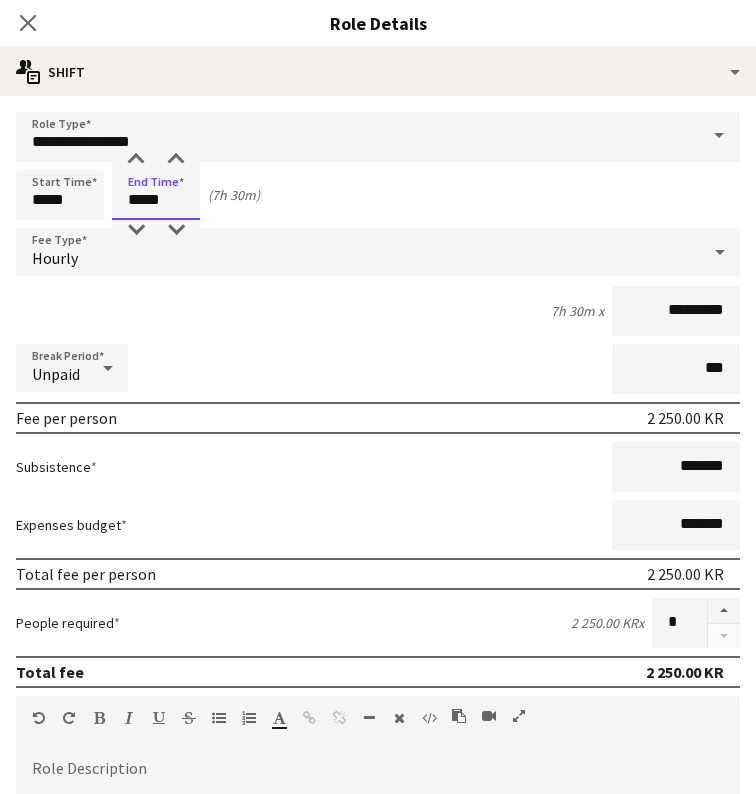 click on "*****" at bounding box center (156, 195) 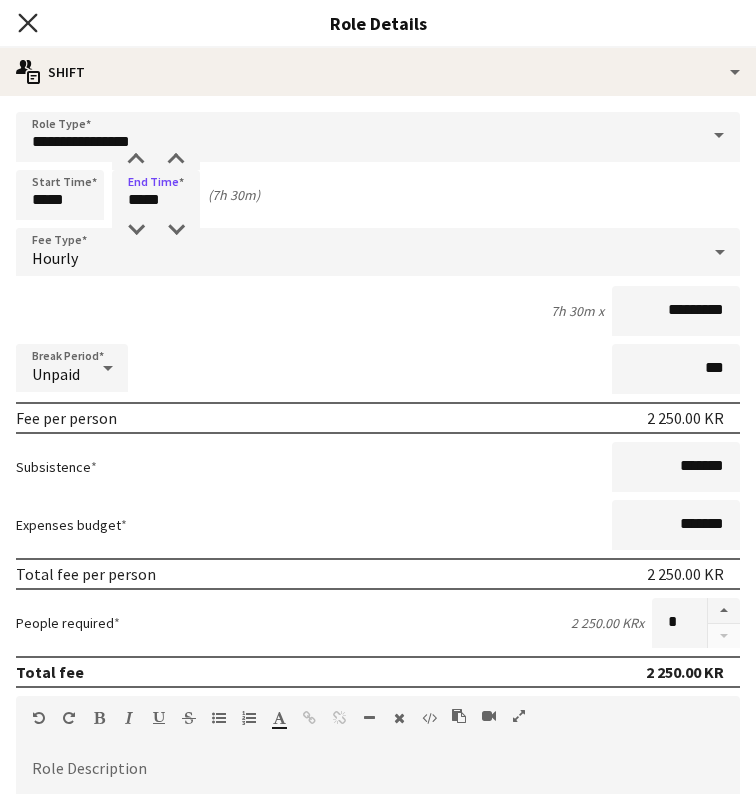 click on "Close pop-in" 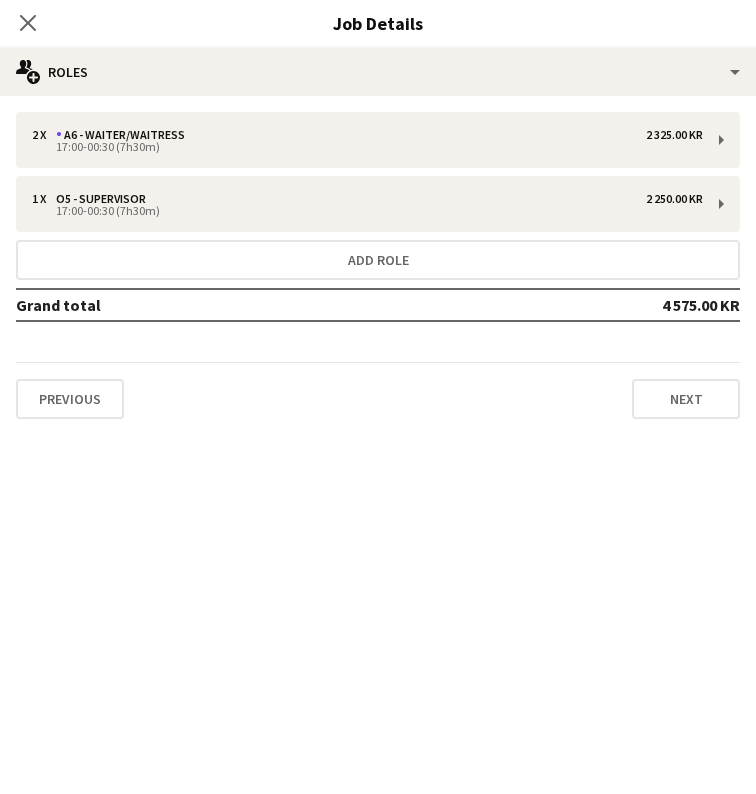click on "Close pop-in" 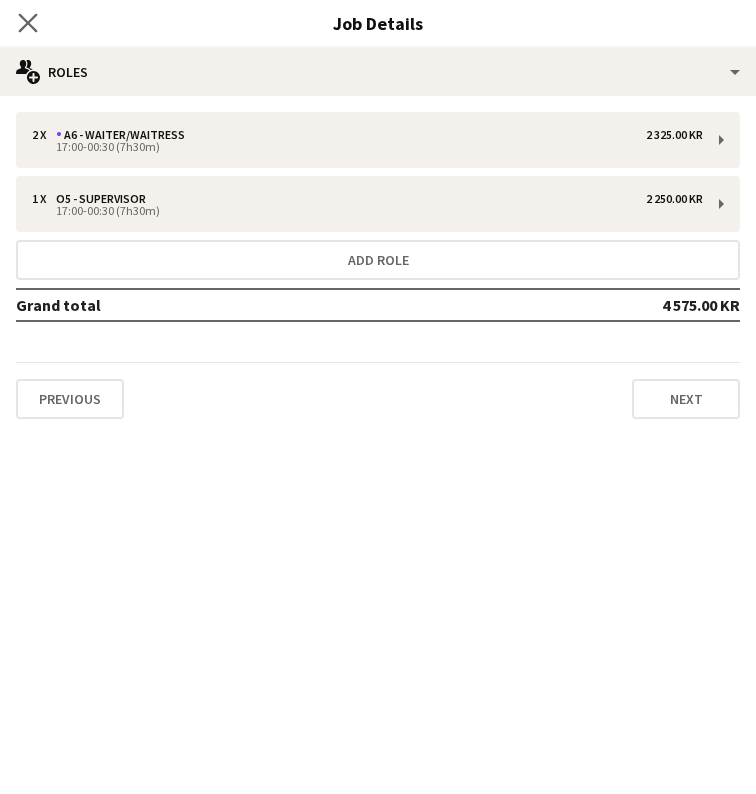 click on "Close pop-in" 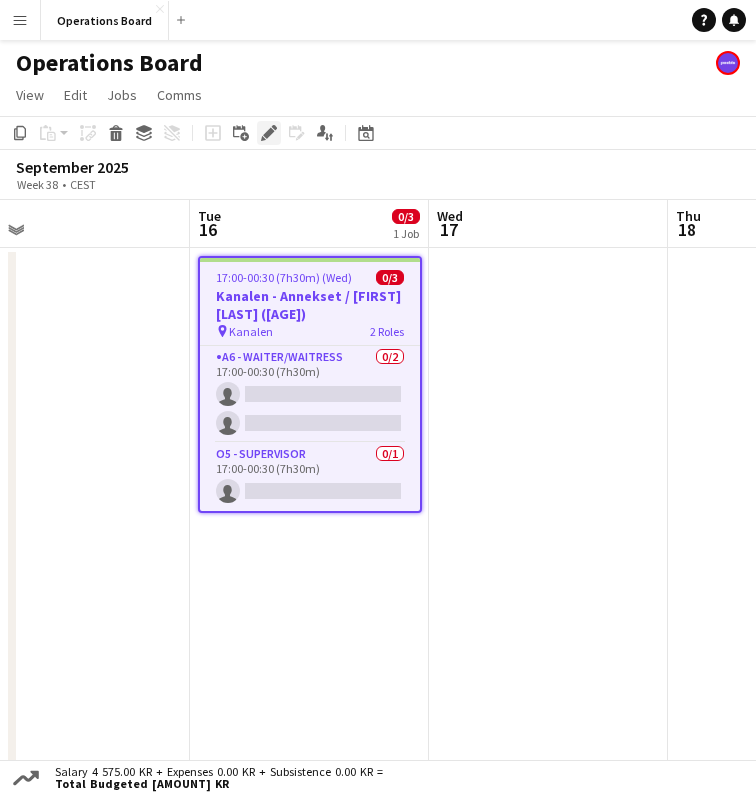 click on "Edit" 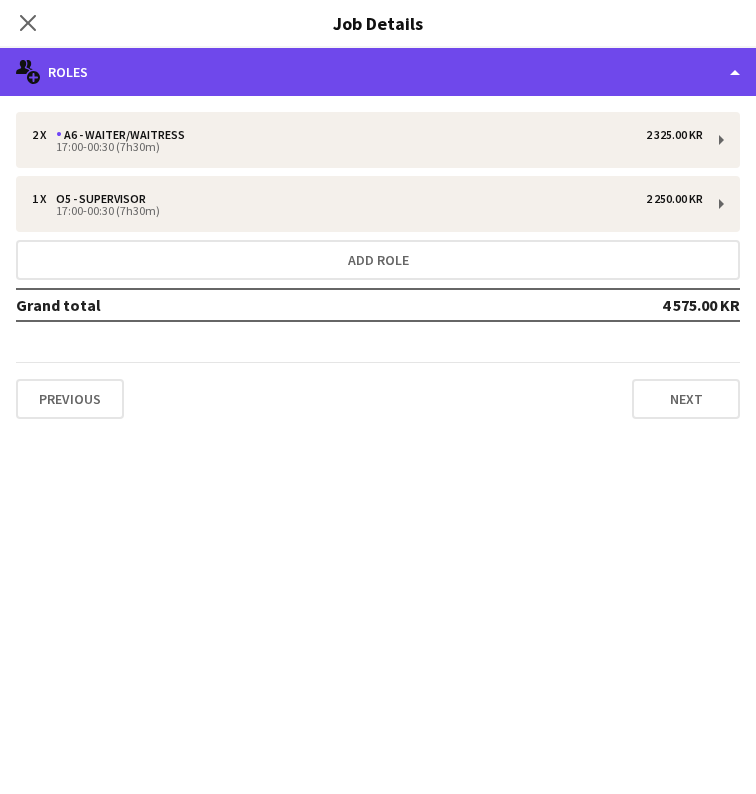 click on "multiple-users-add
Roles" 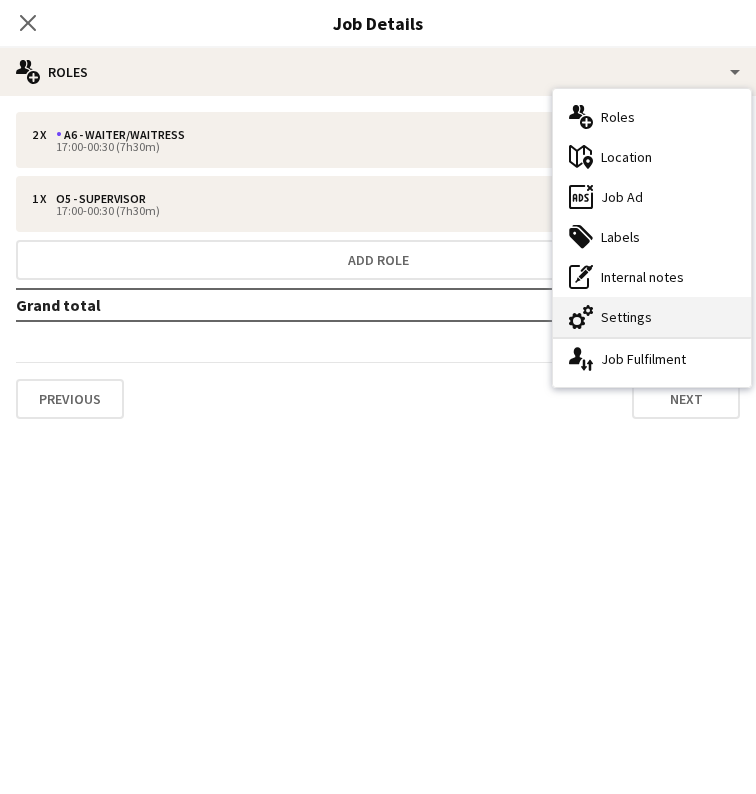click on "cog-double-3
Settings" at bounding box center (652, 317) 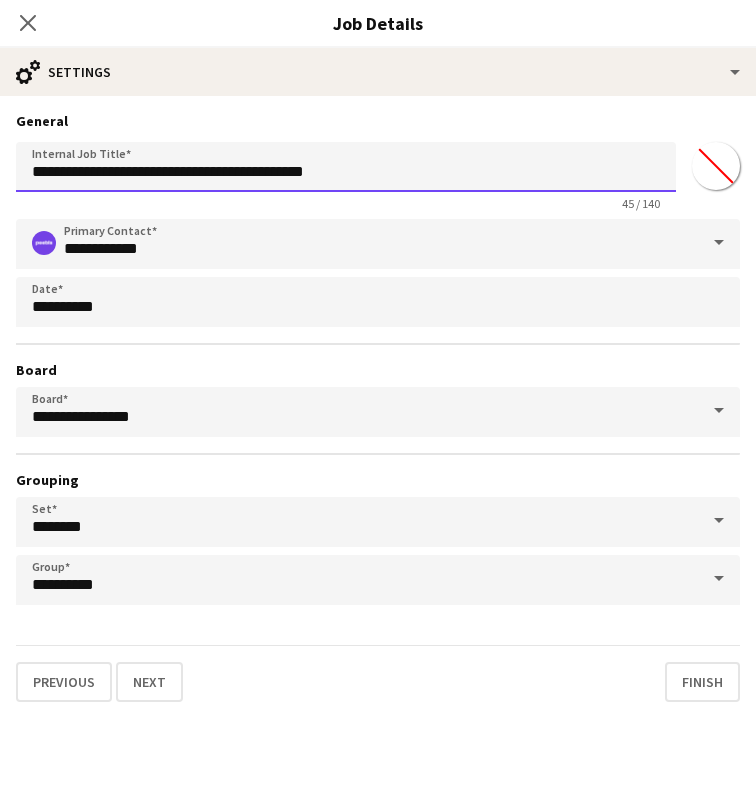 click on "**********" at bounding box center (346, 167) 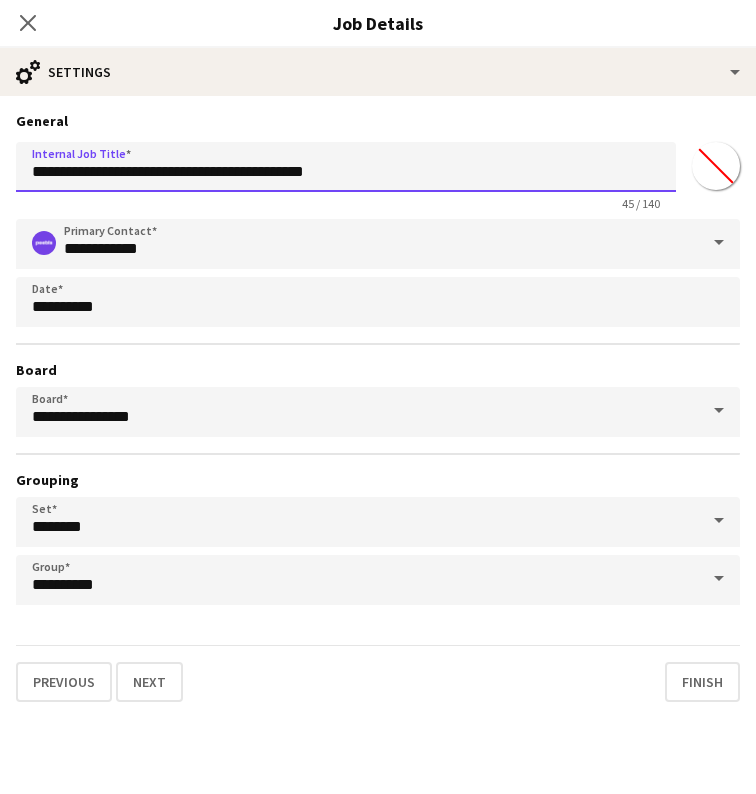 drag, startPoint x: 174, startPoint y: 175, endPoint x: 329, endPoint y: 176, distance: 155.00322 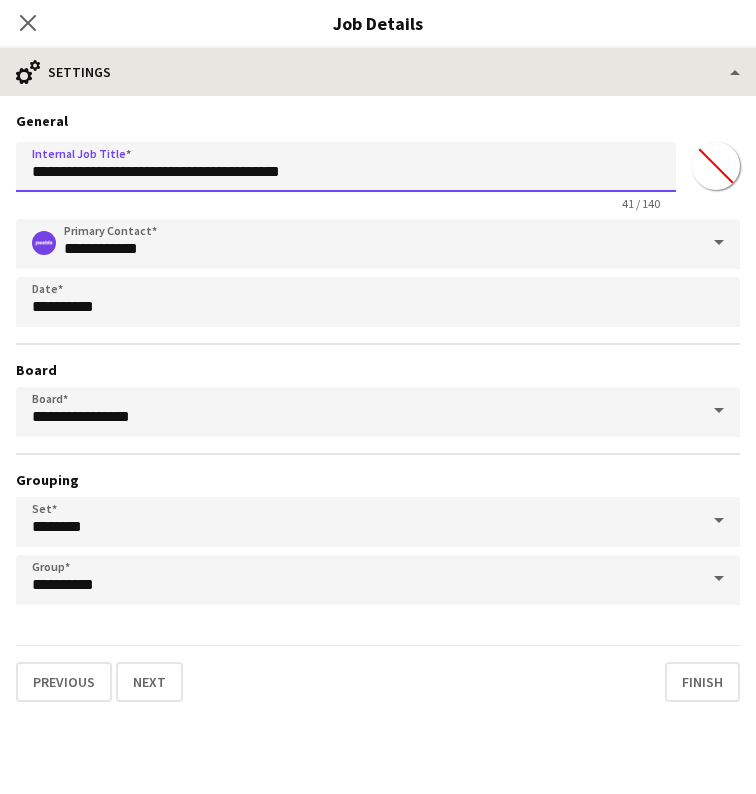 type on "**********" 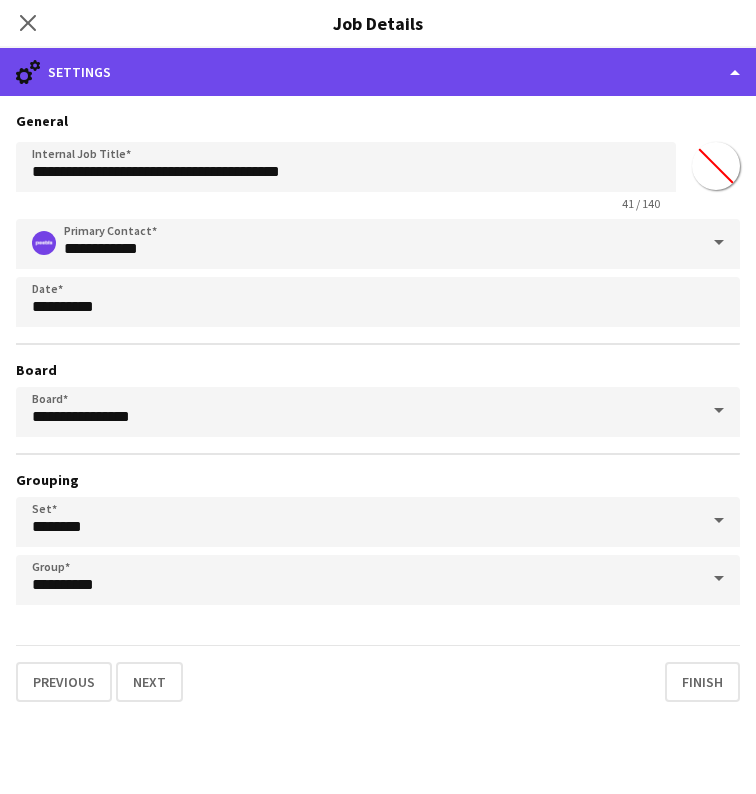 click on "cog-double-3
Settings" 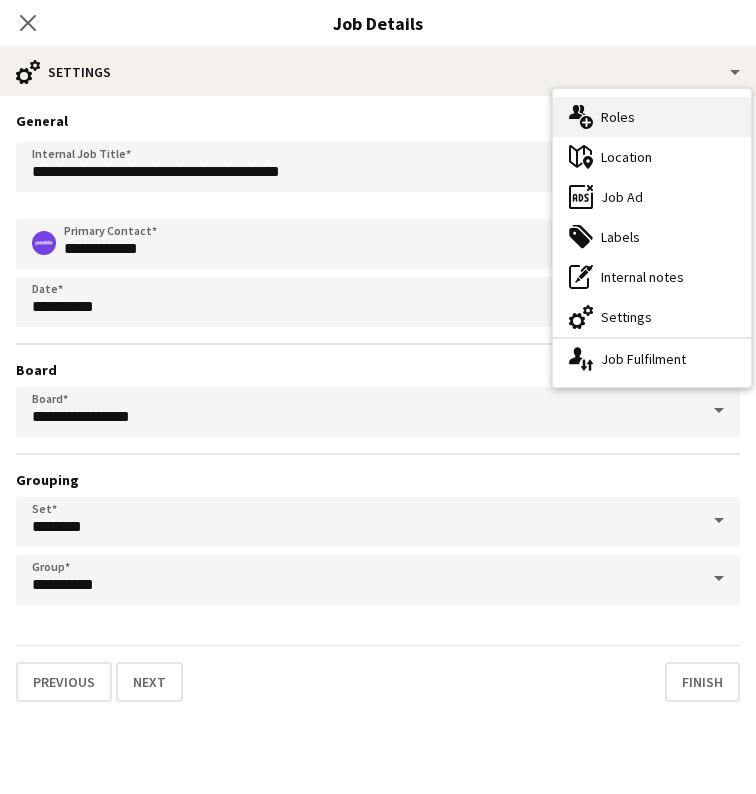 click on "multiple-users-add
Roles" at bounding box center [652, 117] 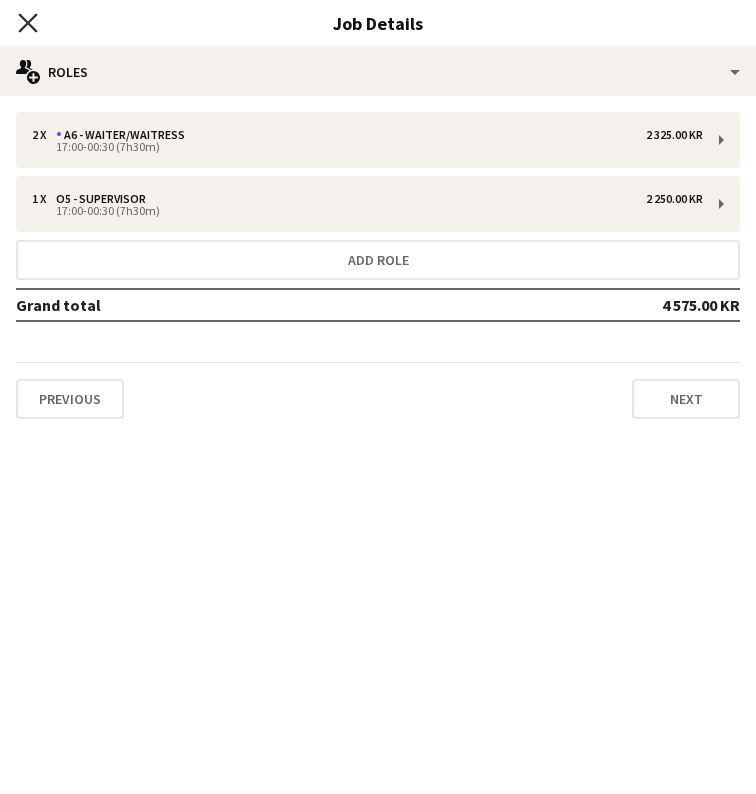 click on "Close pop-in" 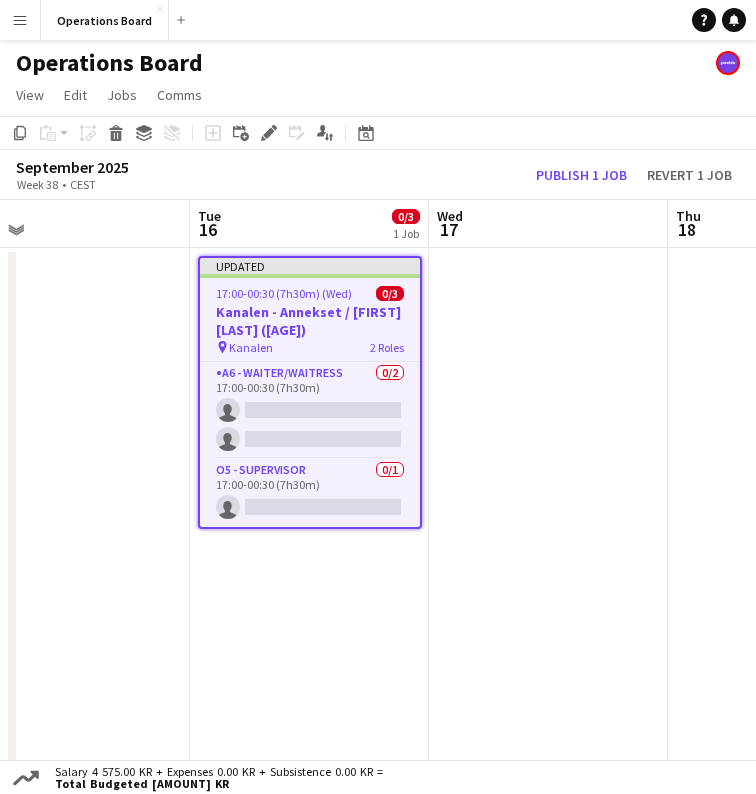 click on "17:00-00:30 (7h30m) (Wed)" at bounding box center (284, 293) 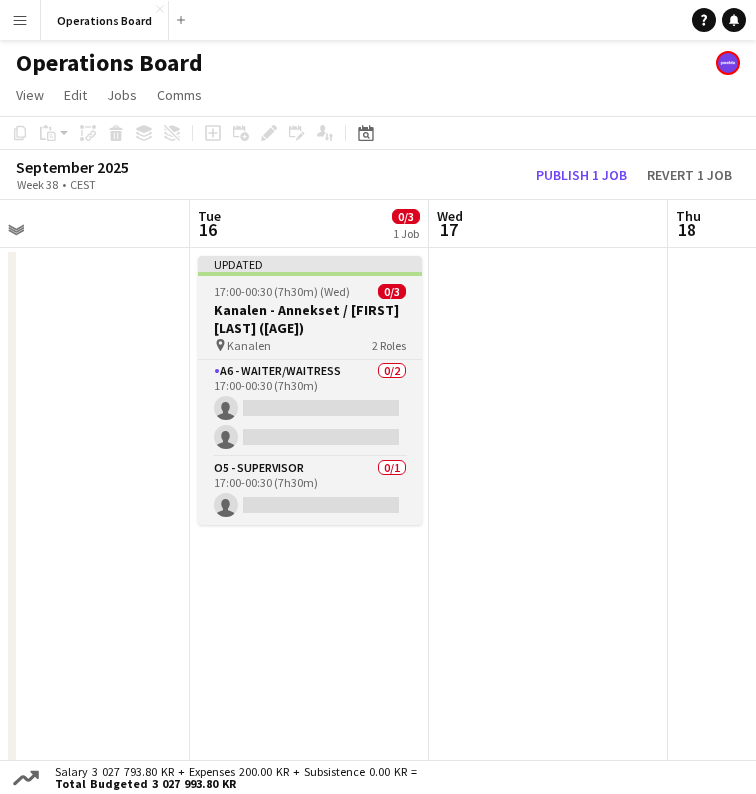 click on "17:00-00:30 (7h30m) (Wed)" at bounding box center [282, 291] 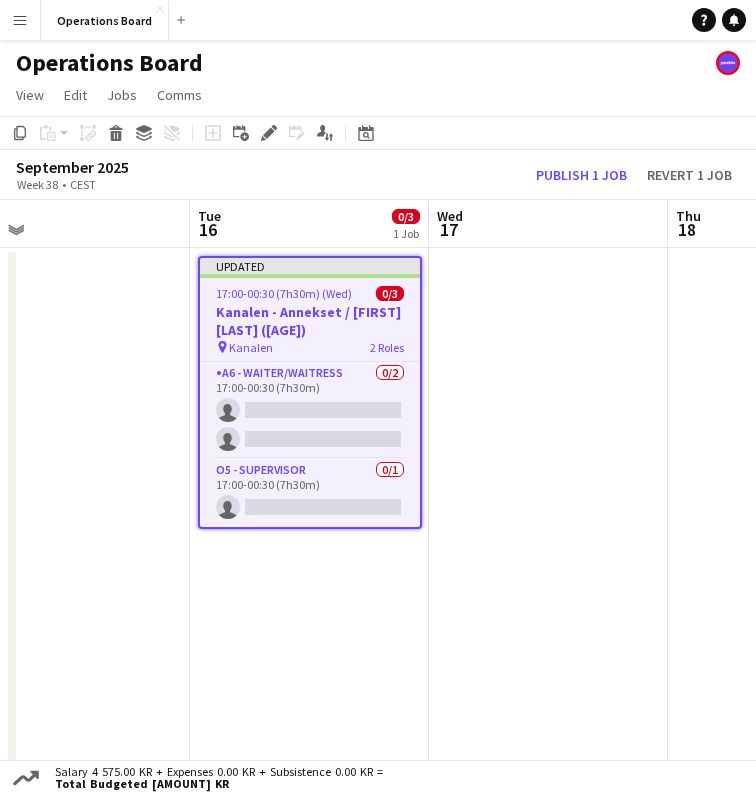 click at bounding box center (548, 559) 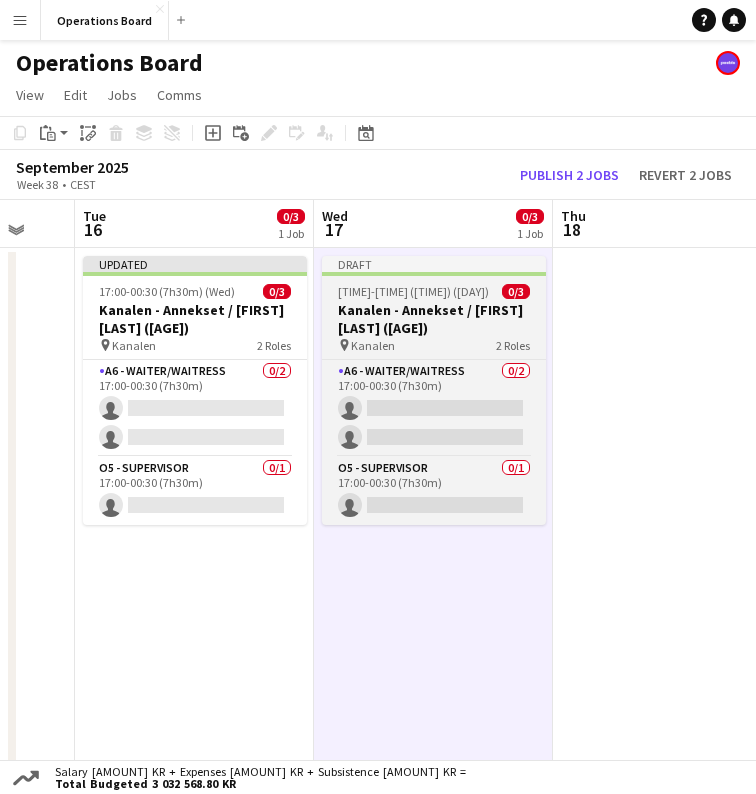 click on "17:00-00:30 (7h30m) (Thu)   0/3" at bounding box center (434, 291) 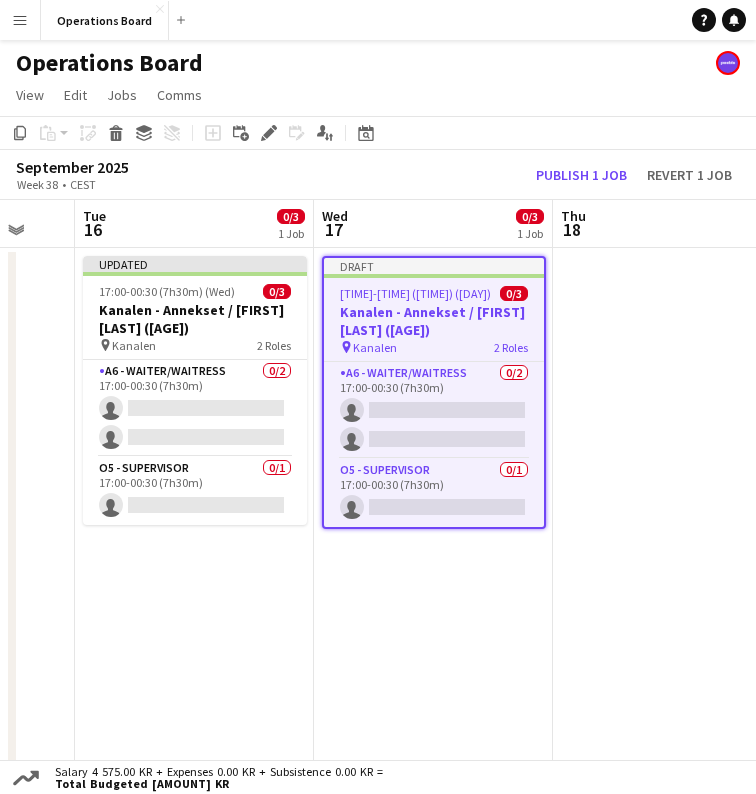 scroll, scrollTop: 0, scrollLeft: 882, axis: horizontal 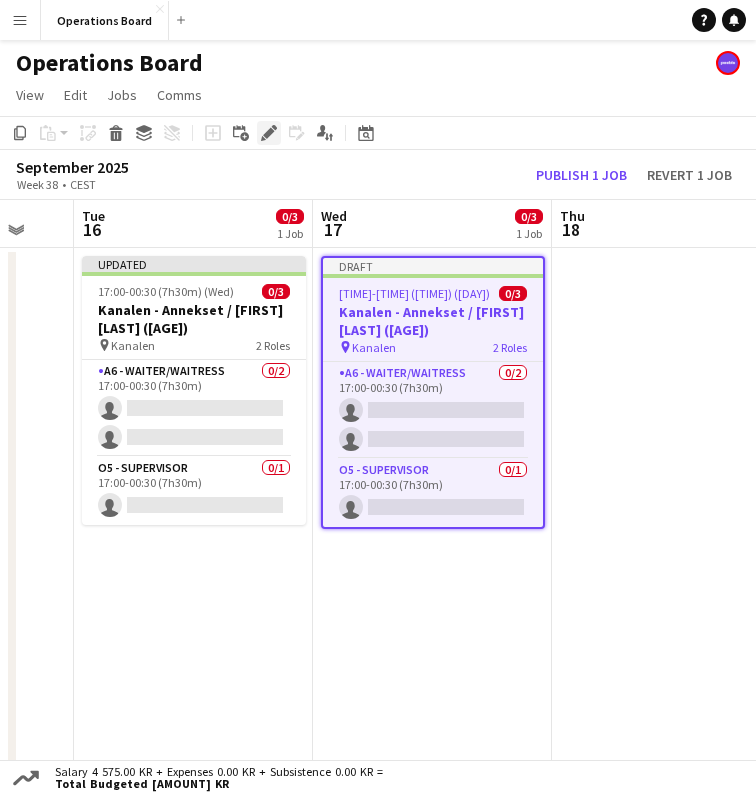 click on "Copy
Paste
Paste
Command
V Paste with crew
Command
Shift
V
Paste linked Job
Delete
Group
Ungroup
Add job
Add linked Job
Edit
Edit linked Job
Applicants
Date picker
AUG 2025 AUG 2025 Monday M Tuesday T Wednesday W Thursday T Friday F Saturday S Sunday S  AUG   1   2   3   4   5   6   7   8   9   10   11   12   13   14   15   16   17   18   19   20   21   22   23   24   25" 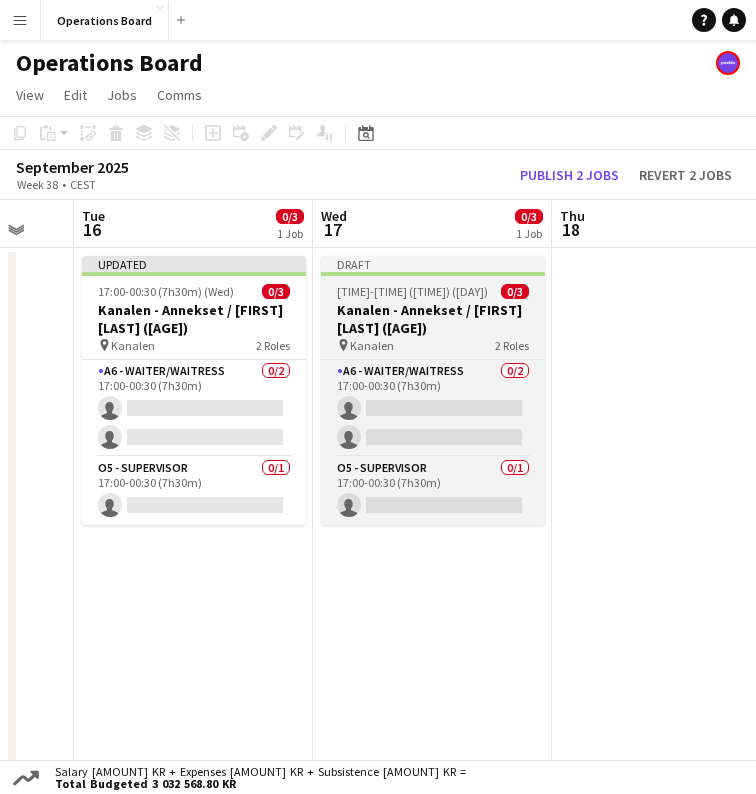 click on "Kanalen - Annekset / [FIRST] [LAST] (35)" at bounding box center [433, 319] 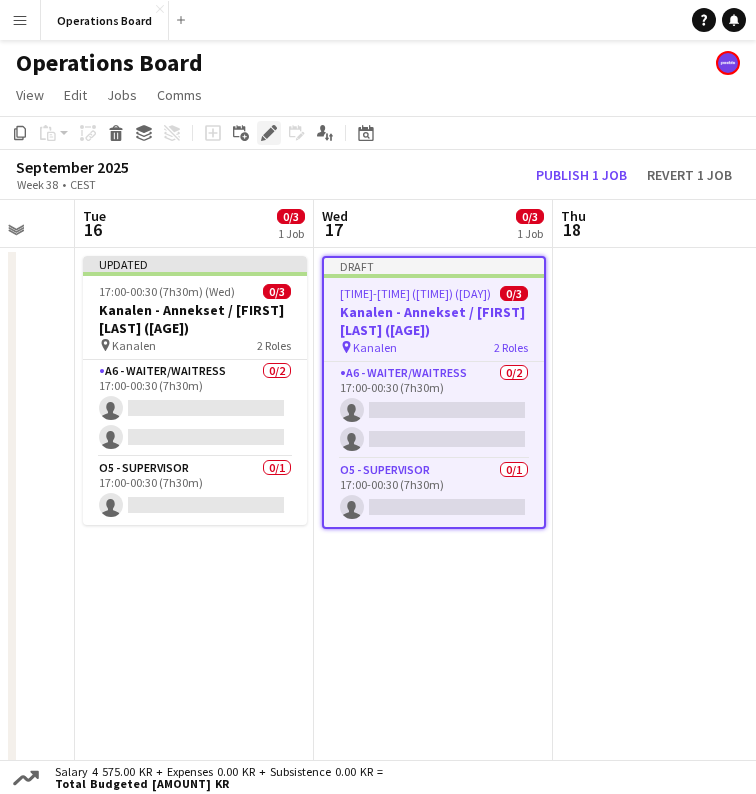 click on "Edit" 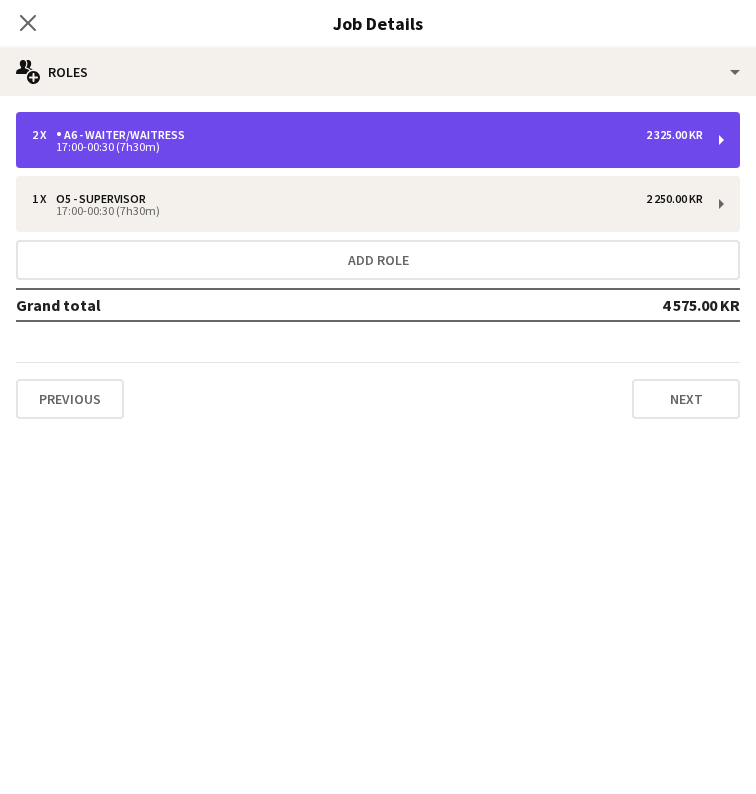 click on "2 x   A6 -  WAITER/WAITRESS   2 325.00 KR" at bounding box center (367, 135) 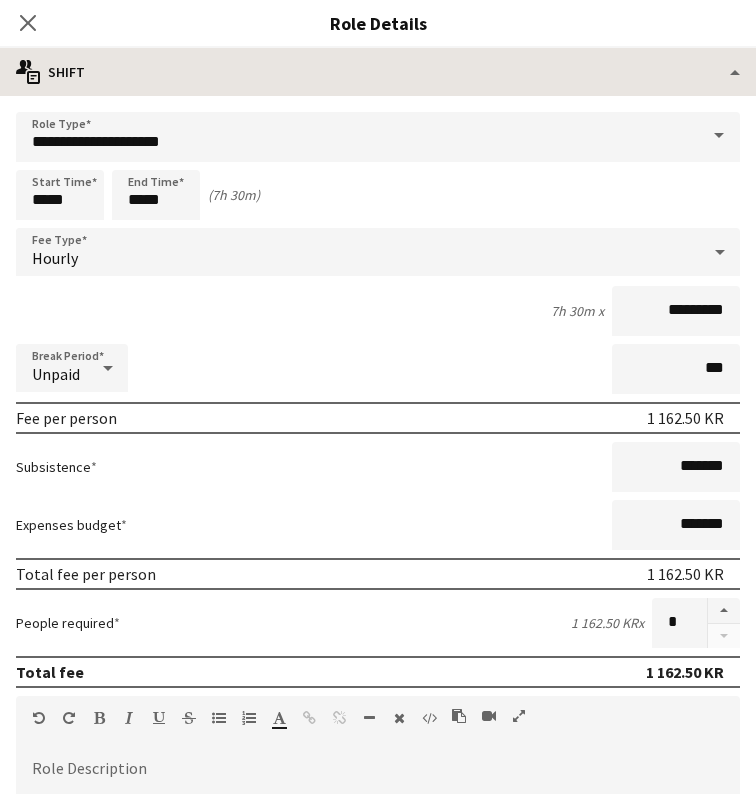 scroll, scrollTop: 0, scrollLeft: 0, axis: both 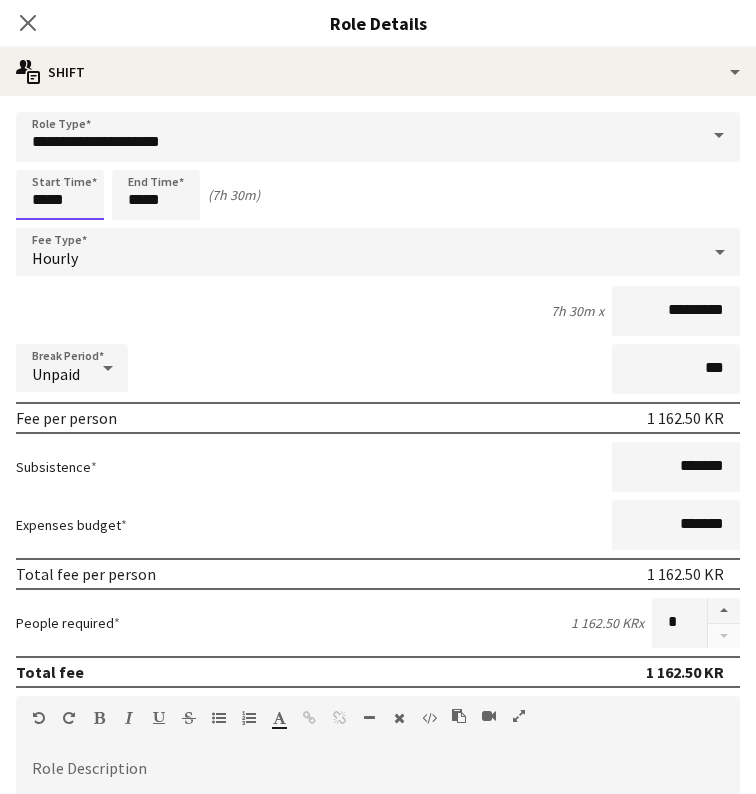 click on "*****" at bounding box center (60, 195) 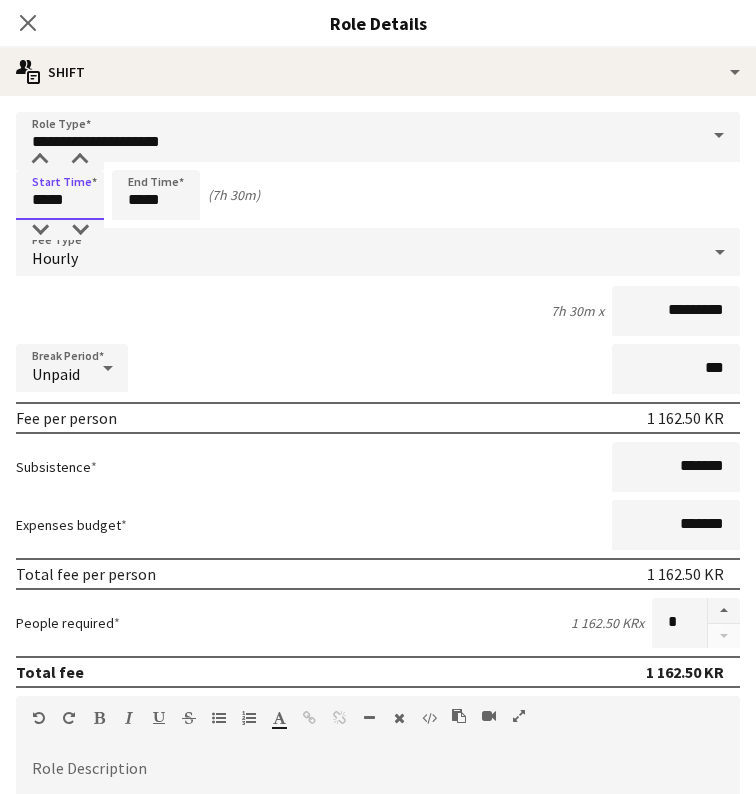 click on "*****" at bounding box center (60, 195) 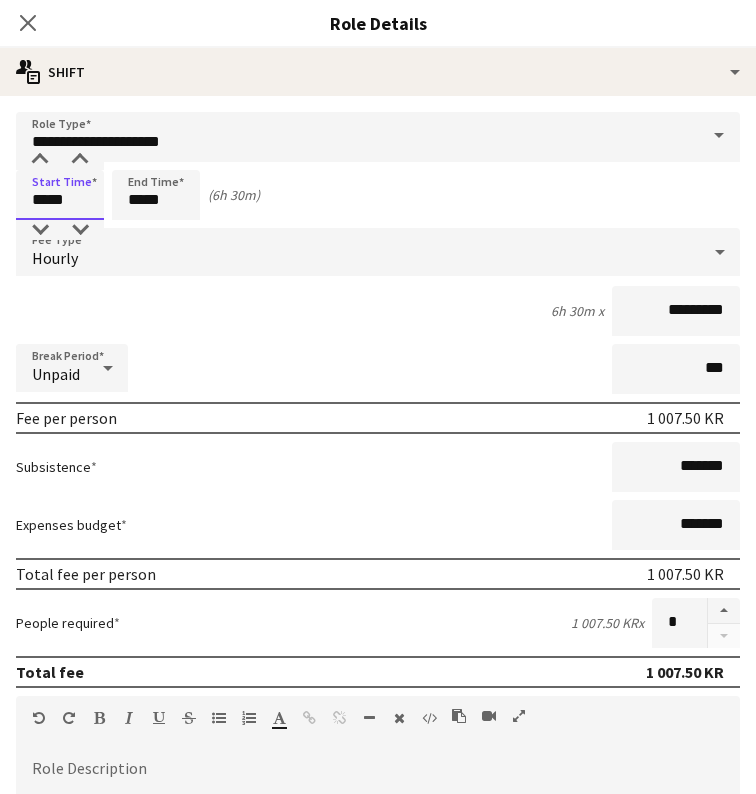 type on "*****" 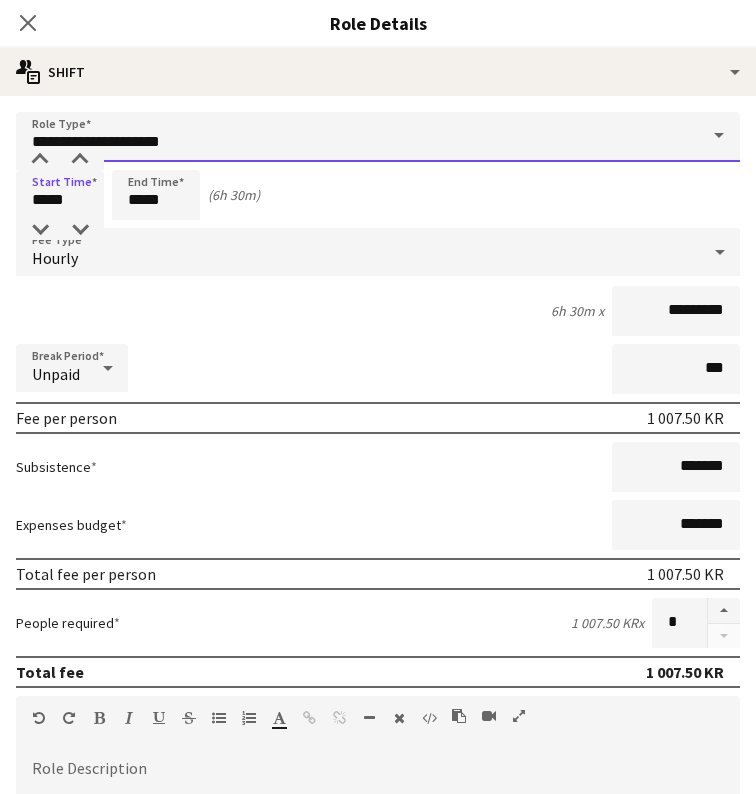 click on "**********" at bounding box center (378, 137) 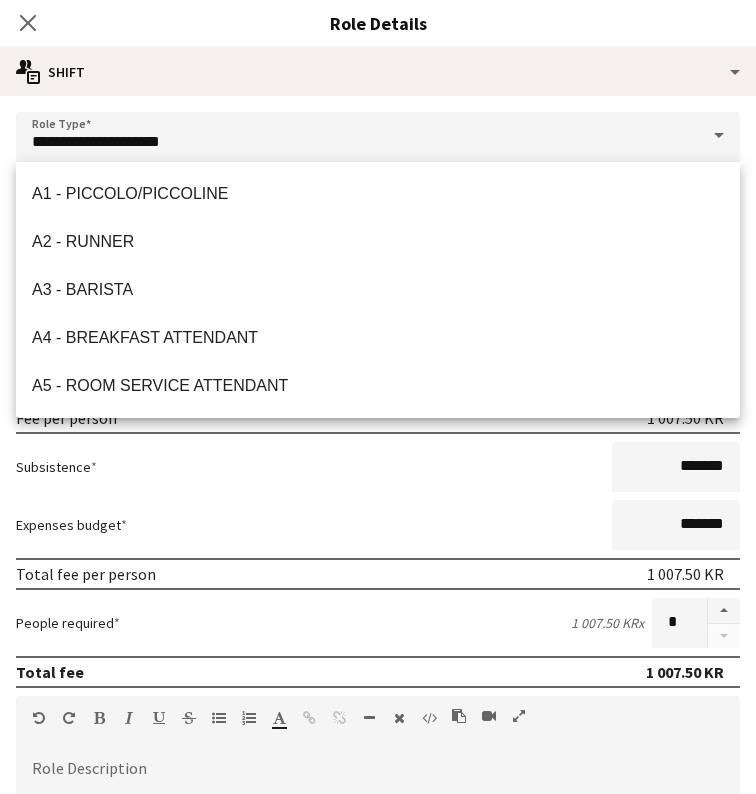 click on "**********" at bounding box center (378, 705) 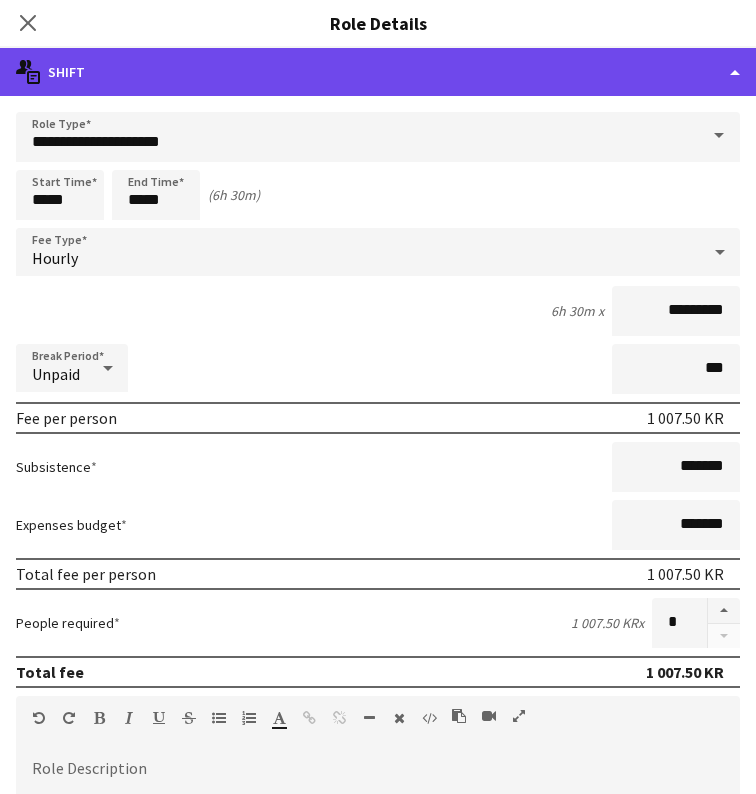 click on "multiple-actions-text
Shift" 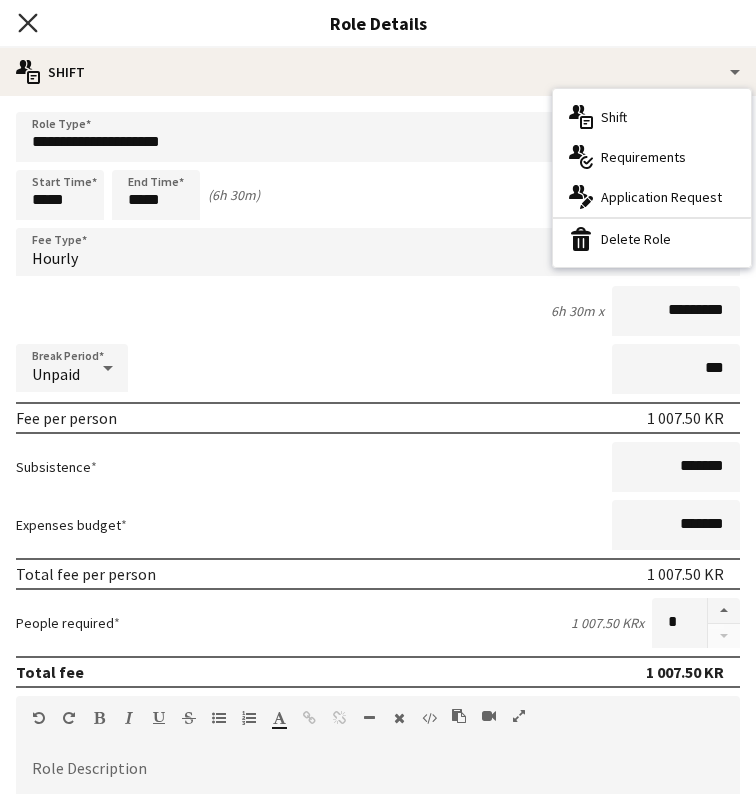 click on "Close pop-in" 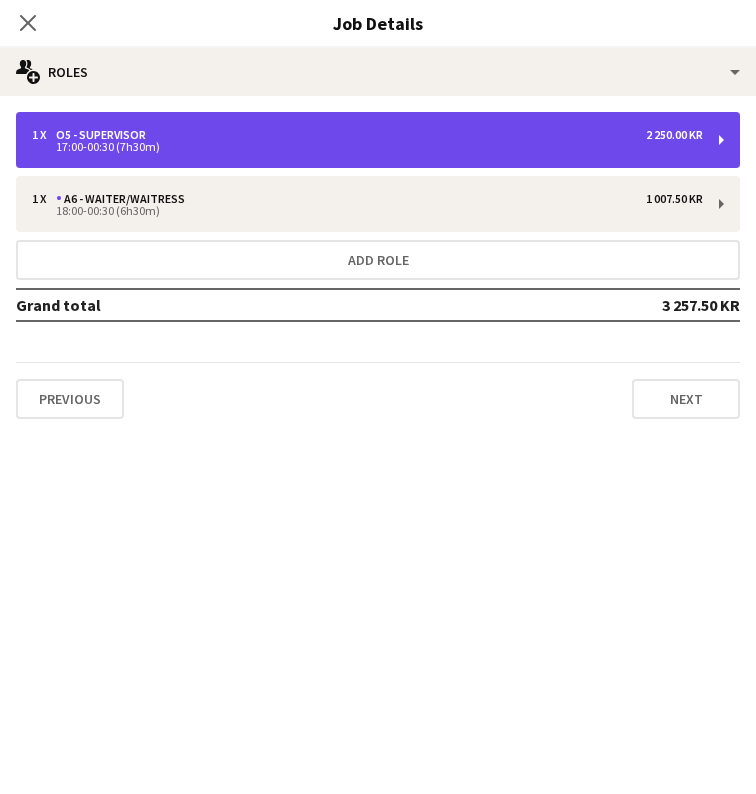 click on "17:00-00:30 (7h30m)" at bounding box center [367, 147] 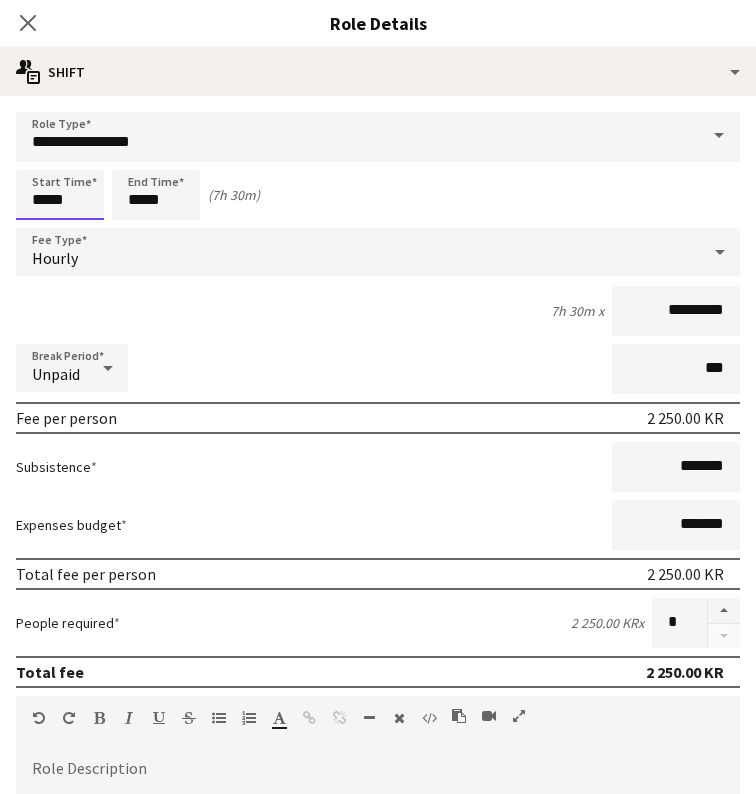 click on "*****" at bounding box center (60, 195) 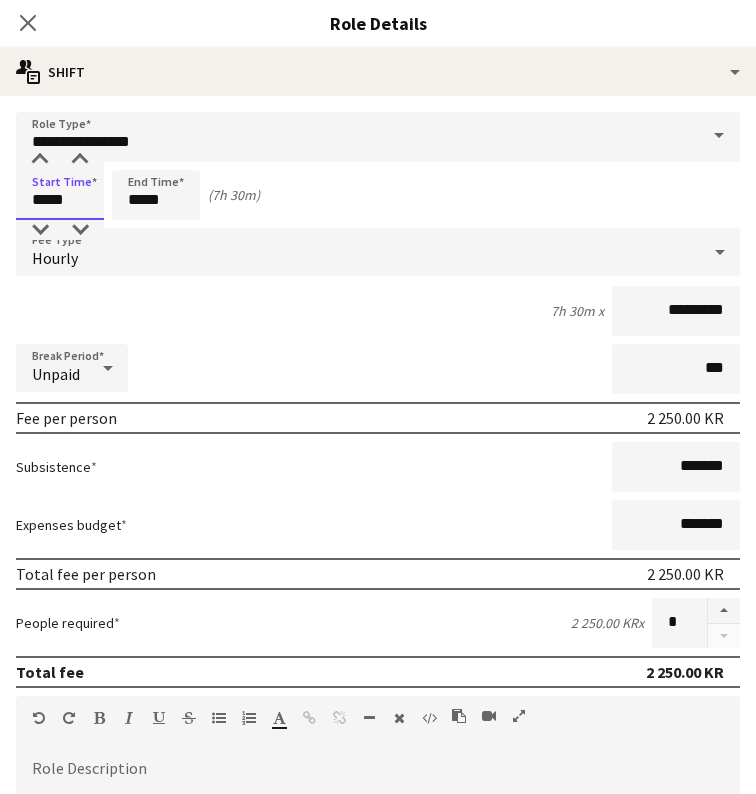 click on "*****" at bounding box center [60, 195] 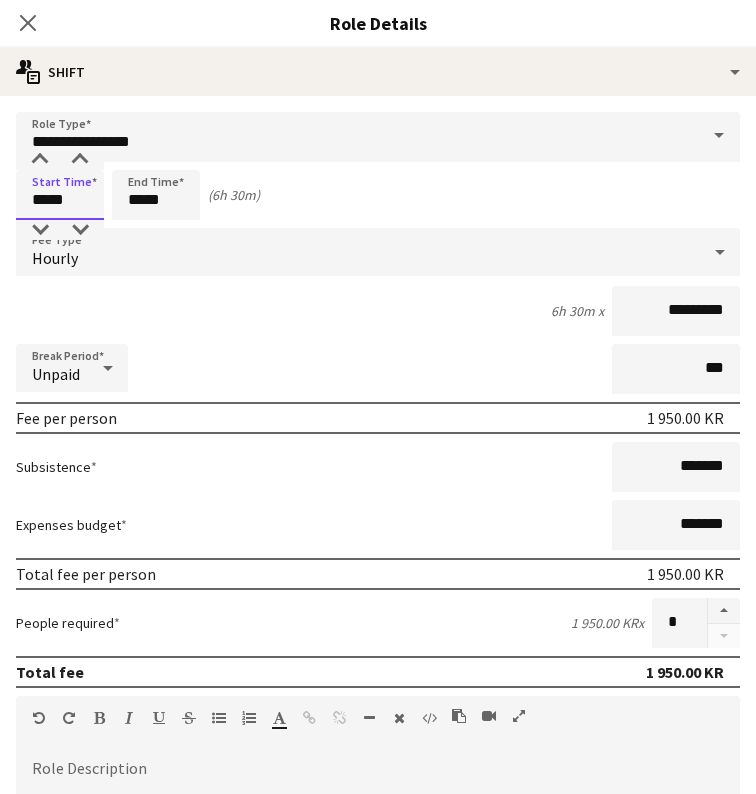 type on "*****" 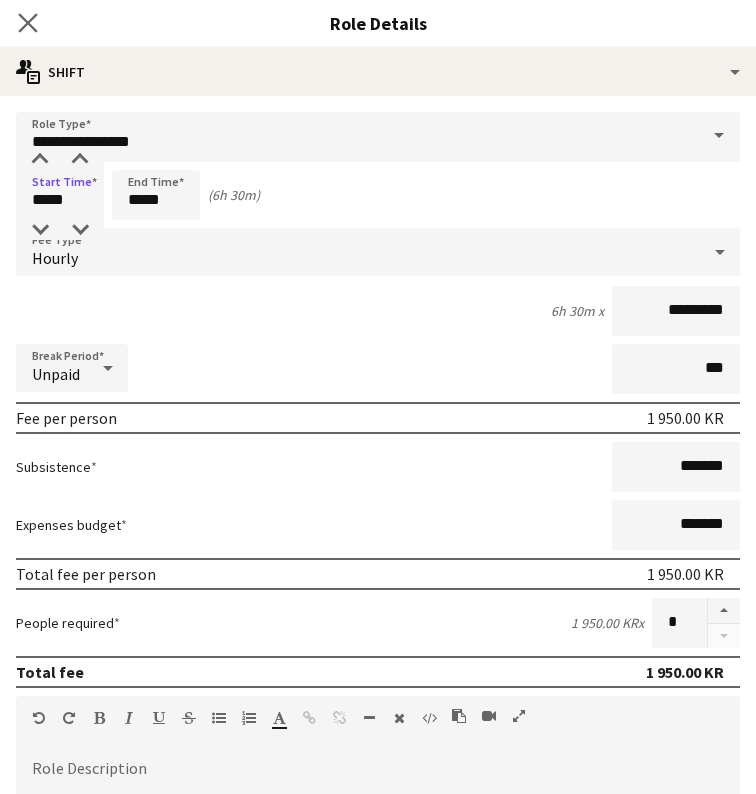 click on "Close pop-in" 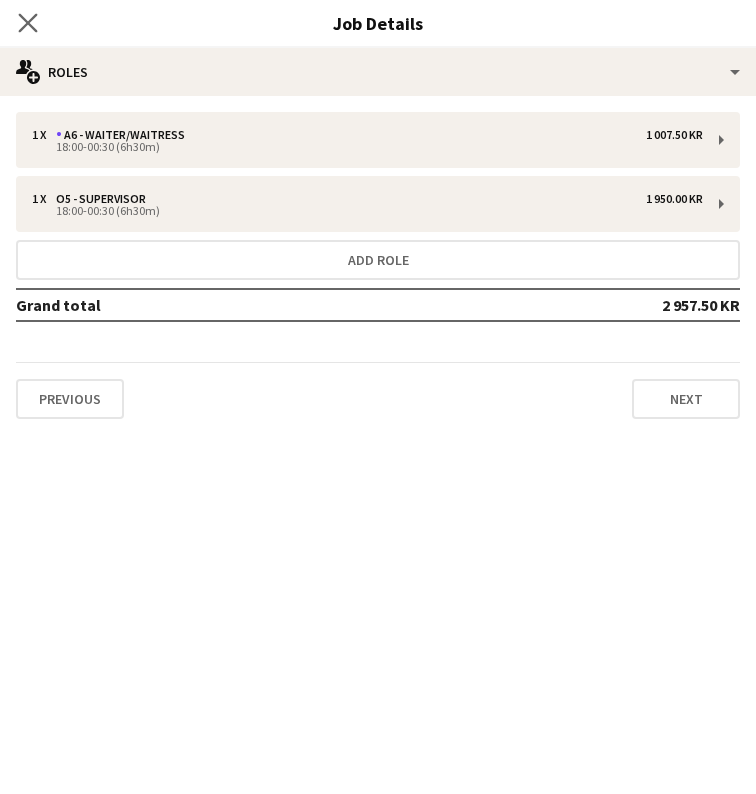 click on "Close pop-in" 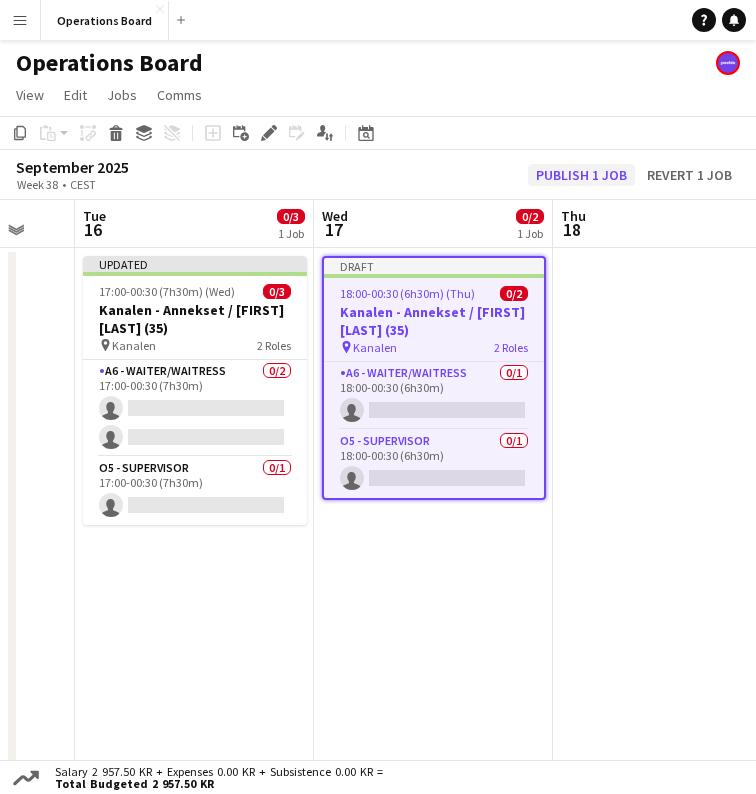 click on "Publish 1 job" 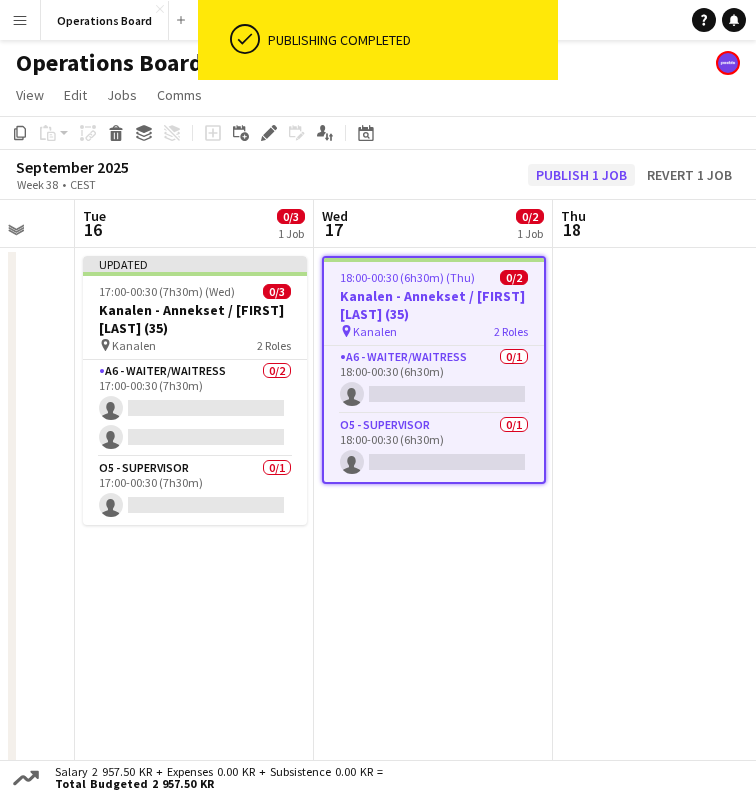 click on "Publish 1 job" 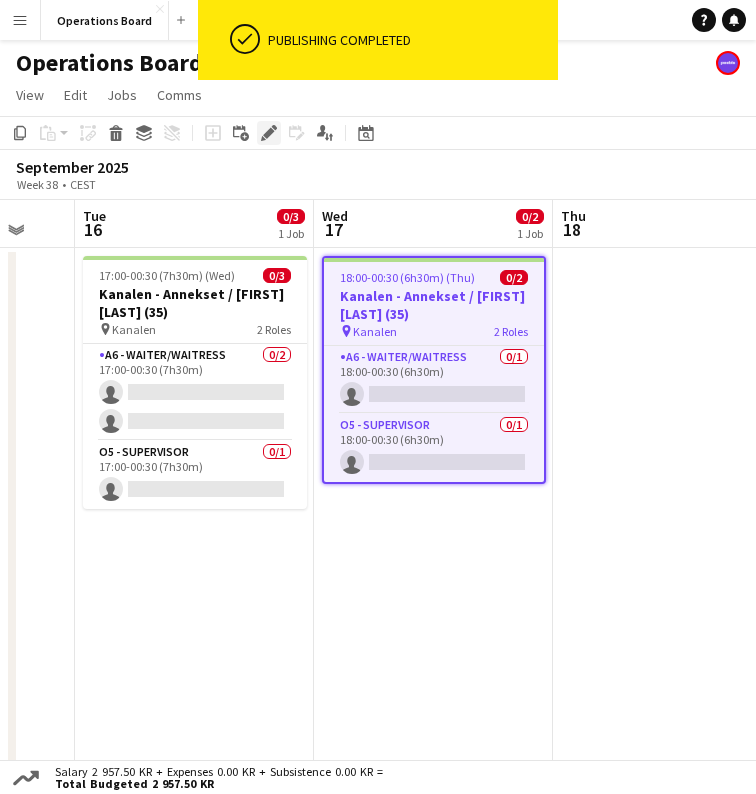 click 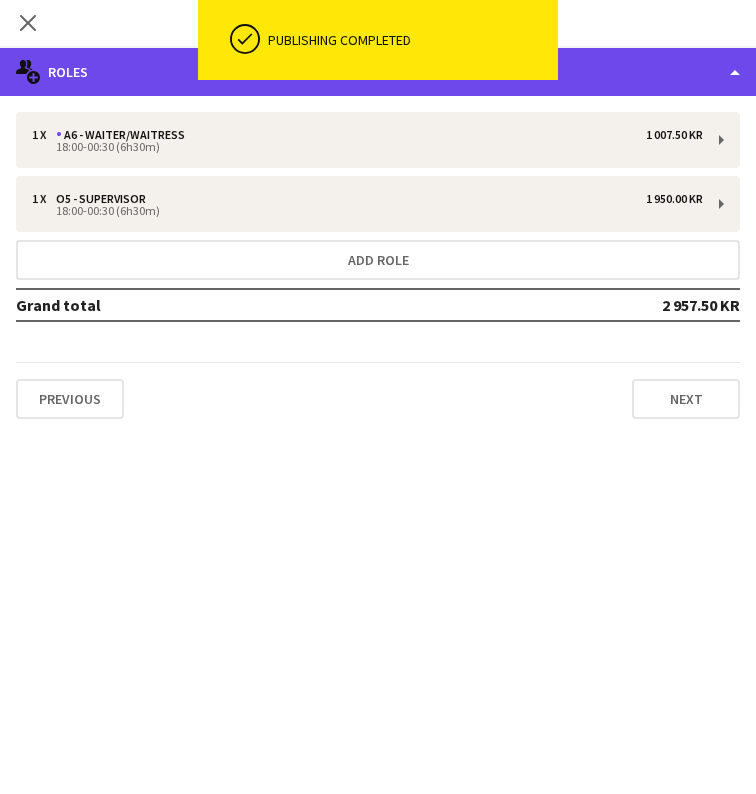 click on "multiple-users-add
Roles" 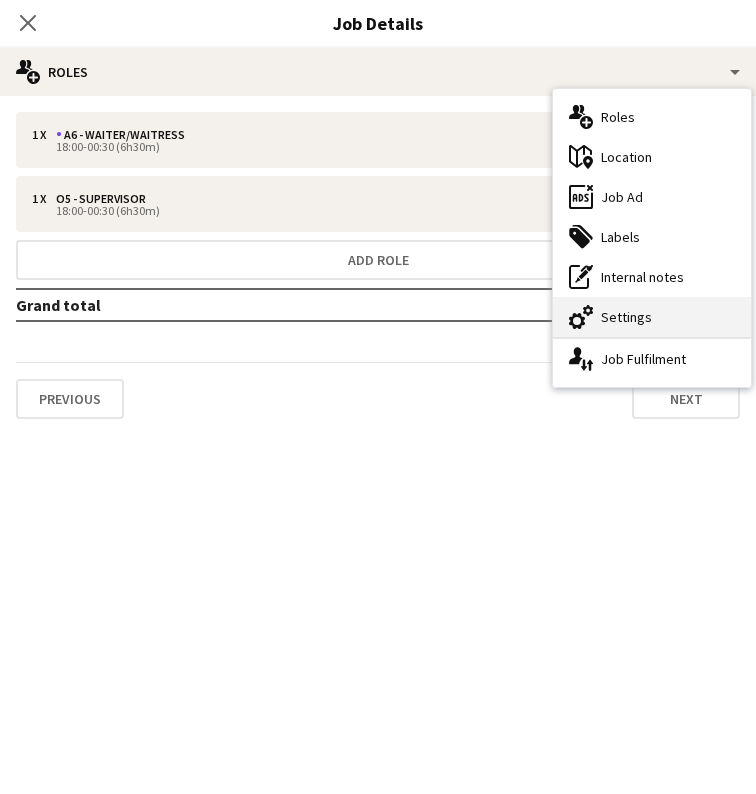 click on "cog-double-3
Settings" at bounding box center (652, 317) 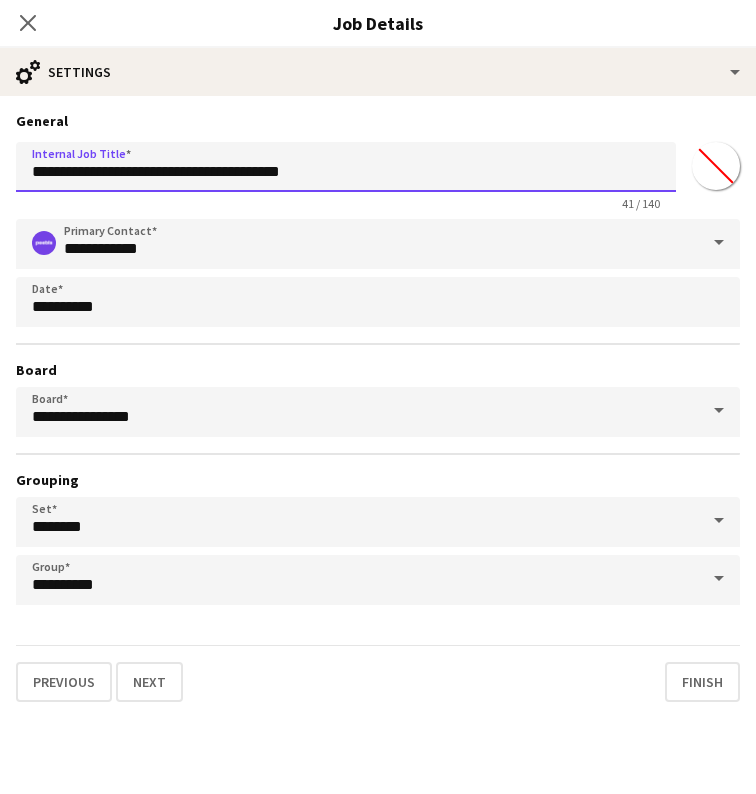 drag, startPoint x: 174, startPoint y: 176, endPoint x: 283, endPoint y: 175, distance: 109.004585 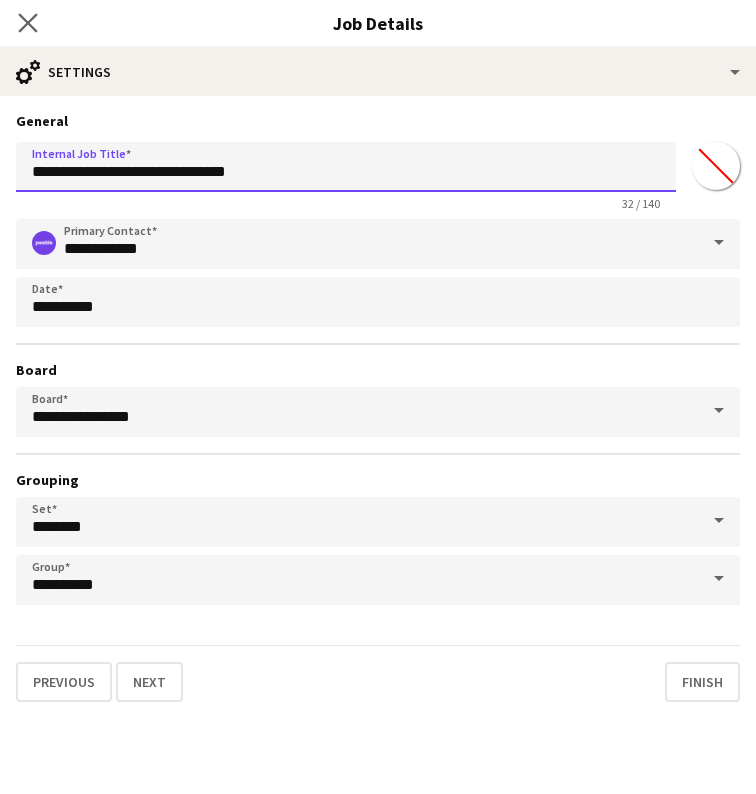 type on "**********" 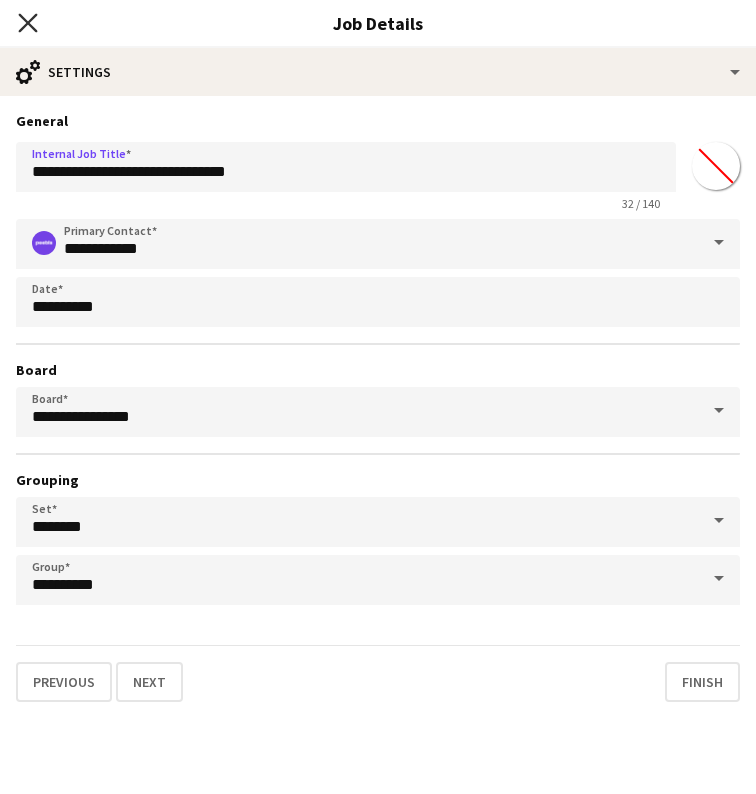 click on "Close pop-in" 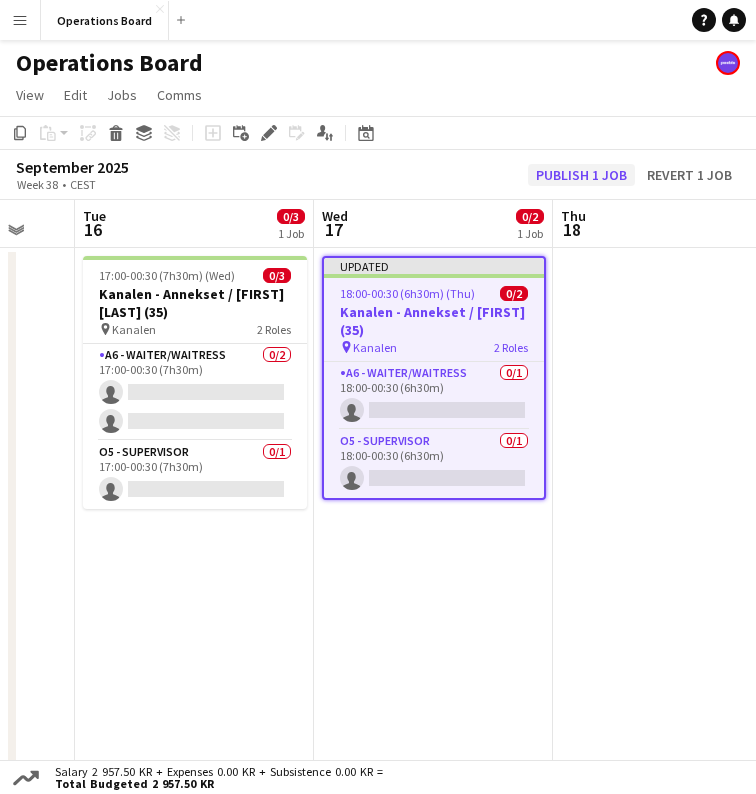 click on "Publish 1 job" 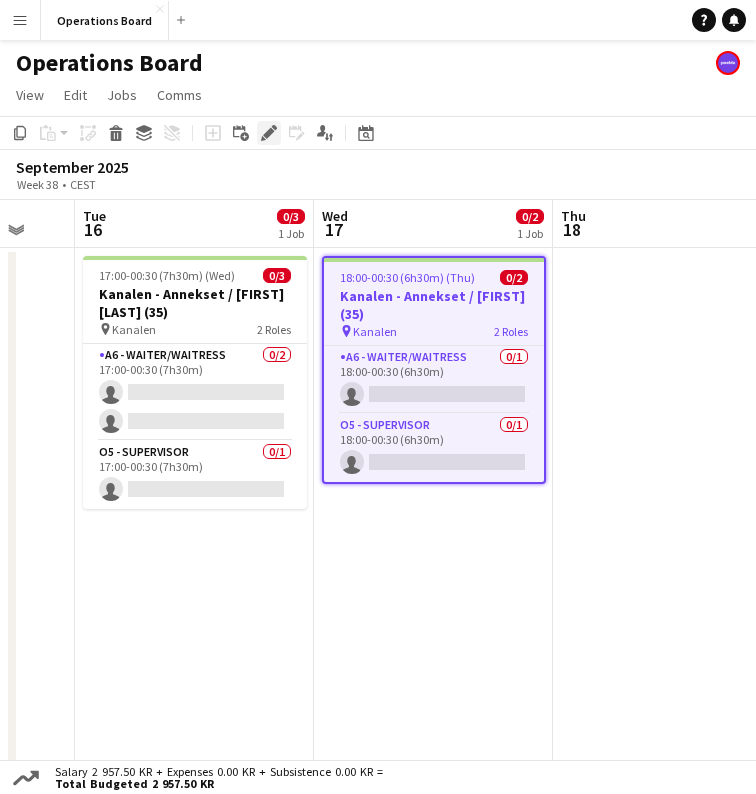 click on "Edit" 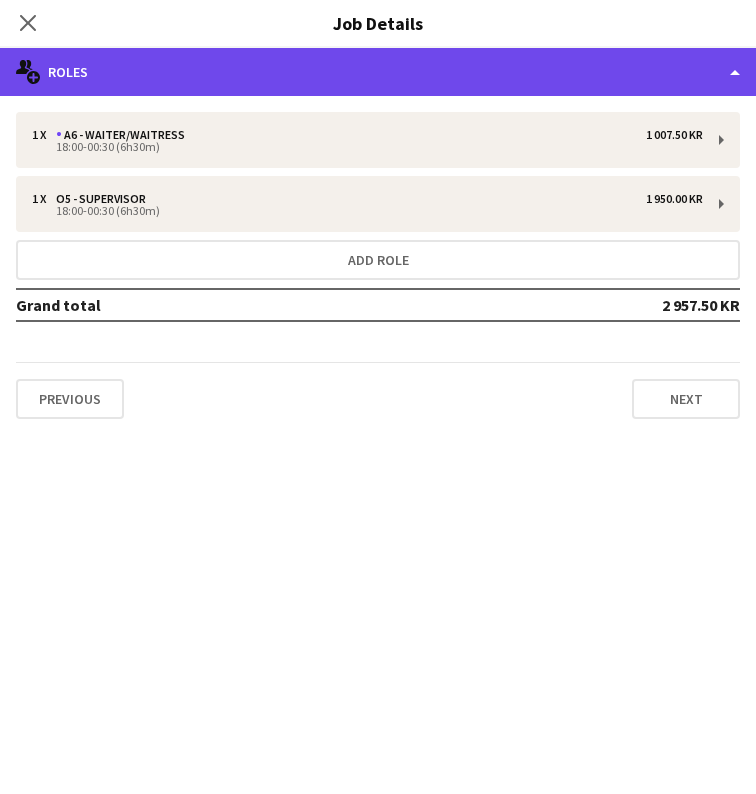 click on "multiple-users-add
Roles" 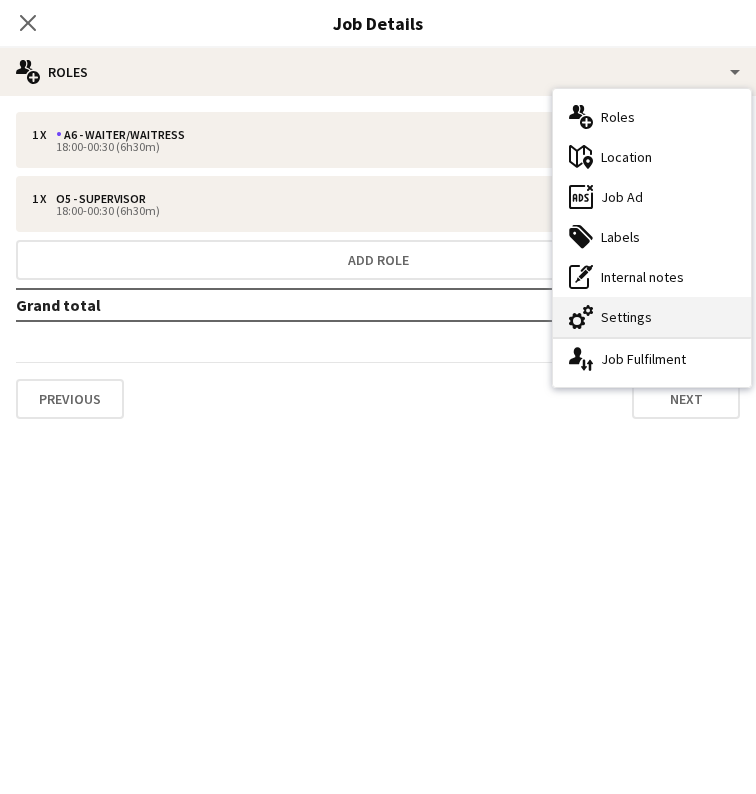 click on "cog-double-3
Settings" at bounding box center [652, 317] 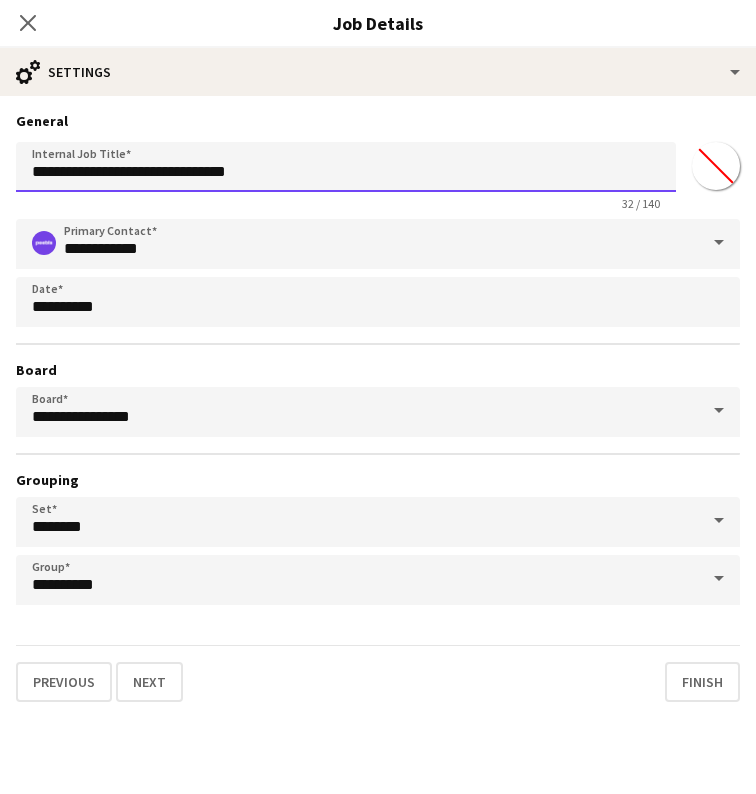 click on "**********" at bounding box center (346, 167) 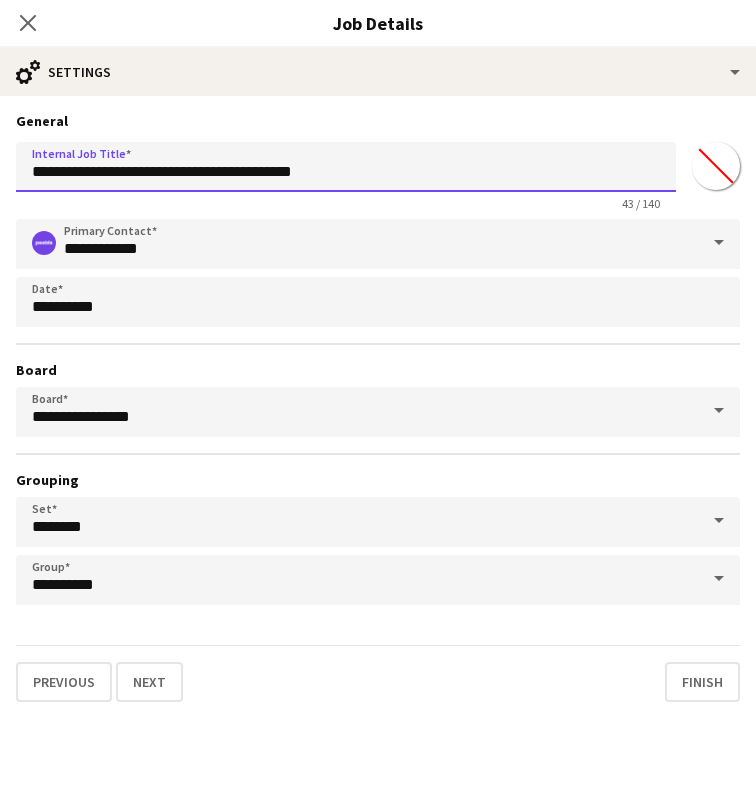click on "**********" at bounding box center (346, 167) 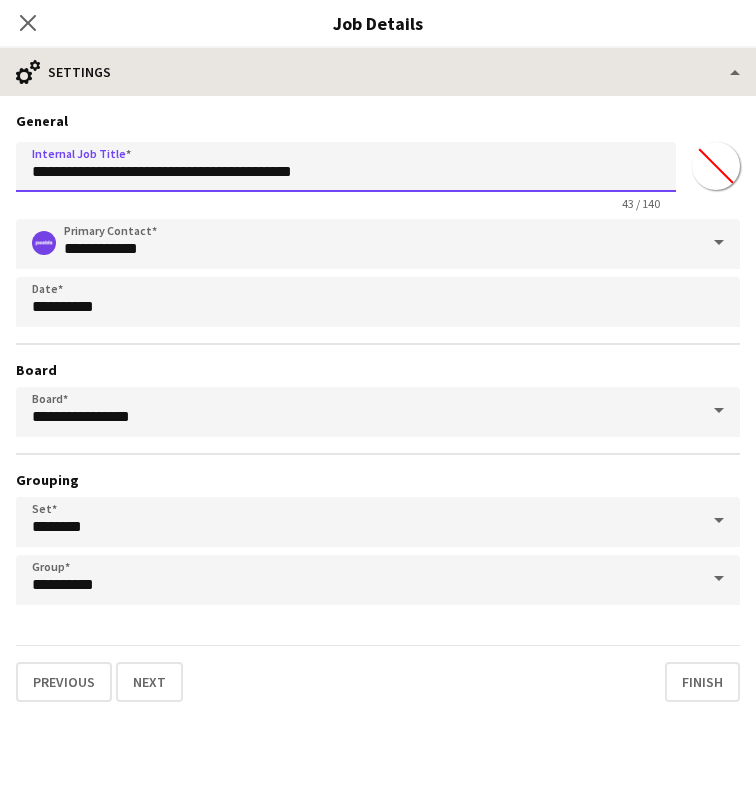 type on "**********" 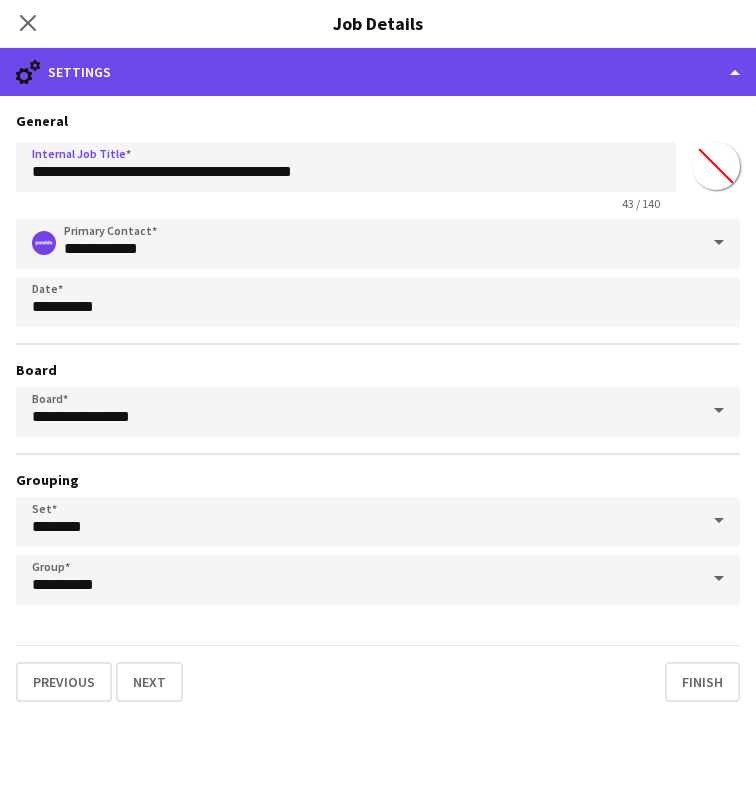 click on "cog-double-3
Settings" 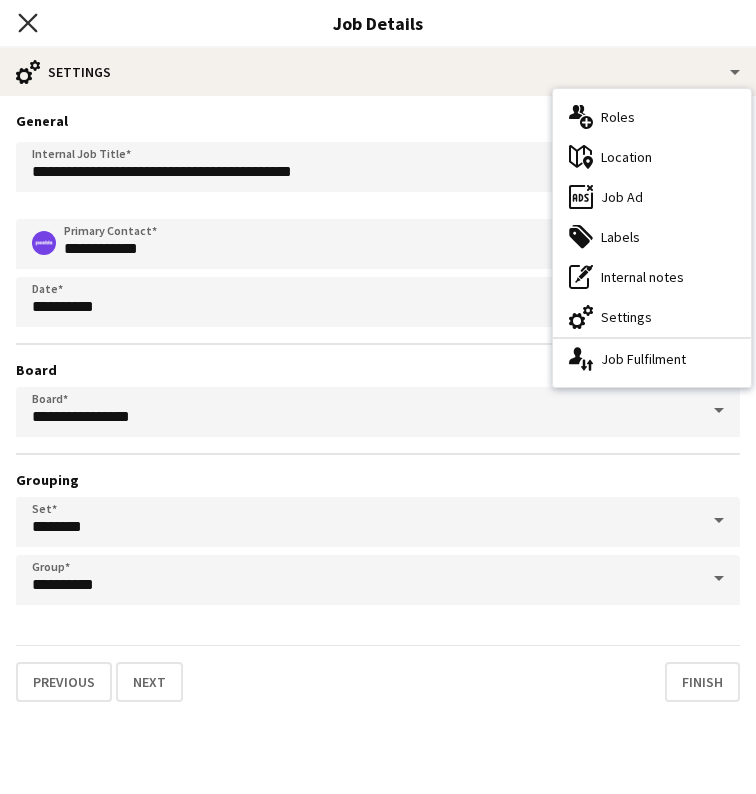 click on "Close pop-in" 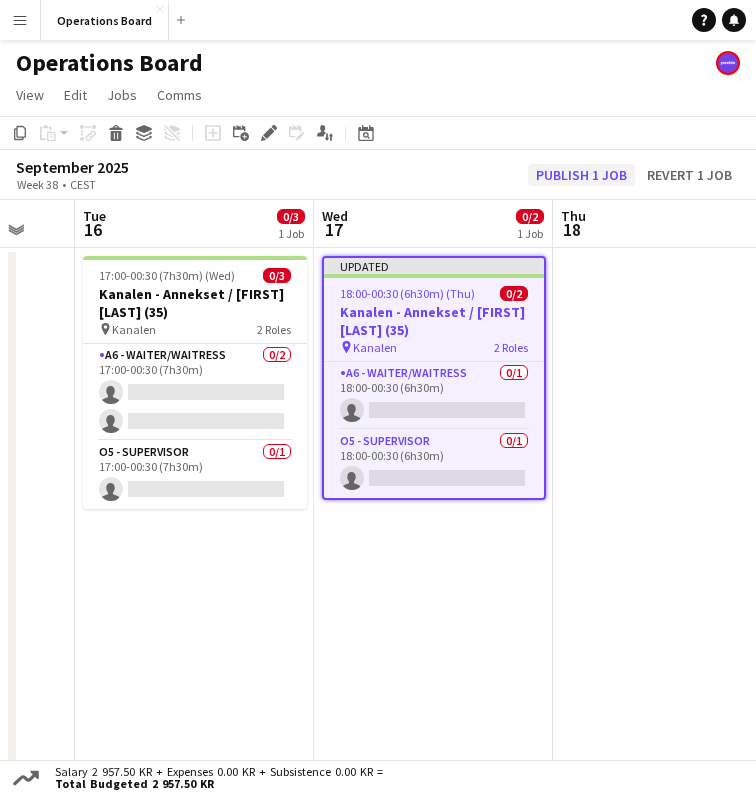 click on "Publish 1 job" 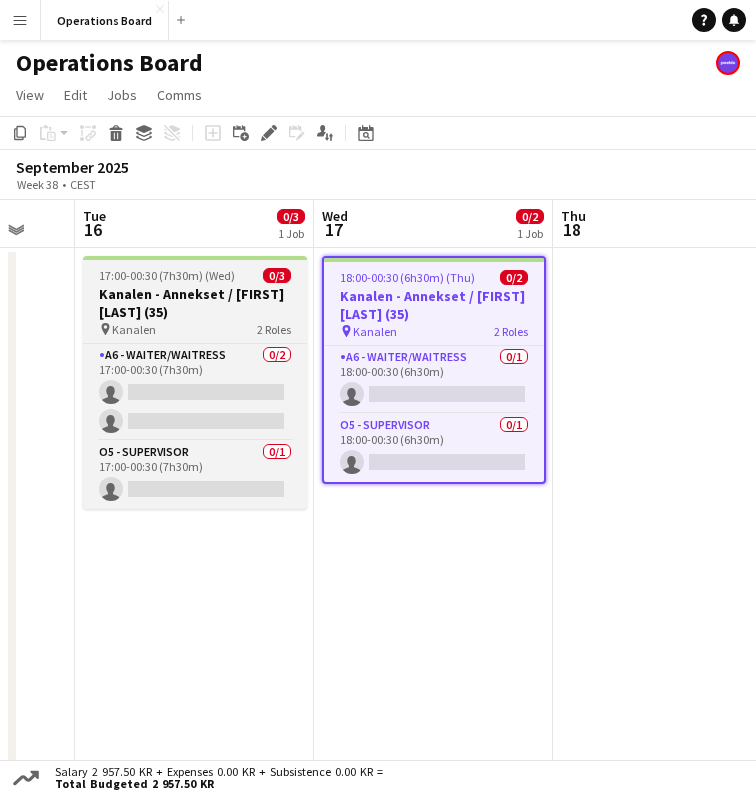 click on "17:00-00:30 (7h30m) (Wed)" at bounding box center [167, 275] 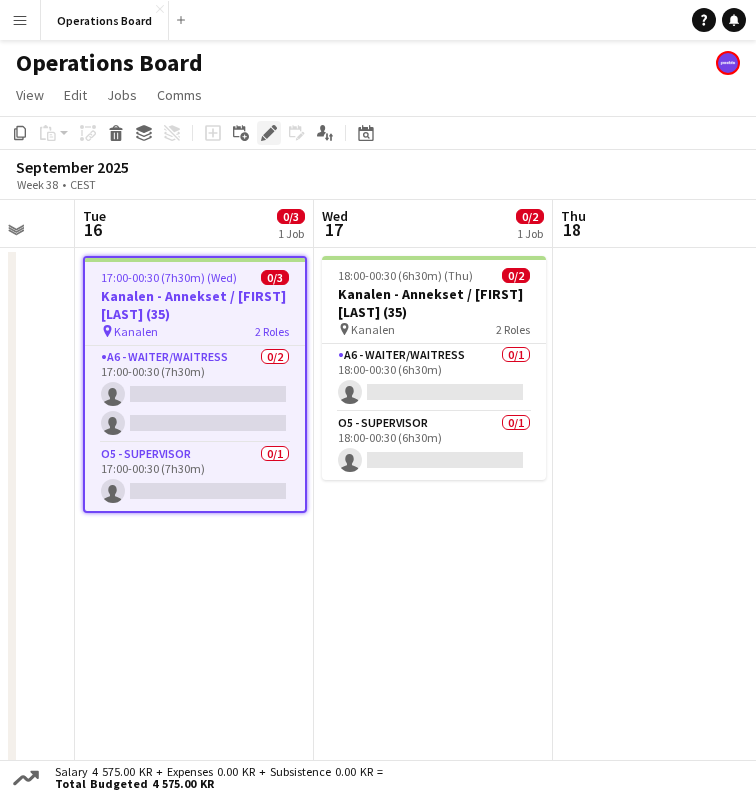 click 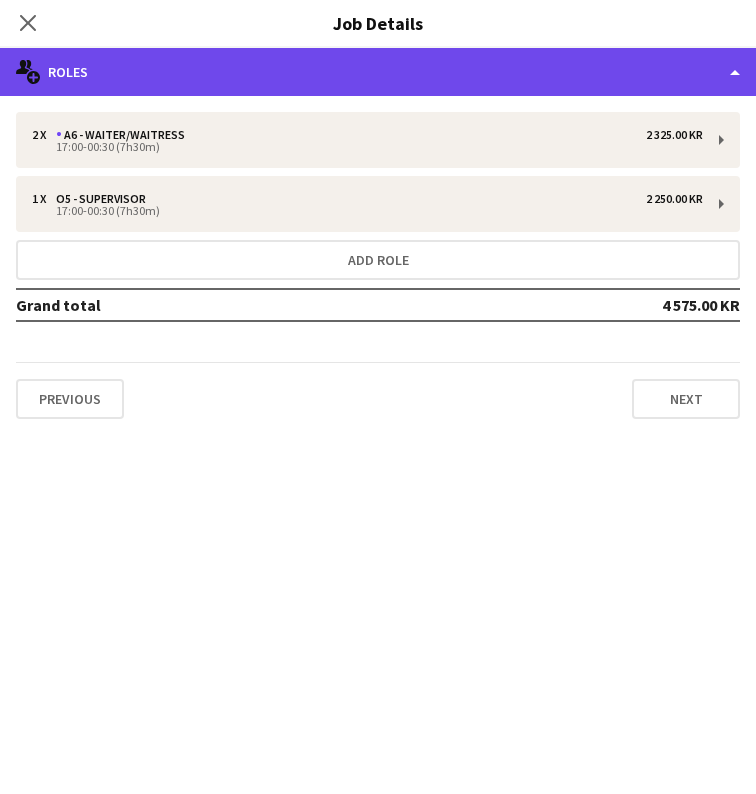 click on "multiple-users-add
Roles" 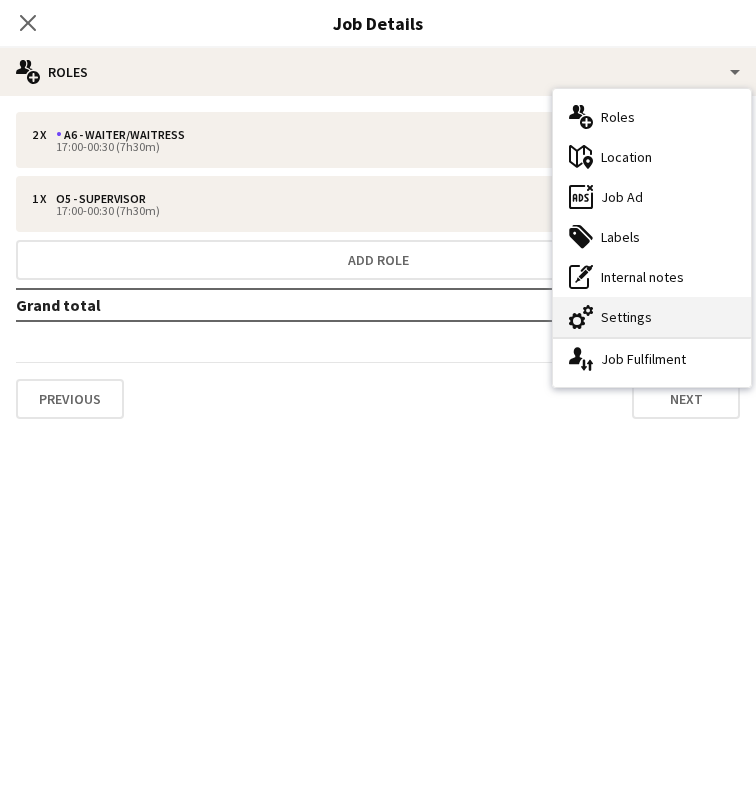 click on "cog-double-3
Settings" at bounding box center [652, 317] 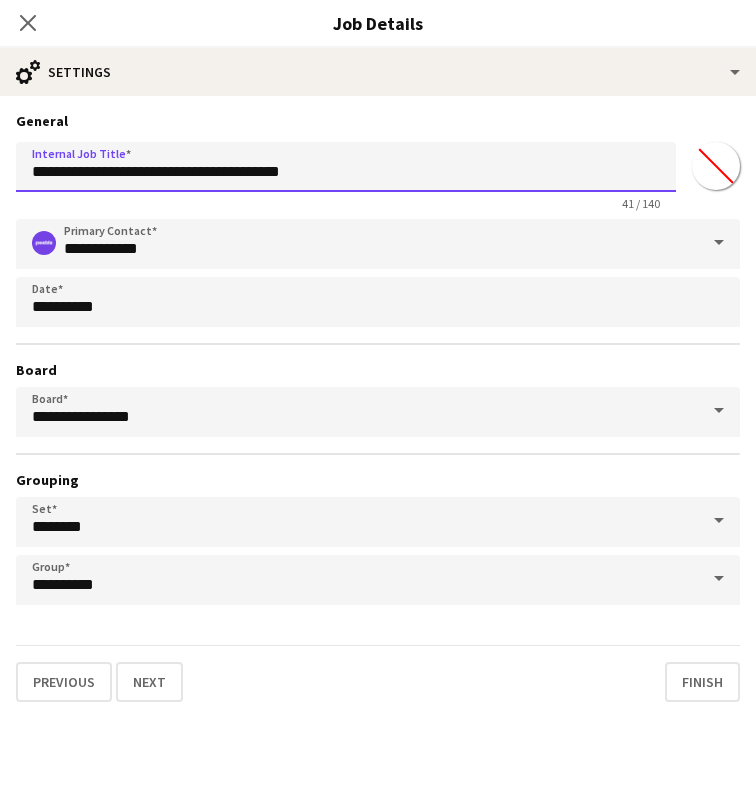 click on "**********" at bounding box center (346, 167) 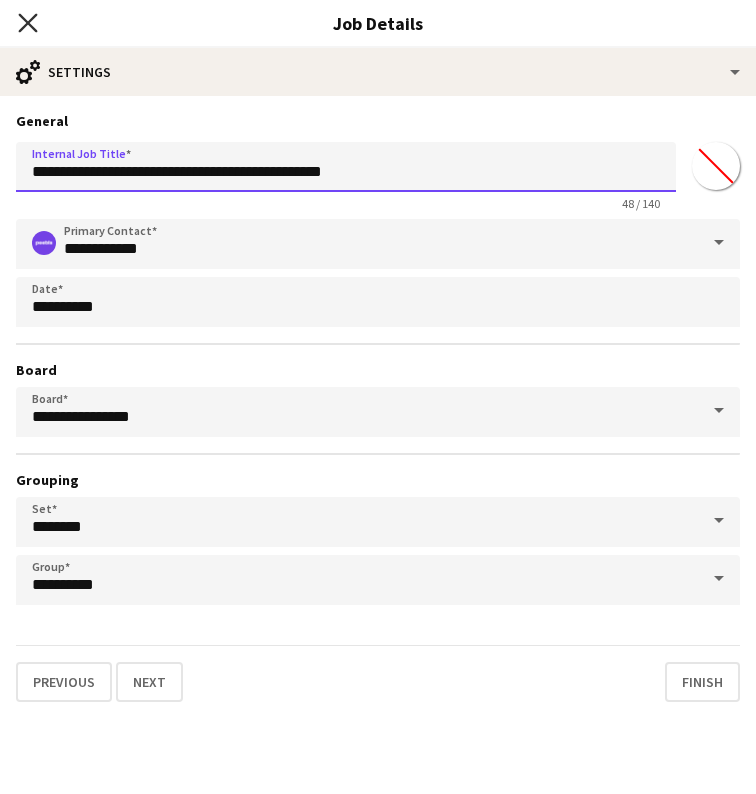 type on "**********" 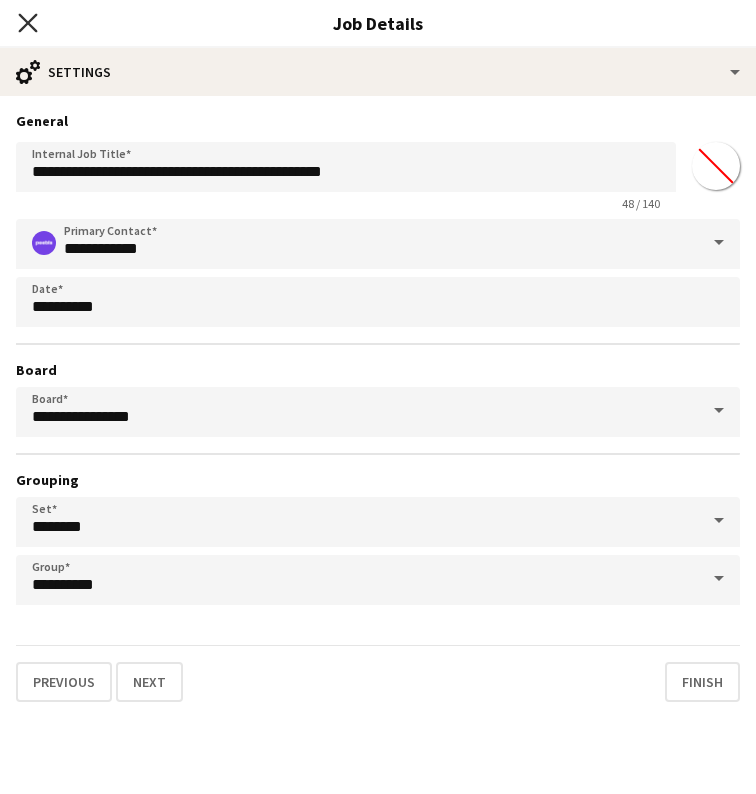 click on "Close pop-in" 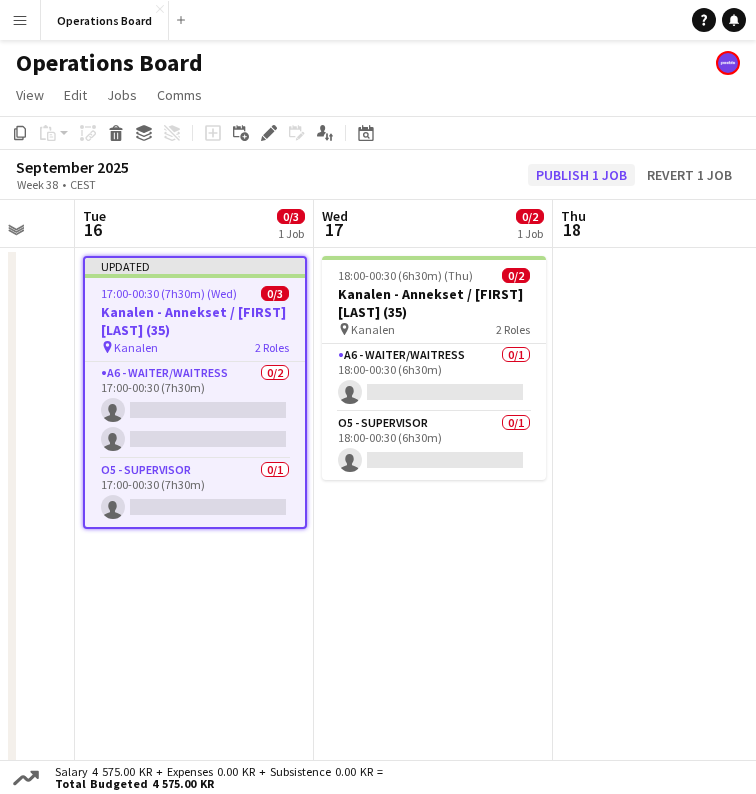 click on "Publish 1 job" 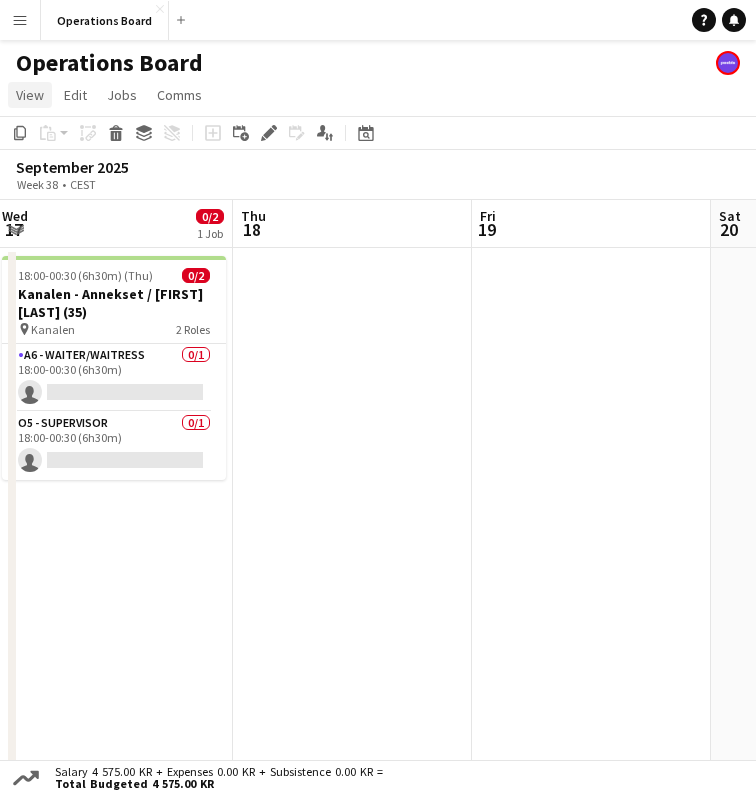 scroll, scrollTop: 0, scrollLeft: 629, axis: horizontal 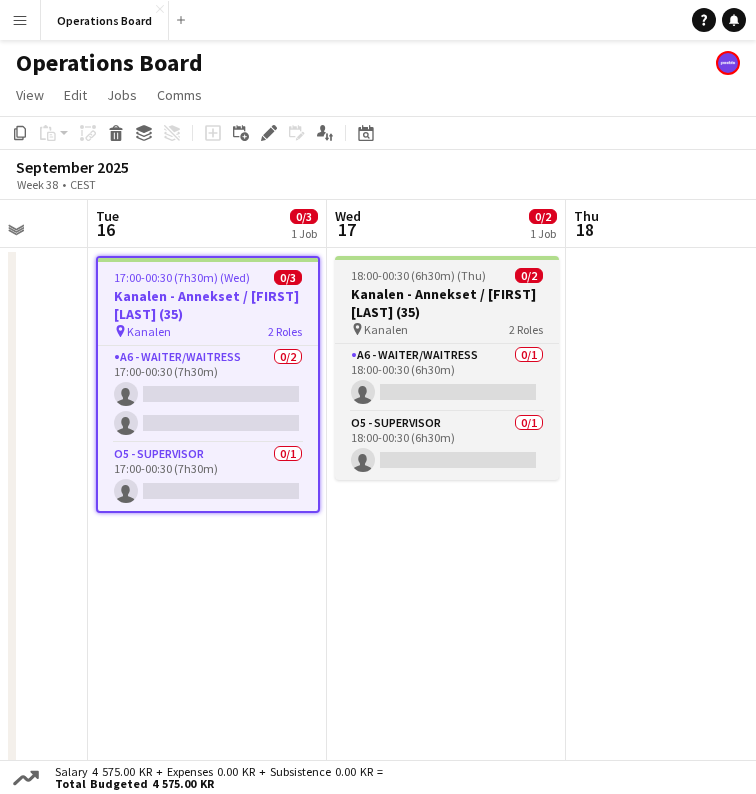 click on "18:00-00:30 (6h30m) (Thu)" at bounding box center [418, 275] 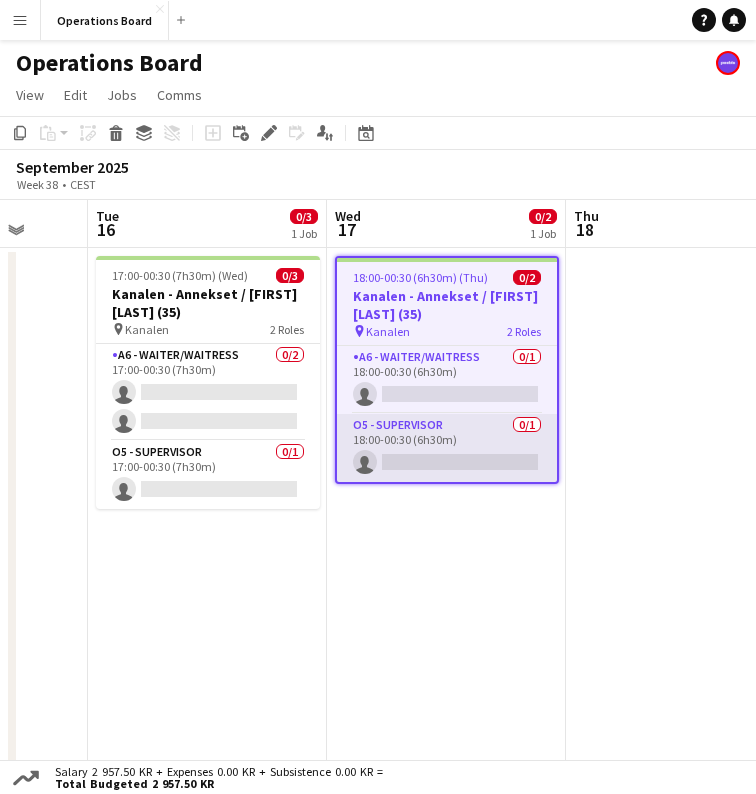 scroll, scrollTop: 0, scrollLeft: 852, axis: horizontal 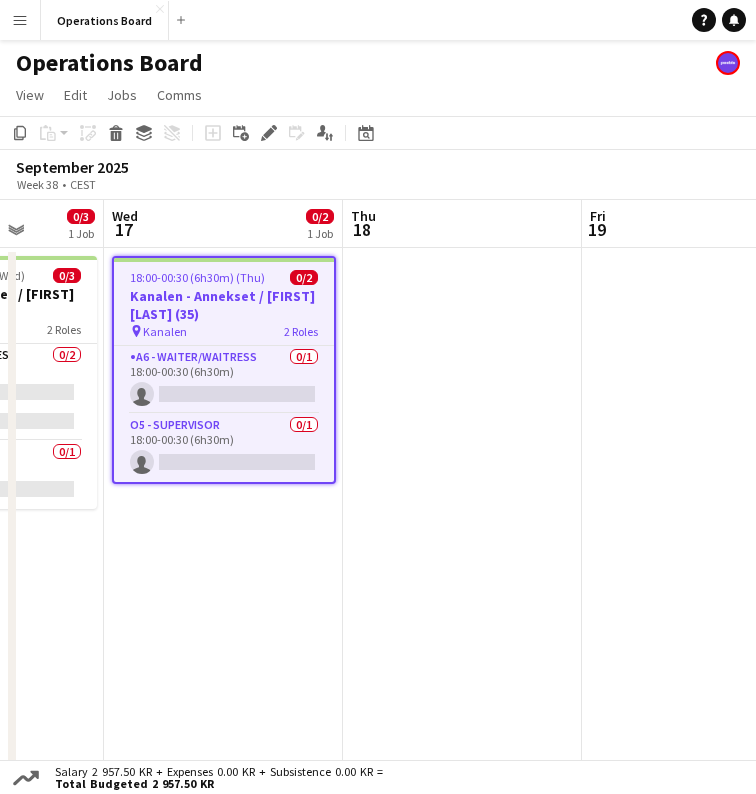 click at bounding box center (462, 559) 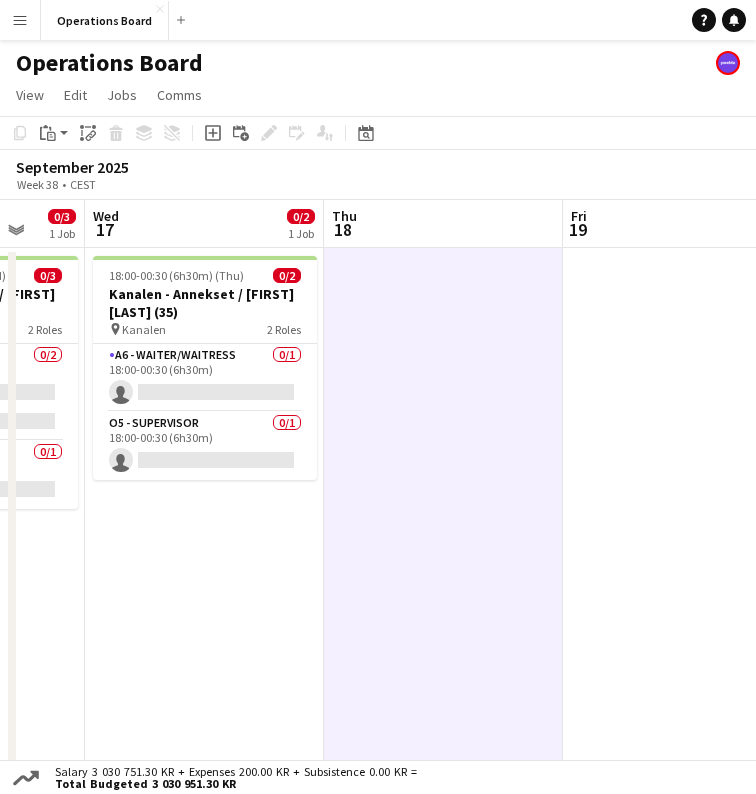 scroll, scrollTop: 0, scrollLeft: 930, axis: horizontal 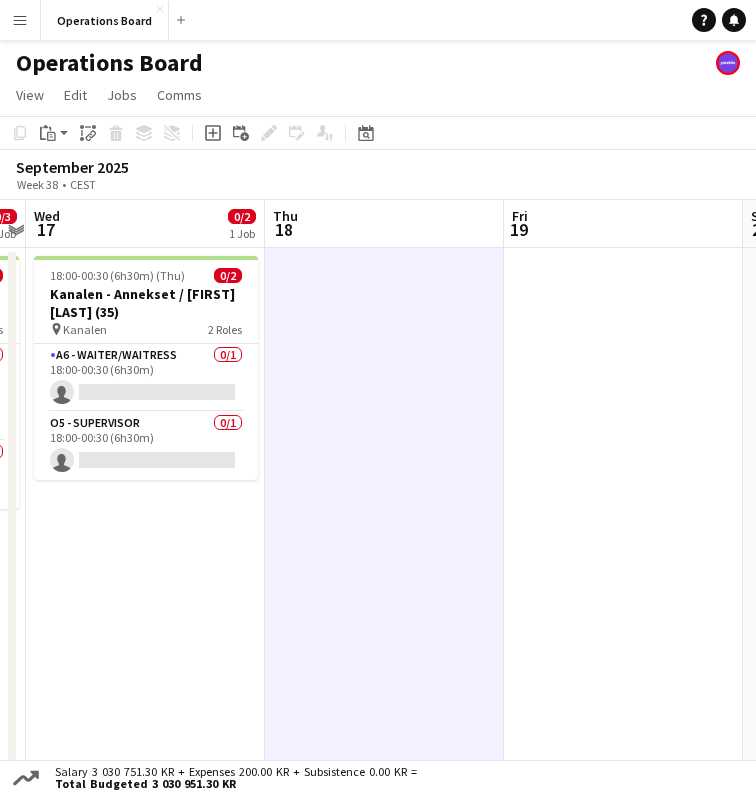 click at bounding box center [623, 559] 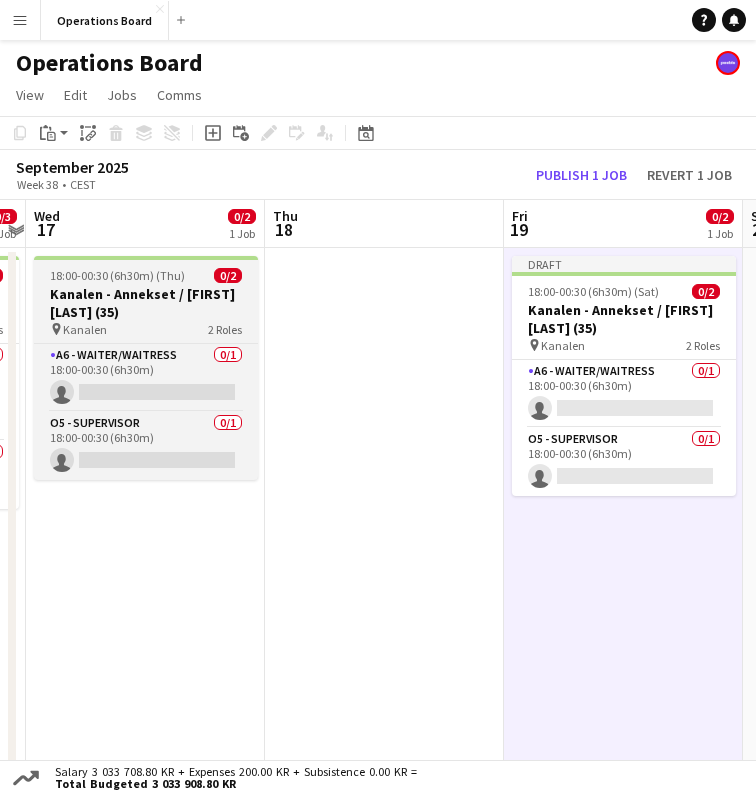 click on "Kanalen - Annekset / [FIRST] [LAST] (35)" at bounding box center [146, 303] 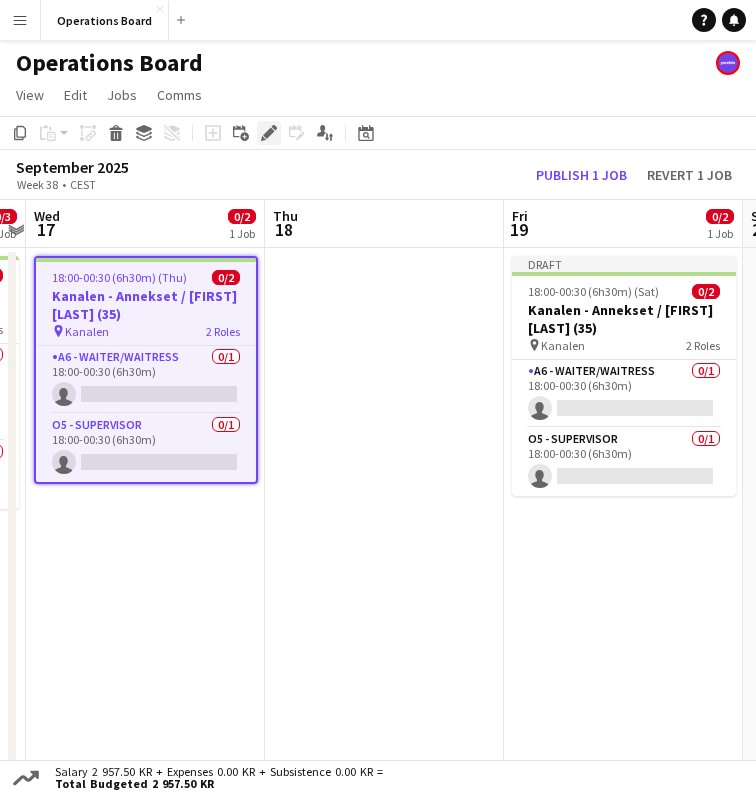 click on "Edit" at bounding box center (269, 133) 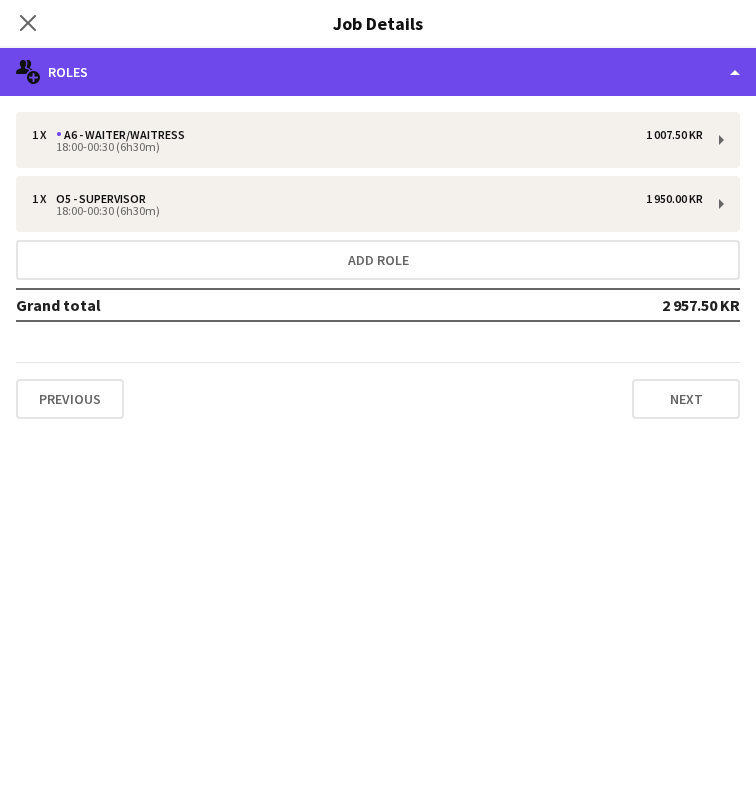 click on "multiple-users-add
Roles" 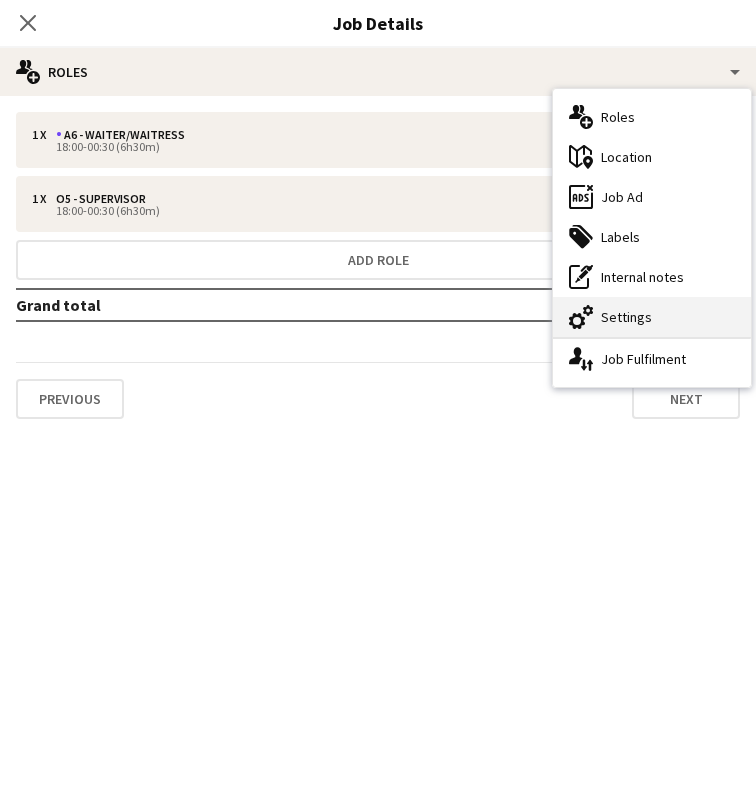 click on "cog-double-3" 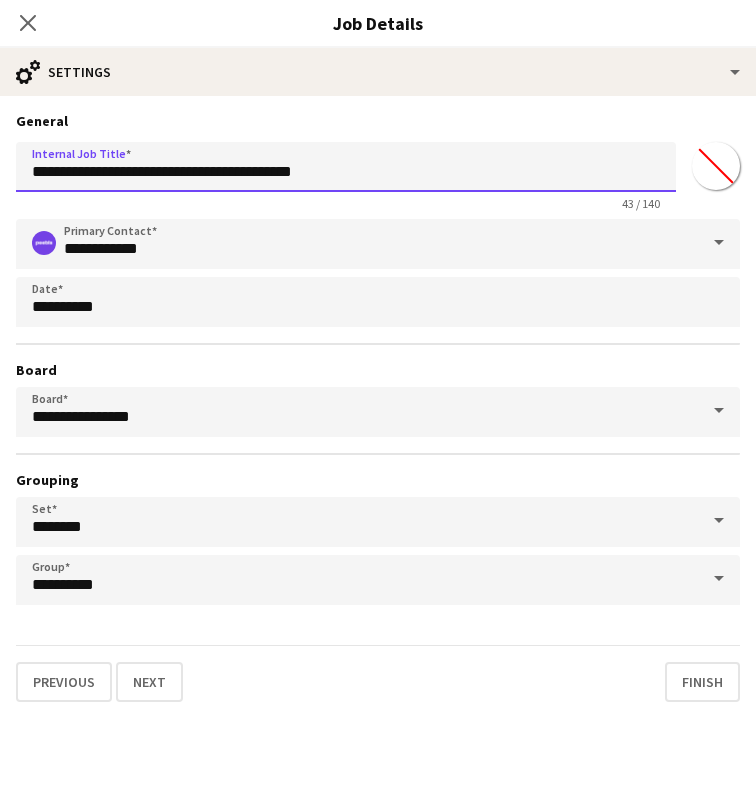 click on "**********" at bounding box center [346, 167] 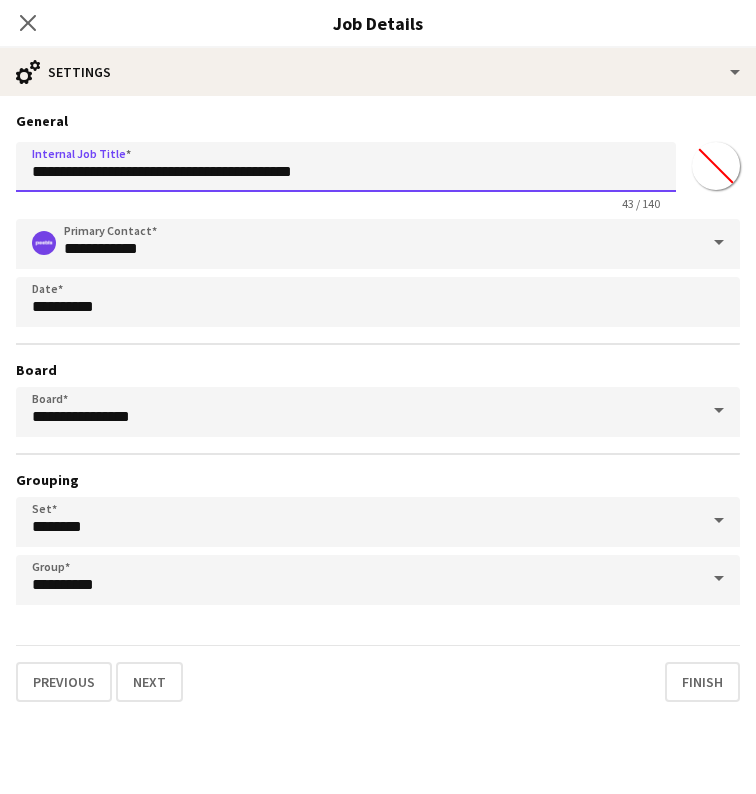 type on "**********" 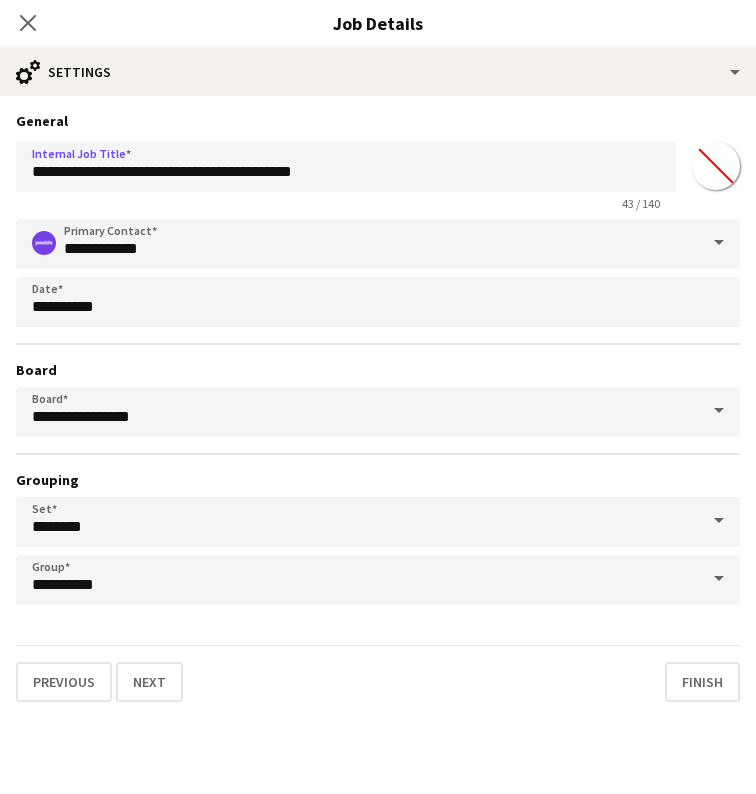 click on "Close pop-in" 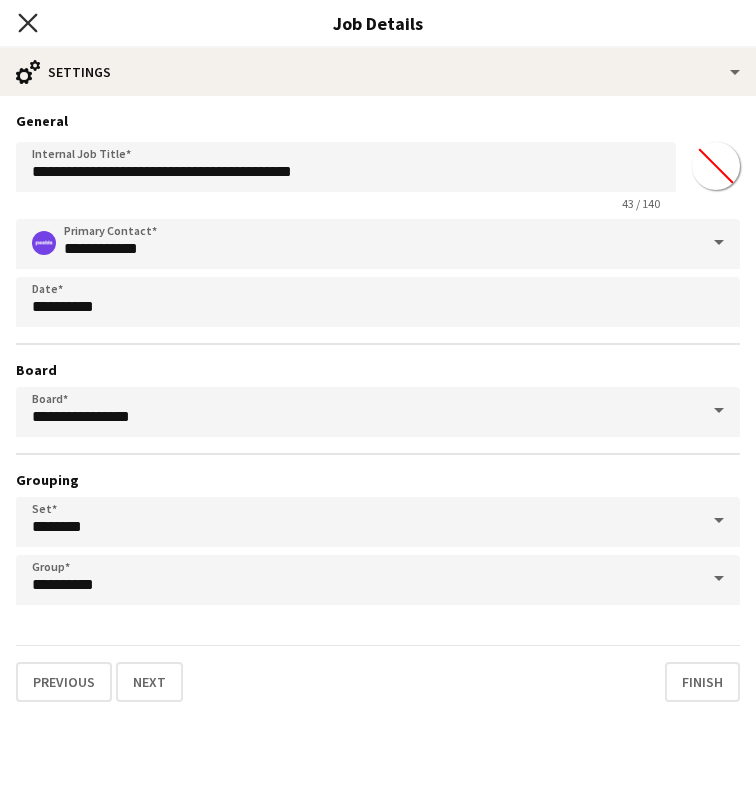 click on "Close pop-in" 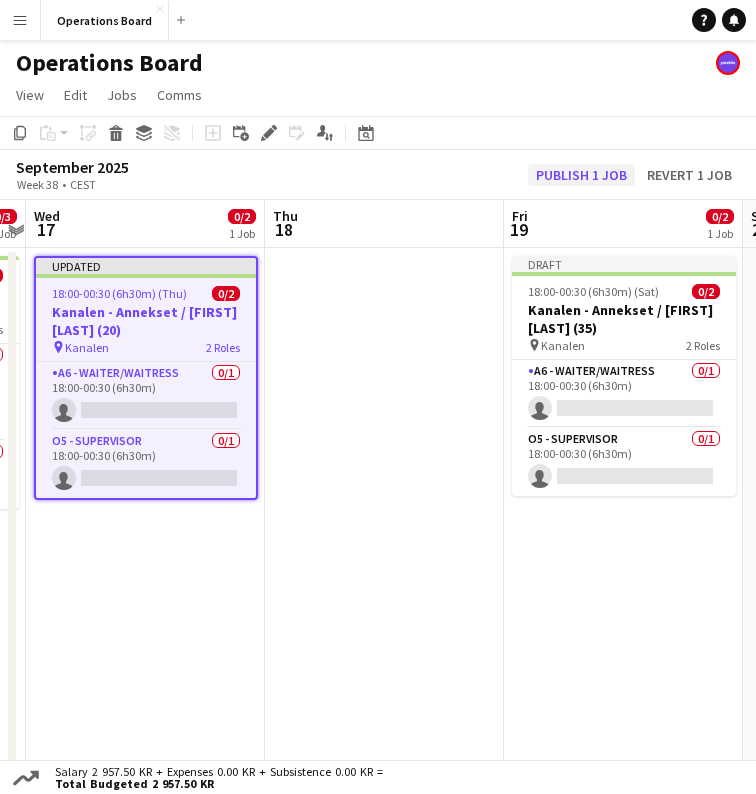 click on "Publish 1 job" 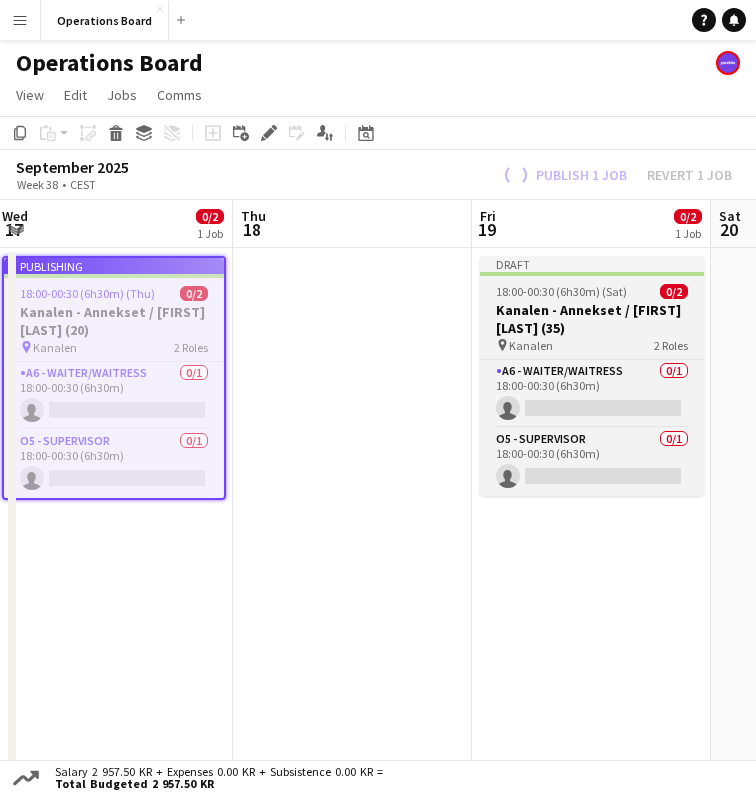 scroll, scrollTop: 0, scrollLeft: 993, axis: horizontal 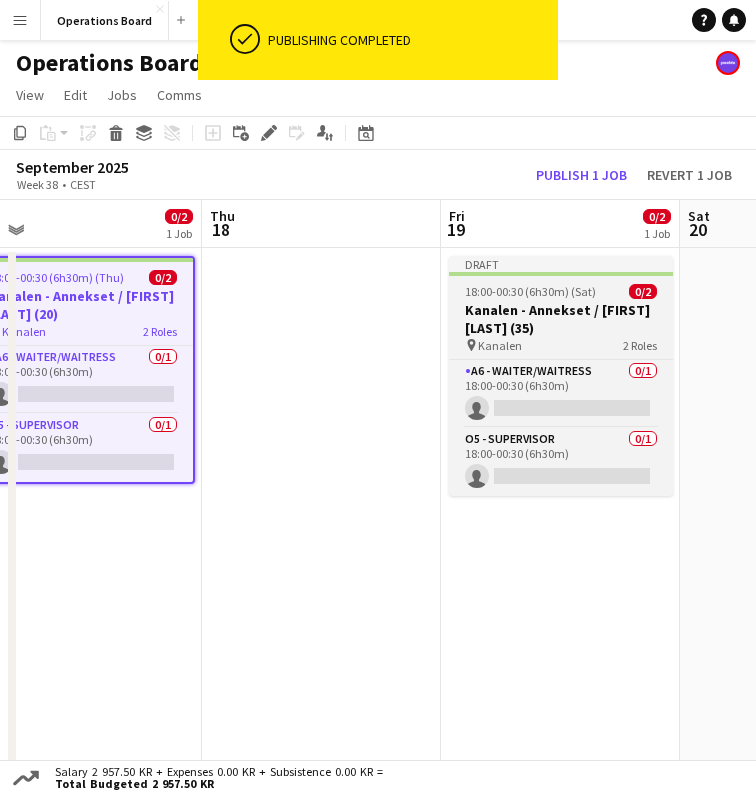 click on "Kanalen" at bounding box center [500, 345] 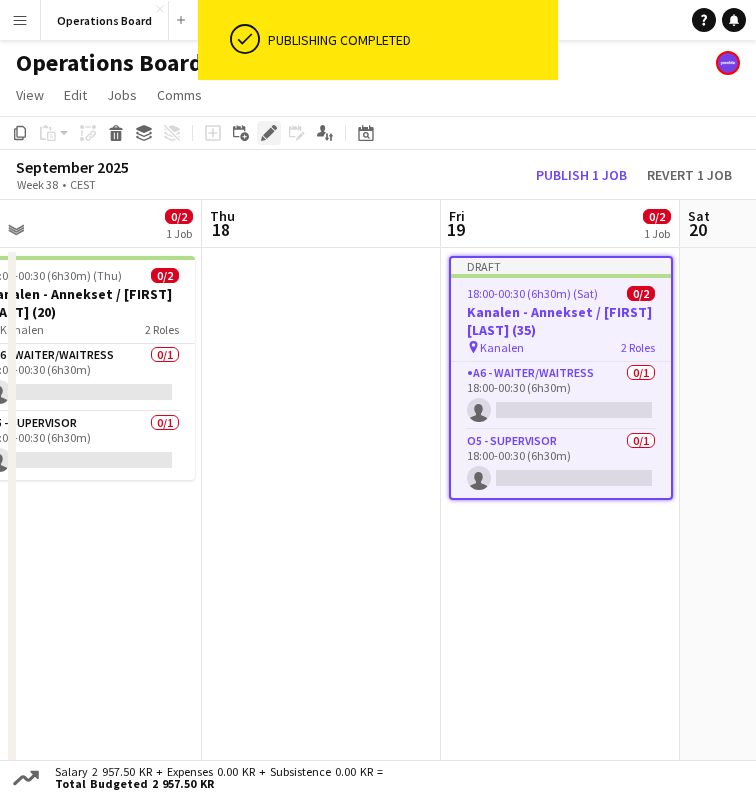 click on "Edit" 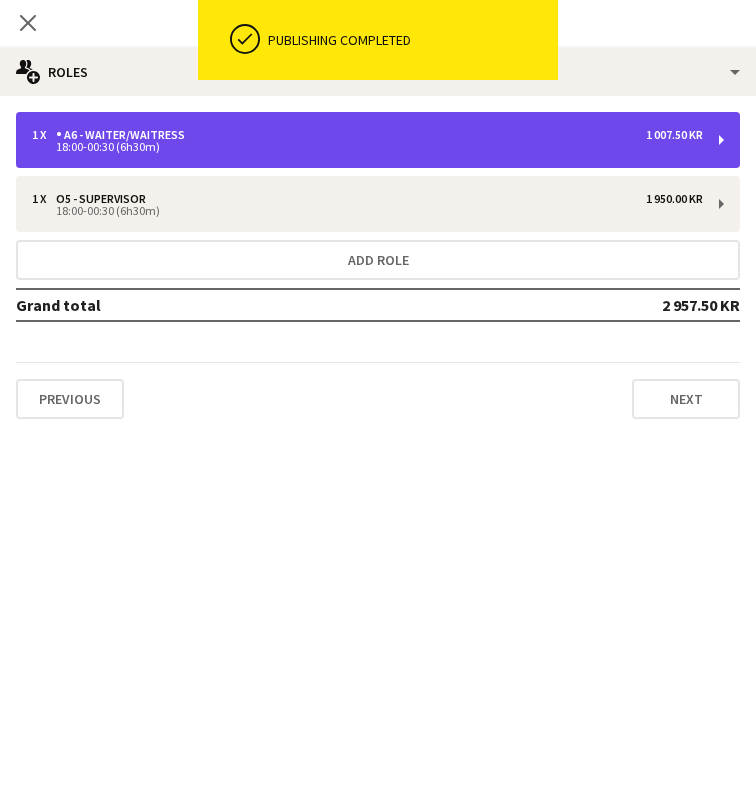 click on "18:00-00:30 (6h30m)" at bounding box center [367, 147] 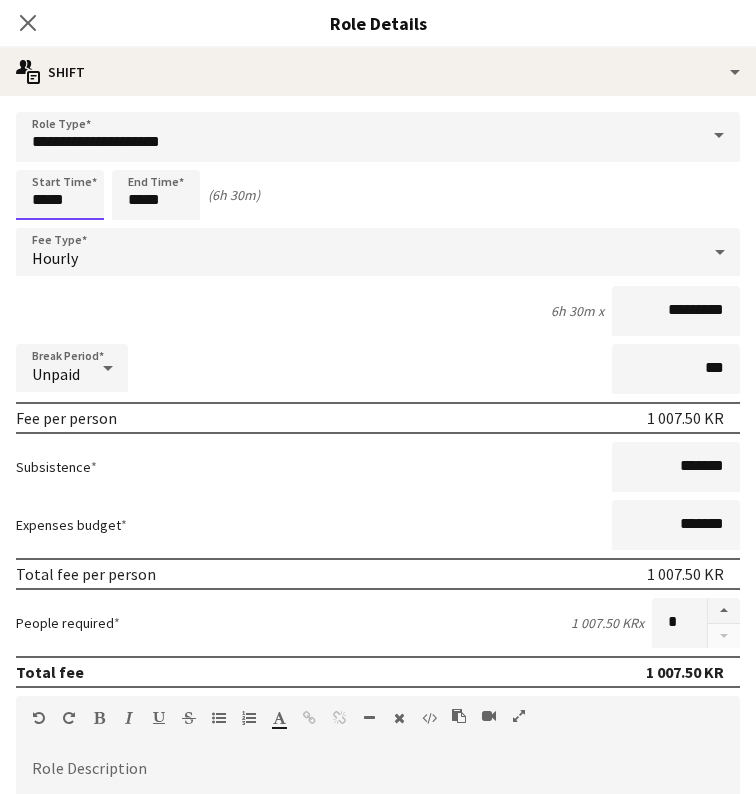 click on "*****" at bounding box center (60, 195) 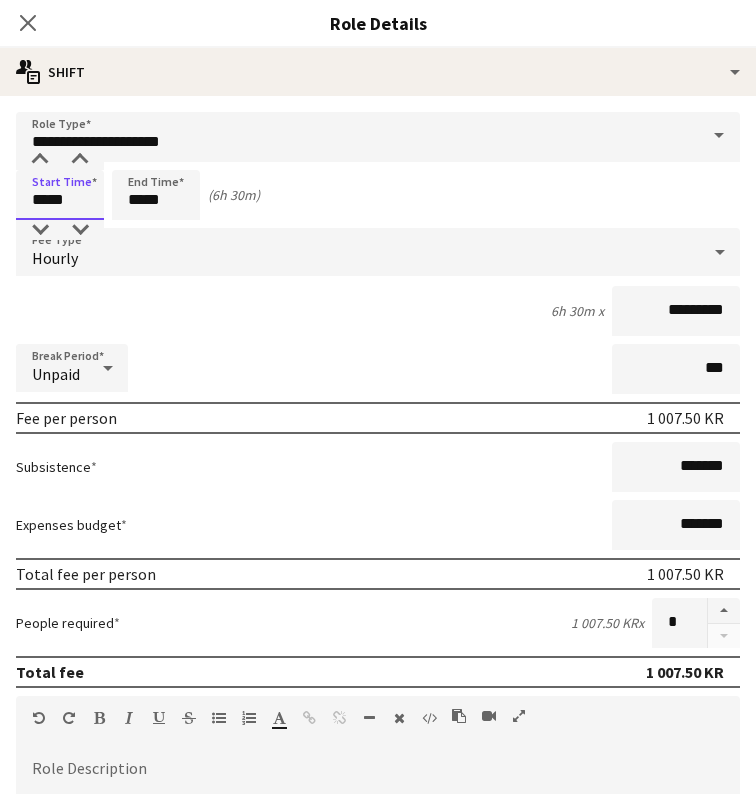 click on "*****" at bounding box center [60, 195] 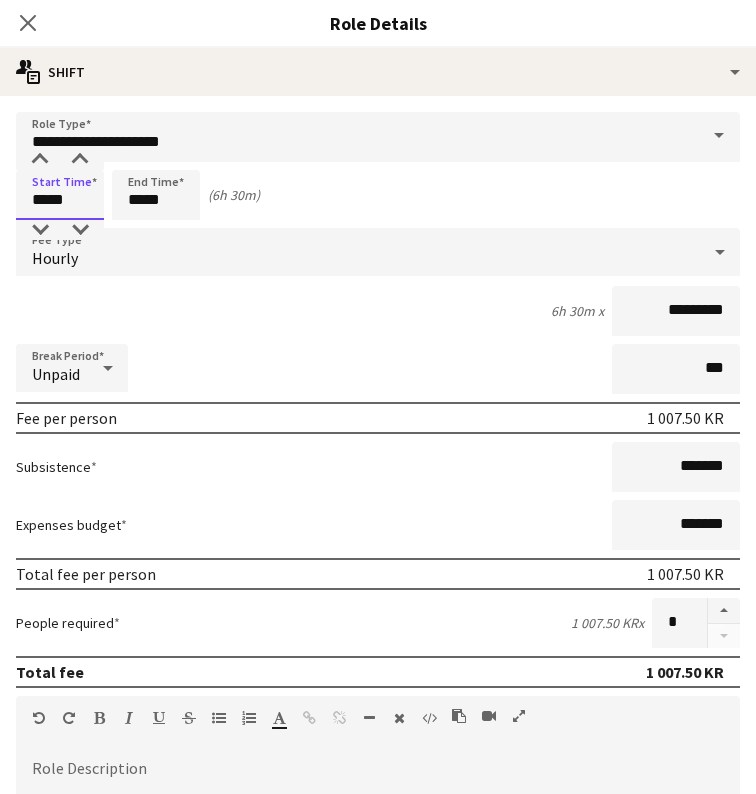 click on "*****" at bounding box center (60, 195) 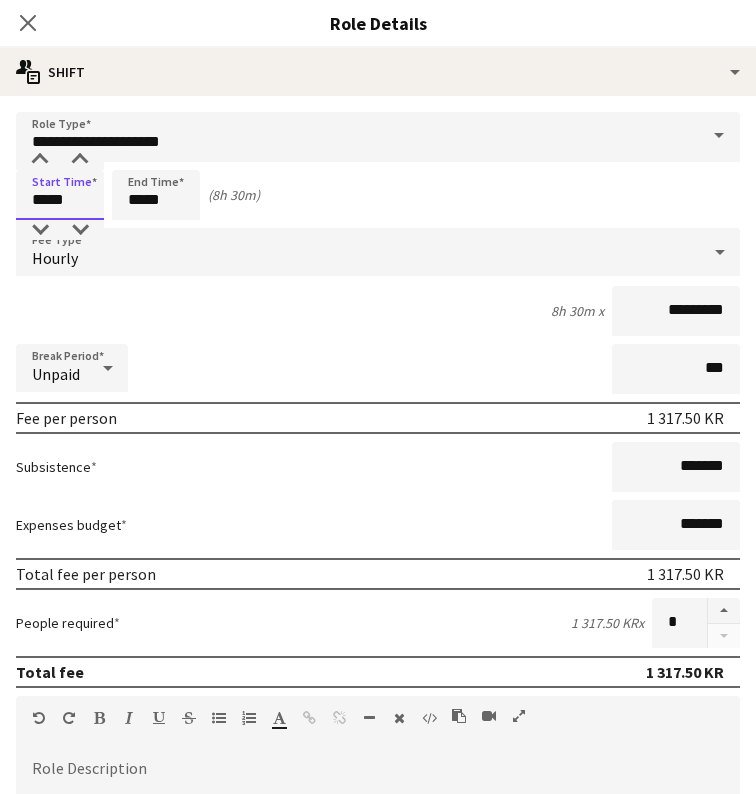 type on "*****" 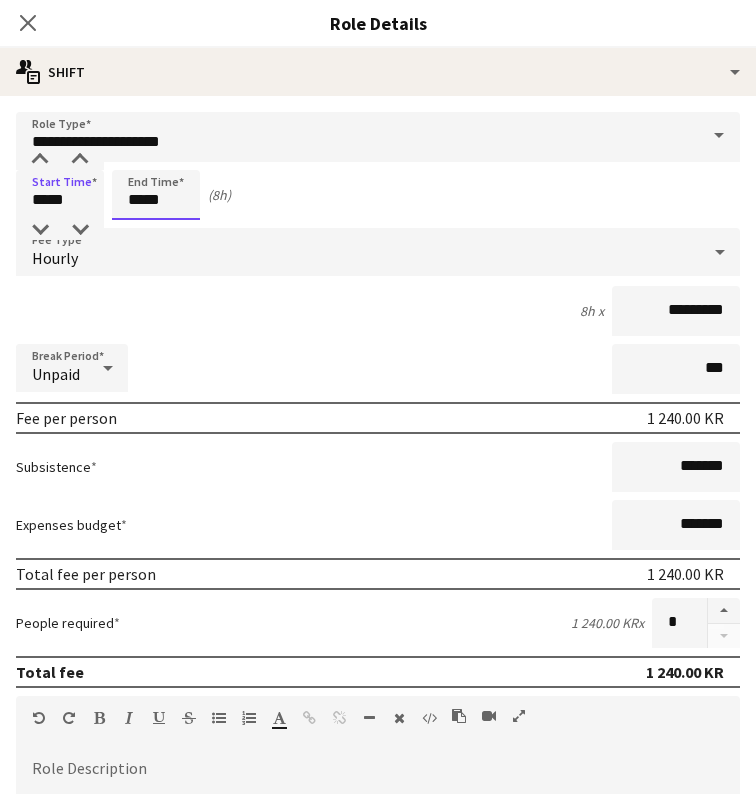click on "*****" at bounding box center (156, 195) 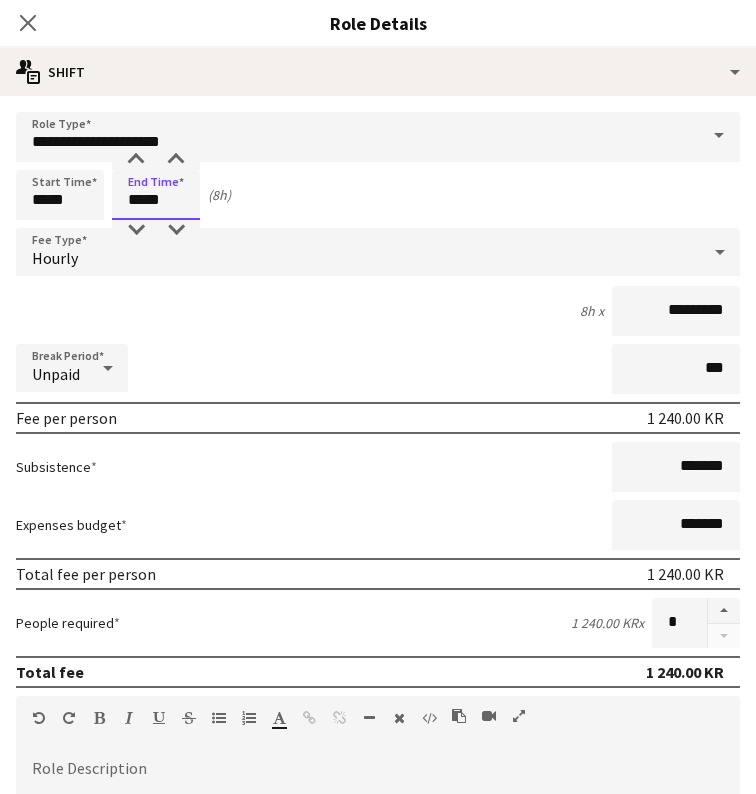 click on "*****" at bounding box center (156, 195) 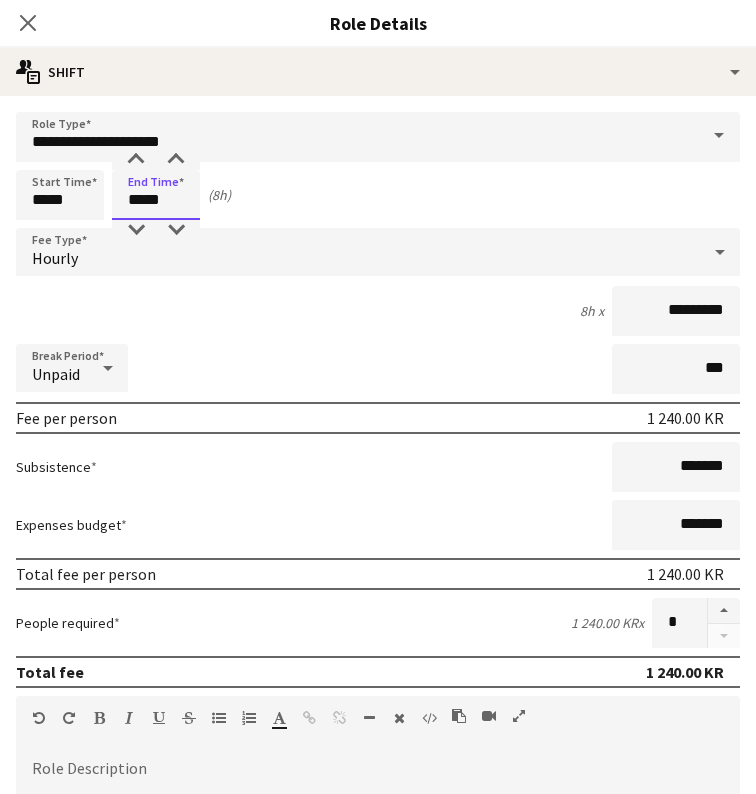 click on "*****" at bounding box center [156, 195] 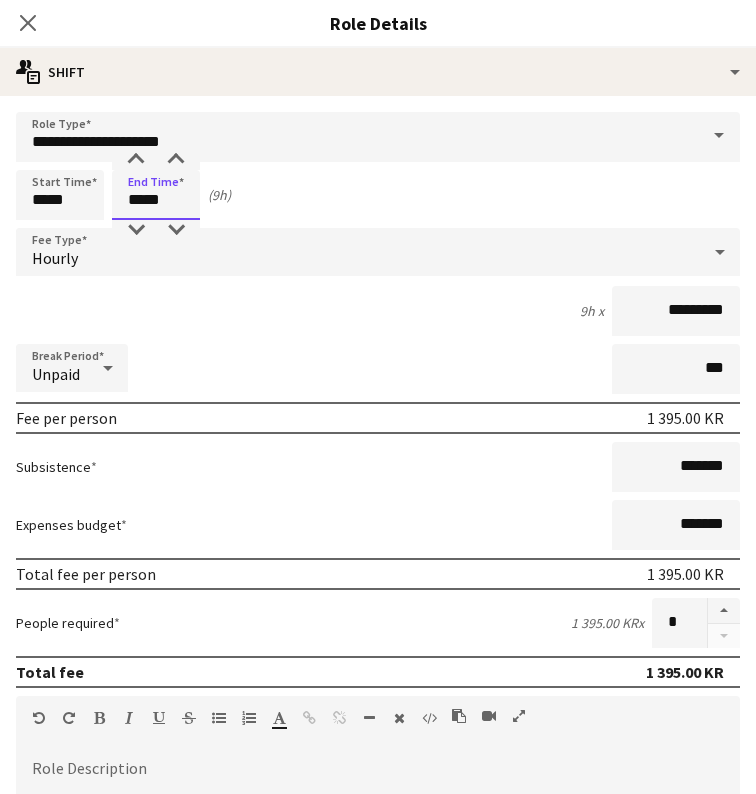 type on "*****" 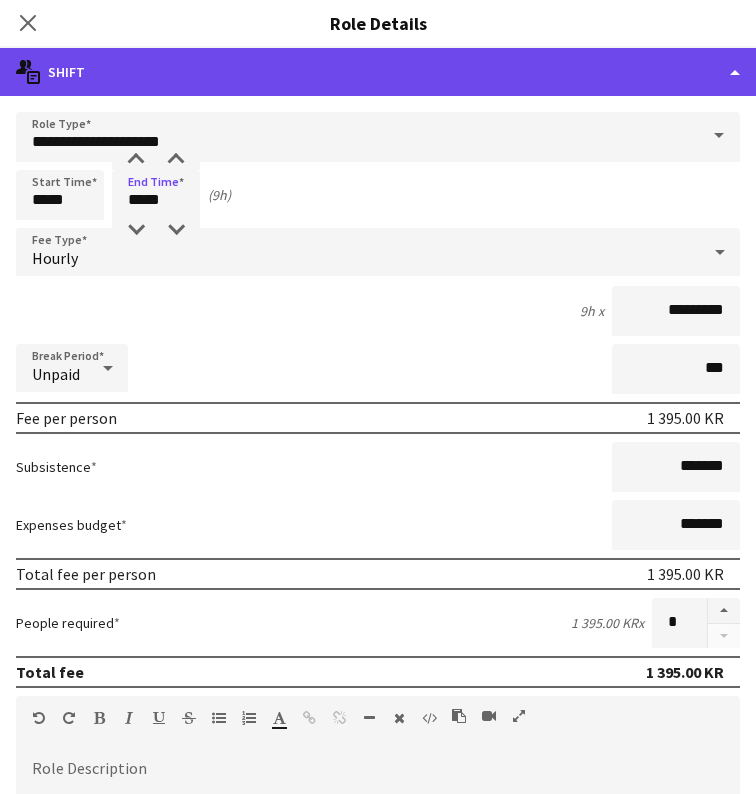click on "multiple-actions-text
Shift" 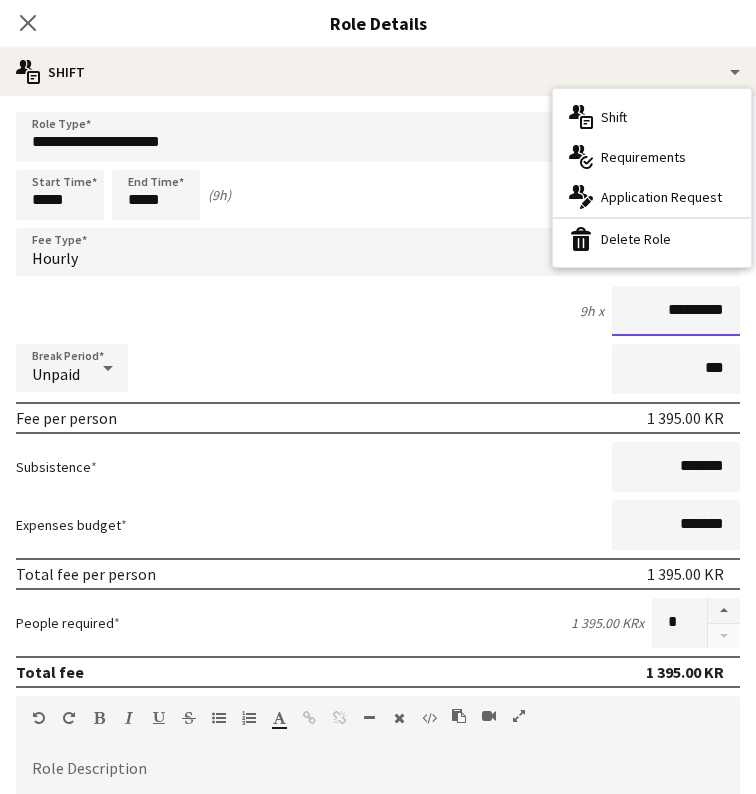 click on "*********" at bounding box center [676, 311] 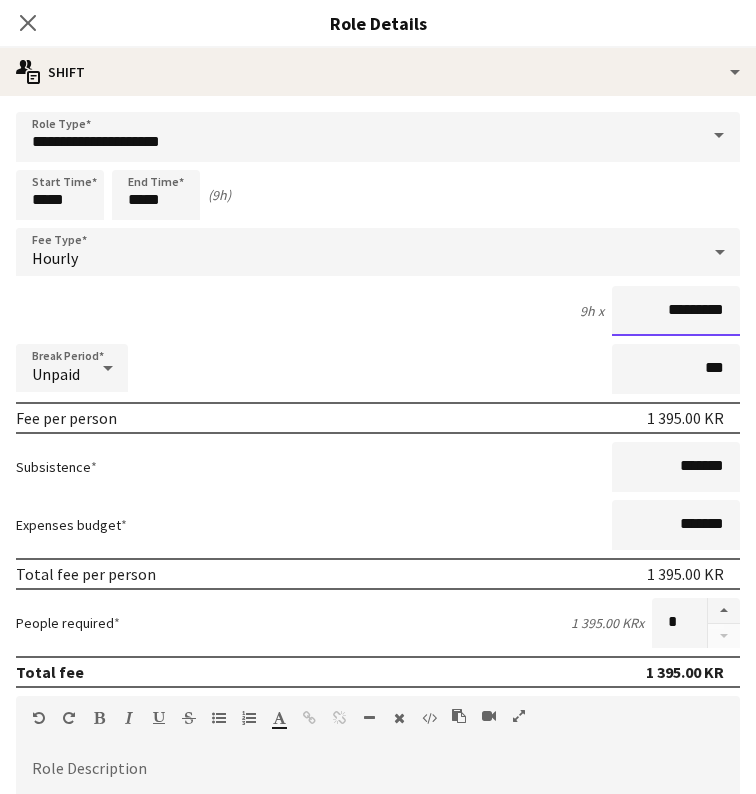 click on "*********" at bounding box center (676, 311) 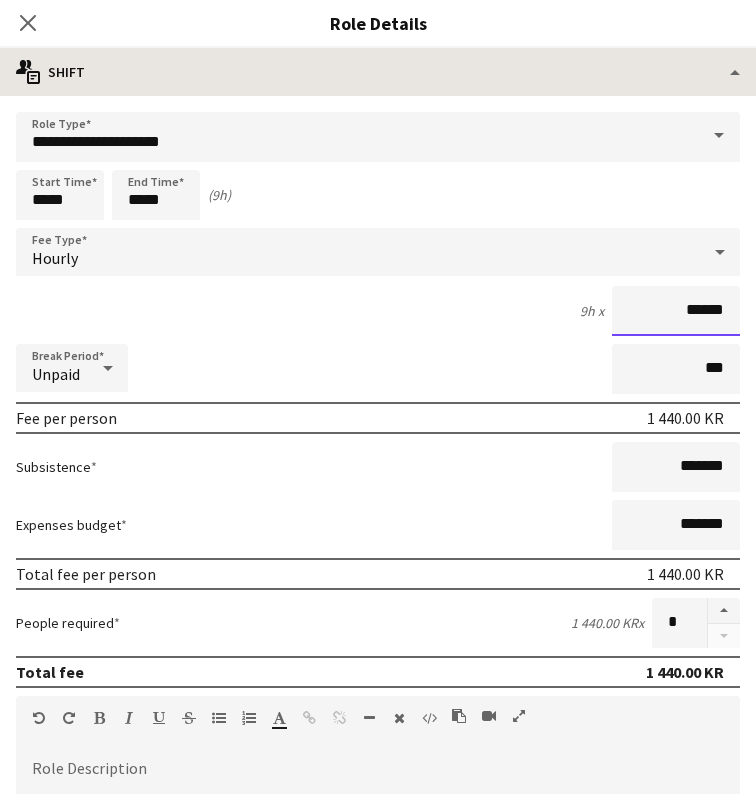 type on "******" 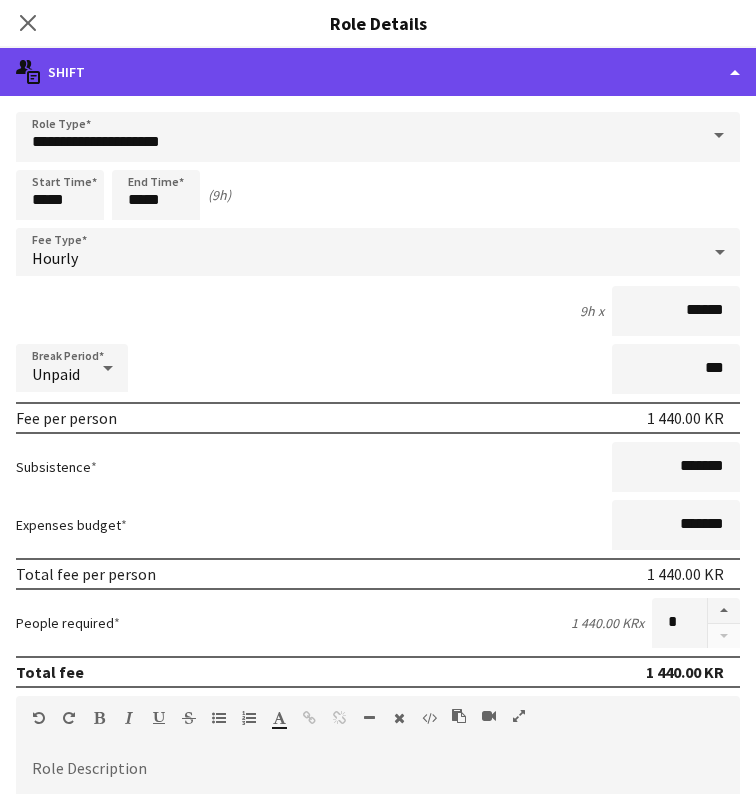 click on "multiple-actions-text
Shift" 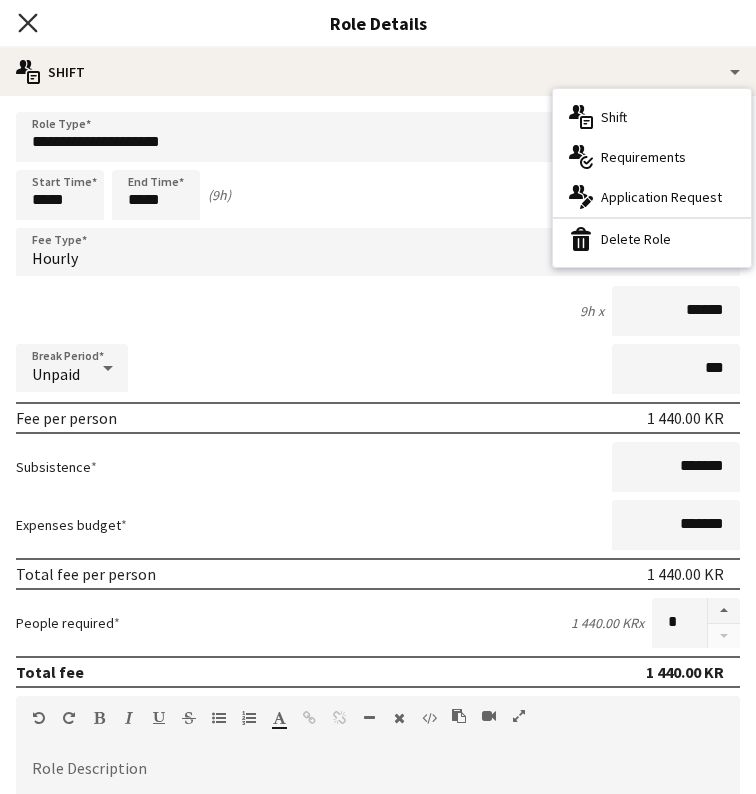 click on "Close pop-in" 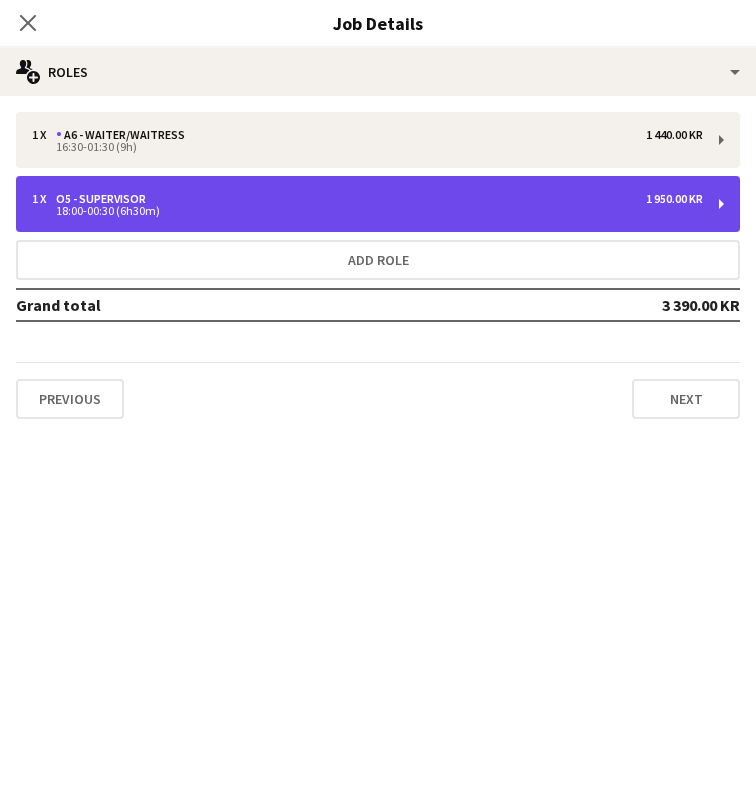 click on "1 x   O5 -  SUPERVISOR   1 950.00 KR   18:00-00:30 (6h30m)" at bounding box center (378, 204) 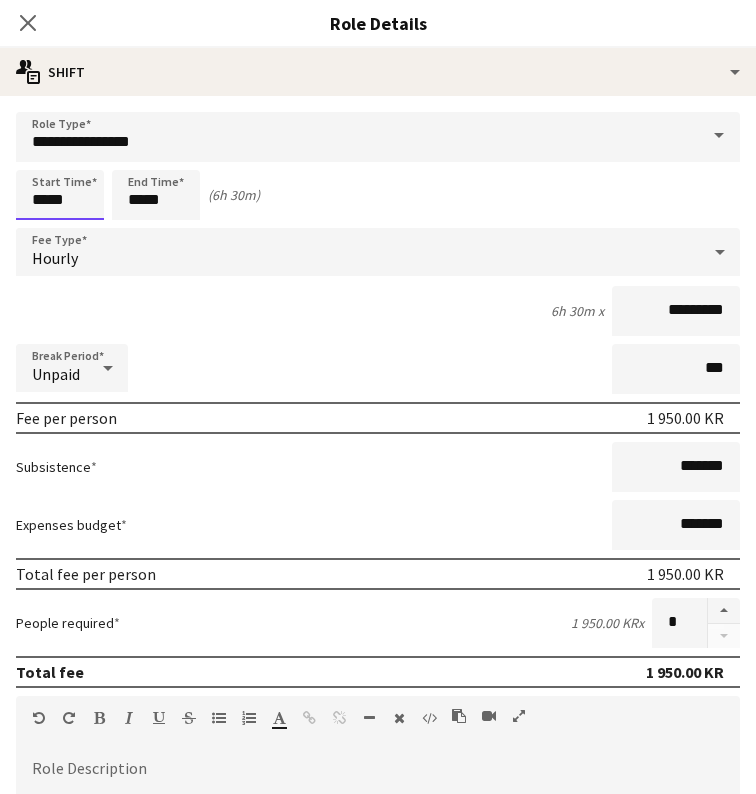 click on "*****" at bounding box center [60, 195] 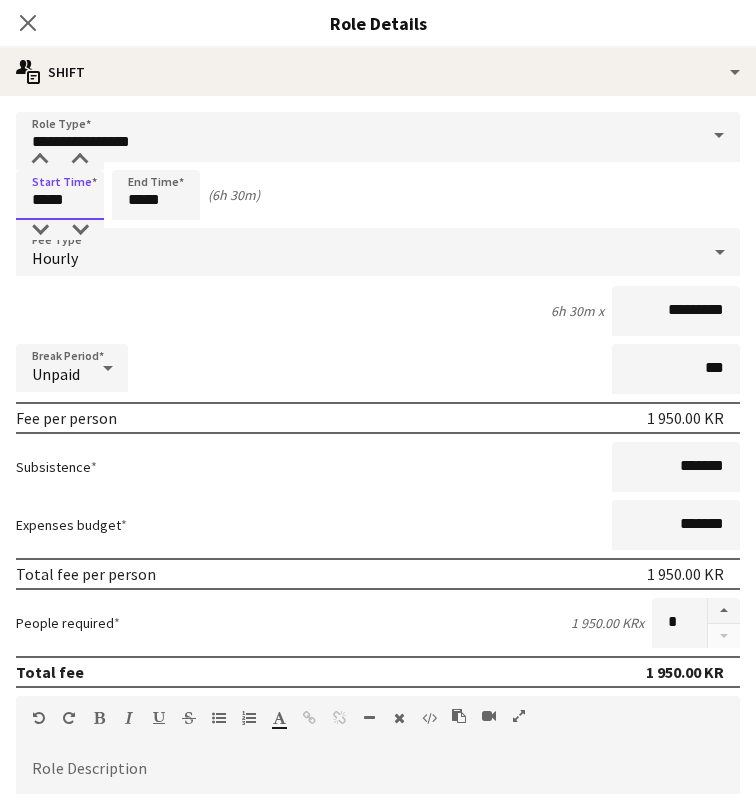 click on "*****" at bounding box center [60, 195] 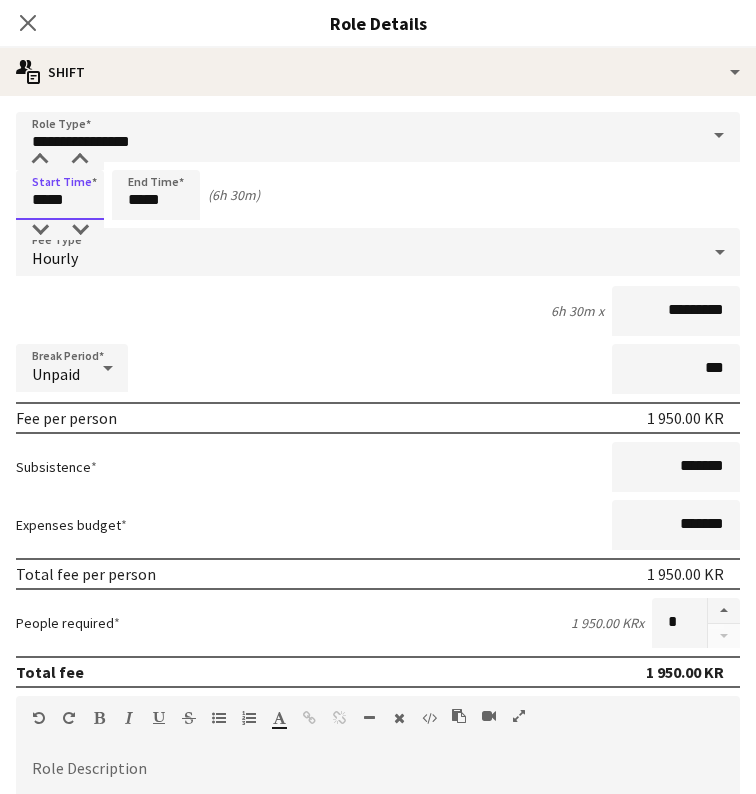 click on "*****" at bounding box center (60, 195) 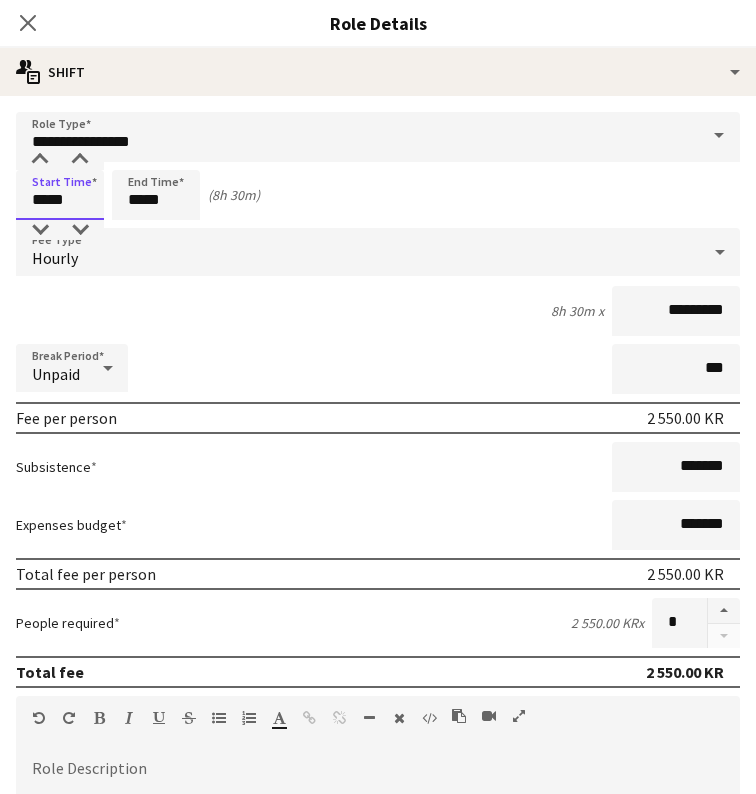 type on "*****" 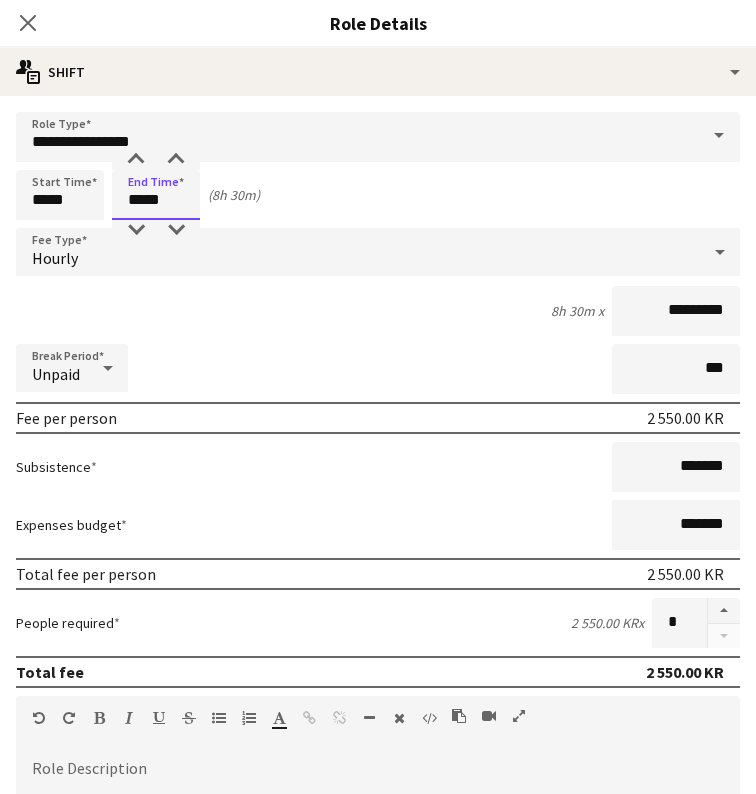 type on "*****" 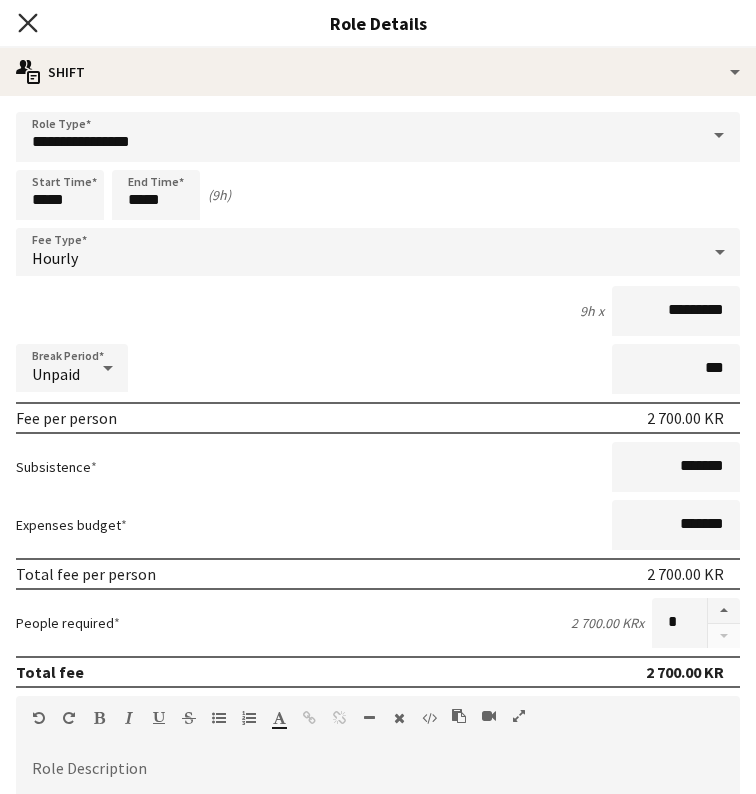 click on "Close pop-in" 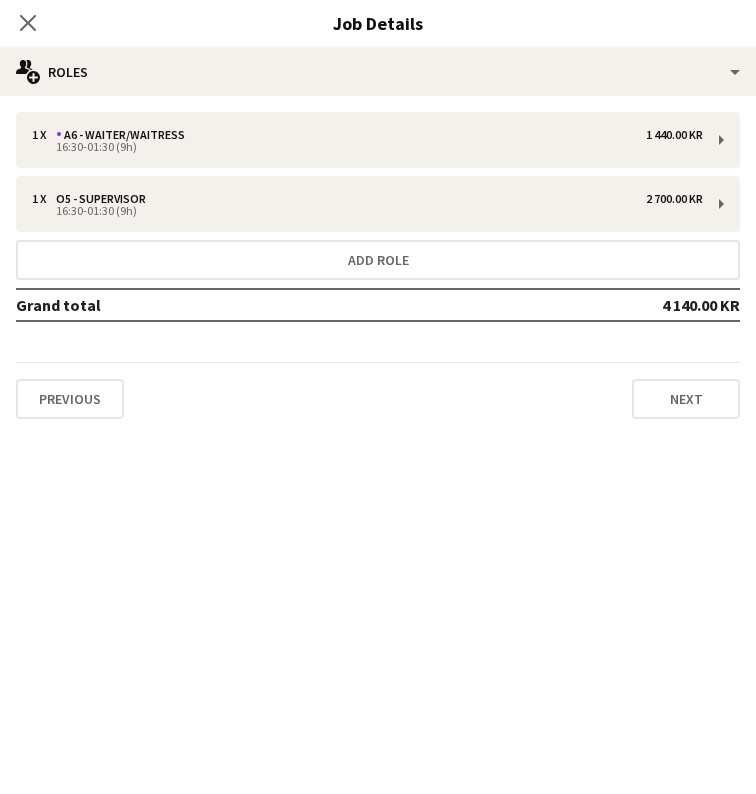 click on "Close pop-in" 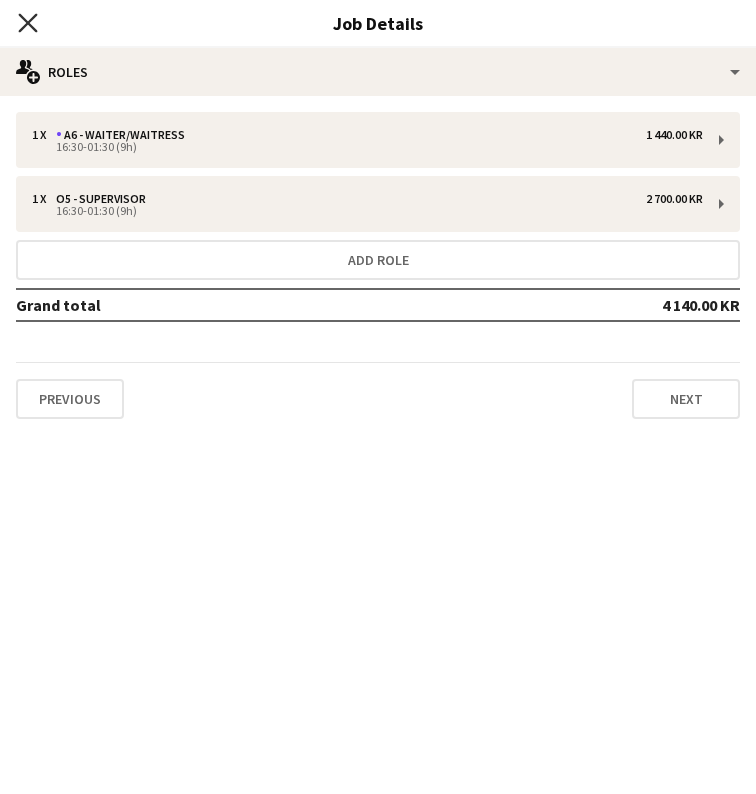 click on "Close pop-in" 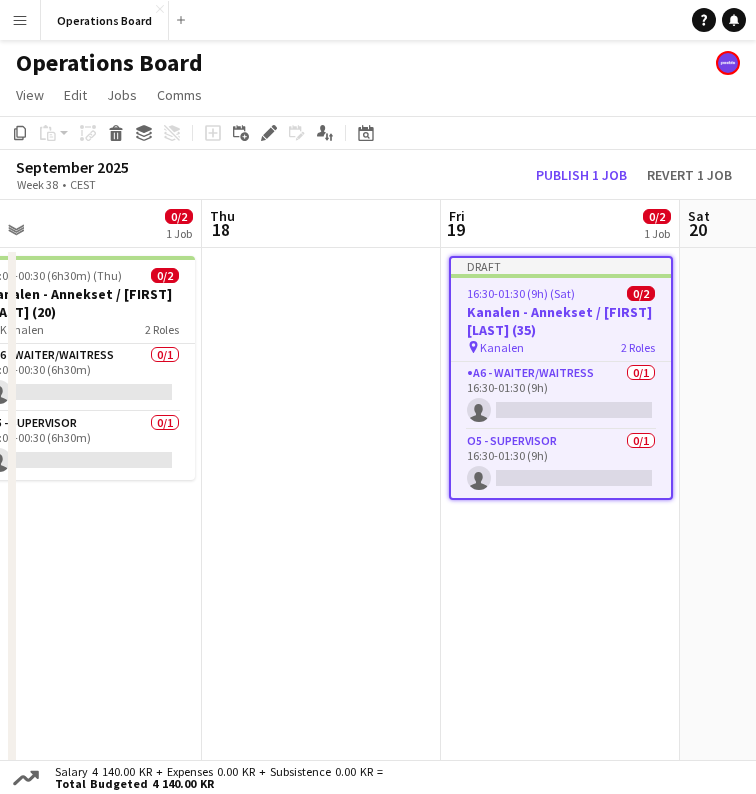 click on "September 2025   Week 38
•   CEST   Publish 1 job   Revert 1 job" 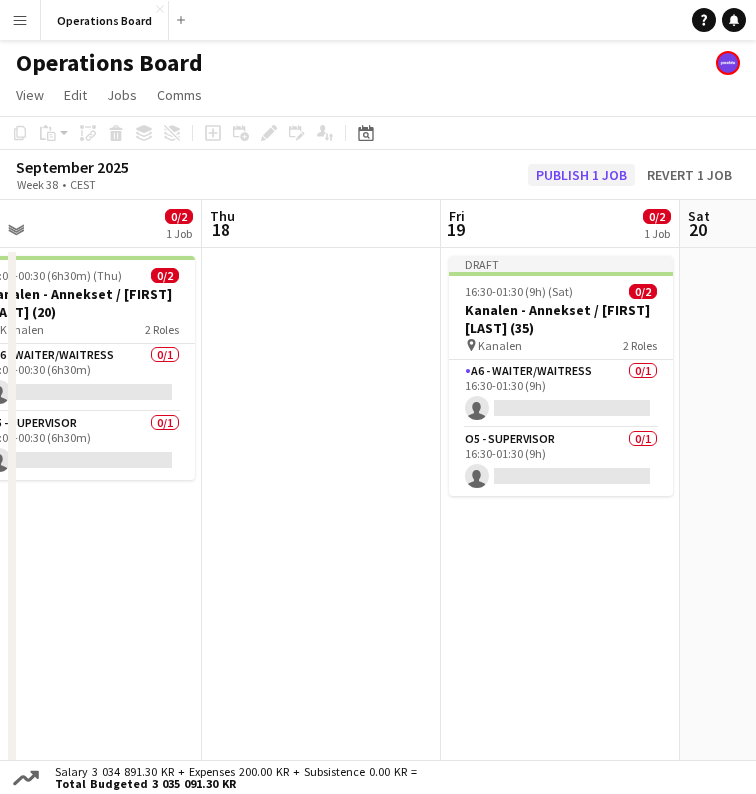 click on "Publish 1 job" 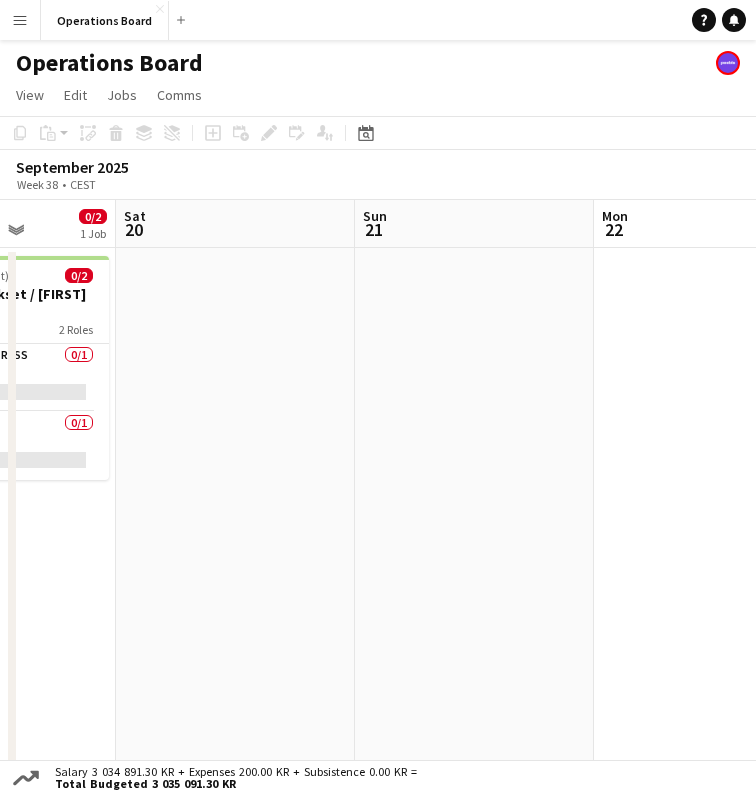 scroll, scrollTop: 0, scrollLeft: 440, axis: horizontal 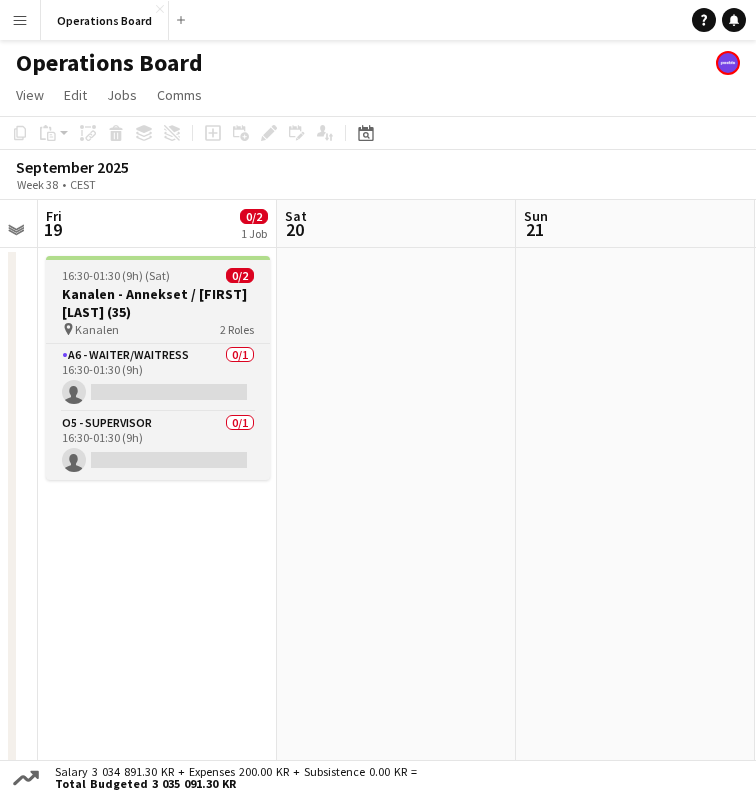 click on "Kanalen - Annekset / [FIRST] [LAST] (35)" at bounding box center [158, 303] 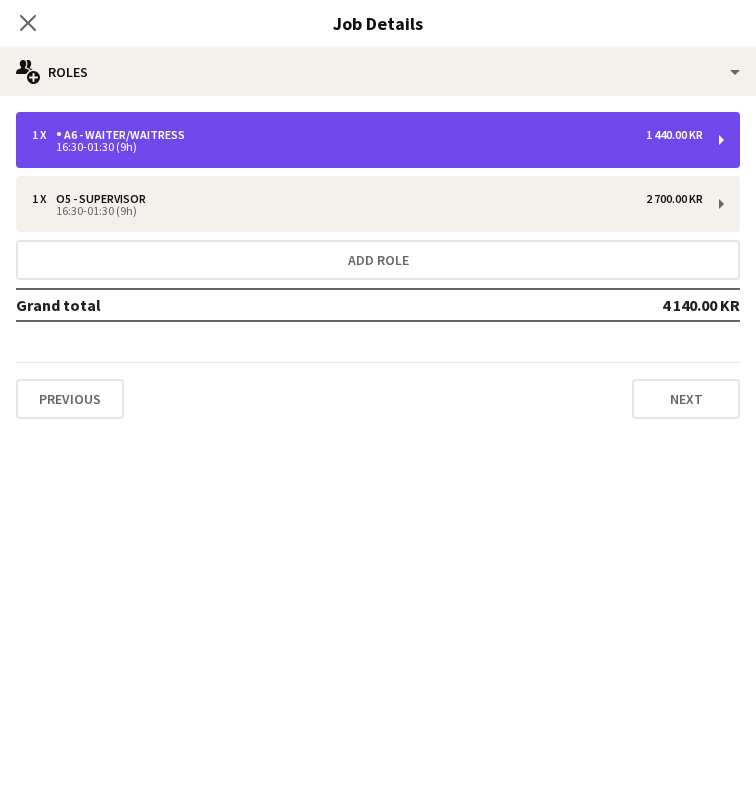 click on "16:30-01:30 (9h)" at bounding box center (367, 147) 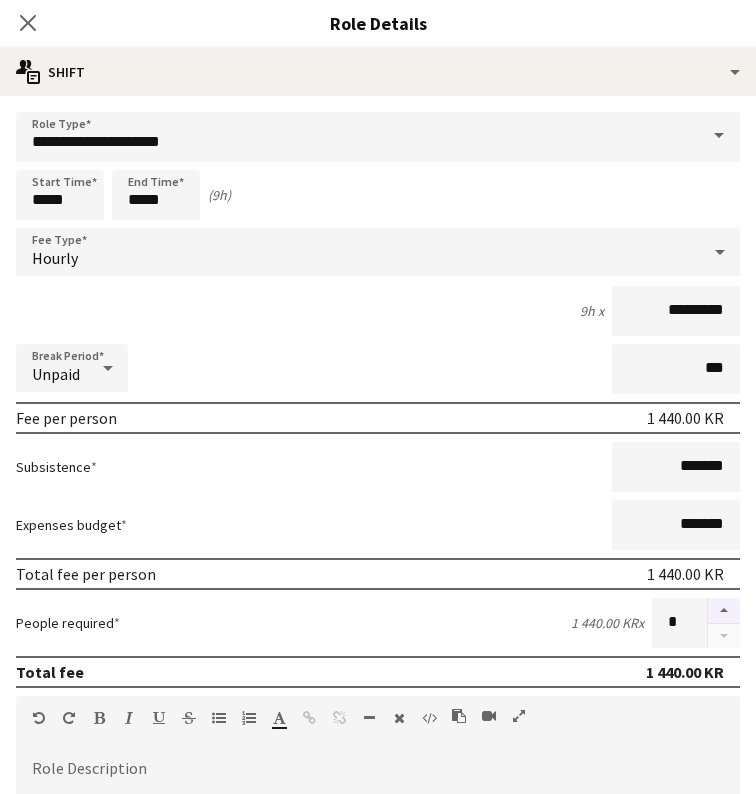 click at bounding box center (724, 611) 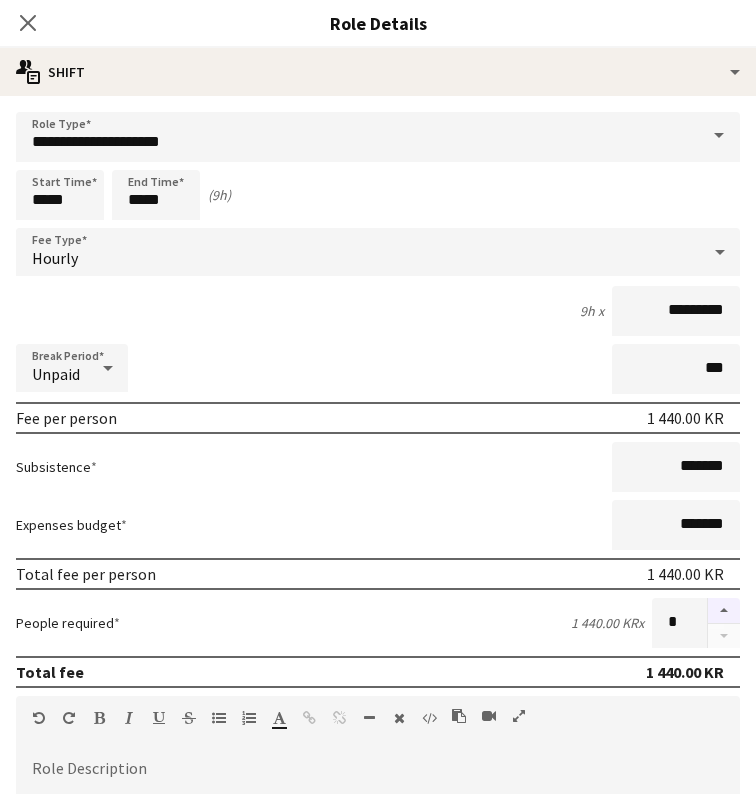 type on "*" 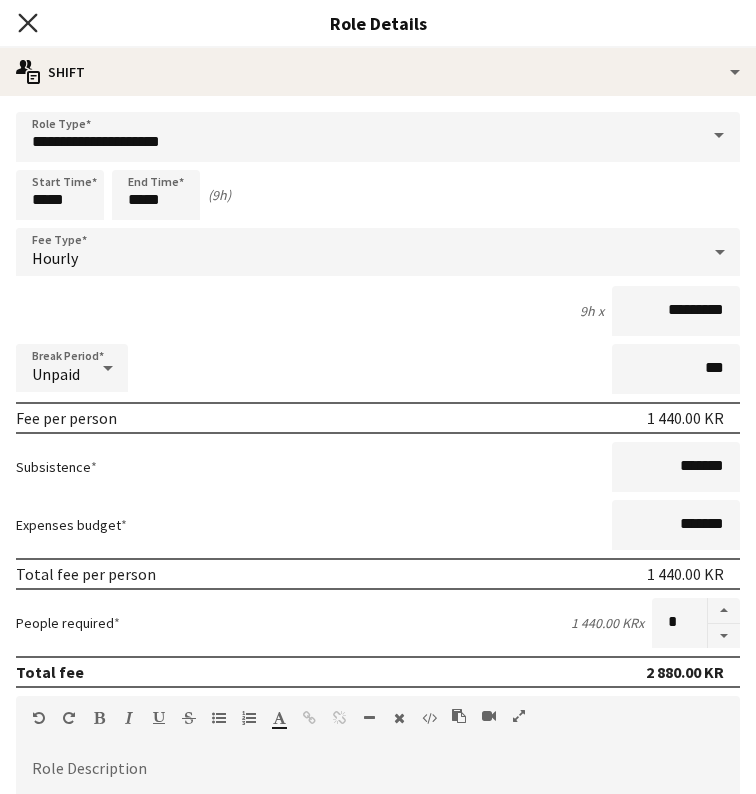 click on "Close pop-in" 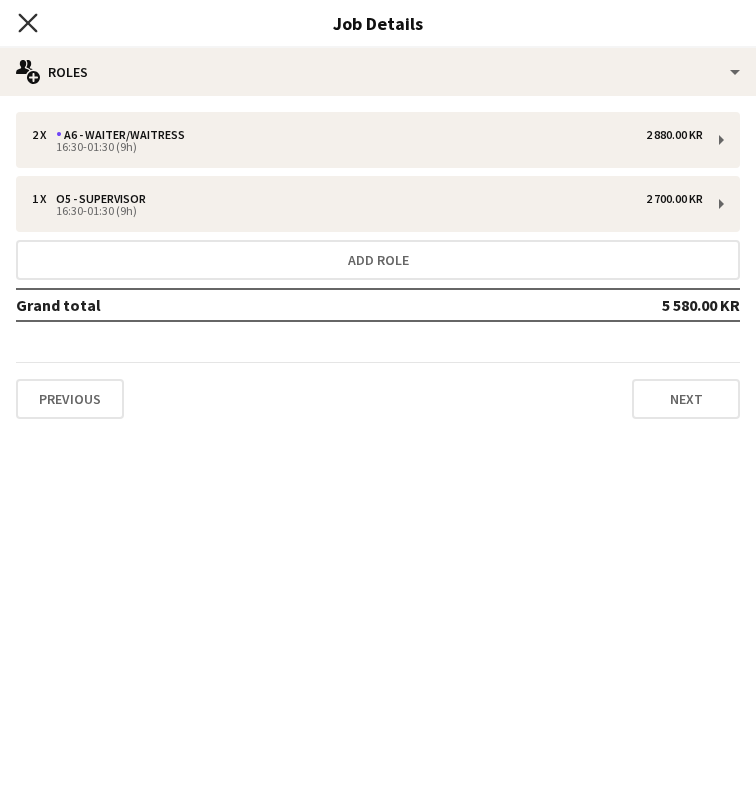 click 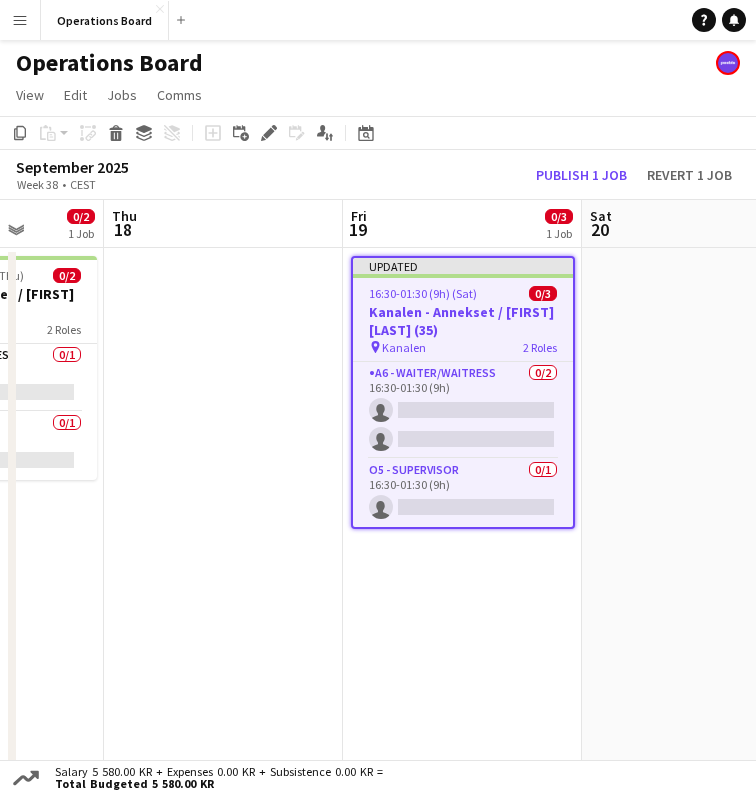 scroll, scrollTop: 0, scrollLeft: 617, axis: horizontal 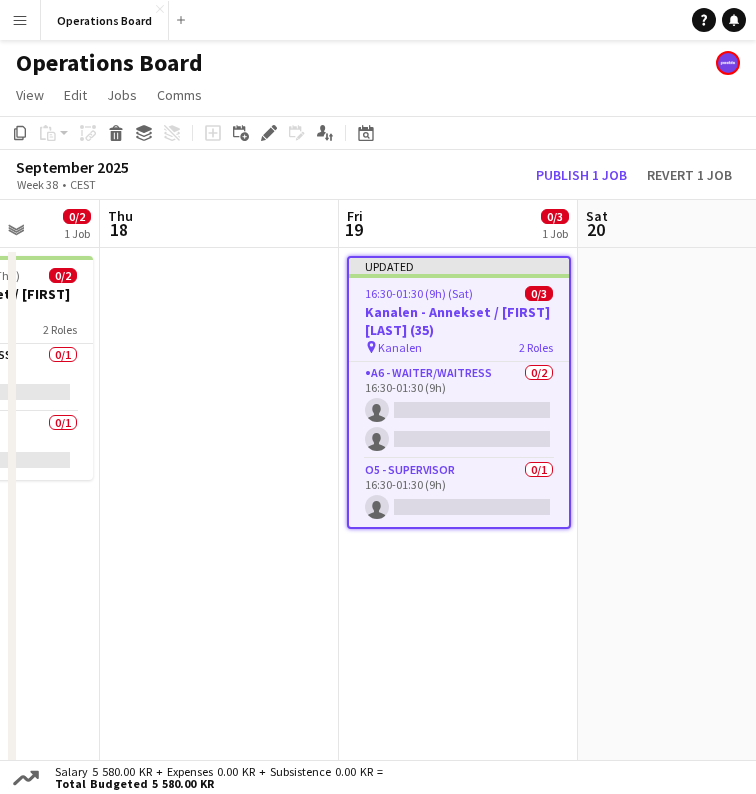 click at bounding box center [697, 559] 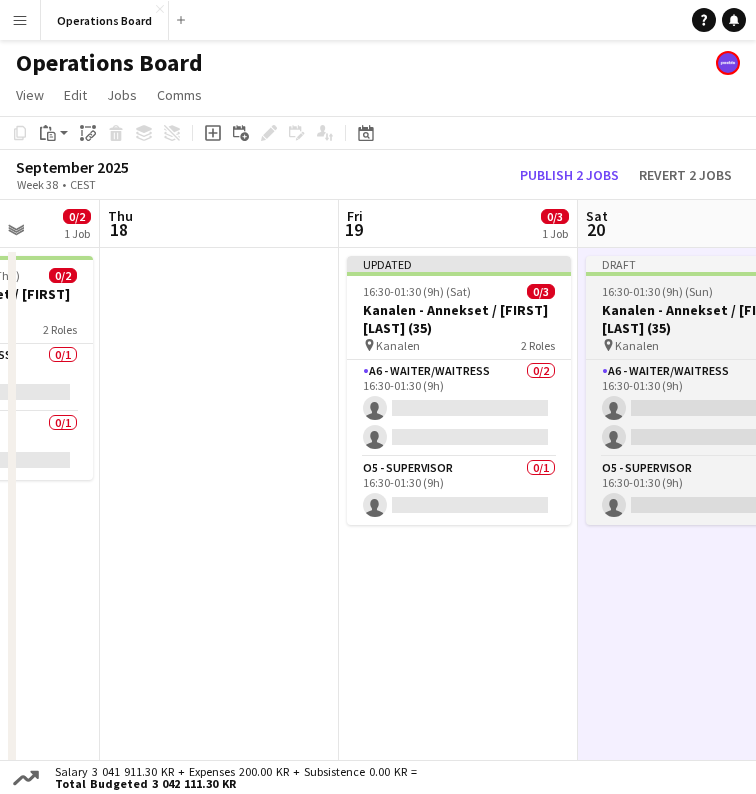 click on "Kanalen - Annekset / [FIRST] [LAST] (35)" at bounding box center [698, 319] 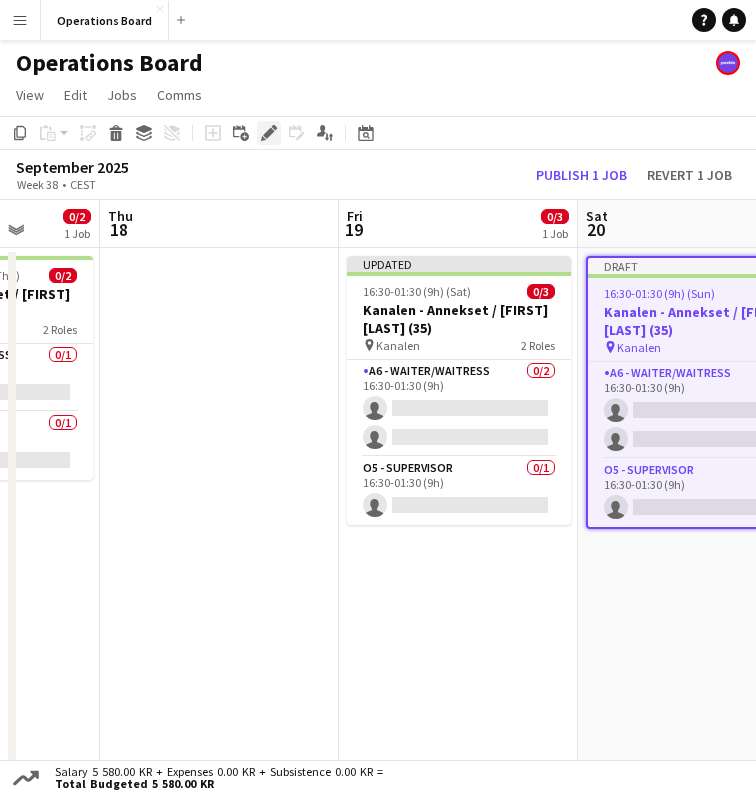 click 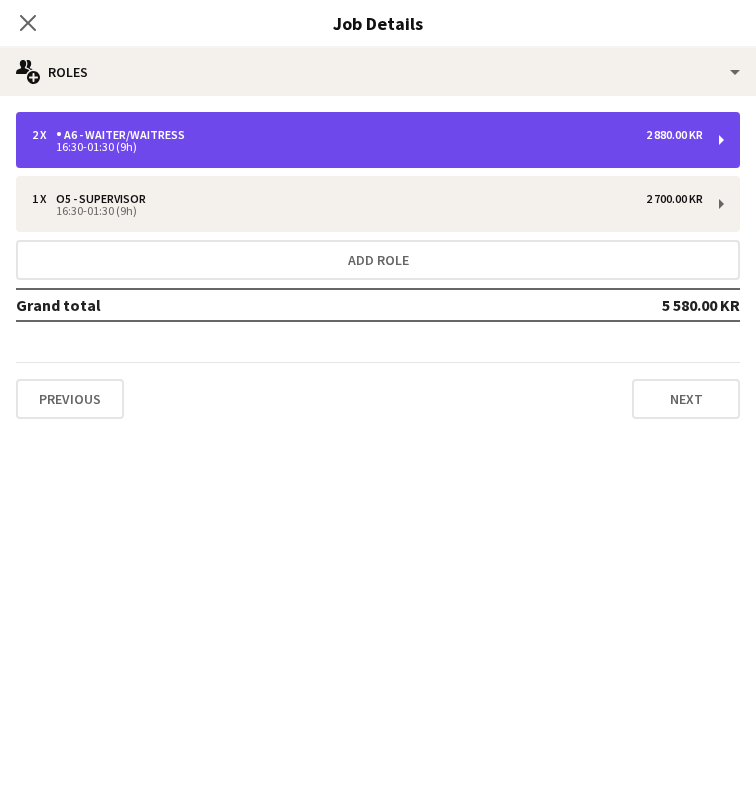 click on "2 x   A6 -  WAITER/WAITRESS   2 880.00 KR" at bounding box center (367, 135) 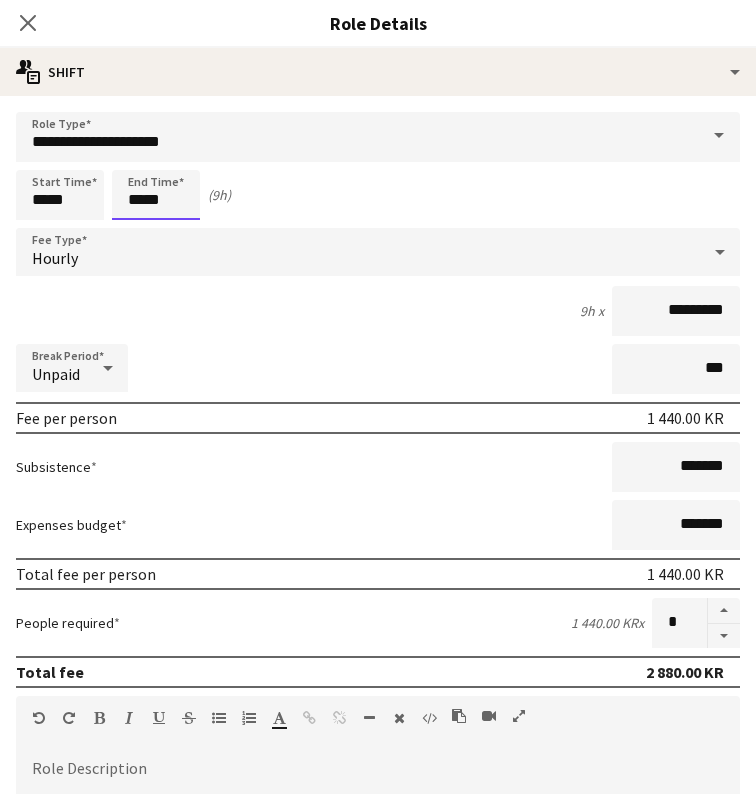 click on "*****" at bounding box center (156, 195) 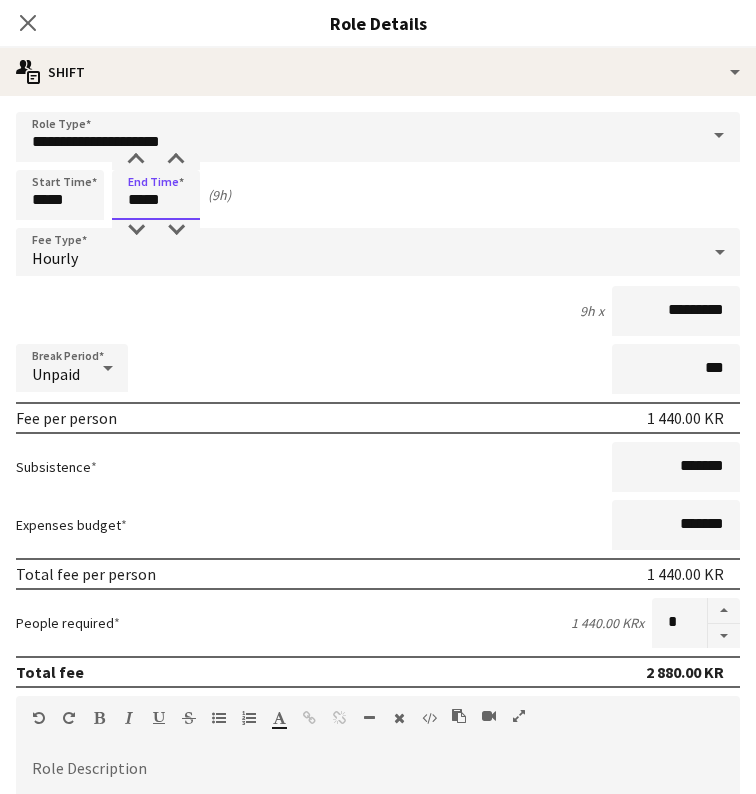 click on "*****" at bounding box center [156, 195] 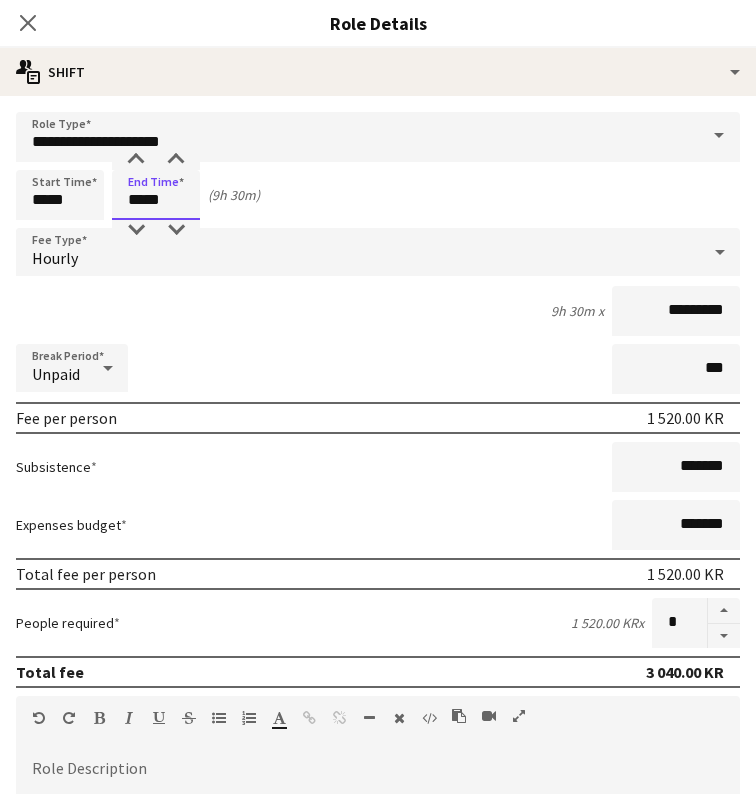 type on "*****" 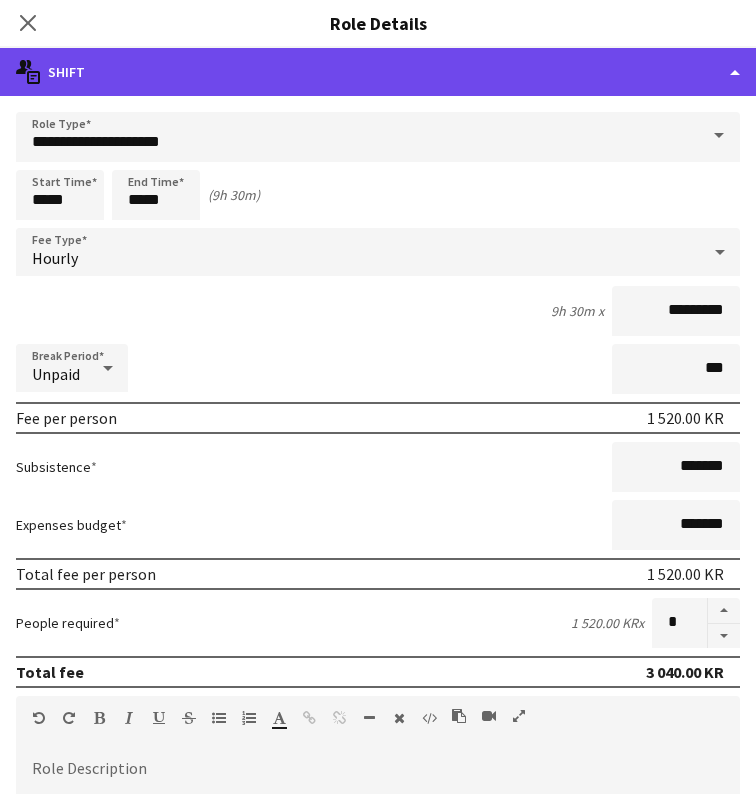 click on "multiple-actions-text
Shift" 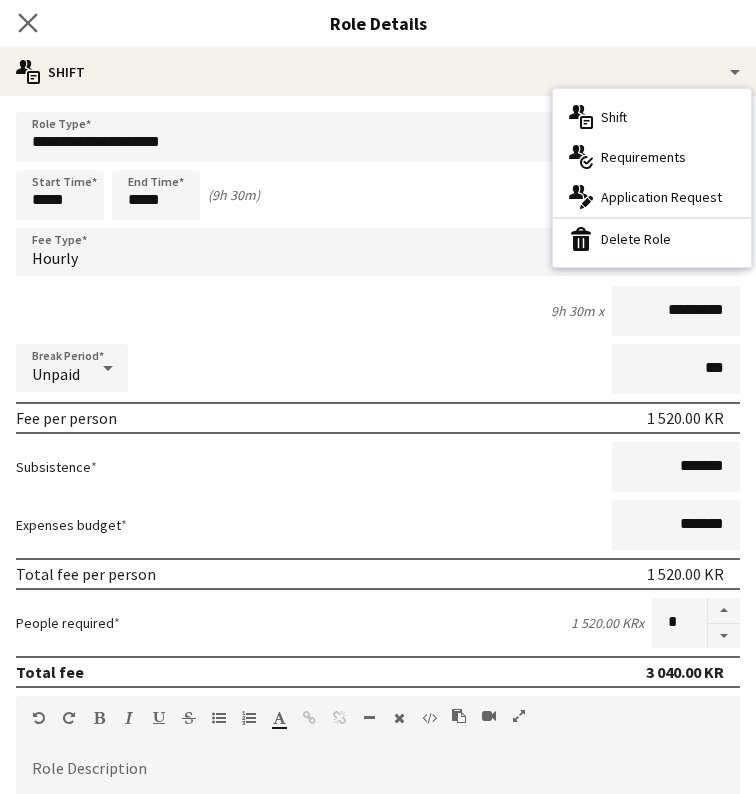 click on "Close pop-in" 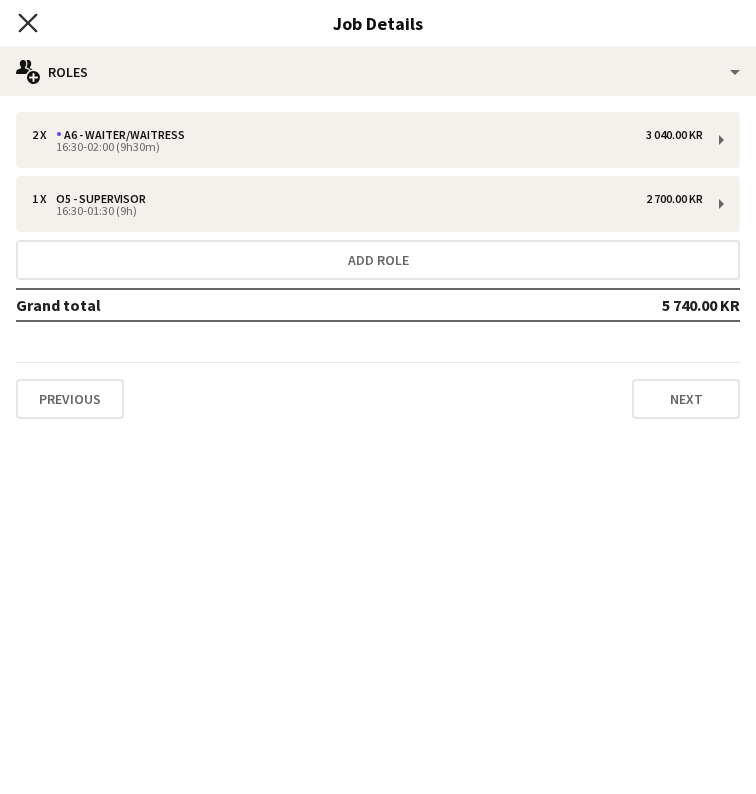 click on "Close pop-in" 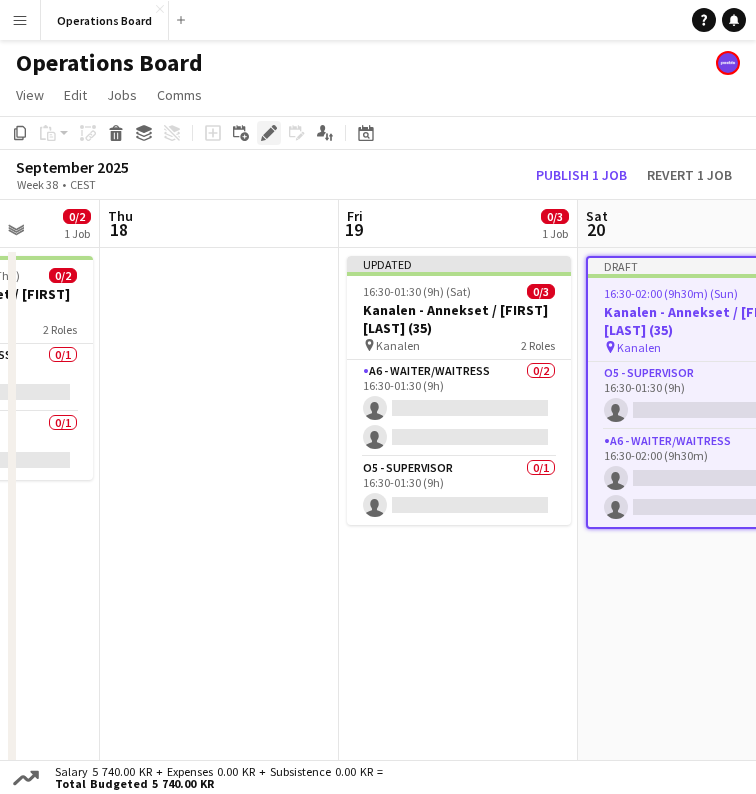 click 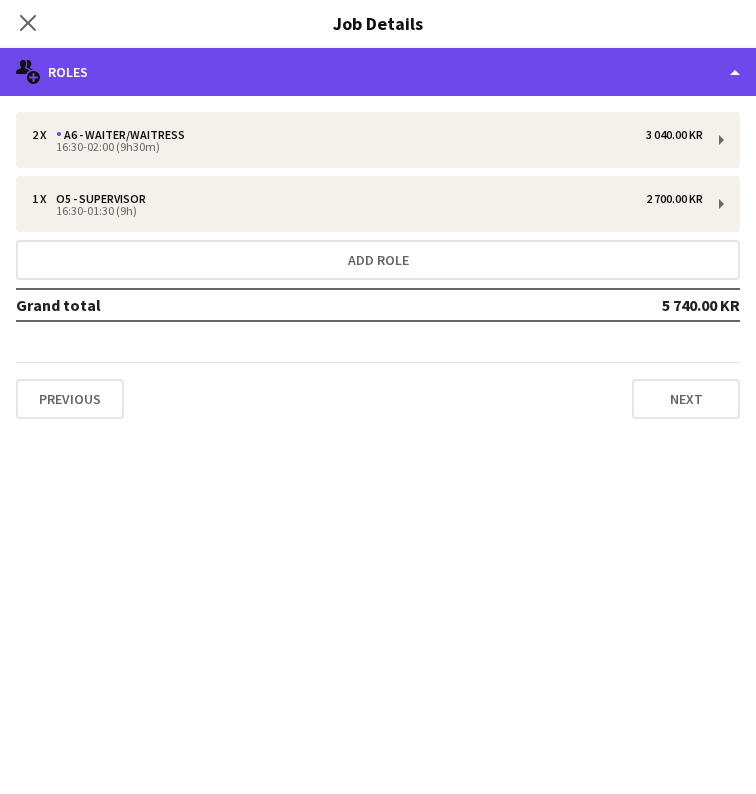 click on "multiple-users-add
Roles" 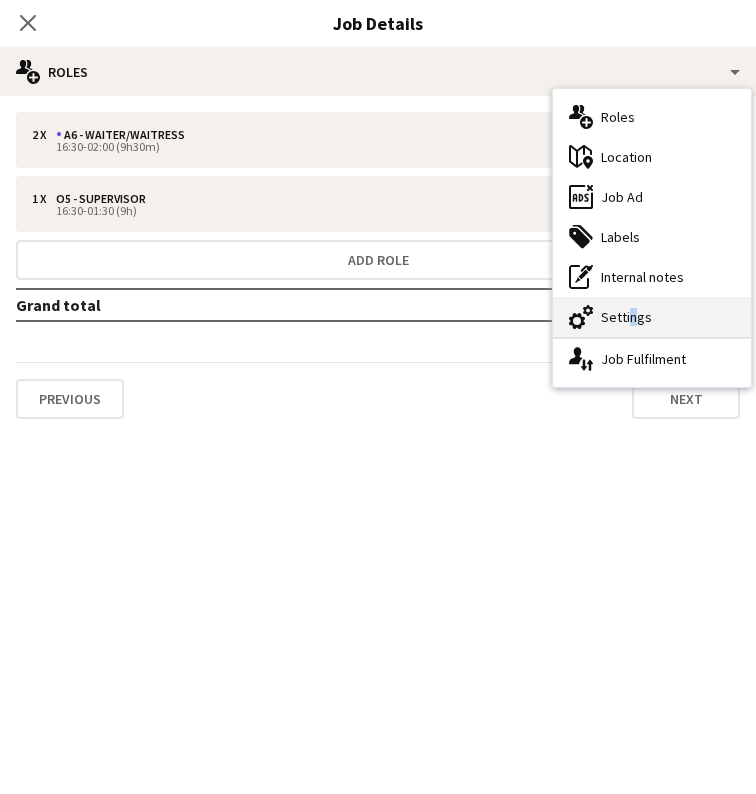 click on "cog-double-3
Settings" at bounding box center (652, 317) 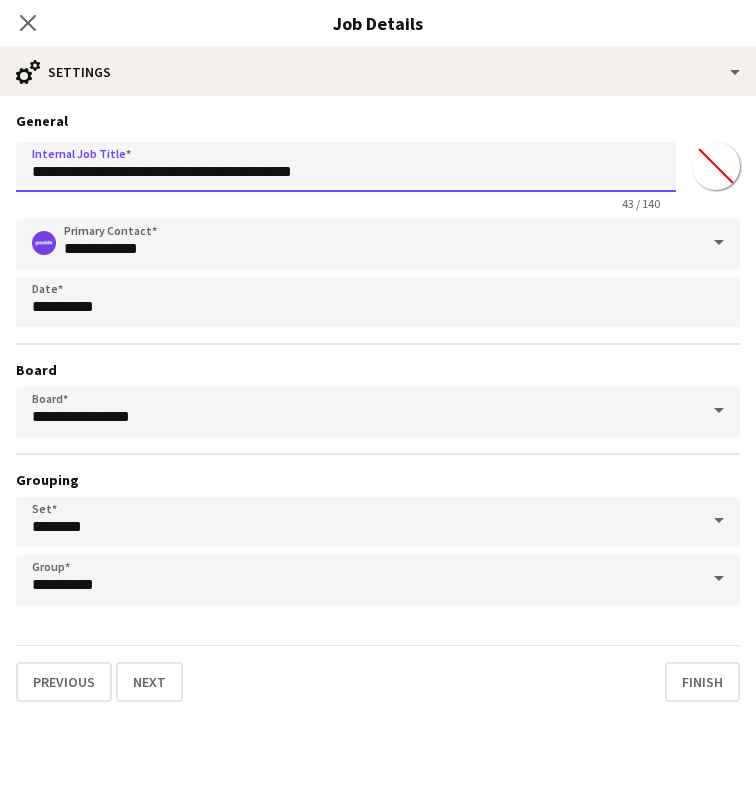 drag, startPoint x: 174, startPoint y: 171, endPoint x: 280, endPoint y: 171, distance: 106 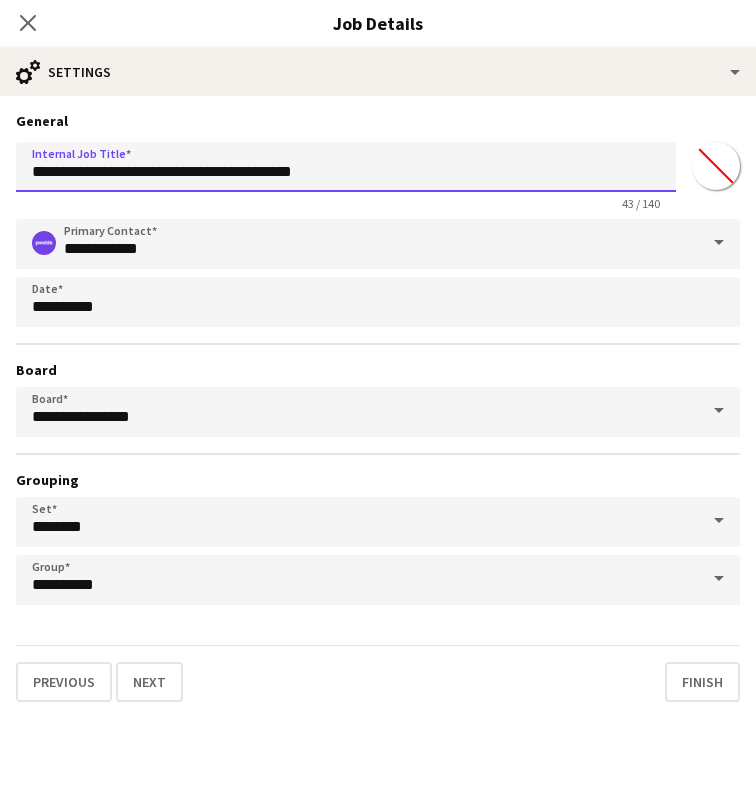 click on "**********" at bounding box center (346, 167) 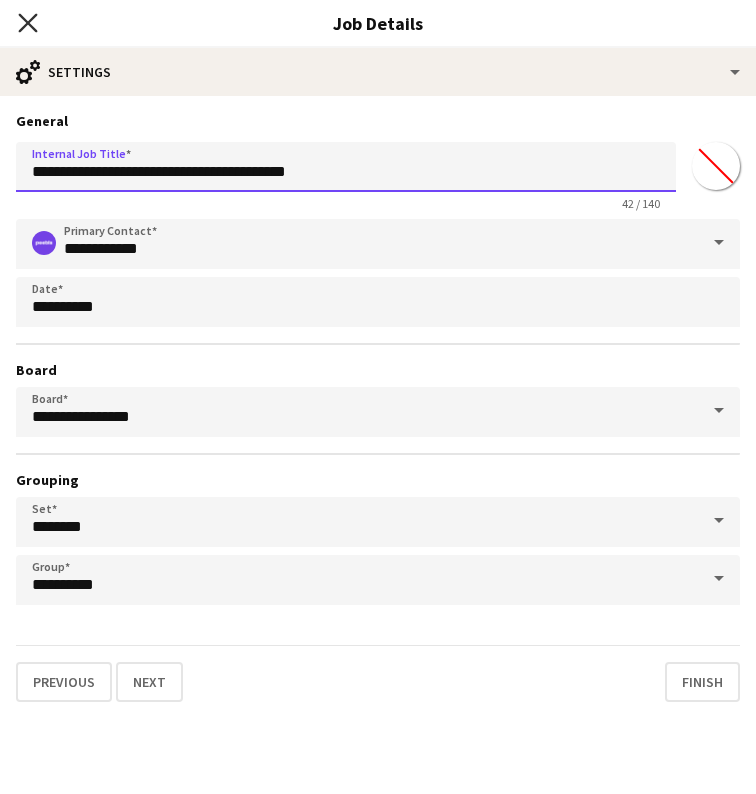 type on "**********" 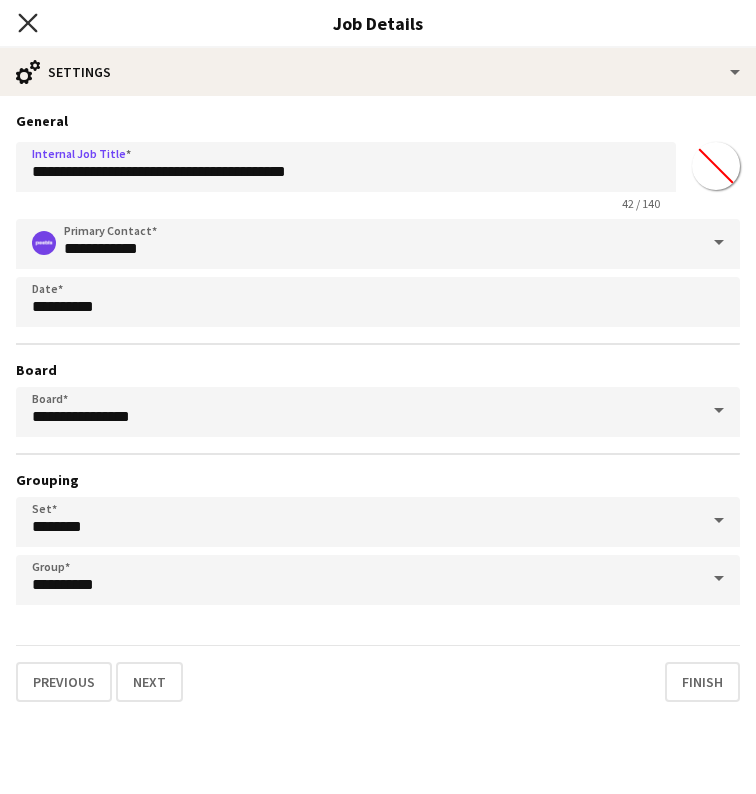 click on "Close pop-in" 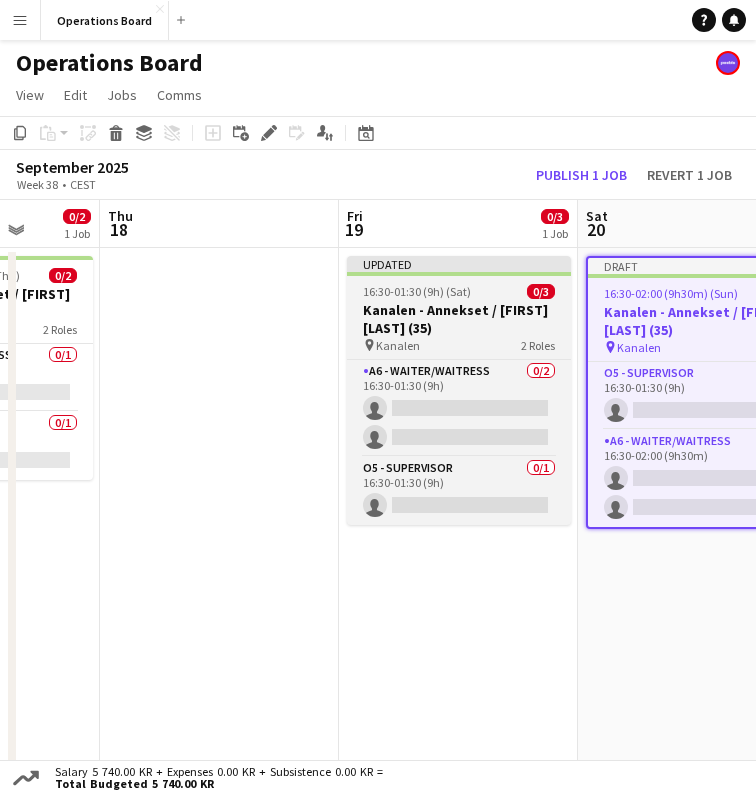 click on "16:30-01:30 (9h) (Sat)" at bounding box center [417, 291] 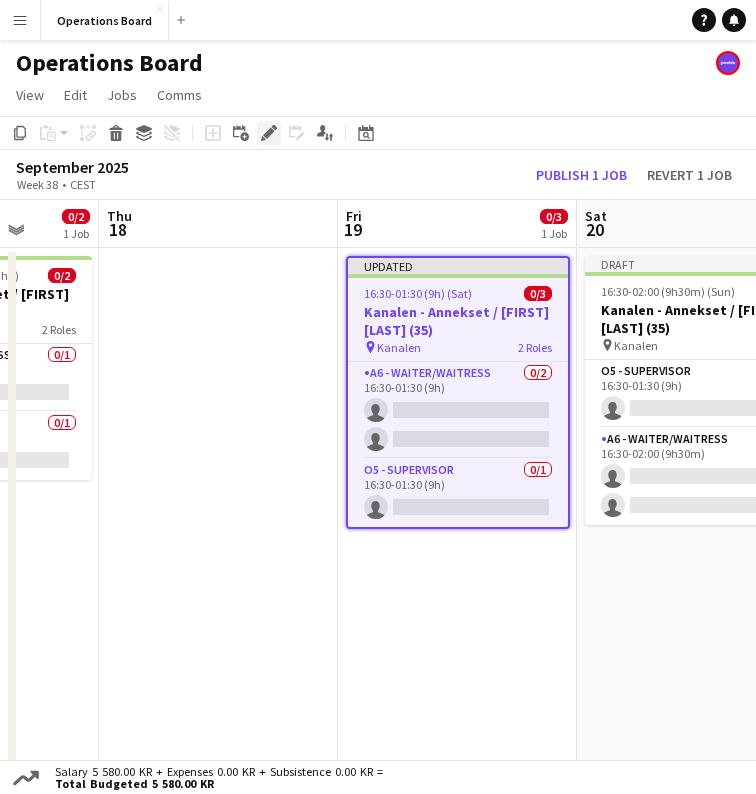 click on "Edit" at bounding box center [269, 133] 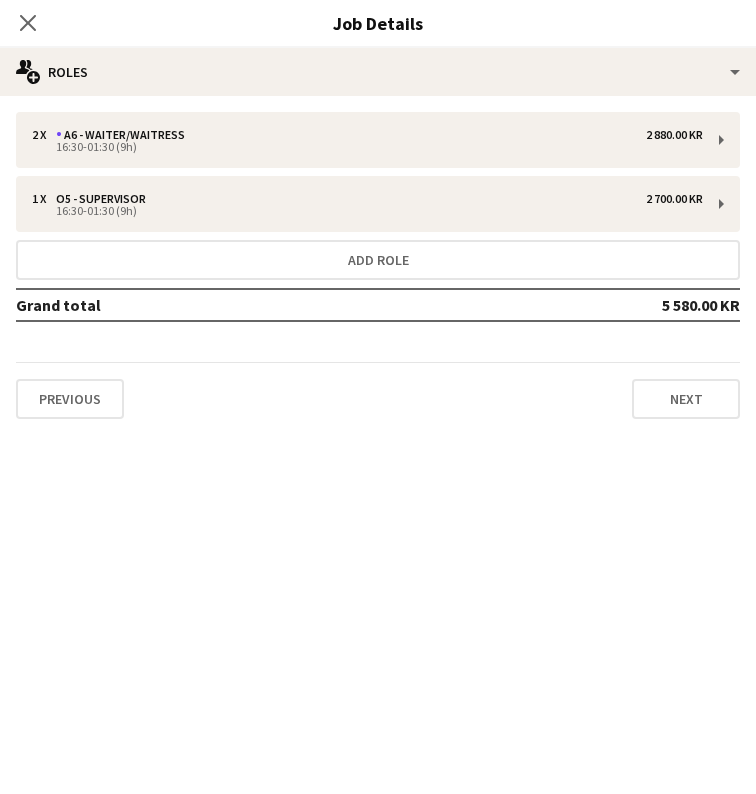 click on "Close pop-in" 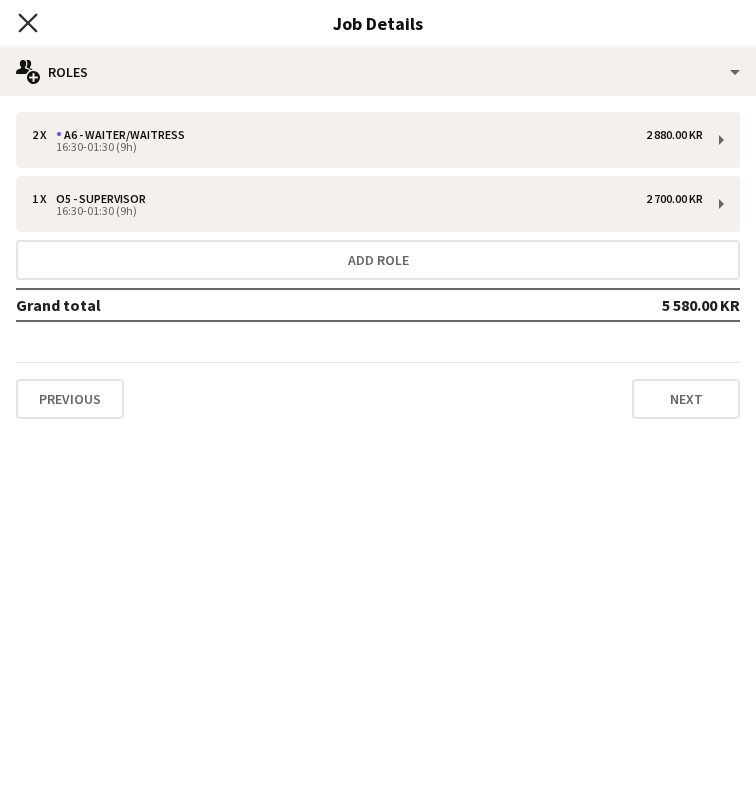 click on "Close pop-in" 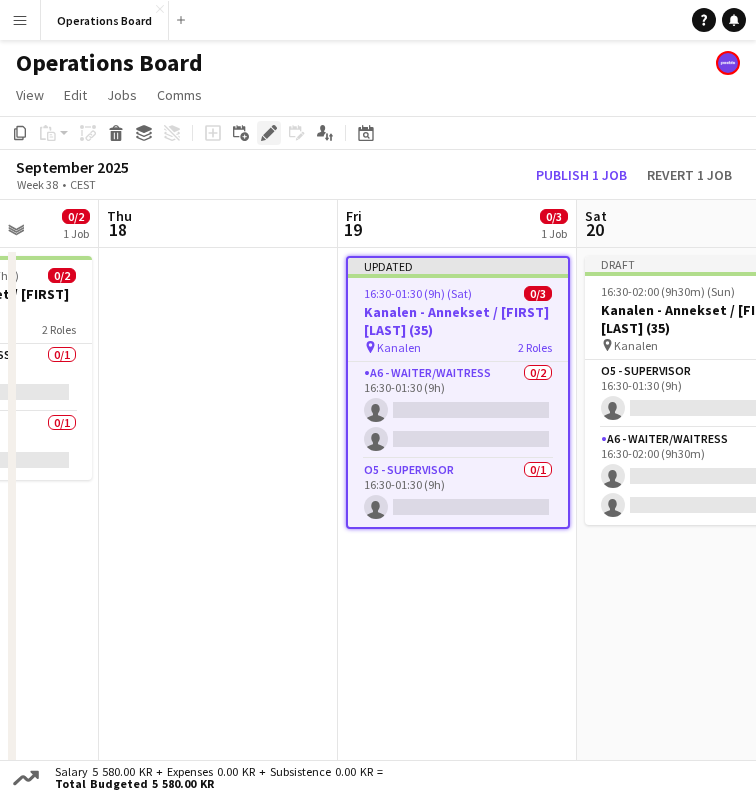 click 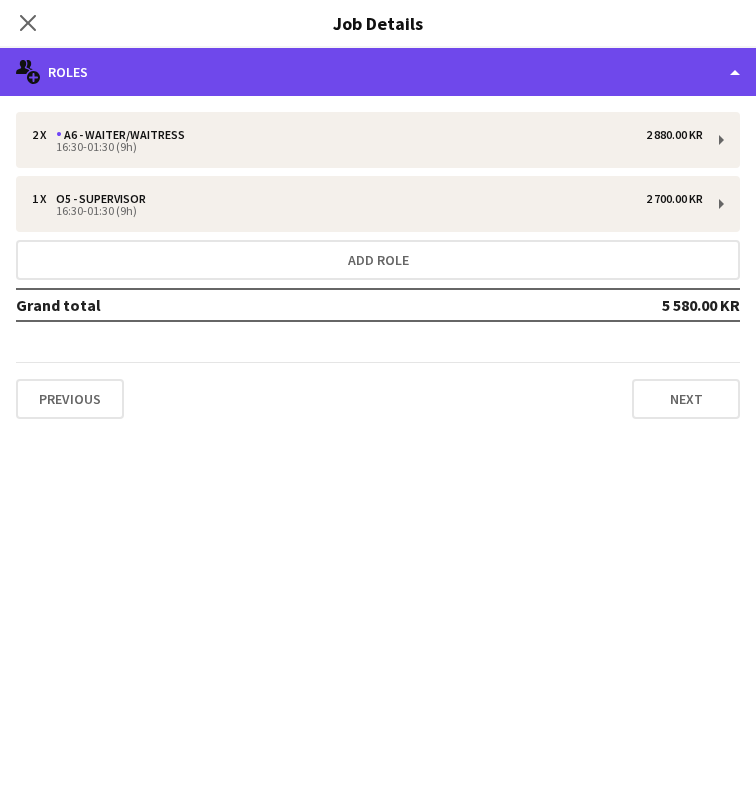 click on "multiple-users-add
Roles" 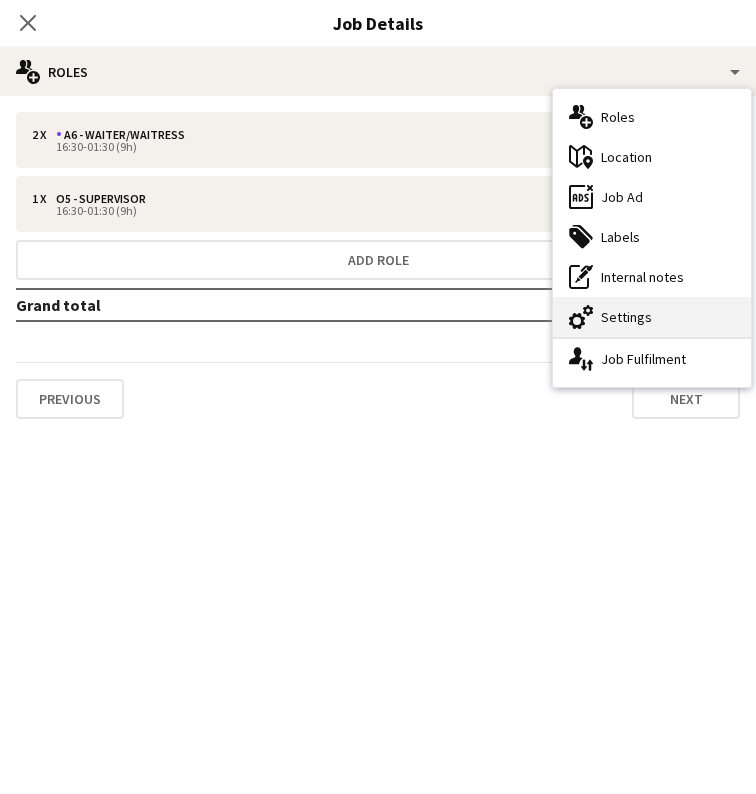 click on "cog-double-3
Settings" at bounding box center (652, 317) 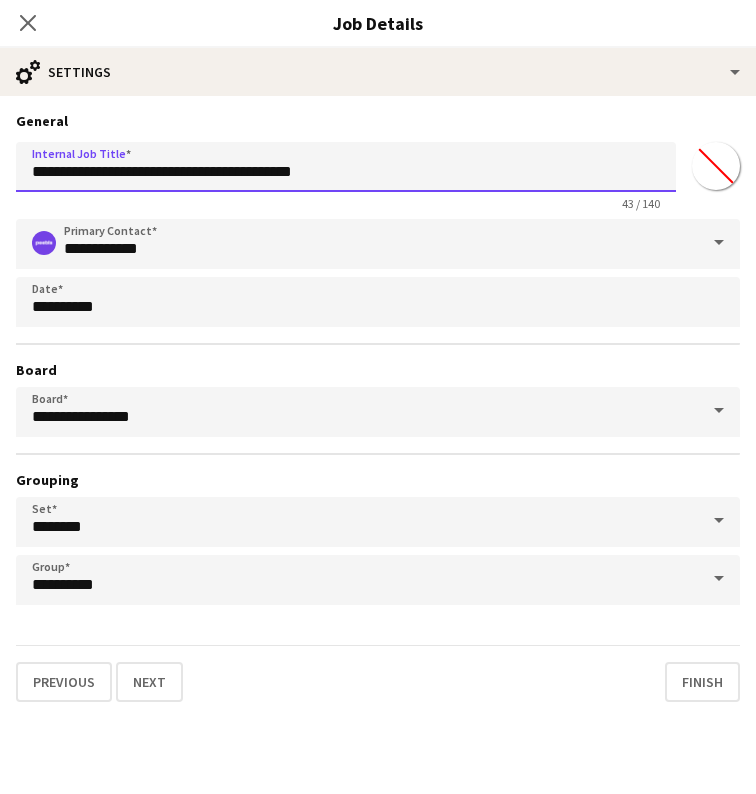 drag, startPoint x: 174, startPoint y: 175, endPoint x: 365, endPoint y: 175, distance: 191 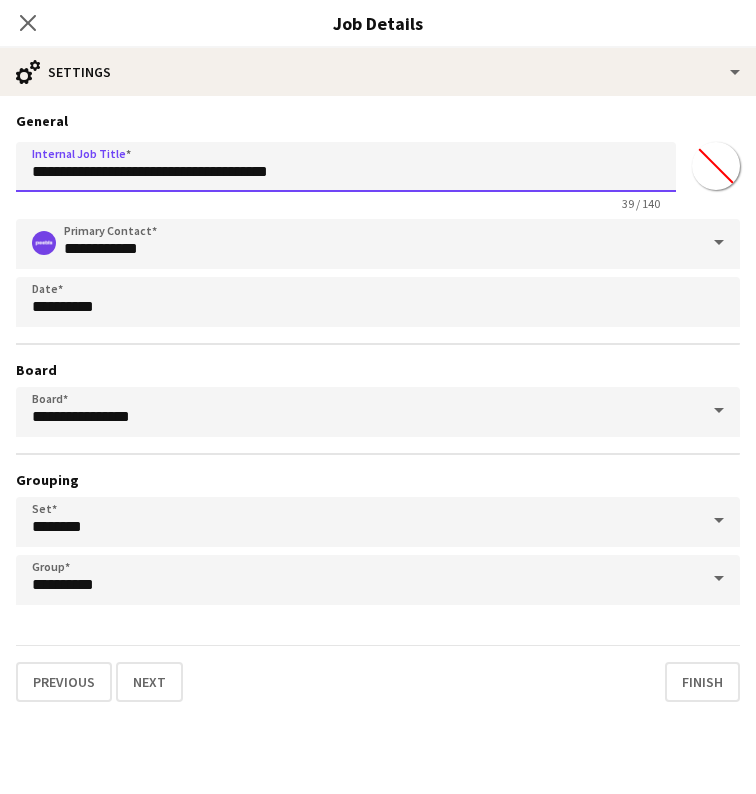 type on "**********" 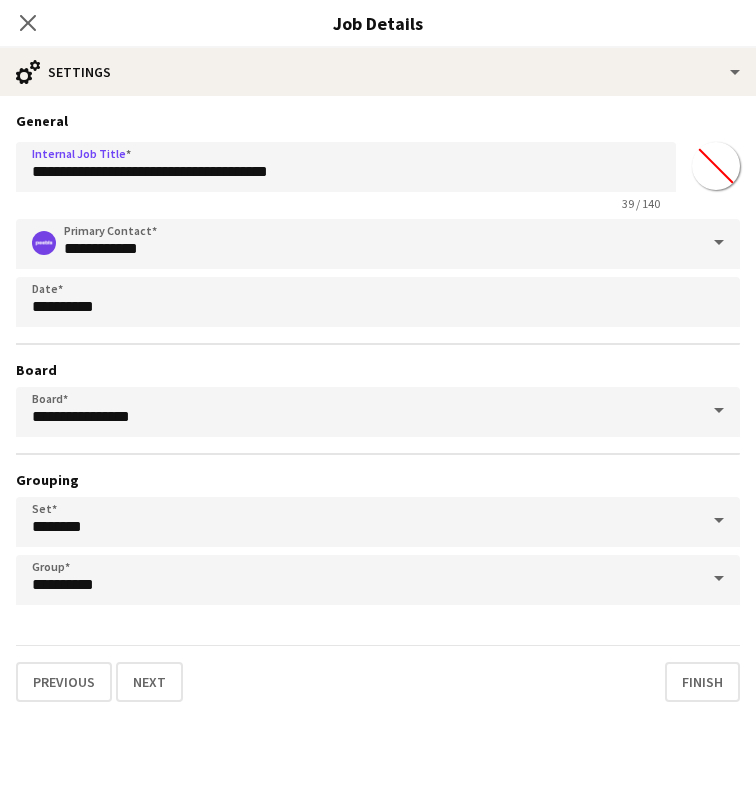 click on "Close pop-in" 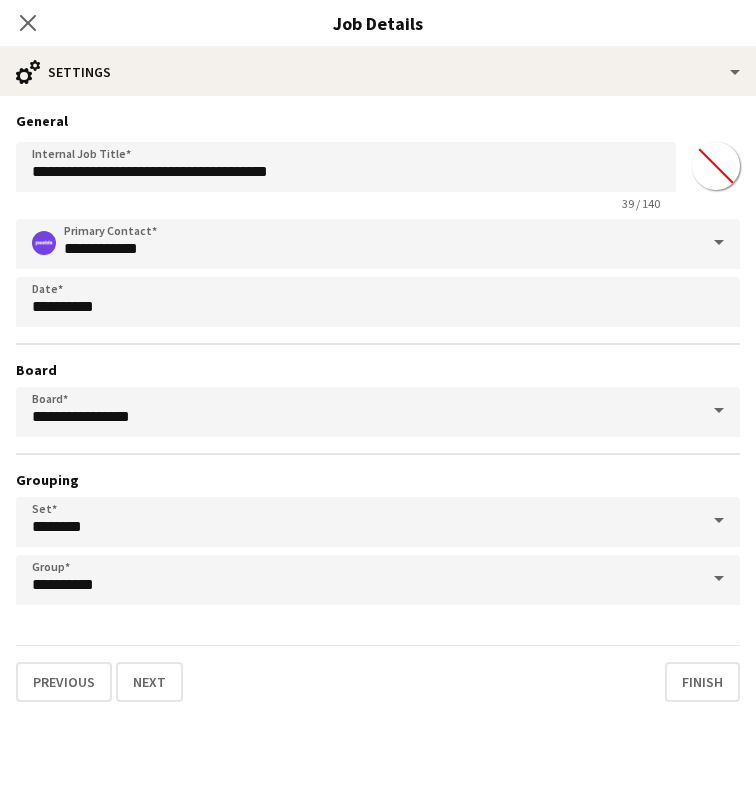 click on "Close pop-in" 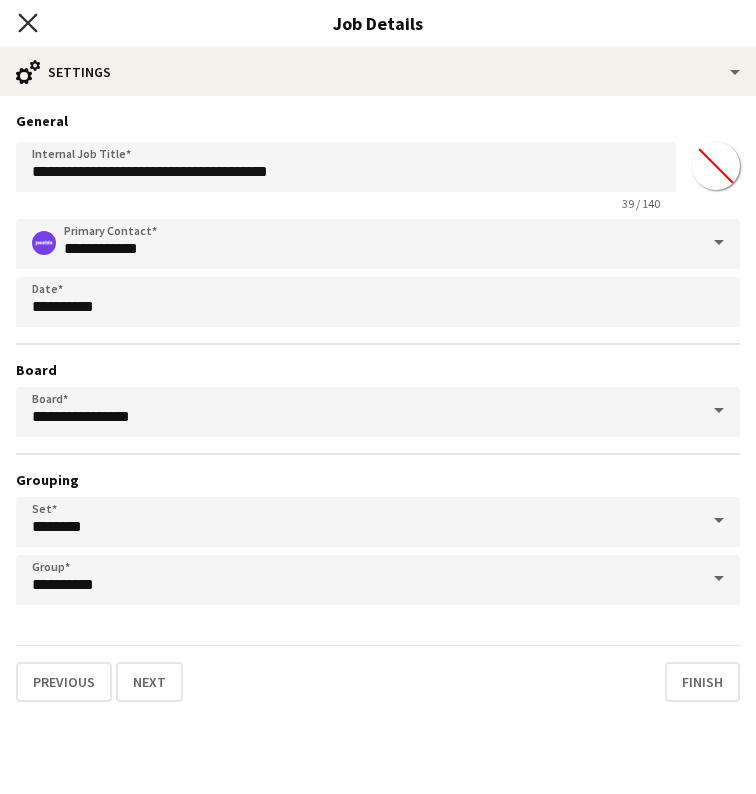 click 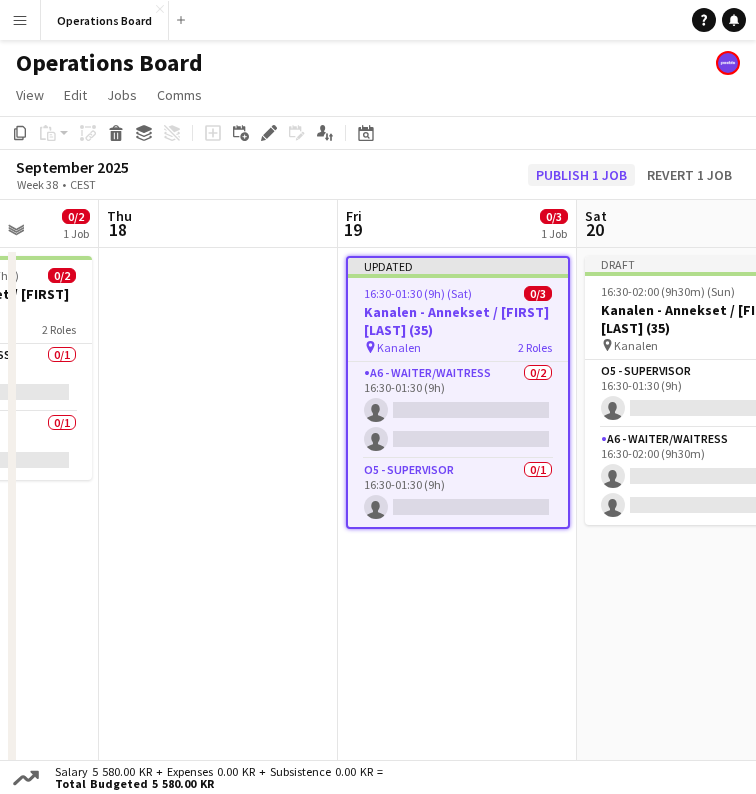 click on "Publish 1 job" 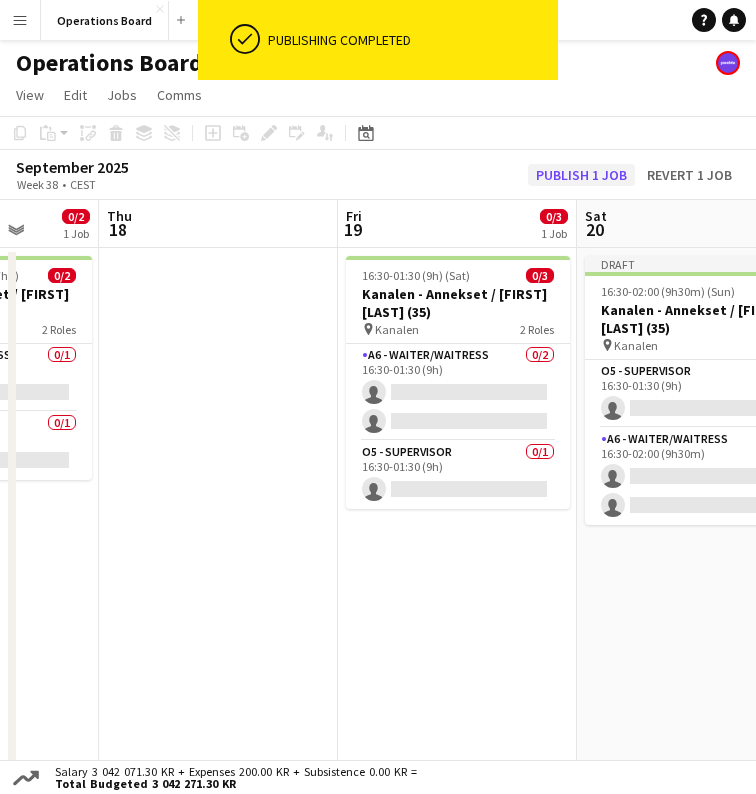 click on "Publish 1 job" 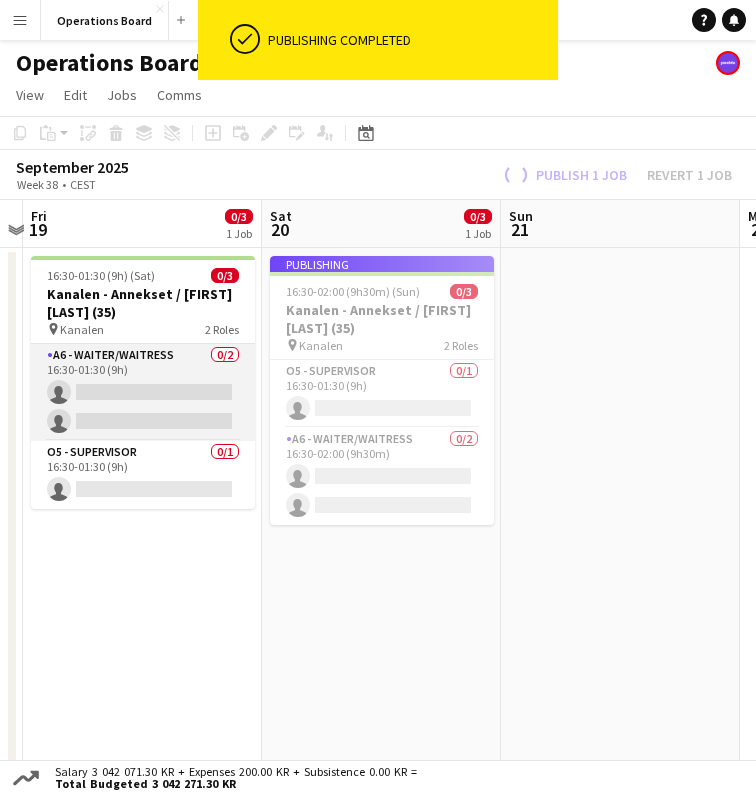 scroll, scrollTop: 0, scrollLeft: 556, axis: horizontal 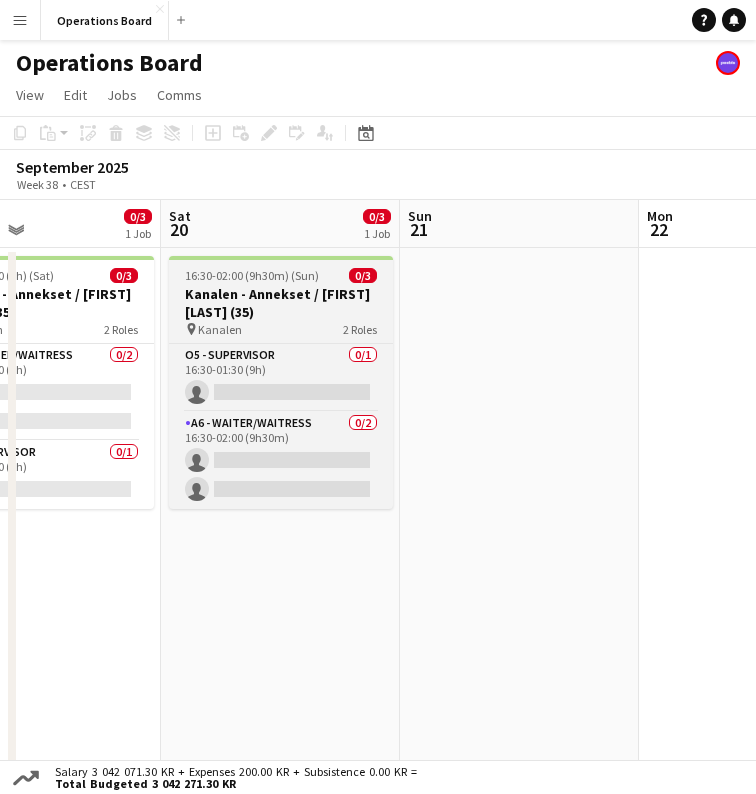 click on "Kanalen - Annekset / [FIRST] [LAST] (35)" at bounding box center [281, 303] 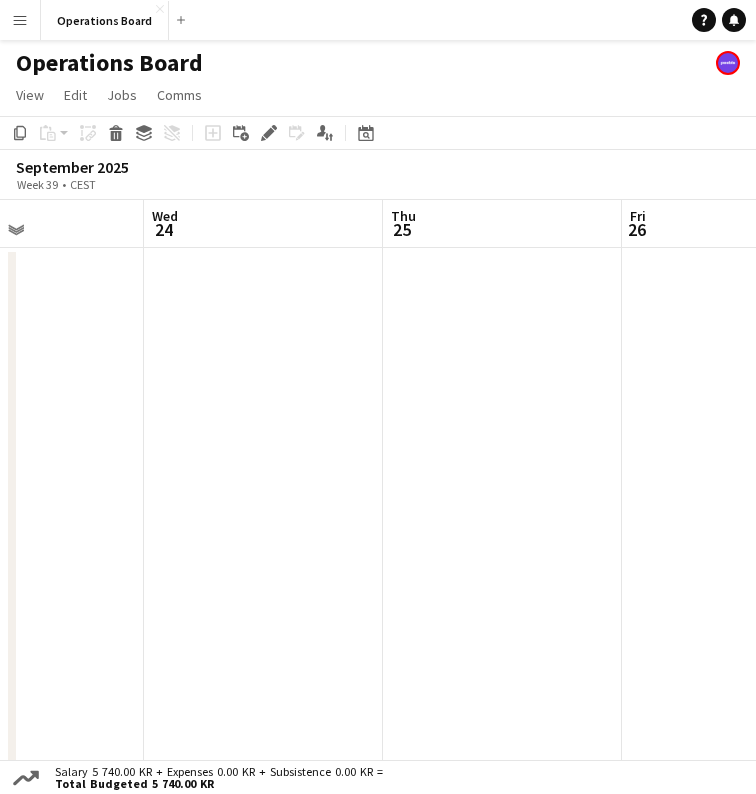 scroll, scrollTop: 0, scrollLeft: 574, axis: horizontal 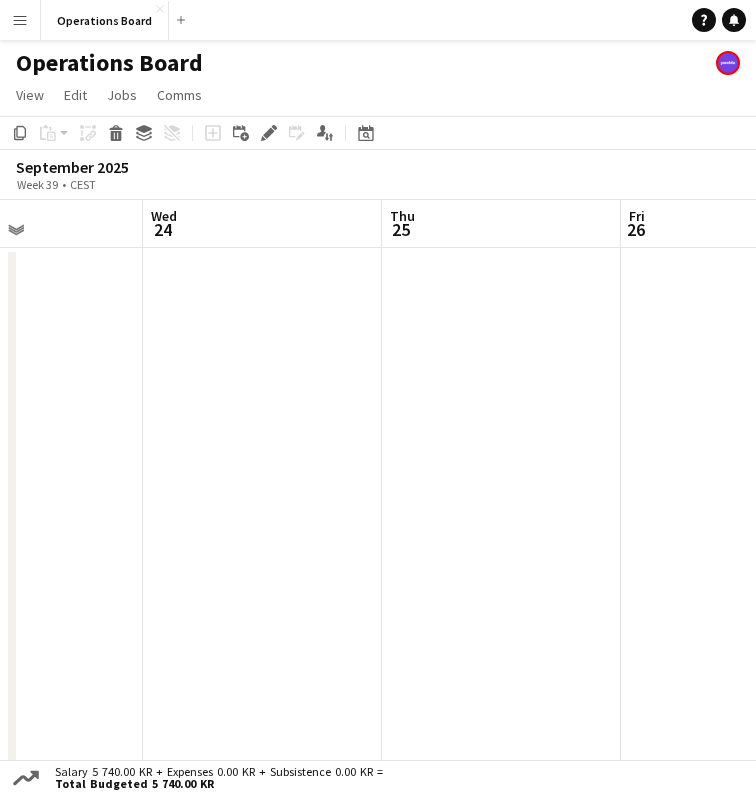 click at bounding box center [501, 559] 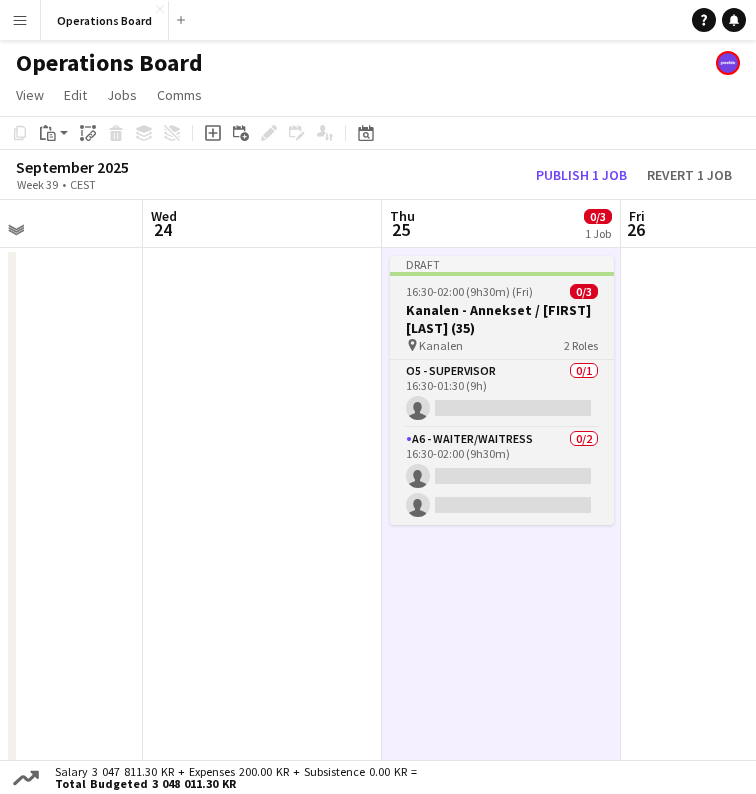 click on "Kanalen - Annekset / [FIRST] [LAST] (35)" at bounding box center [502, 319] 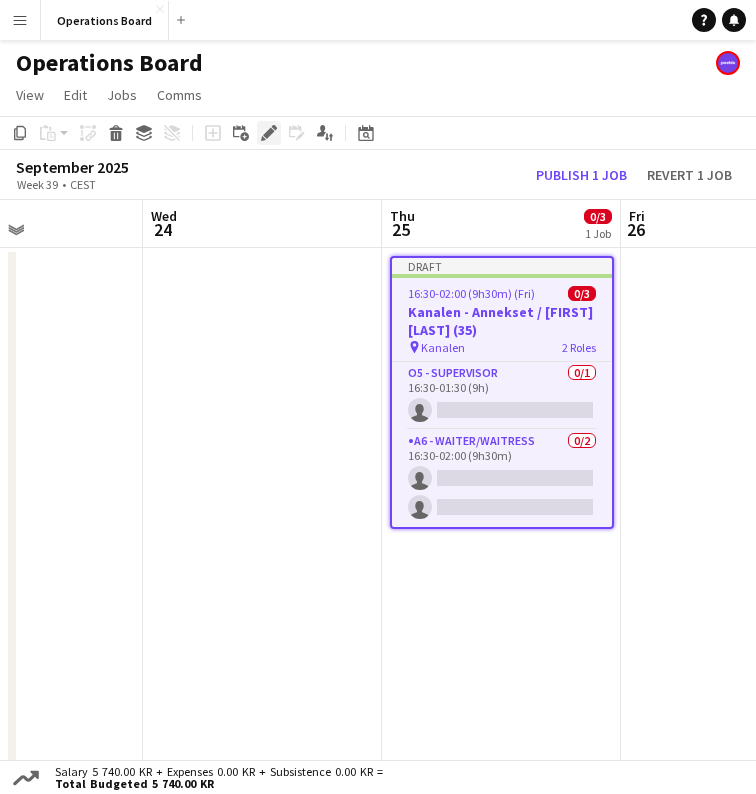 click on "Edit" 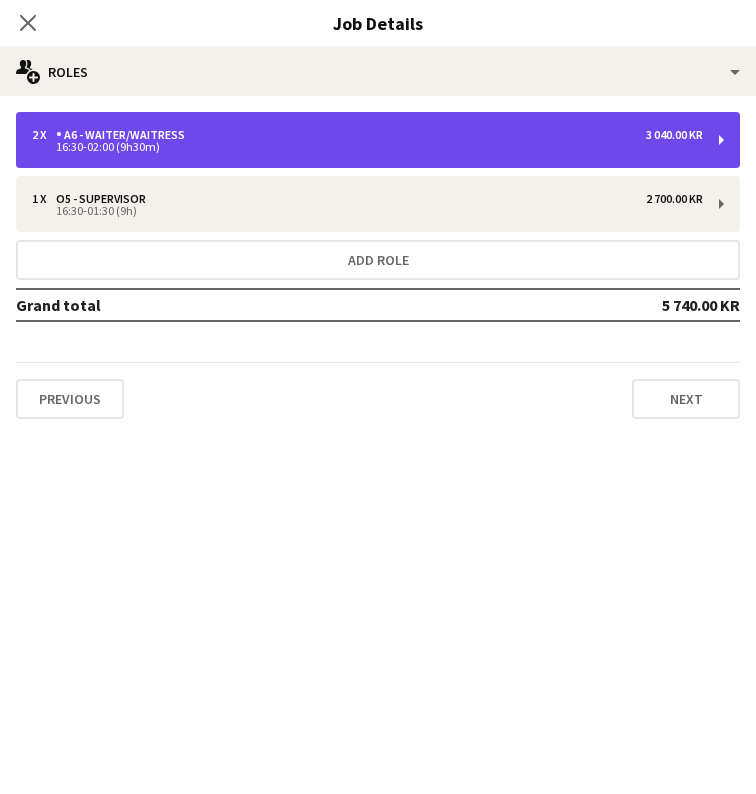 click on "2 x   A6 -  WAITER/WAITRESS   3 040.00 KR" at bounding box center [367, 135] 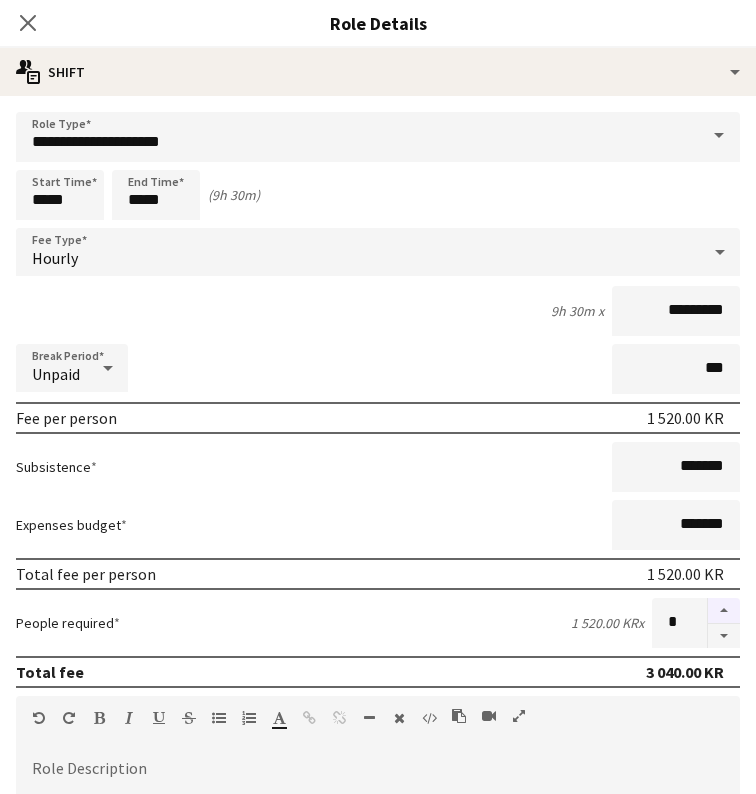click at bounding box center [724, 611] 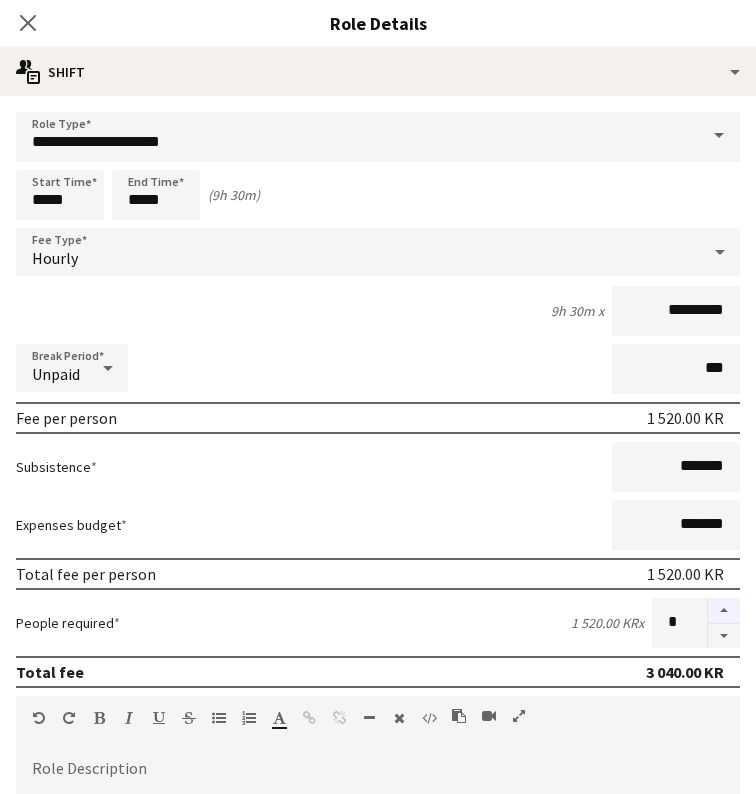 type on "*" 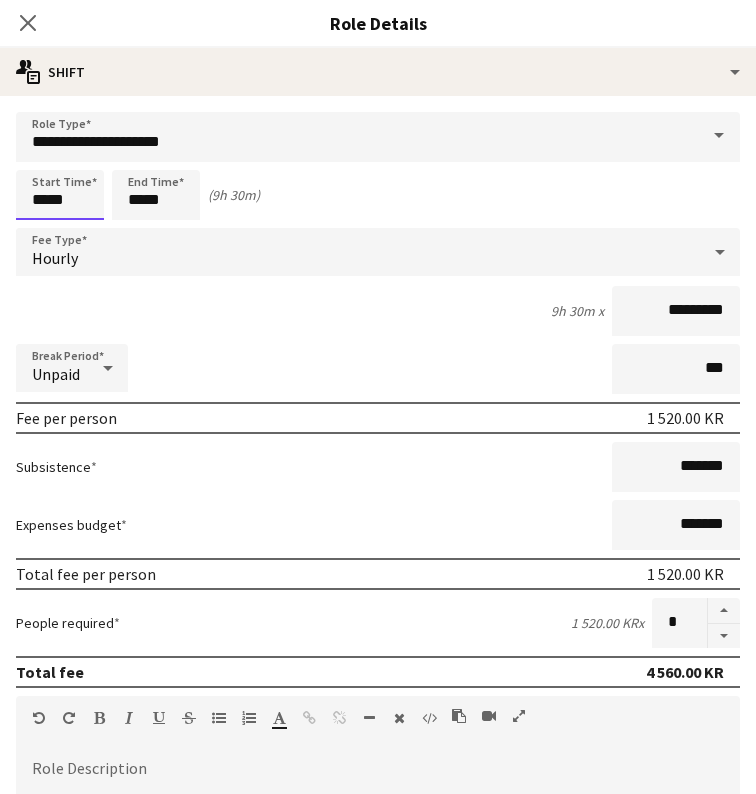 click on "*****" at bounding box center (60, 195) 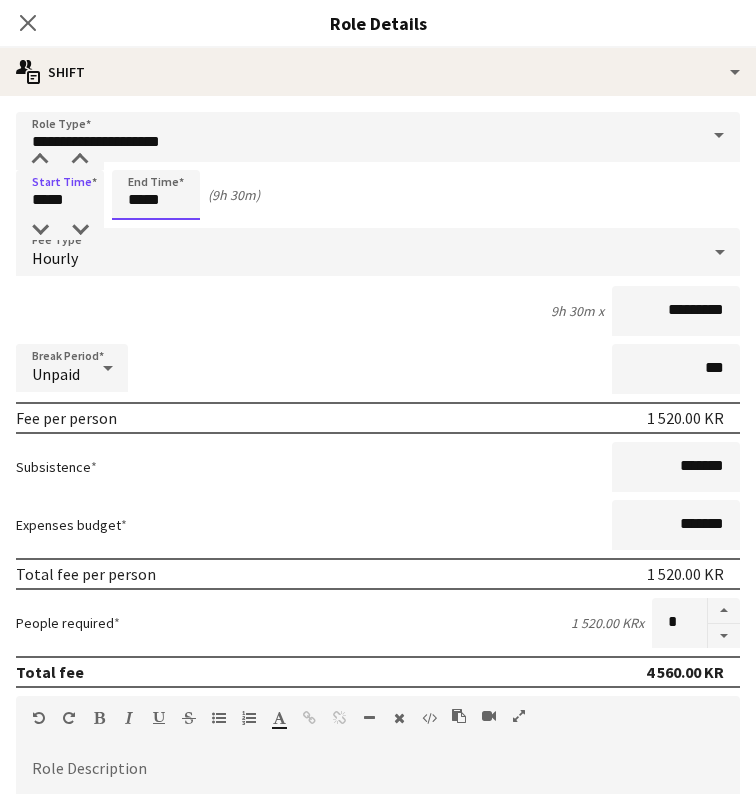 click on "*****" at bounding box center [156, 195] 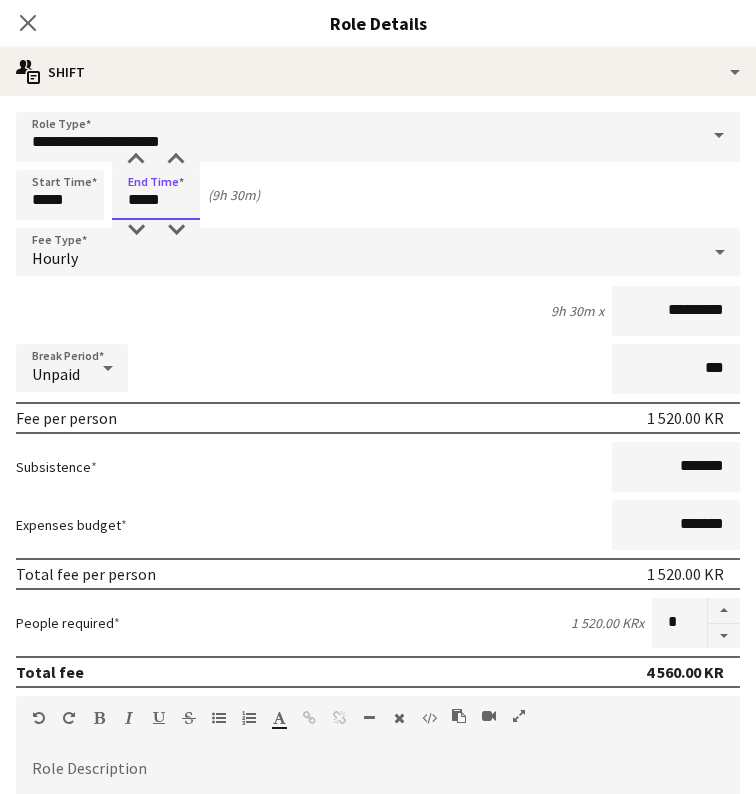 click on "*****" at bounding box center (156, 195) 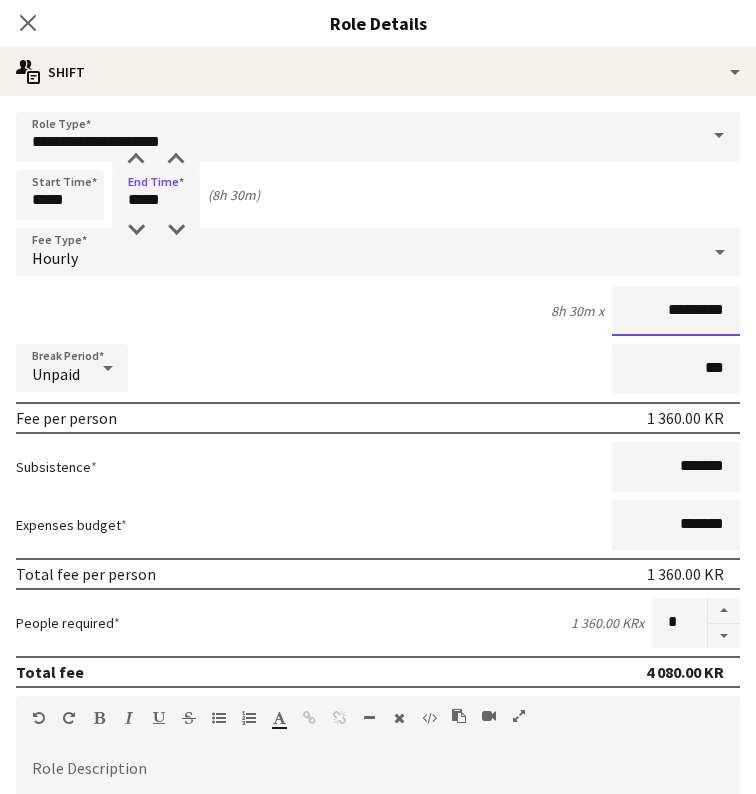 click on "*********" at bounding box center [676, 311] 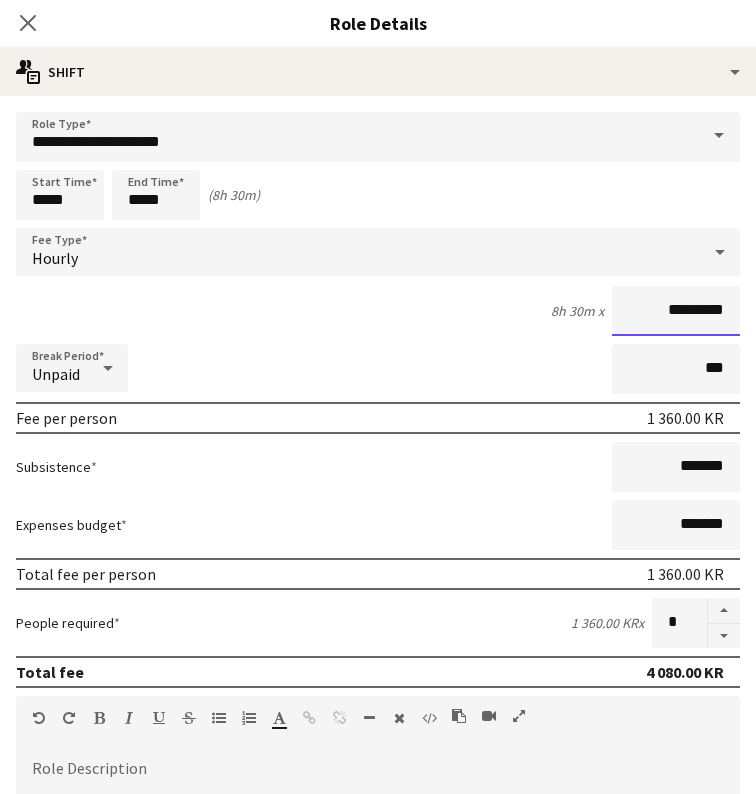 click on "*********" at bounding box center (676, 311) 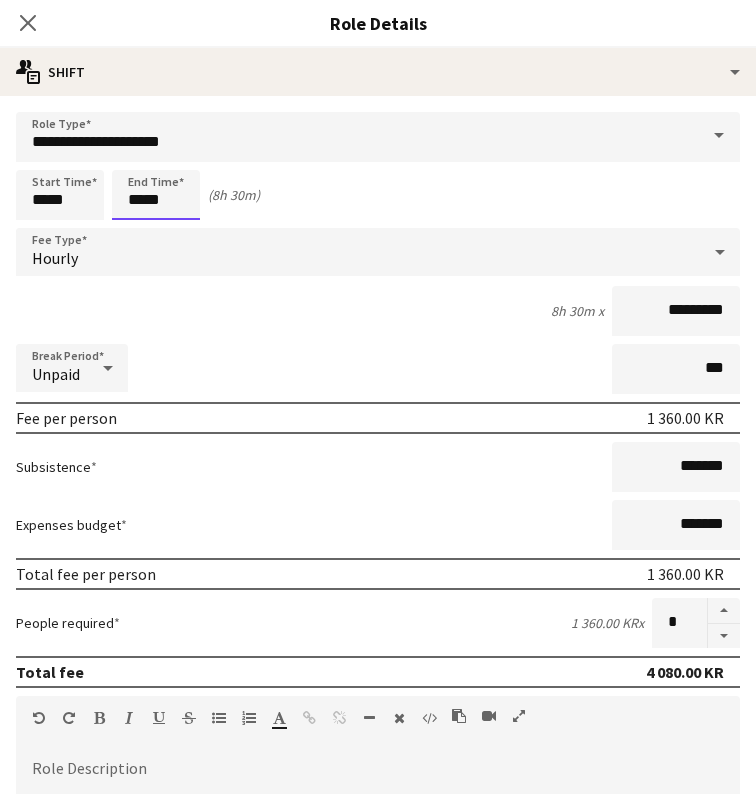 click on "*****" at bounding box center [156, 195] 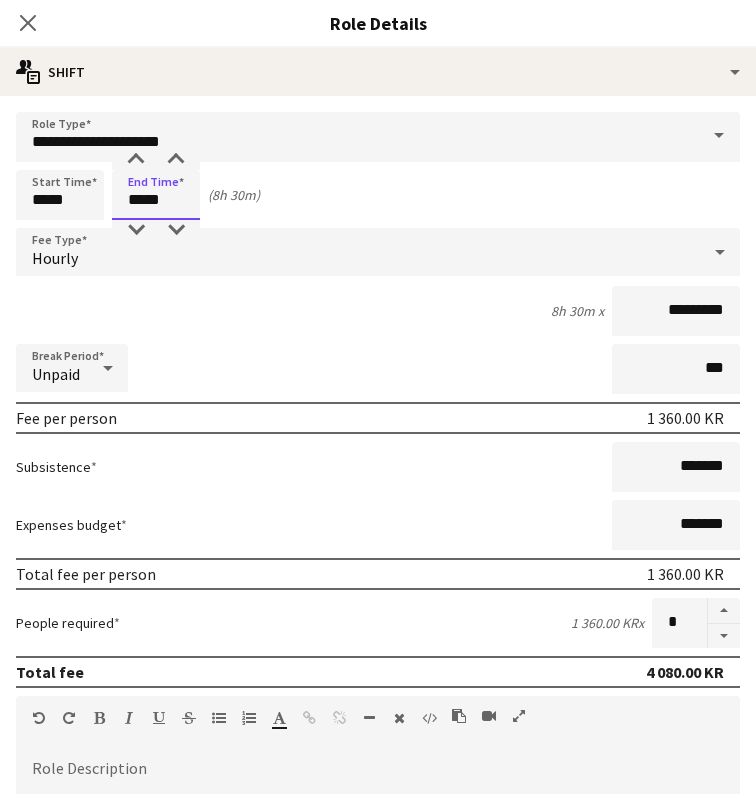 click on "*****" at bounding box center (156, 195) 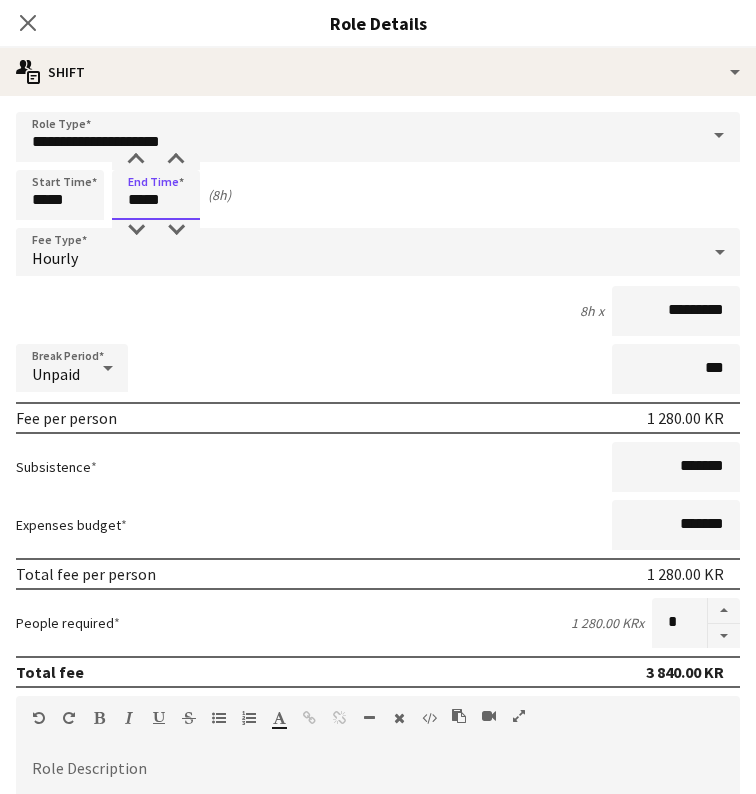 type on "*****" 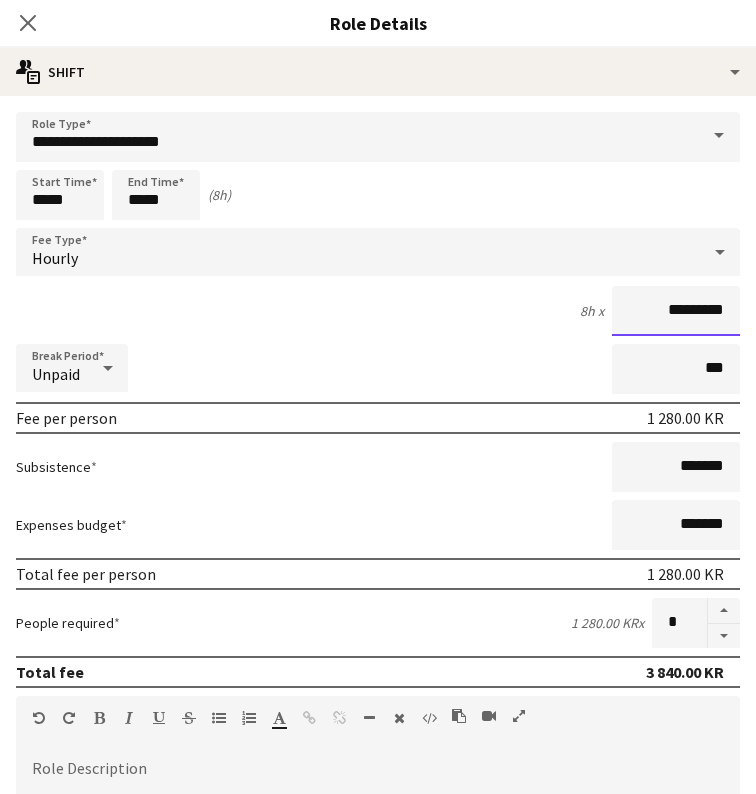 click on "*********" at bounding box center [676, 311] 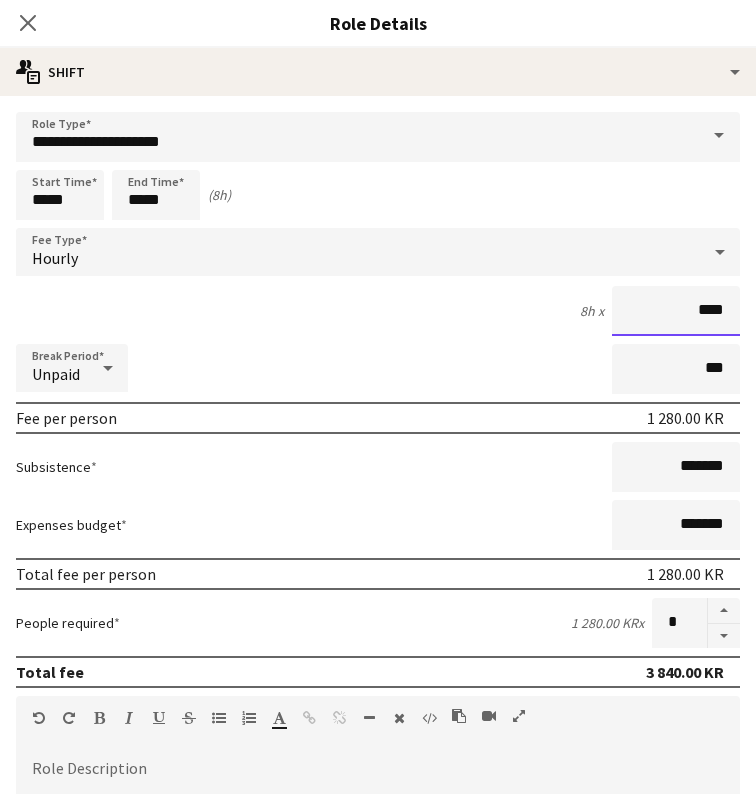 click on "****" at bounding box center (676, 311) 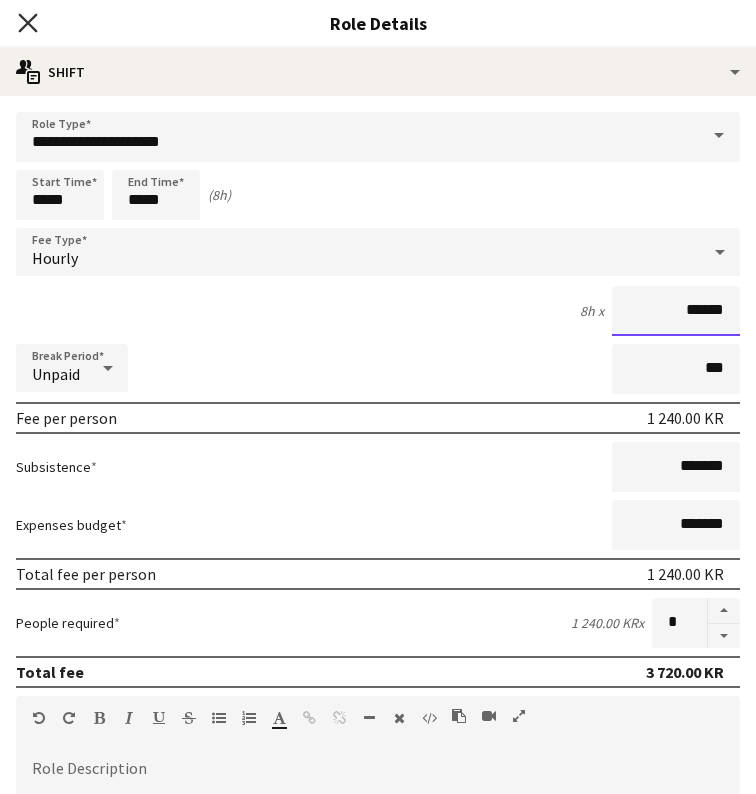 type on "******" 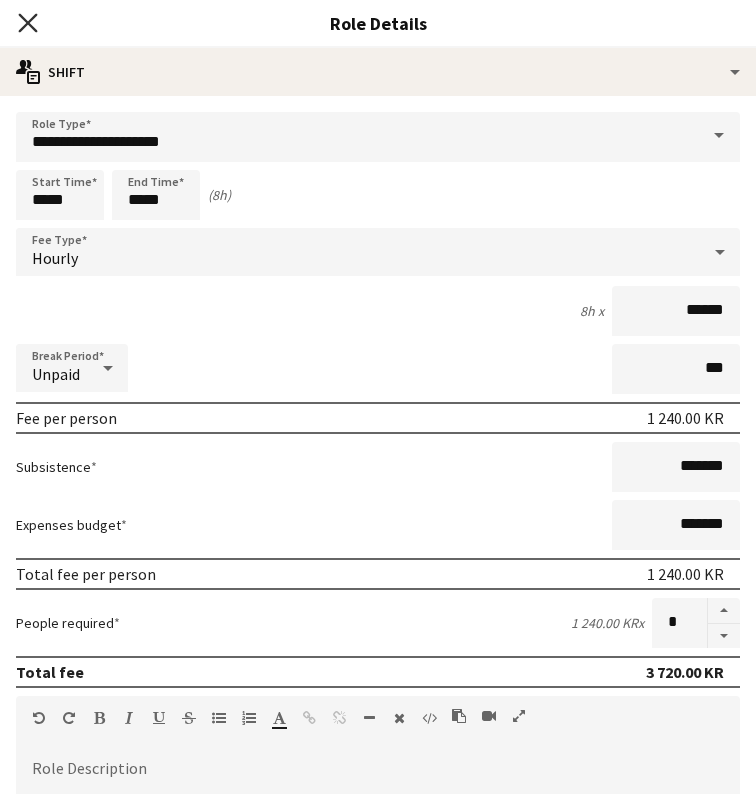 click on "Close pop-in" 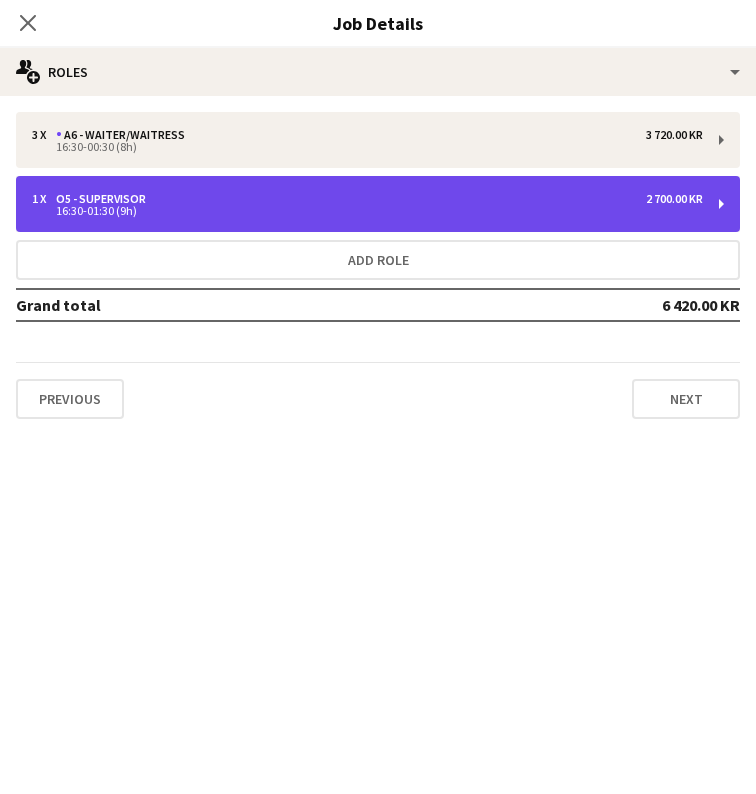 click on "16:30-01:30 (9h)" at bounding box center (367, 211) 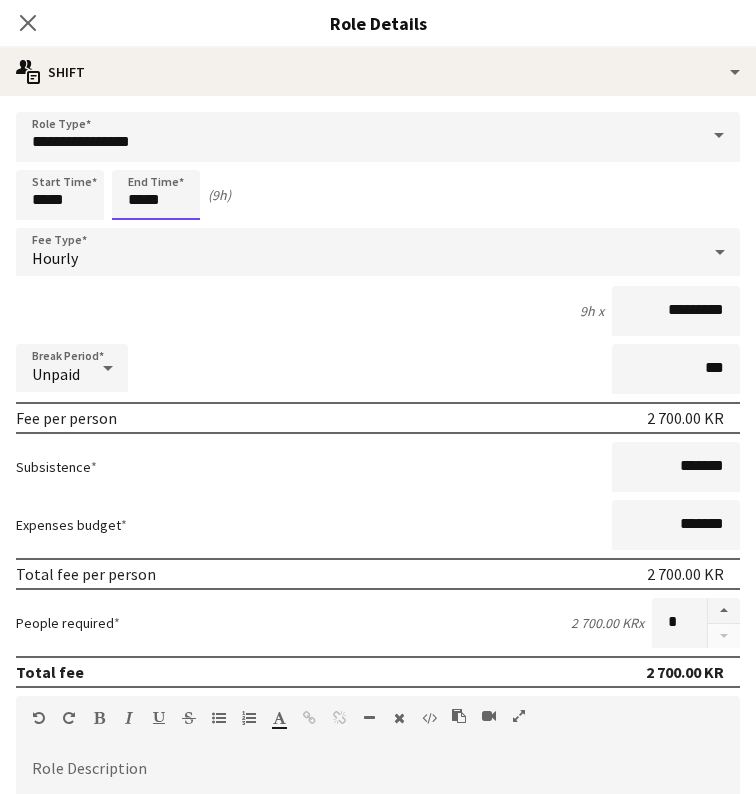 click on "*****" at bounding box center (156, 195) 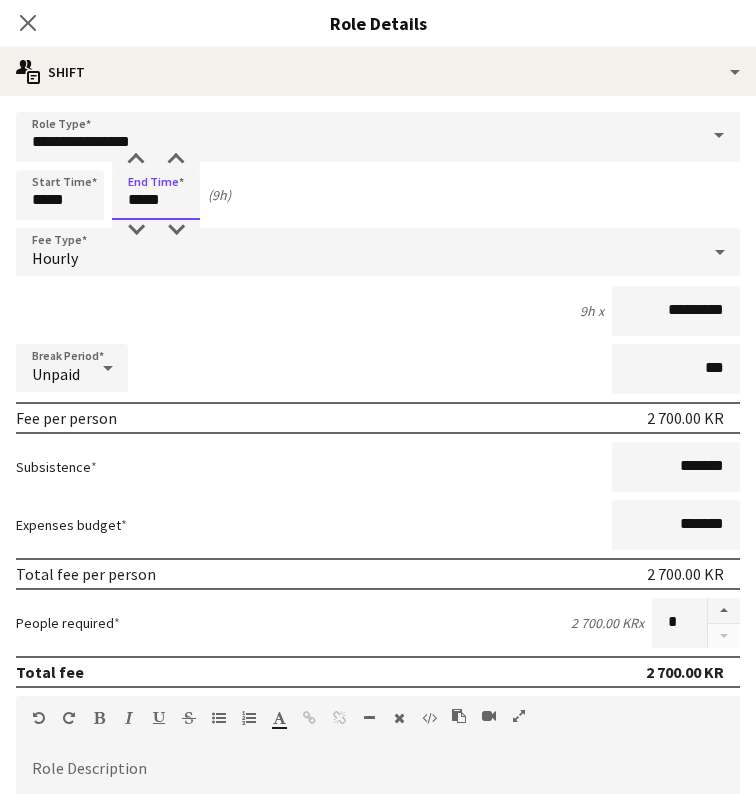 click on "*****" at bounding box center [156, 195] 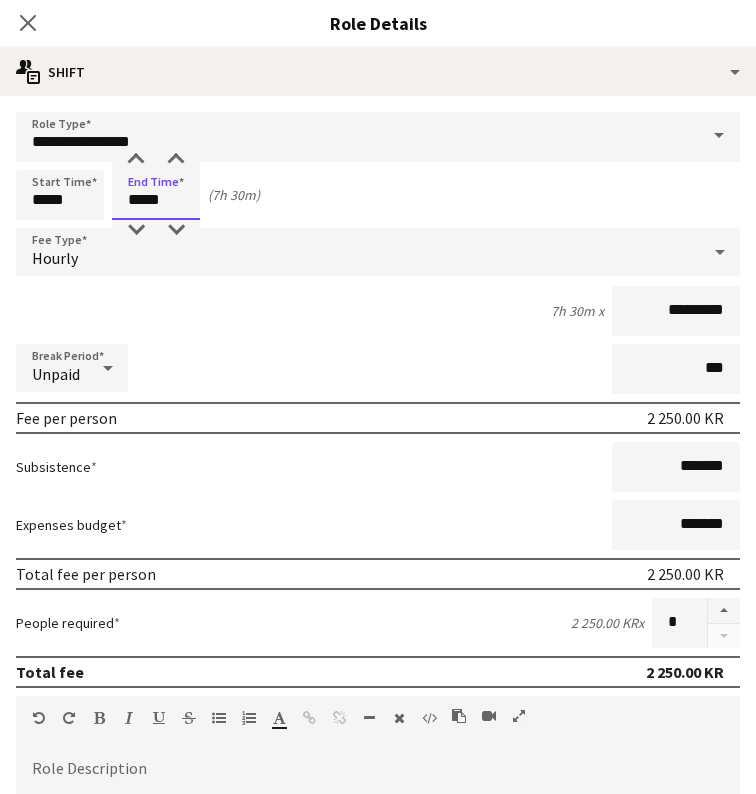 type on "*****" 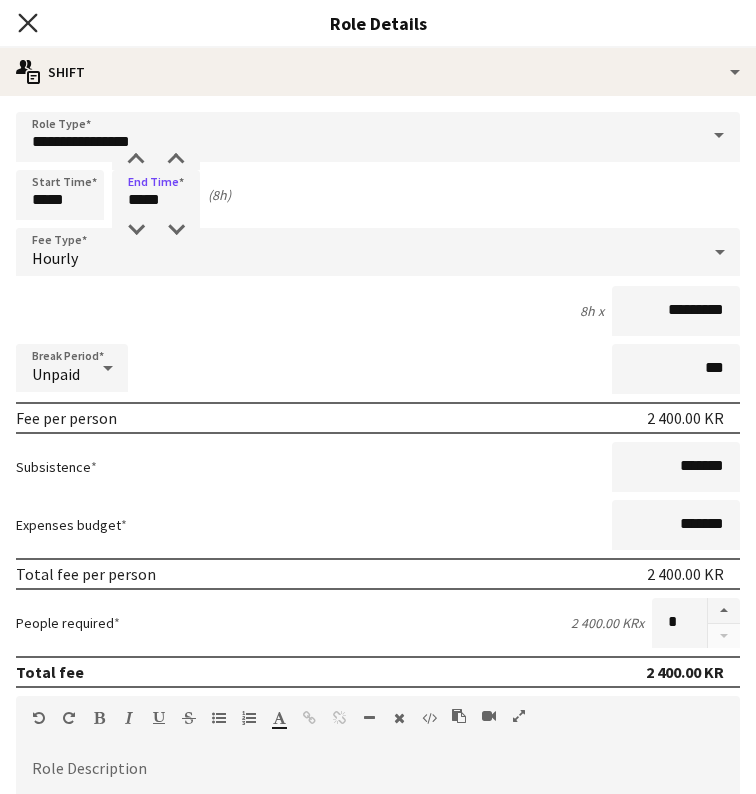 click 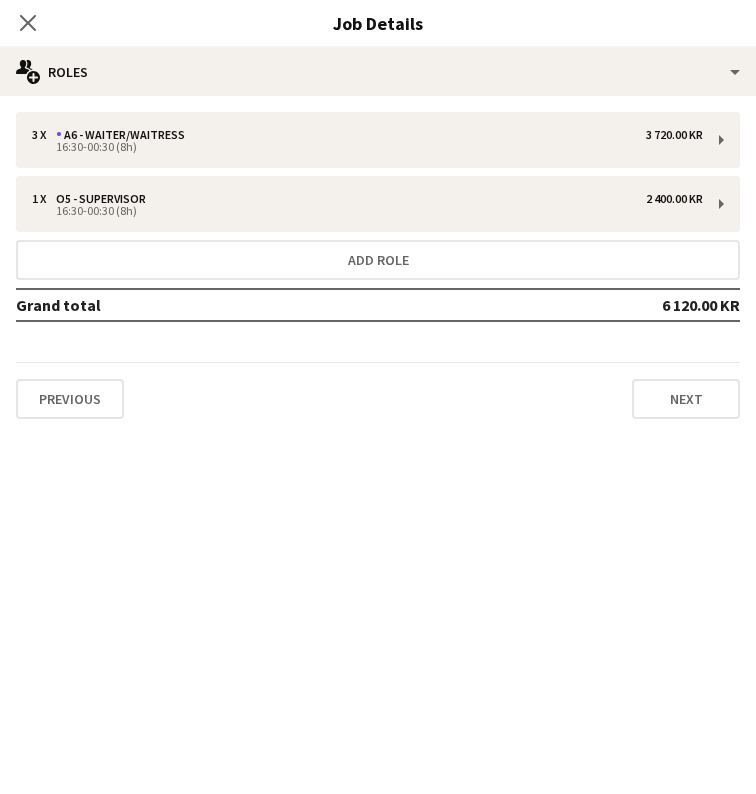 click on "Close pop-in" 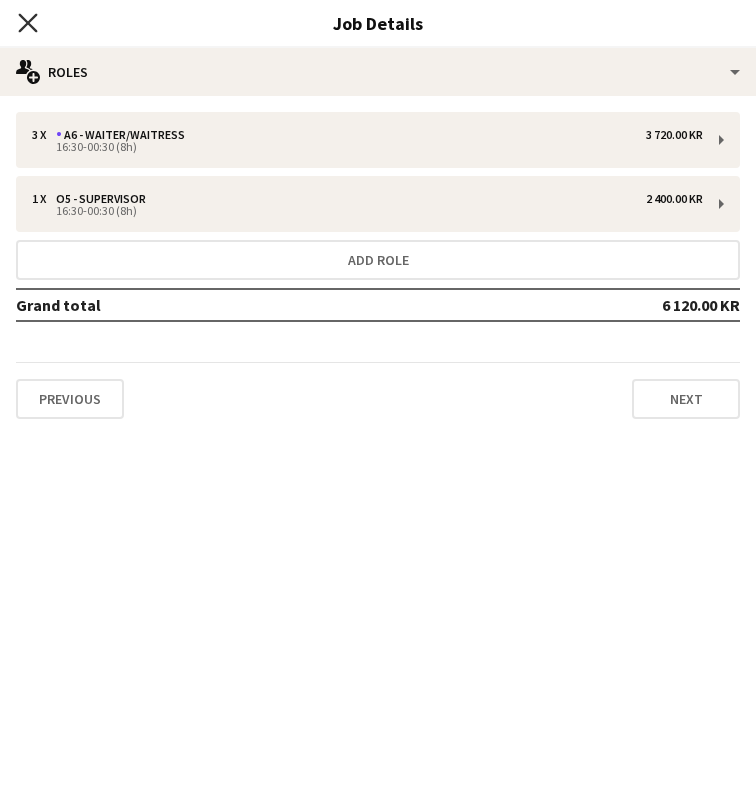click on "Close pop-in" 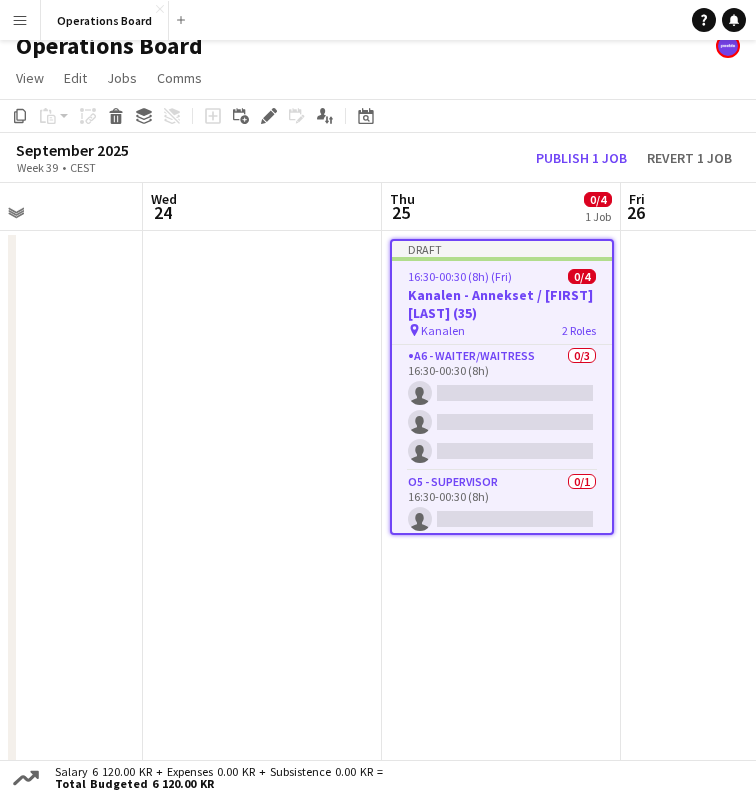 scroll, scrollTop: 21, scrollLeft: 0, axis: vertical 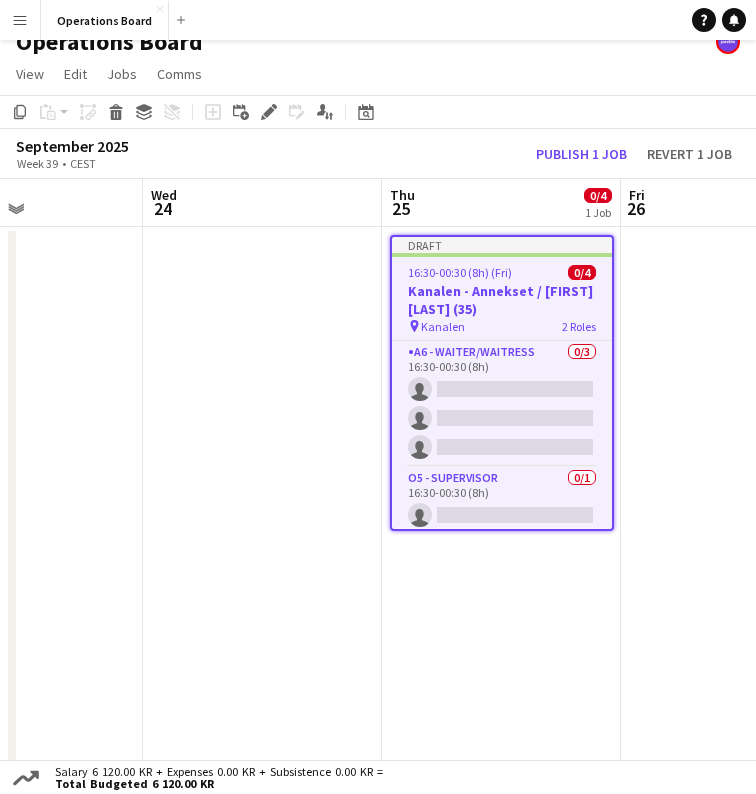 click on "Add job
Add linked Job
Edit
Edit linked Job
Applicants" 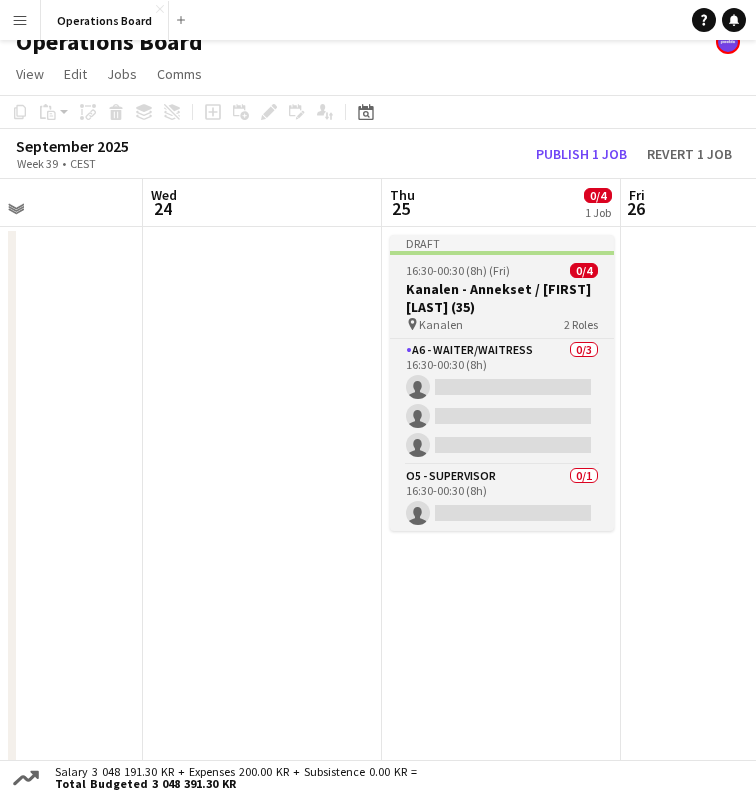 click on "Kanalen - Annekset / [FIRST] [LAST] (35)" at bounding box center [502, 298] 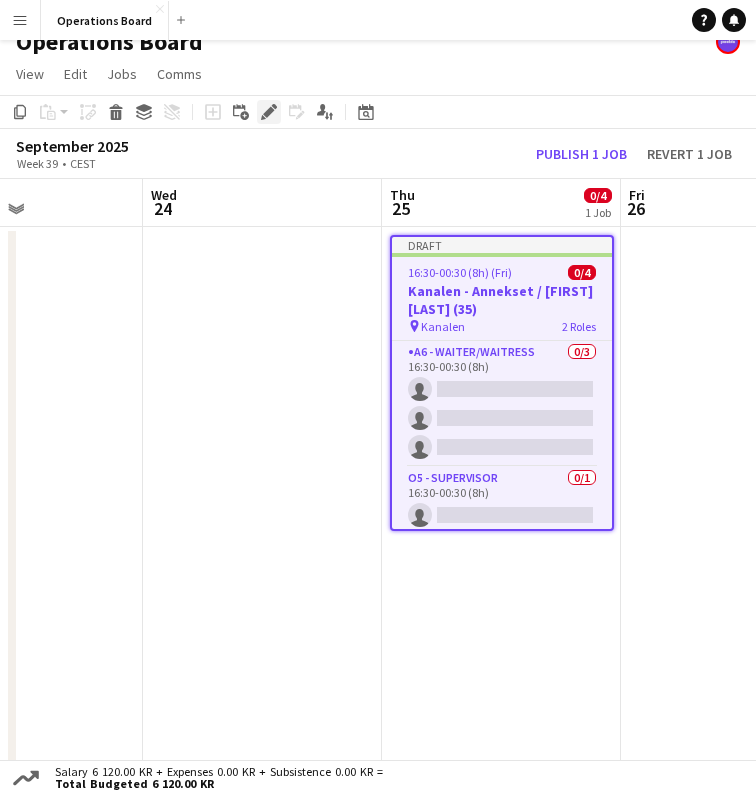 click 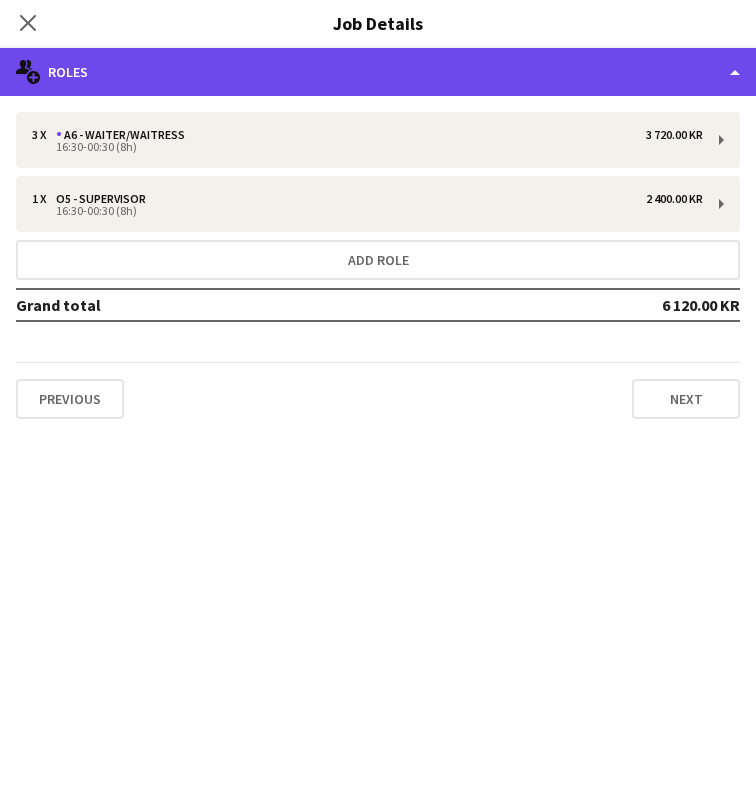 click on "multiple-users-add
Roles" 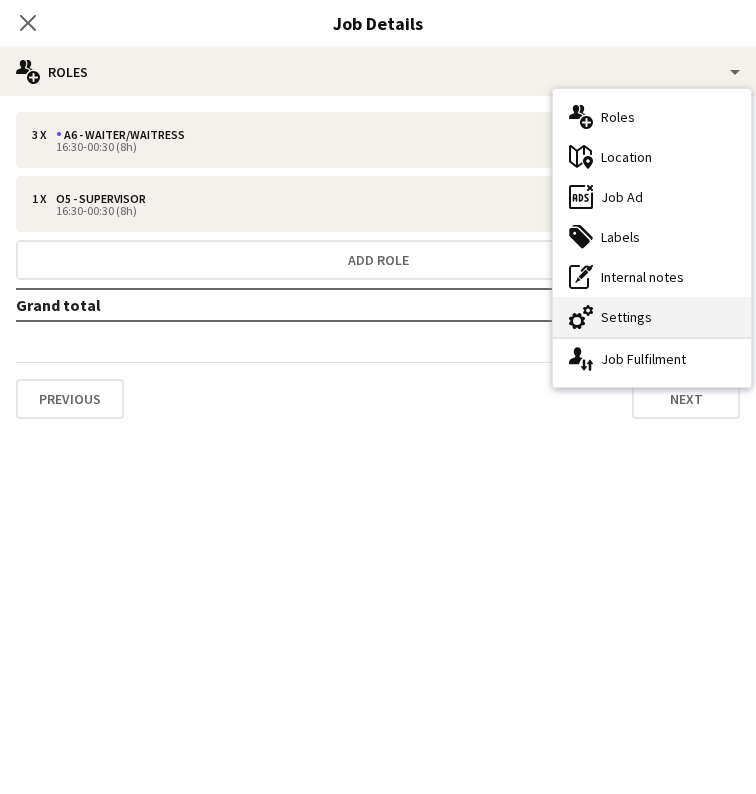 click on "cog-double-3
Settings" at bounding box center [652, 317] 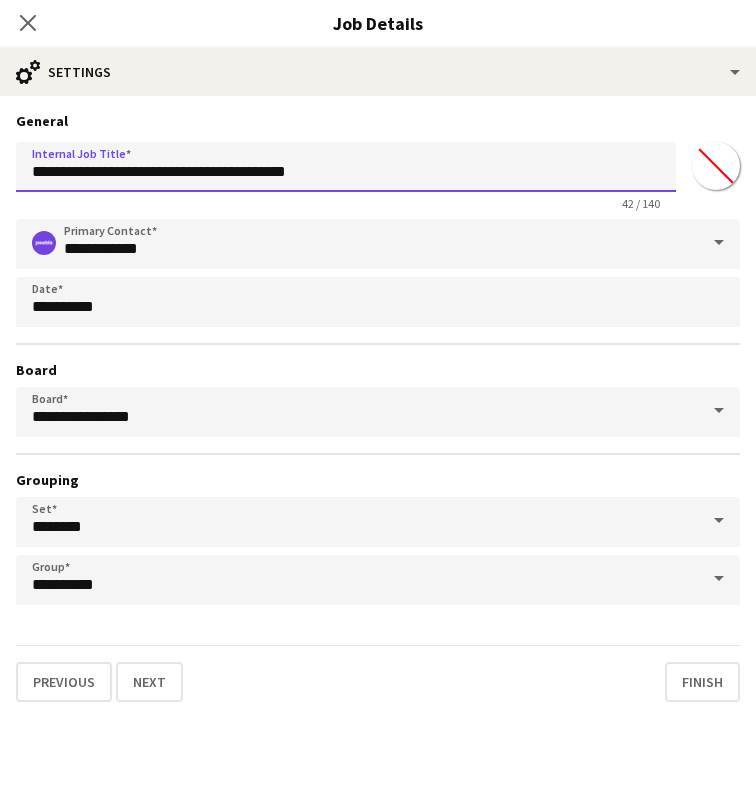 drag, startPoint x: 178, startPoint y: 172, endPoint x: 347, endPoint y: 185, distance: 169.49927 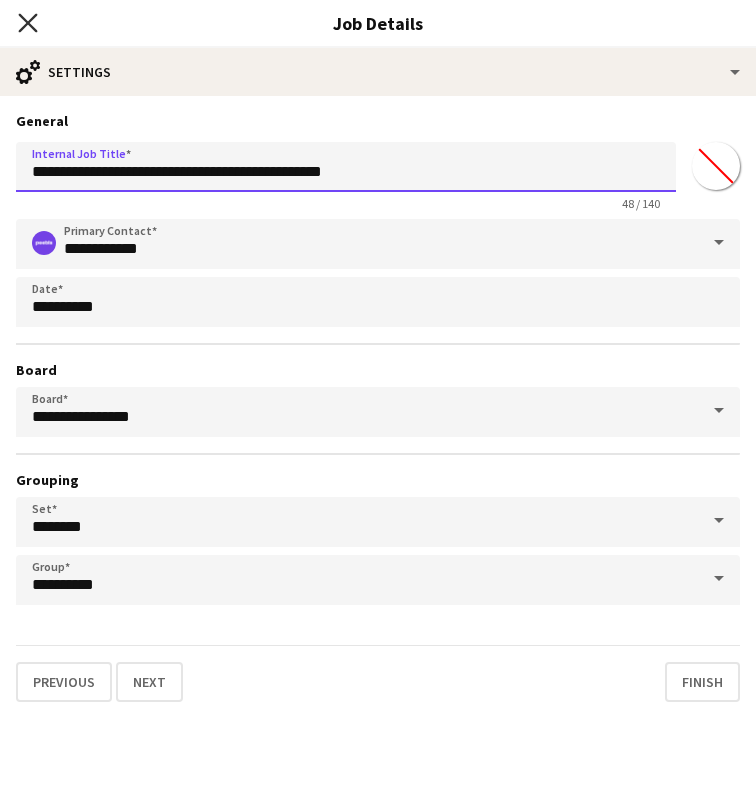 type on "**********" 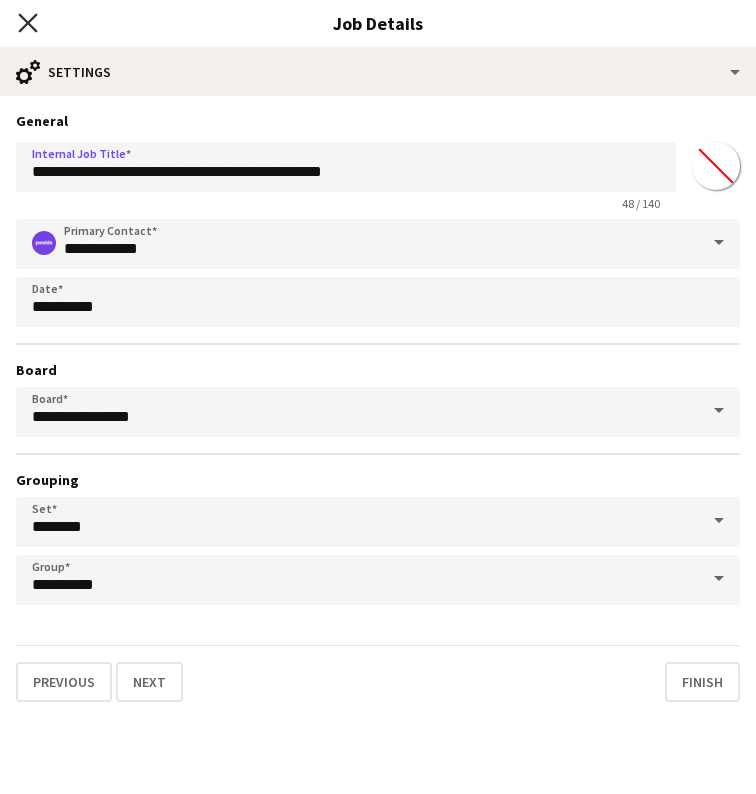 click 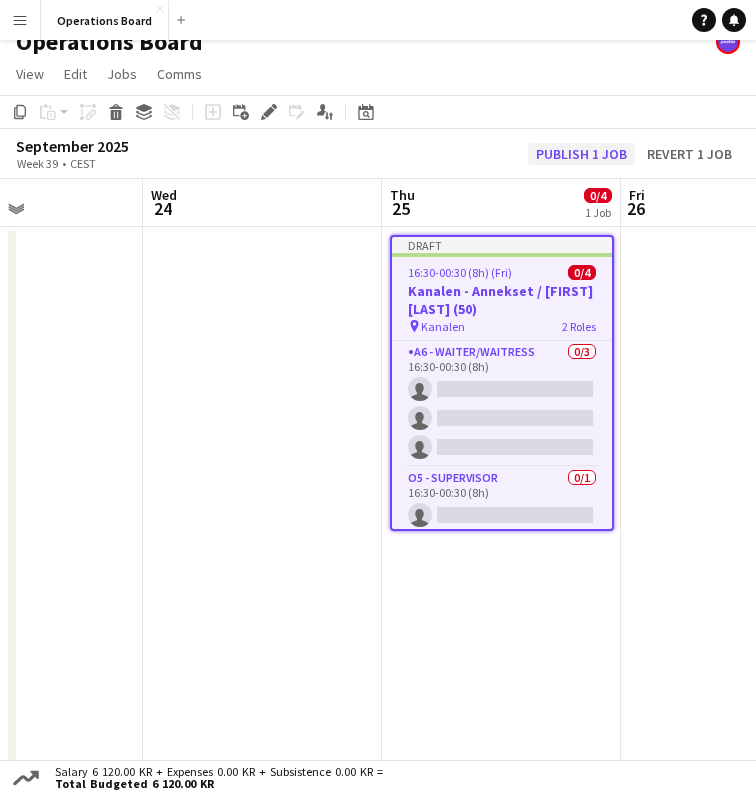 click on "Publish 1 job" 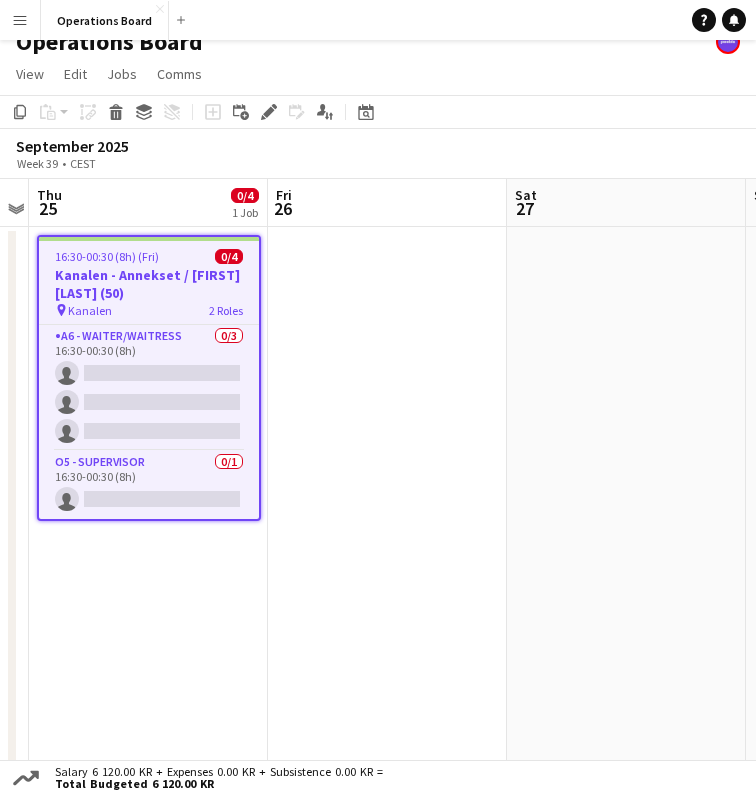 scroll, scrollTop: 0, scrollLeft: 927, axis: horizontal 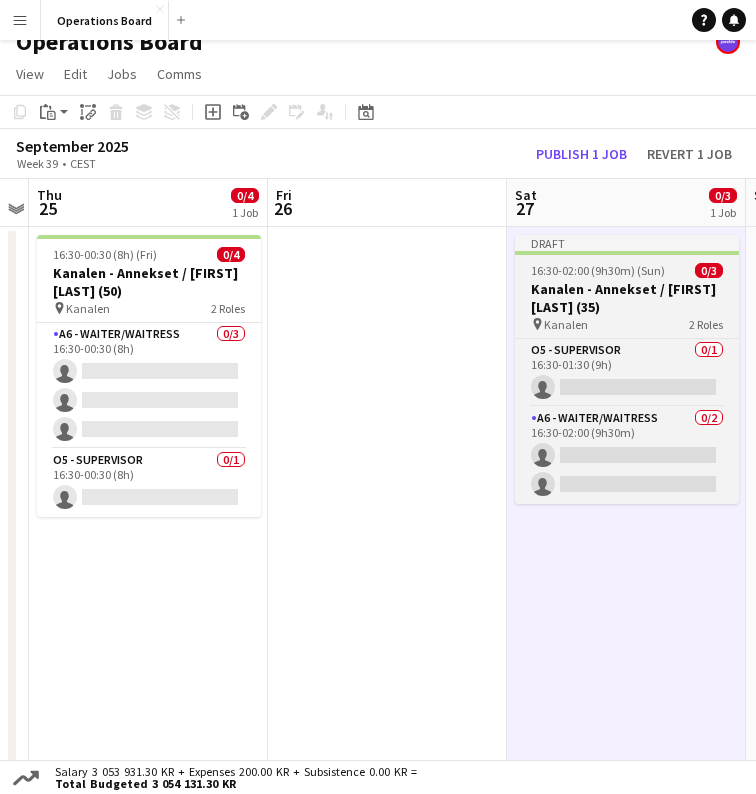 click on "16:30-02:00 (9h30m) (Sun)" at bounding box center [598, 270] 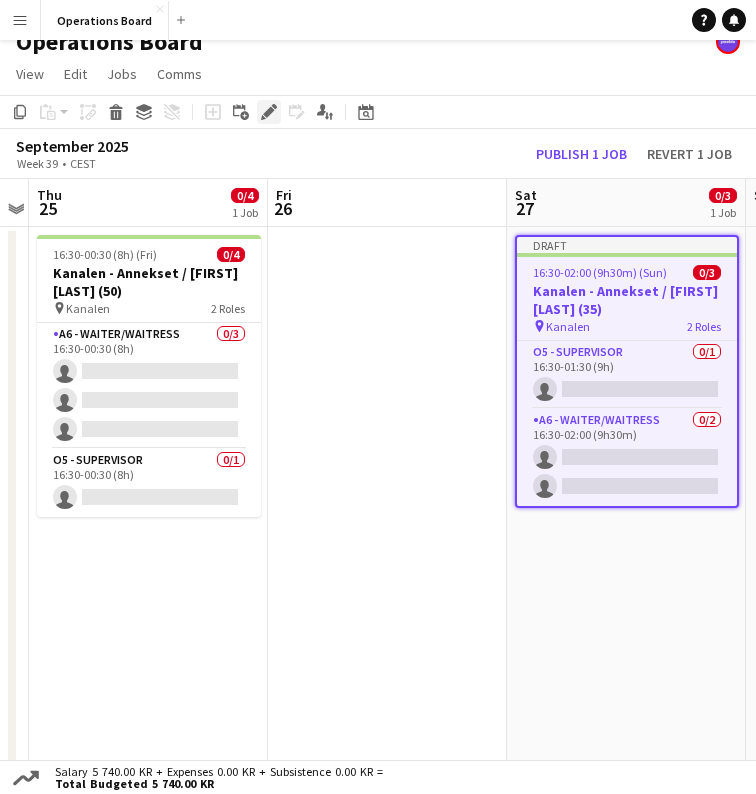 click on "Edit" 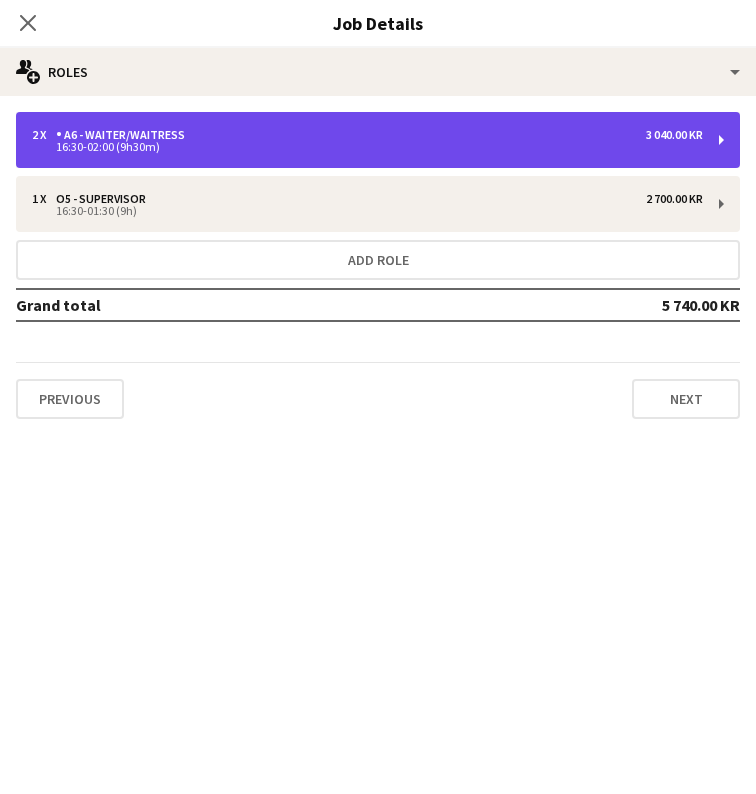 click on "2 x   A6 -  WAITER/WAITRESS   3 040.00 KR" at bounding box center (367, 135) 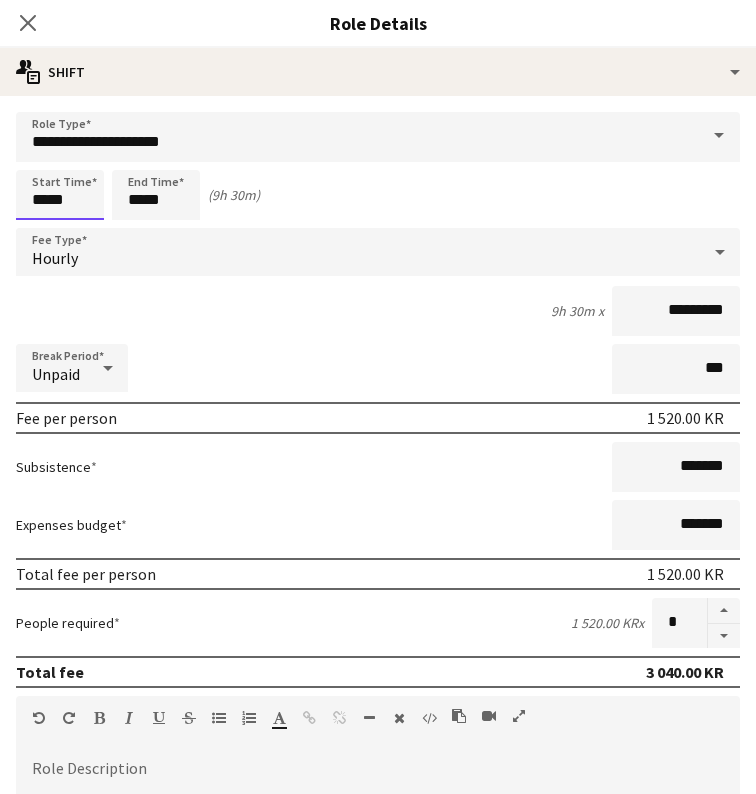 click on "*****" at bounding box center [60, 195] 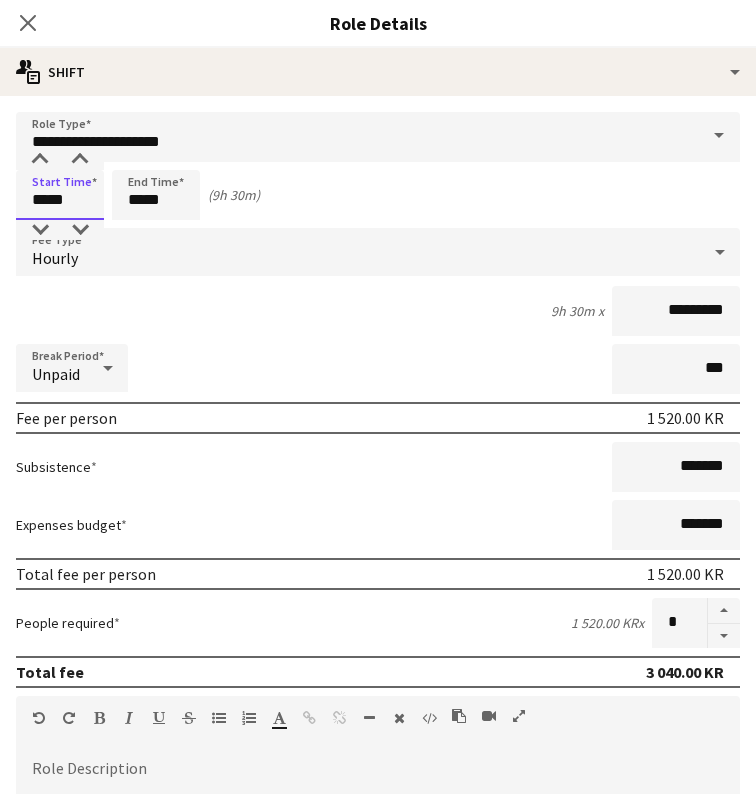 click on "*****" at bounding box center (60, 195) 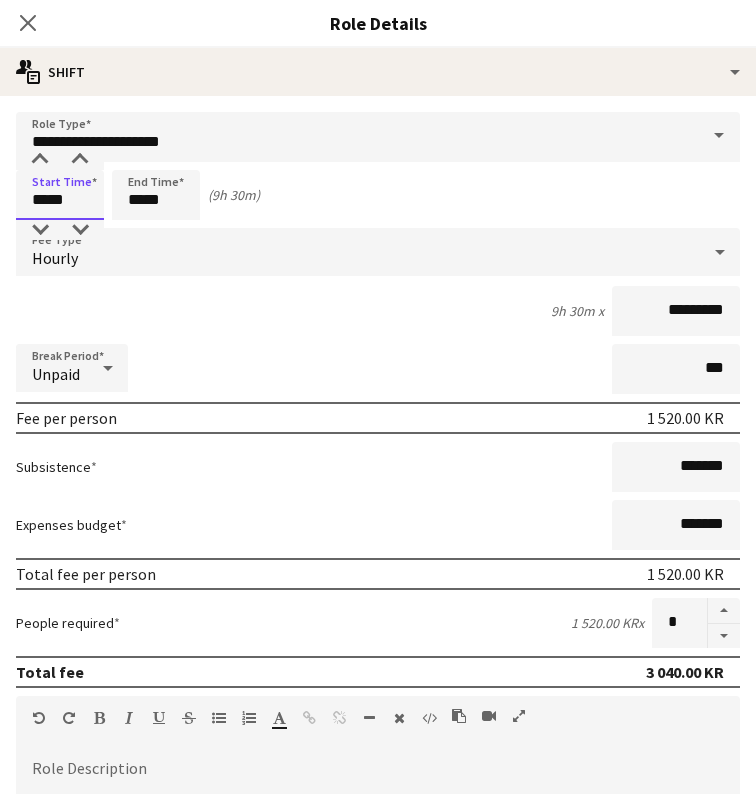 click on "*****" at bounding box center [60, 195] 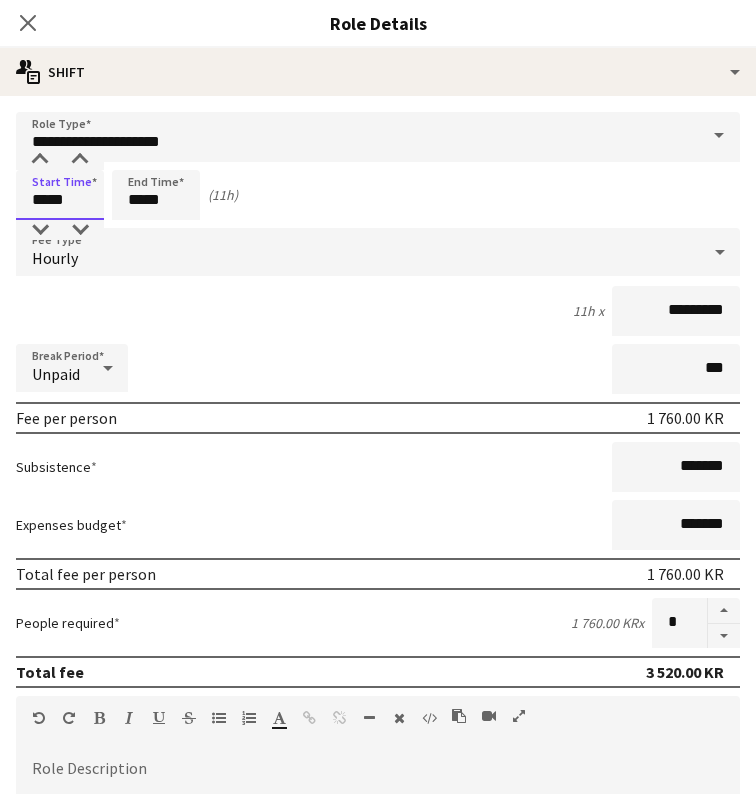 type on "*****" 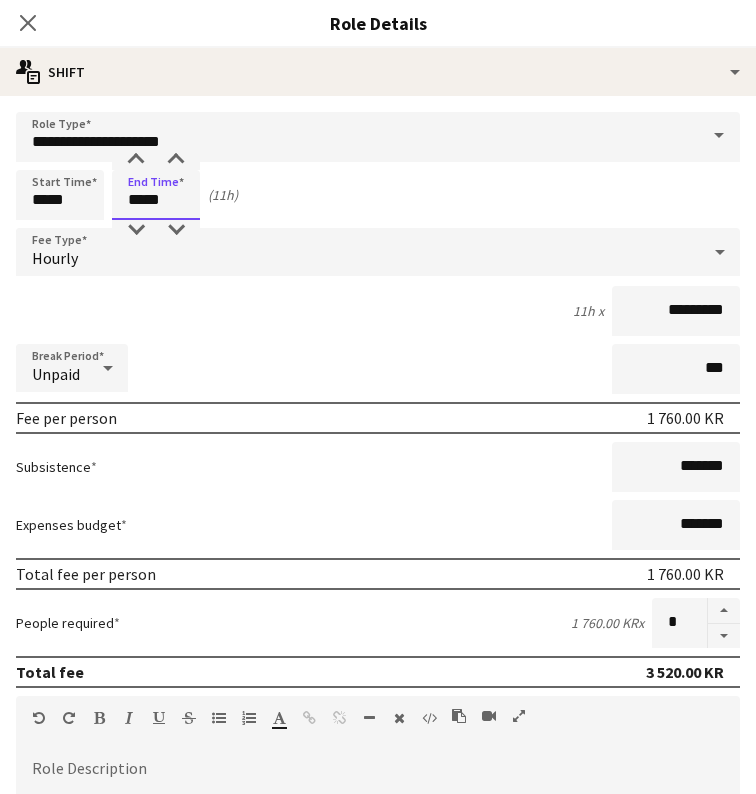 type on "*****" 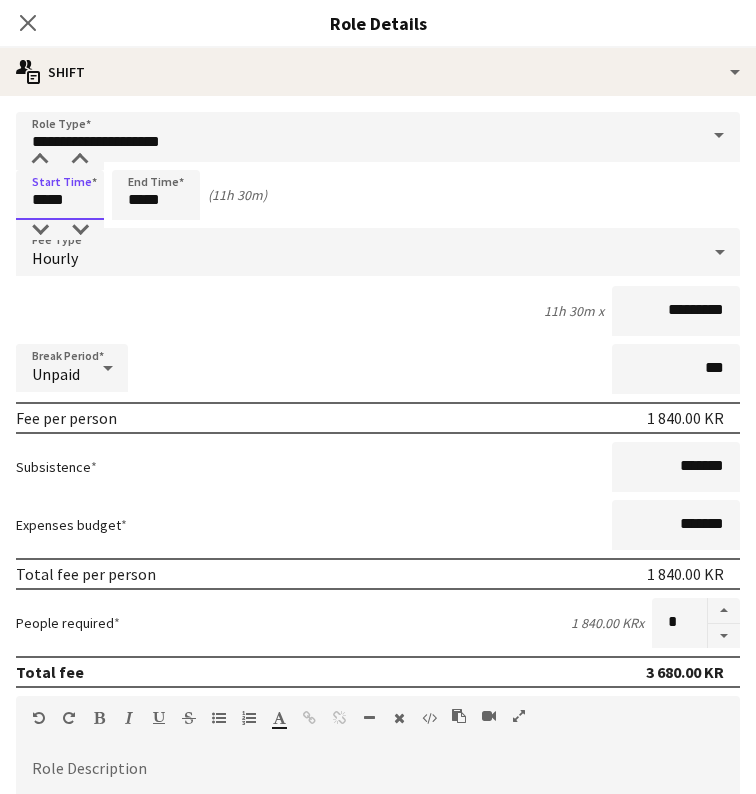 click on "*****" at bounding box center [60, 195] 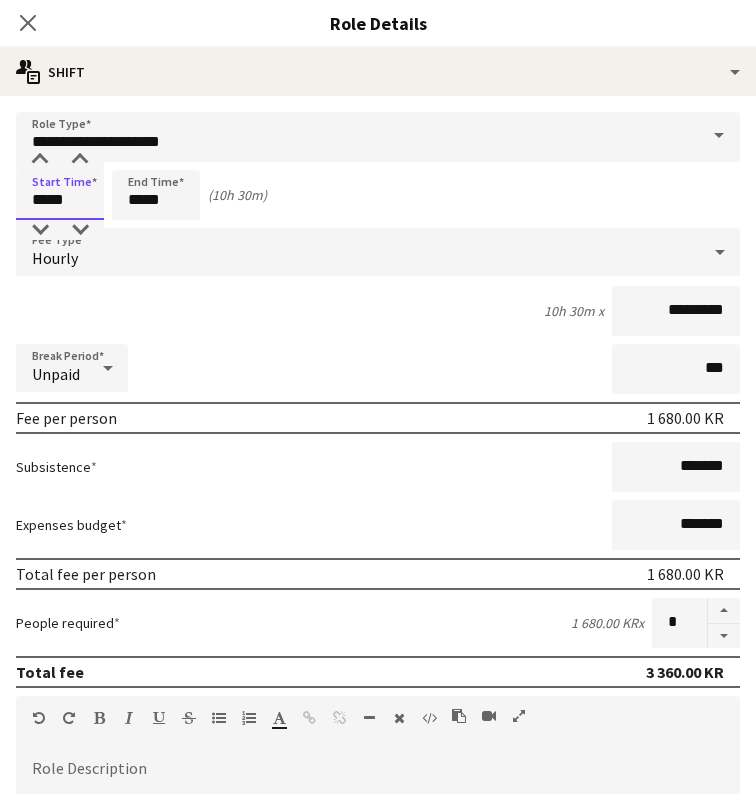type on "*****" 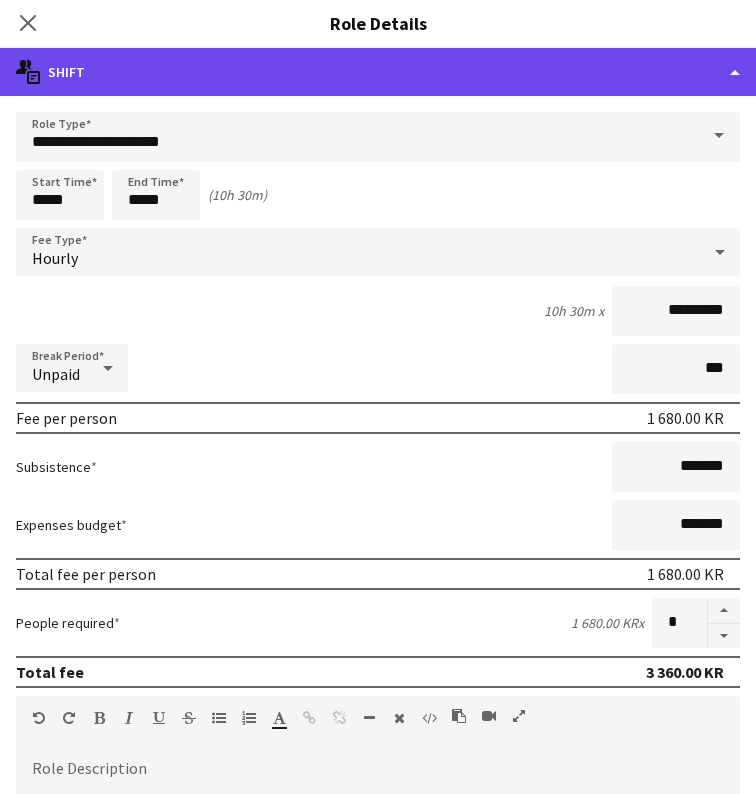 click on "multiple-actions-text
Shift" 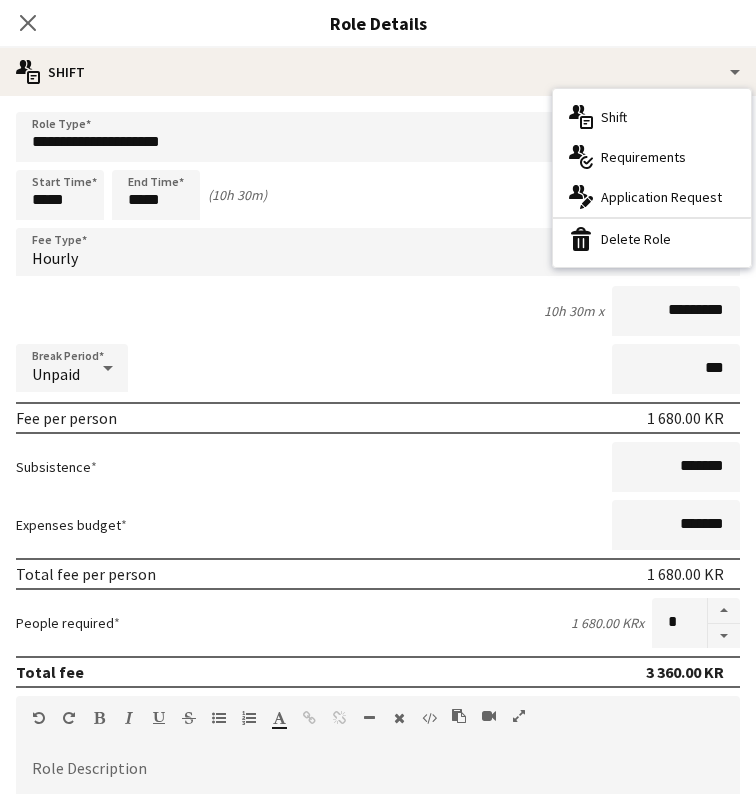click on "Close pop-in" 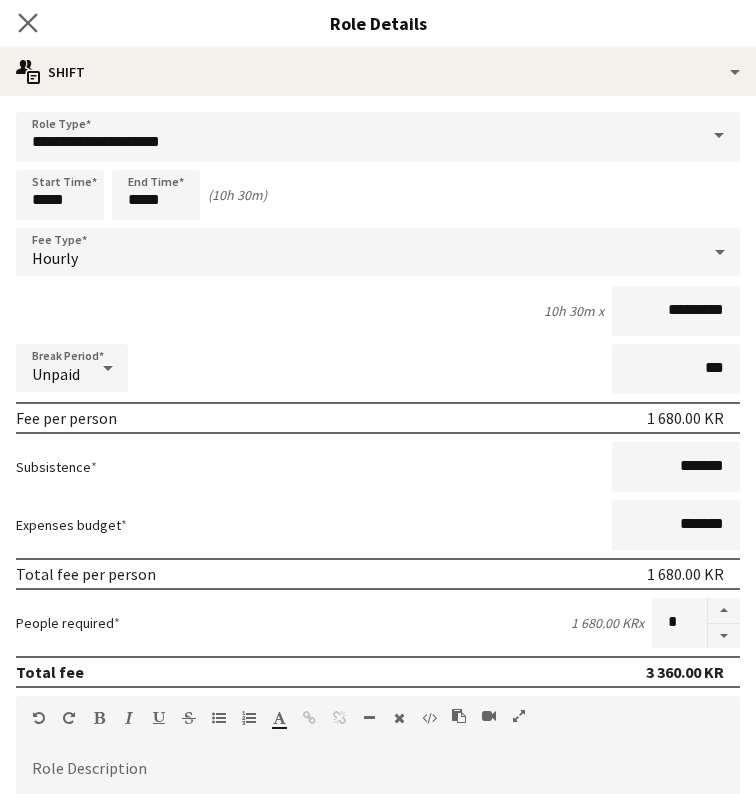 click on "Close pop-in" 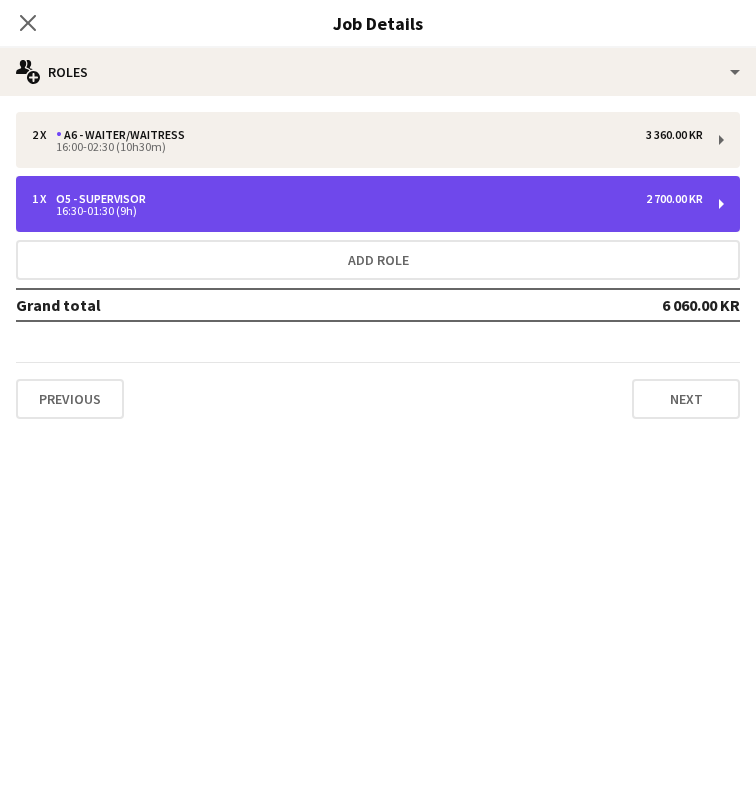 click on "1 x   O5 -  SUPERVISOR   2 700.00 KR   16:30-01:30 (9h)" at bounding box center [378, 204] 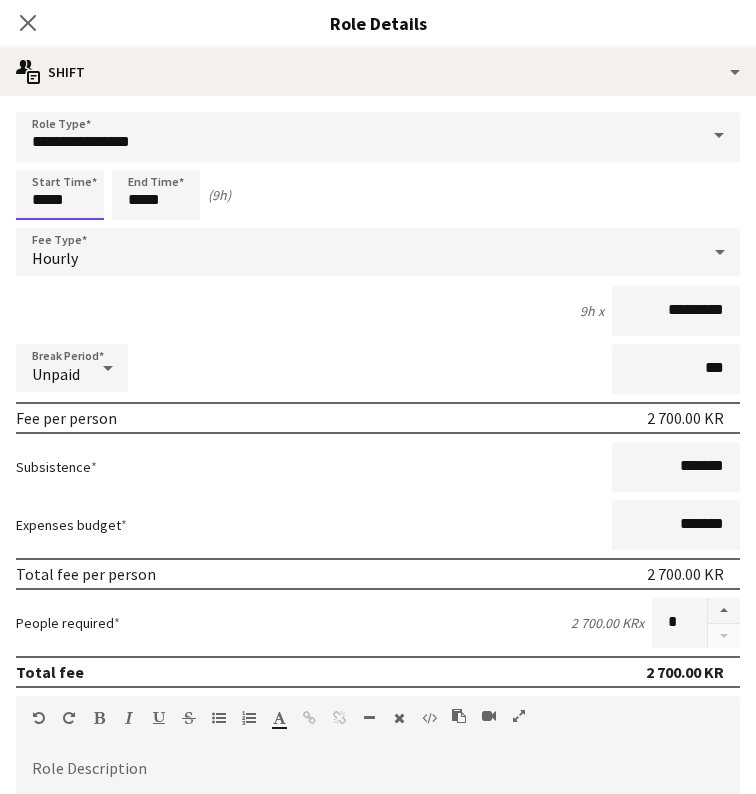 click on "*****" at bounding box center [60, 195] 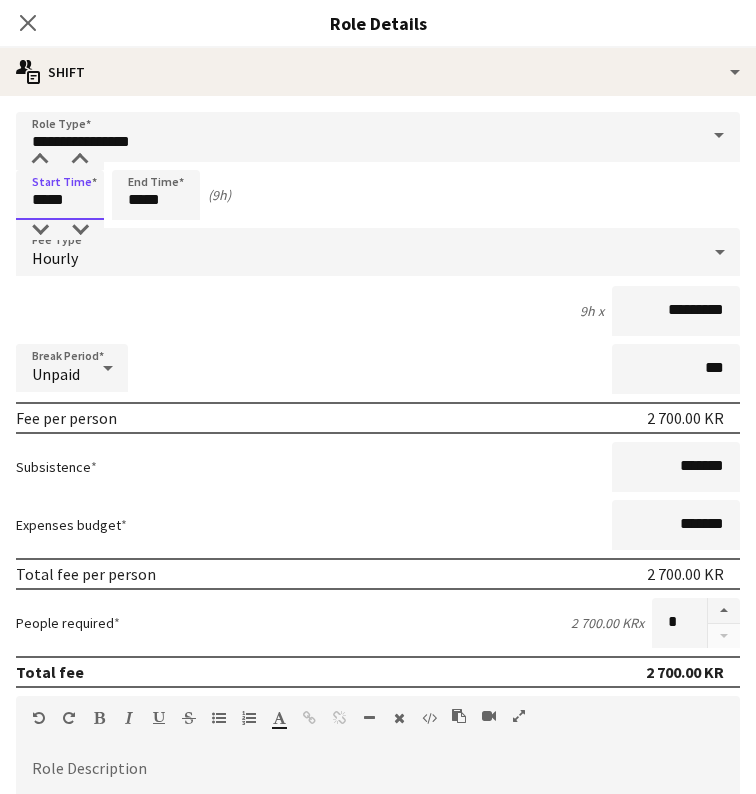 click on "*****" at bounding box center [60, 195] 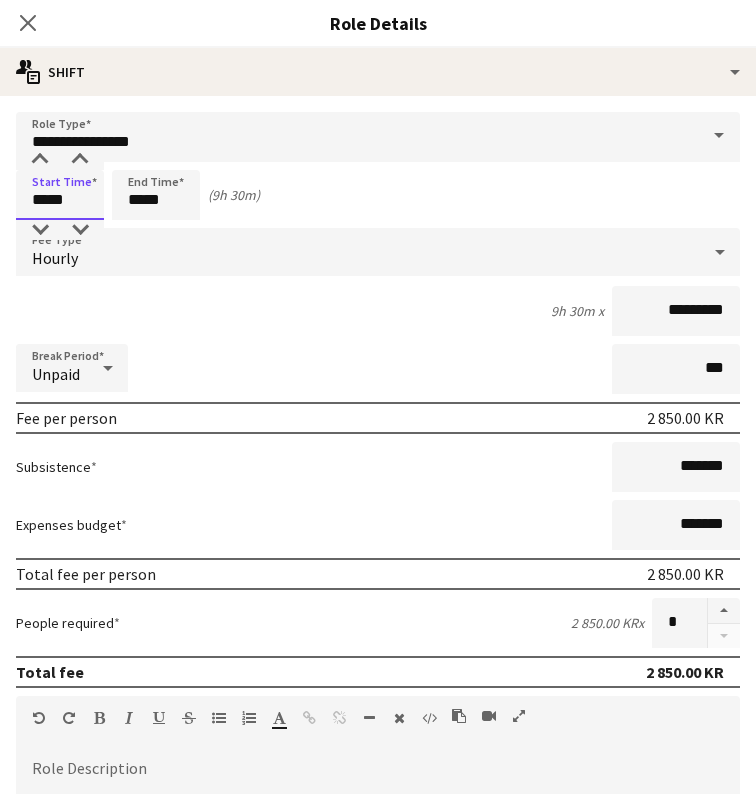 type on "*****" 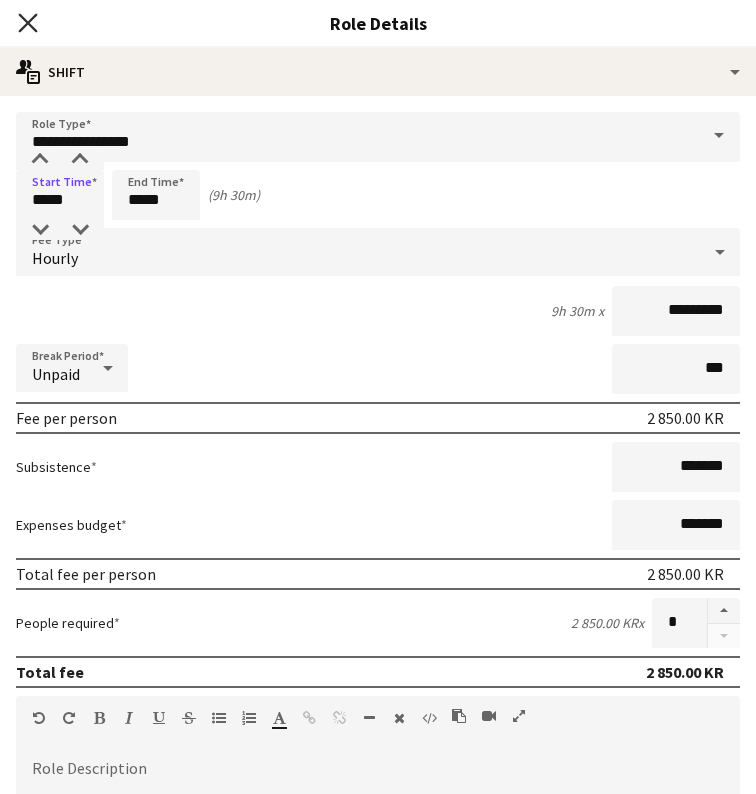 click on "Close pop-in" 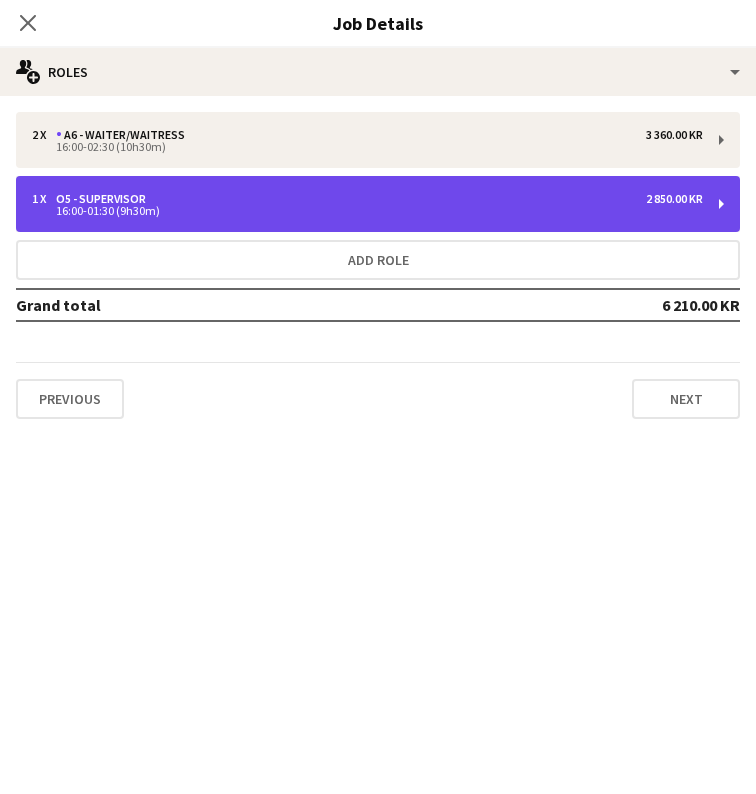 click on "16:00-01:30 (9h30m)" at bounding box center (367, 211) 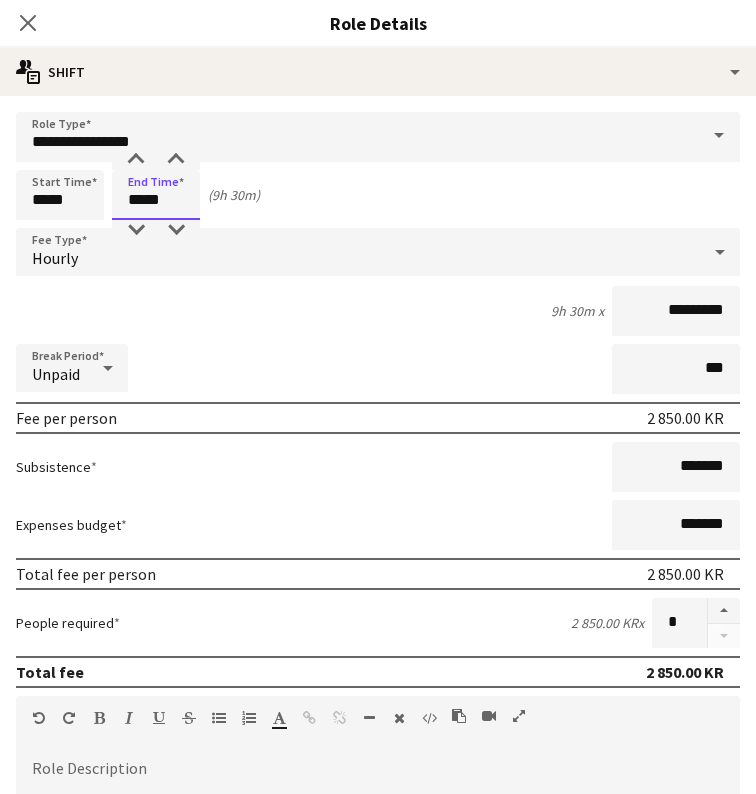 click on "*****" at bounding box center (156, 195) 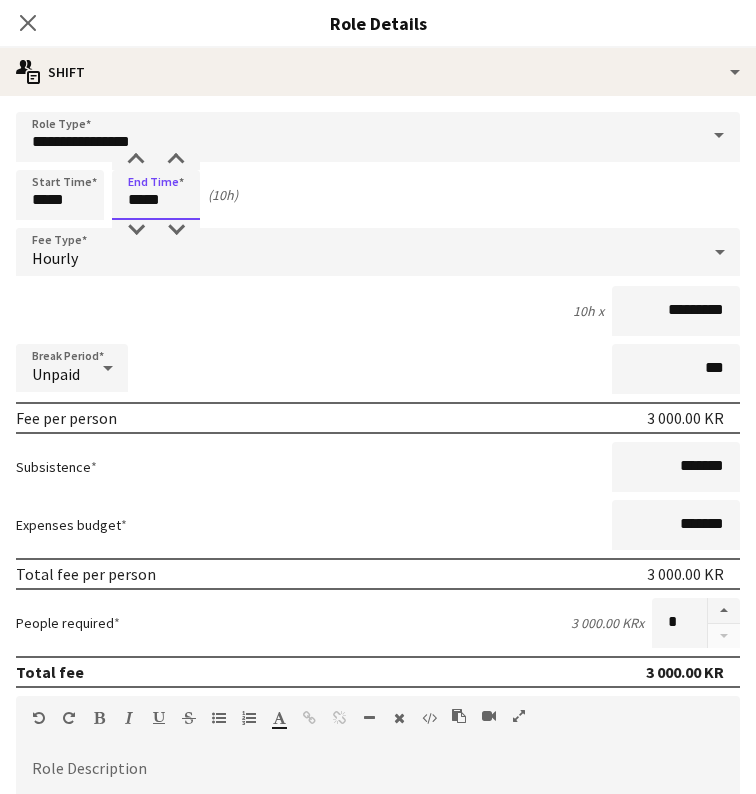 type on "*****" 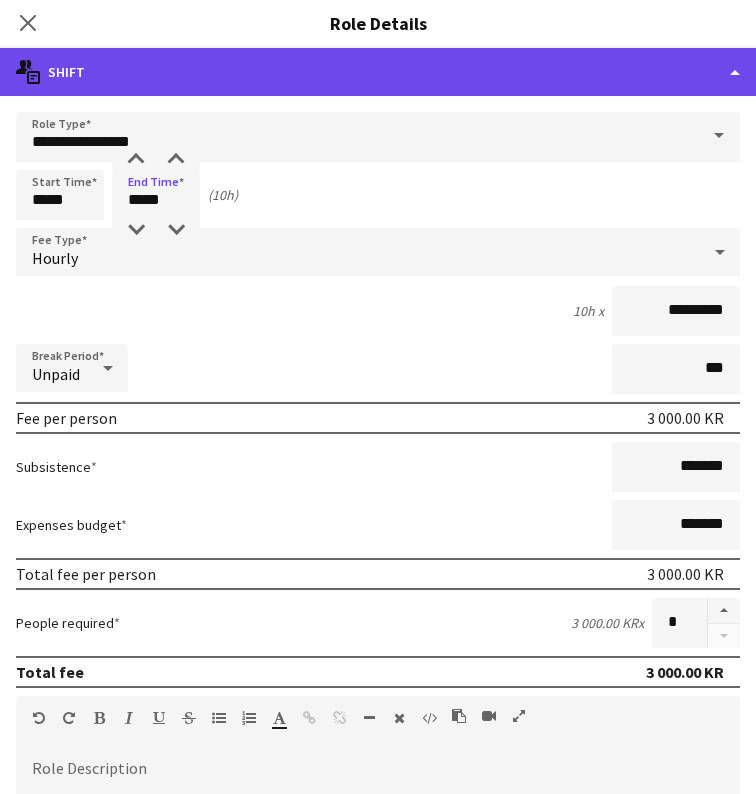 click on "multiple-actions-text
Shift" 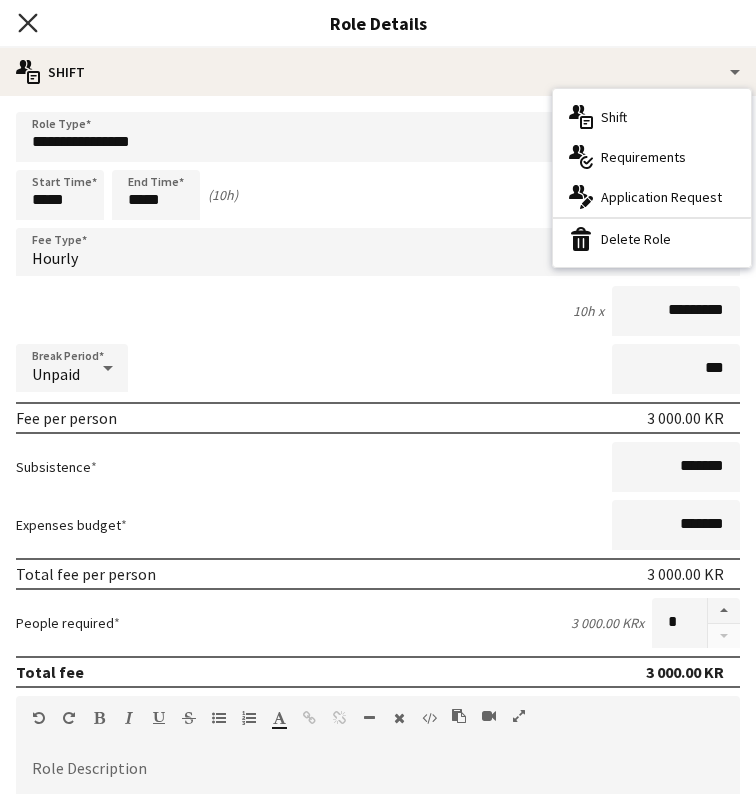 click 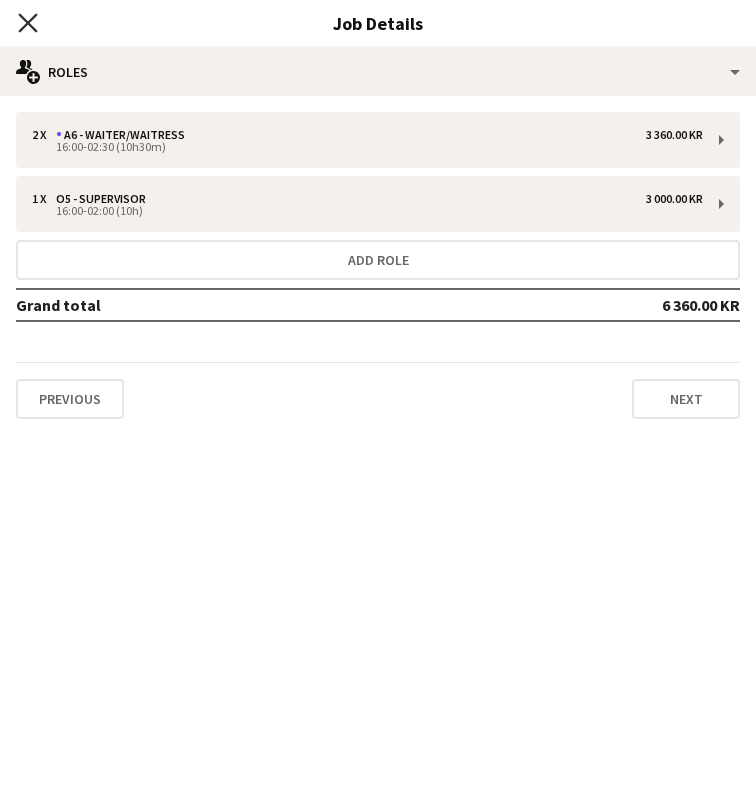 click on "Close pop-in" 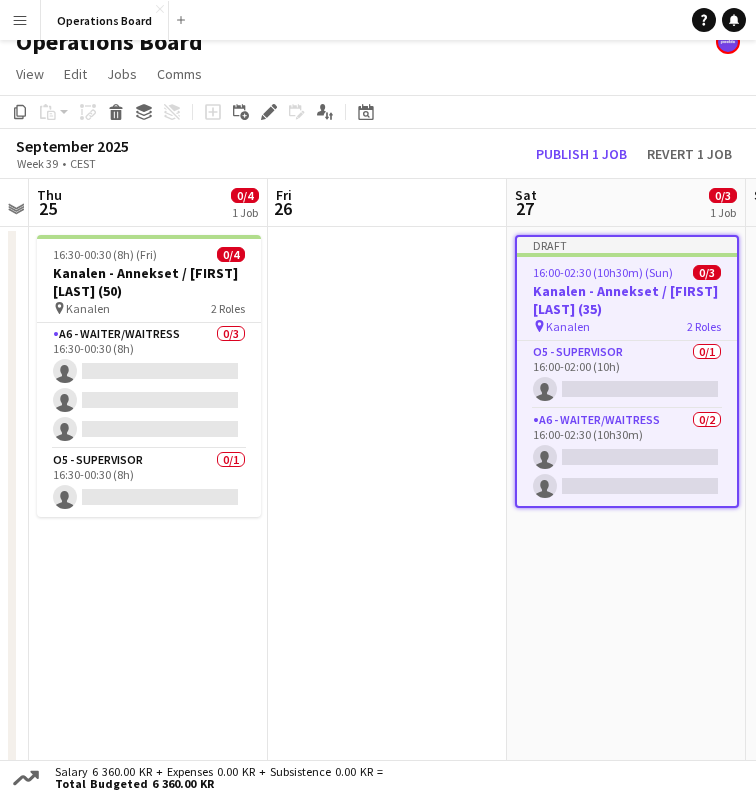 click on "Menu" at bounding box center [20, 20] 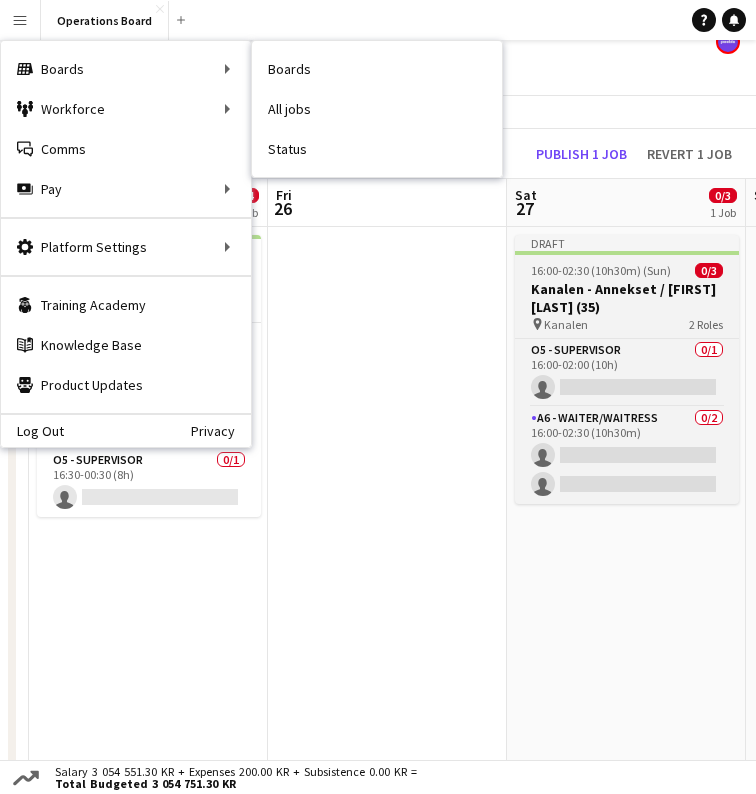 click on "Kanalen - Annekset / [FIRST] [LAST] (35)" at bounding box center [627, 298] 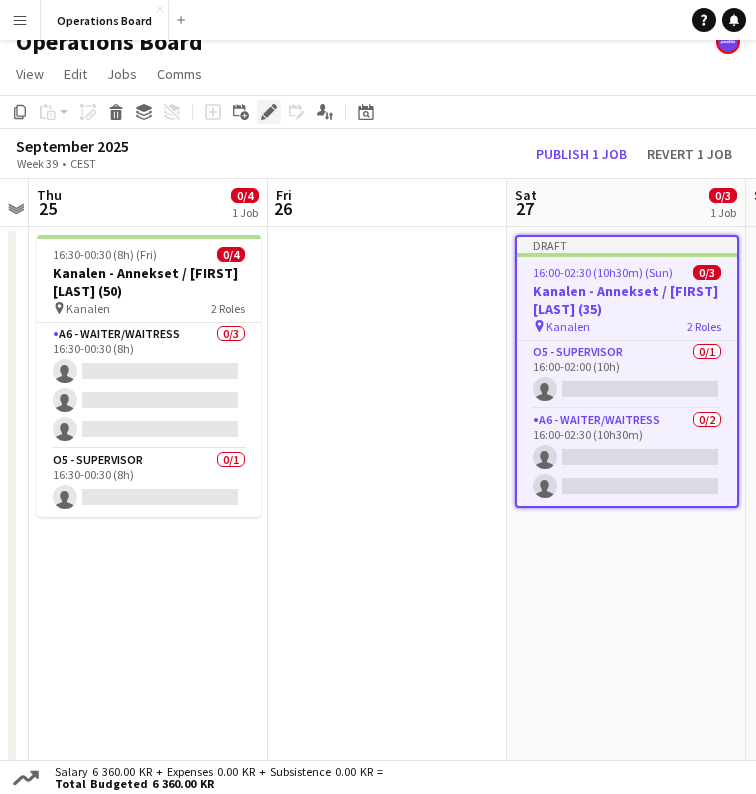 click on "Edit" 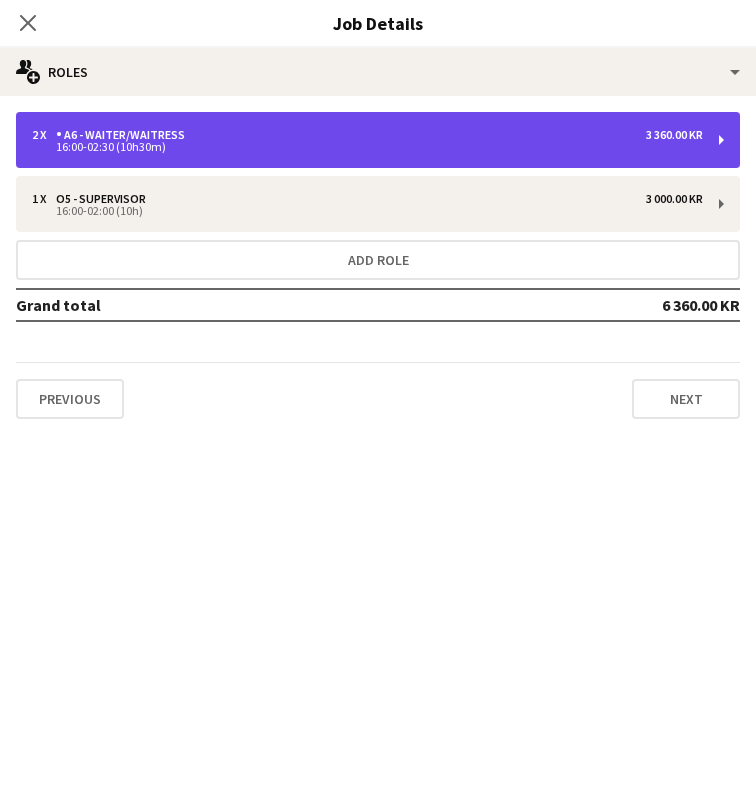 click on "2 x   A6 -  WAITER/WAITRESS   3 360.00 KR" at bounding box center [367, 135] 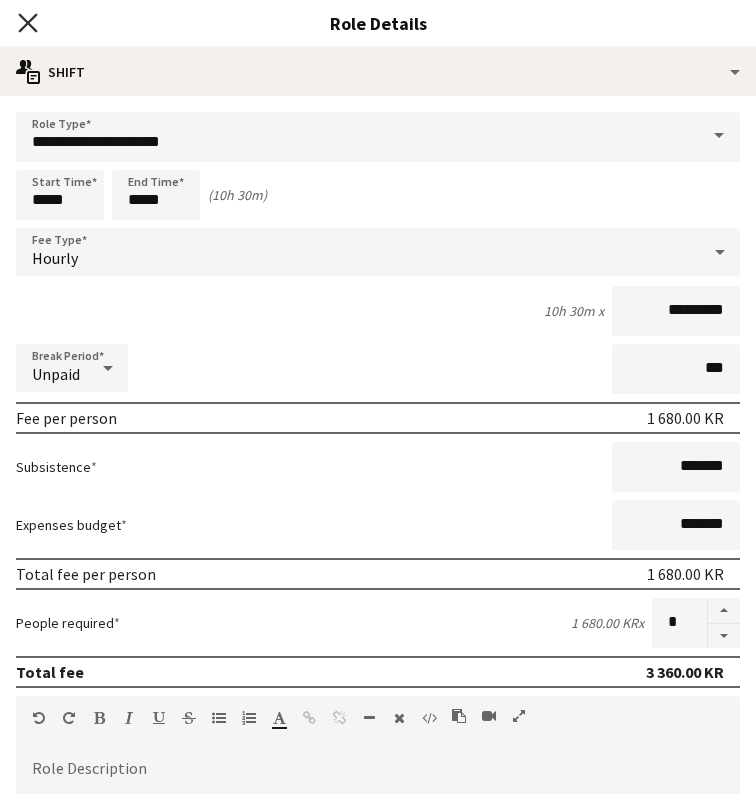 click 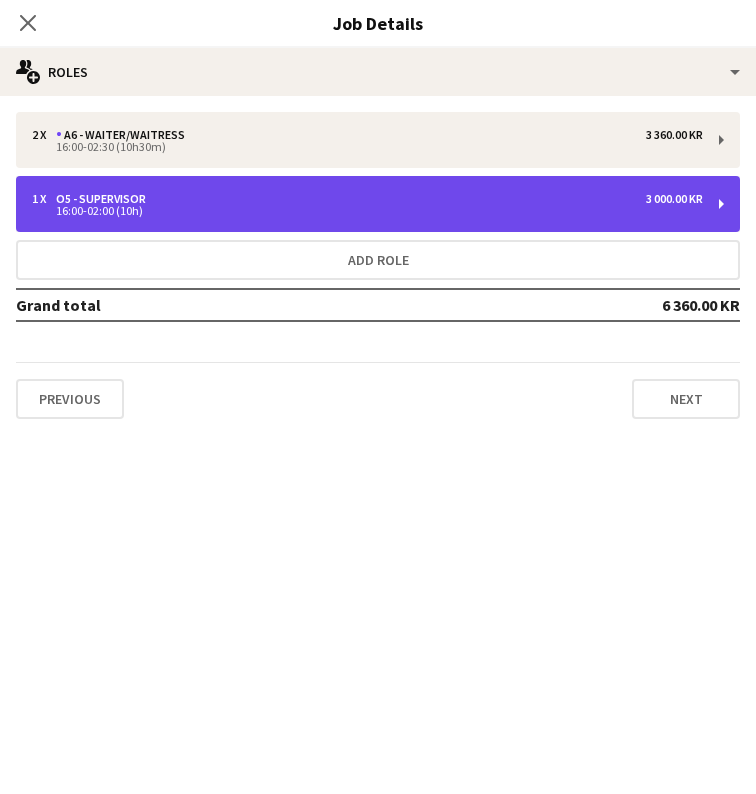 click on "16:00-02:00 (10h)" at bounding box center [367, 211] 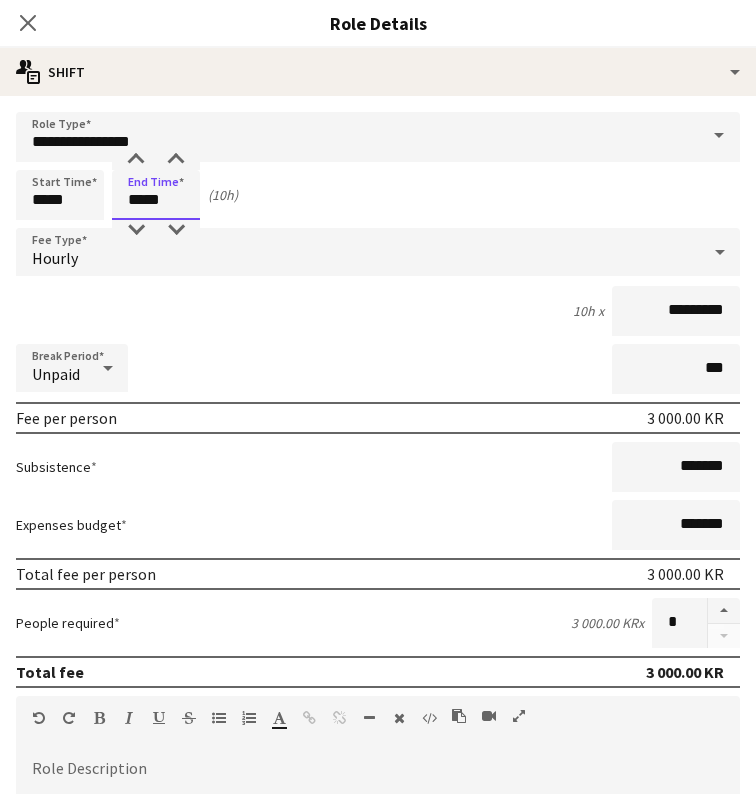 click on "*****" at bounding box center [156, 195] 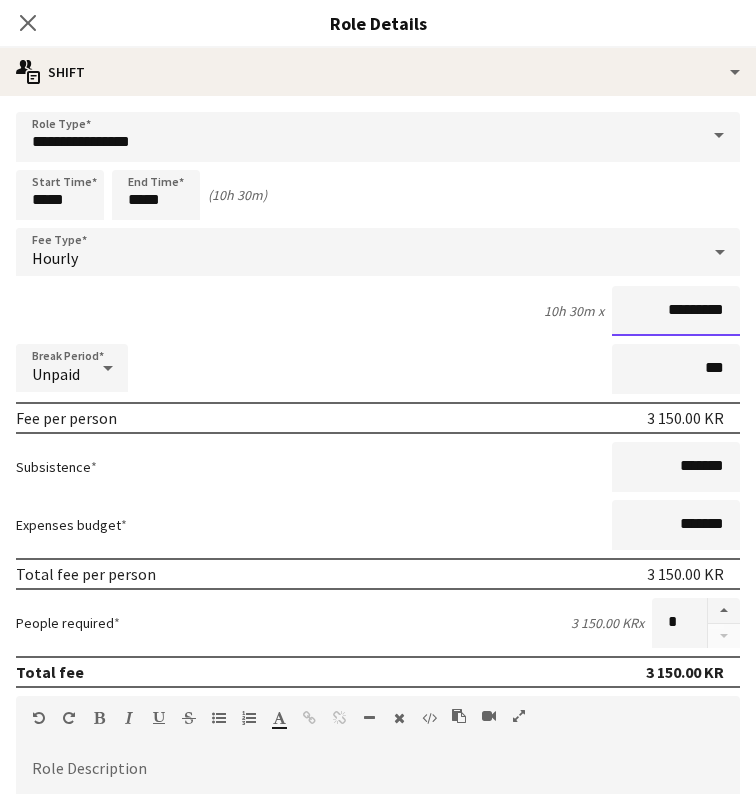 click on "*********" at bounding box center (676, 311) 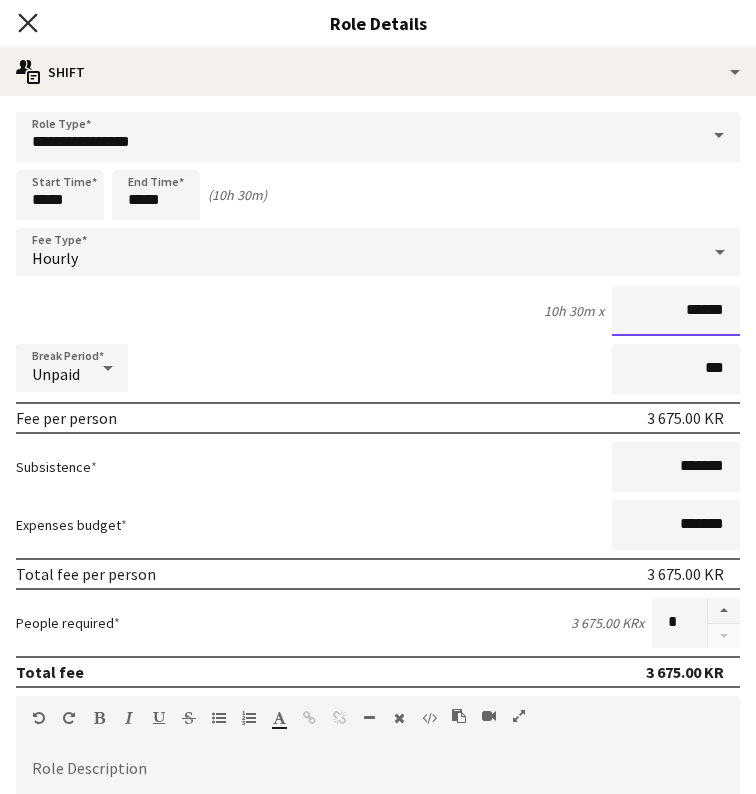 type on "******" 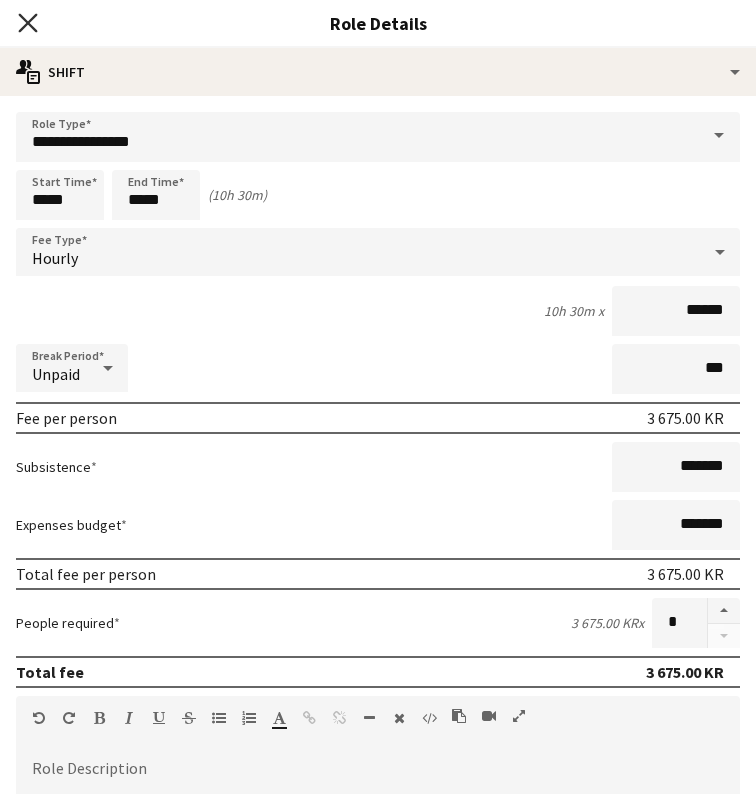 click on "Close pop-in" 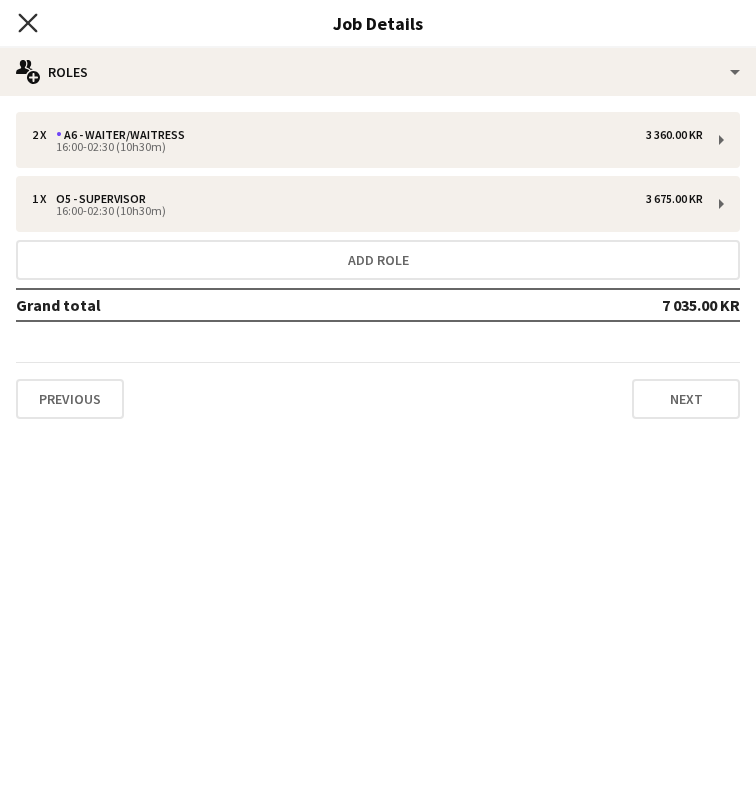 click on "Close pop-in" 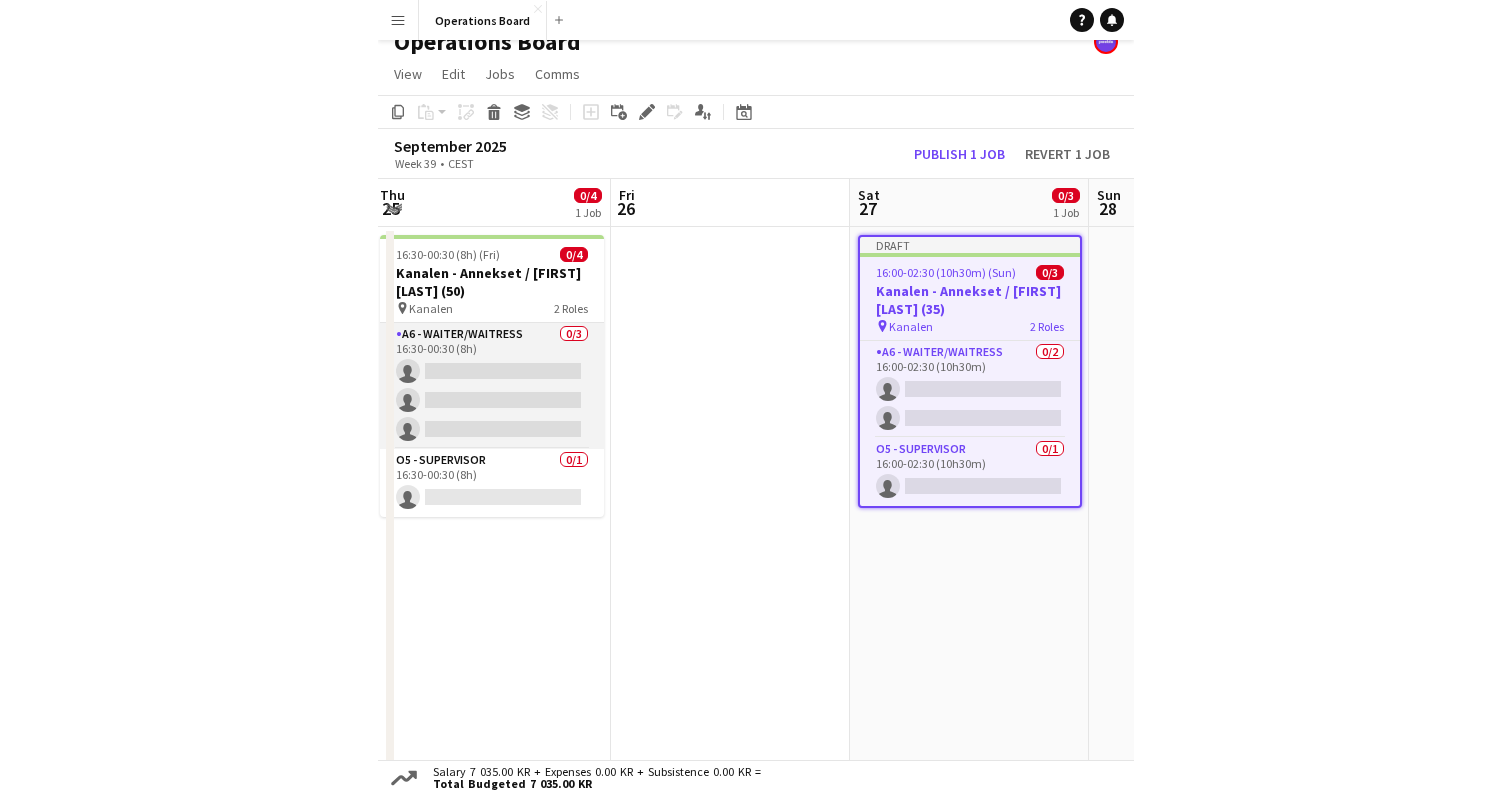 scroll, scrollTop: 0, scrollLeft: 984, axis: horizontal 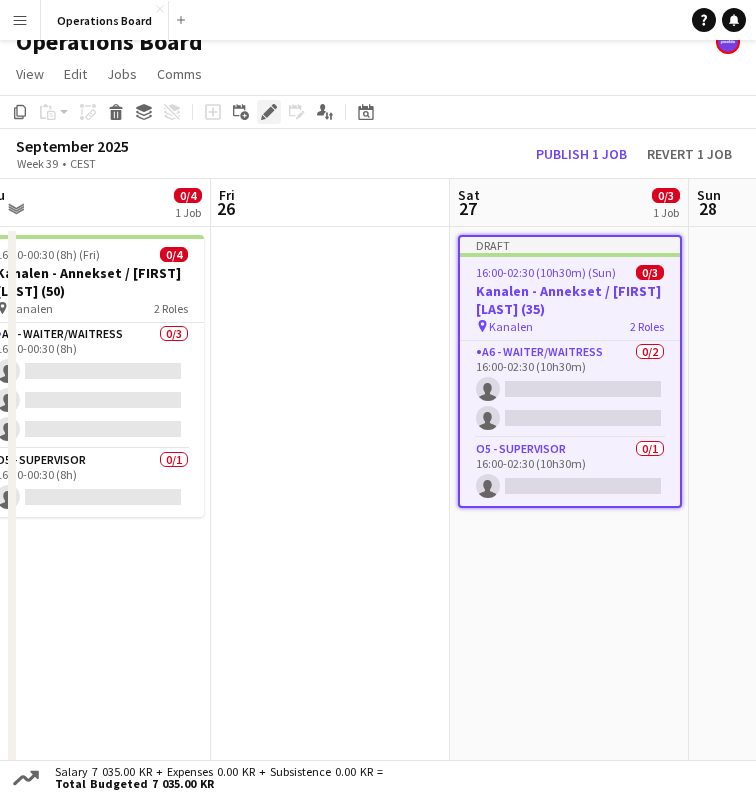 click 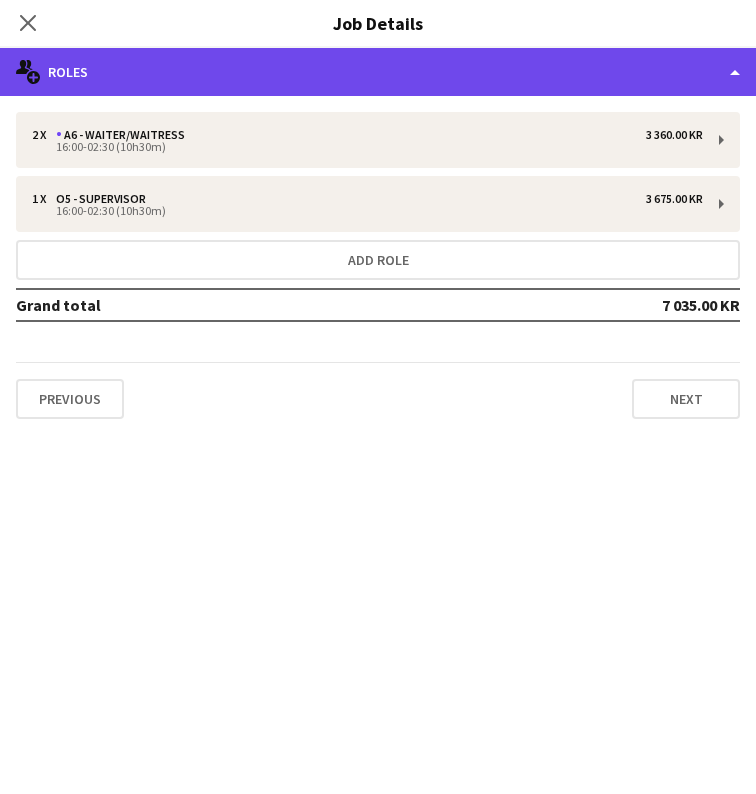 click on "multiple-users-add
Roles" 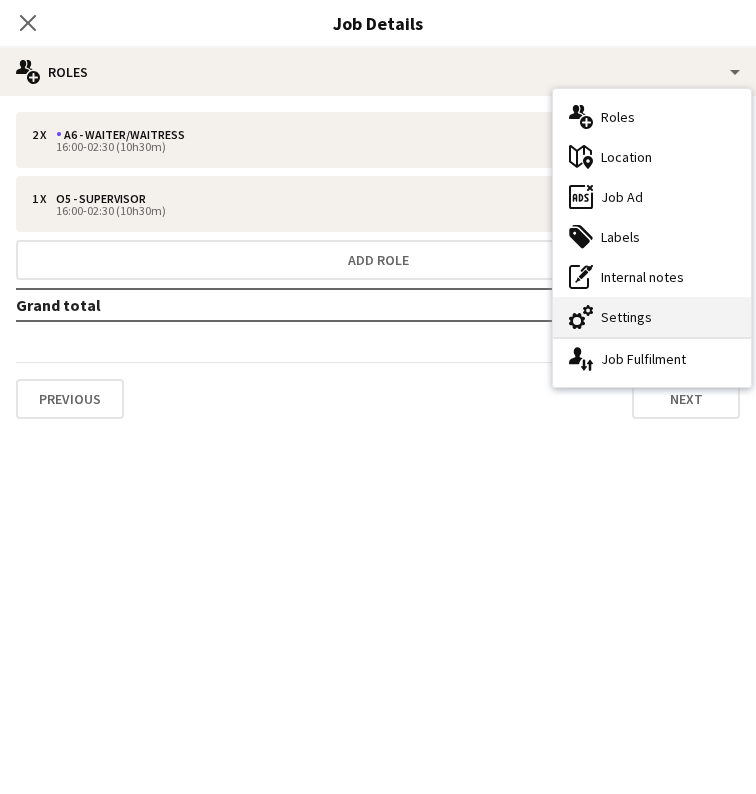 click on "cog-double-3
Settings" at bounding box center (652, 317) 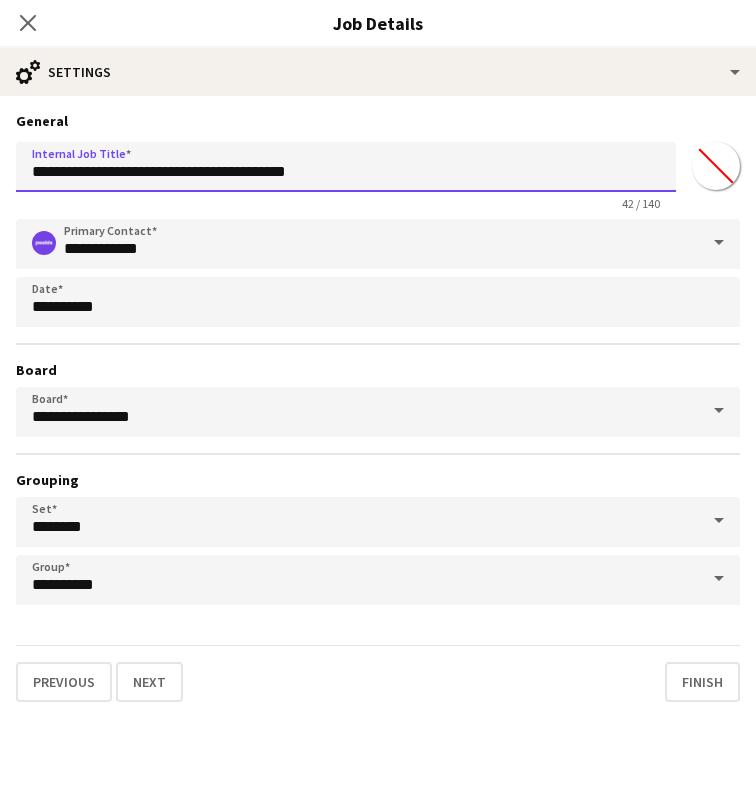 drag, startPoint x: 177, startPoint y: 176, endPoint x: 394, endPoint y: 151, distance: 218.43535 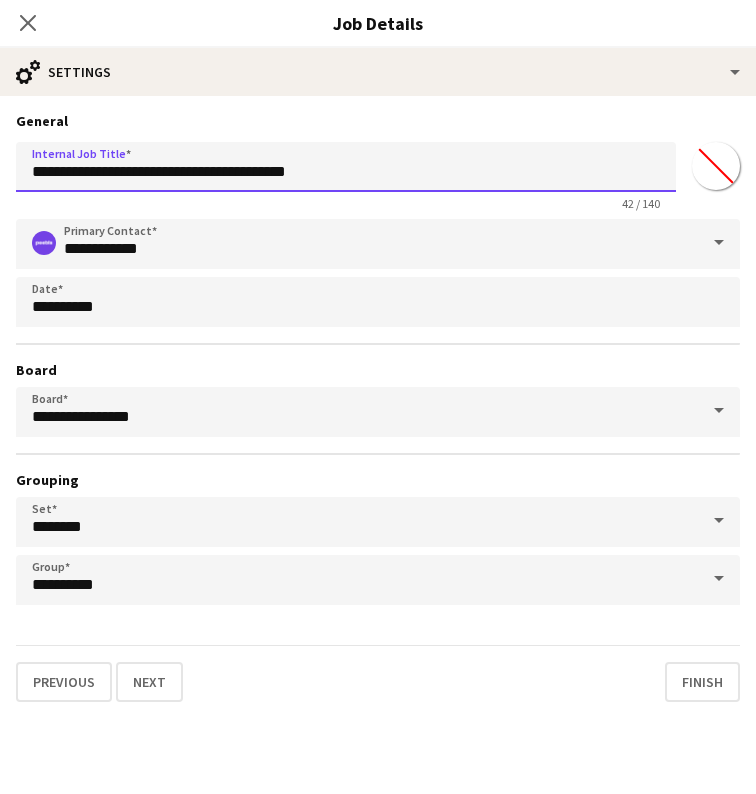 click on "**********" at bounding box center [346, 167] 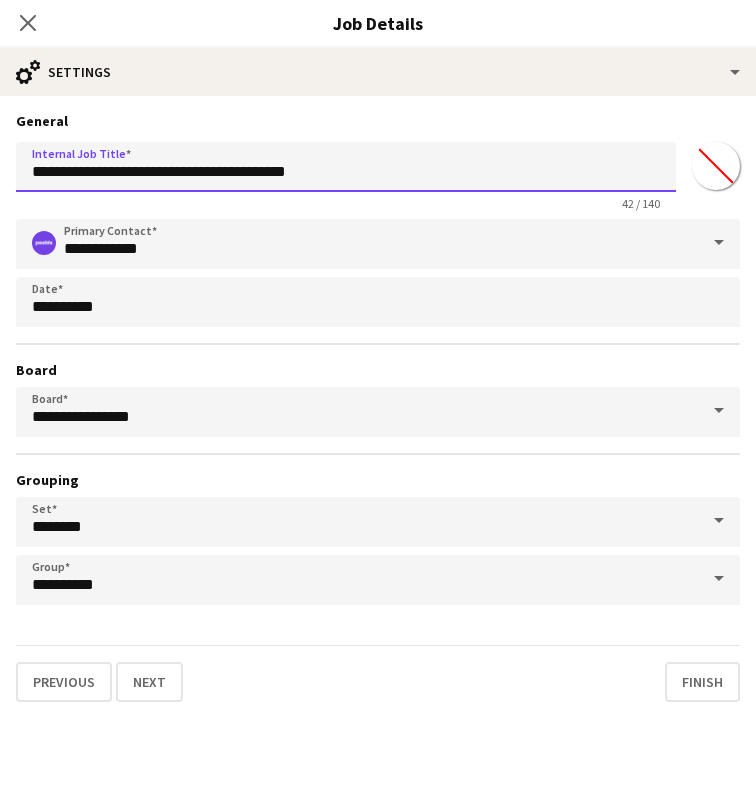 click on "**********" at bounding box center (346, 167) 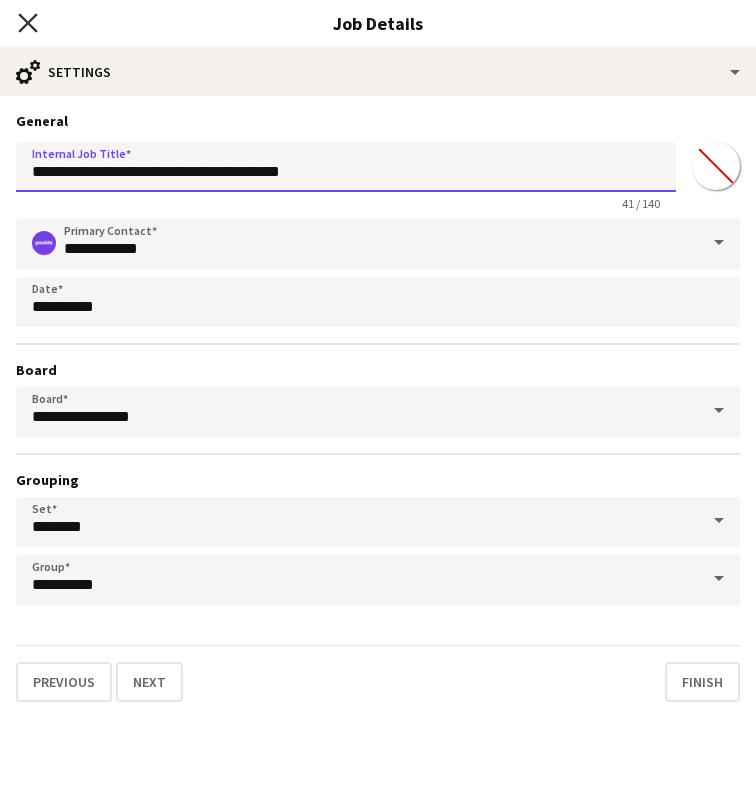 type on "**********" 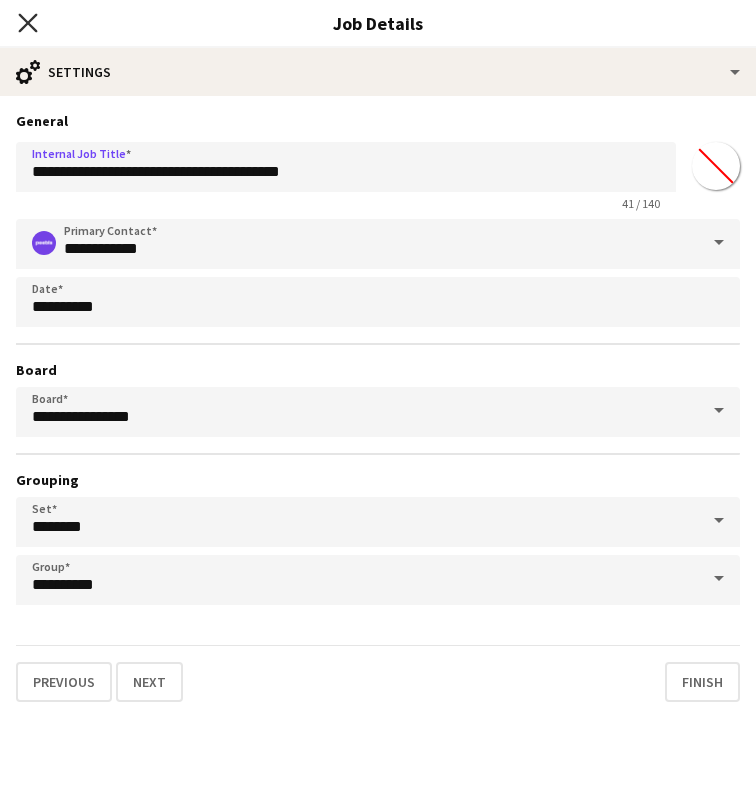 click 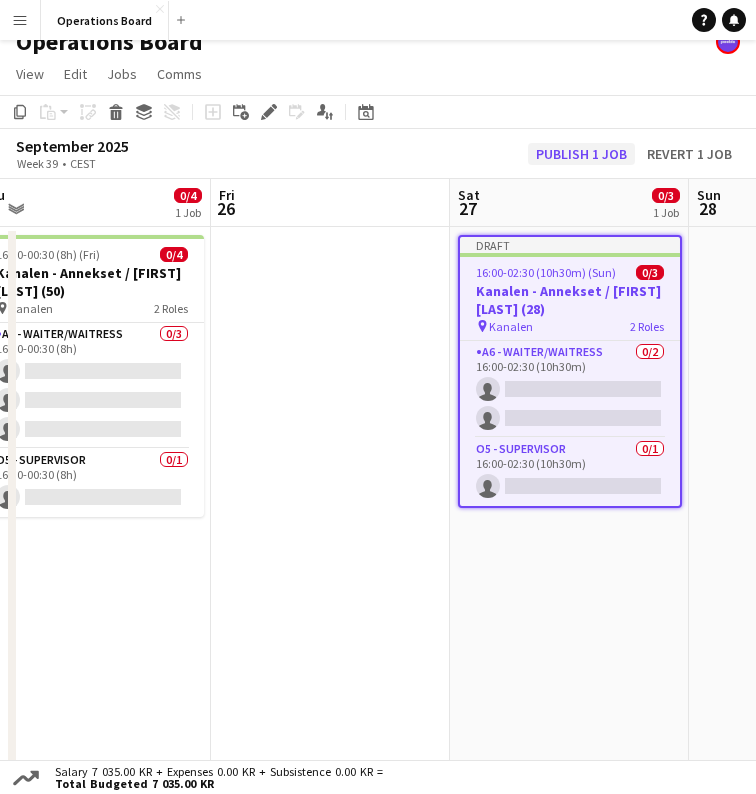 click on "Publish 1 job" 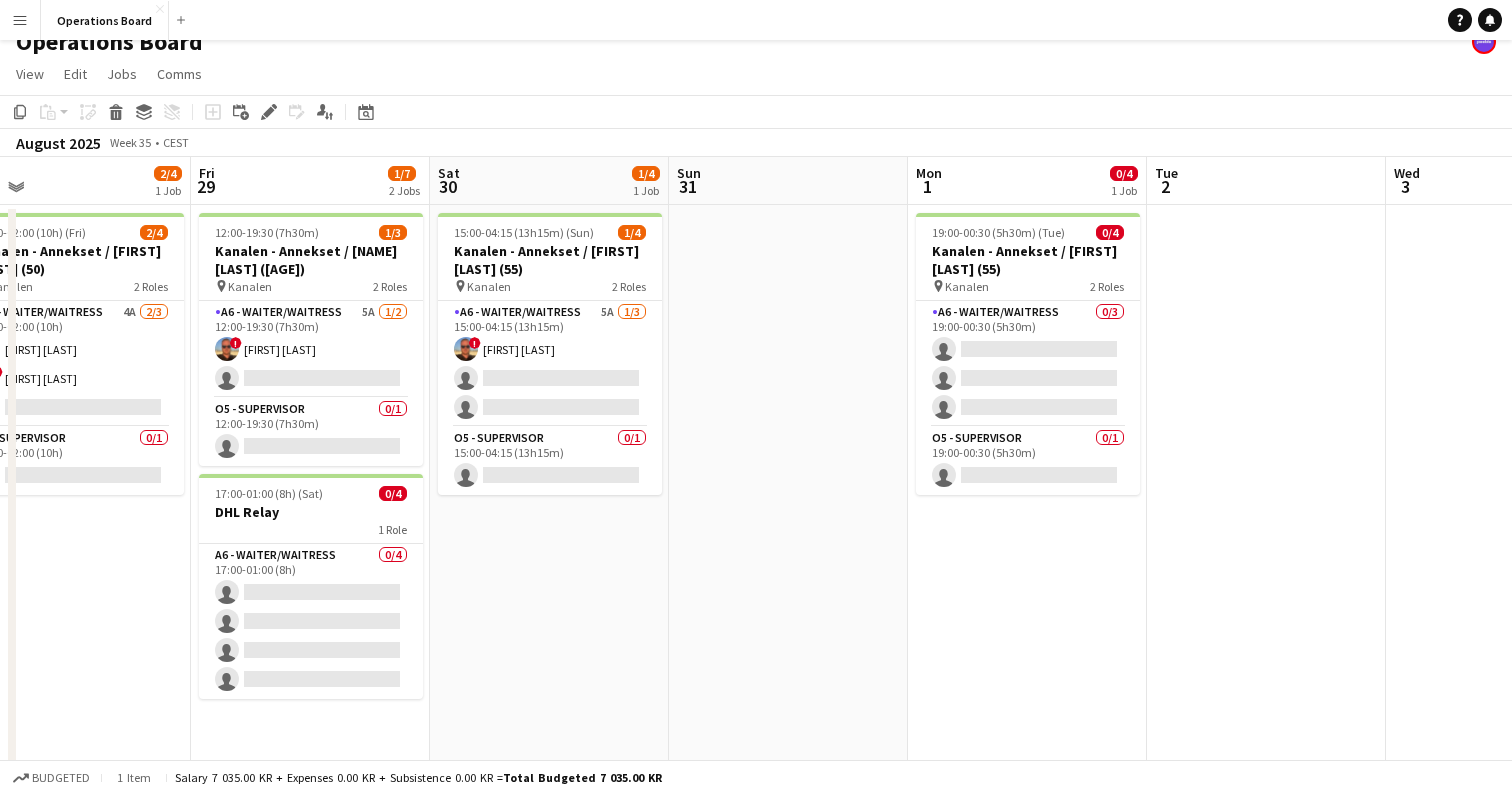 scroll, scrollTop: 0, scrollLeft: 505, axis: horizontal 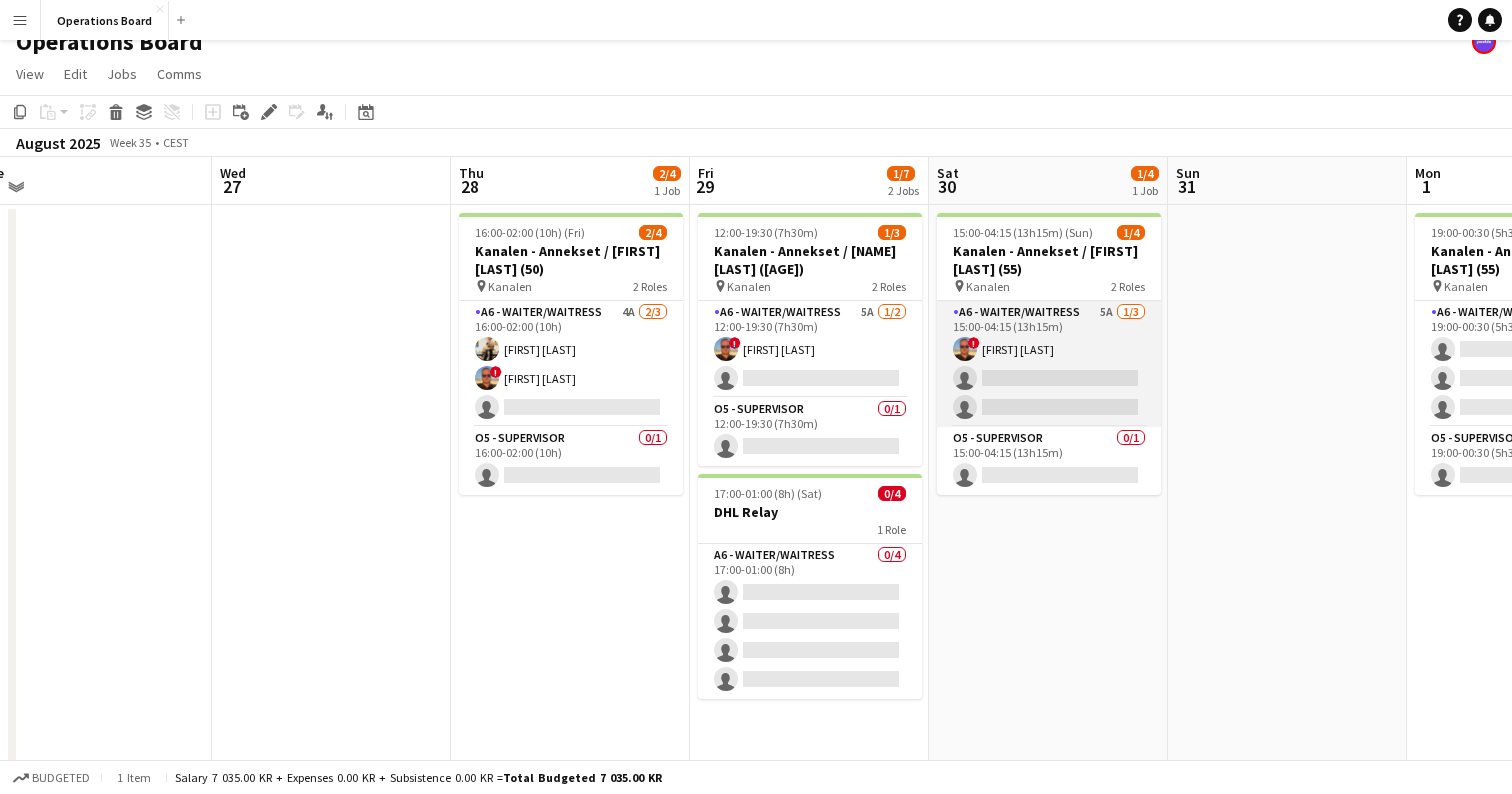 click on "A6 -  WAITER/WAITRESS   5A   1/3   15:00-04:15 (13h15m)
! [FIRST] [LAST]
single-neutral-actions
single-neutral-actions" at bounding box center [1049, 364] 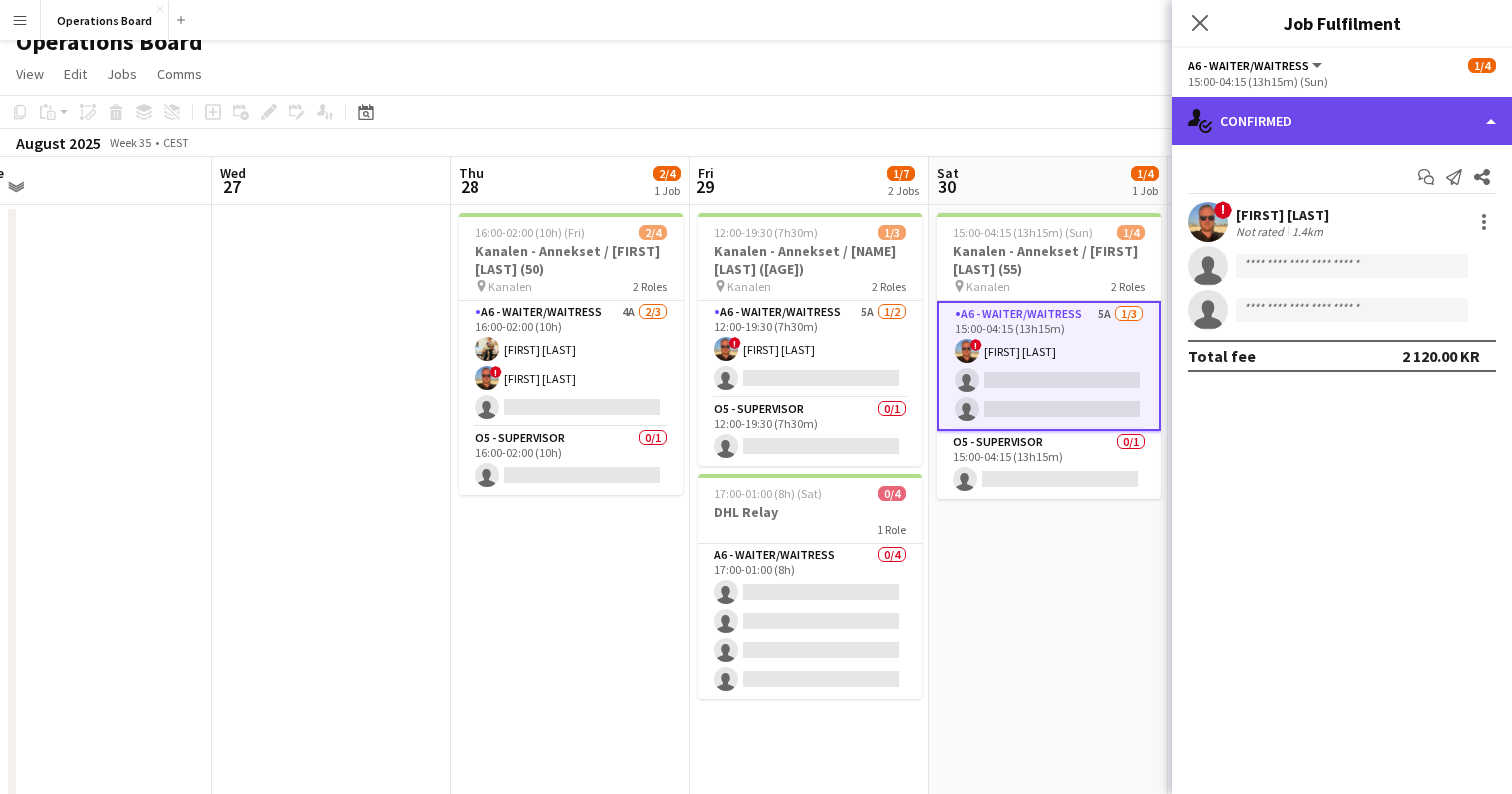 click on "single-neutral-actions-check-2
Confirmed" 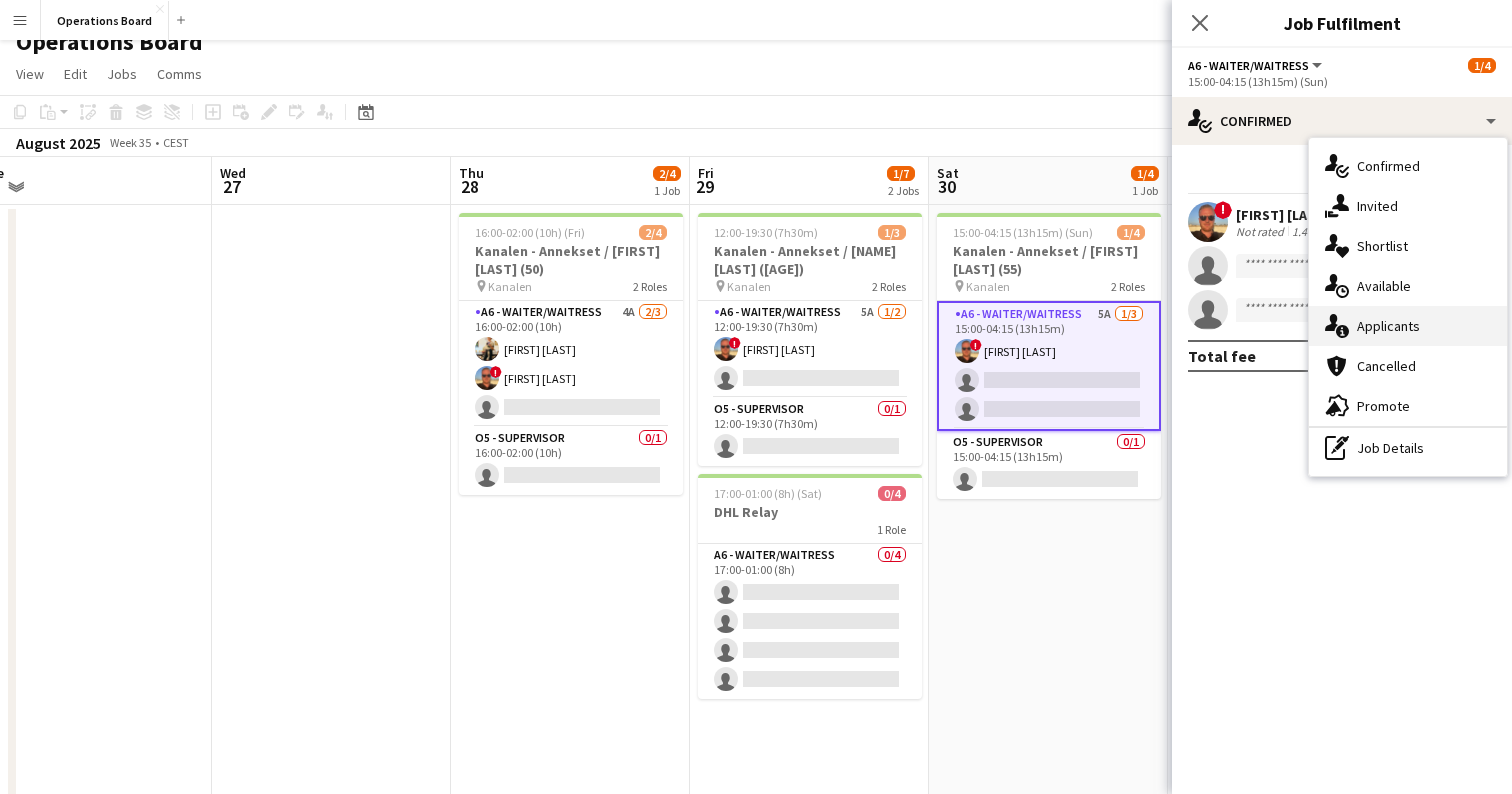 click on "single-neutral-actions-information
Applicants" at bounding box center [1408, 326] 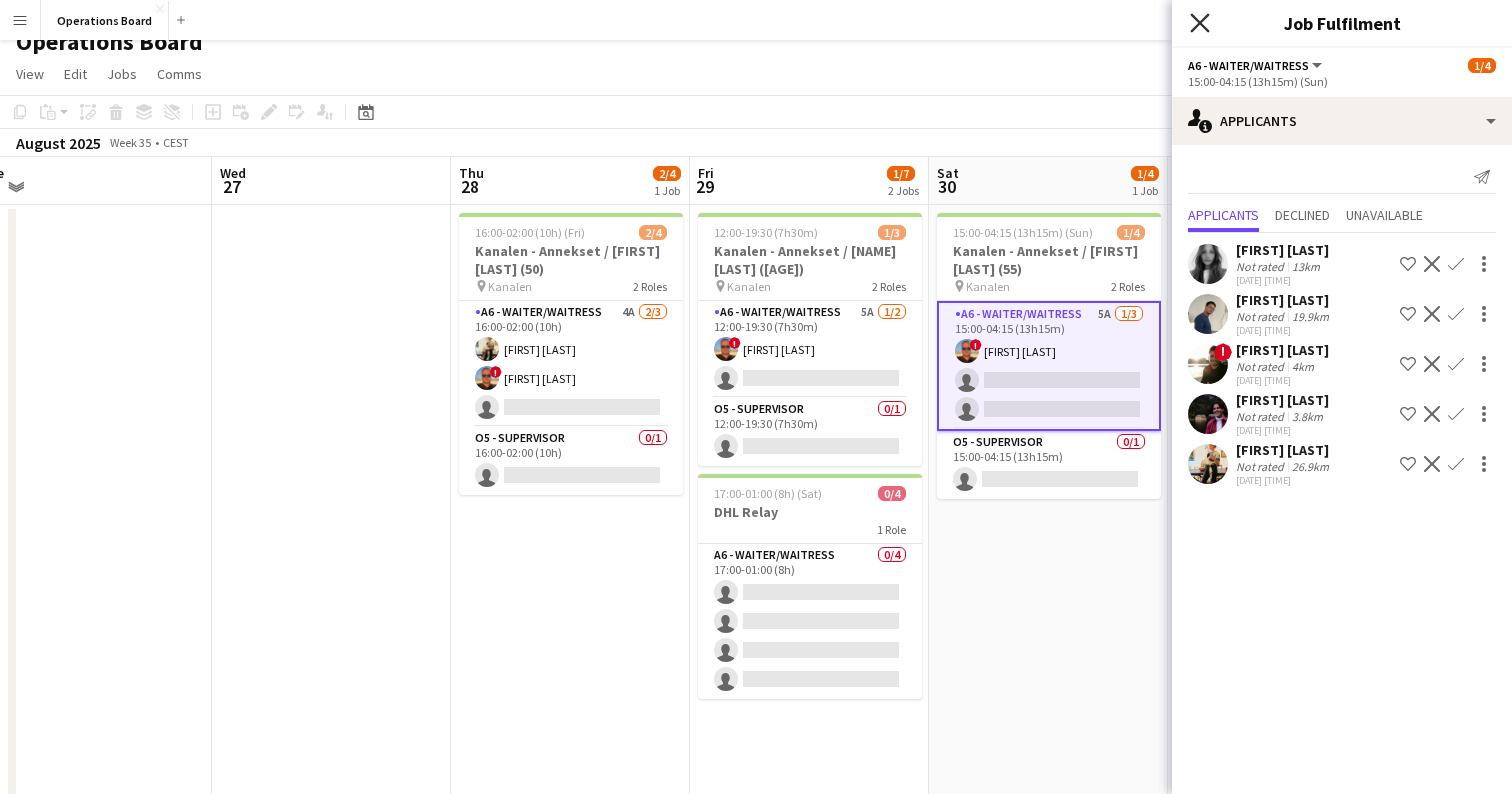 click on "Close pop-in" 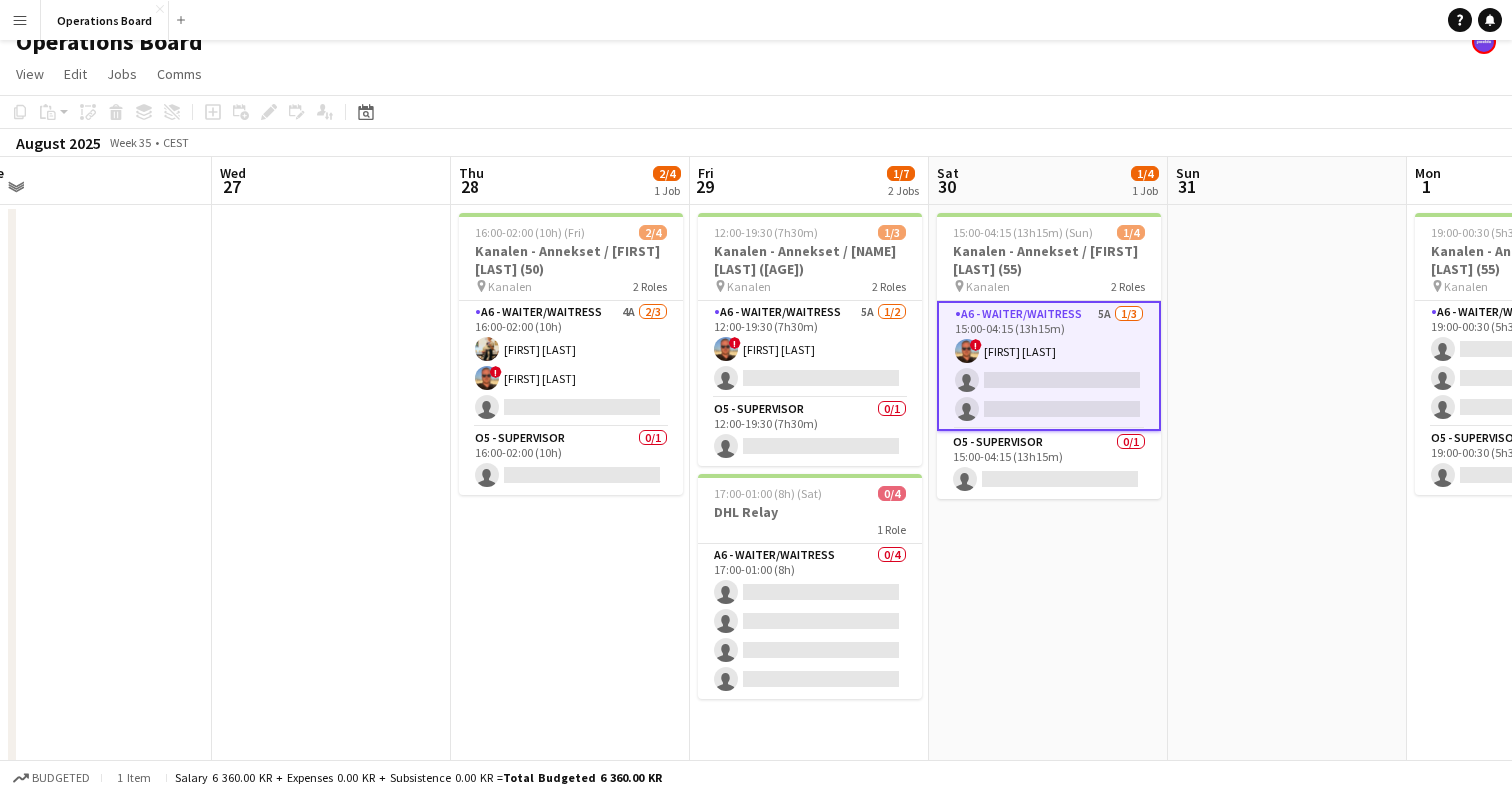 click on "View  Day view expanded Day view collapsed Month view Date picker Jump to today Expand Linked Jobs Collapse Linked Jobs  Edit  Copy
Command
C  Paste  Without Crew
Command
V With Crew
Command
Shift
V Paste as linked job  Group  Group Ungroup  Jobs  New Job Edit Job Delete Job New Linked Job Edit Linked Jobs Job fulfilment Promote Role Copy Role URL  Comms  Notify confirmed crew Create chat" 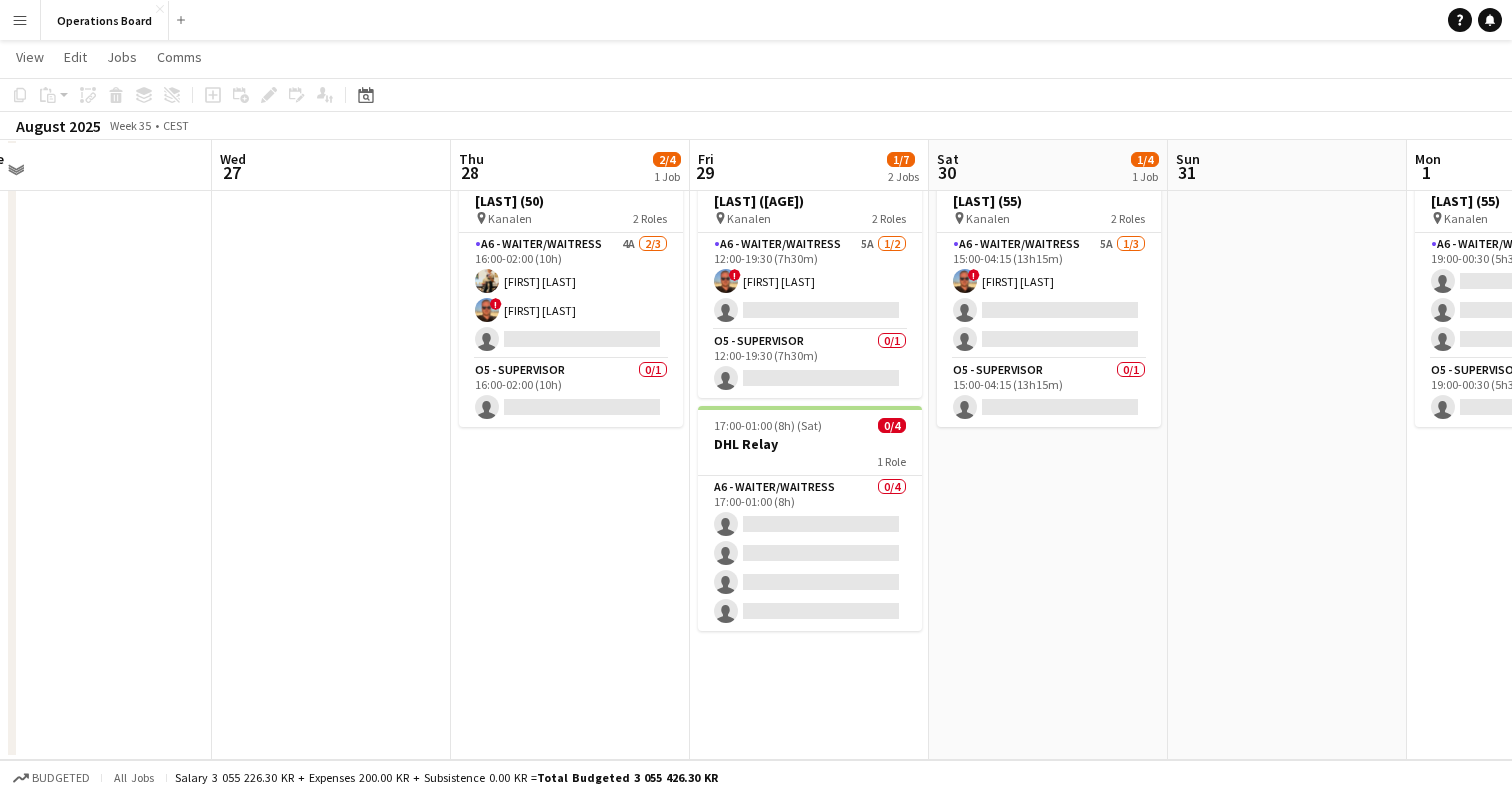 scroll, scrollTop: 89, scrollLeft: 0, axis: vertical 